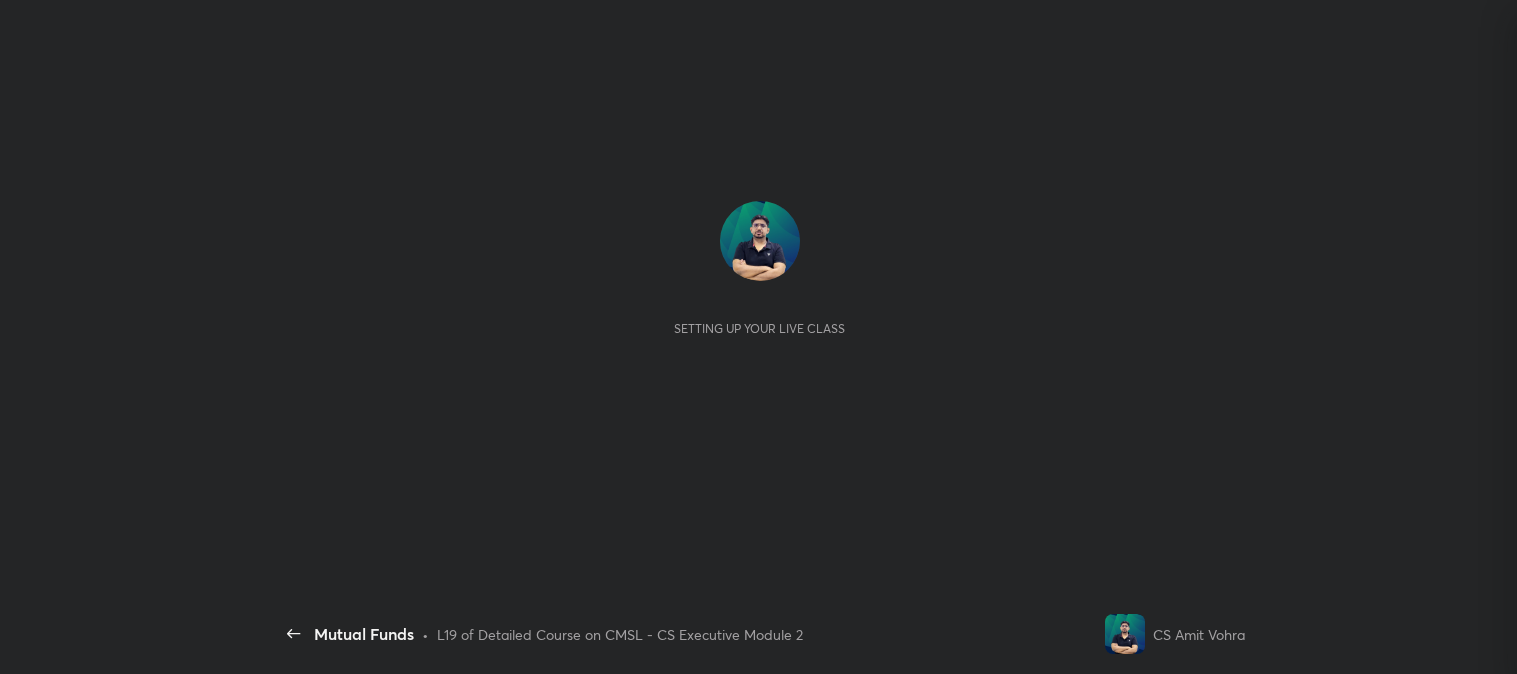 scroll, scrollTop: 0, scrollLeft: 0, axis: both 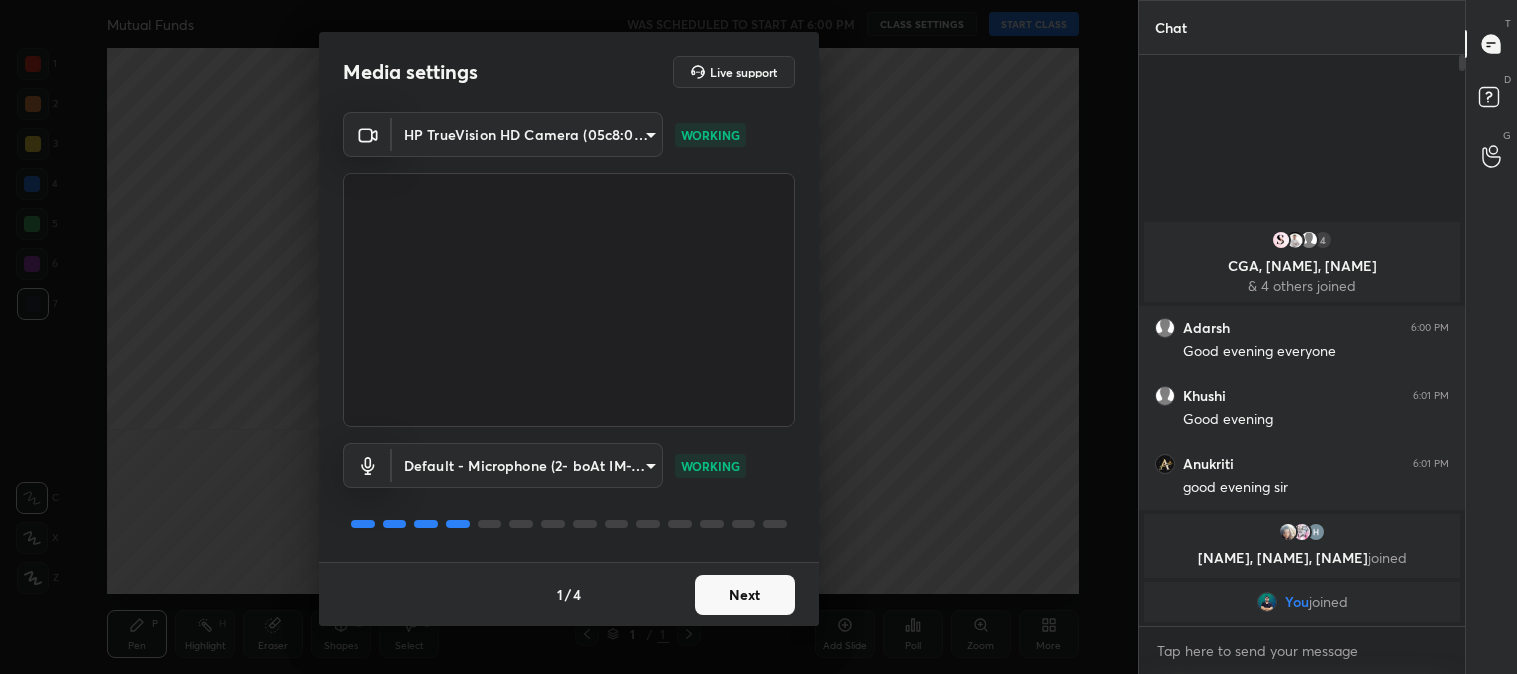 click on "Next" at bounding box center (745, 595) 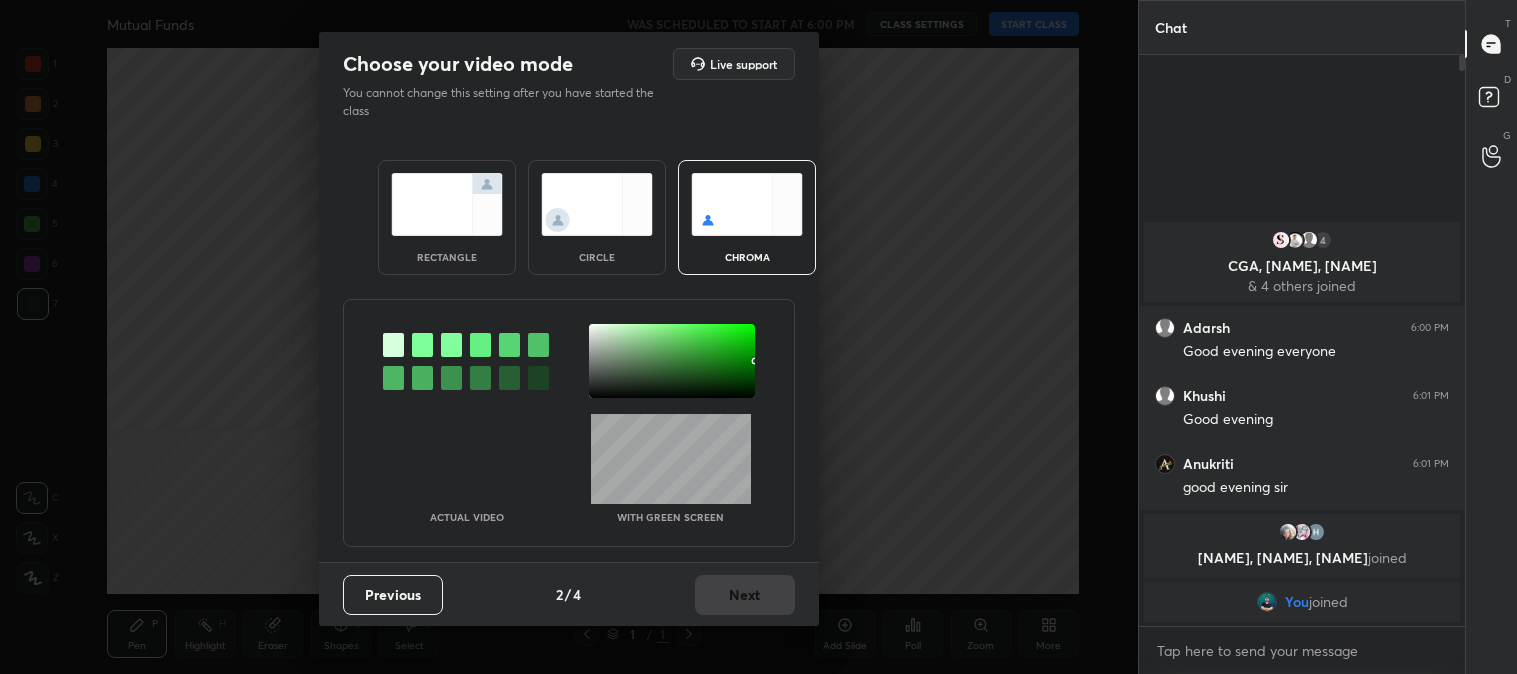 click at bounding box center (447, 204) 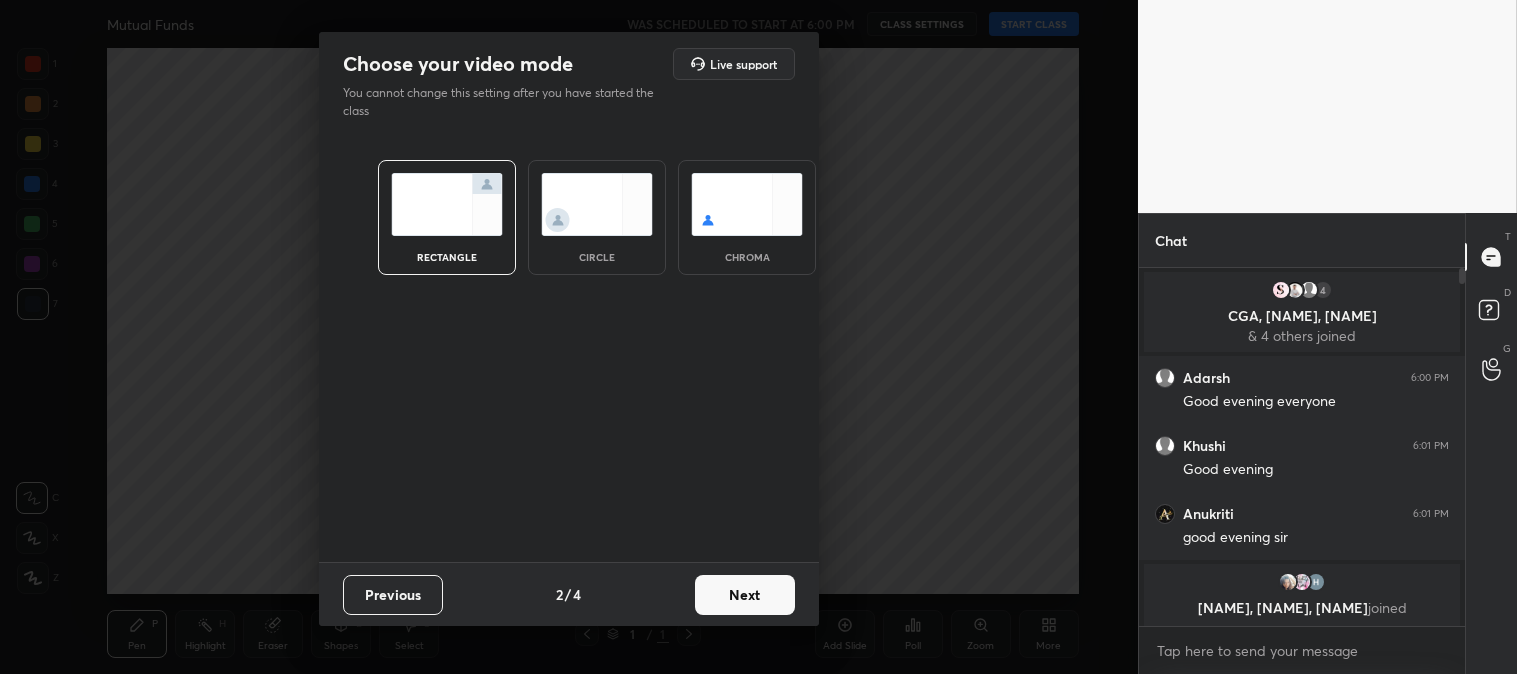 scroll, scrollTop: 352, scrollLeft: 320, axis: both 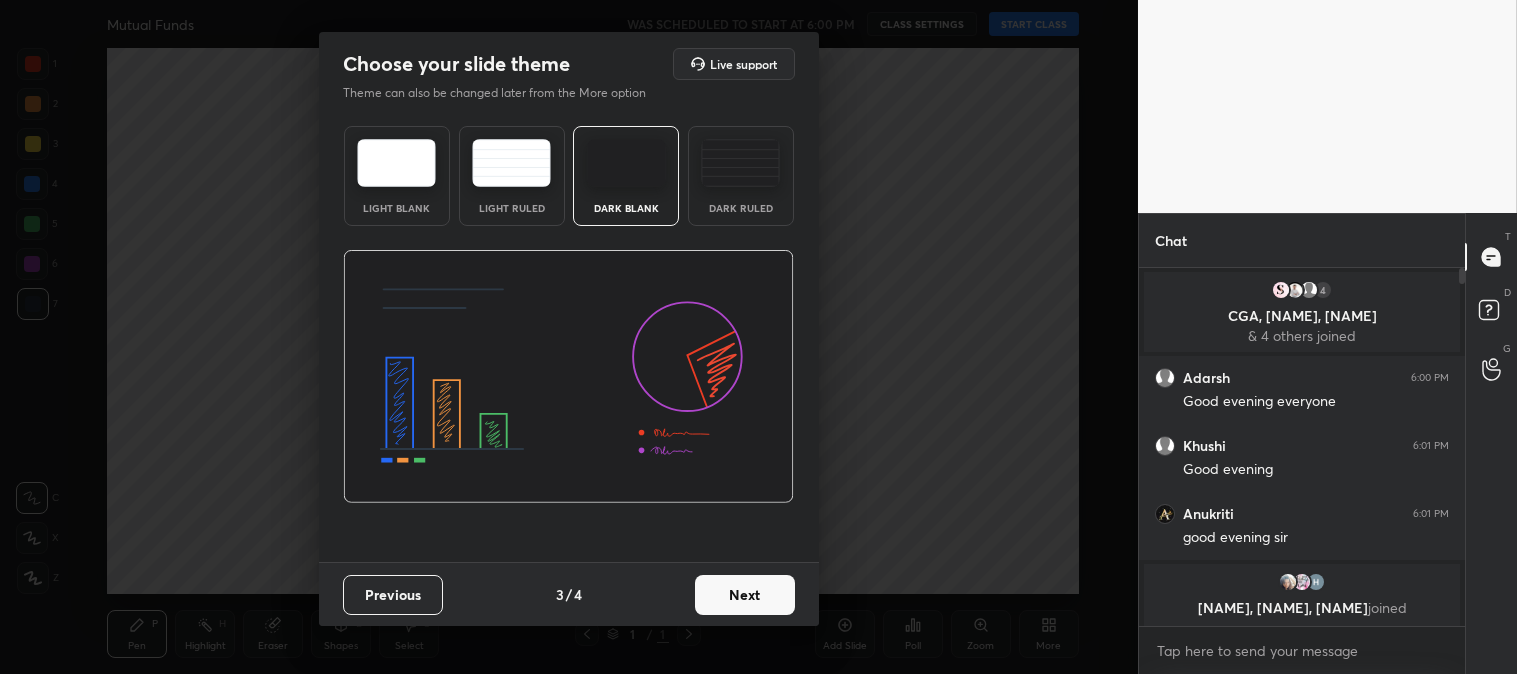 click on "Next" at bounding box center (745, 595) 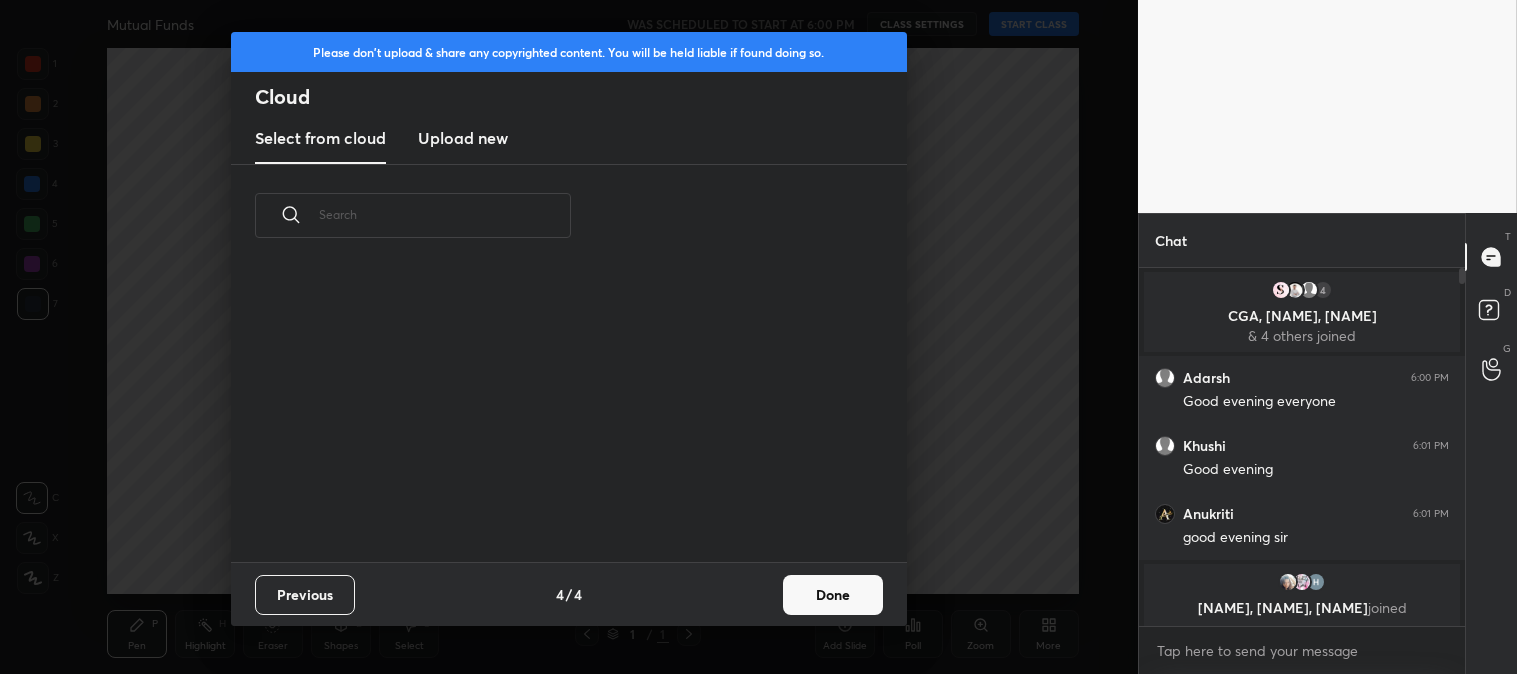 click on "Done" at bounding box center (833, 595) 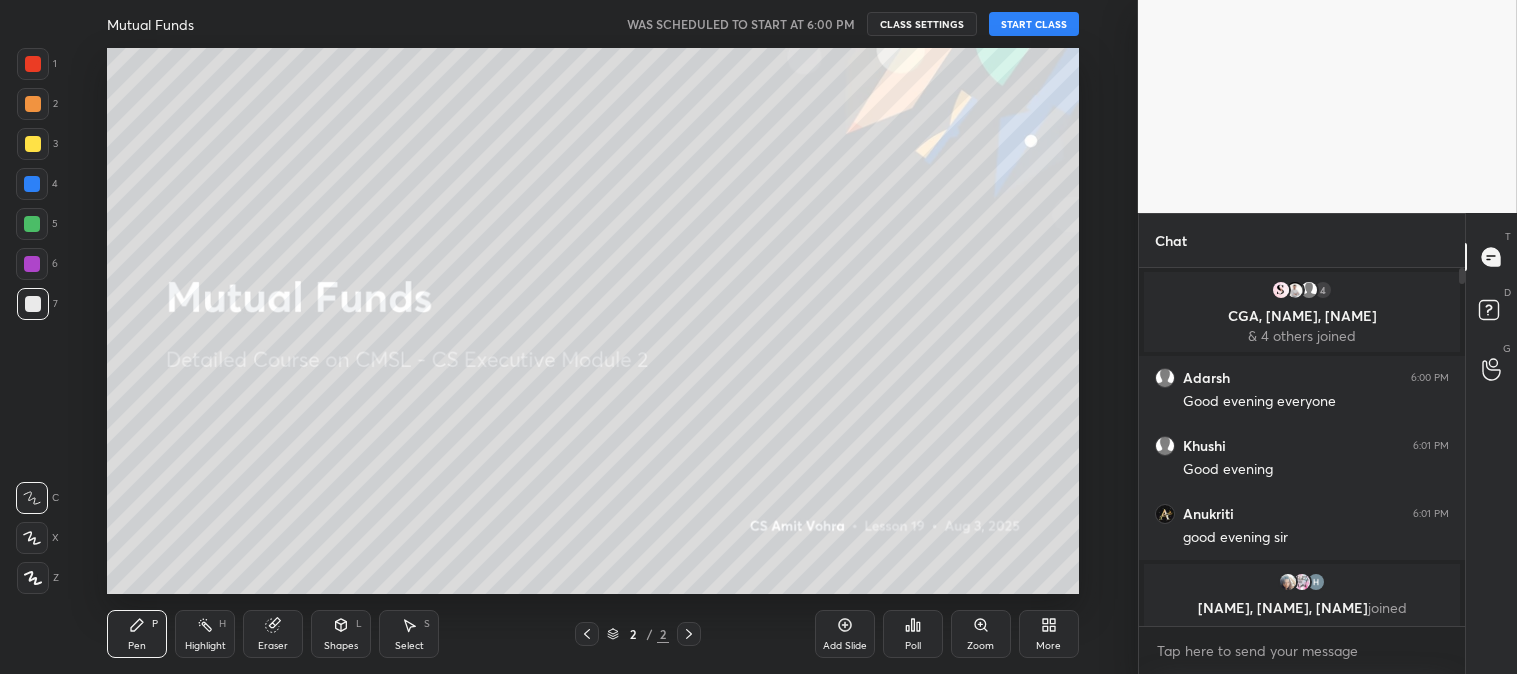 click at bounding box center (33, 144) 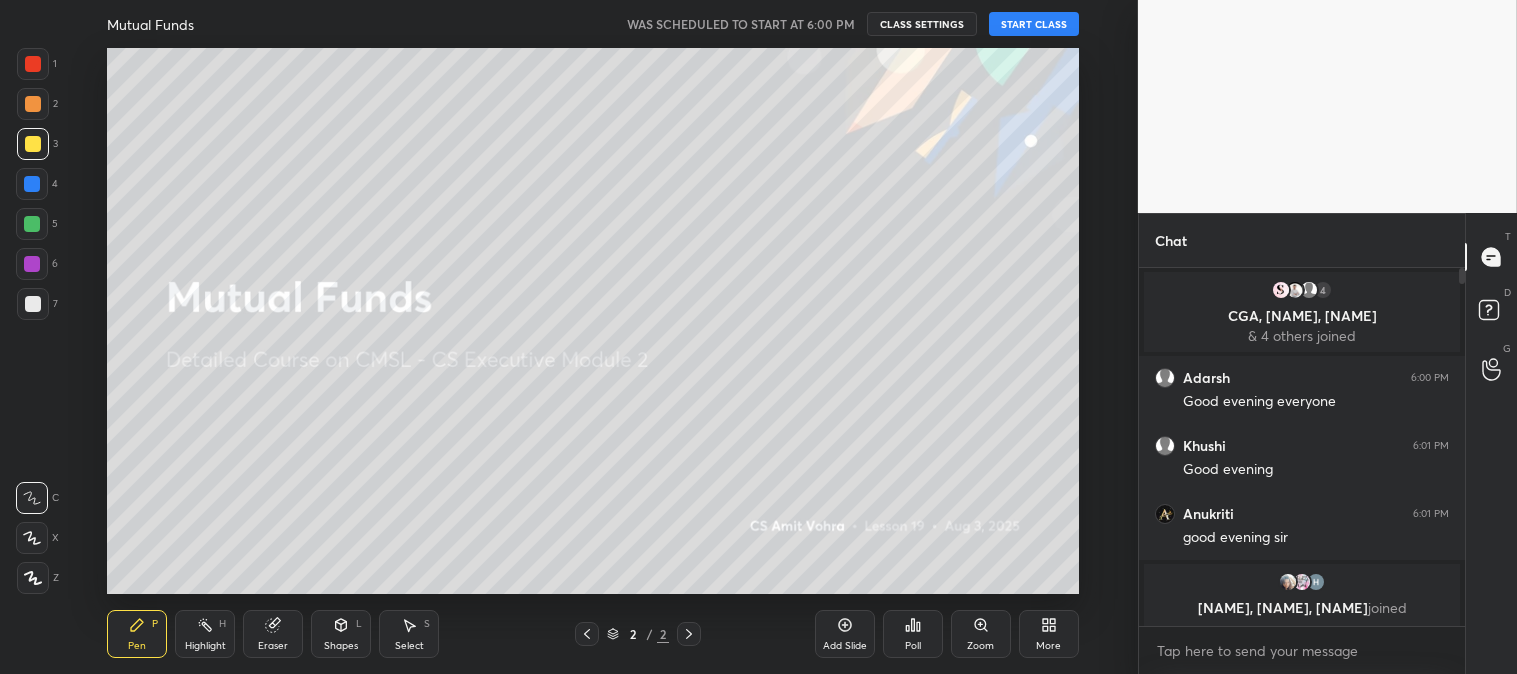 click 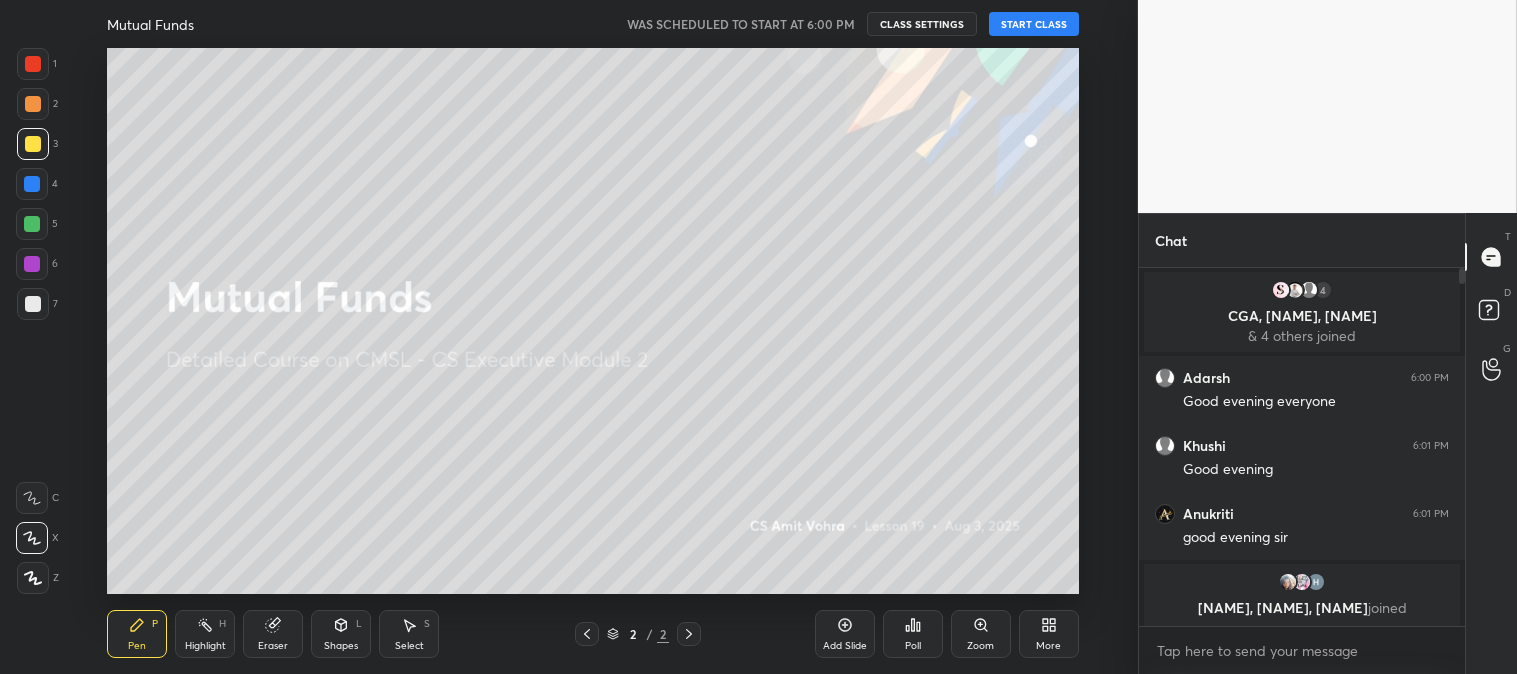 click 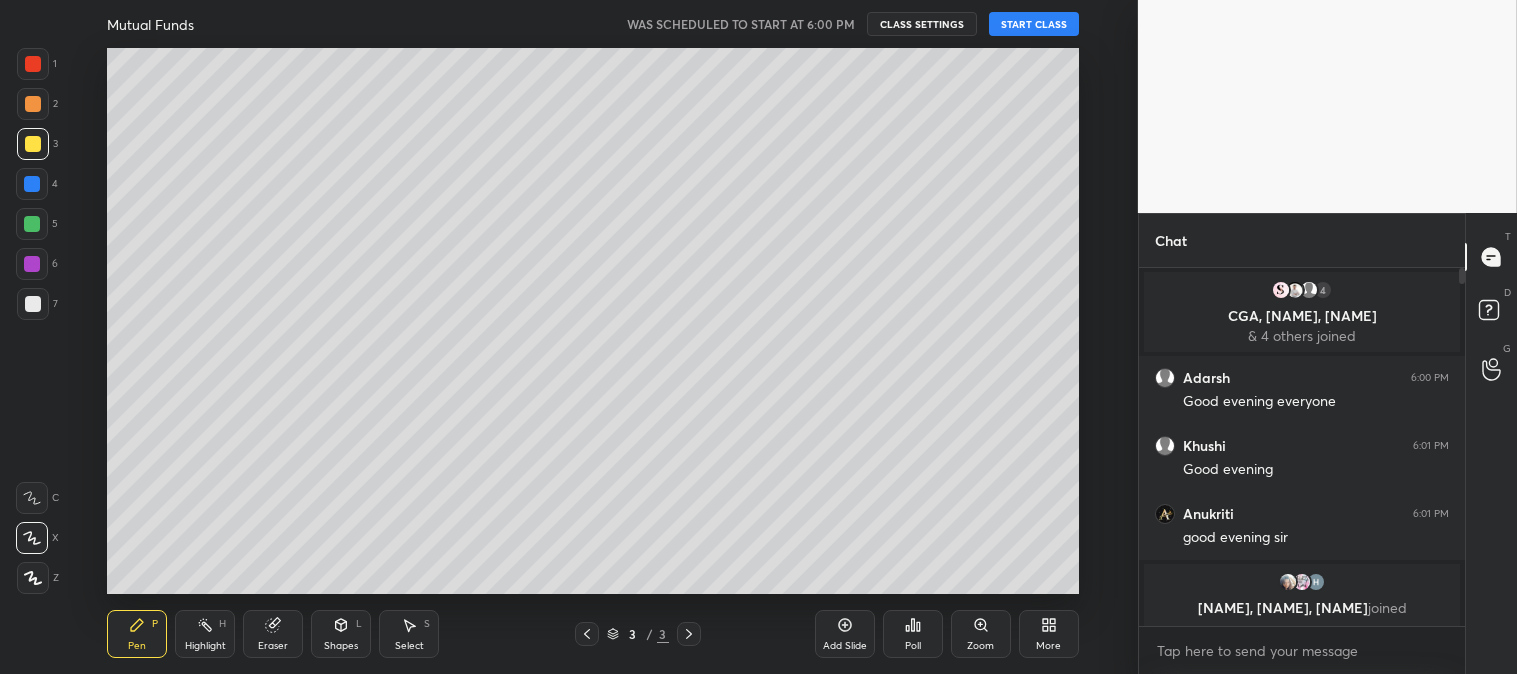 click on "START CLASS" at bounding box center [1034, 24] 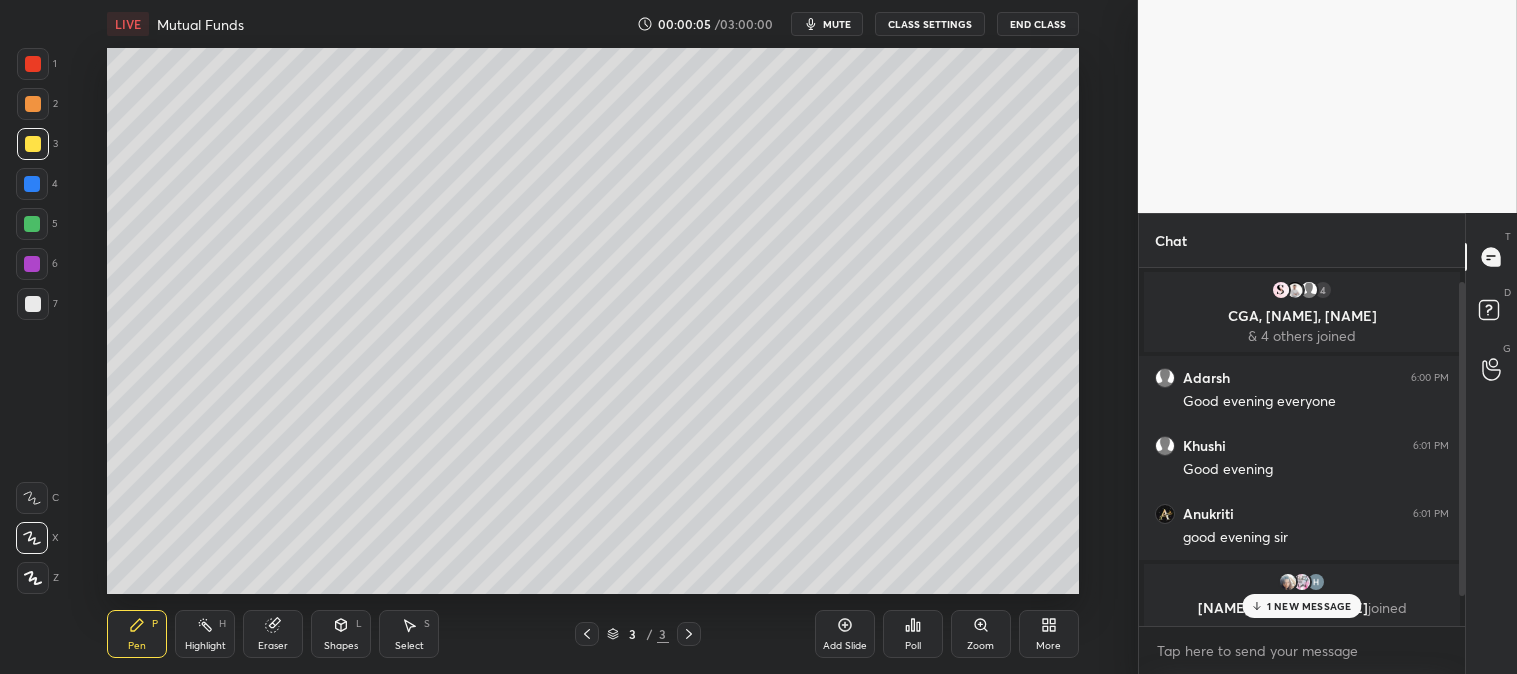 scroll, scrollTop: 50, scrollLeft: 0, axis: vertical 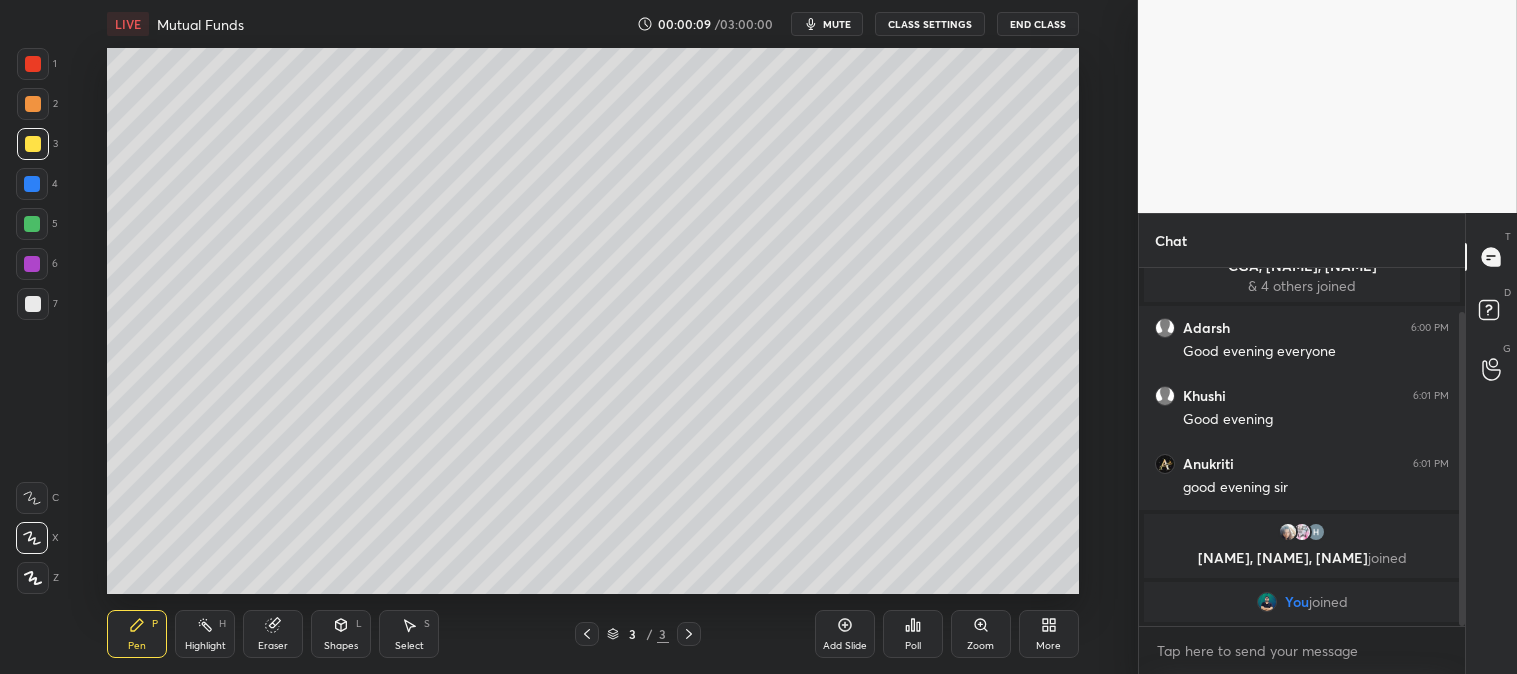 click at bounding box center [33, 144] 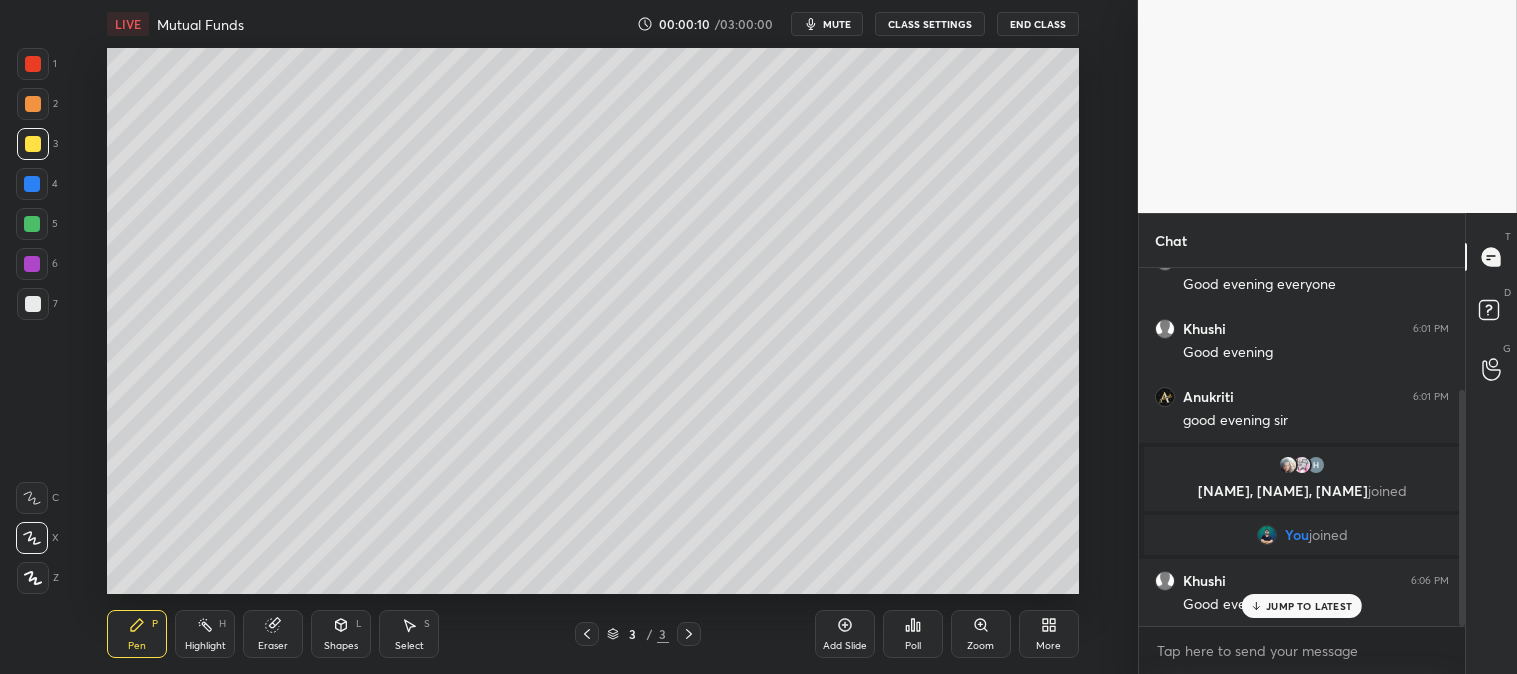 scroll, scrollTop: 185, scrollLeft: 0, axis: vertical 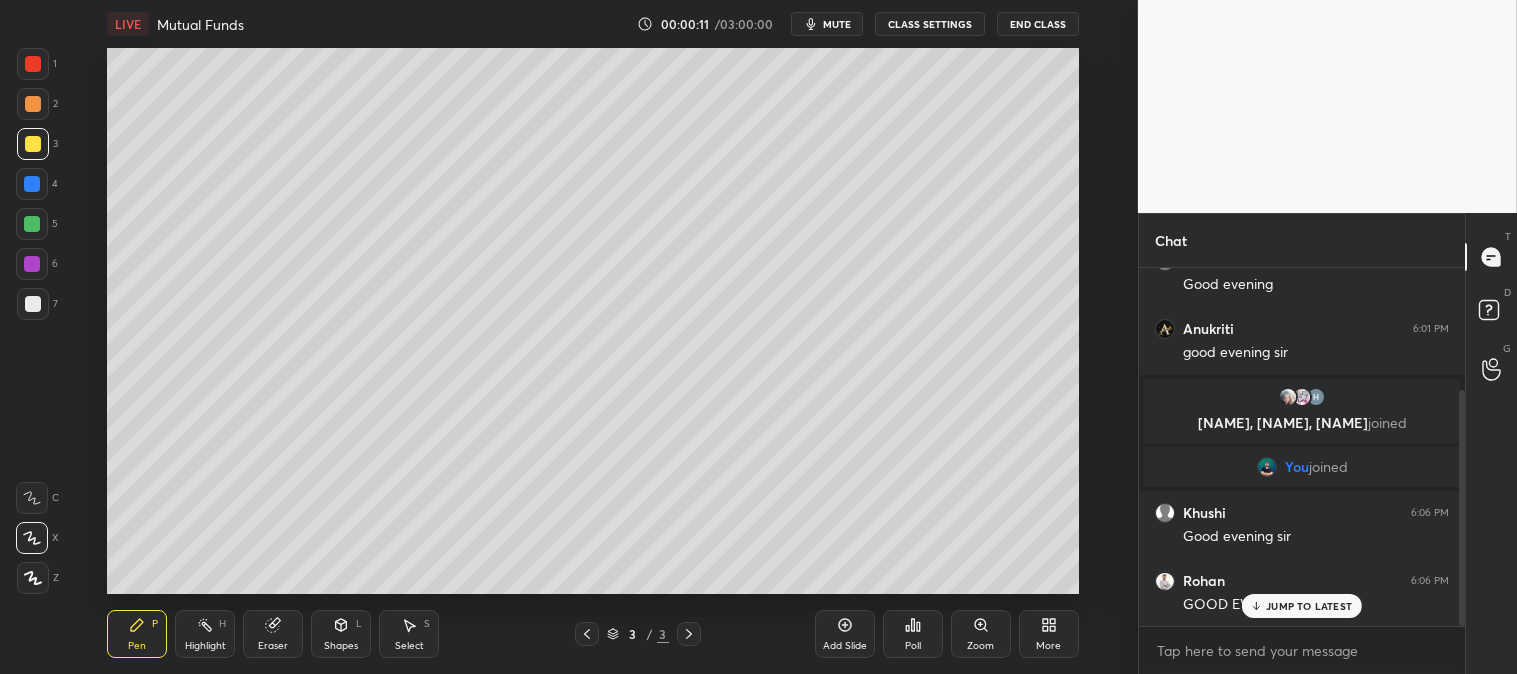 click on "JUMP TO LATEST" at bounding box center [1309, 606] 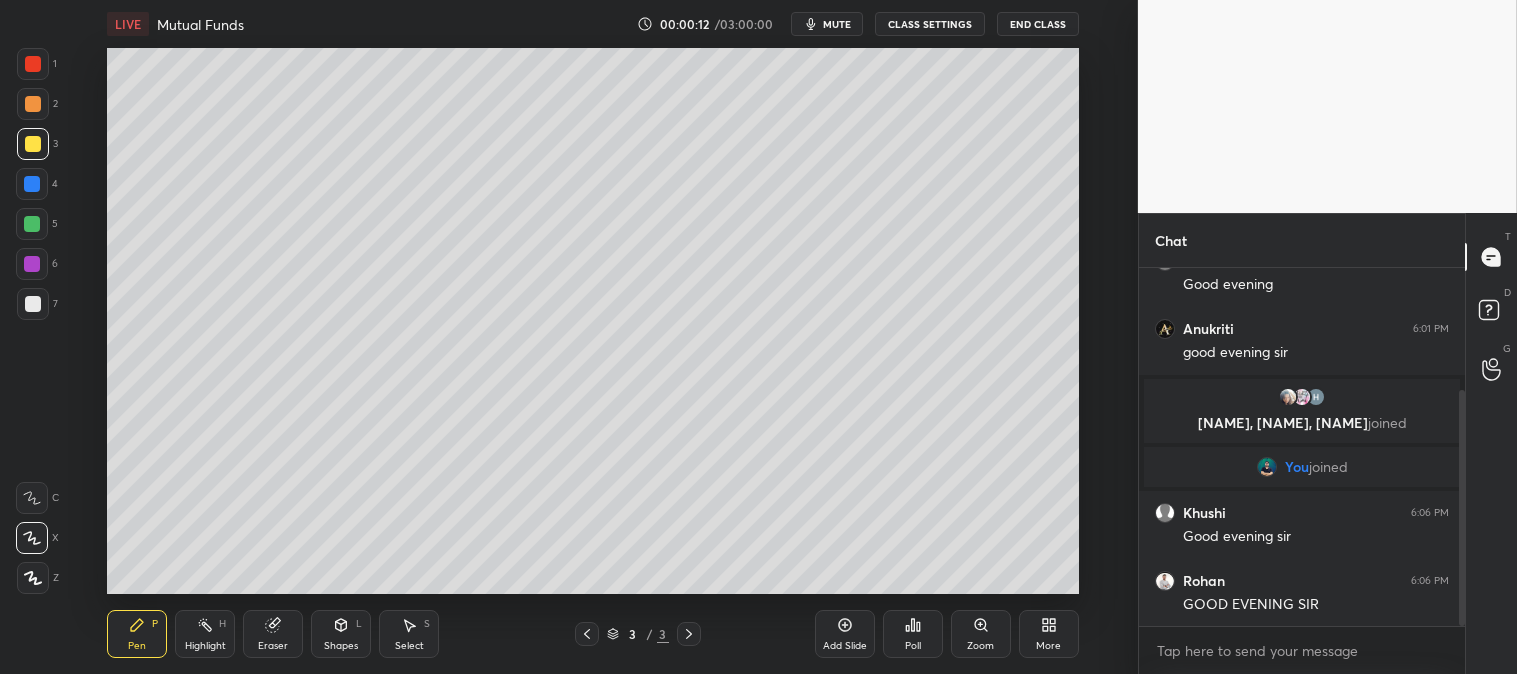 click on "More" at bounding box center [1048, 646] 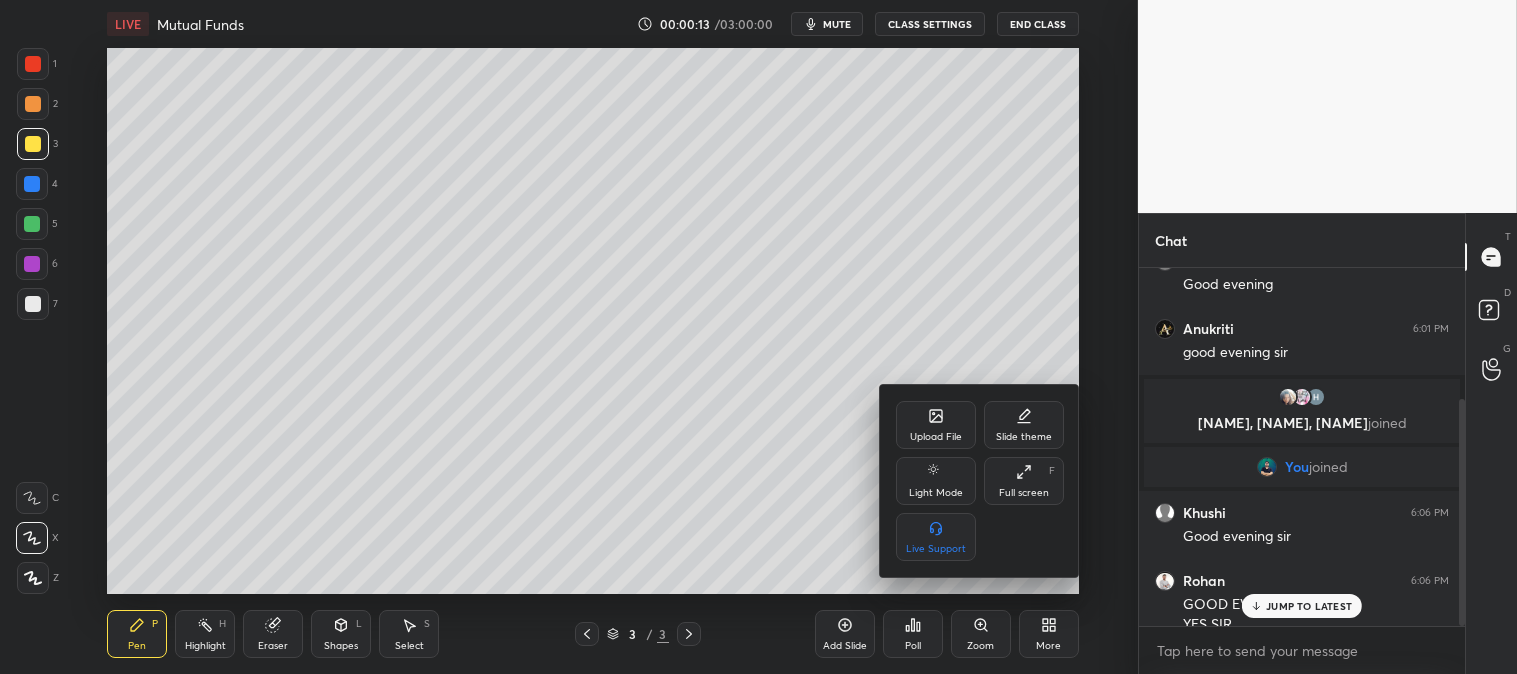 scroll, scrollTop: 205, scrollLeft: 0, axis: vertical 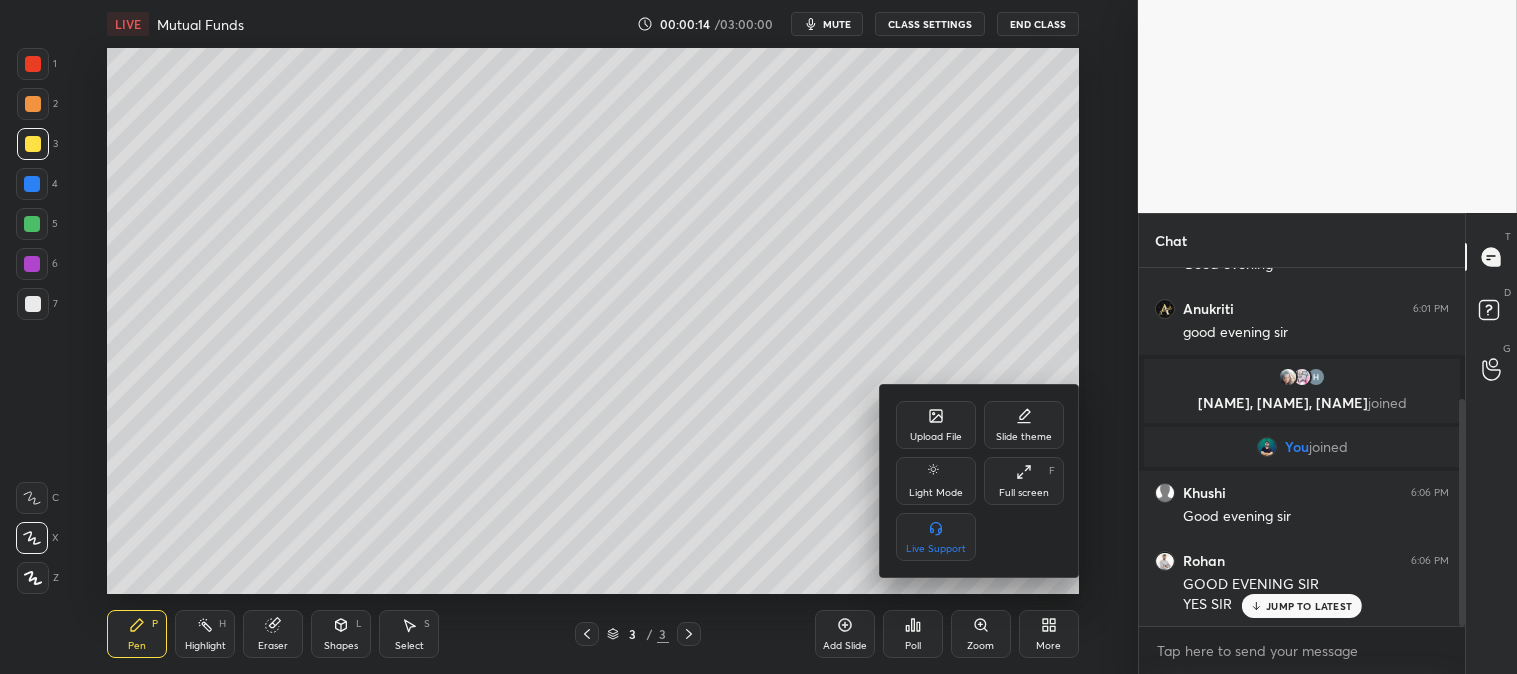 click at bounding box center [758, 337] 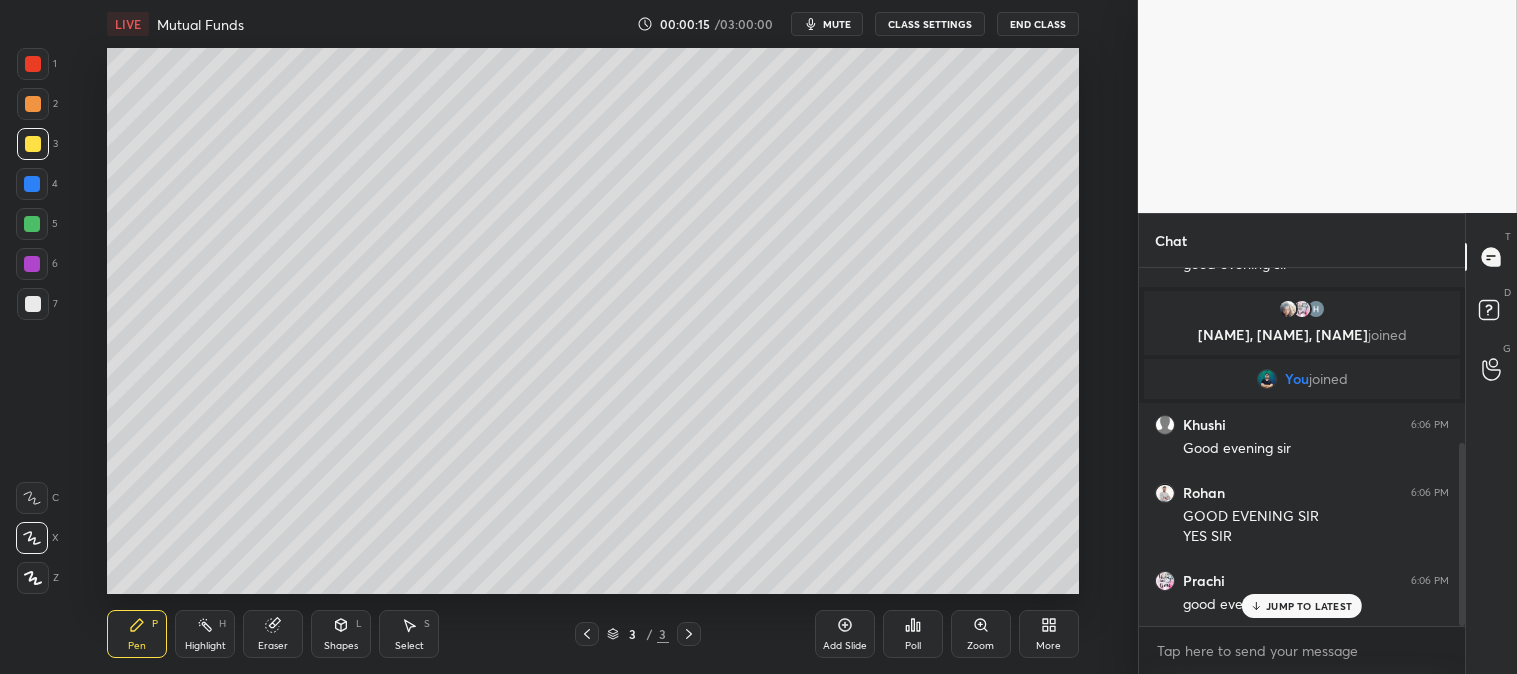 scroll, scrollTop: 341, scrollLeft: 0, axis: vertical 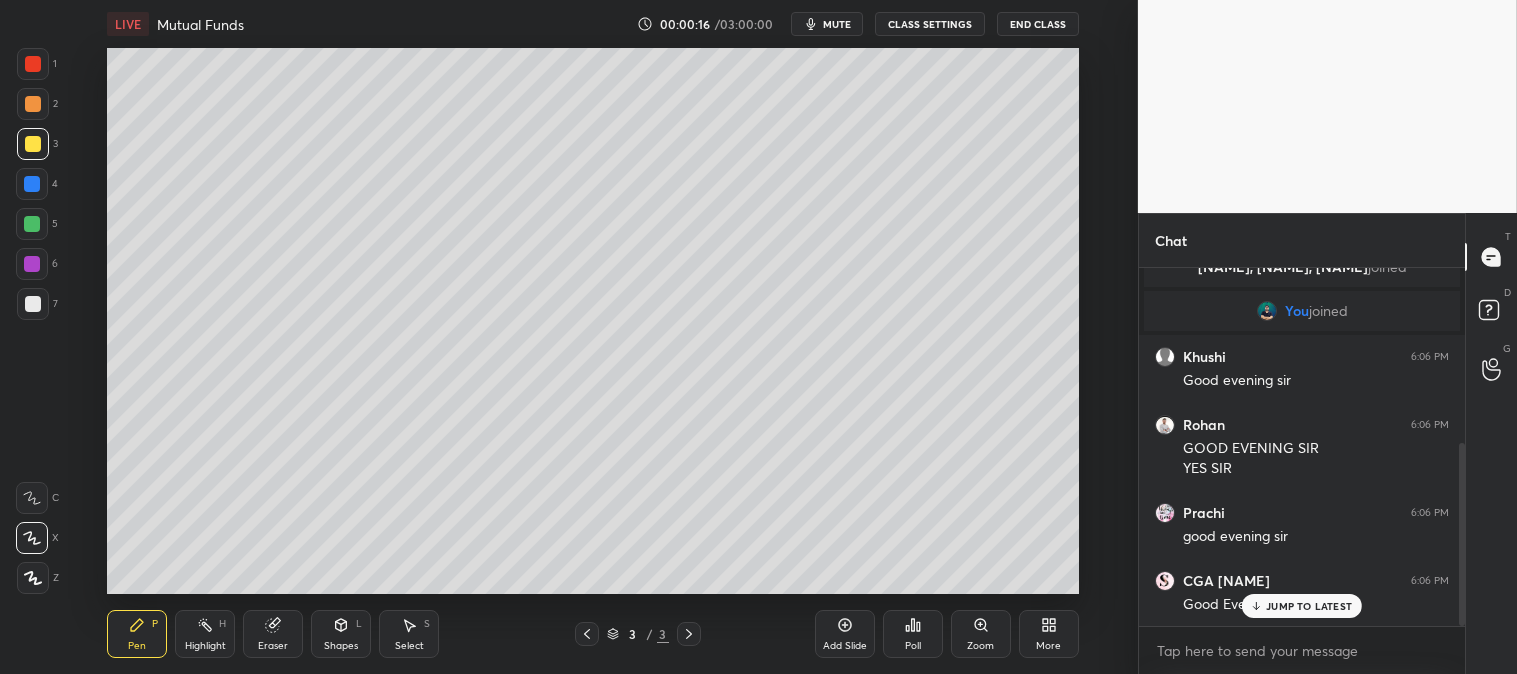 click 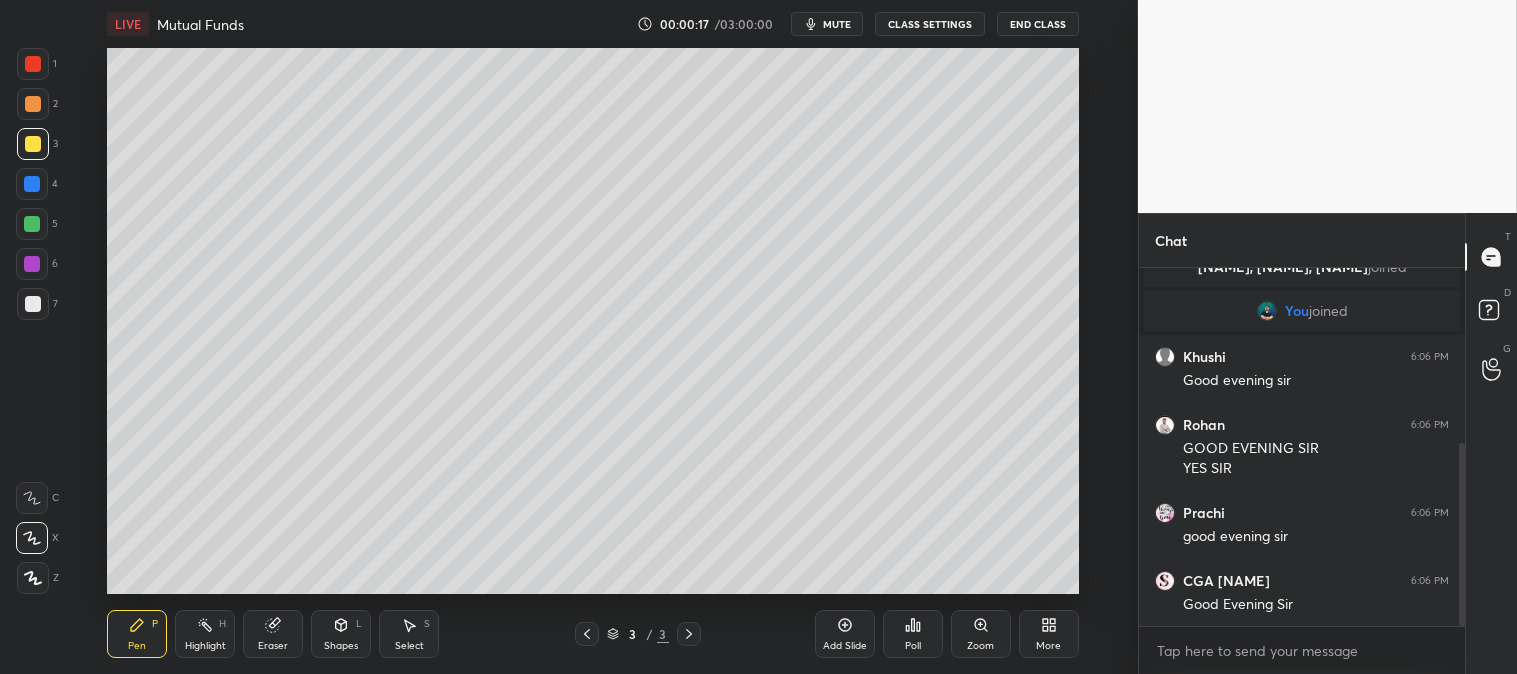 scroll, scrollTop: 477, scrollLeft: 0, axis: vertical 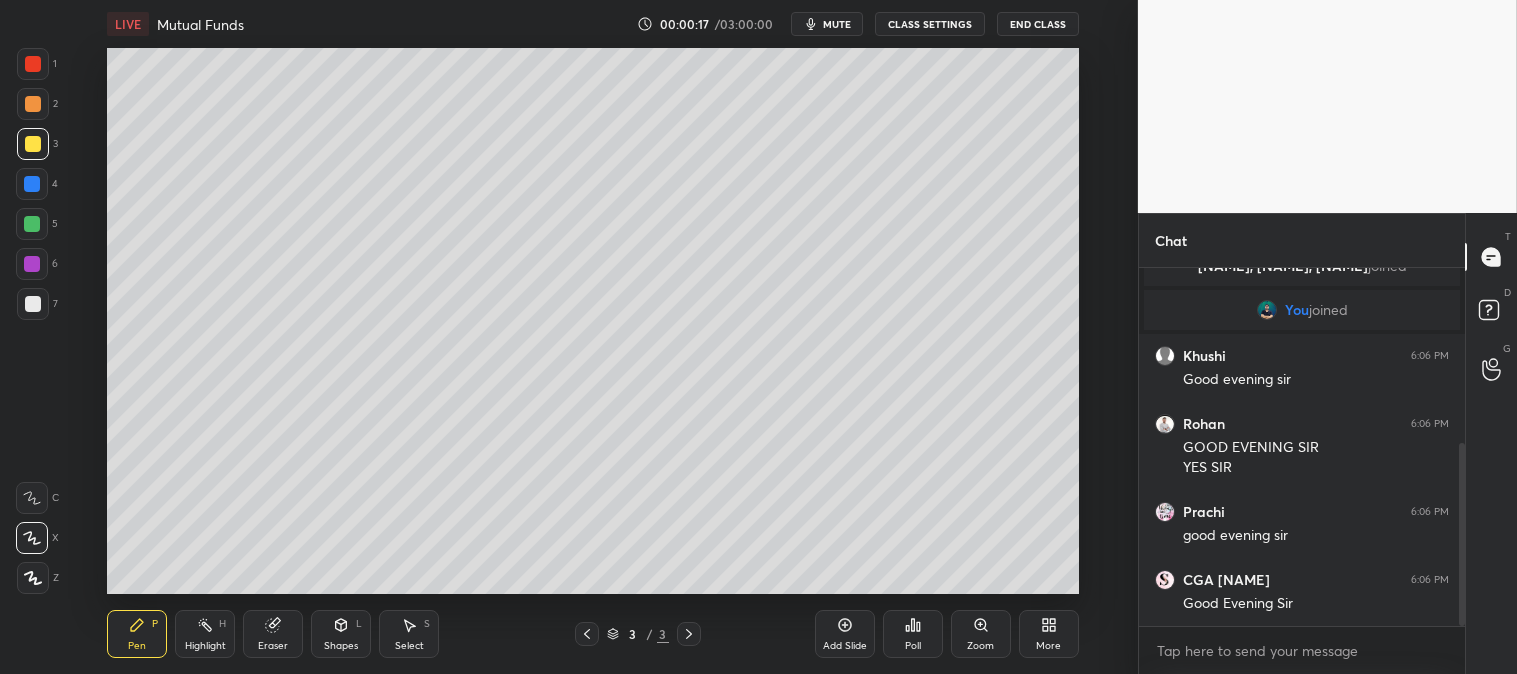 click on "More" at bounding box center [1049, 634] 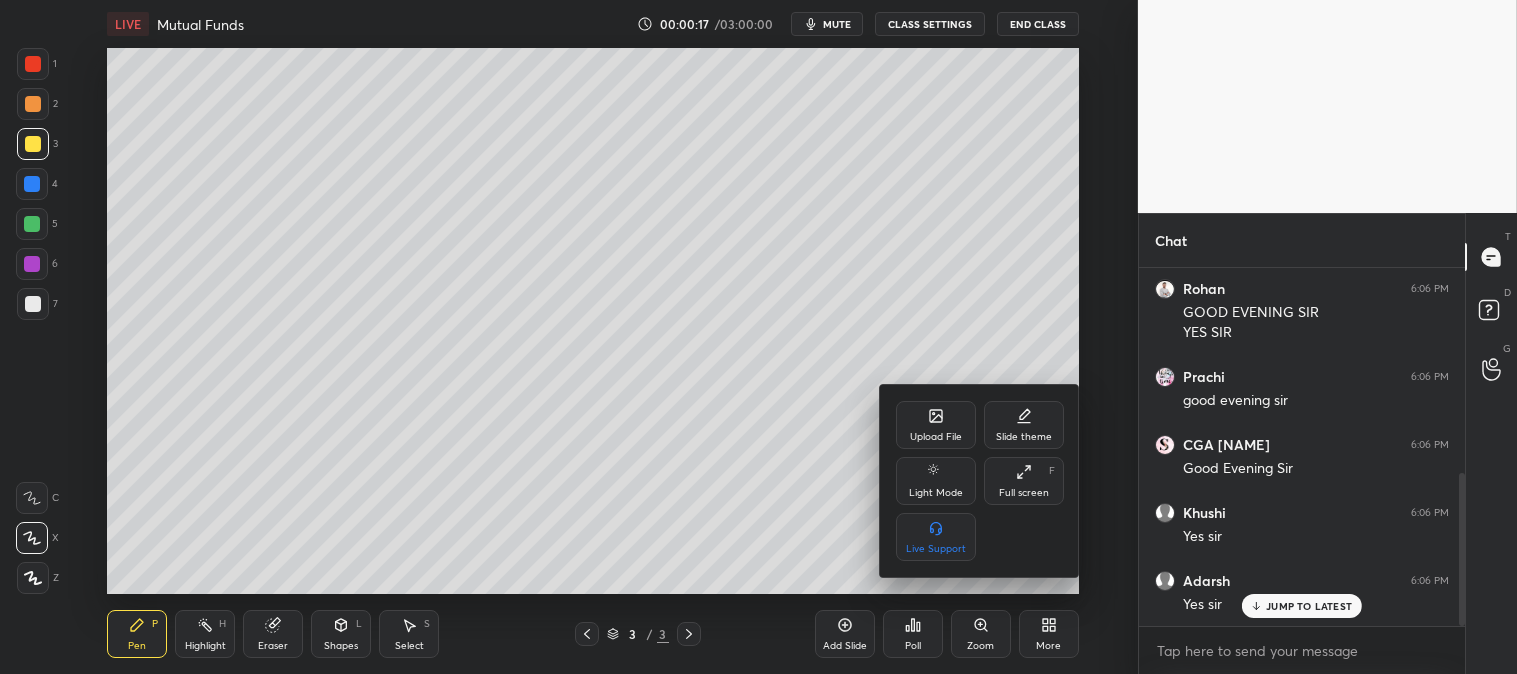 click on "Upload File" at bounding box center (936, 425) 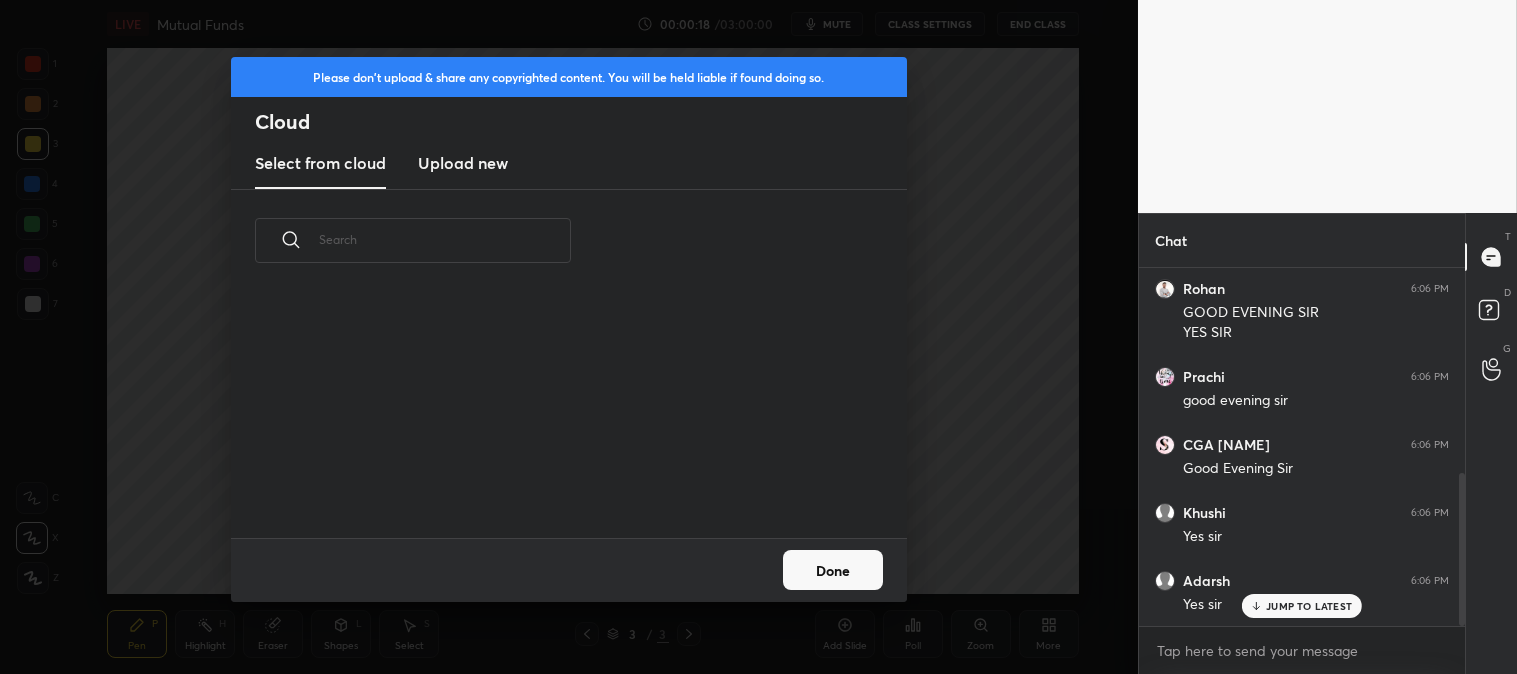 scroll, scrollTop: 6, scrollLeft: 11, axis: both 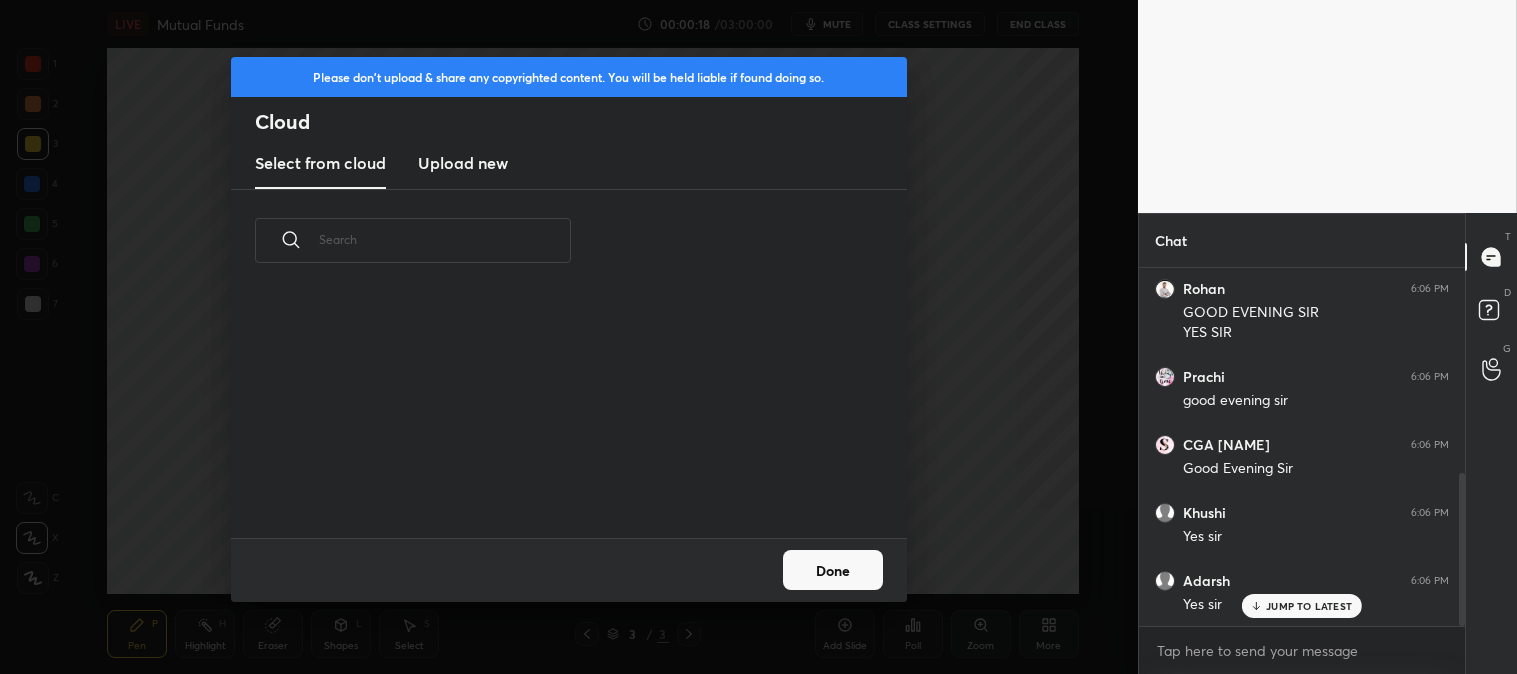 click on "Upload new" at bounding box center (463, 163) 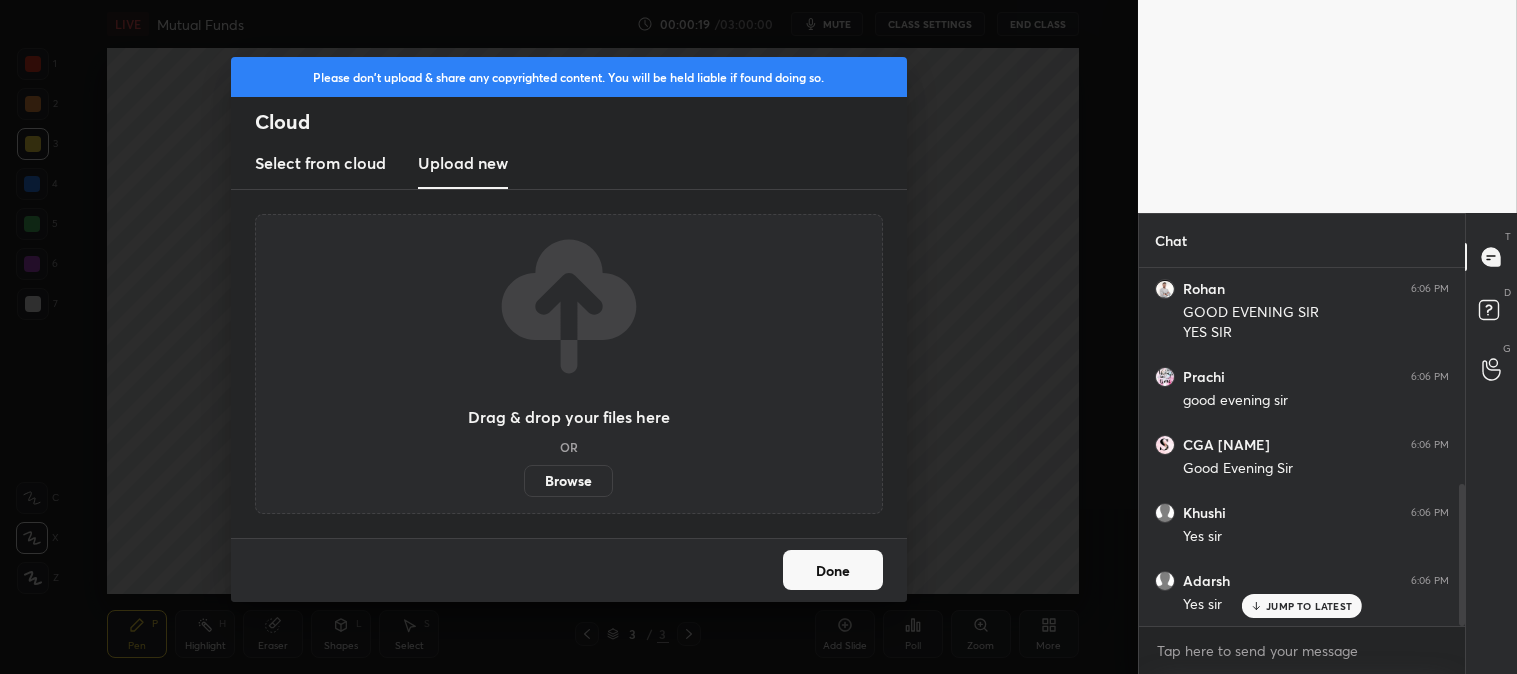 scroll, scrollTop: 545, scrollLeft: 0, axis: vertical 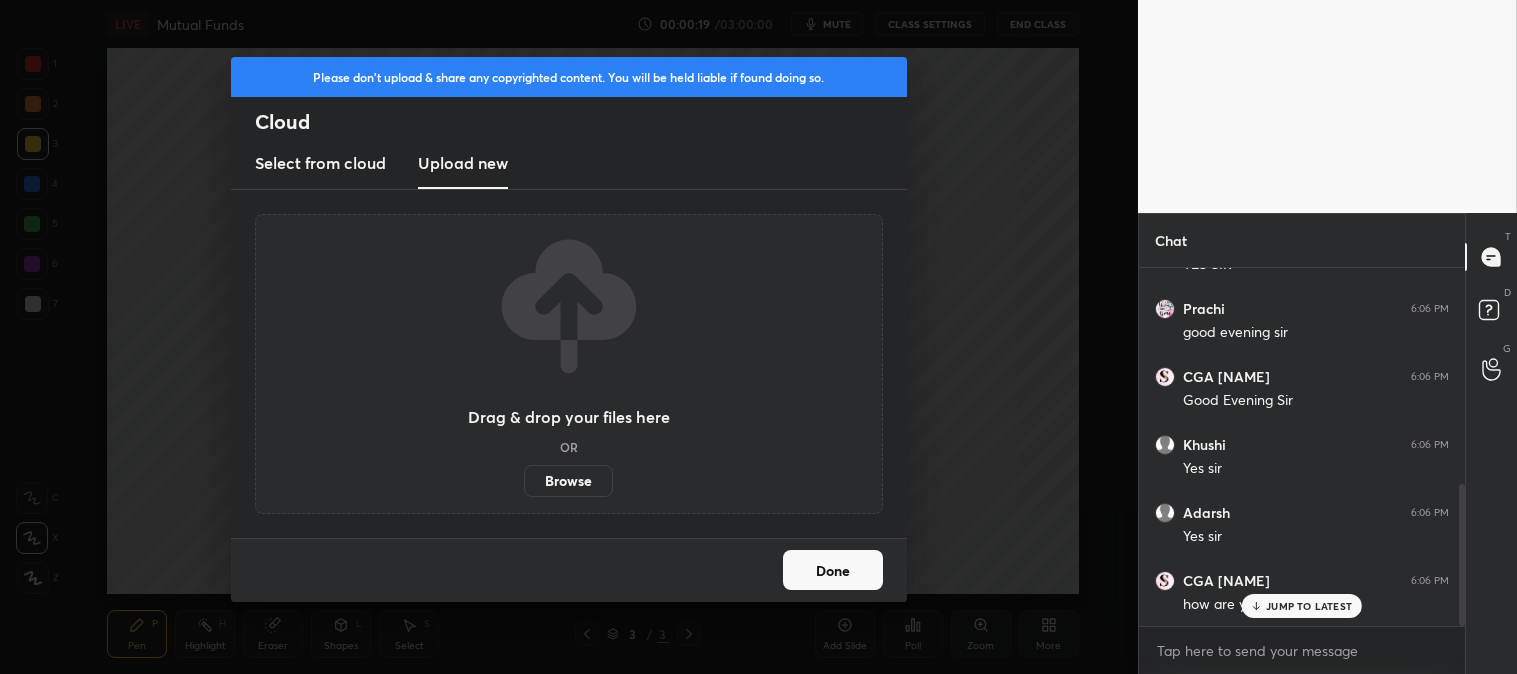 click on "Browse" at bounding box center (568, 481) 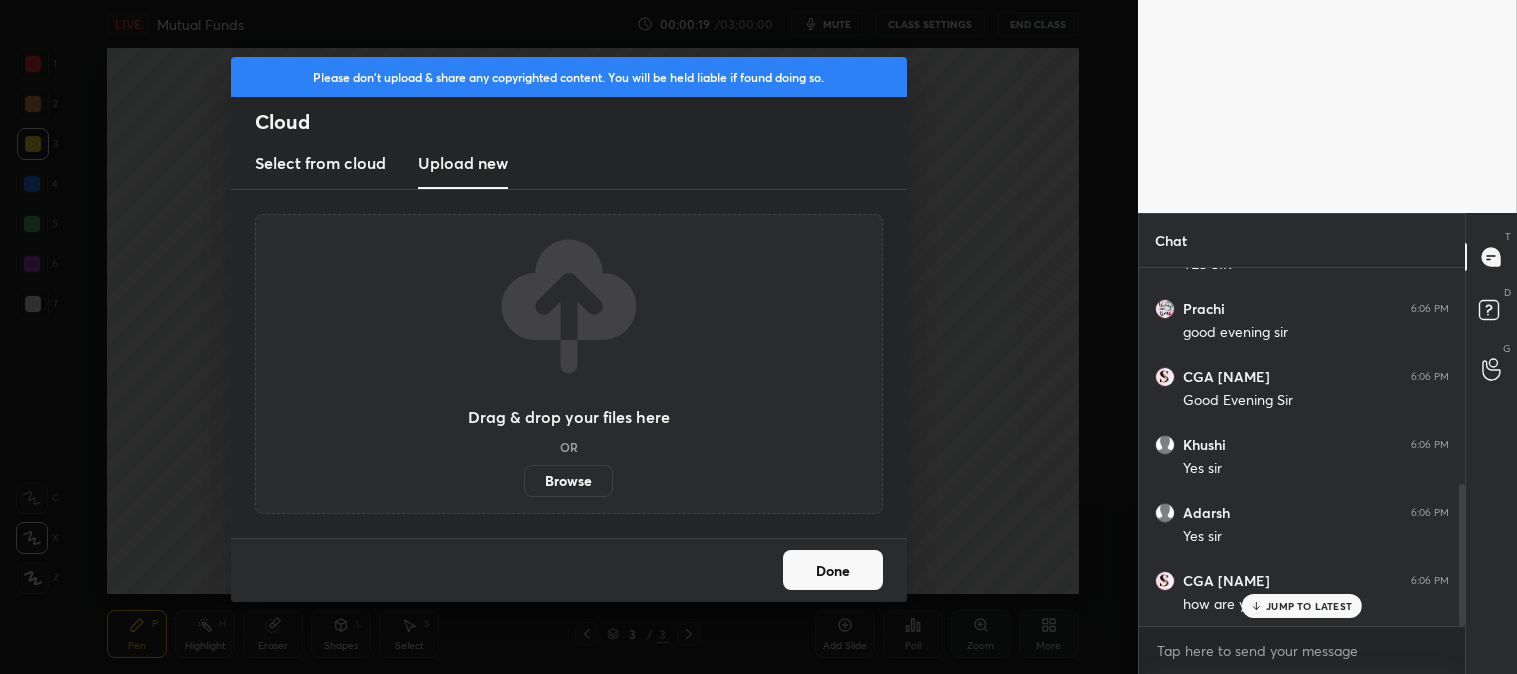 click on "Browse" at bounding box center [524, 481] 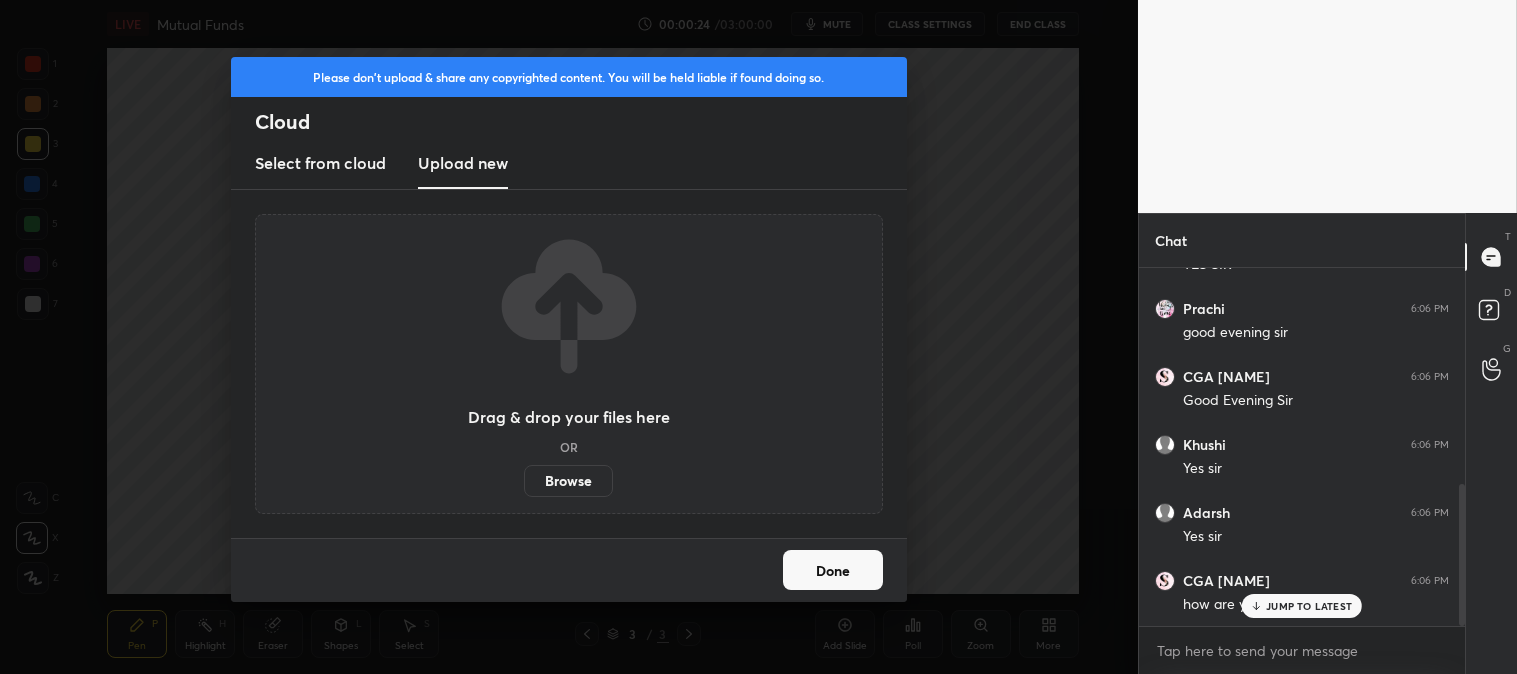 click on "Browse" at bounding box center (568, 481) 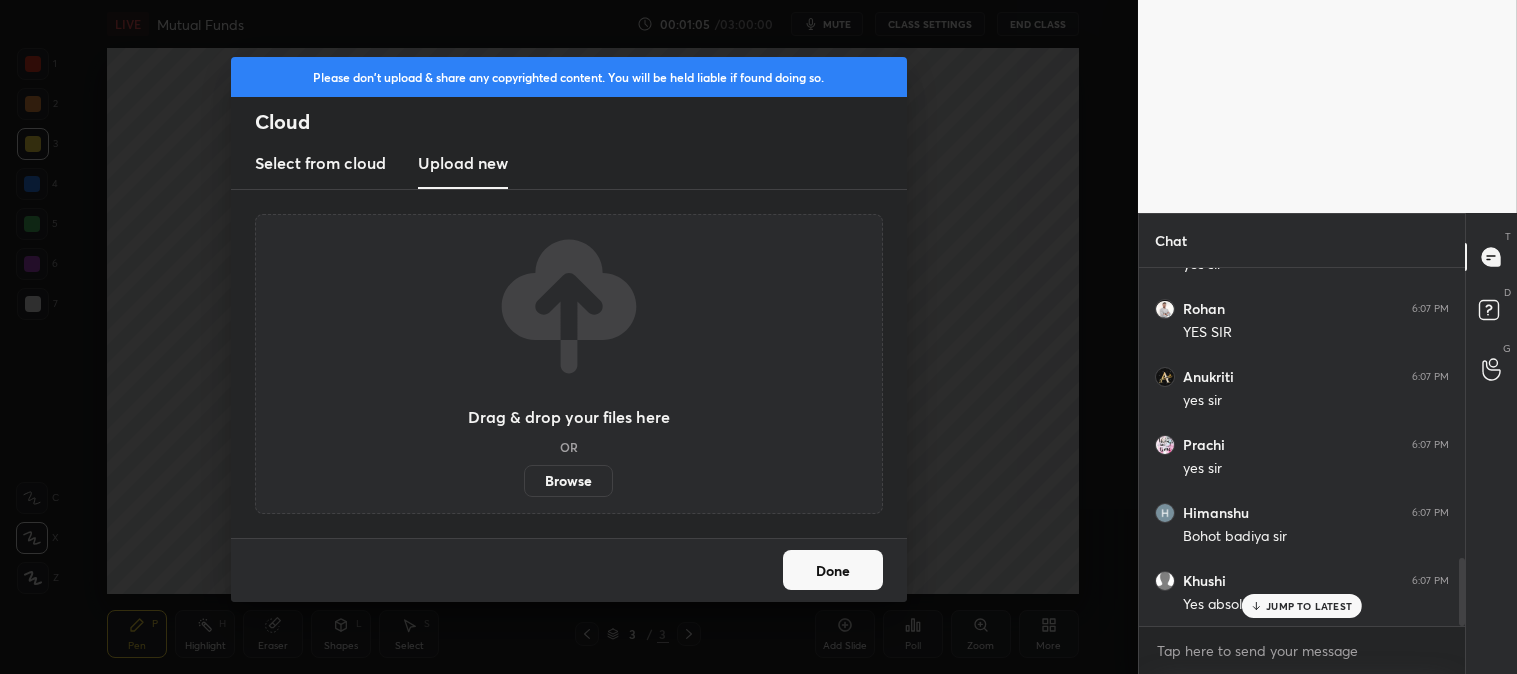 scroll, scrollTop: 1601, scrollLeft: 0, axis: vertical 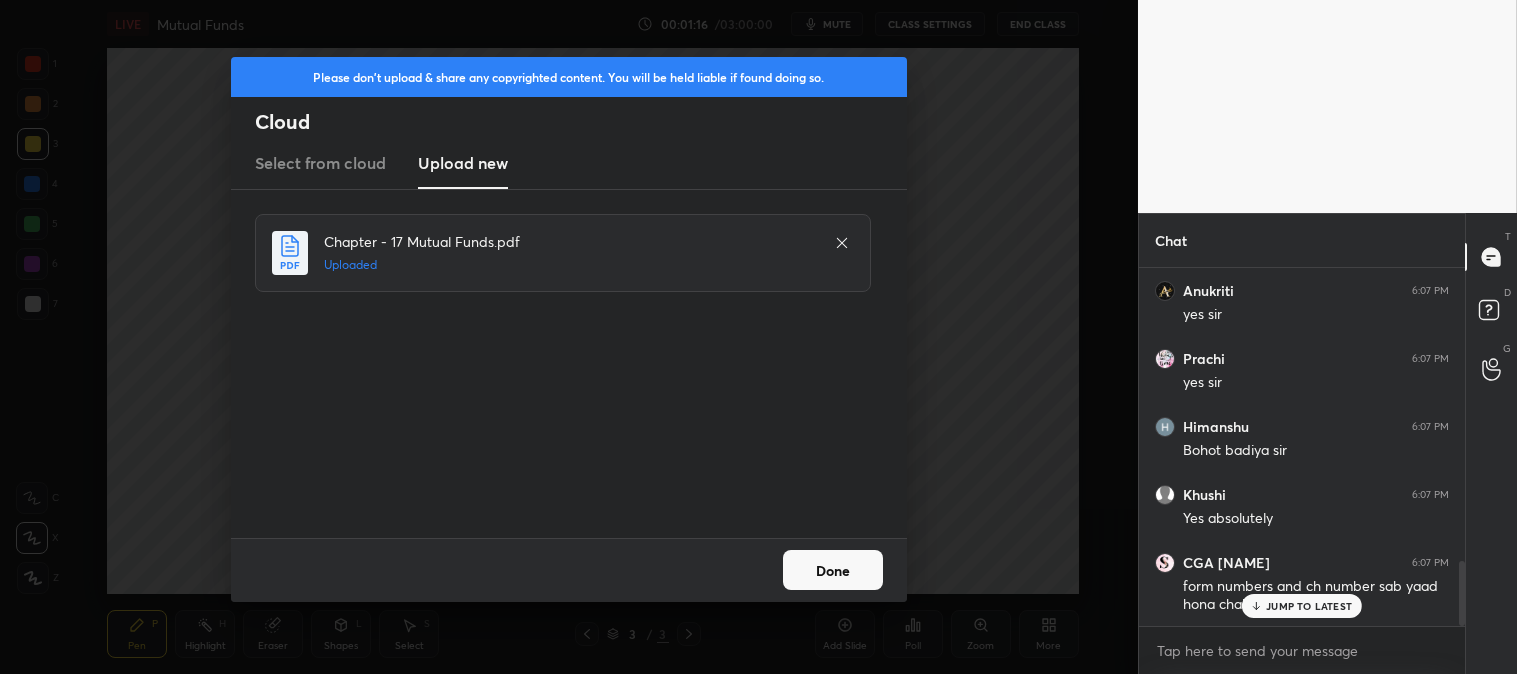 click on "Done" at bounding box center (833, 570) 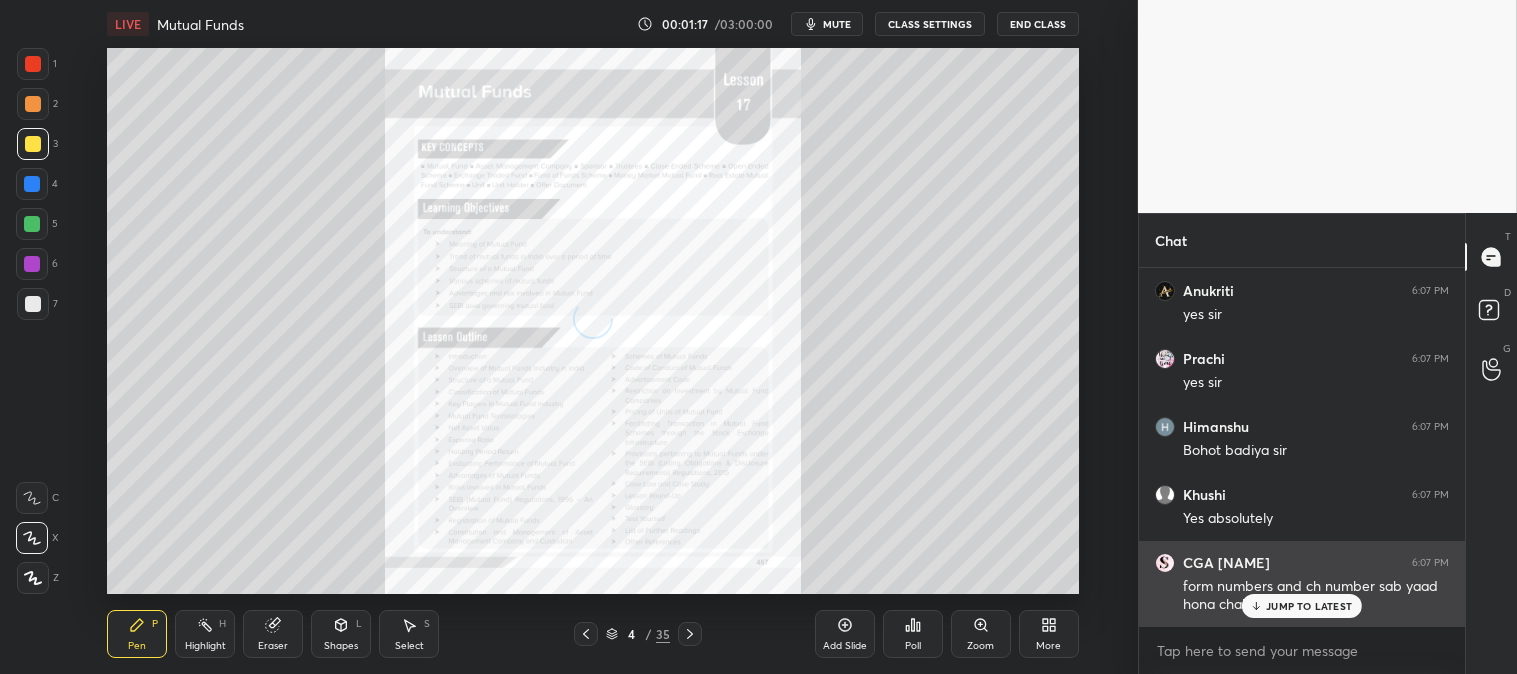 click on "JUMP TO LATEST" at bounding box center (1309, 606) 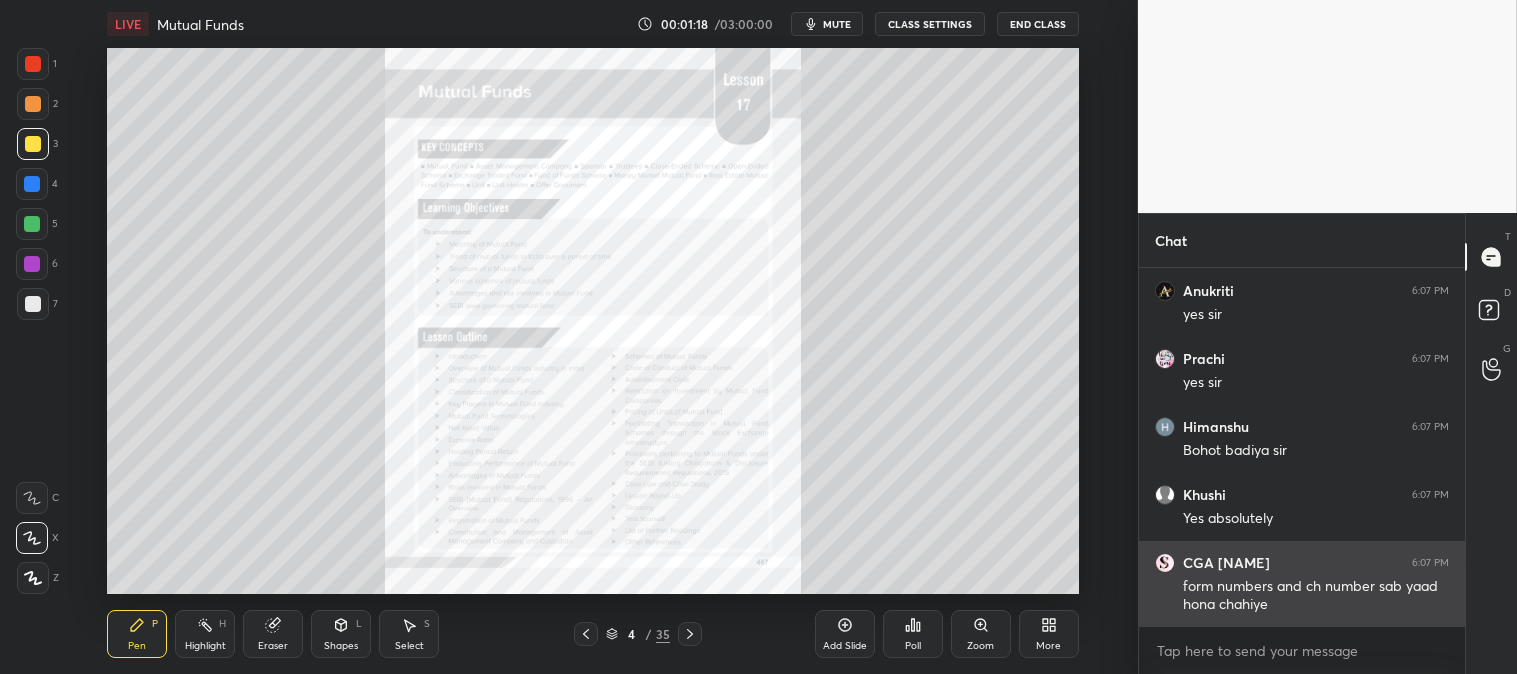 scroll, scrollTop: 1602, scrollLeft: 0, axis: vertical 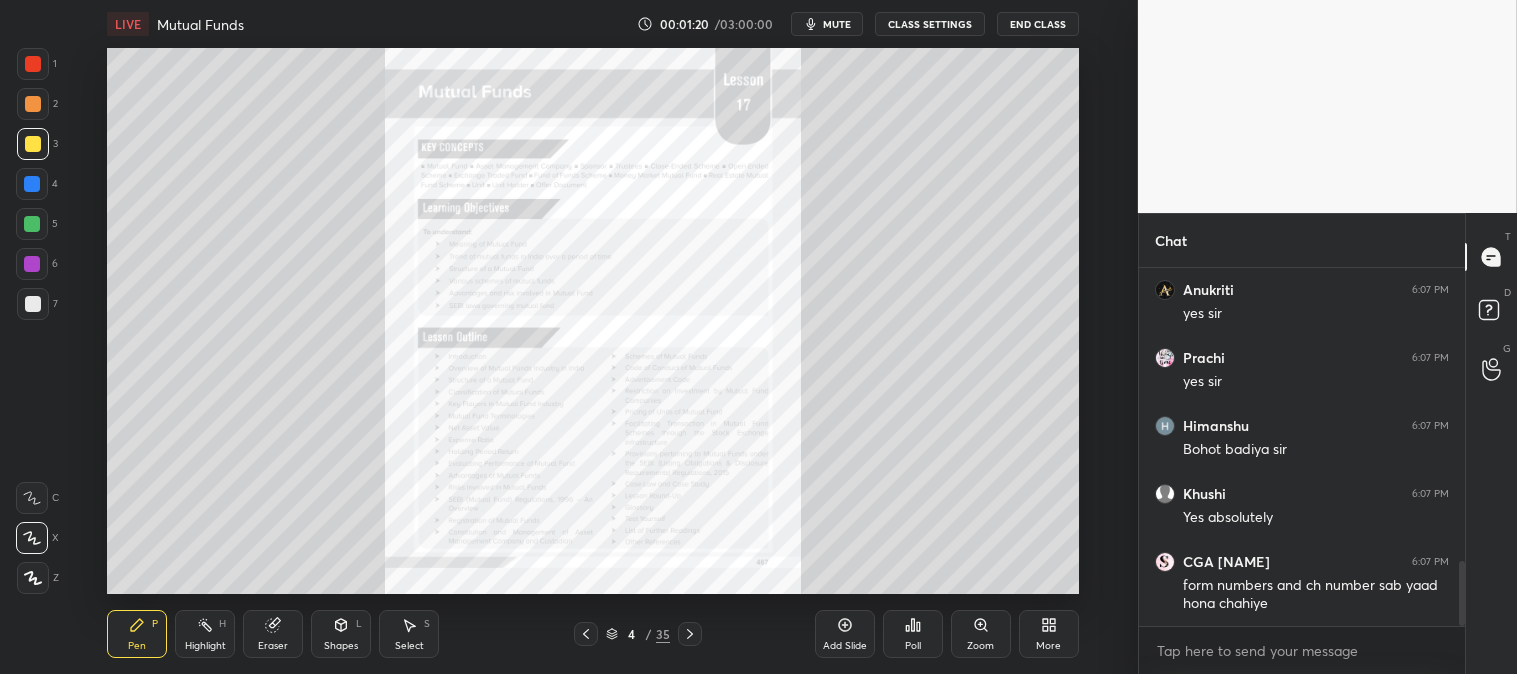 click at bounding box center [33, 64] 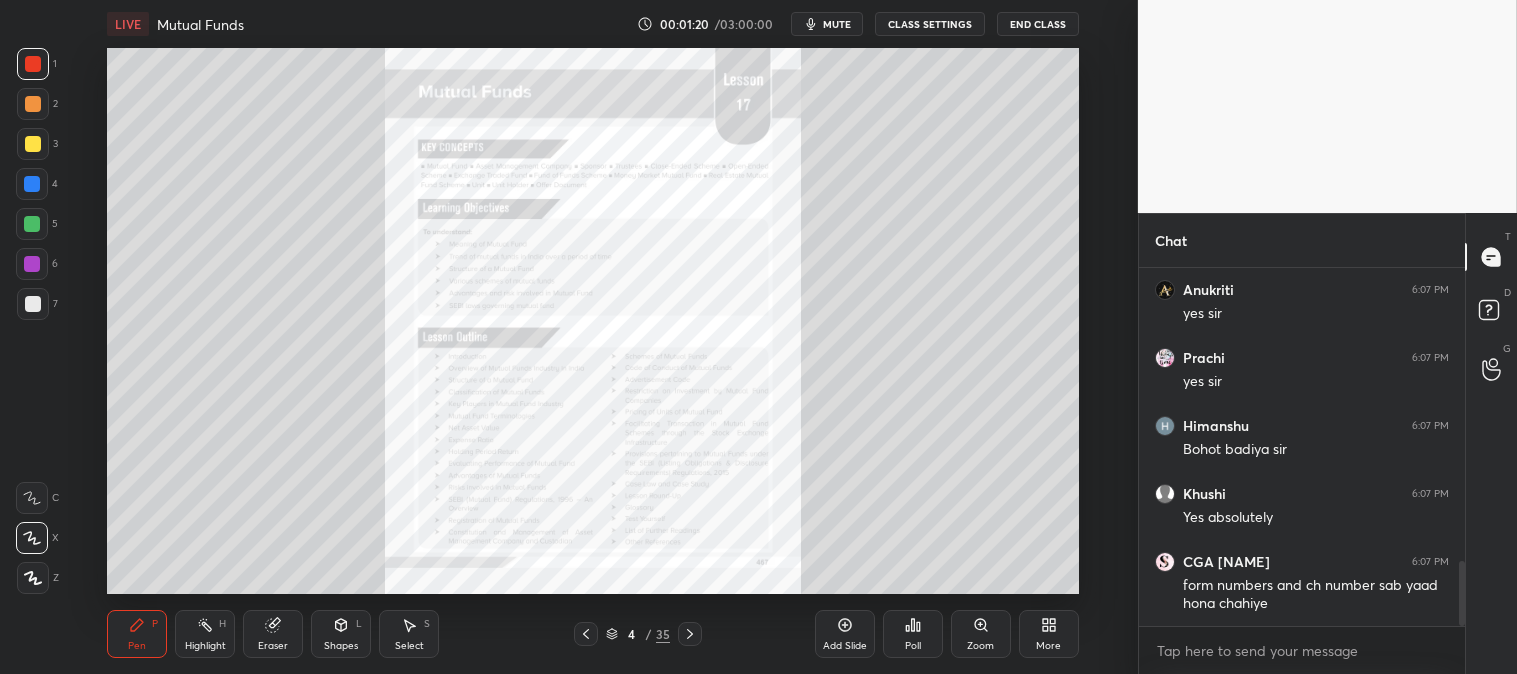 click at bounding box center (33, 144) 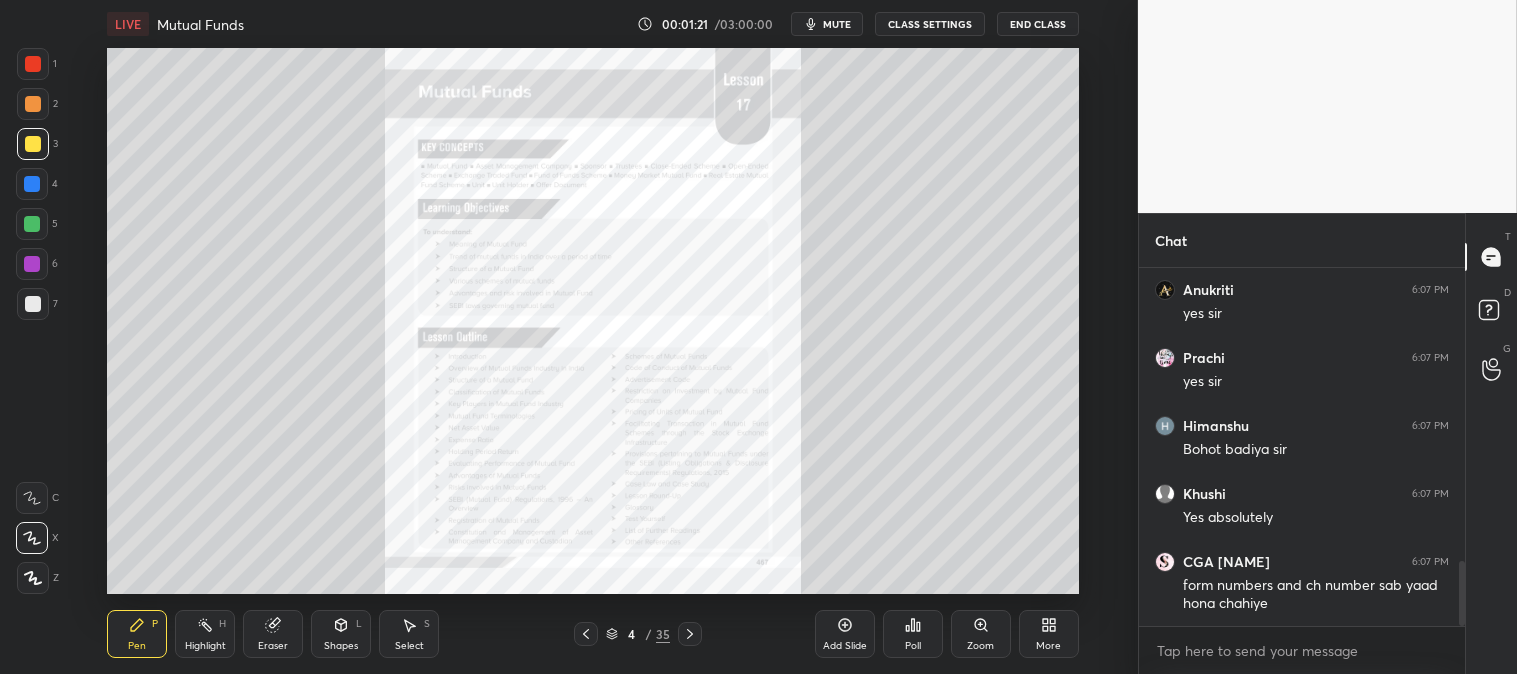 click on "/" at bounding box center (649, 634) 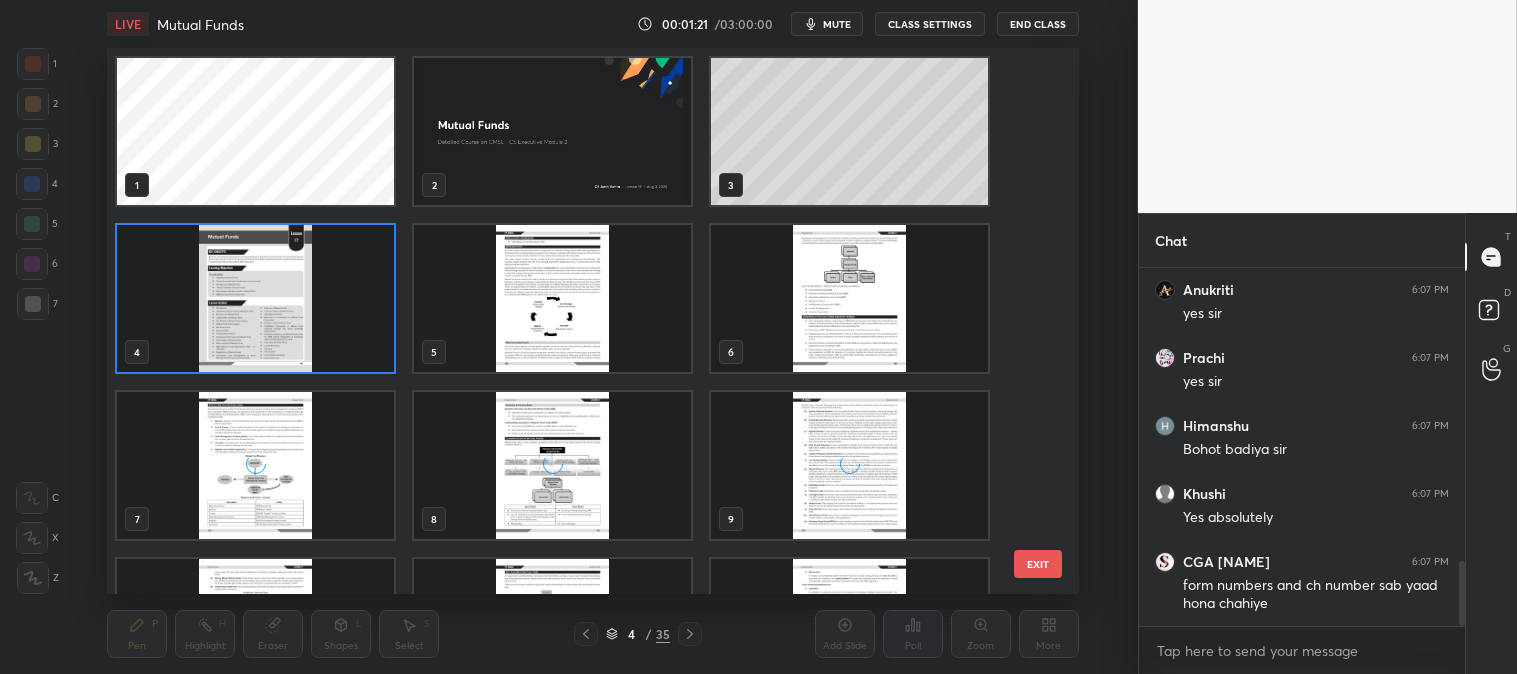 scroll, scrollTop: 5, scrollLeft: 11, axis: both 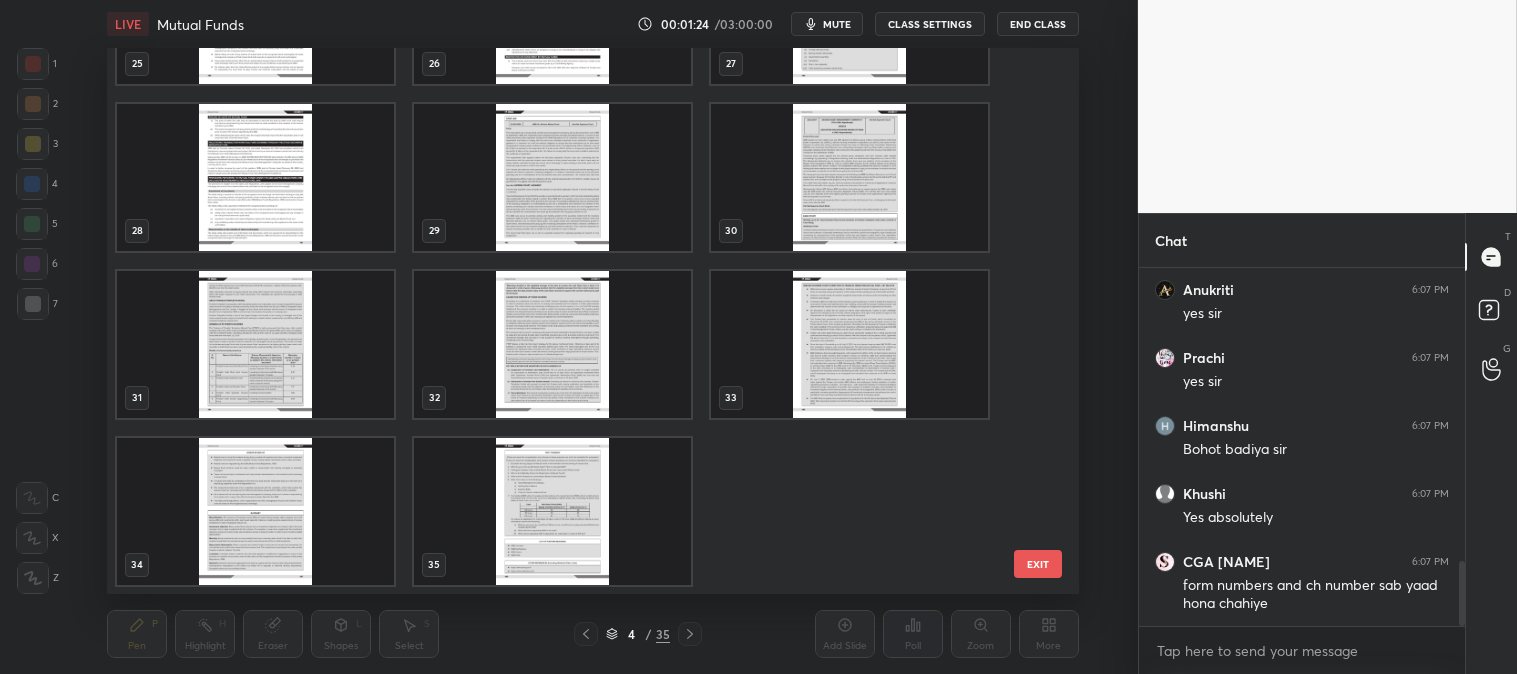 click at bounding box center [552, 176] 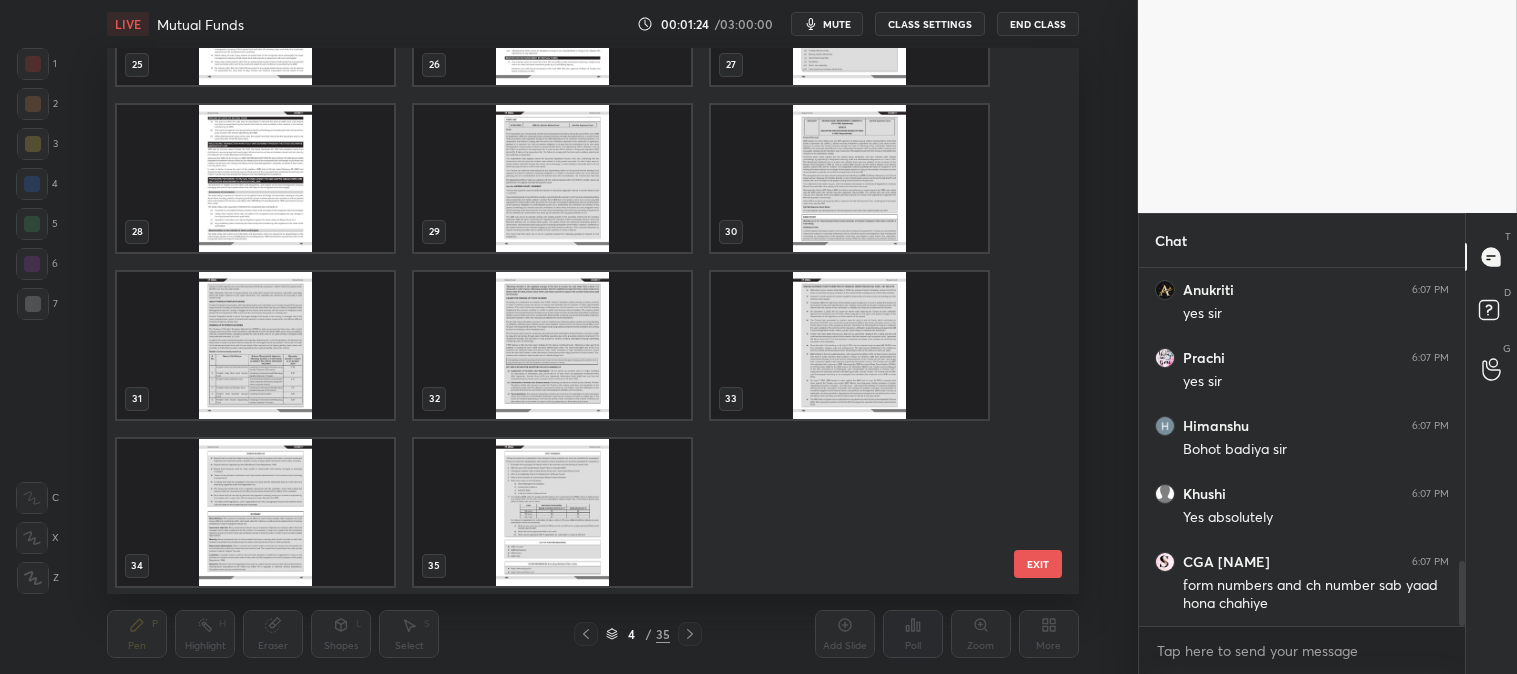 click at bounding box center (552, 177) 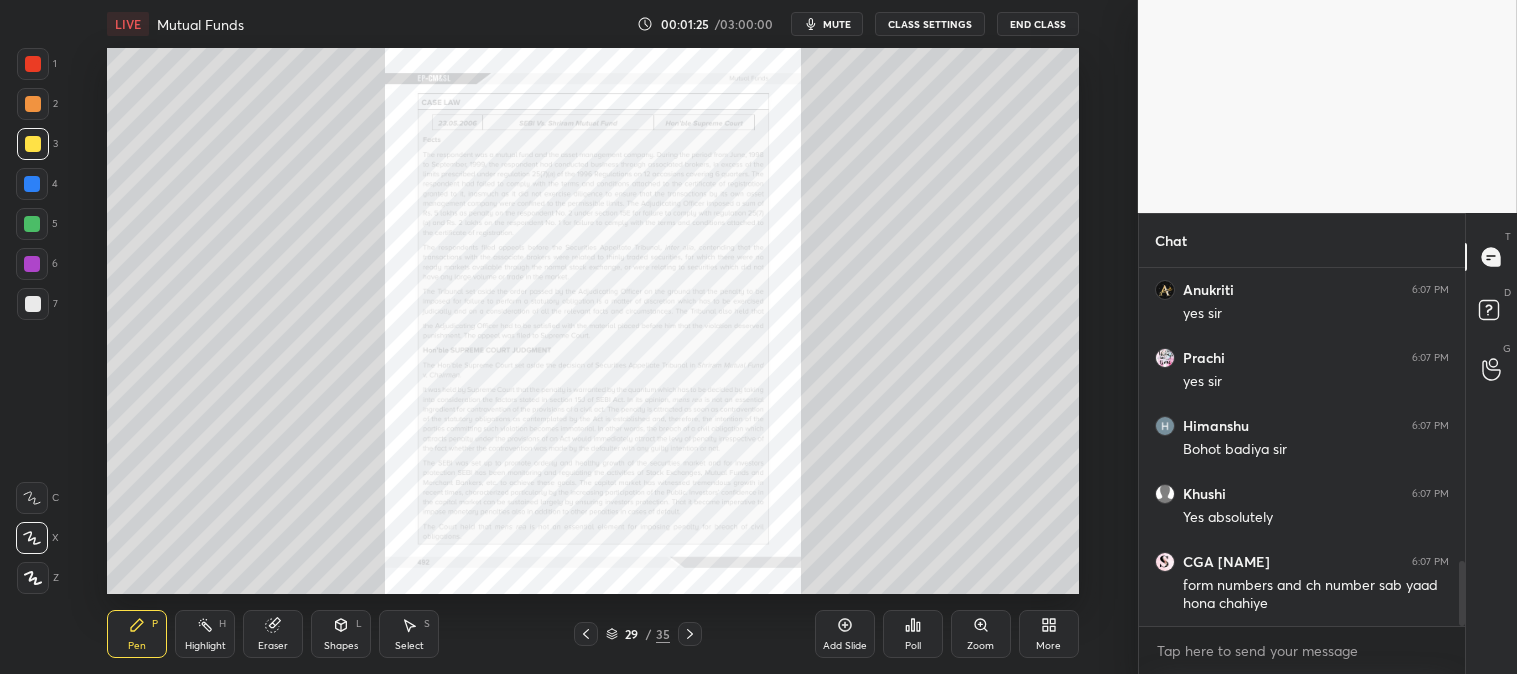 click 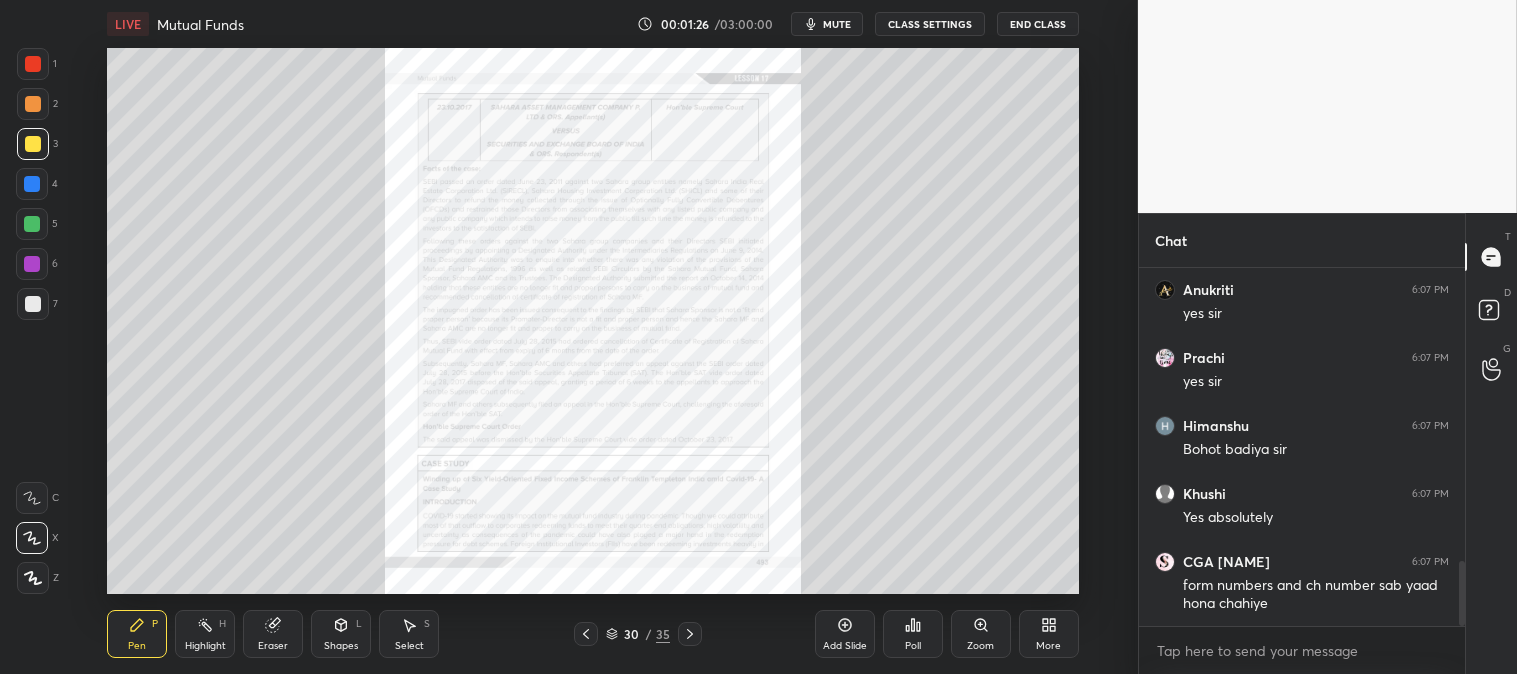 click 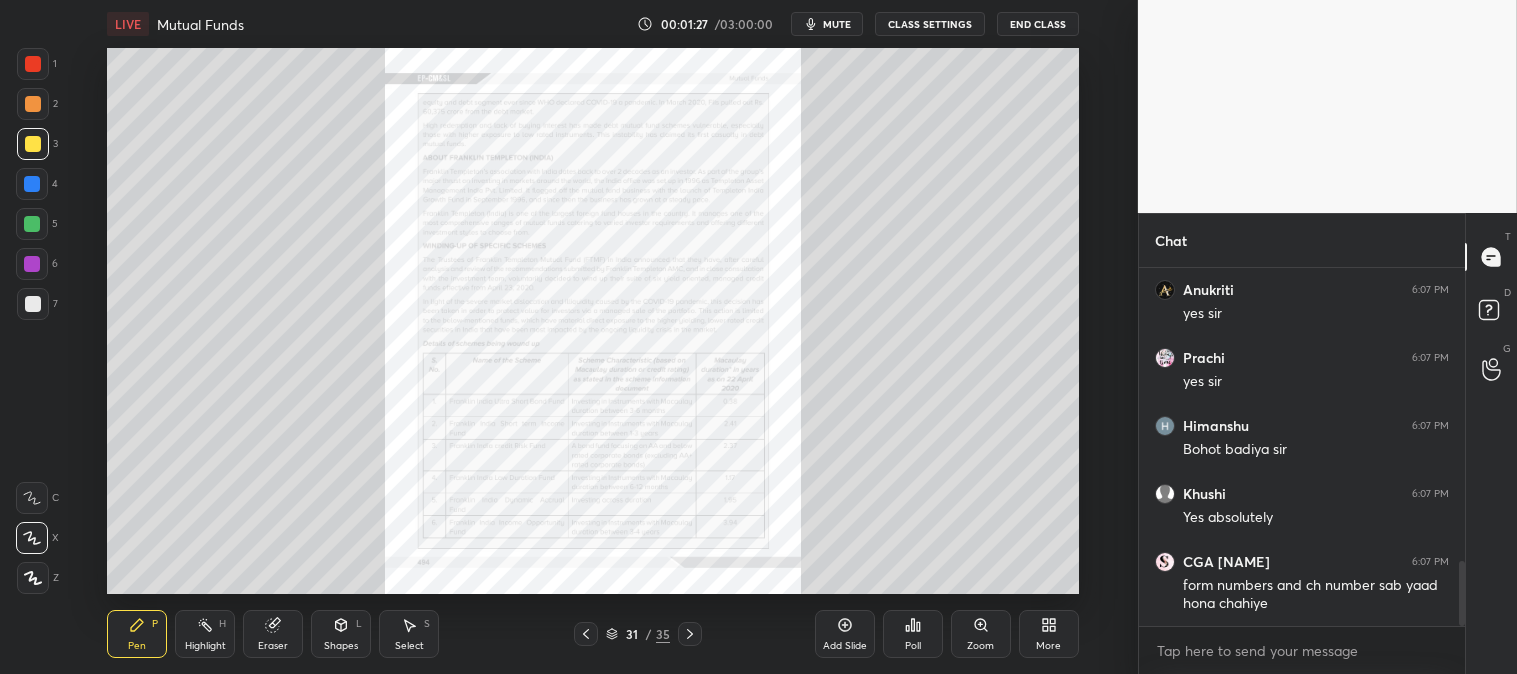 click 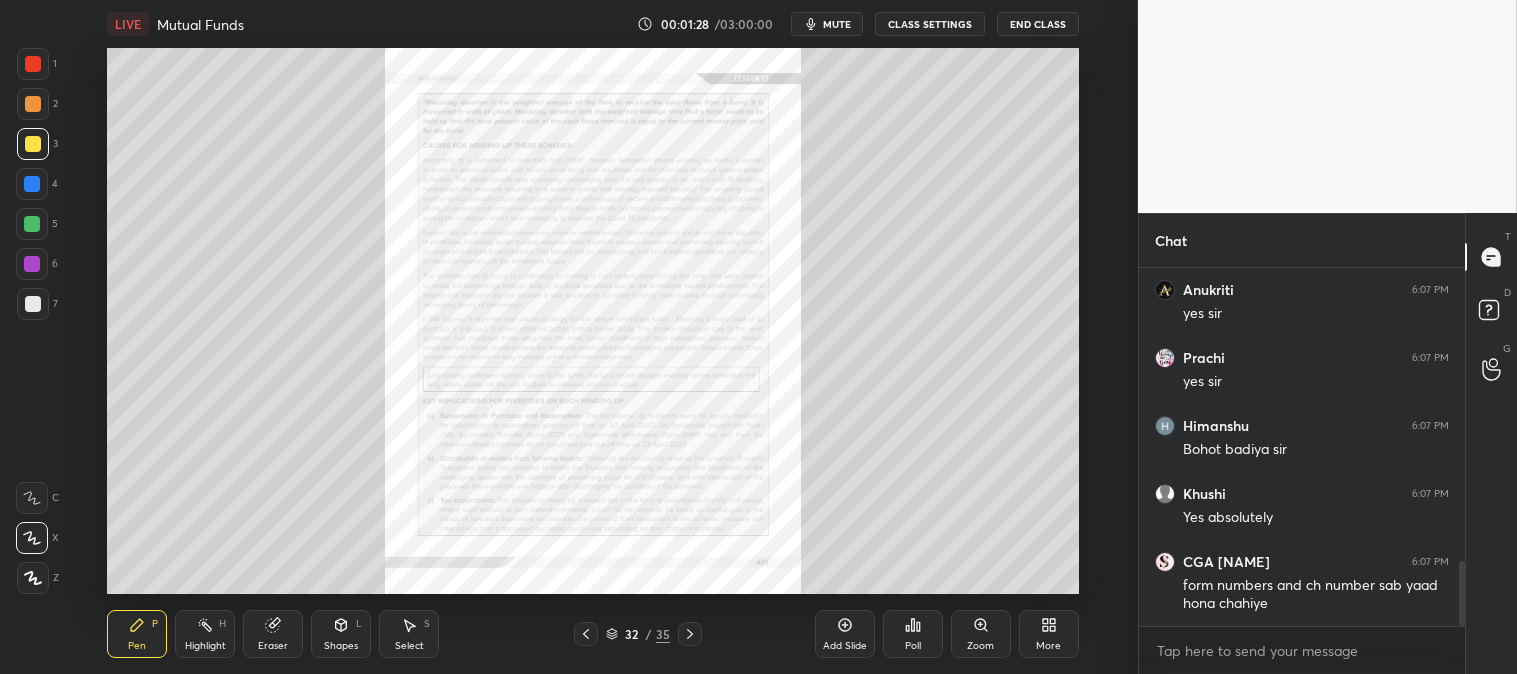 click 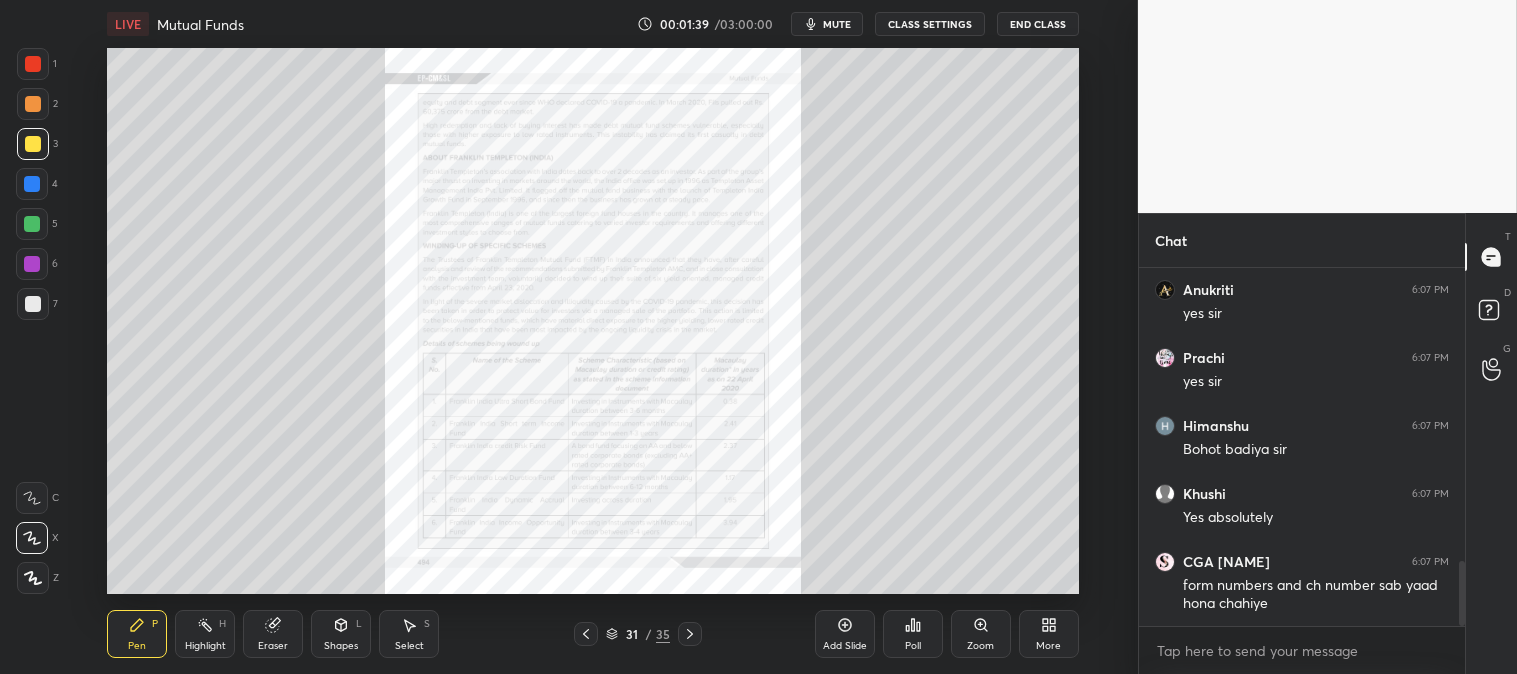 click 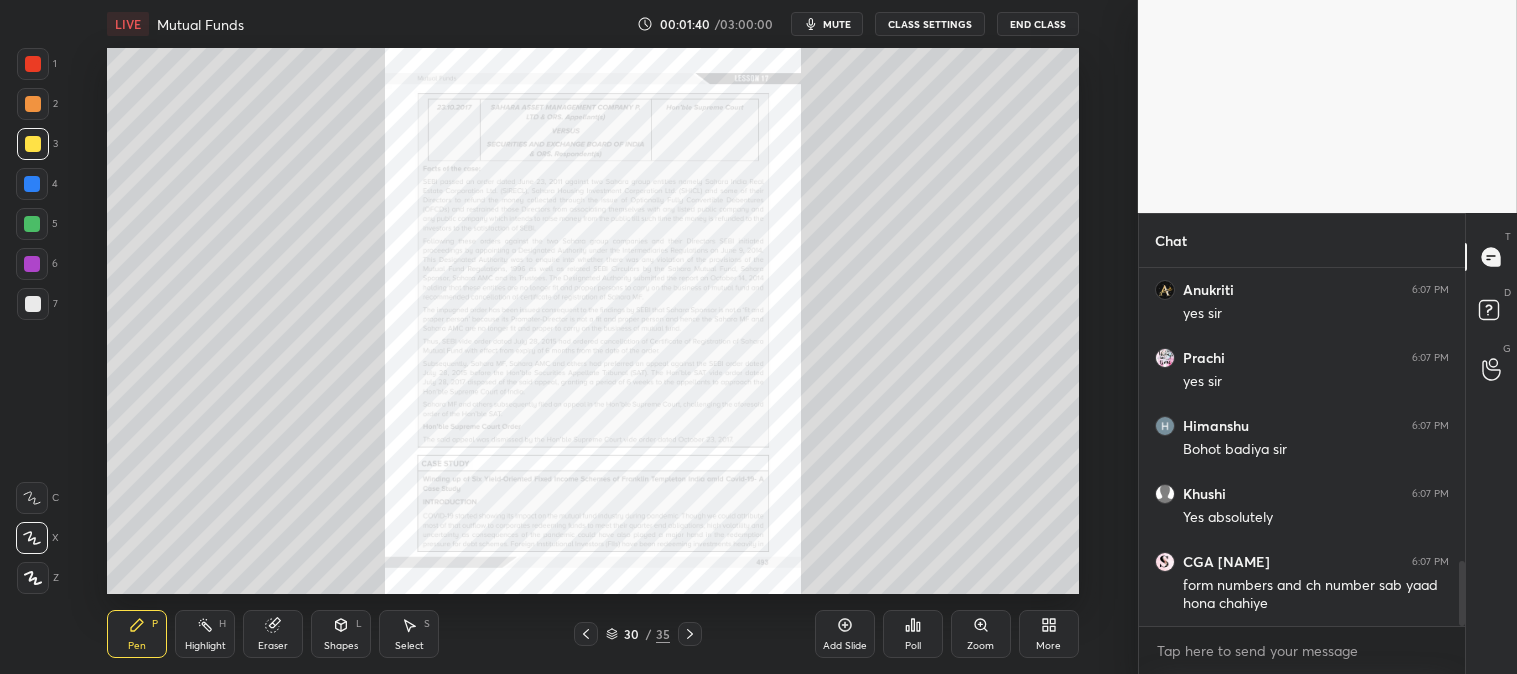click at bounding box center [586, 634] 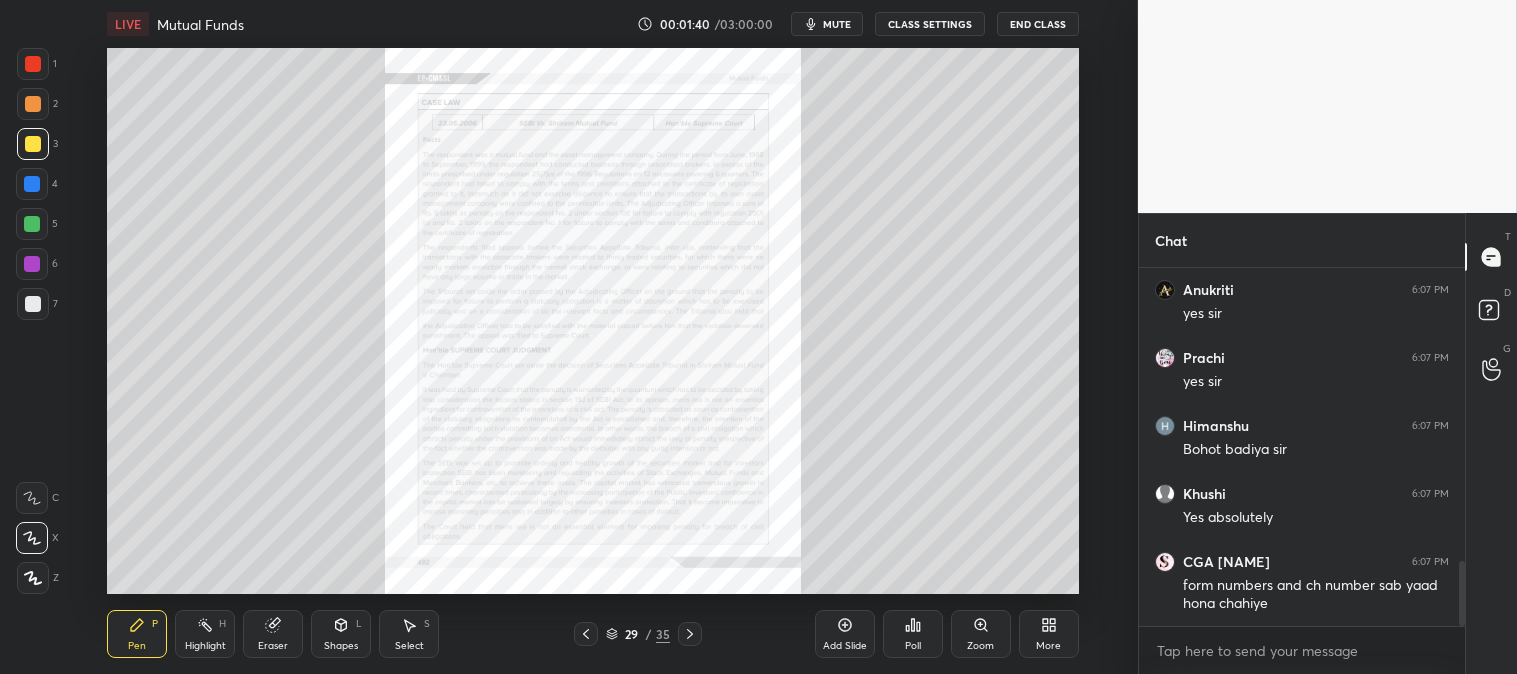 click at bounding box center [586, 634] 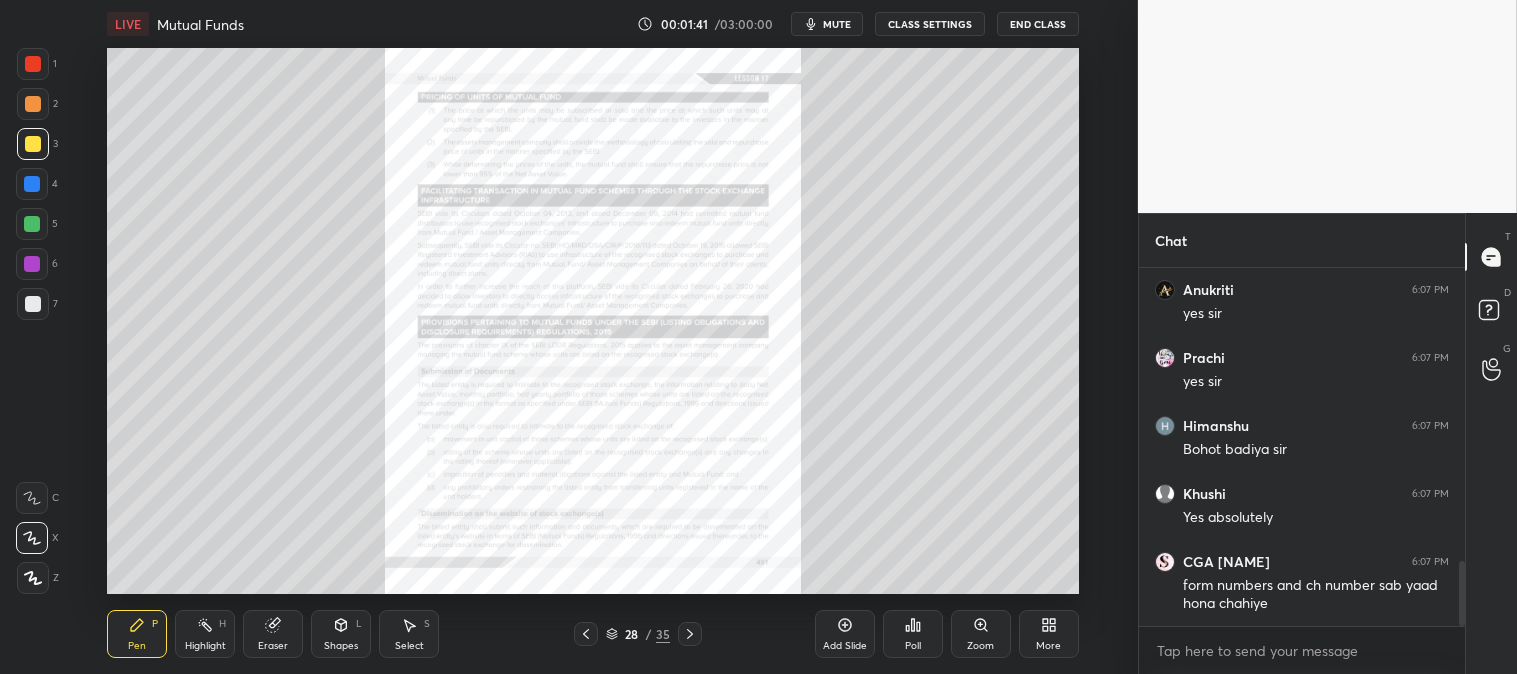 click at bounding box center (586, 634) 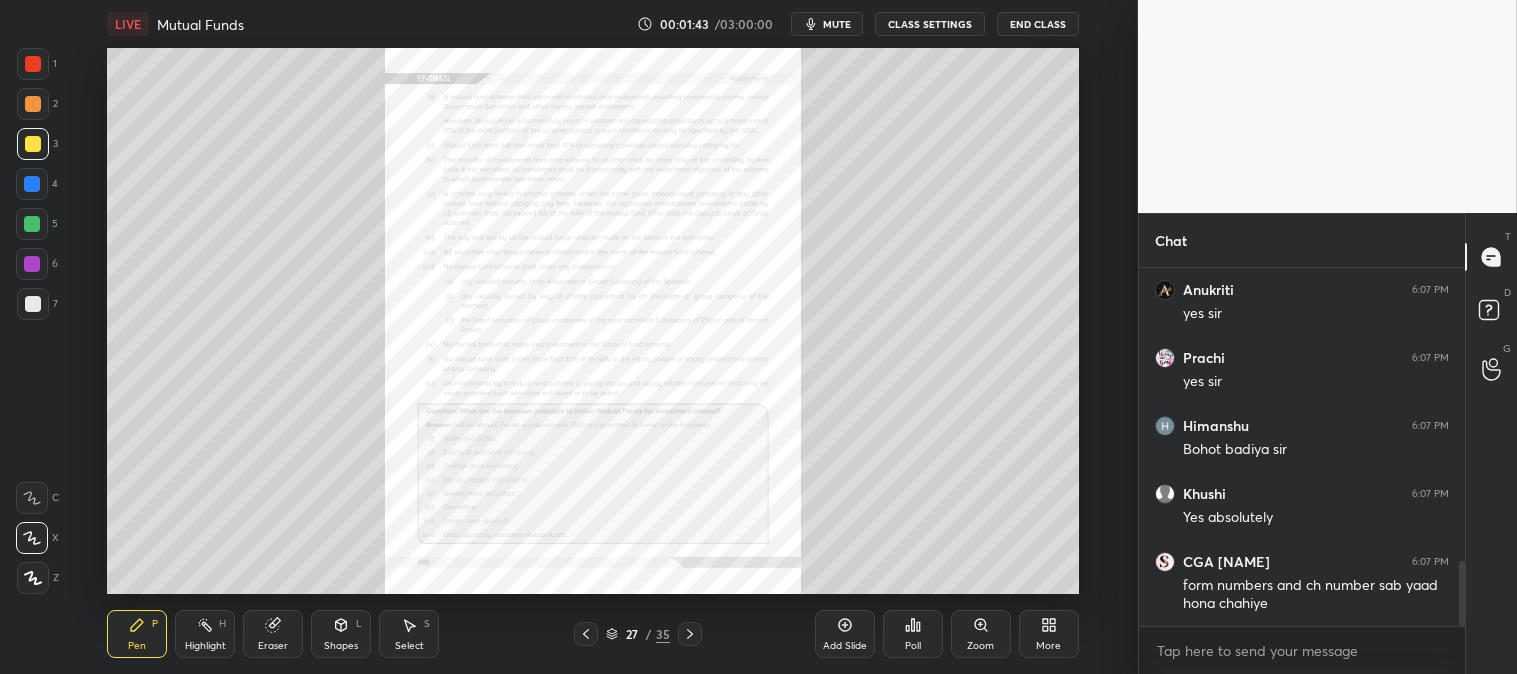 click 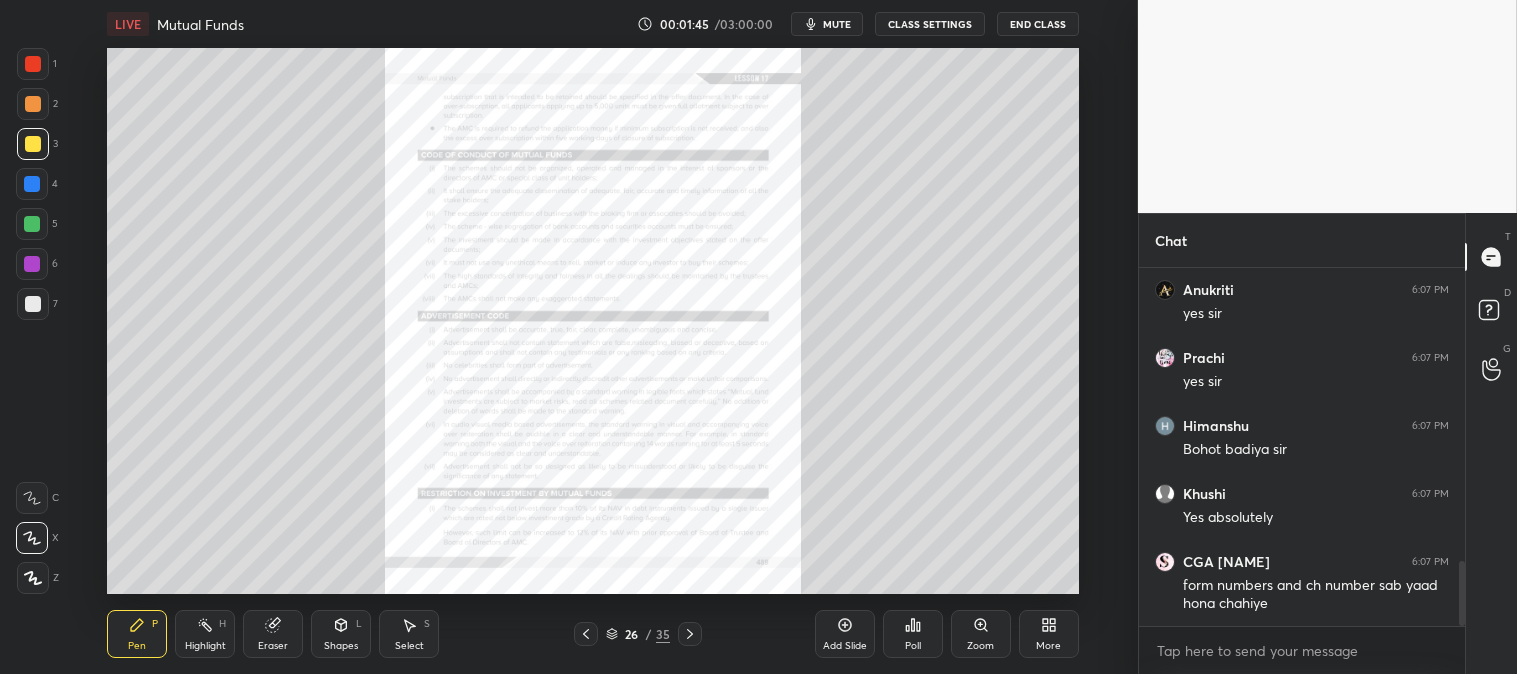 click 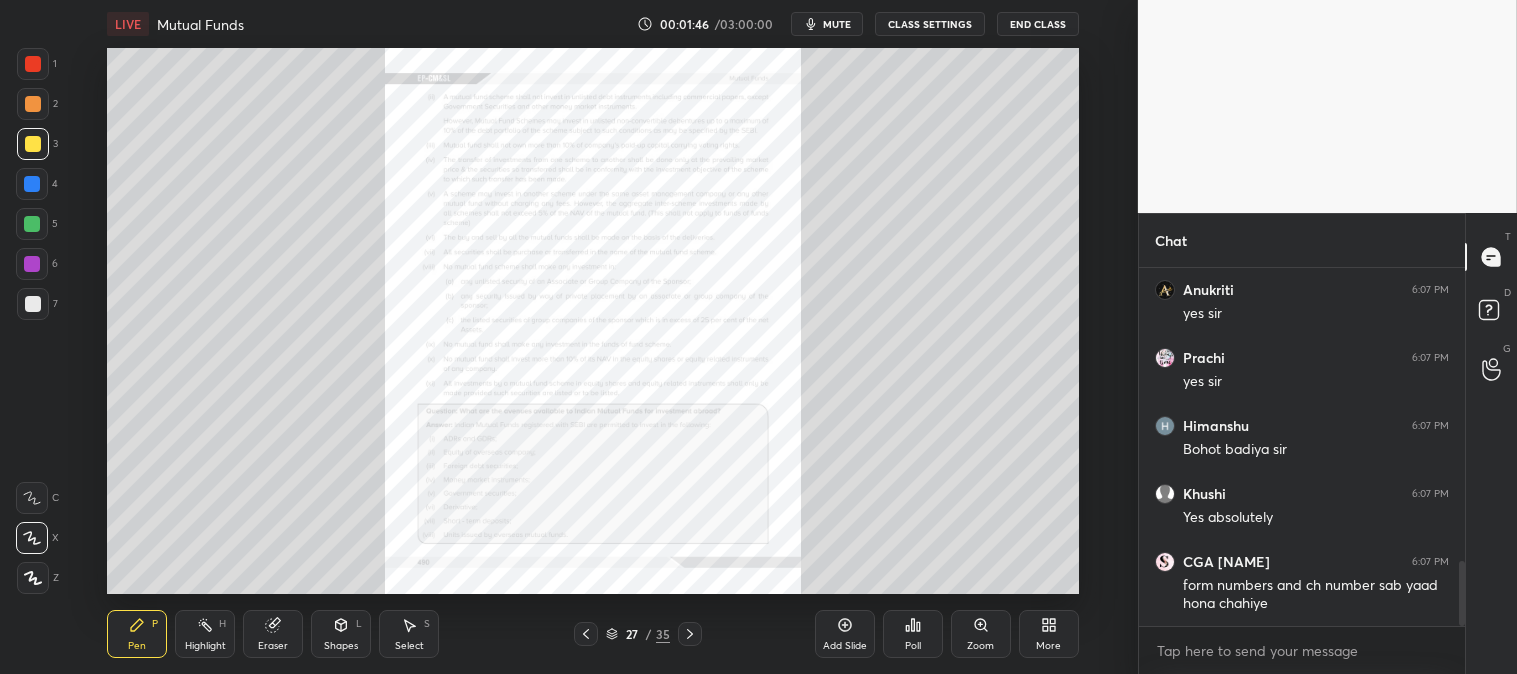click 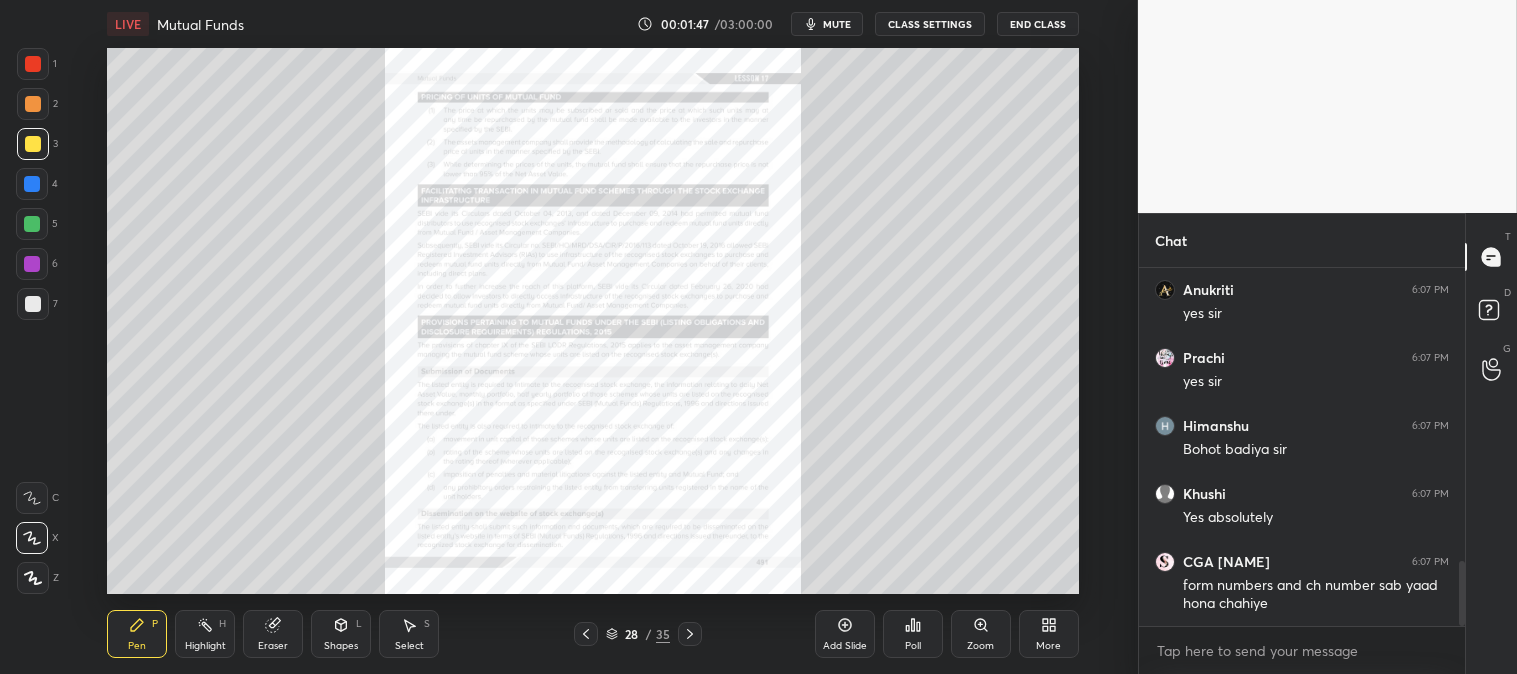 click on "Zoom" at bounding box center [980, 646] 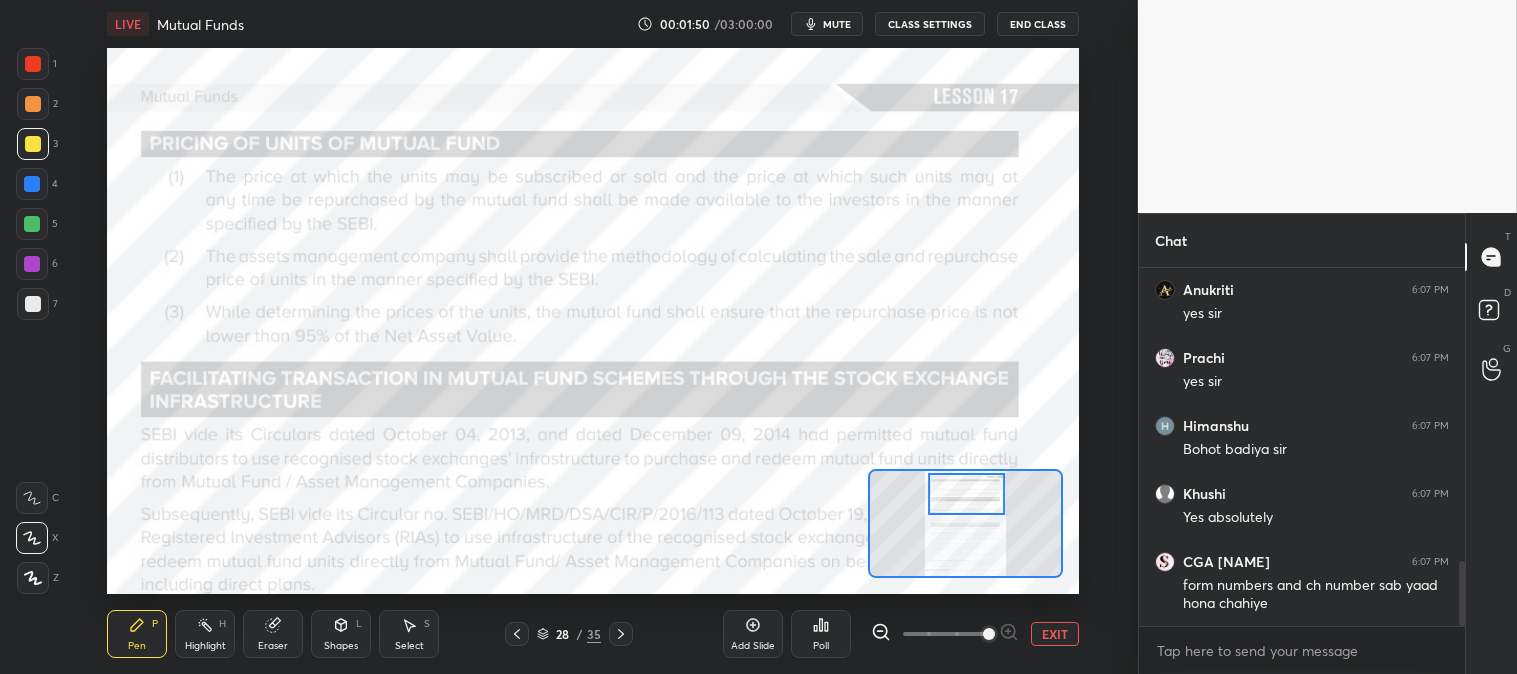 click at bounding box center (33, 64) 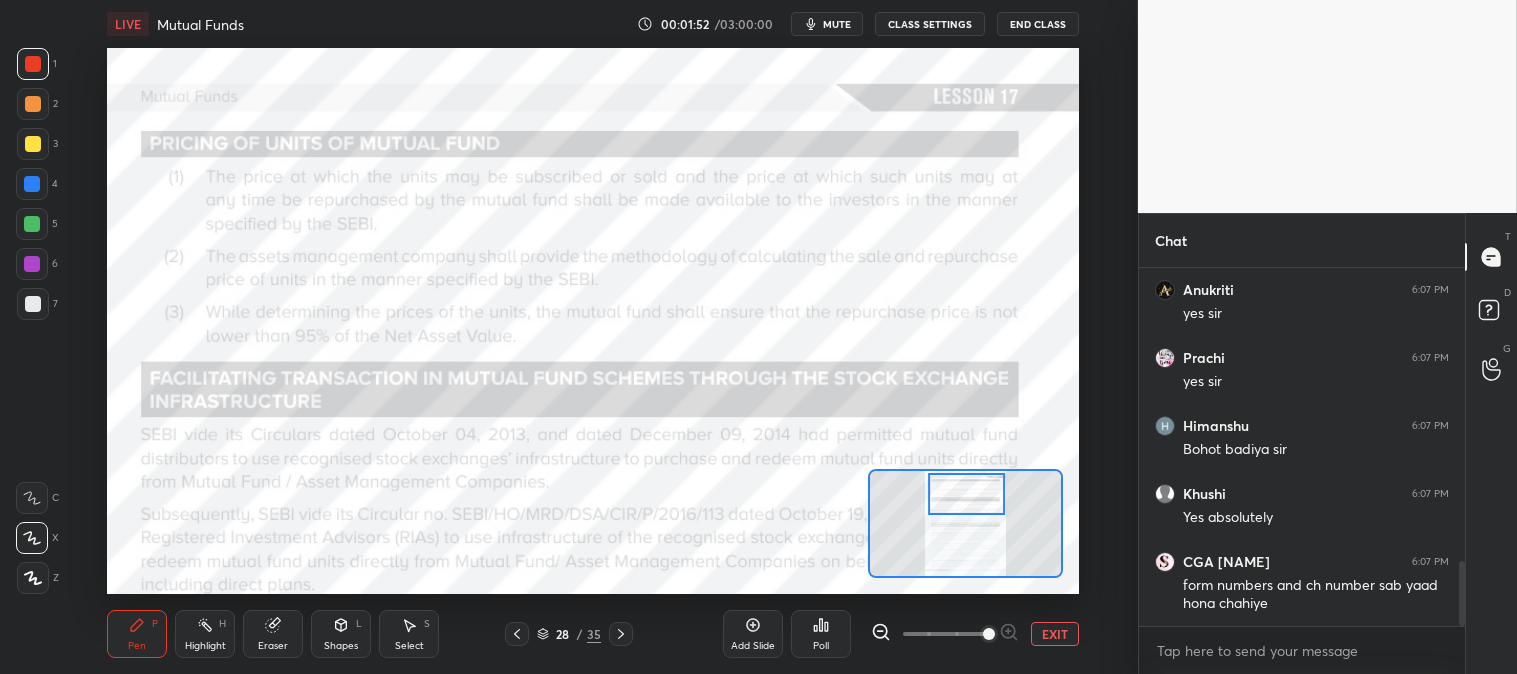click on "mute" at bounding box center (837, 24) 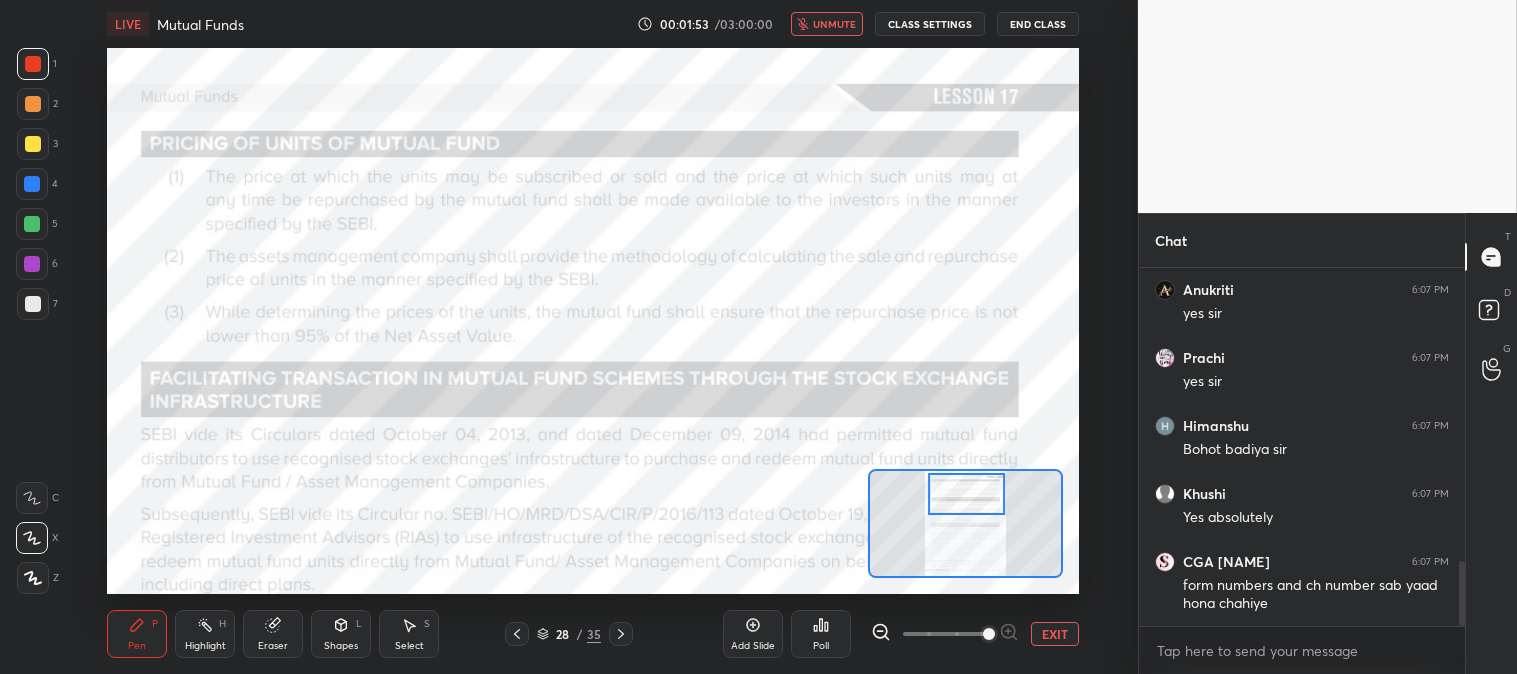 scroll, scrollTop: 1670, scrollLeft: 0, axis: vertical 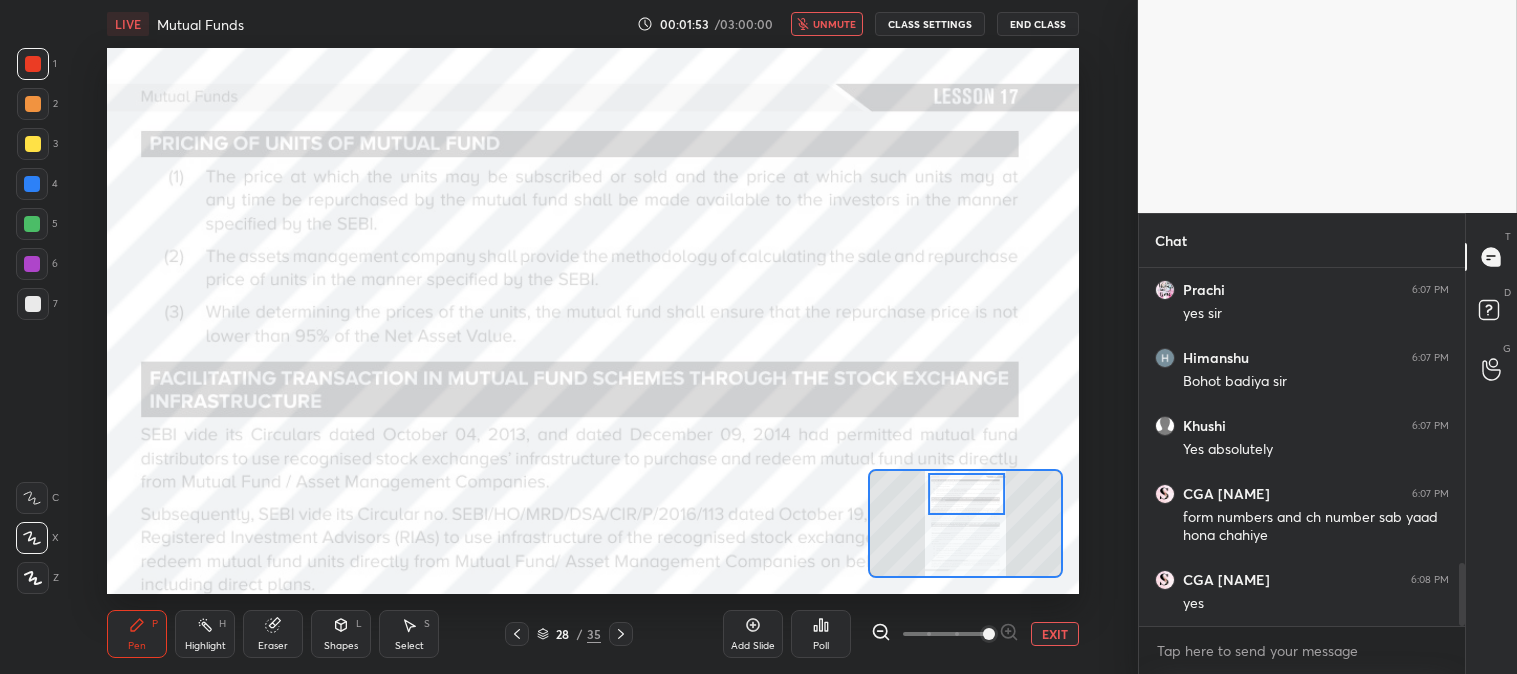 click on "unmute" at bounding box center [834, 24] 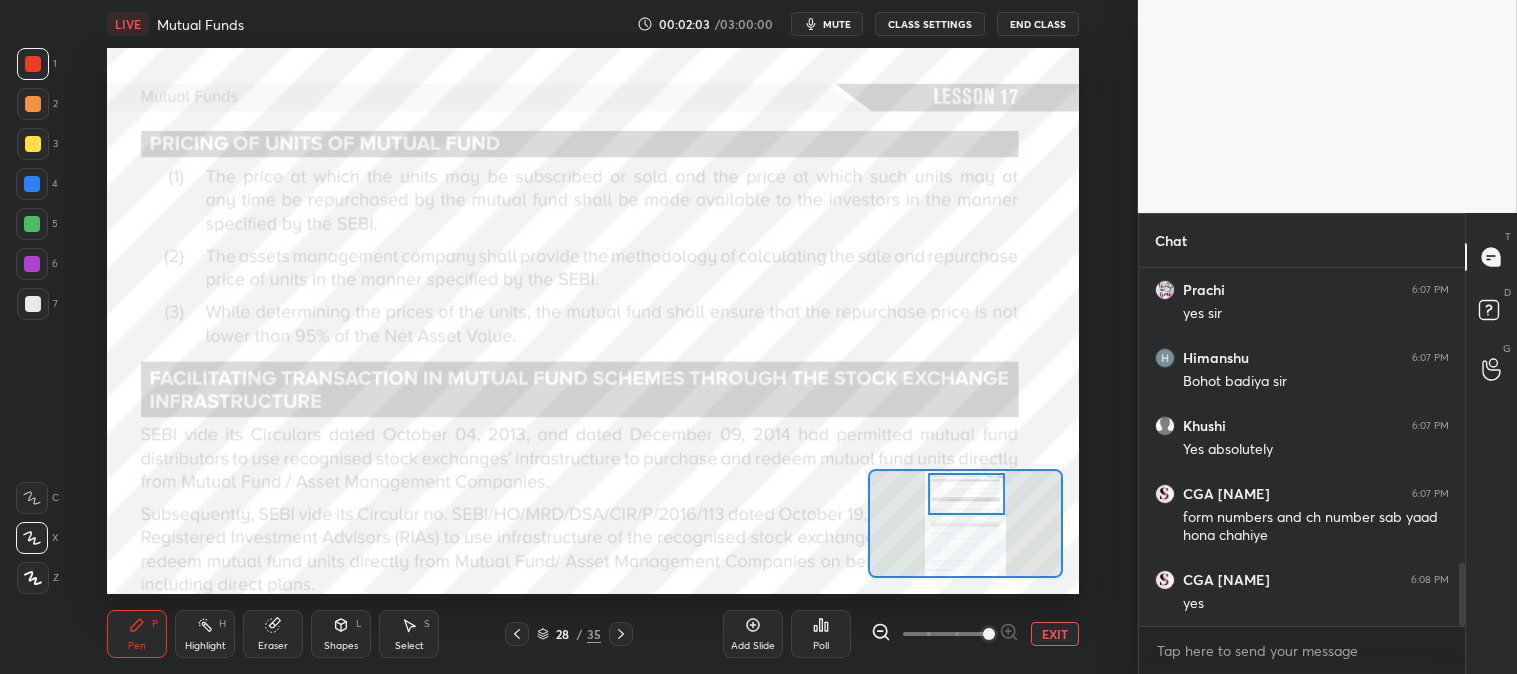 click on "Highlight" at bounding box center [205, 646] 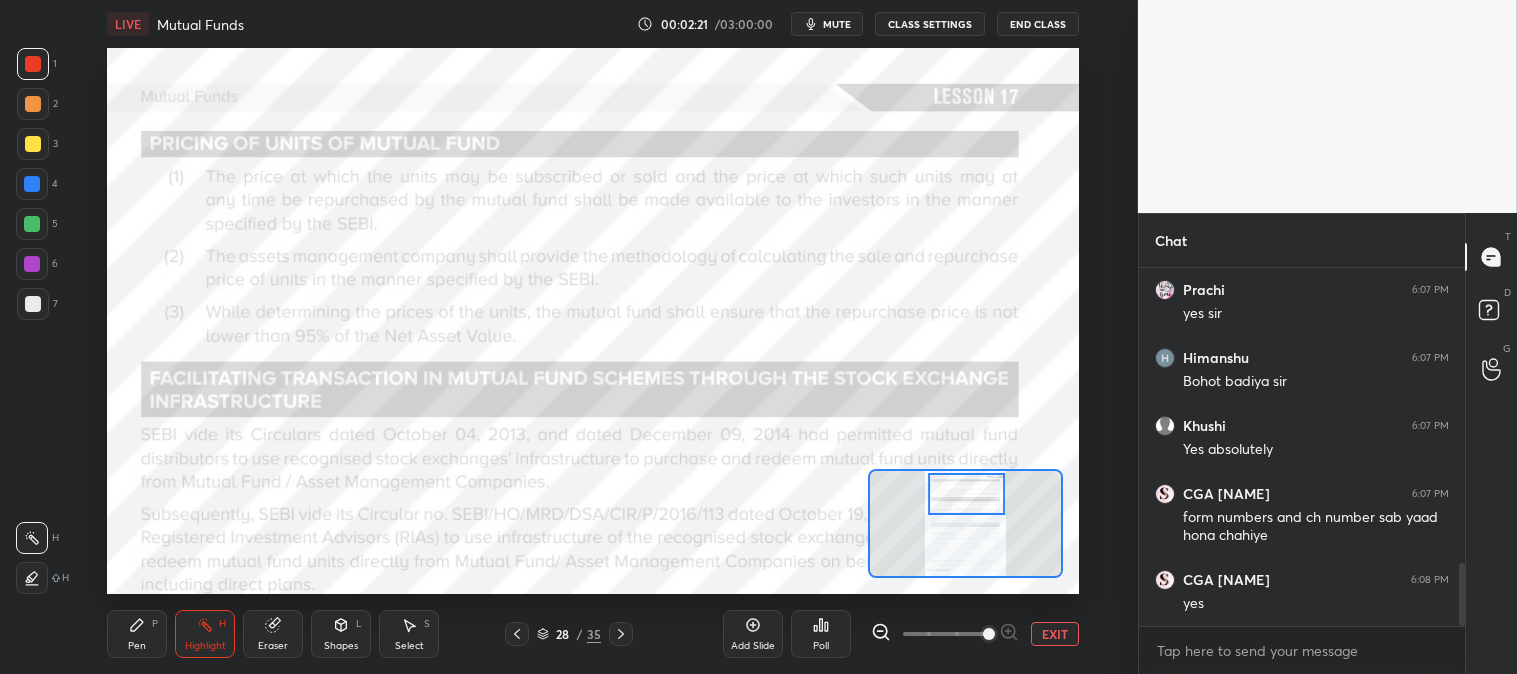 click on "Pen P" at bounding box center [137, 634] 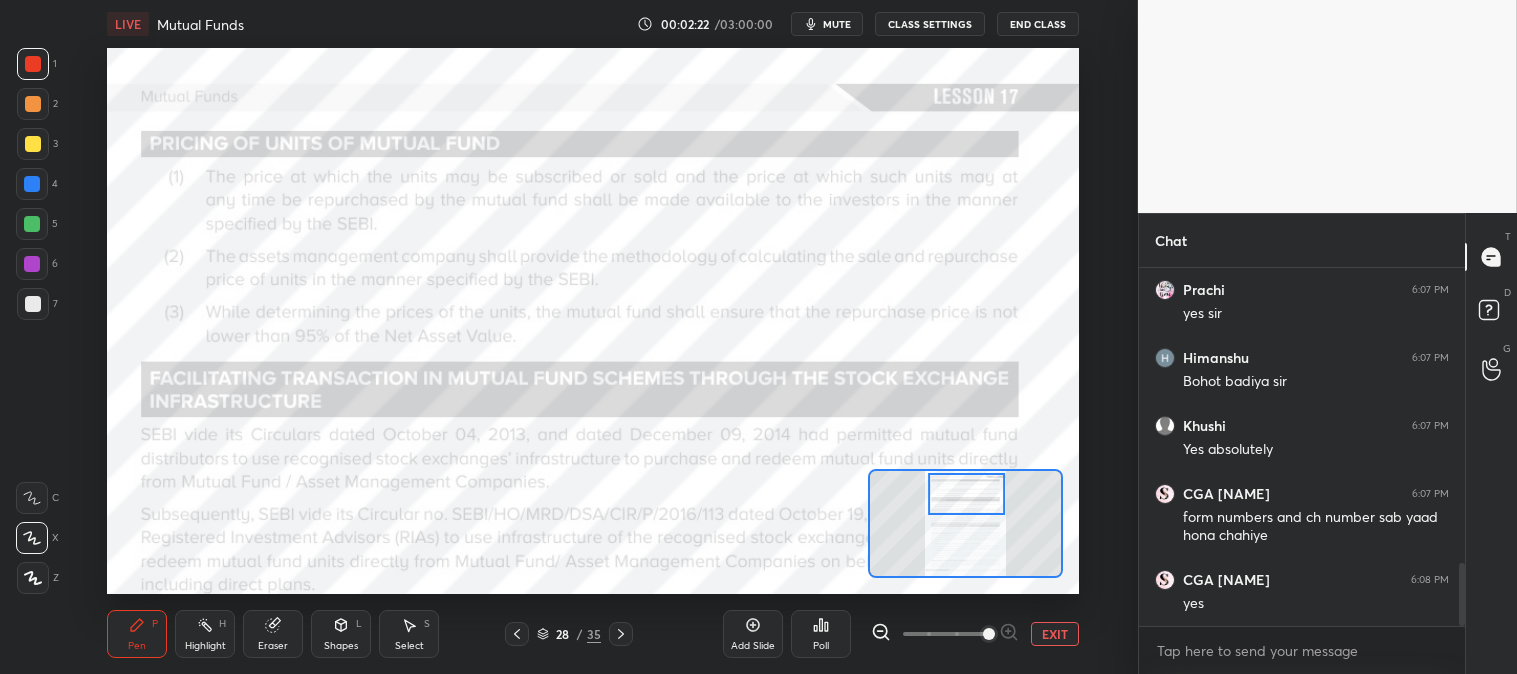click on "mute" at bounding box center (837, 24) 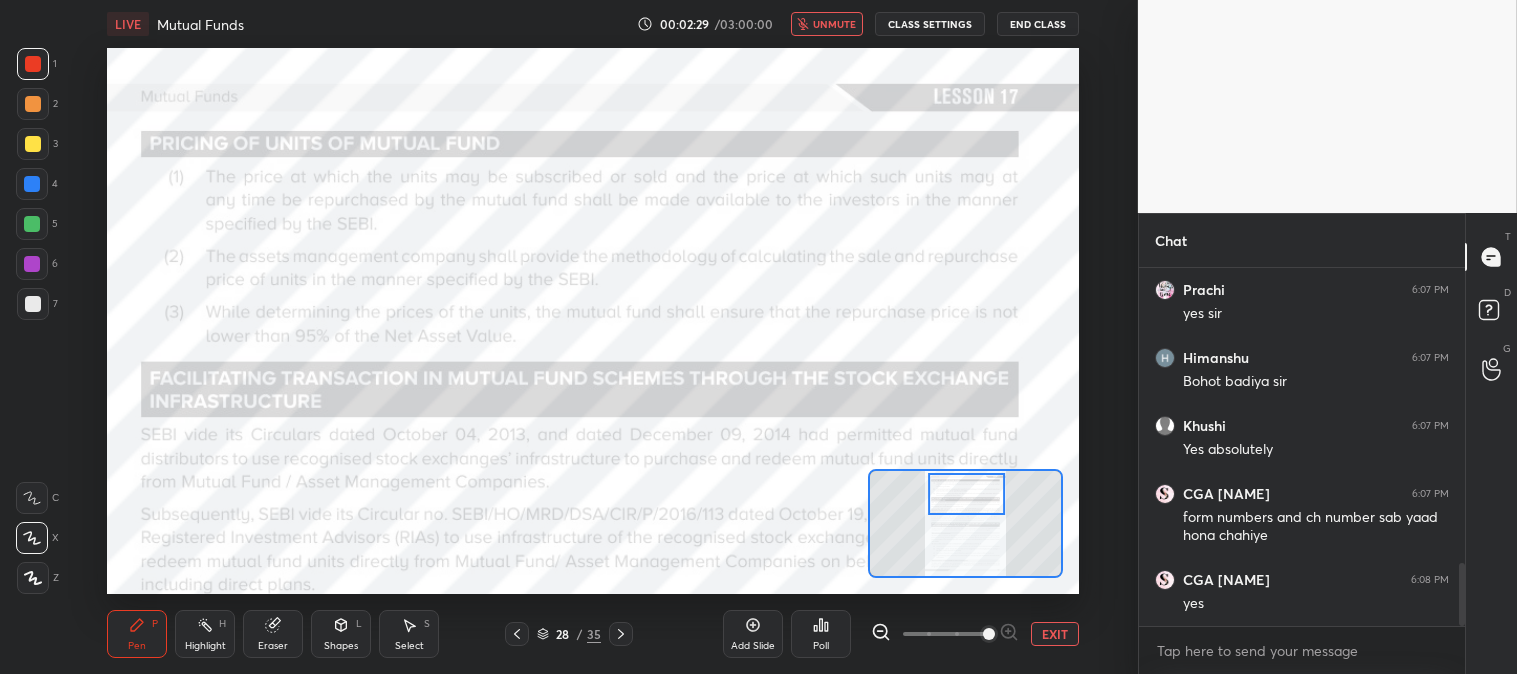 click on "unmute" at bounding box center [834, 24] 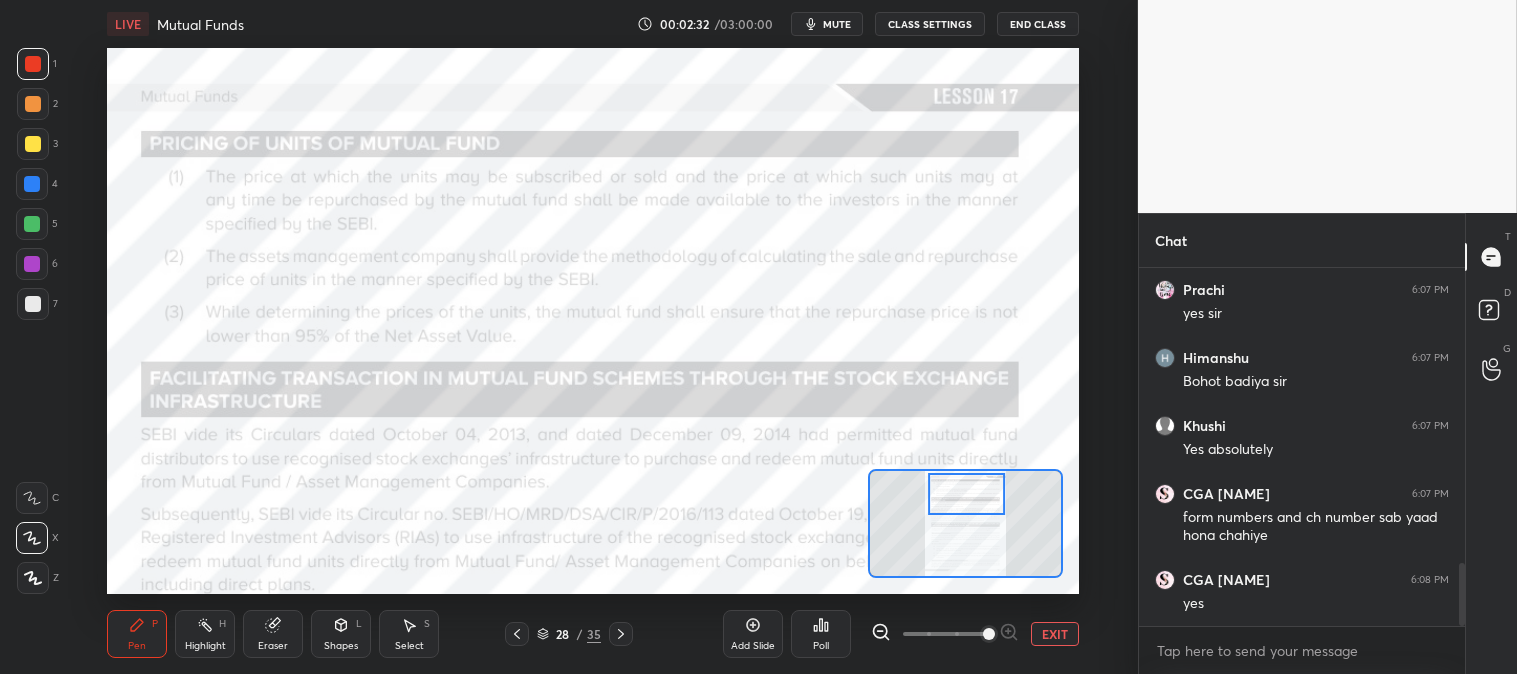 click on "Pen P" at bounding box center (137, 634) 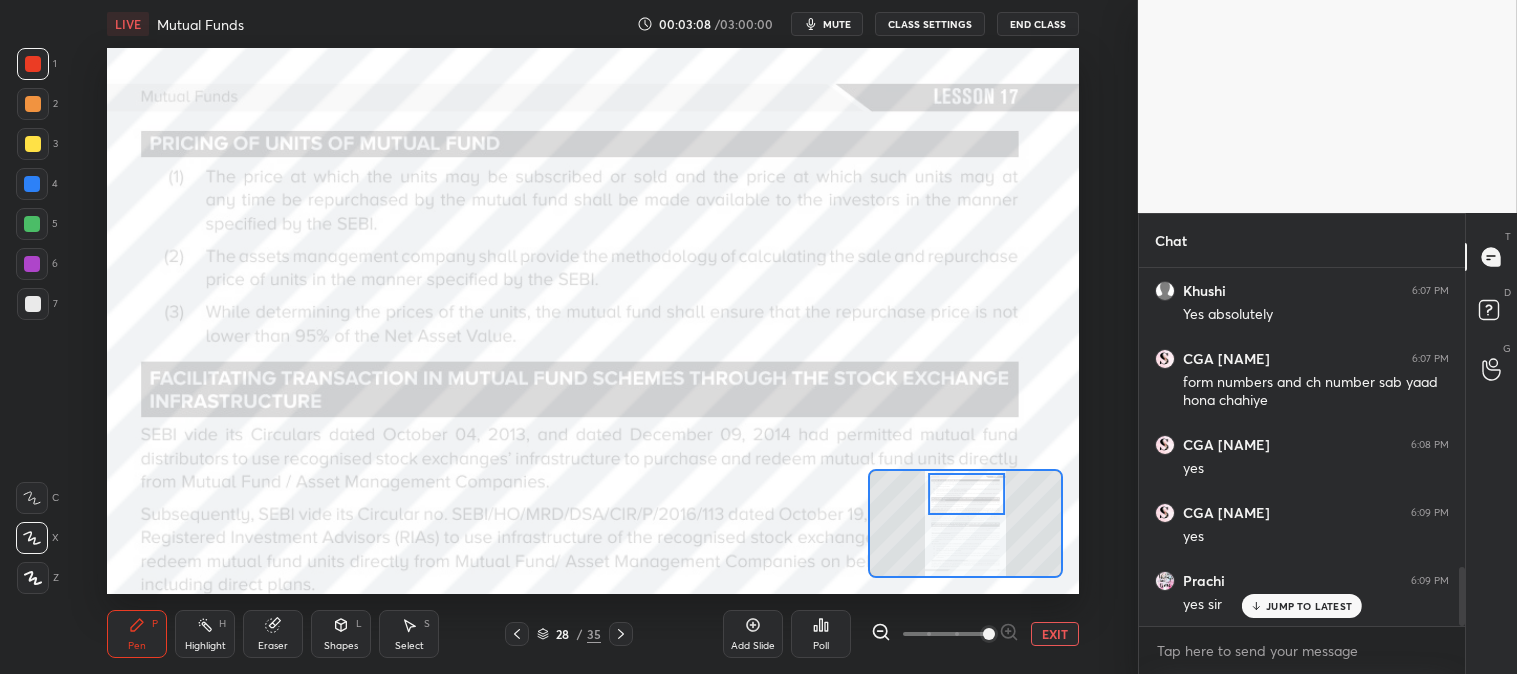 scroll, scrollTop: 1873, scrollLeft: 0, axis: vertical 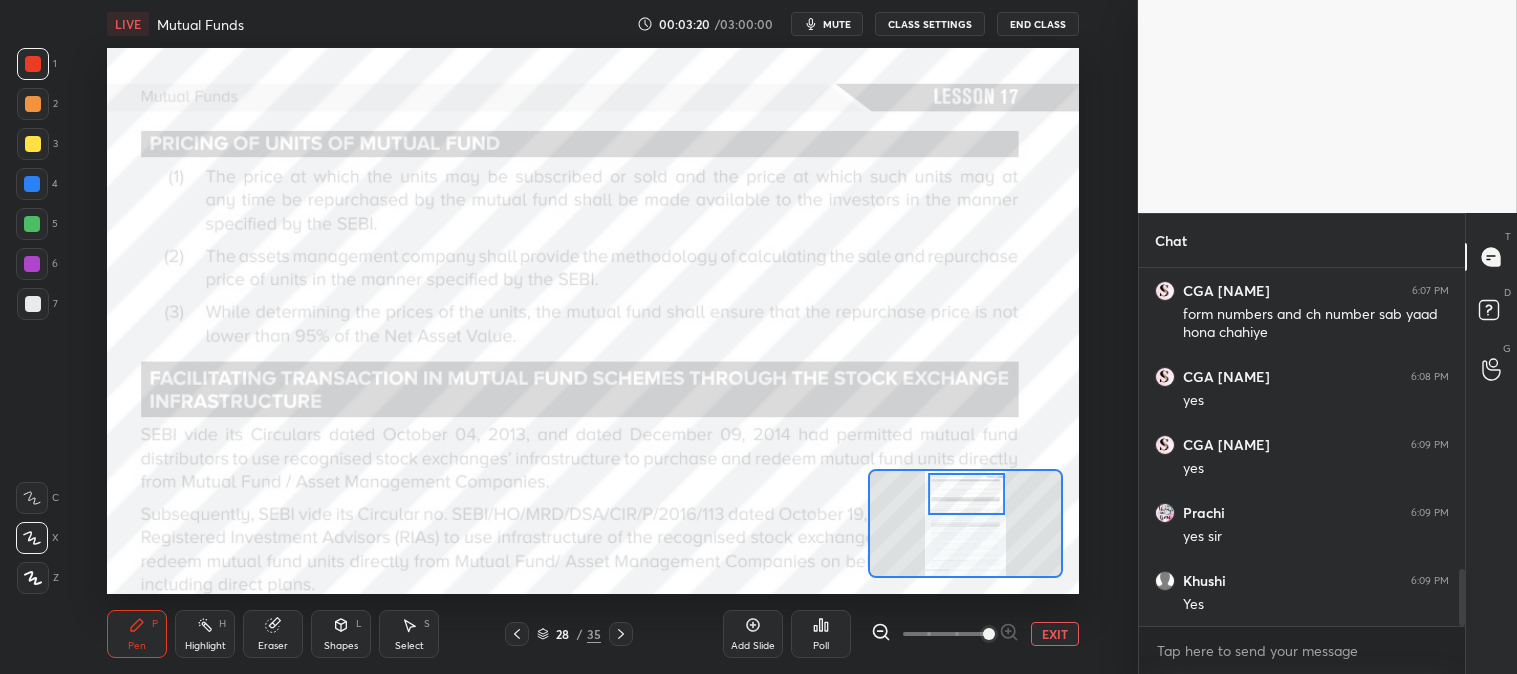 click 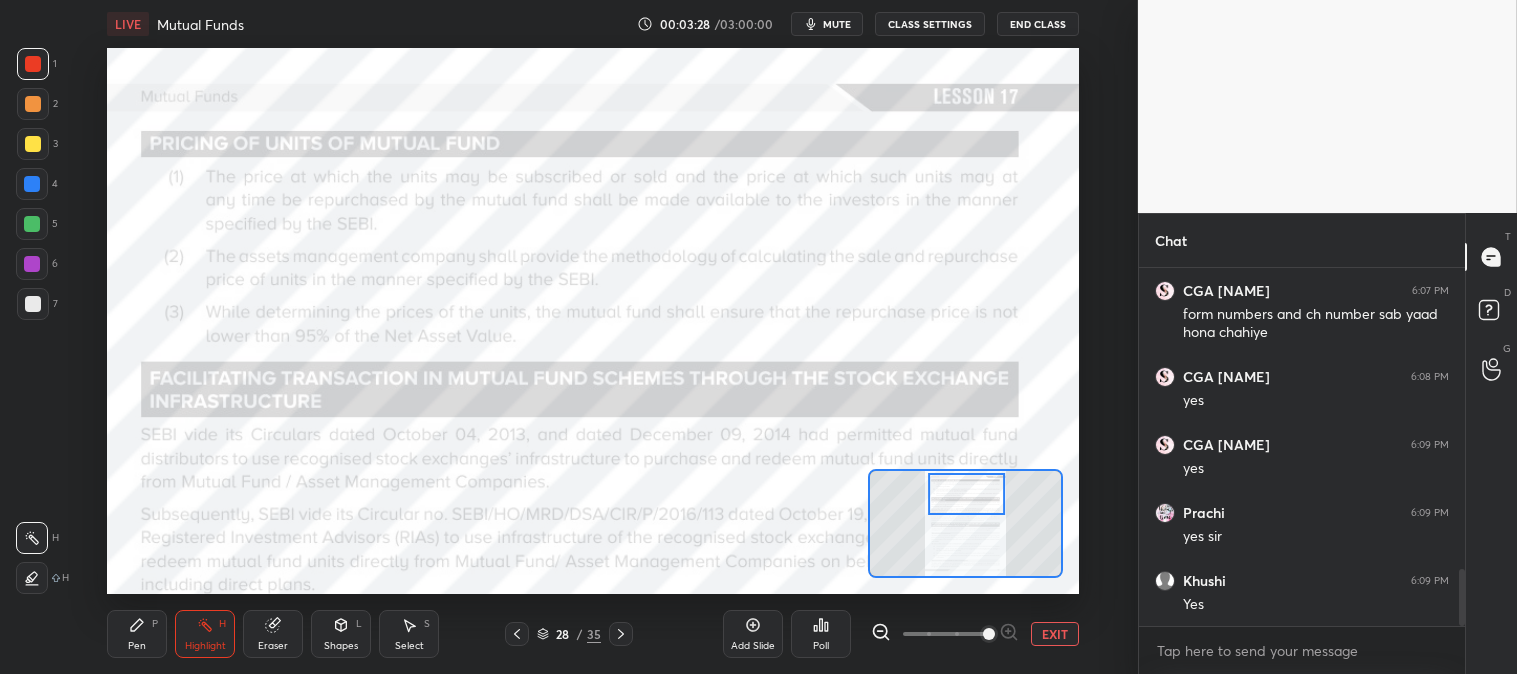 click on "Pen P" at bounding box center [137, 634] 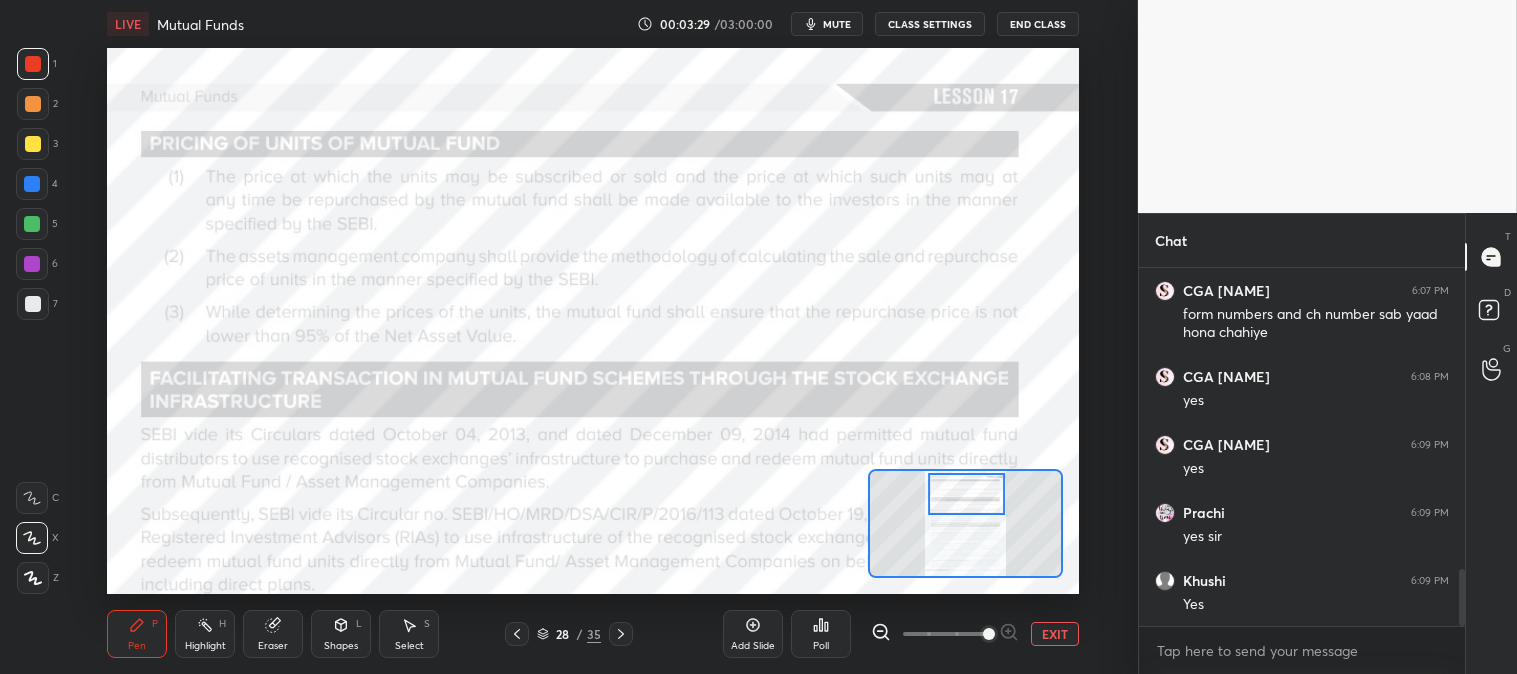 click at bounding box center [32, 184] 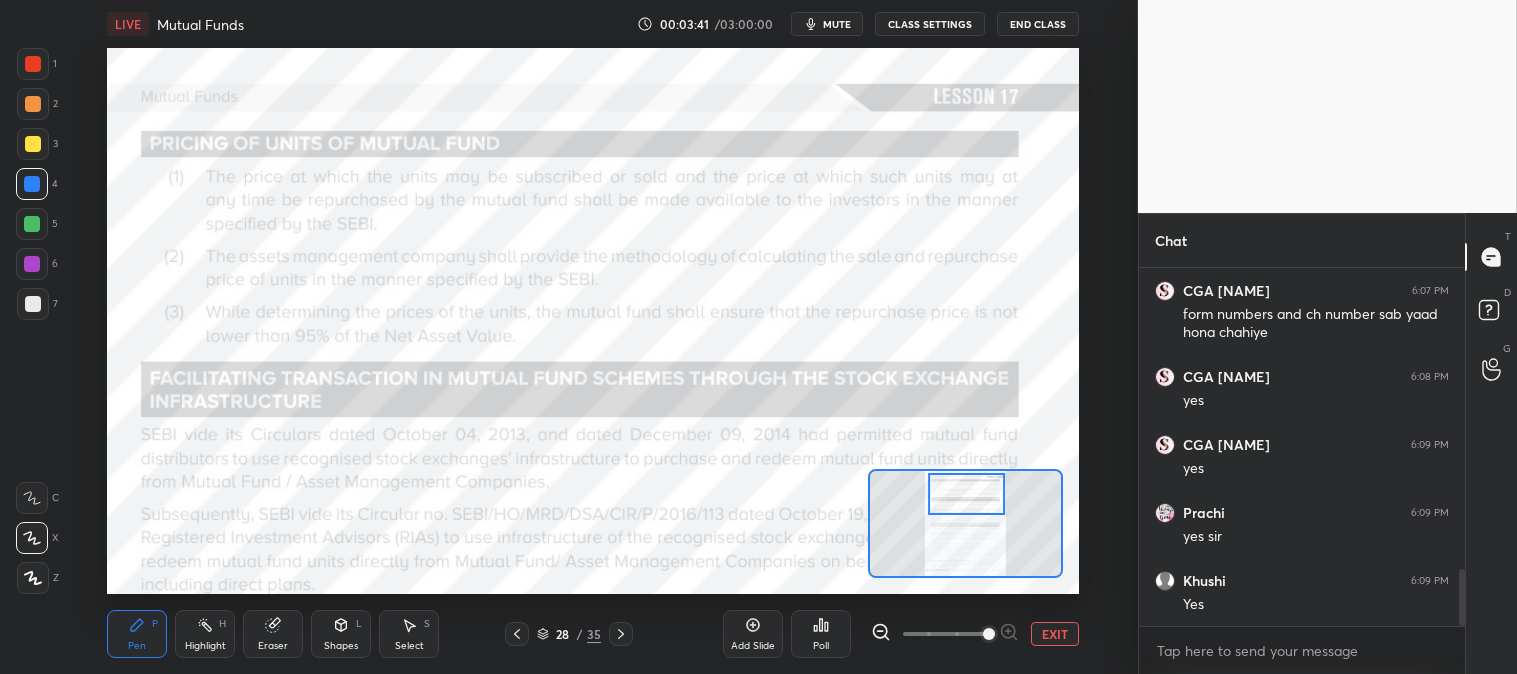 click on "Highlight" at bounding box center [205, 646] 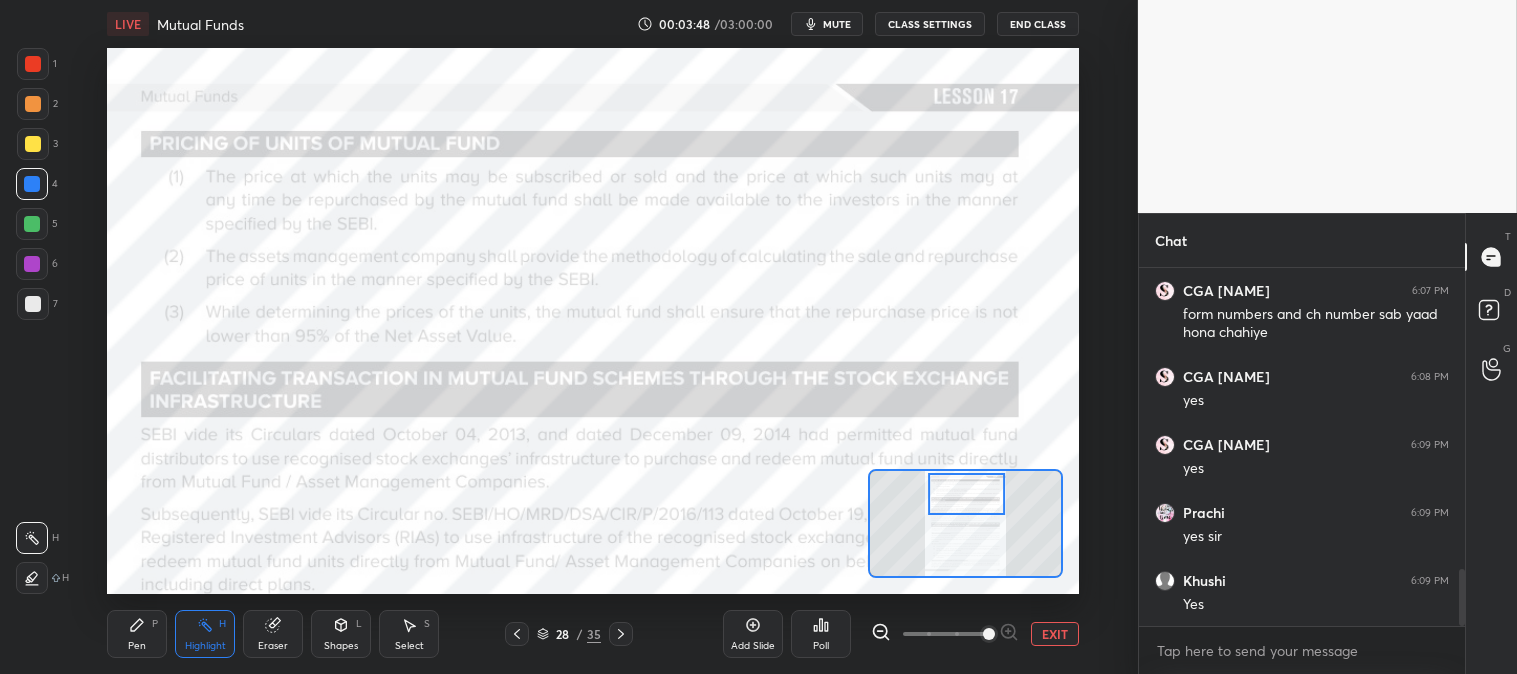click 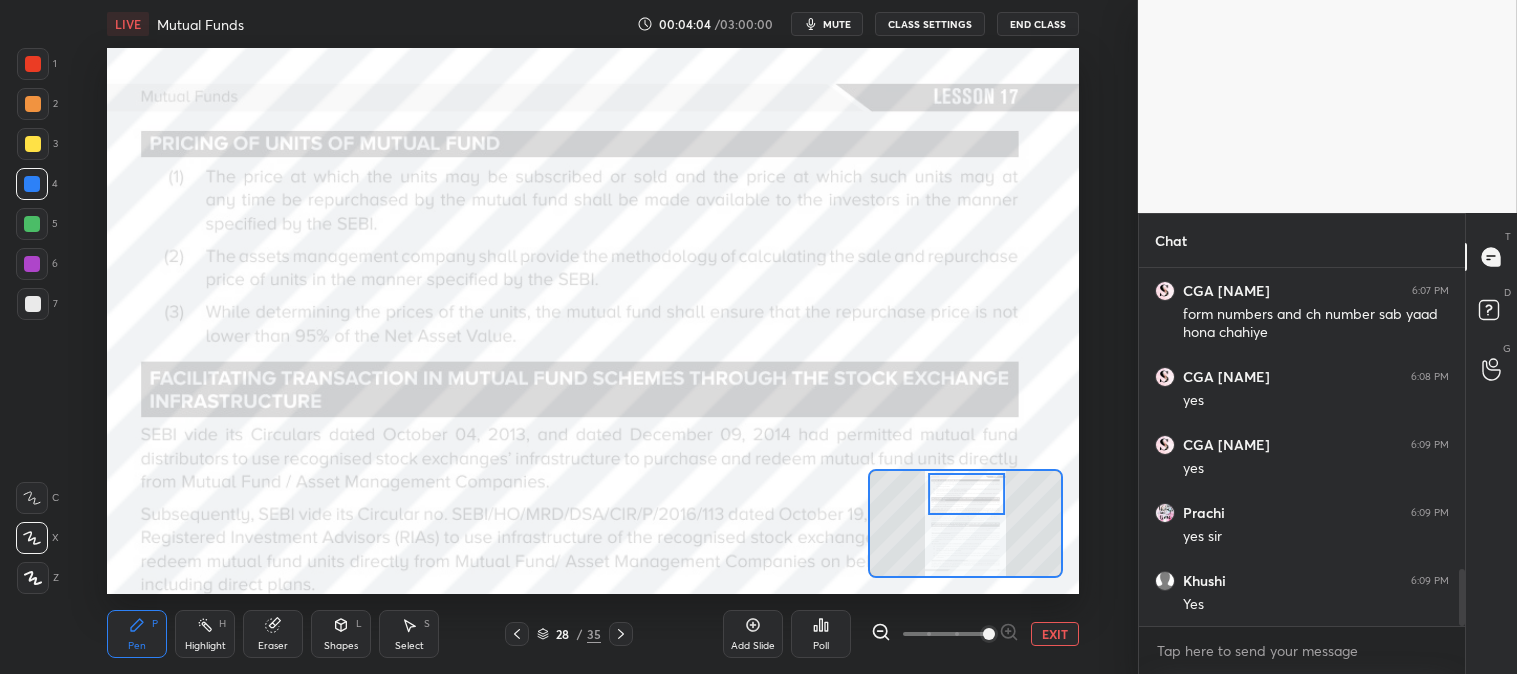 click on "Eraser" at bounding box center [273, 646] 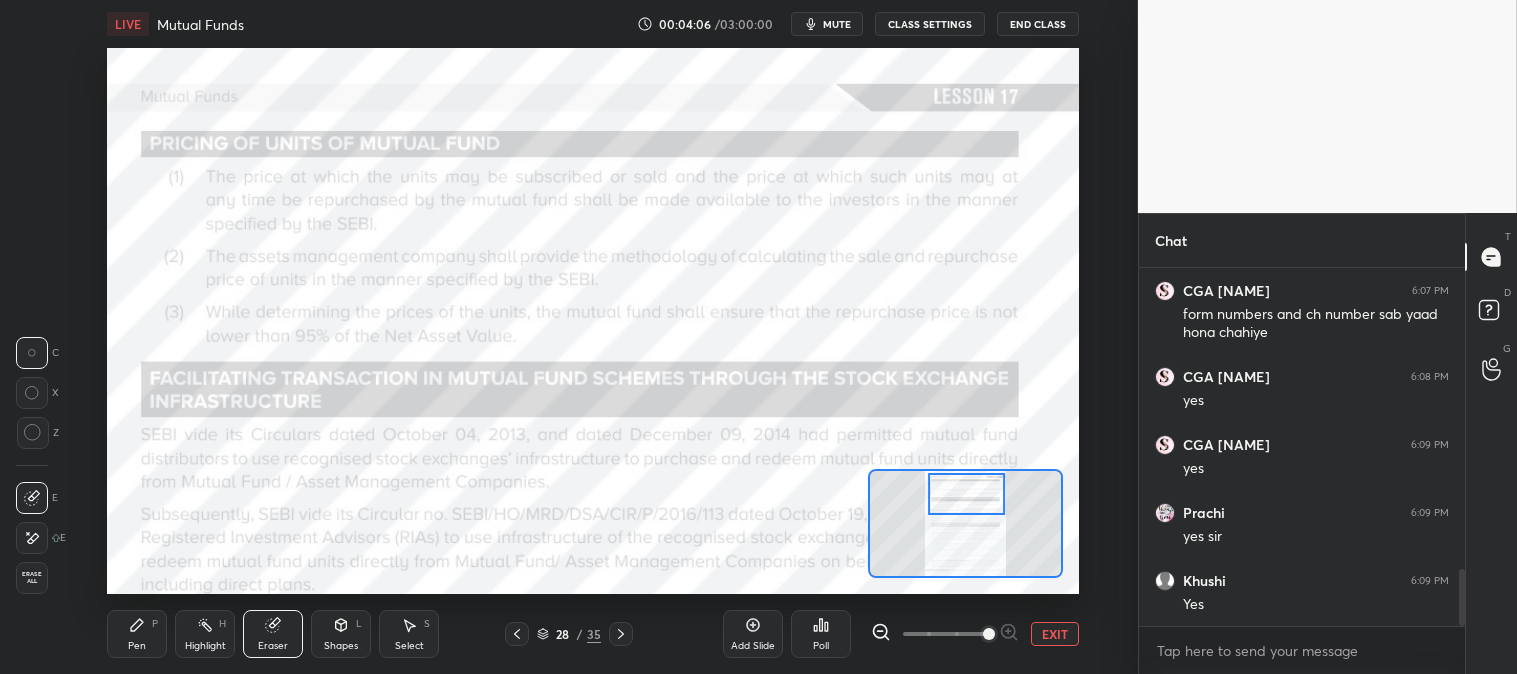 click on "Pen P Highlight H Eraser Shapes L Select S 28 / 35 Add Slide Poll EXIT" at bounding box center [592, 634] 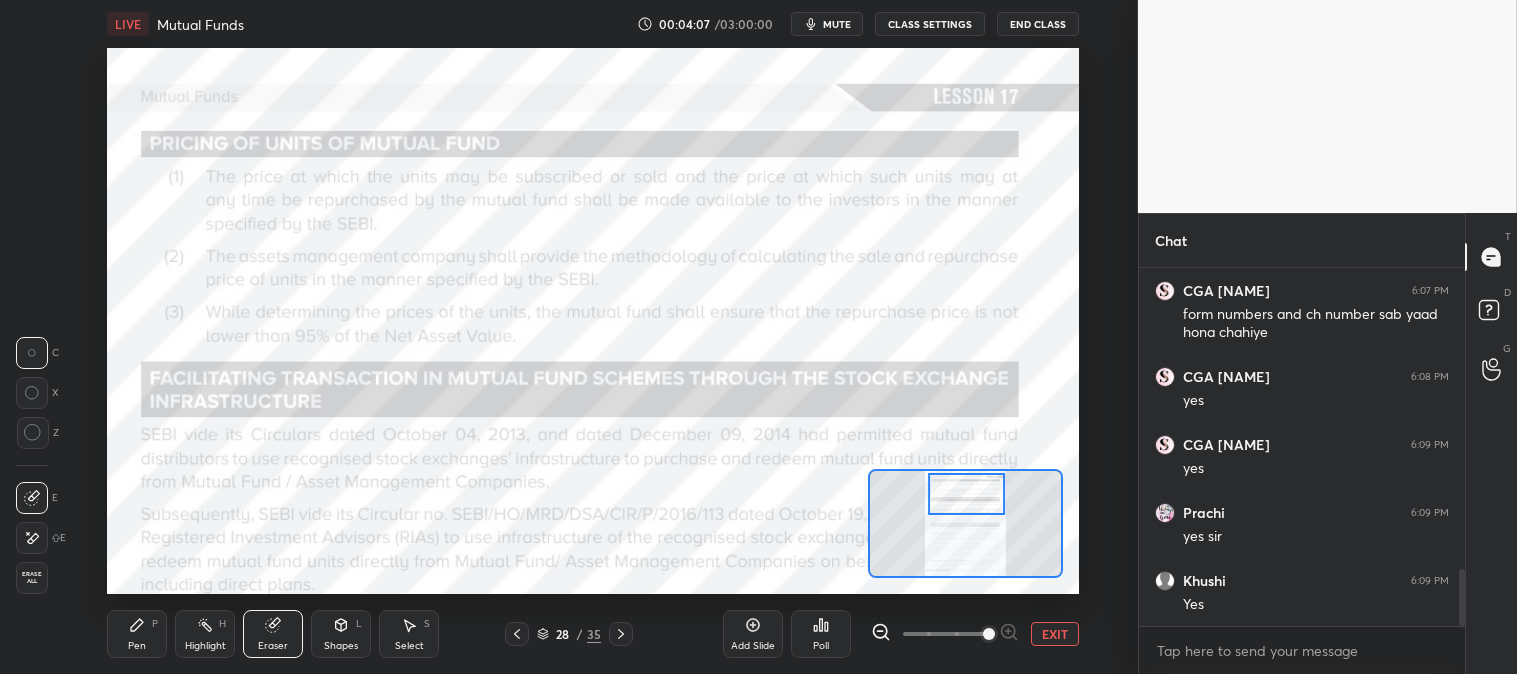 click on "Pen" at bounding box center (137, 646) 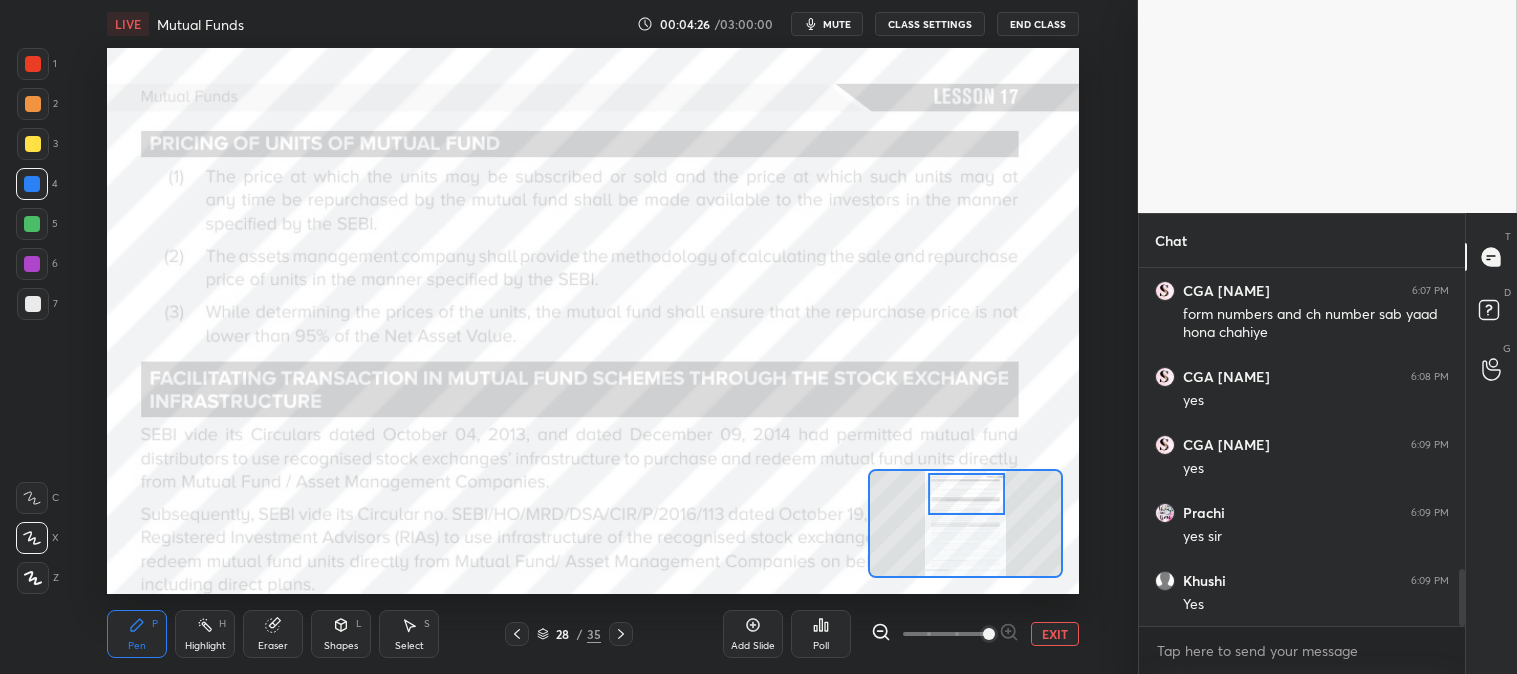 scroll, scrollTop: 1941, scrollLeft: 0, axis: vertical 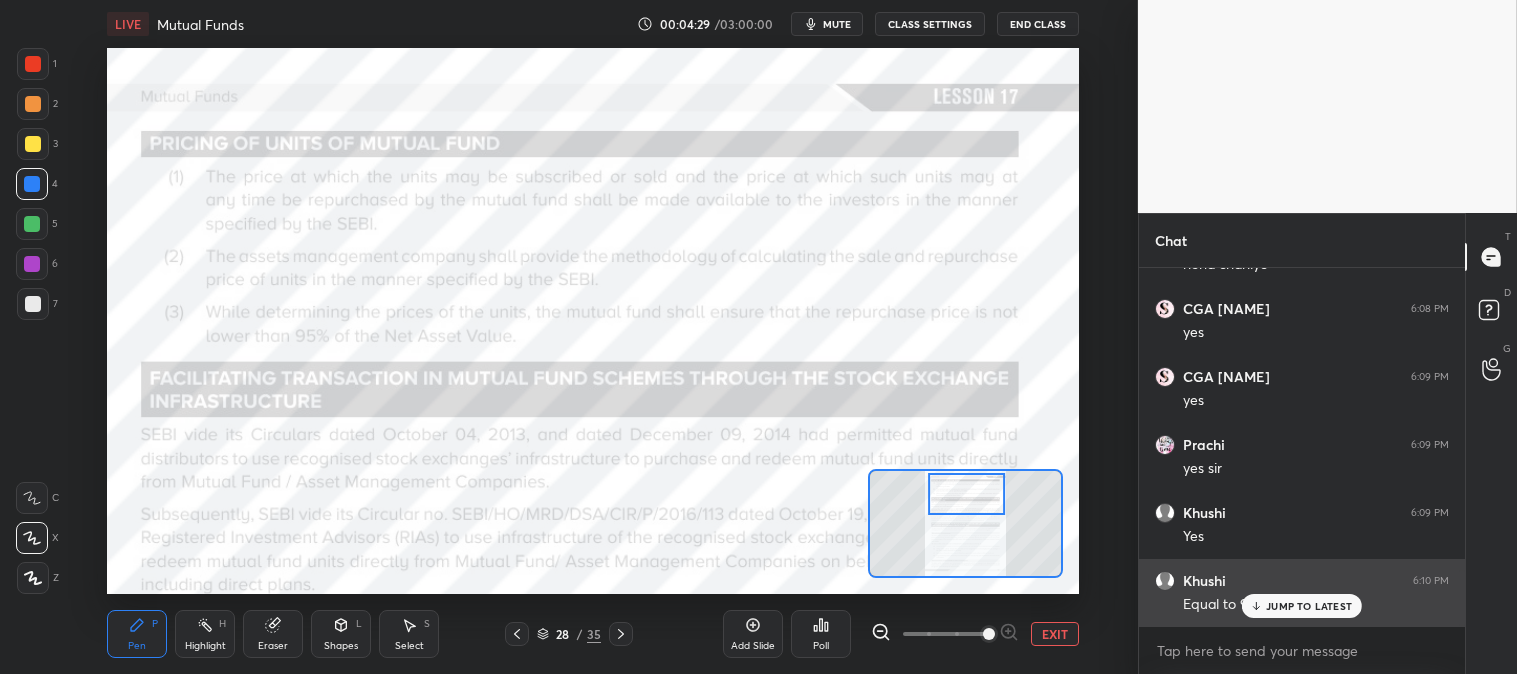 click on "JUMP TO LATEST" at bounding box center (1309, 606) 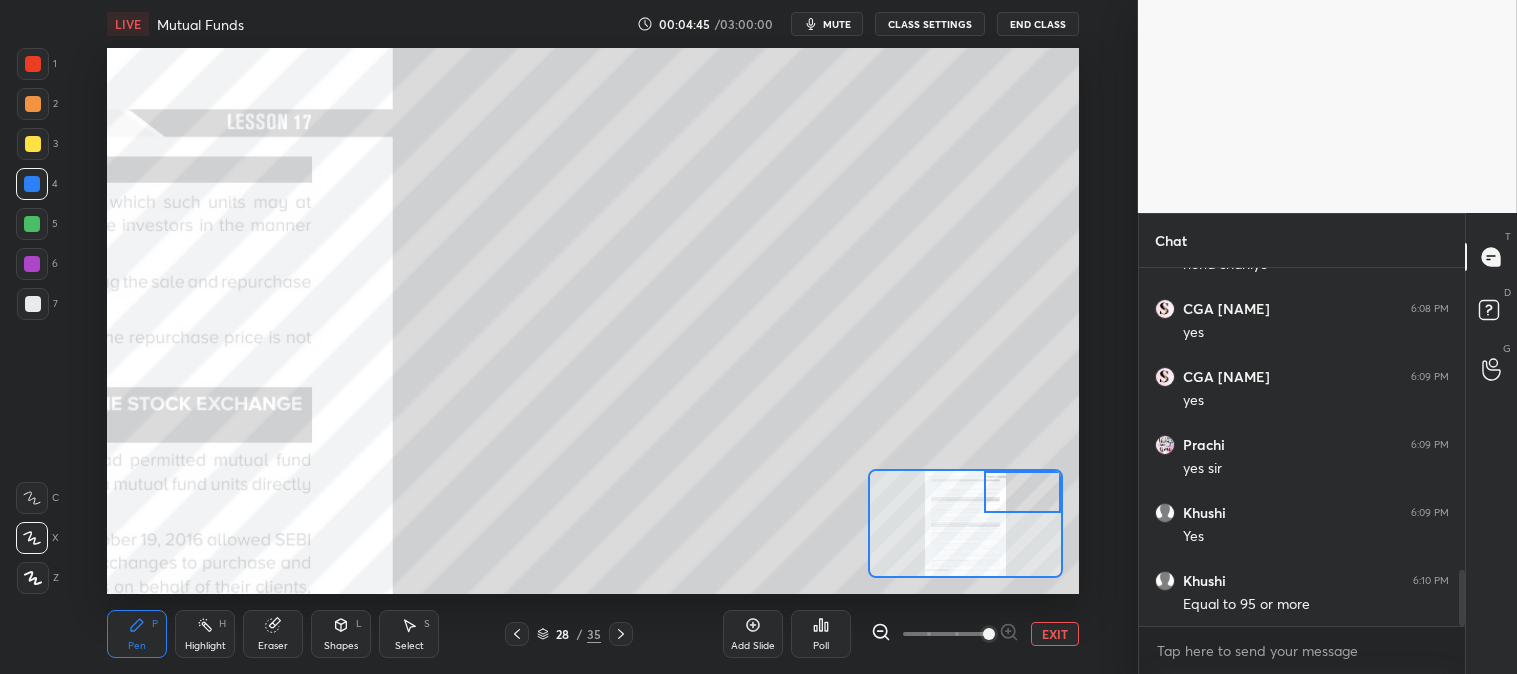 click at bounding box center [33, 304] 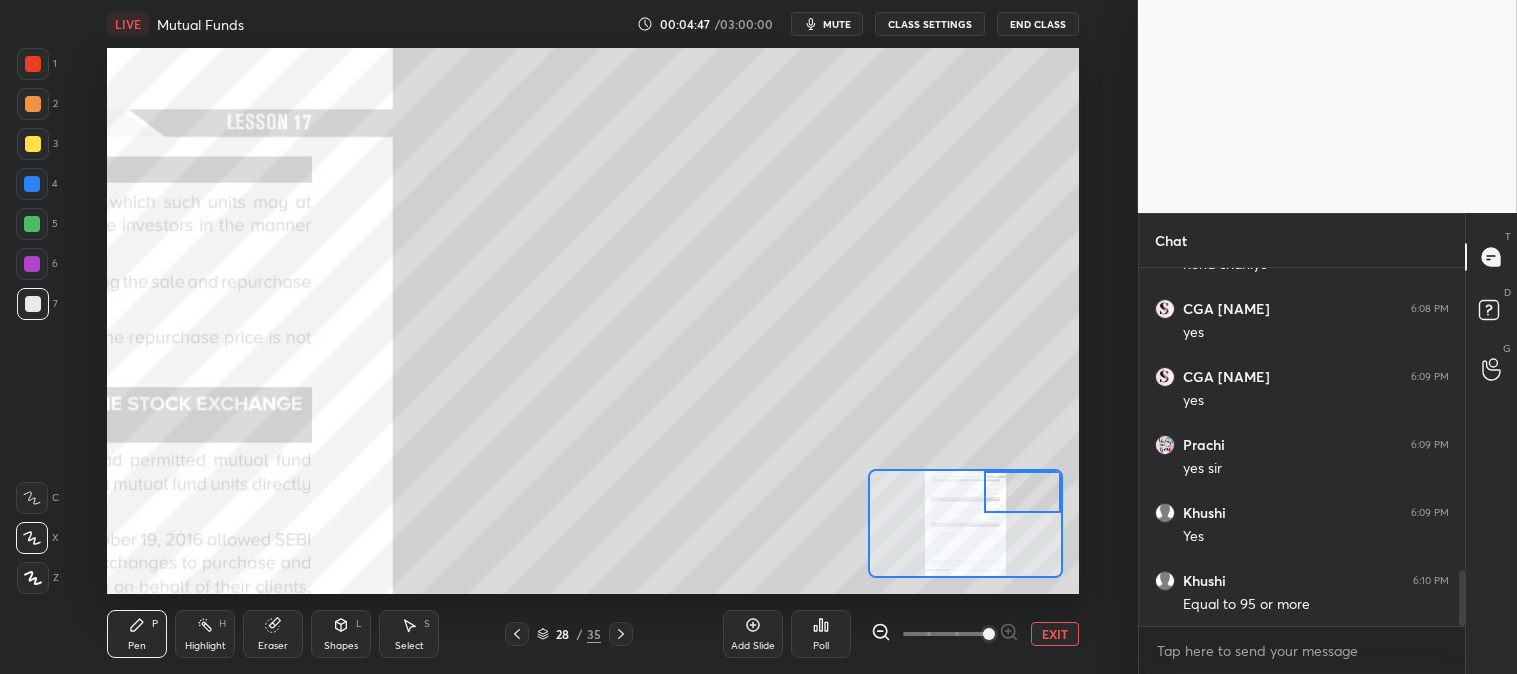 click at bounding box center [33, 144] 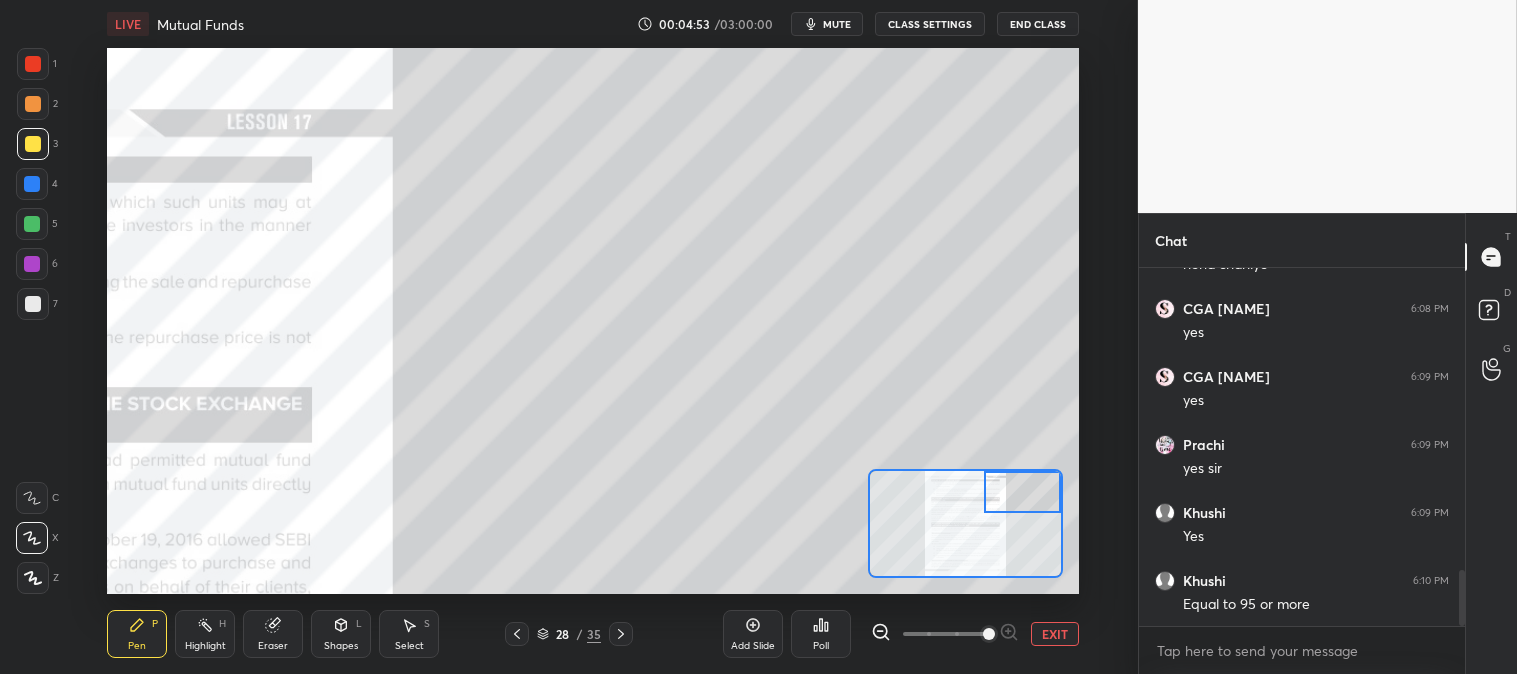 click on "EXIT" at bounding box center (1055, 634) 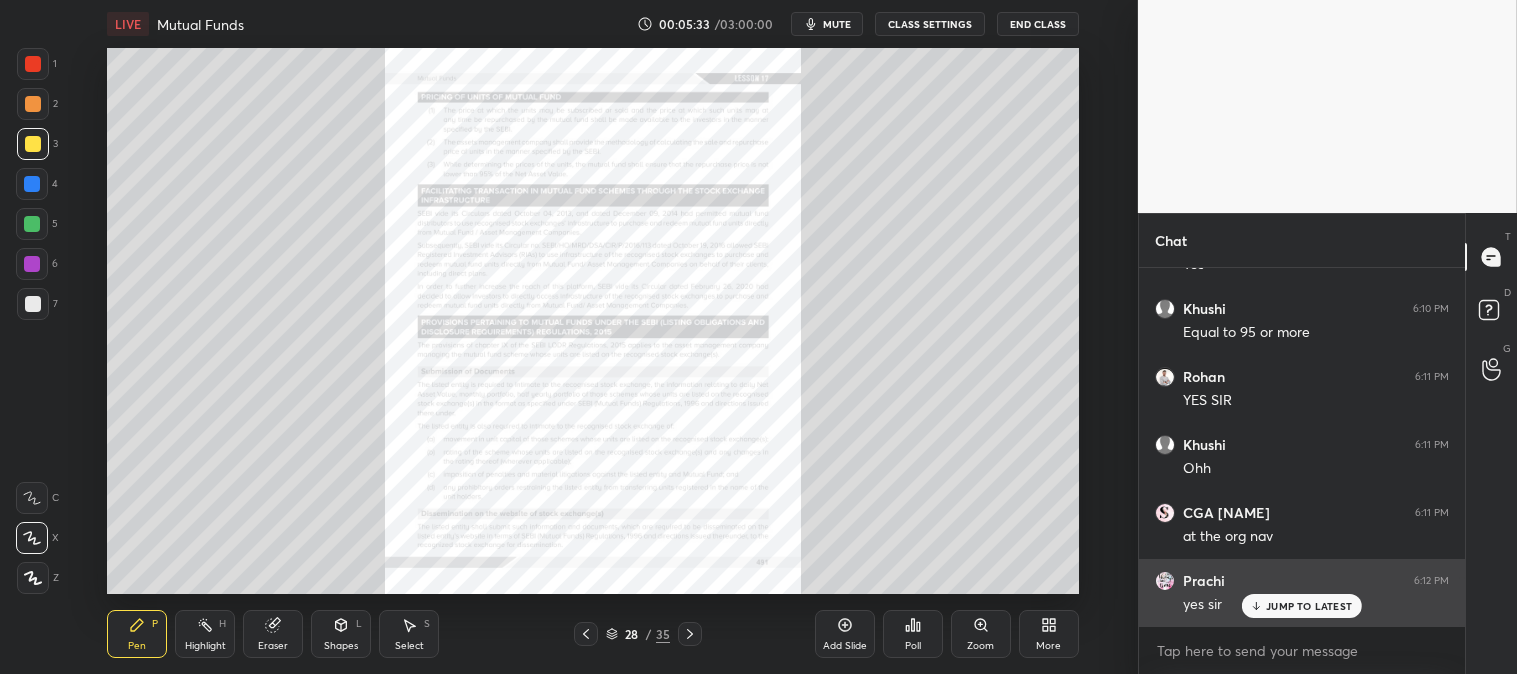 scroll, scrollTop: 2281, scrollLeft: 0, axis: vertical 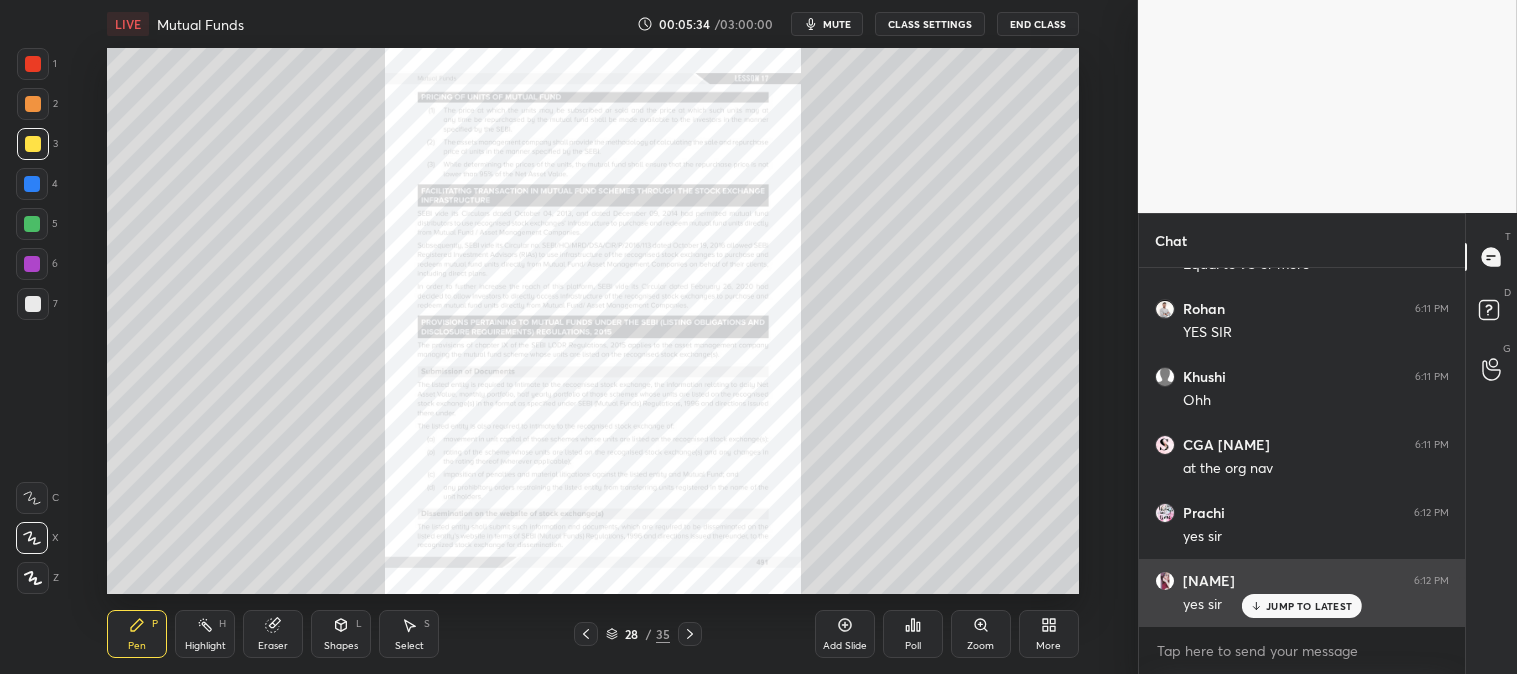 click on "JUMP TO LATEST" at bounding box center (1309, 606) 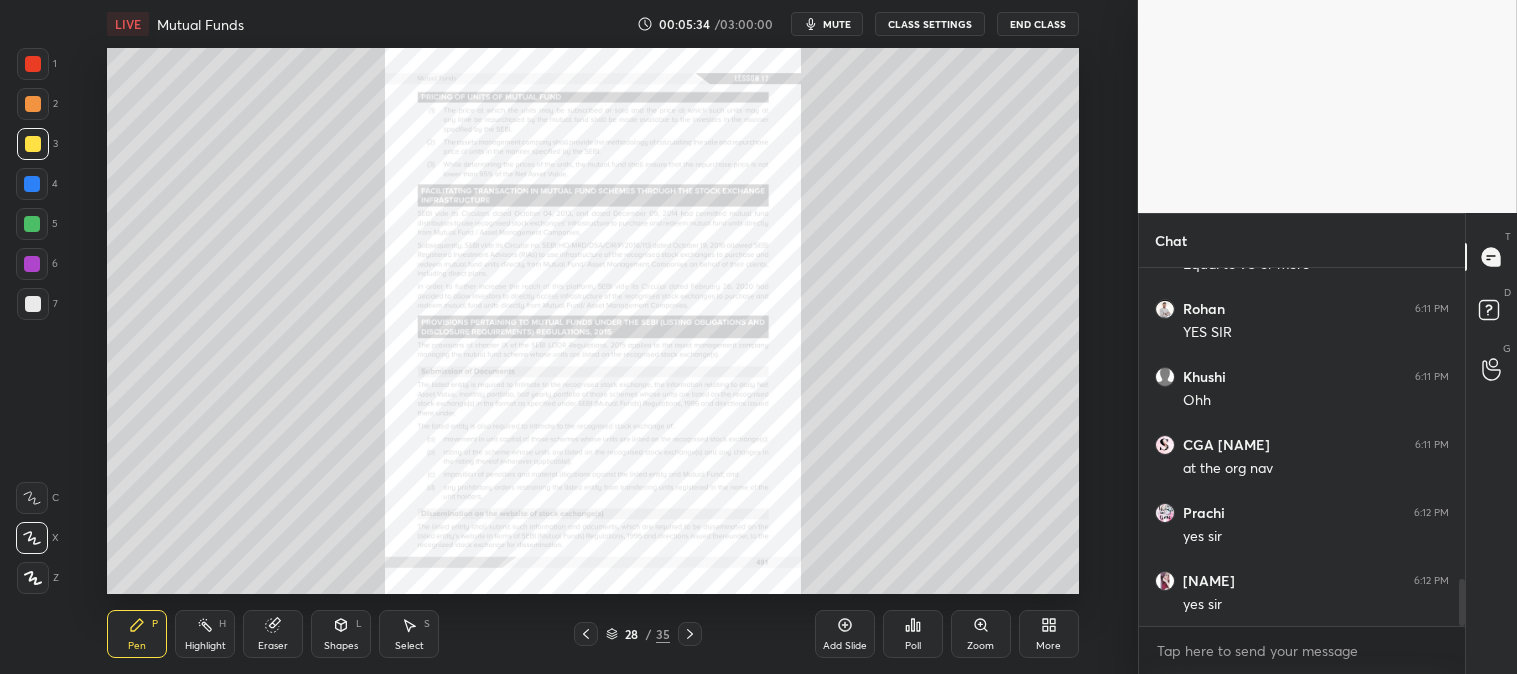 scroll, scrollTop: 2350, scrollLeft: 0, axis: vertical 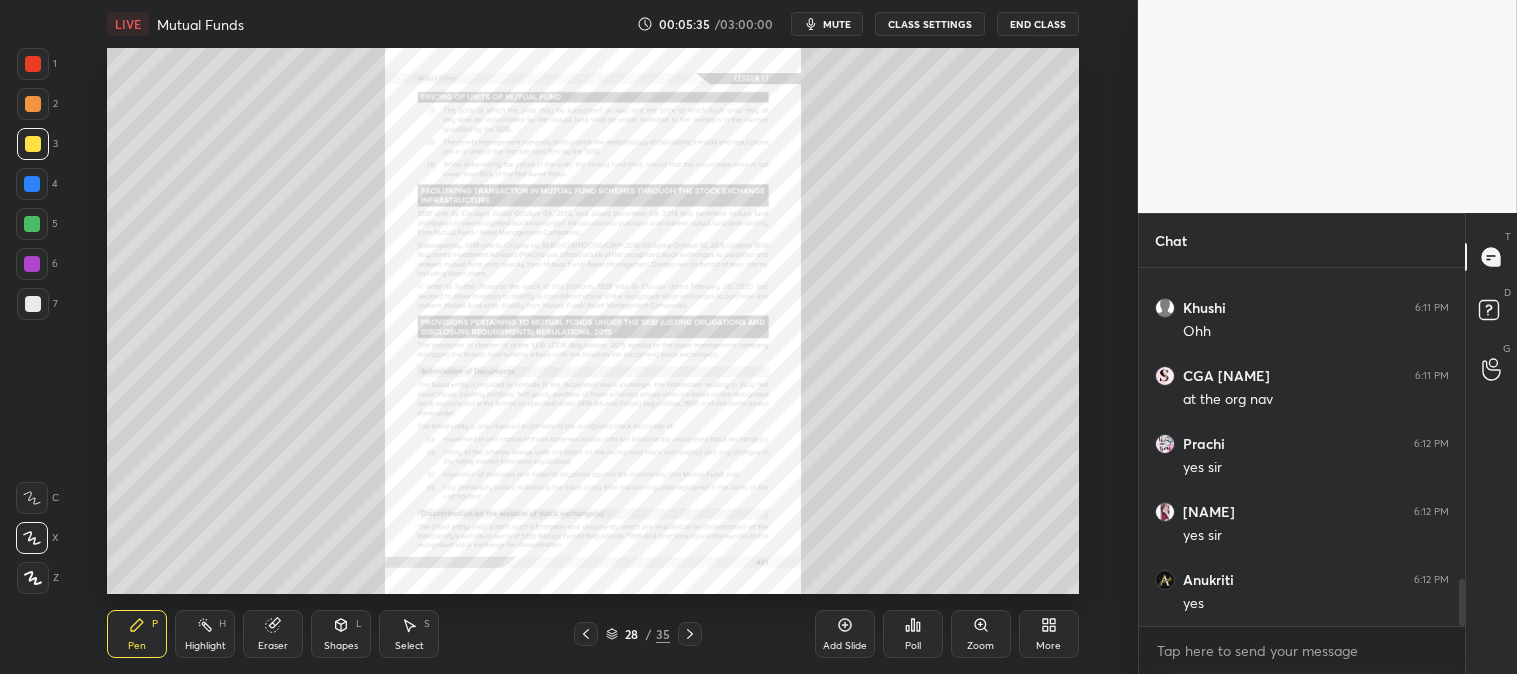 click at bounding box center [33, 64] 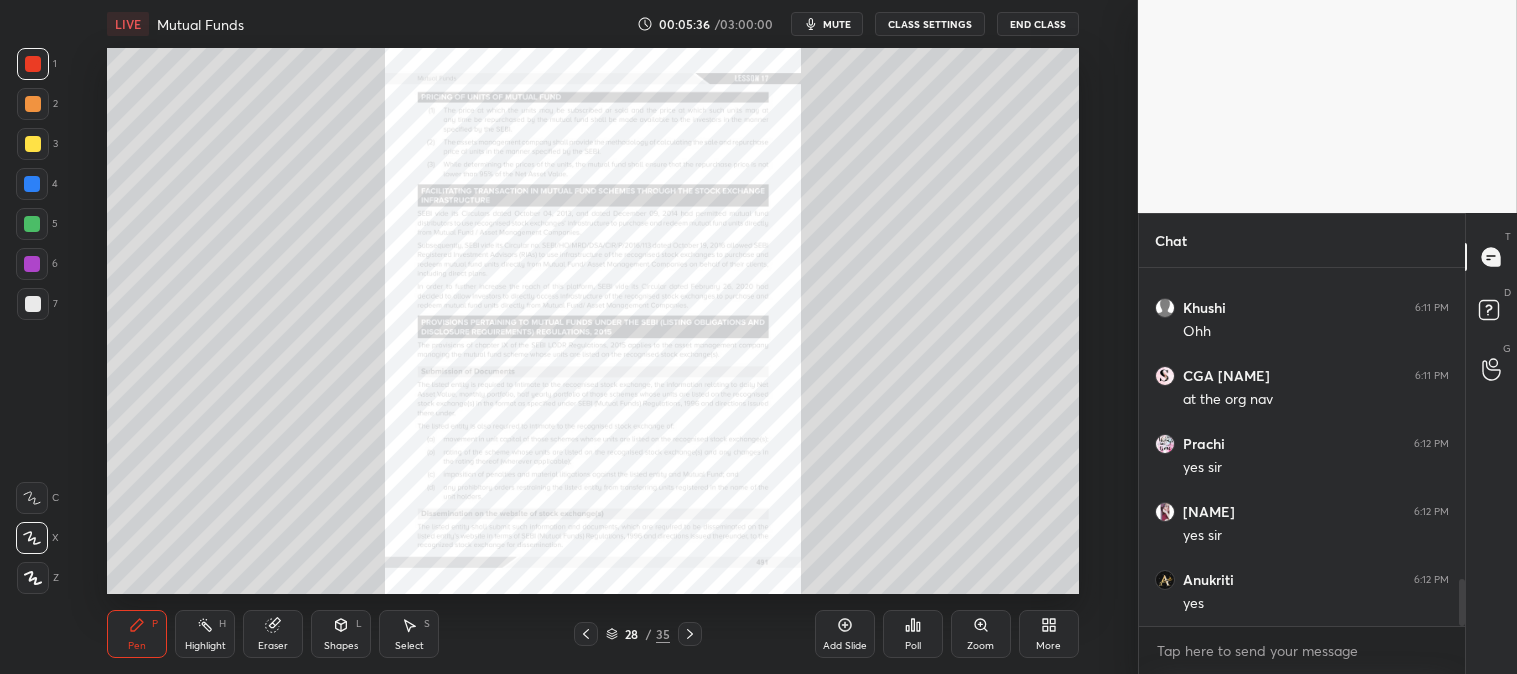 click on "Zoom" at bounding box center (981, 634) 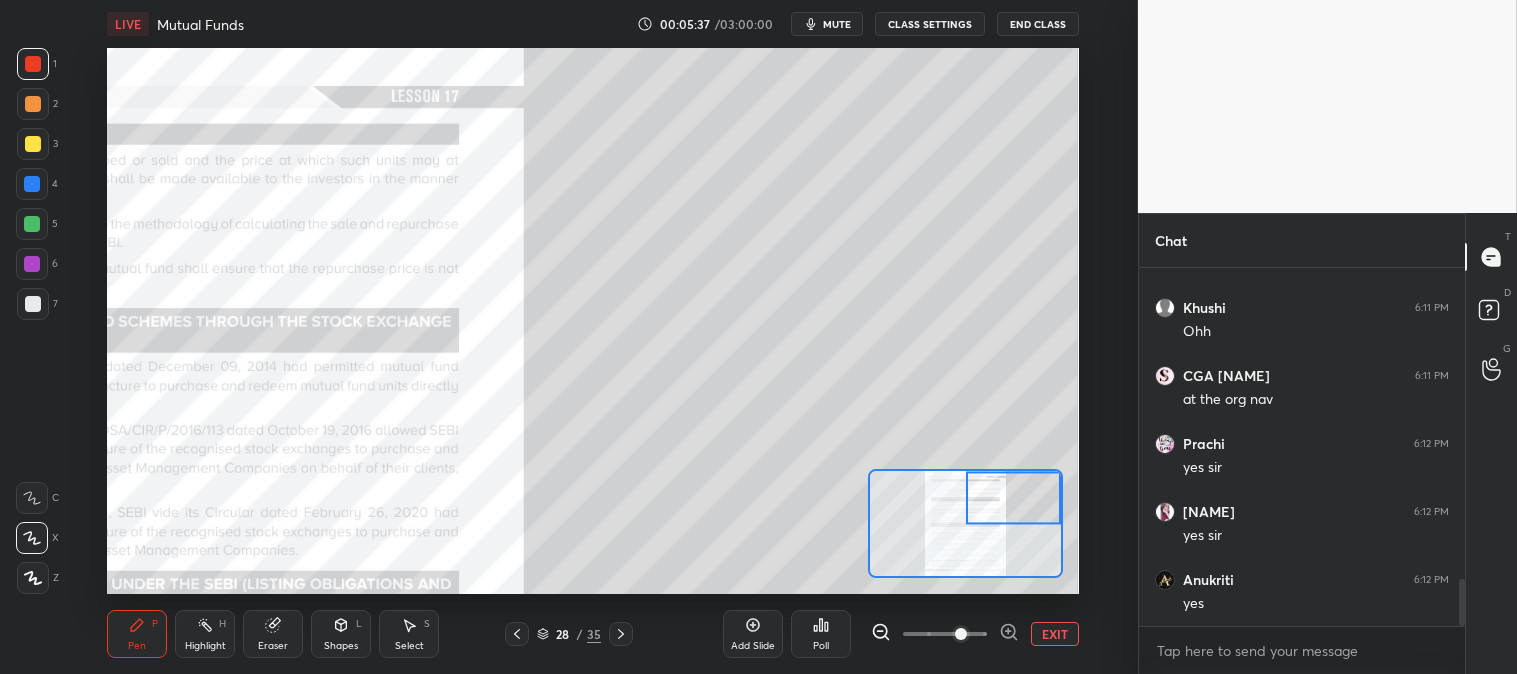 click on "Pen P" at bounding box center [137, 634] 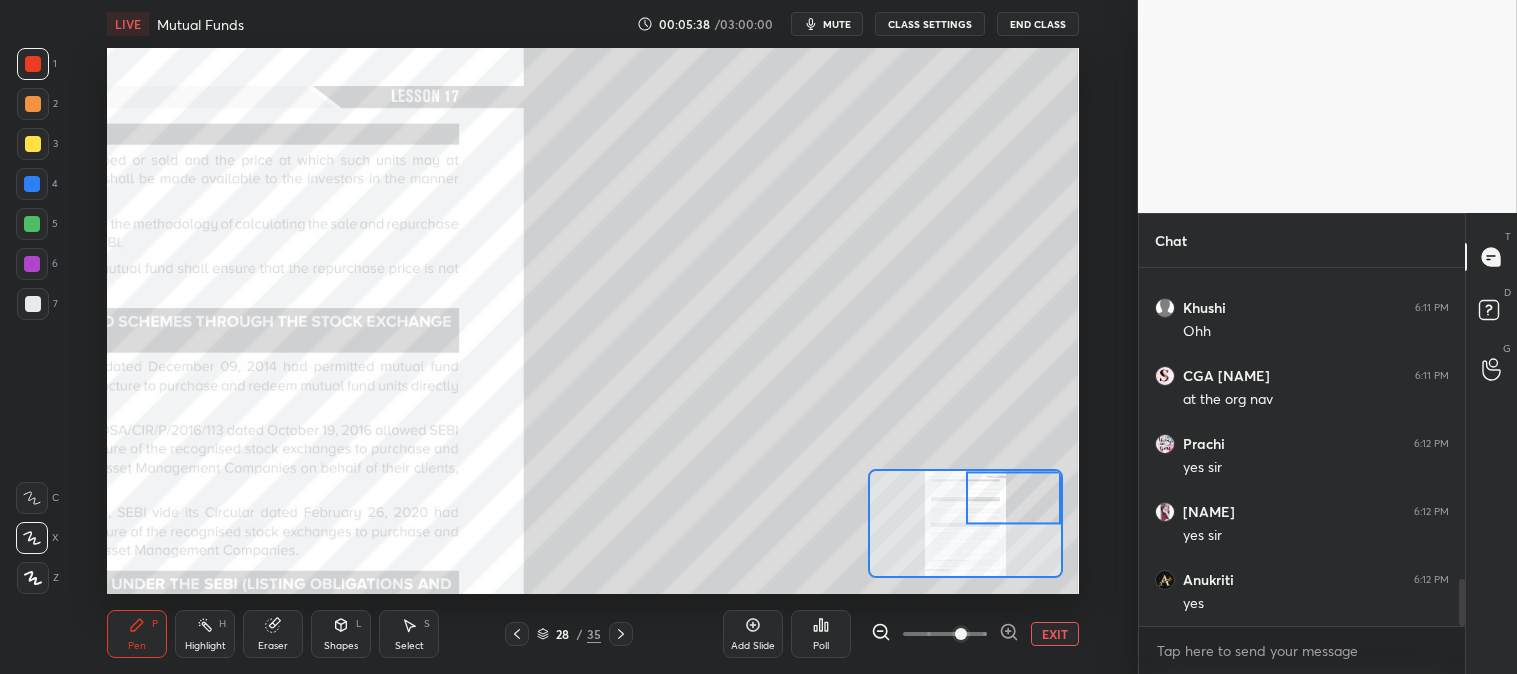 click at bounding box center [33, 144] 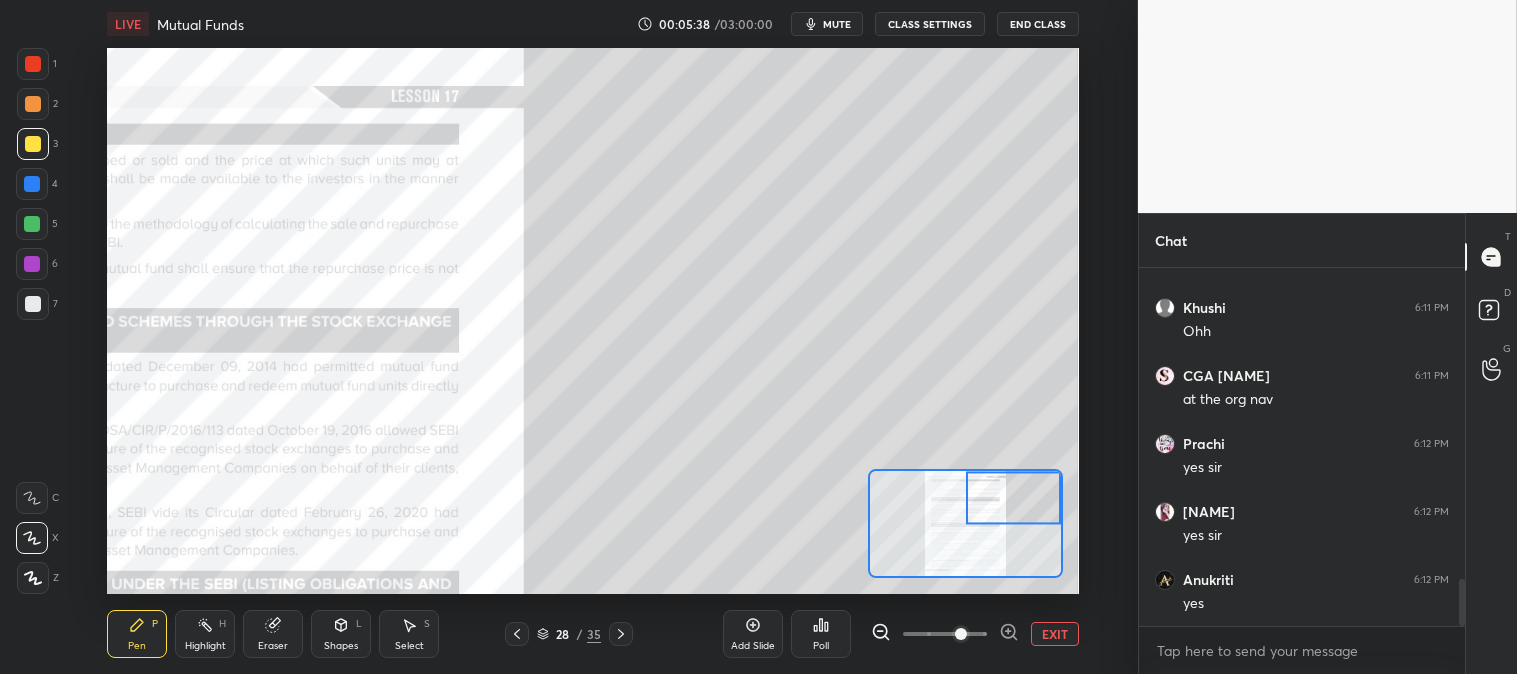 click at bounding box center (33, 304) 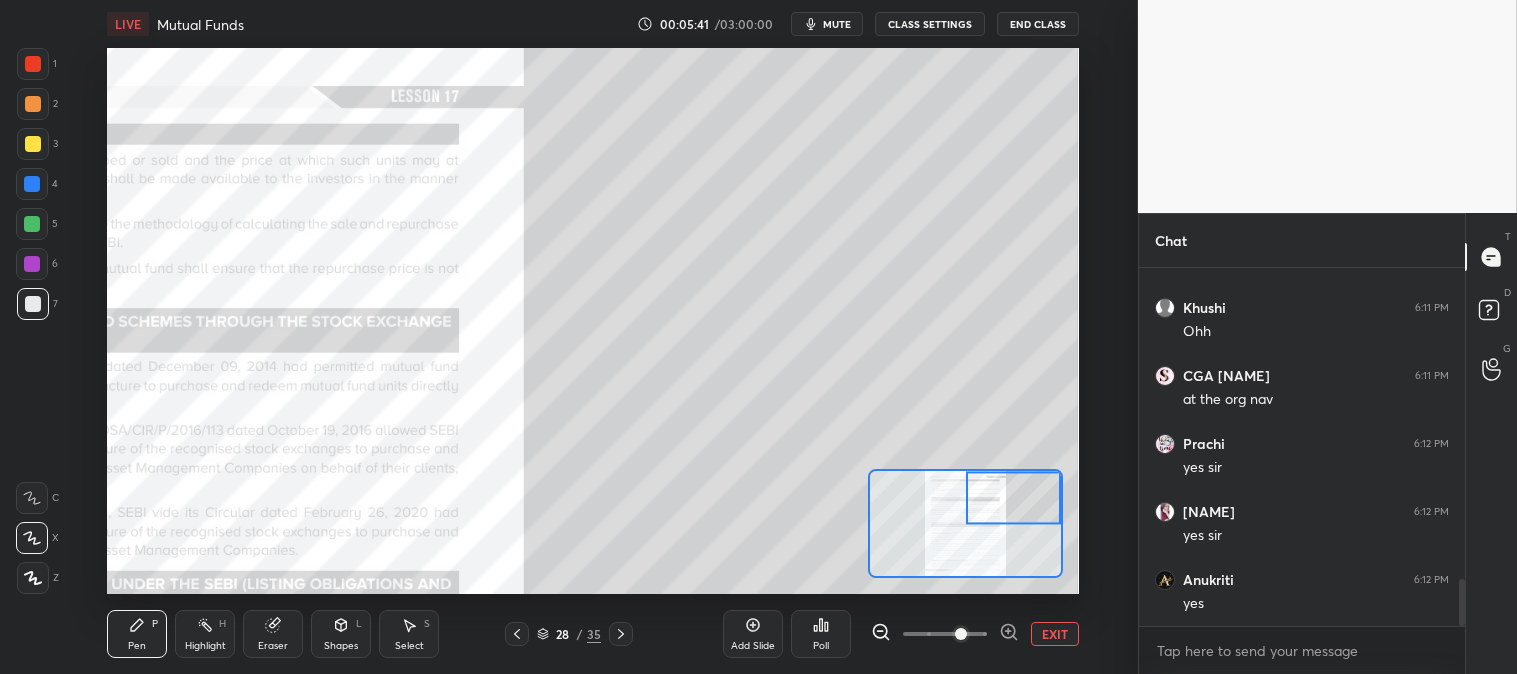 click on "Eraser" at bounding box center (273, 634) 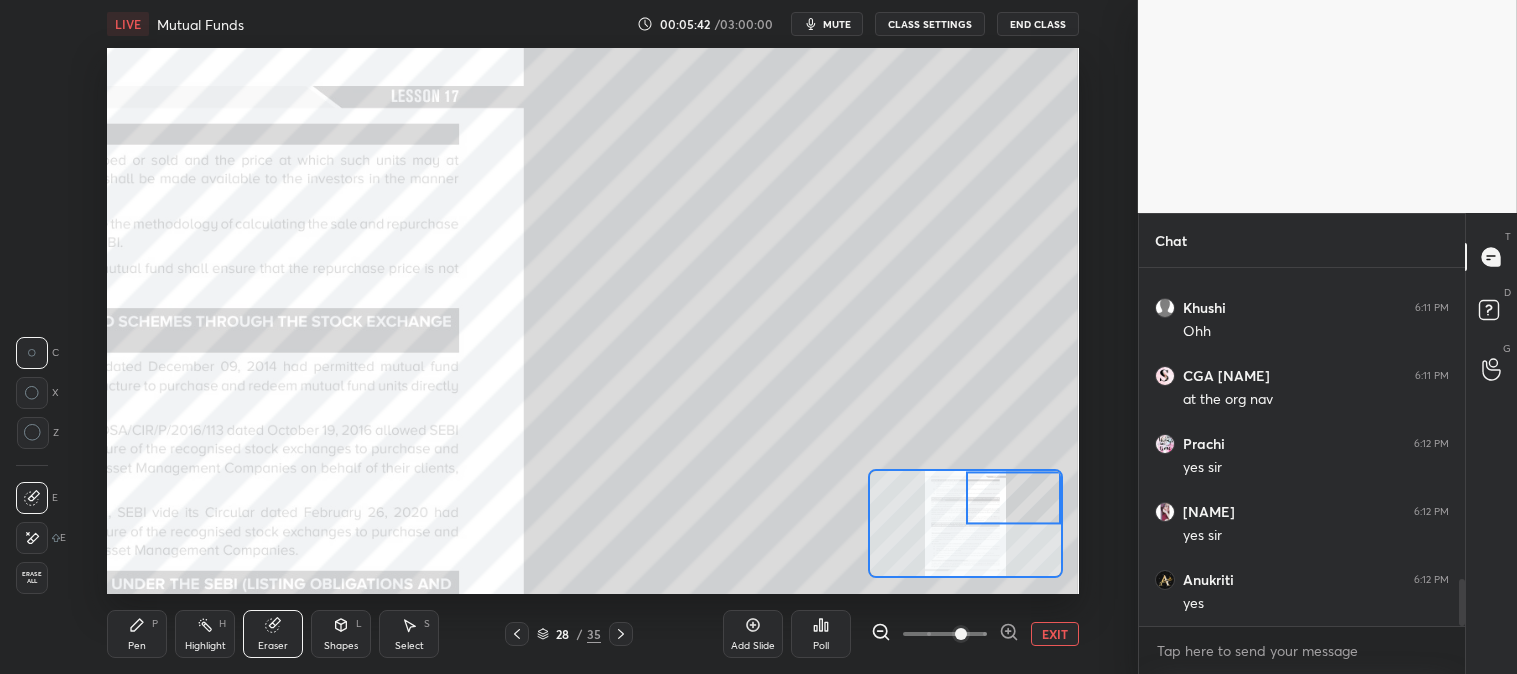 click on "Pen P" at bounding box center [137, 634] 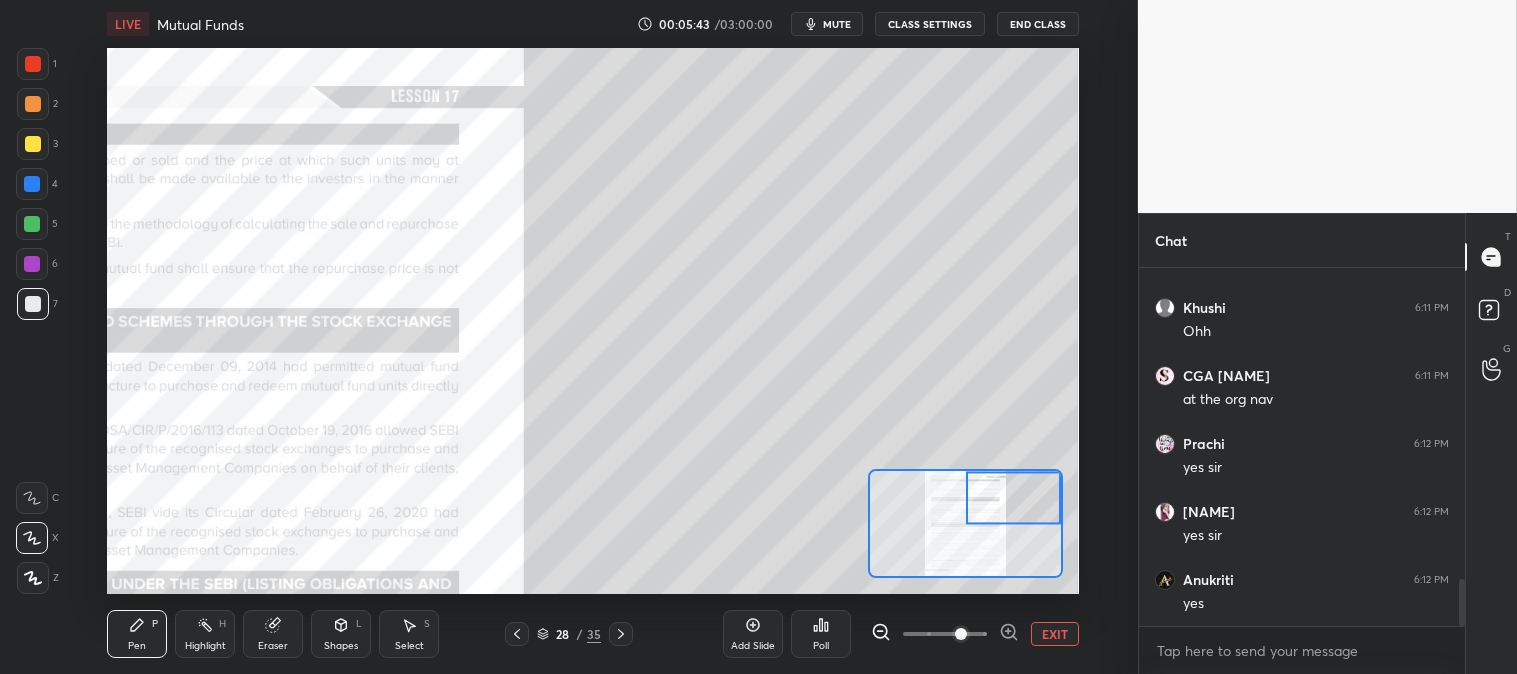 click on "Pen P" at bounding box center (137, 634) 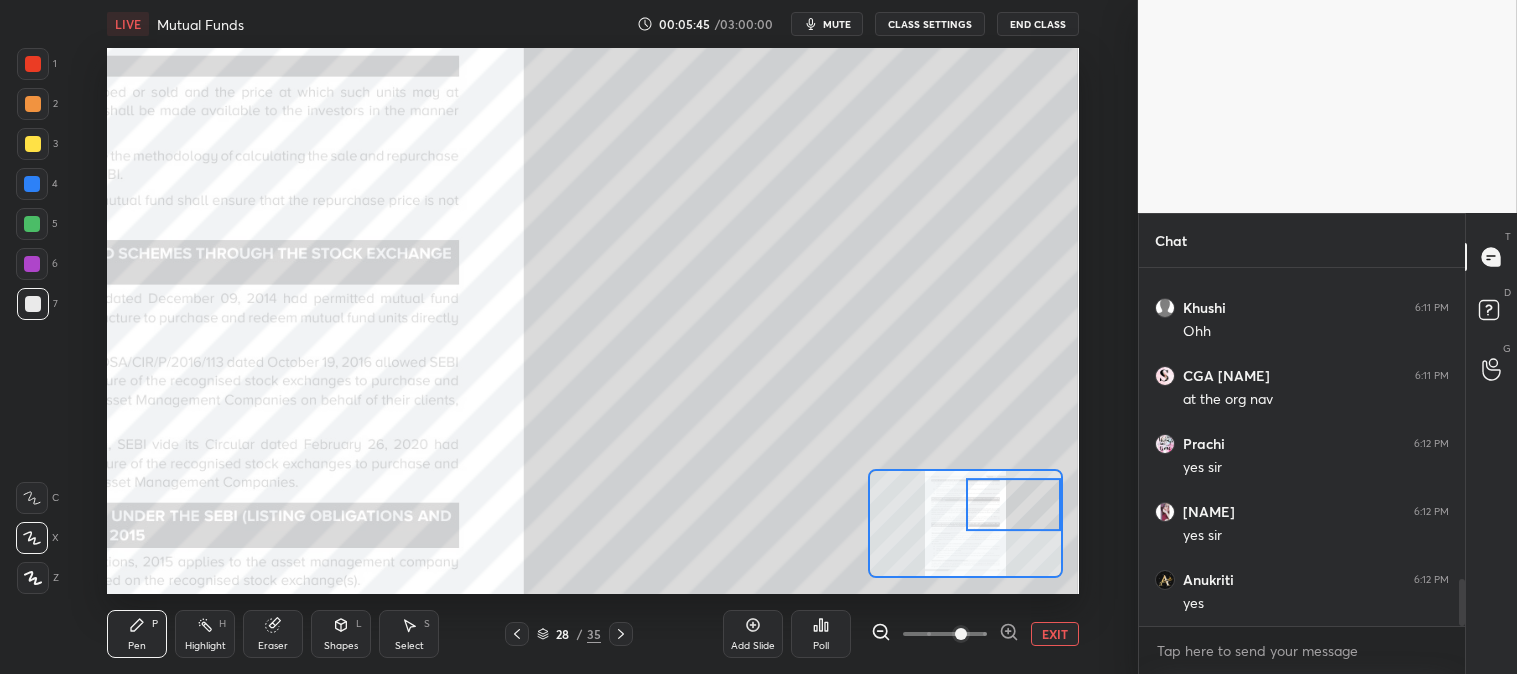 click at bounding box center [32, 224] 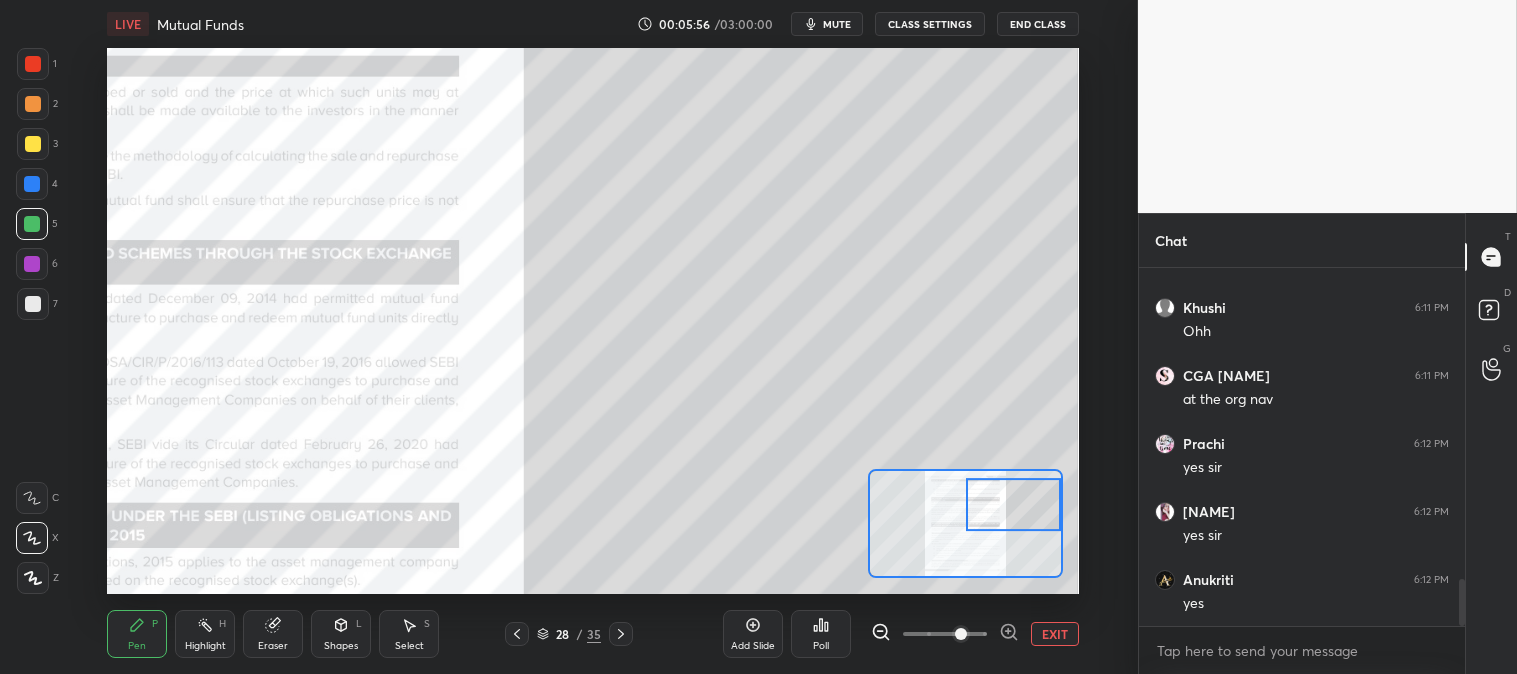 click on "EXIT" at bounding box center (1055, 634) 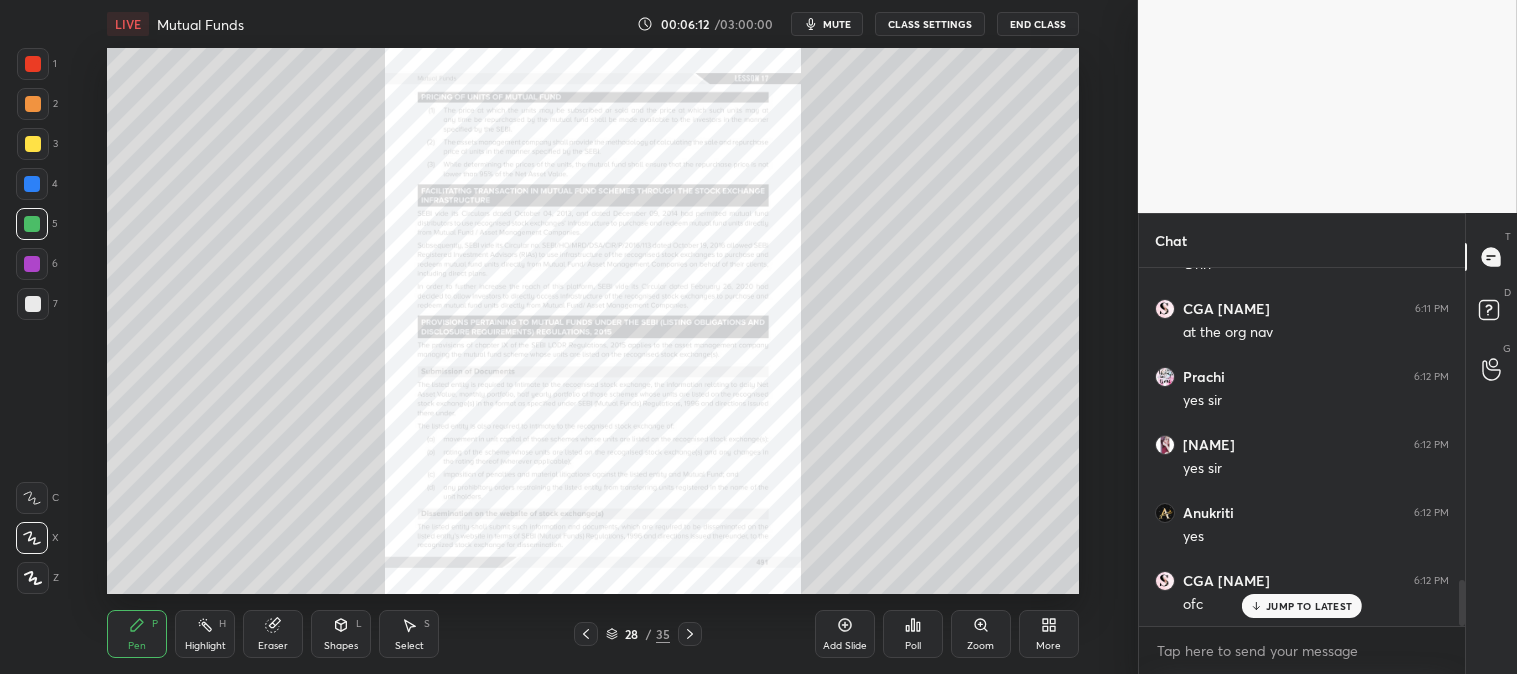 scroll, scrollTop: 2437, scrollLeft: 0, axis: vertical 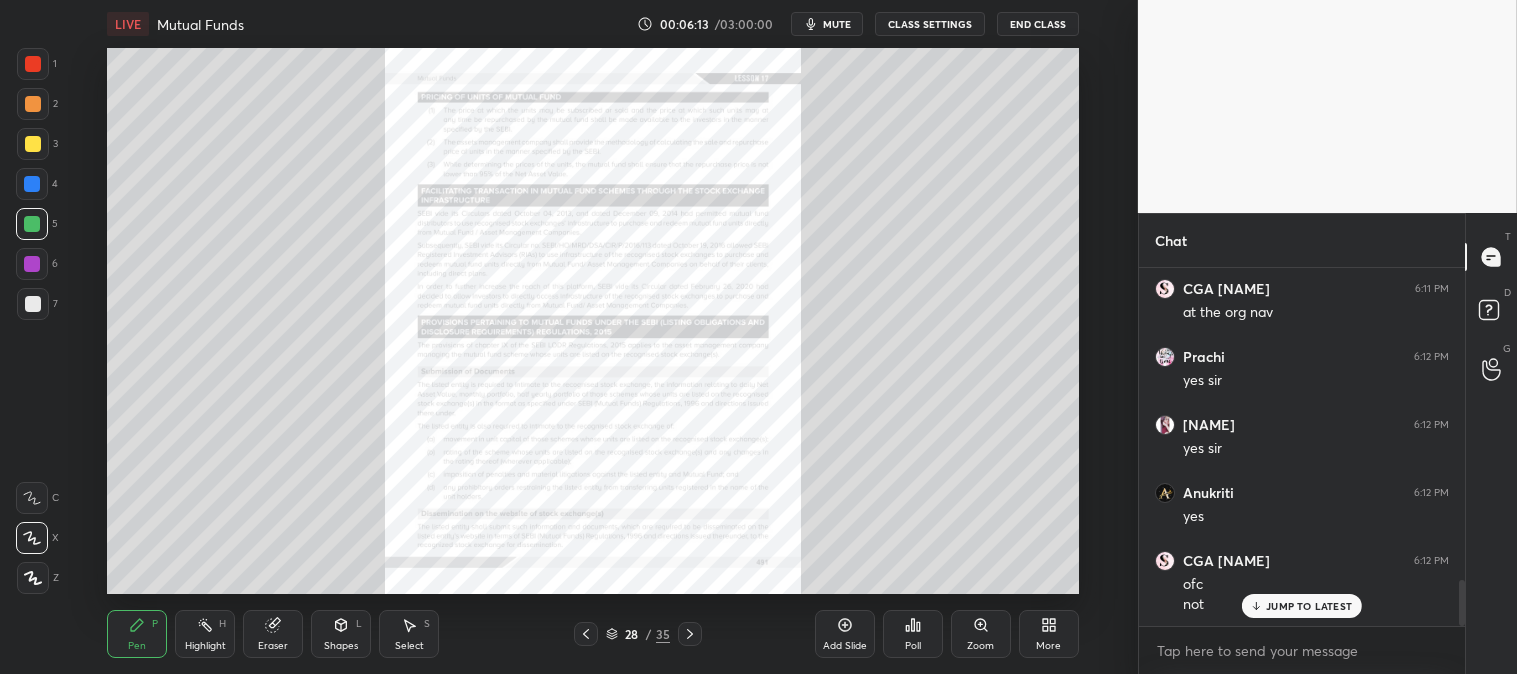 click on "Highlight H" at bounding box center [205, 634] 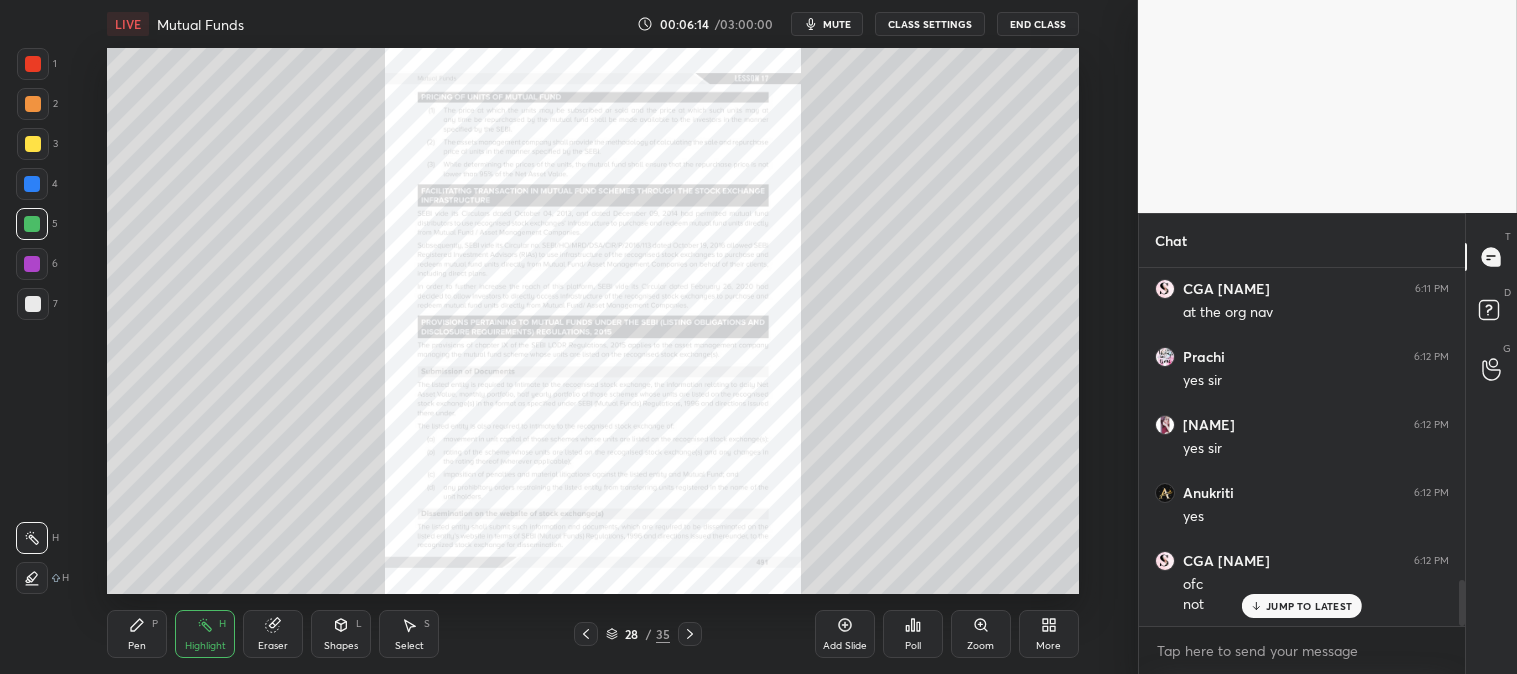click at bounding box center (33, 64) 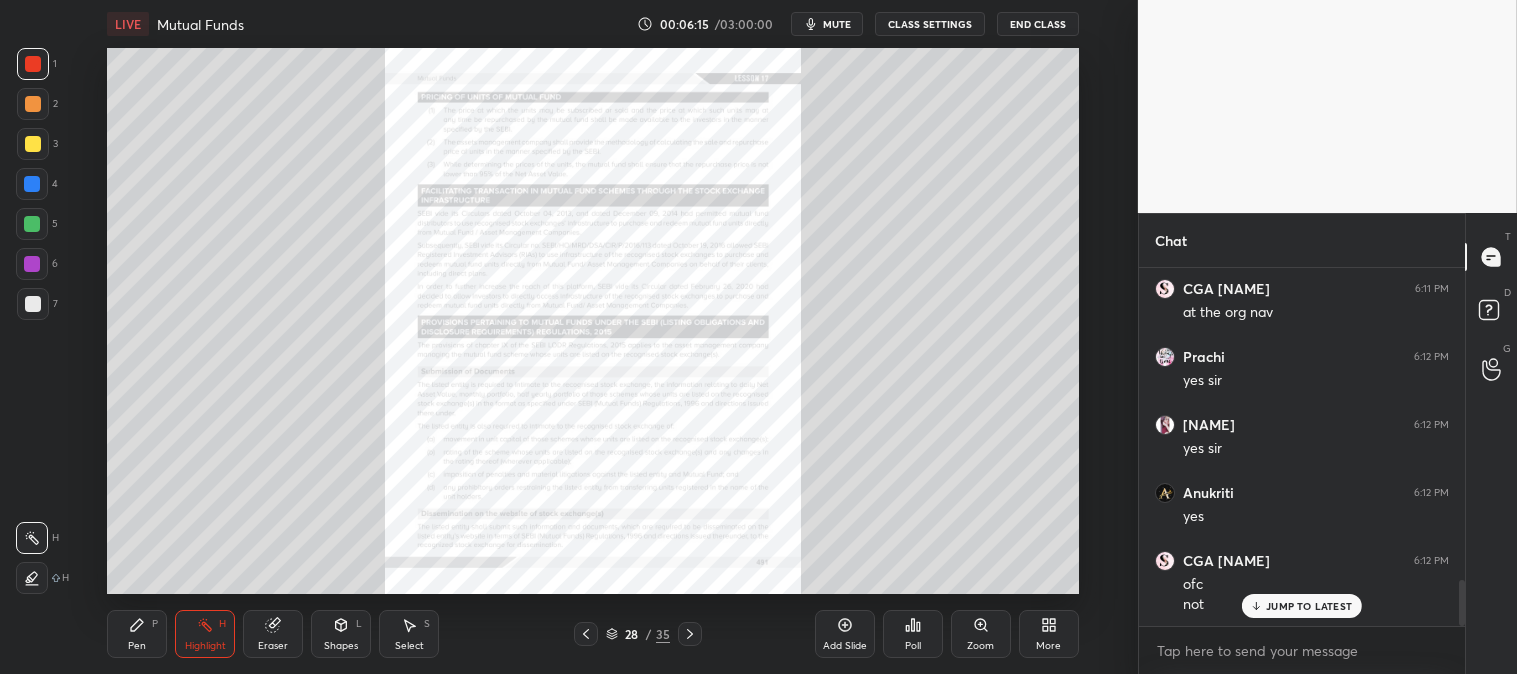 click on "Zoom" at bounding box center (980, 646) 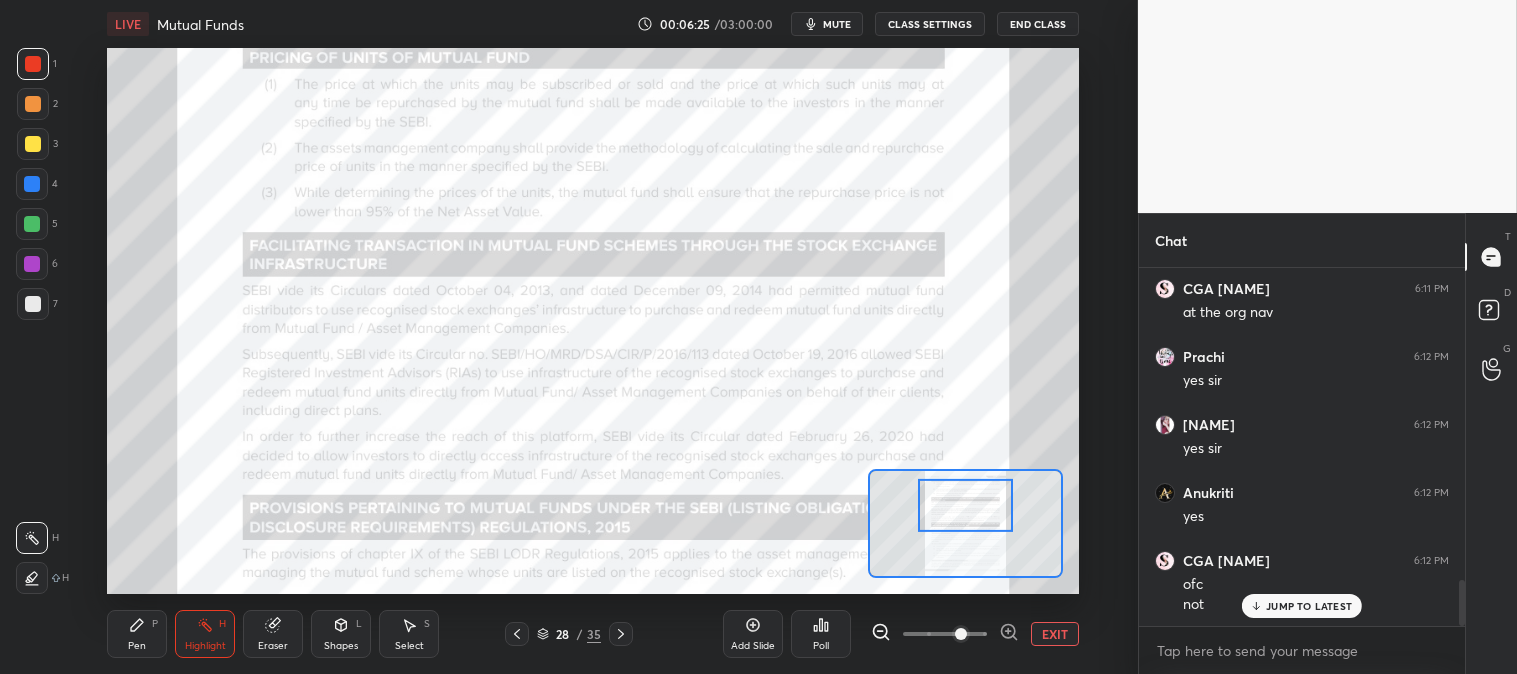 click on "Highlight H" at bounding box center [205, 634] 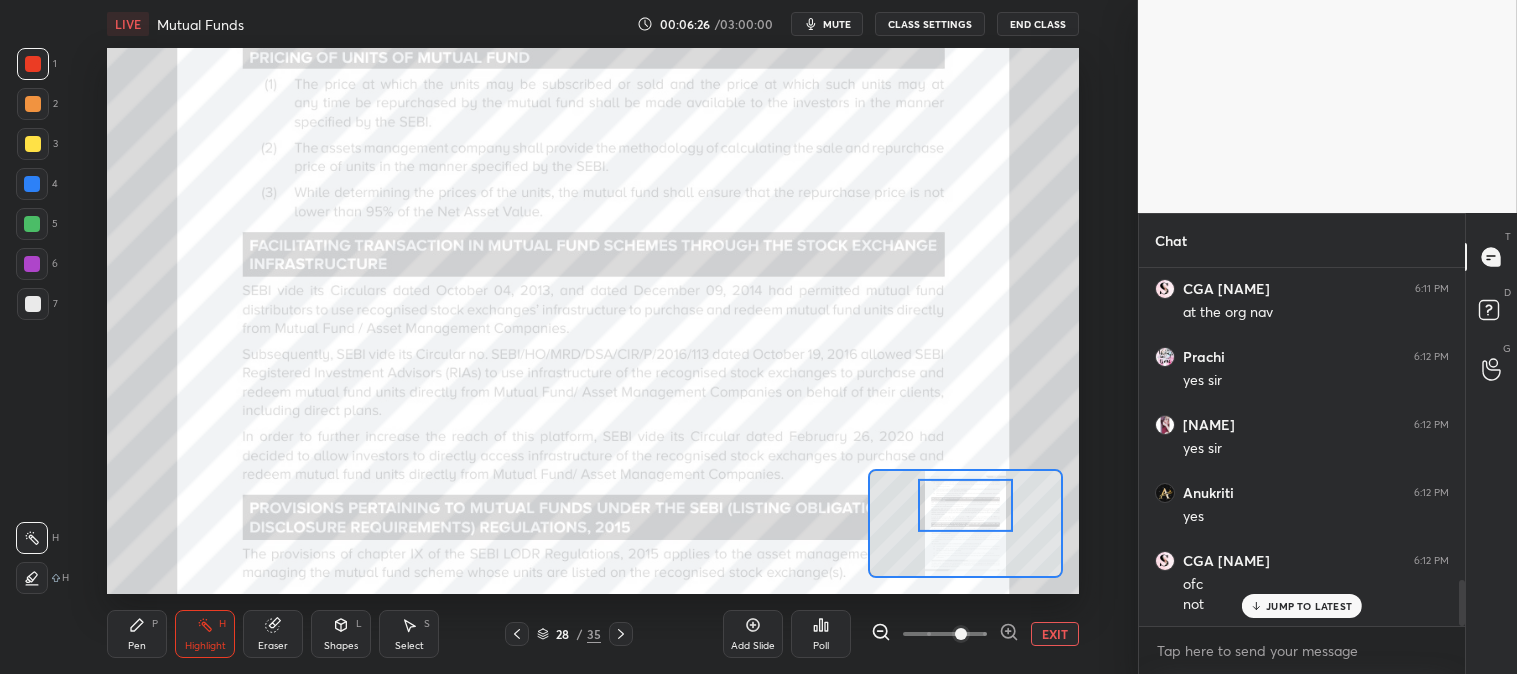click at bounding box center [33, 64] 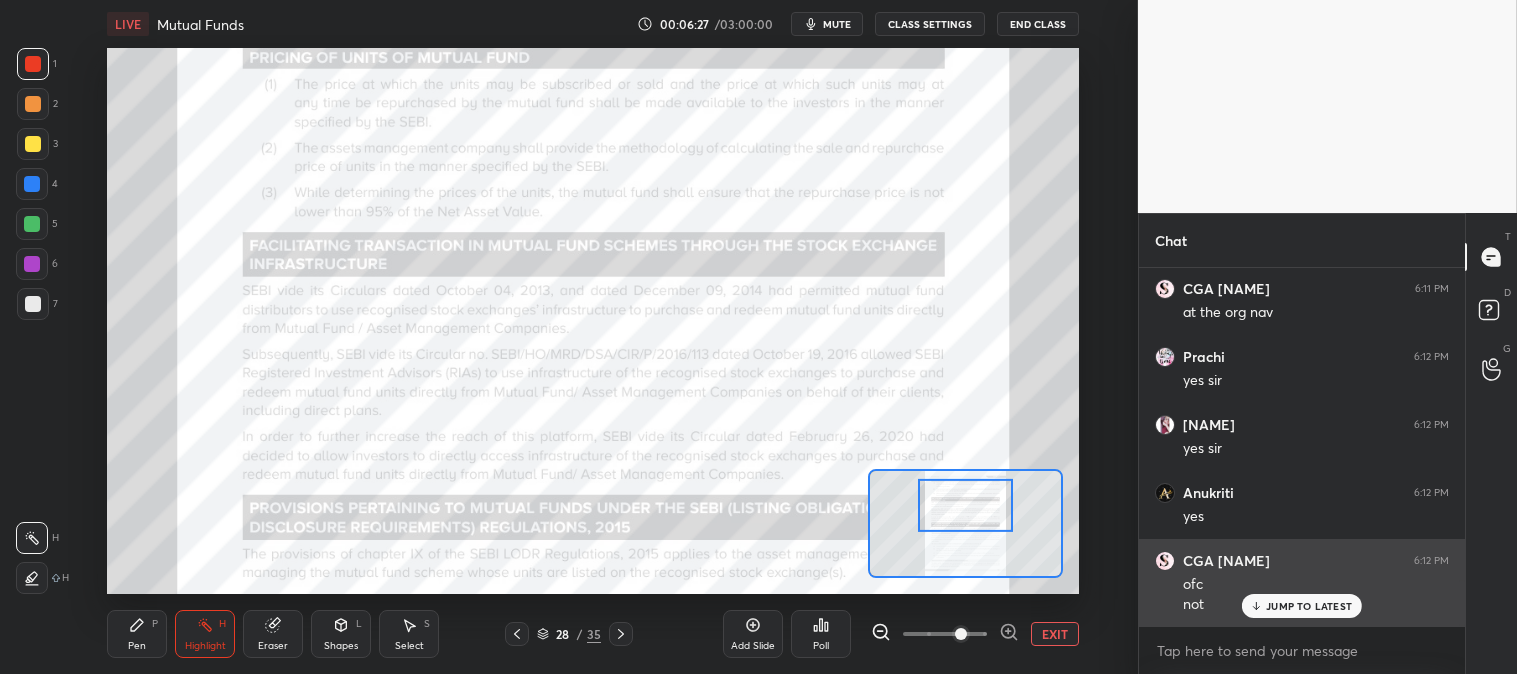 click on "JUMP TO LATEST" at bounding box center [1309, 606] 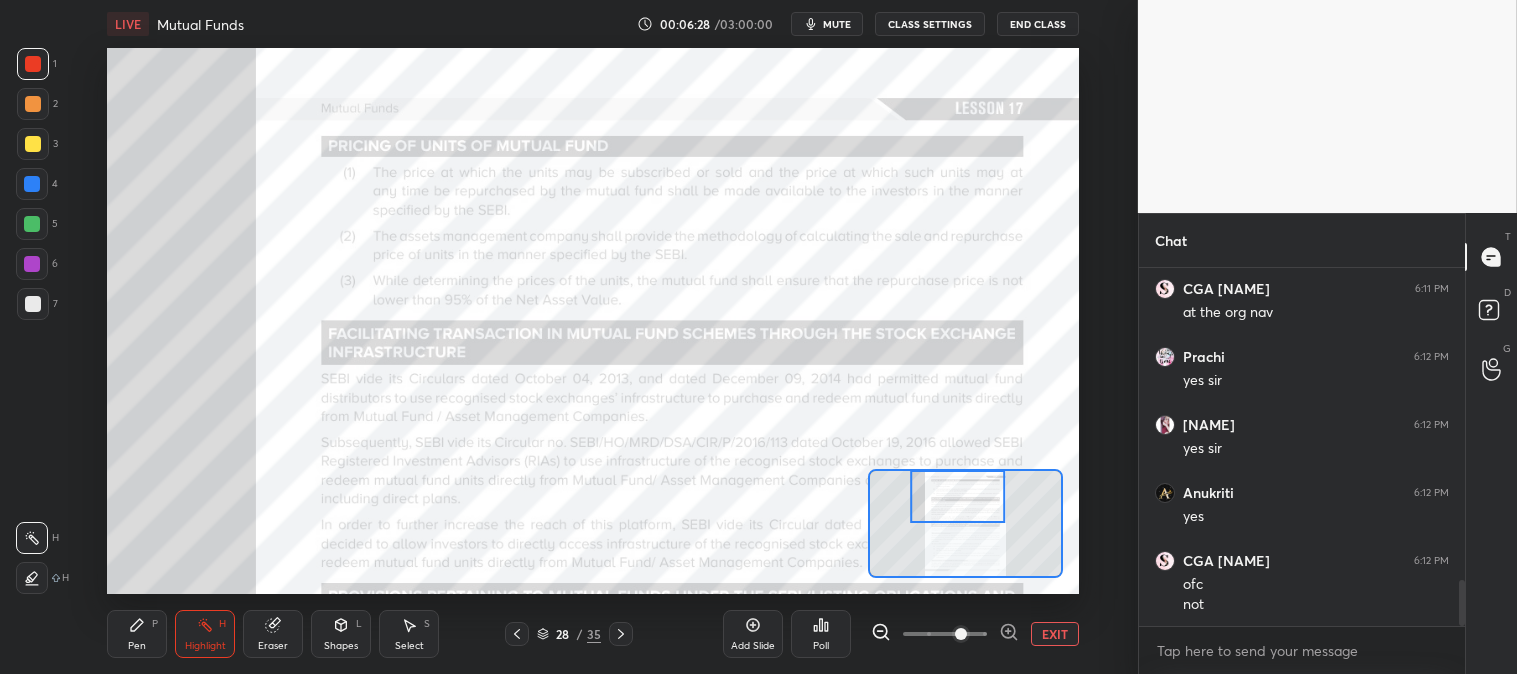 click 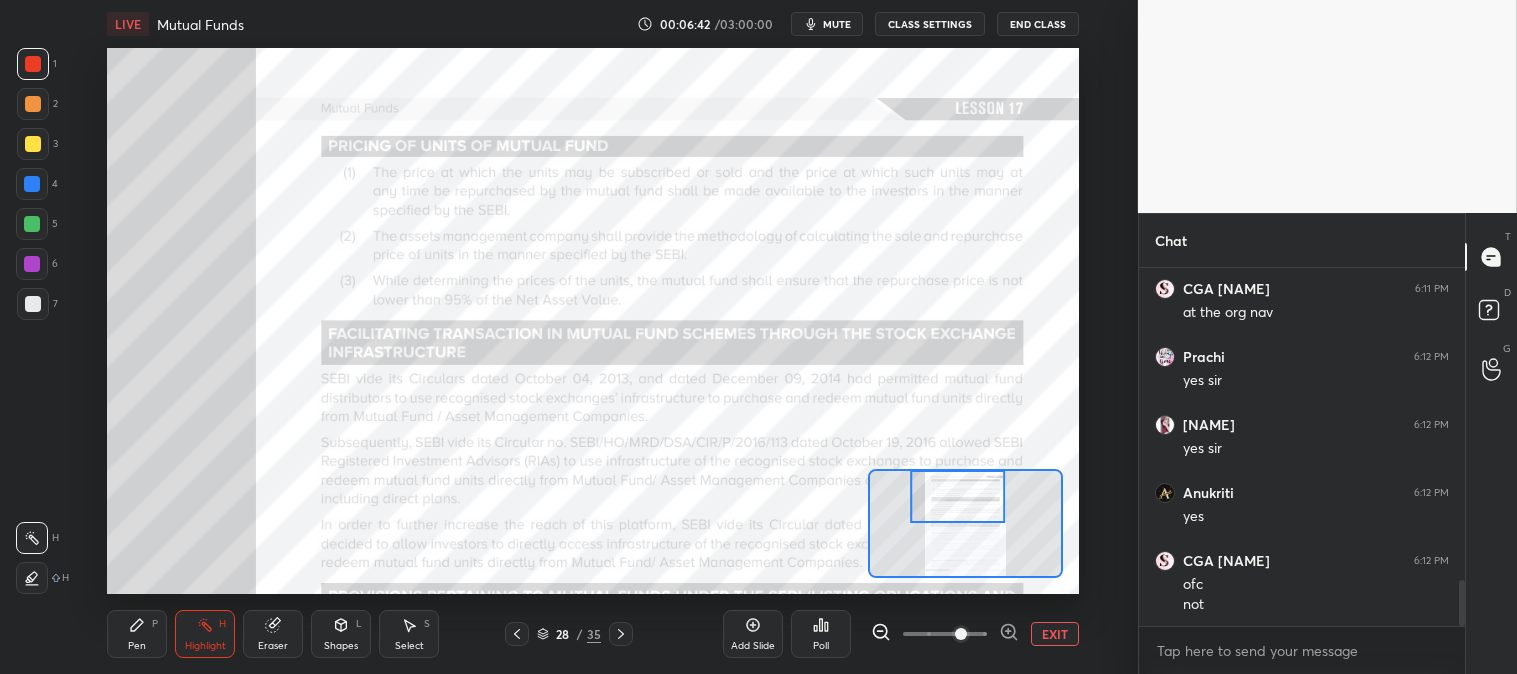 scroll, scrollTop: 2505, scrollLeft: 0, axis: vertical 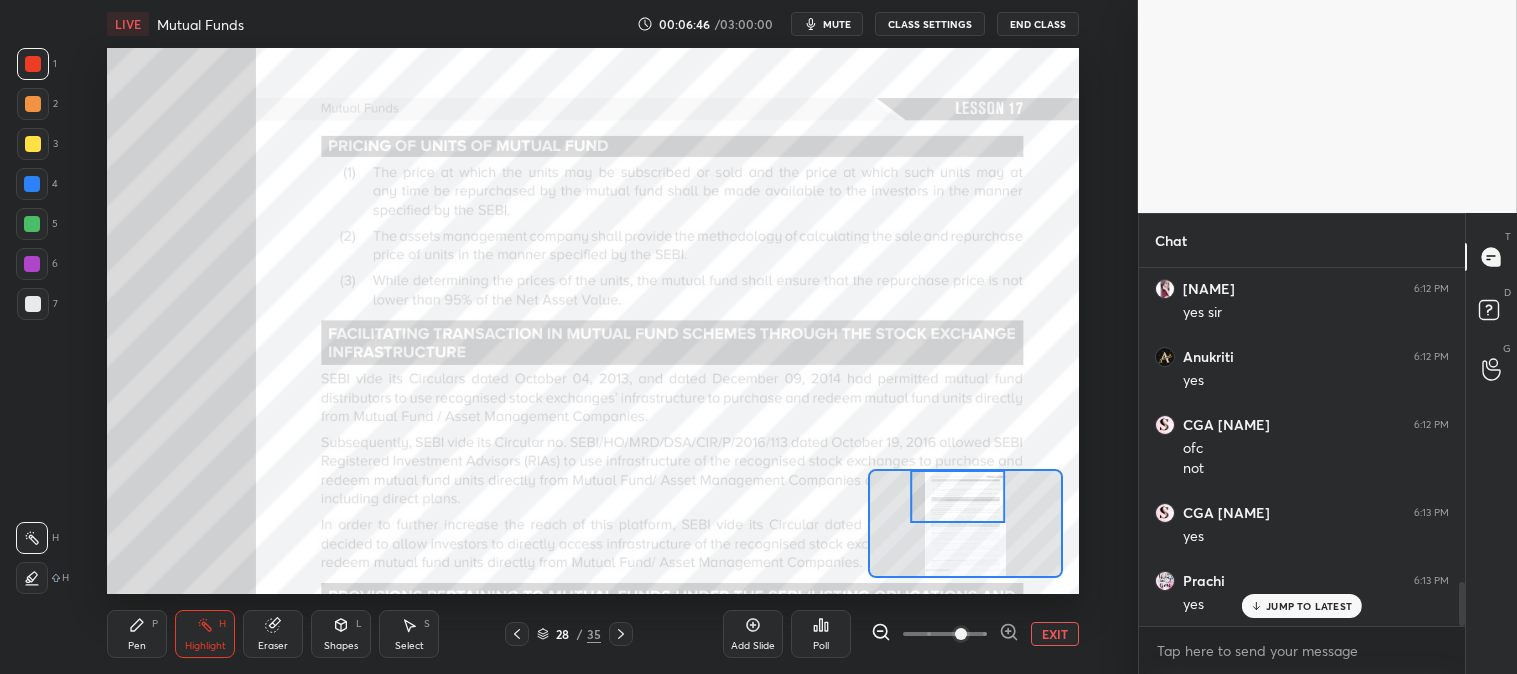 click on "mute" at bounding box center (837, 24) 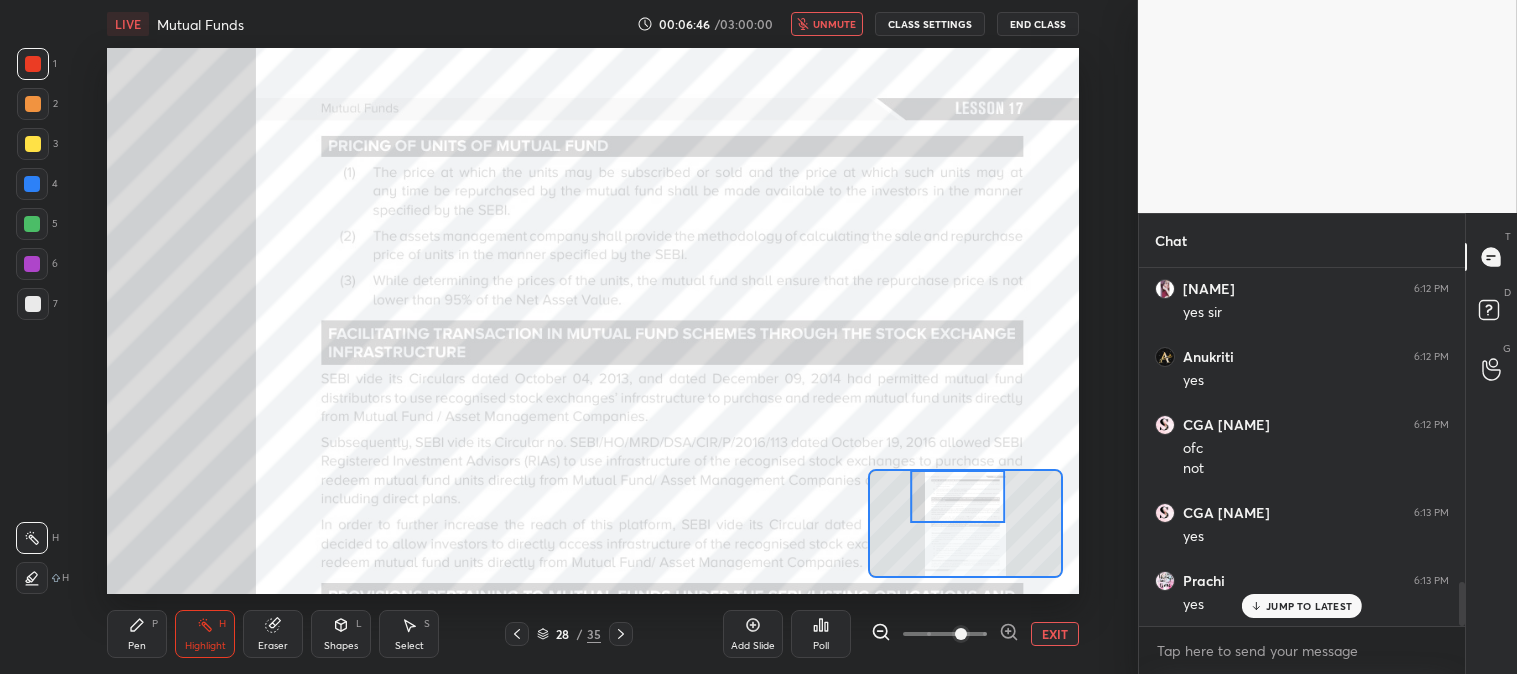 scroll, scrollTop: 2641, scrollLeft: 0, axis: vertical 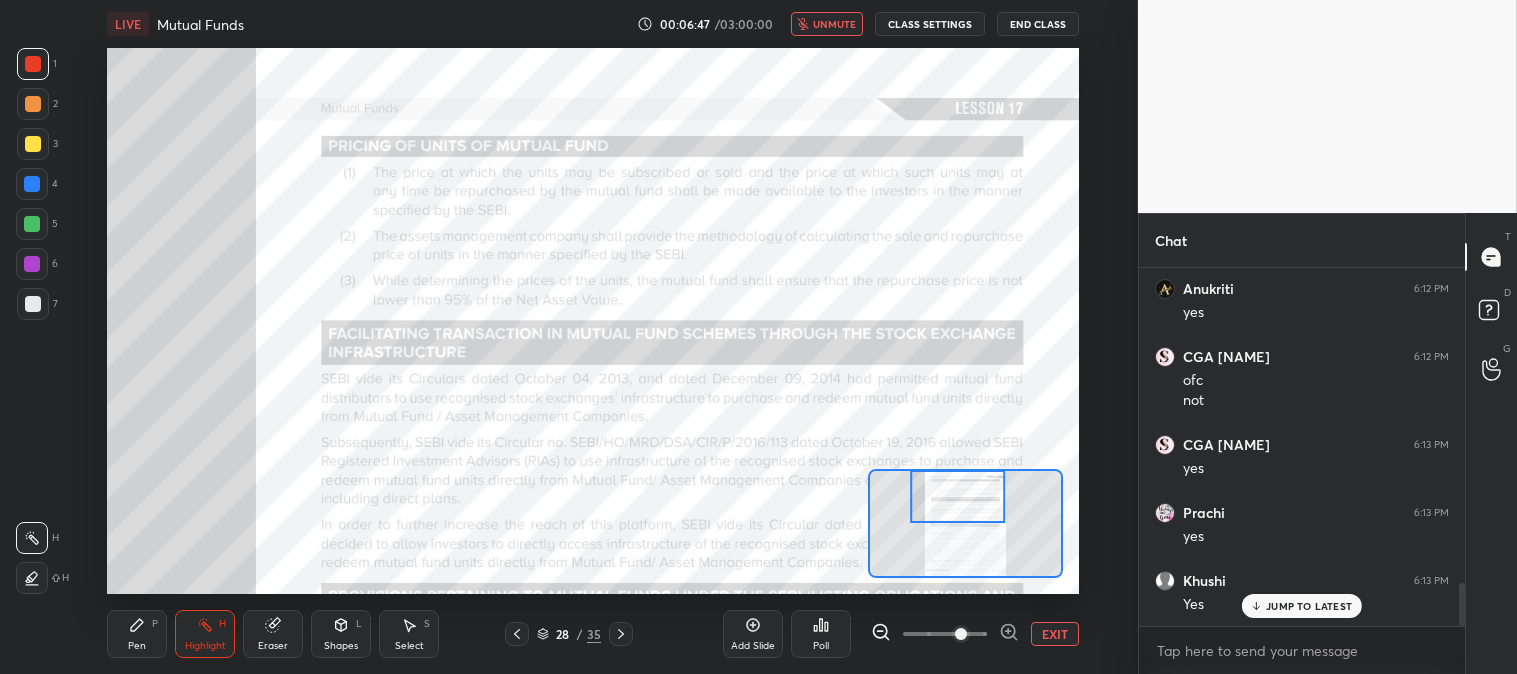 click on "unmute" at bounding box center [834, 24] 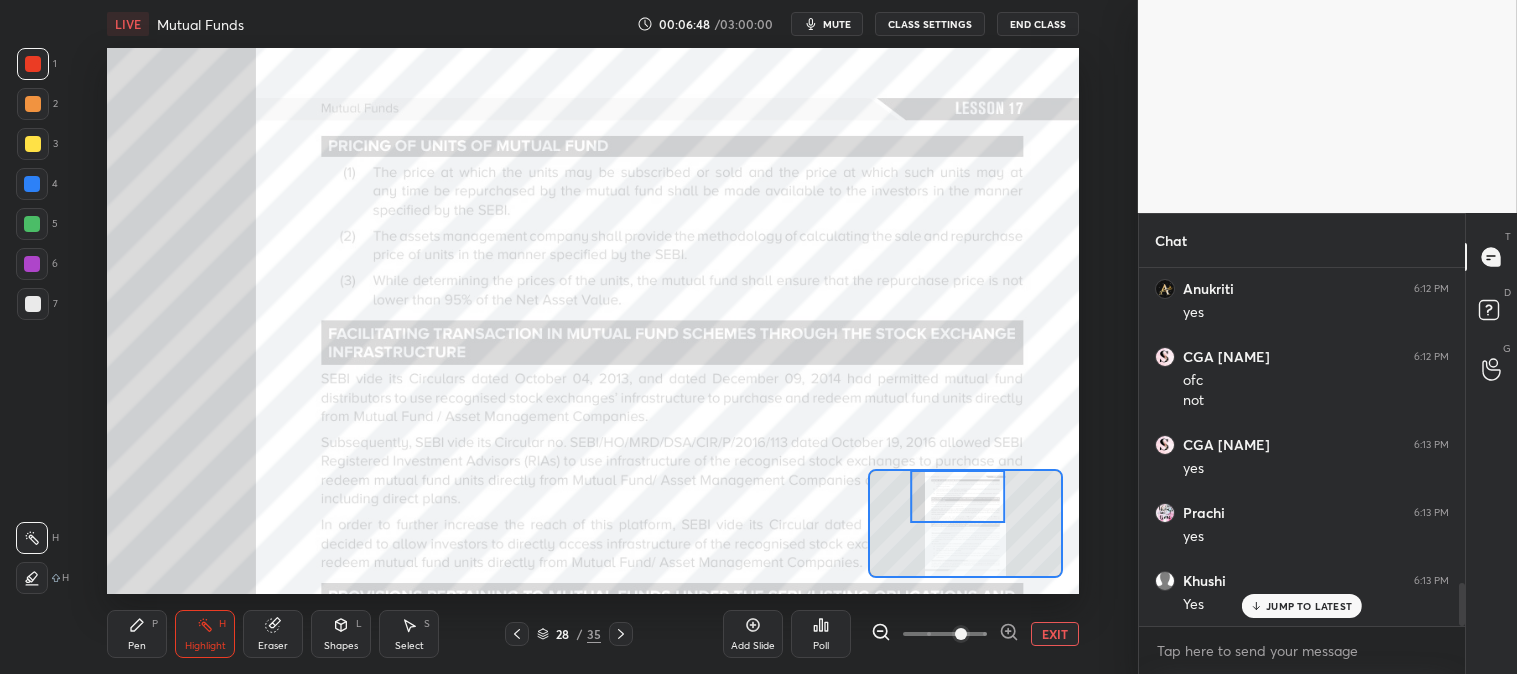 click on "Pen P" at bounding box center [137, 634] 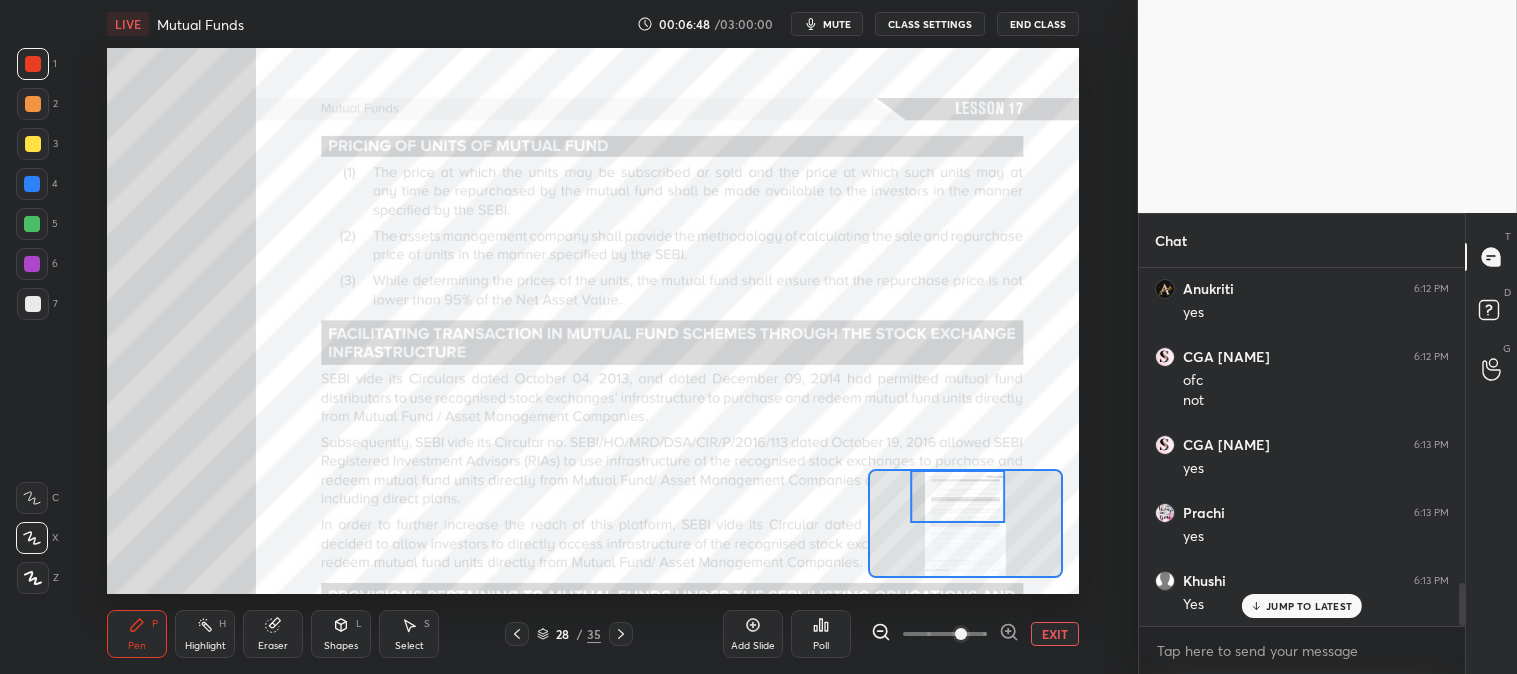 click at bounding box center (33, 144) 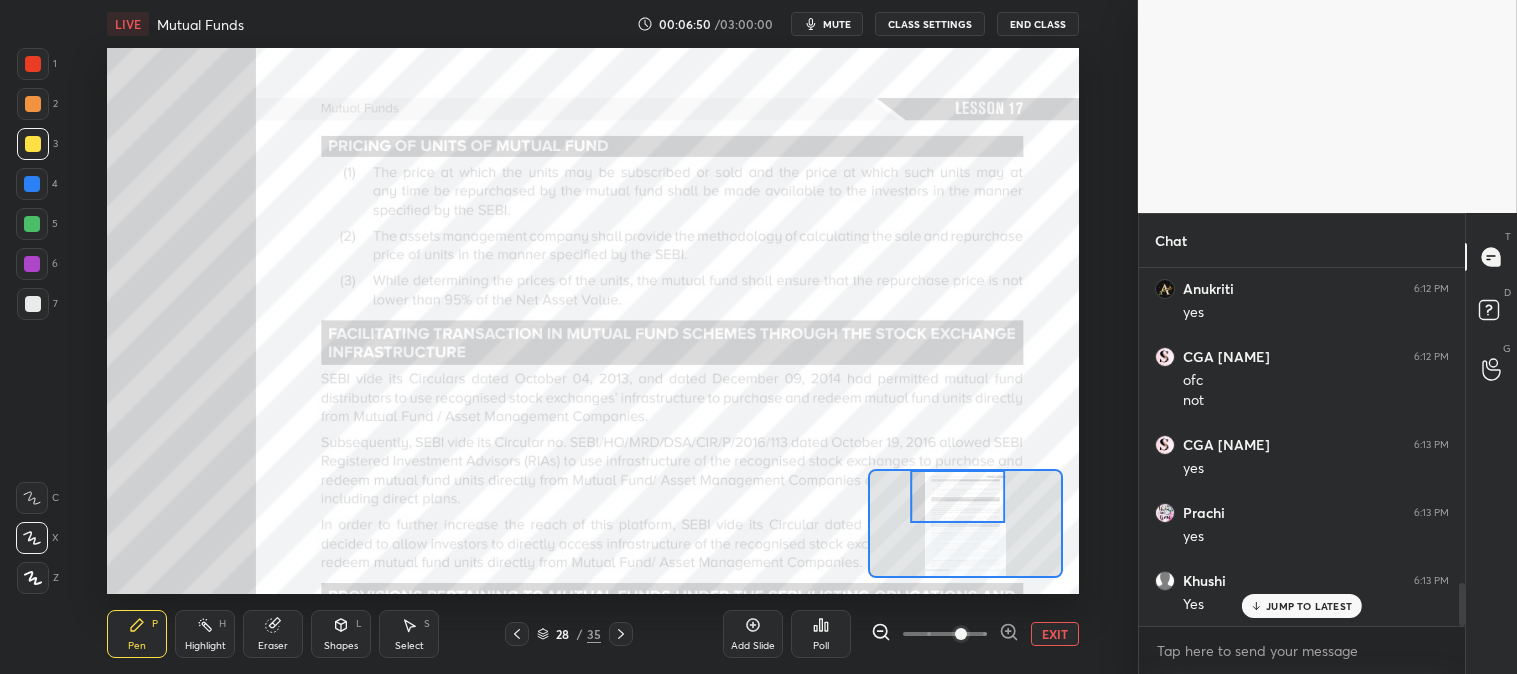 click on "mute" at bounding box center (837, 24) 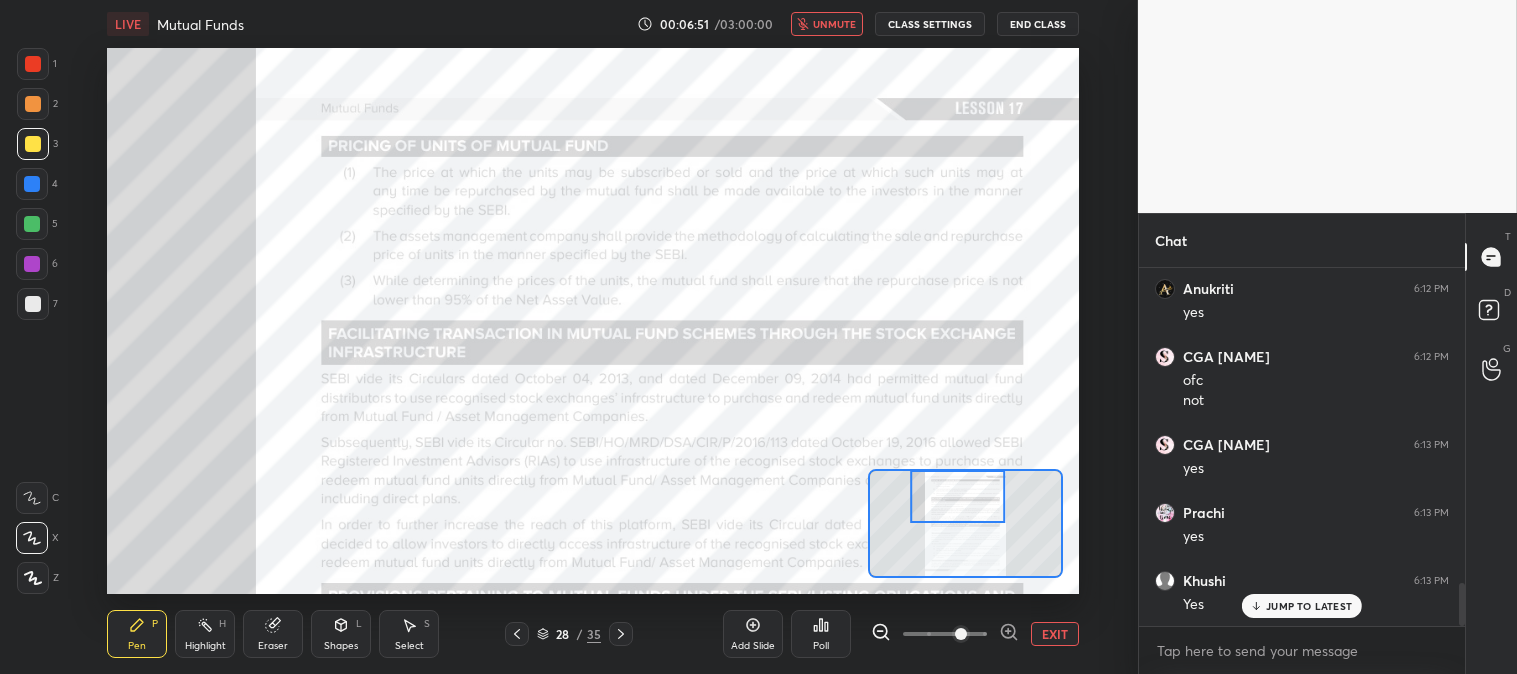click on "unmute" at bounding box center (834, 24) 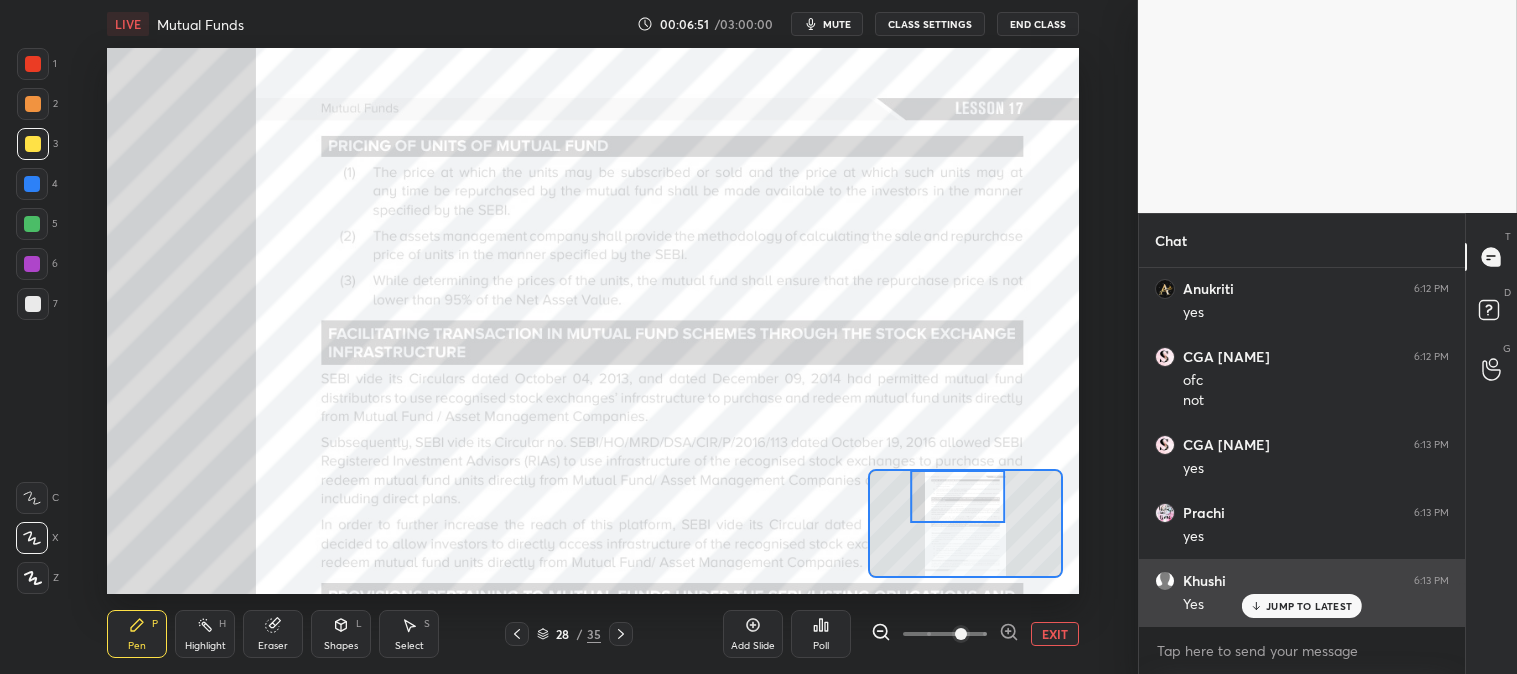 click on "JUMP TO LATEST" at bounding box center (1309, 606) 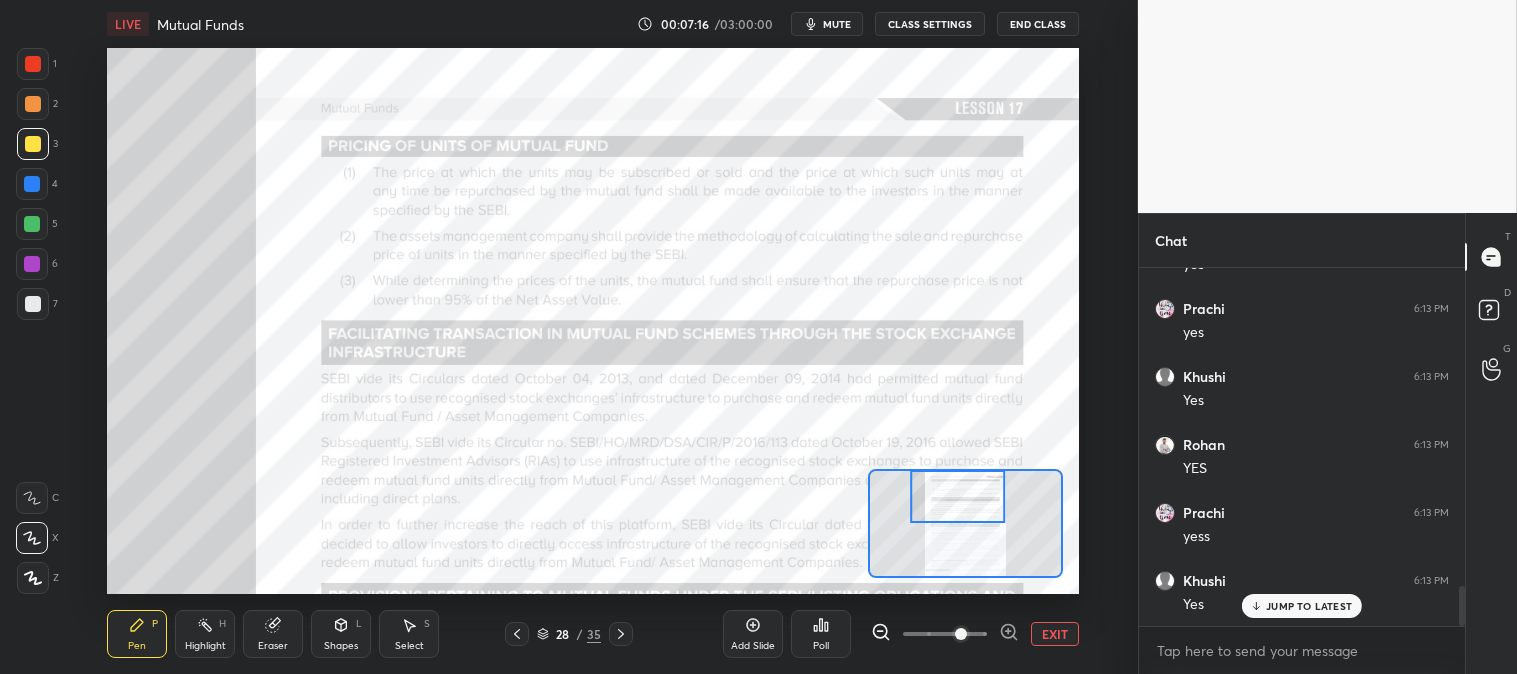 scroll, scrollTop: 2913, scrollLeft: 0, axis: vertical 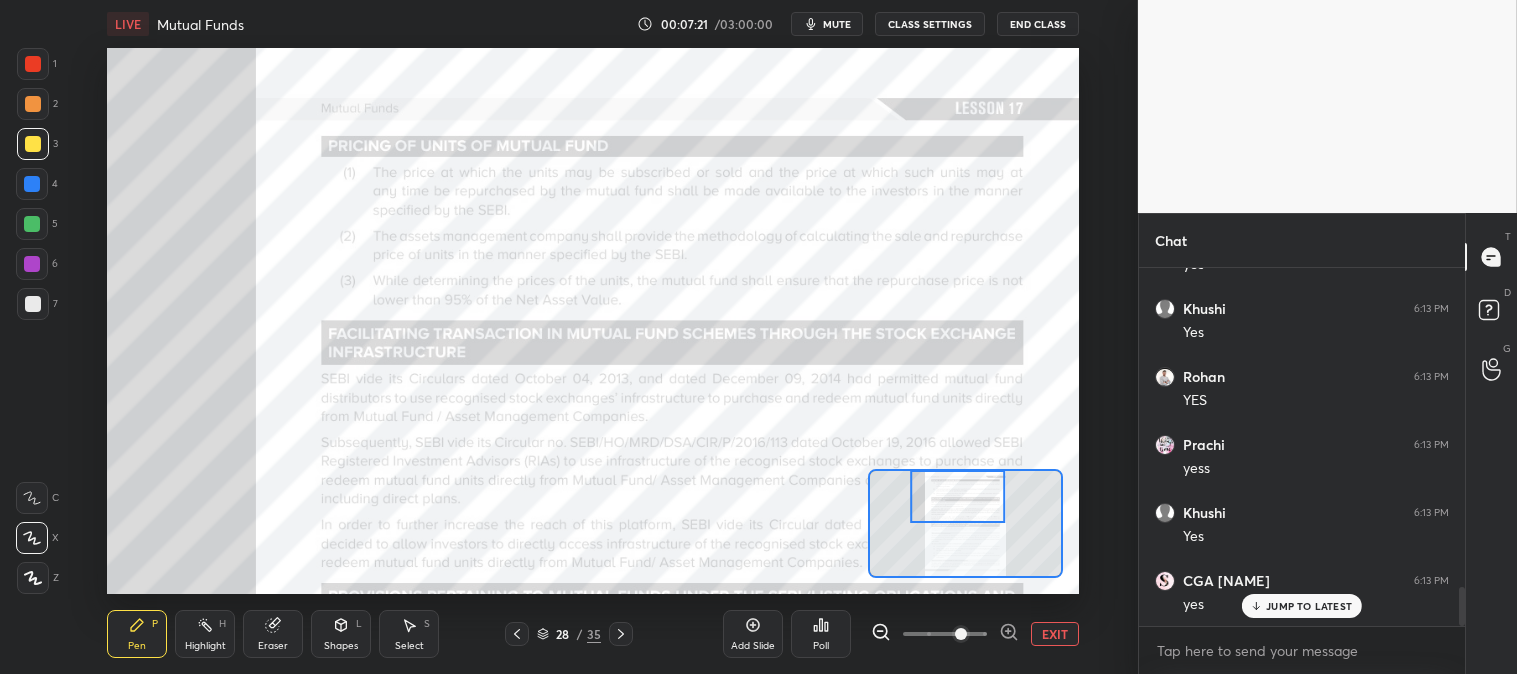 click on "JUMP TO LATEST" at bounding box center [1309, 606] 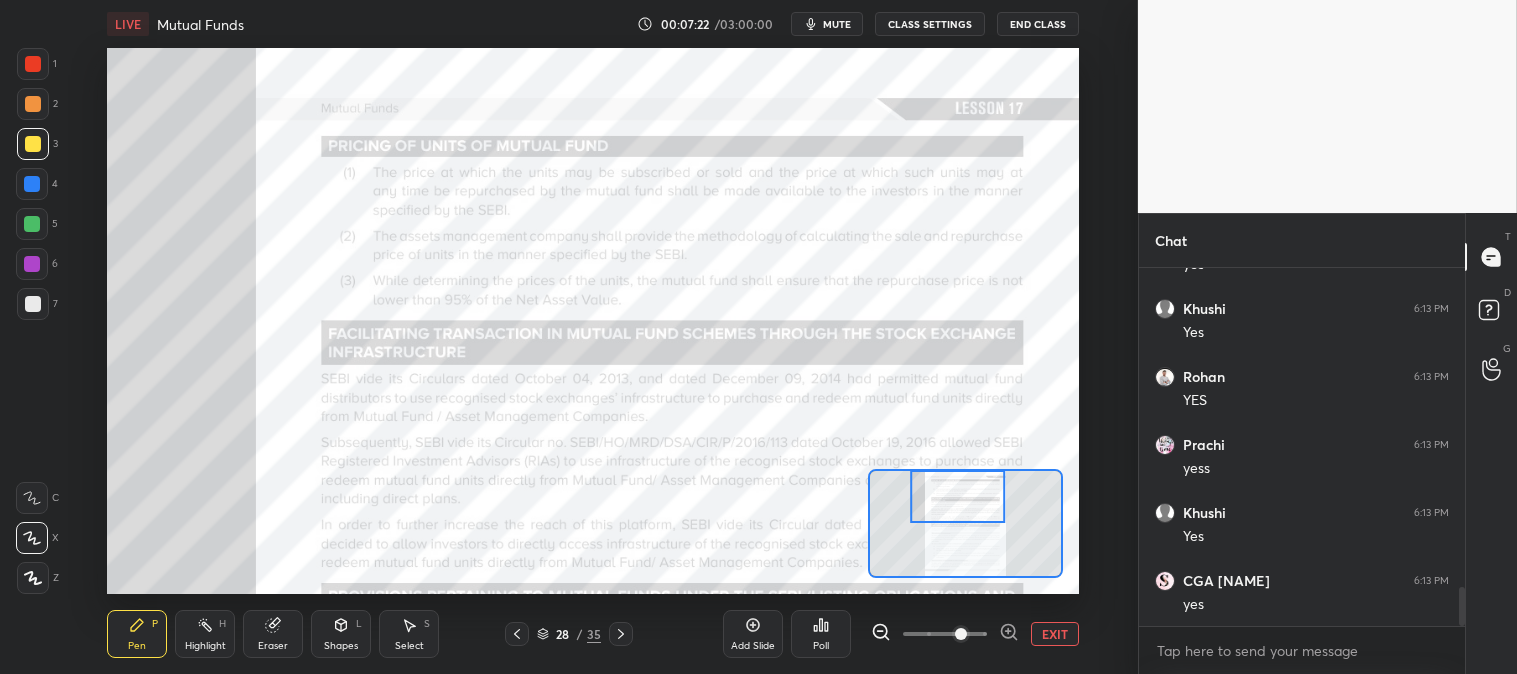 scroll, scrollTop: 2914, scrollLeft: 0, axis: vertical 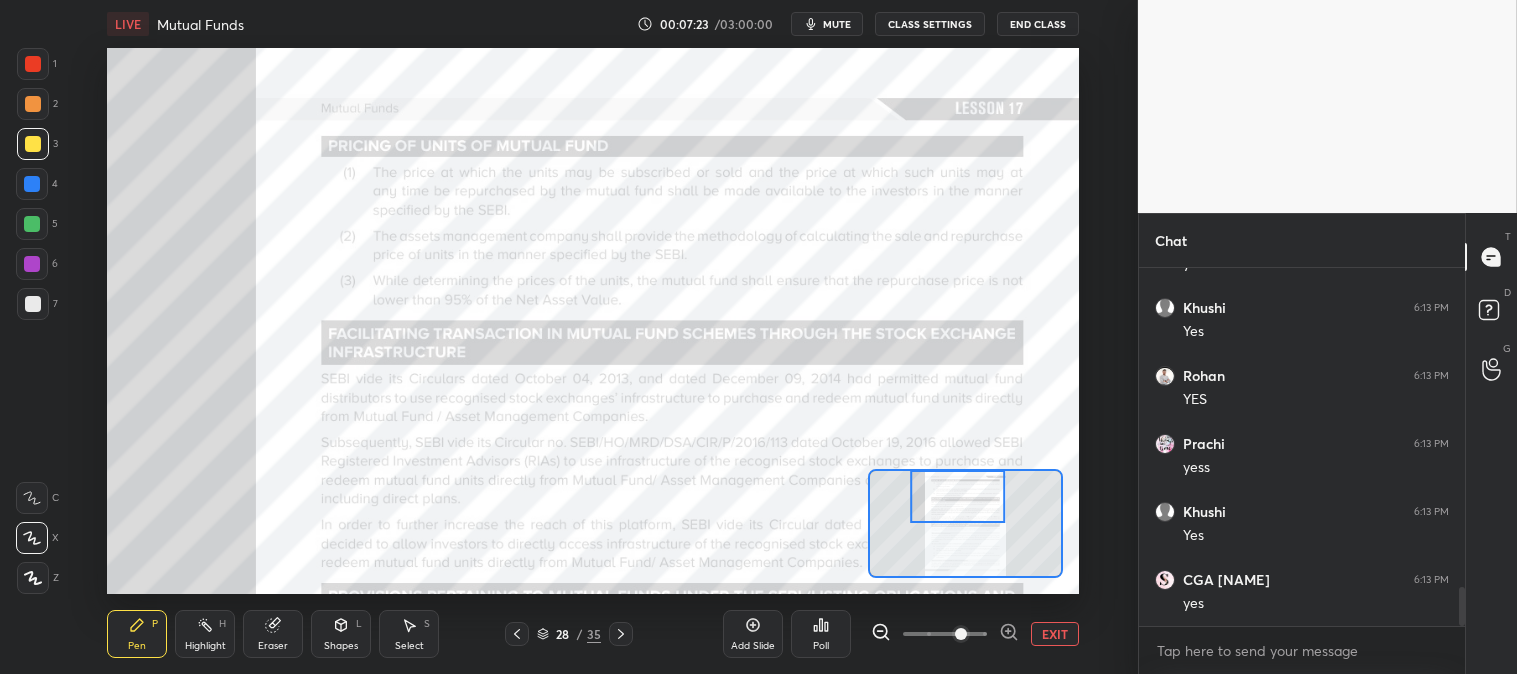 click on "Pen P" at bounding box center (137, 634) 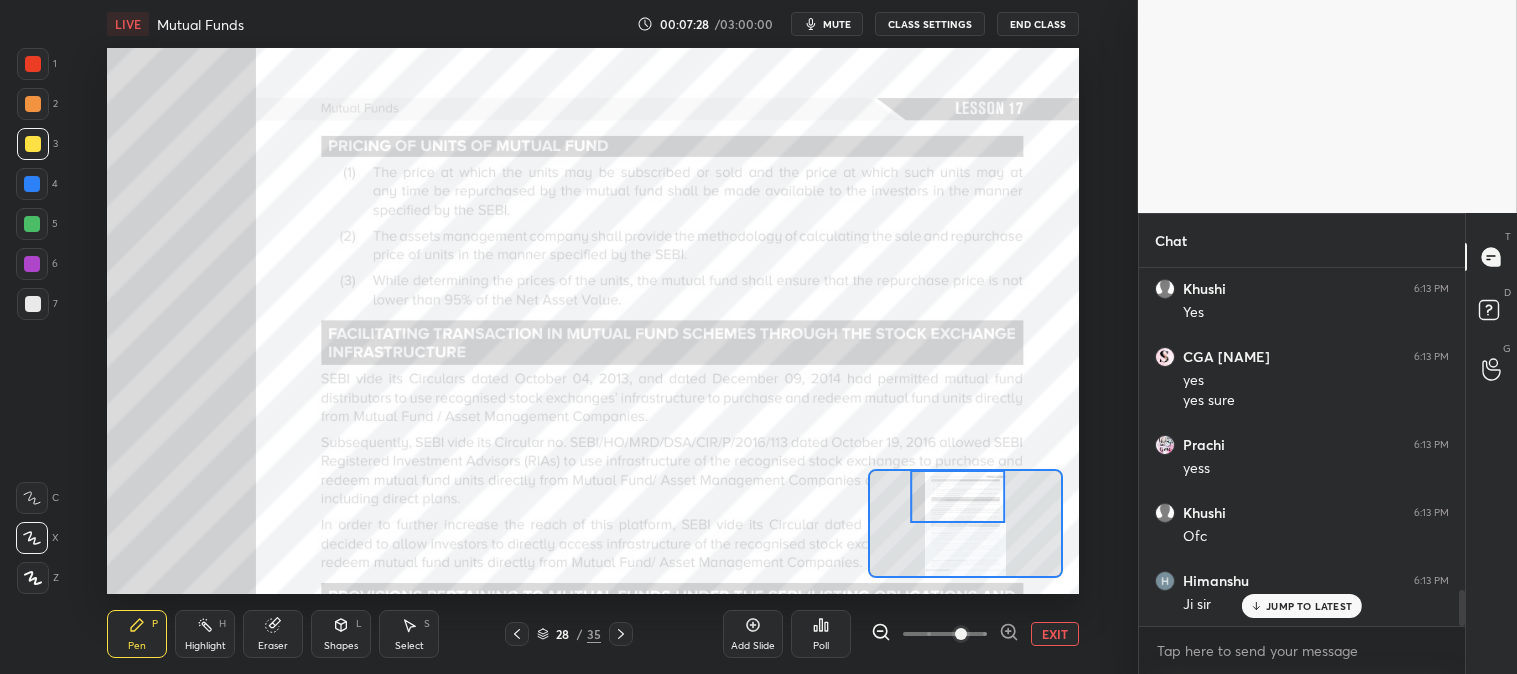 scroll, scrollTop: 3205, scrollLeft: 0, axis: vertical 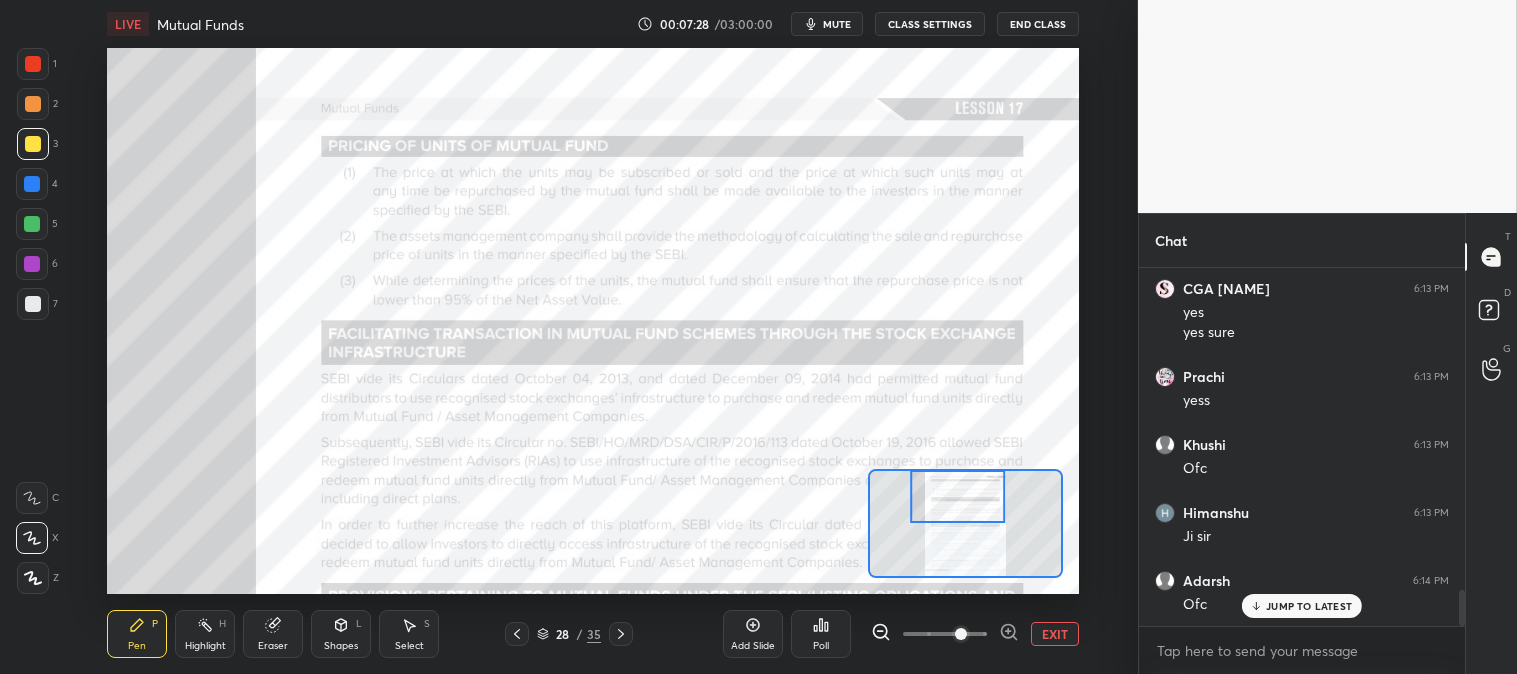 click 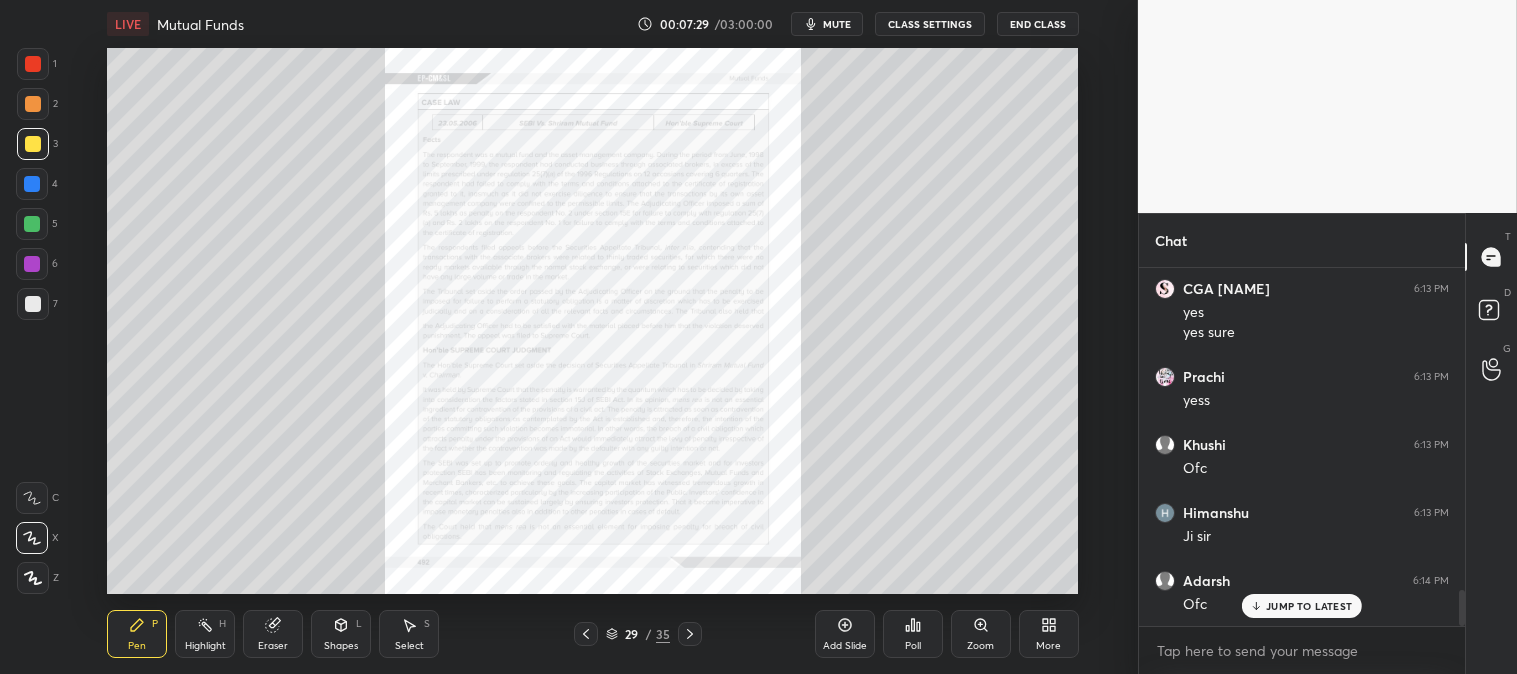 click 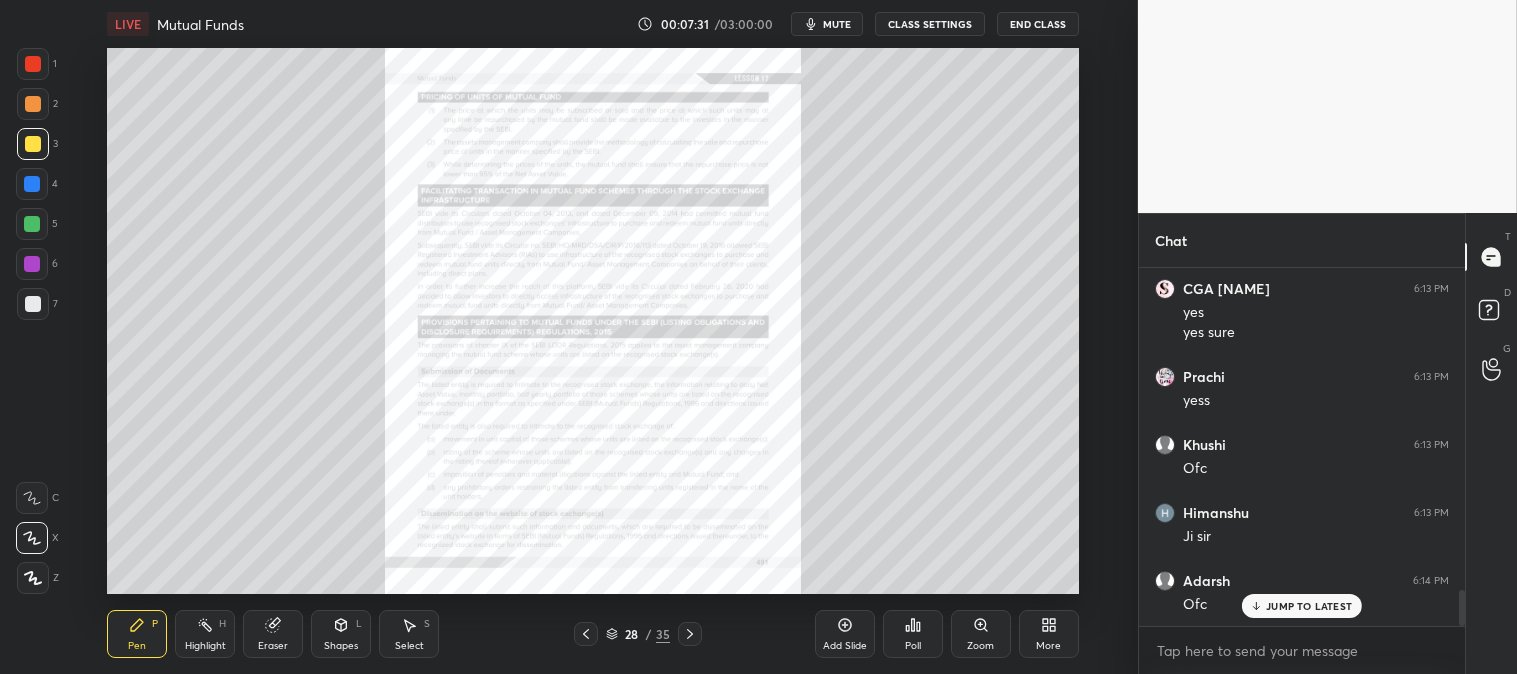 scroll, scrollTop: 3273, scrollLeft: 0, axis: vertical 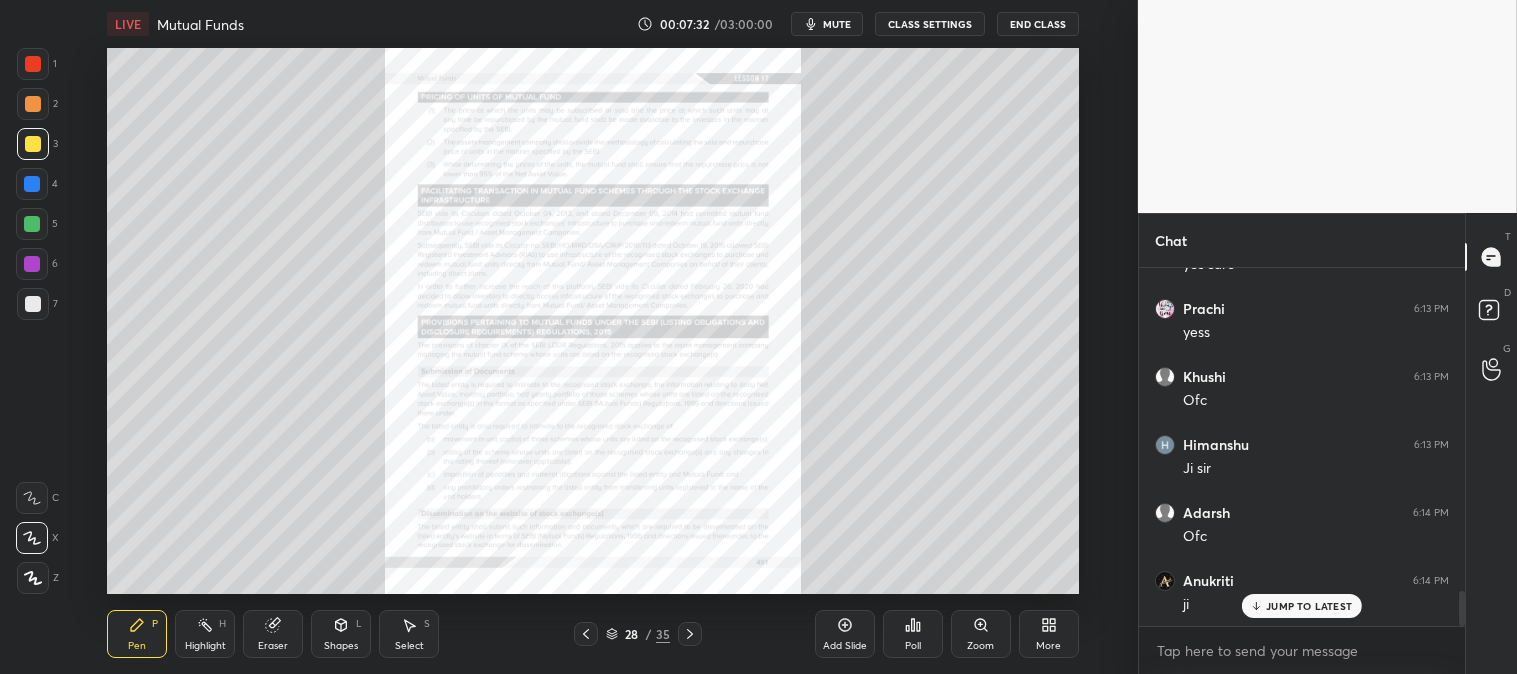 click 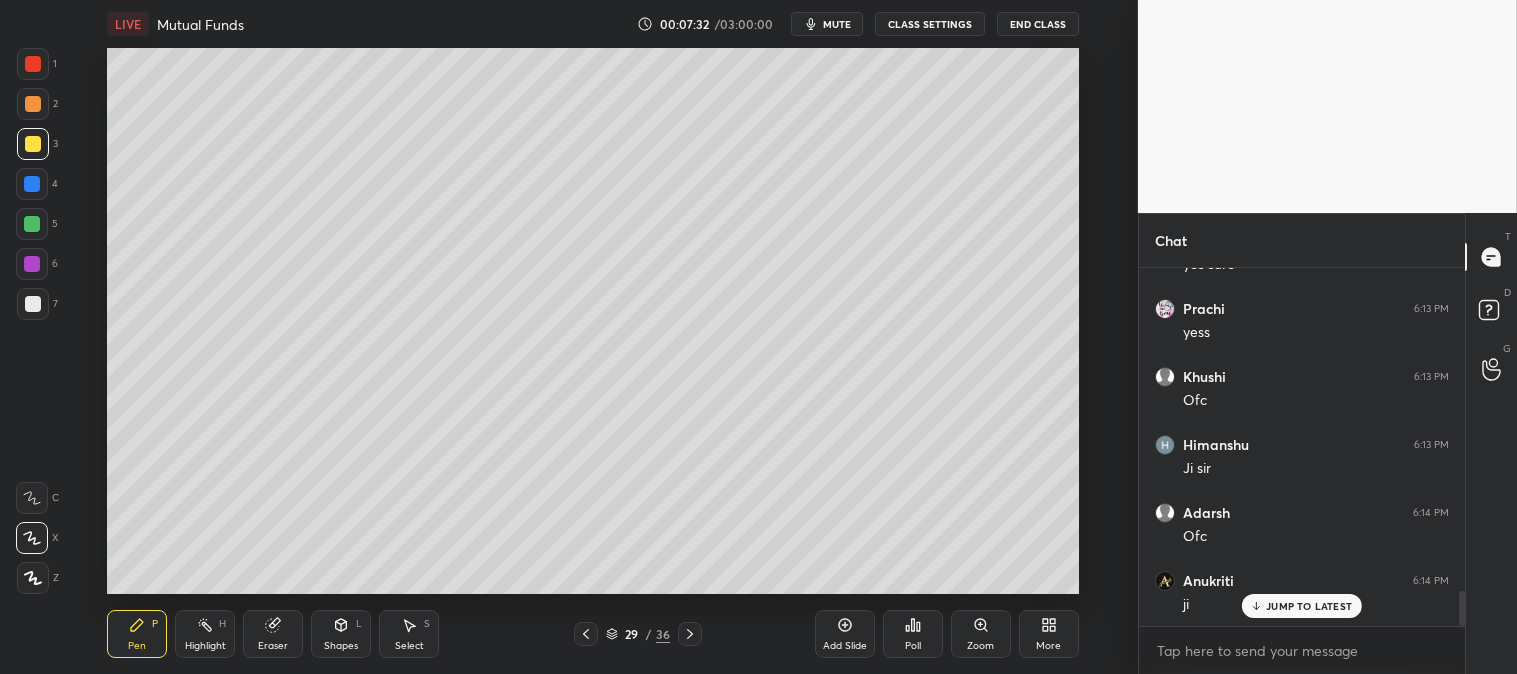 click 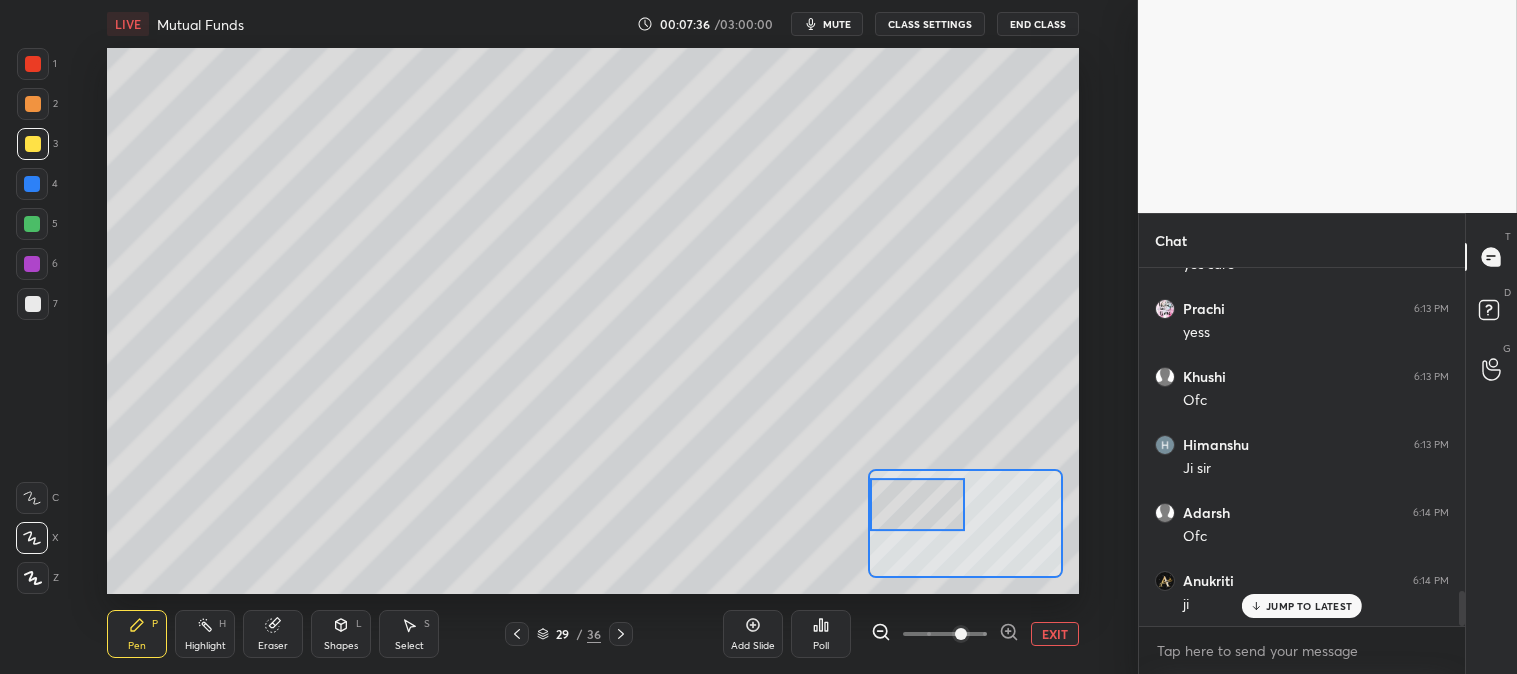 scroll, scrollTop: 312, scrollLeft: 320, axis: both 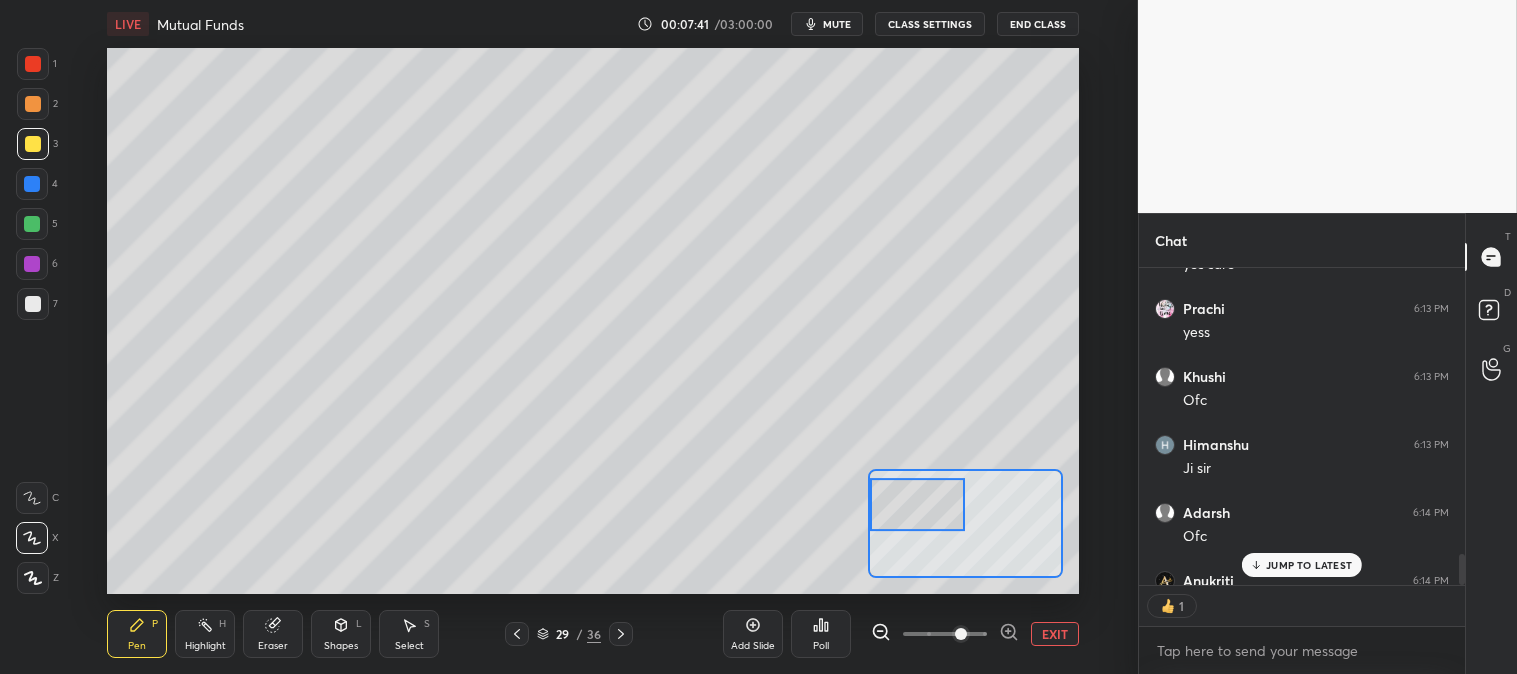 click at bounding box center (33, 304) 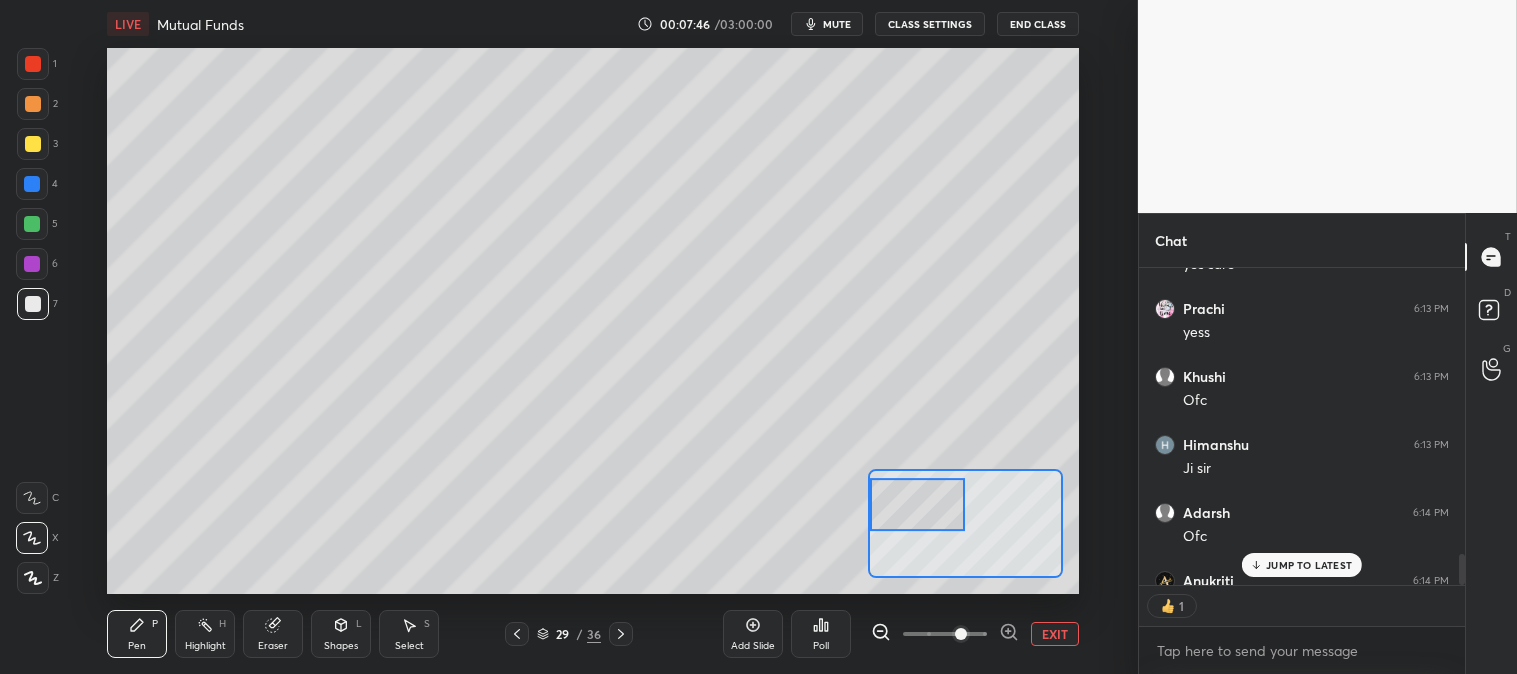 click at bounding box center [33, 304] 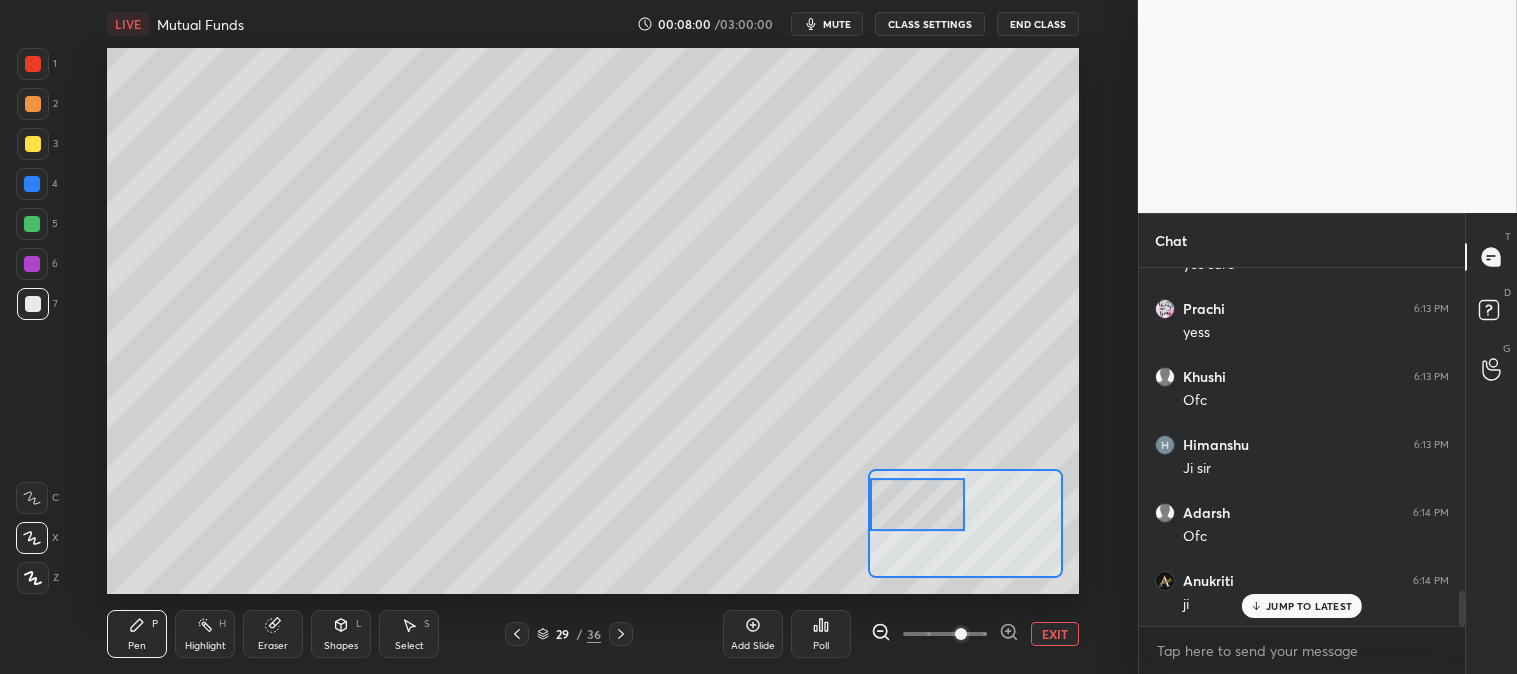 click at bounding box center [32, 224] 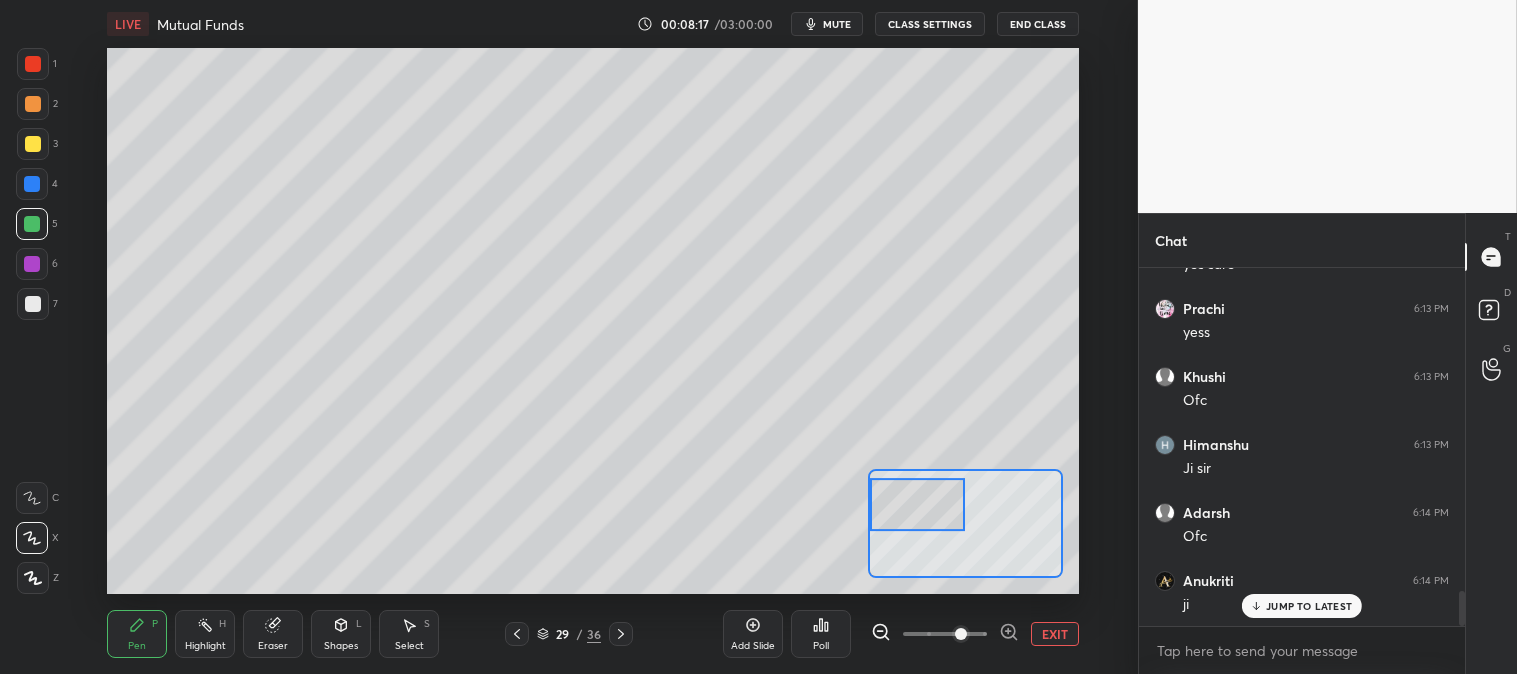 click at bounding box center (33, 144) 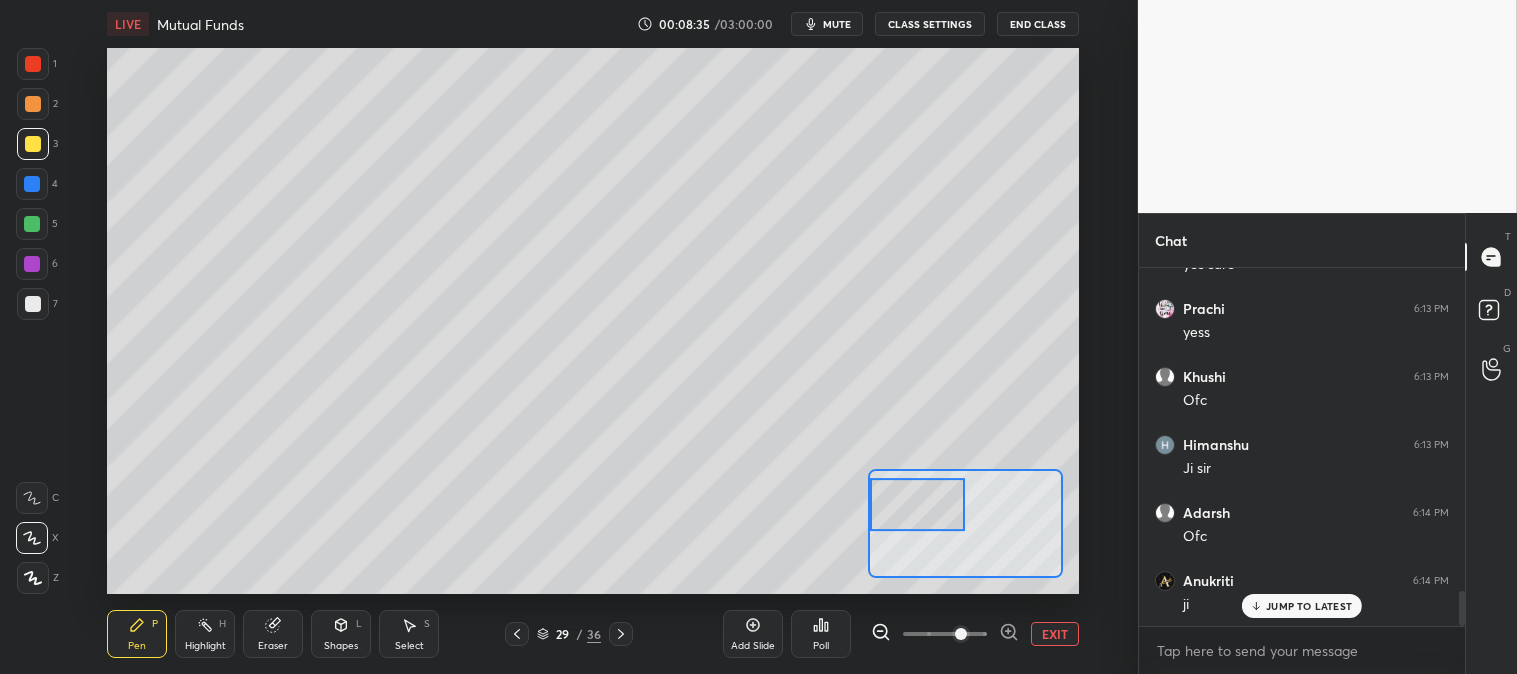 click at bounding box center [33, 304] 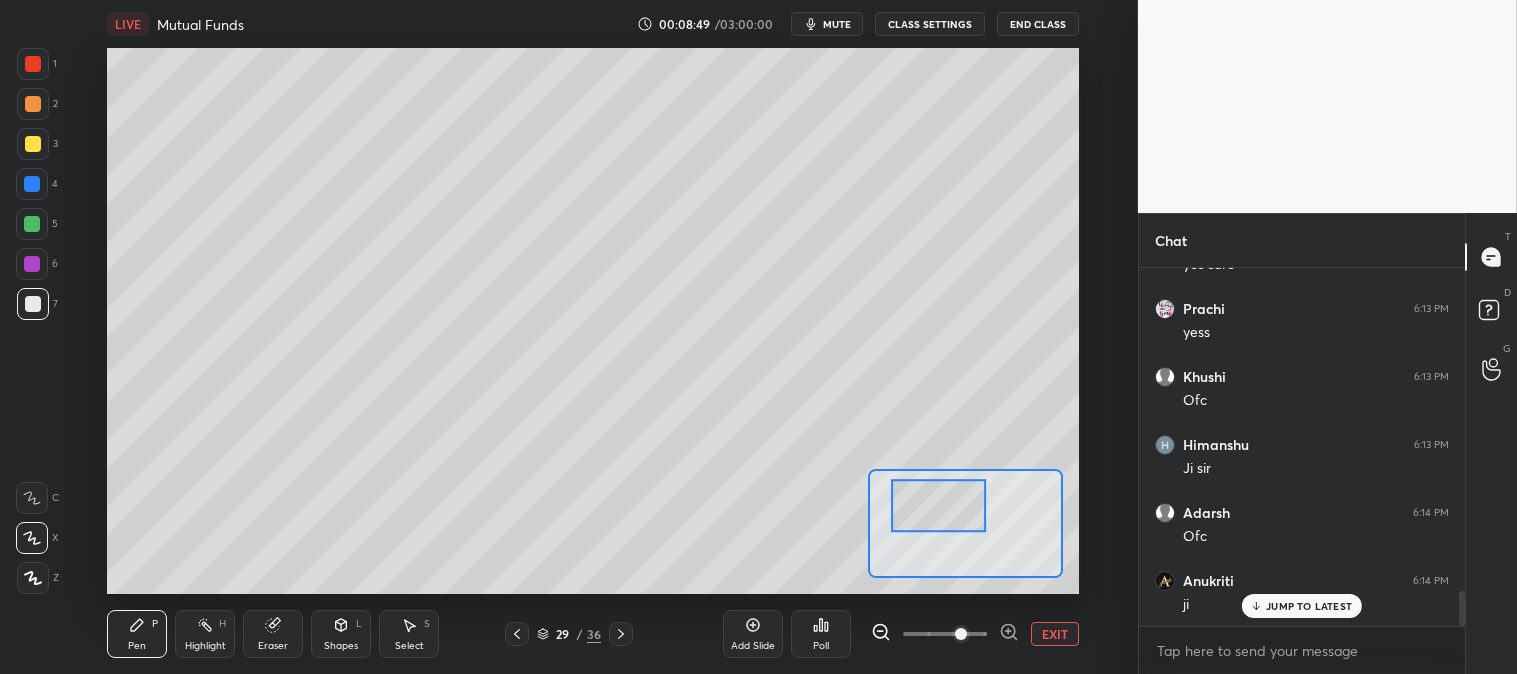 click on "EXIT" at bounding box center (1055, 634) 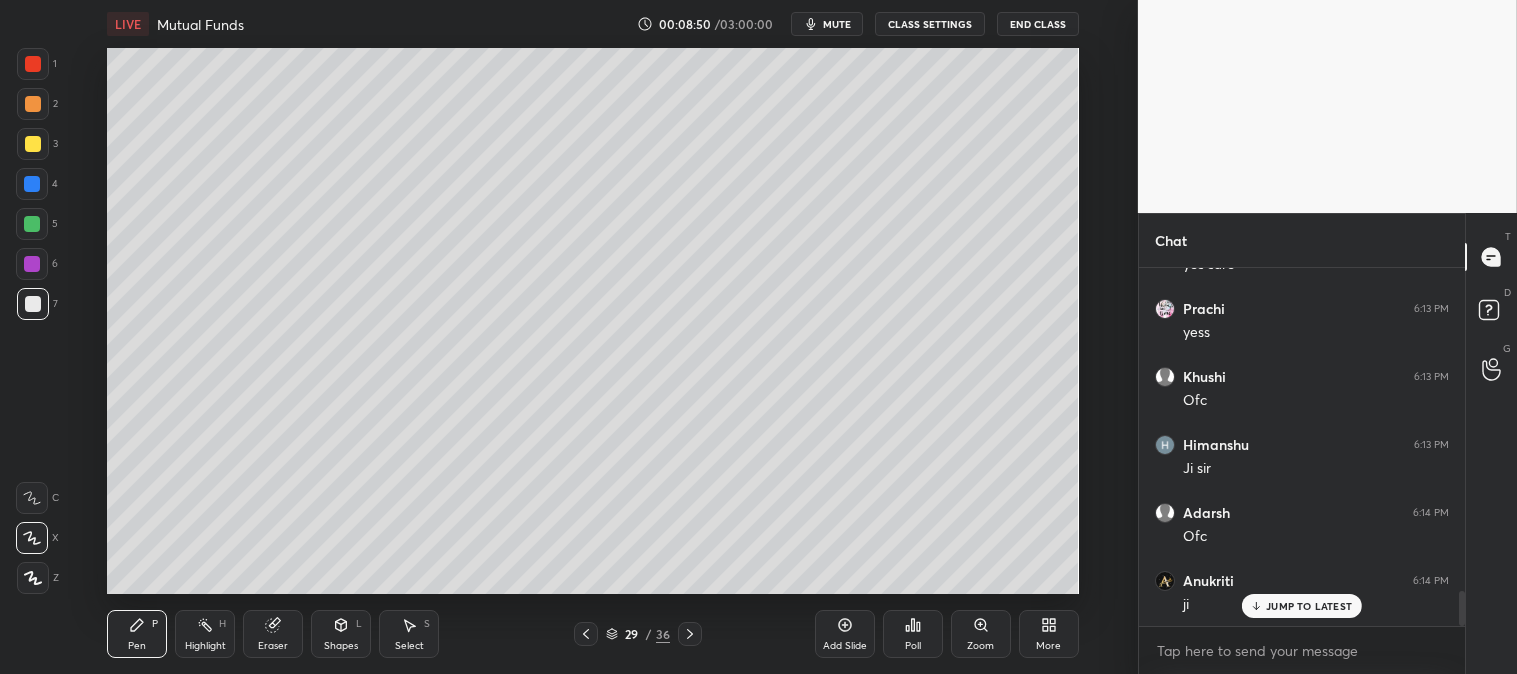 scroll, scrollTop: 3341, scrollLeft: 0, axis: vertical 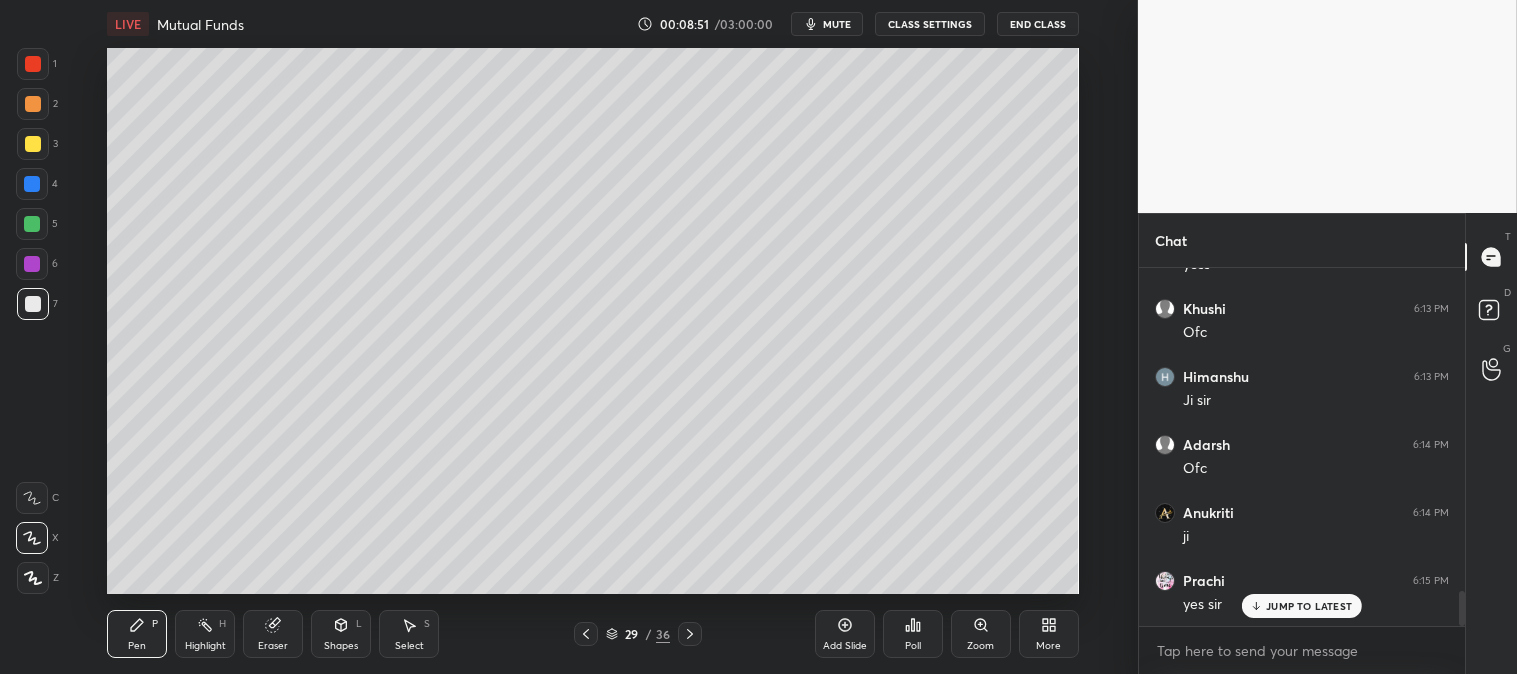 click at bounding box center (33, 104) 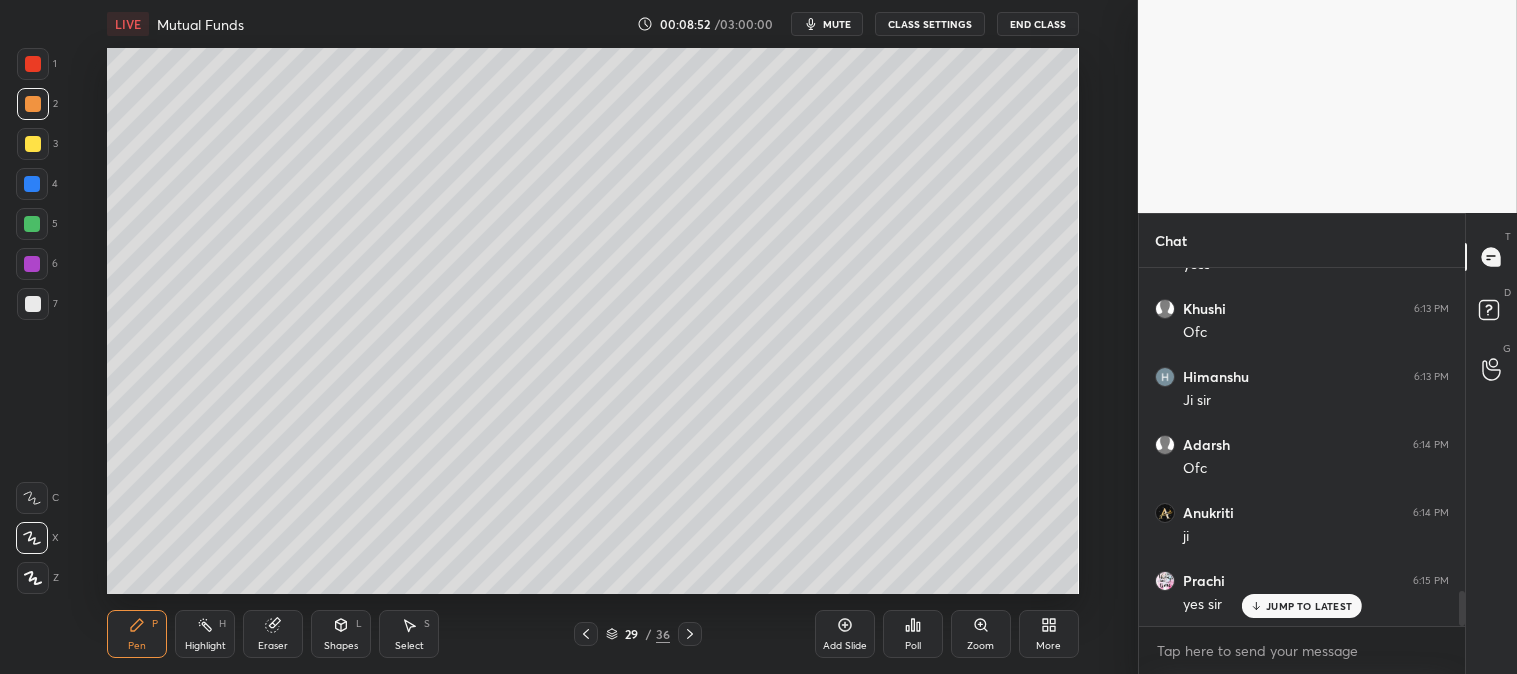 click on "JUMP TO LATEST" at bounding box center (1302, 606) 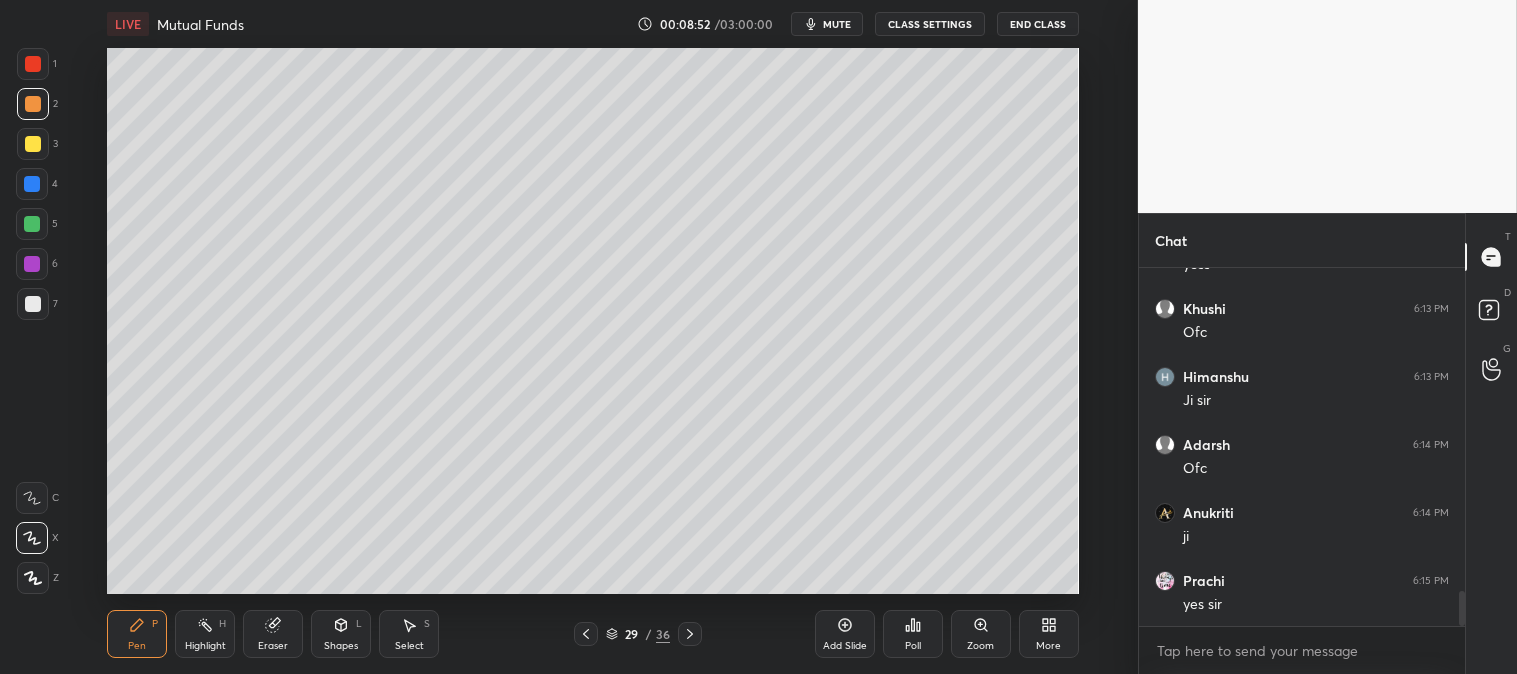 click on "Zoom" at bounding box center [980, 646] 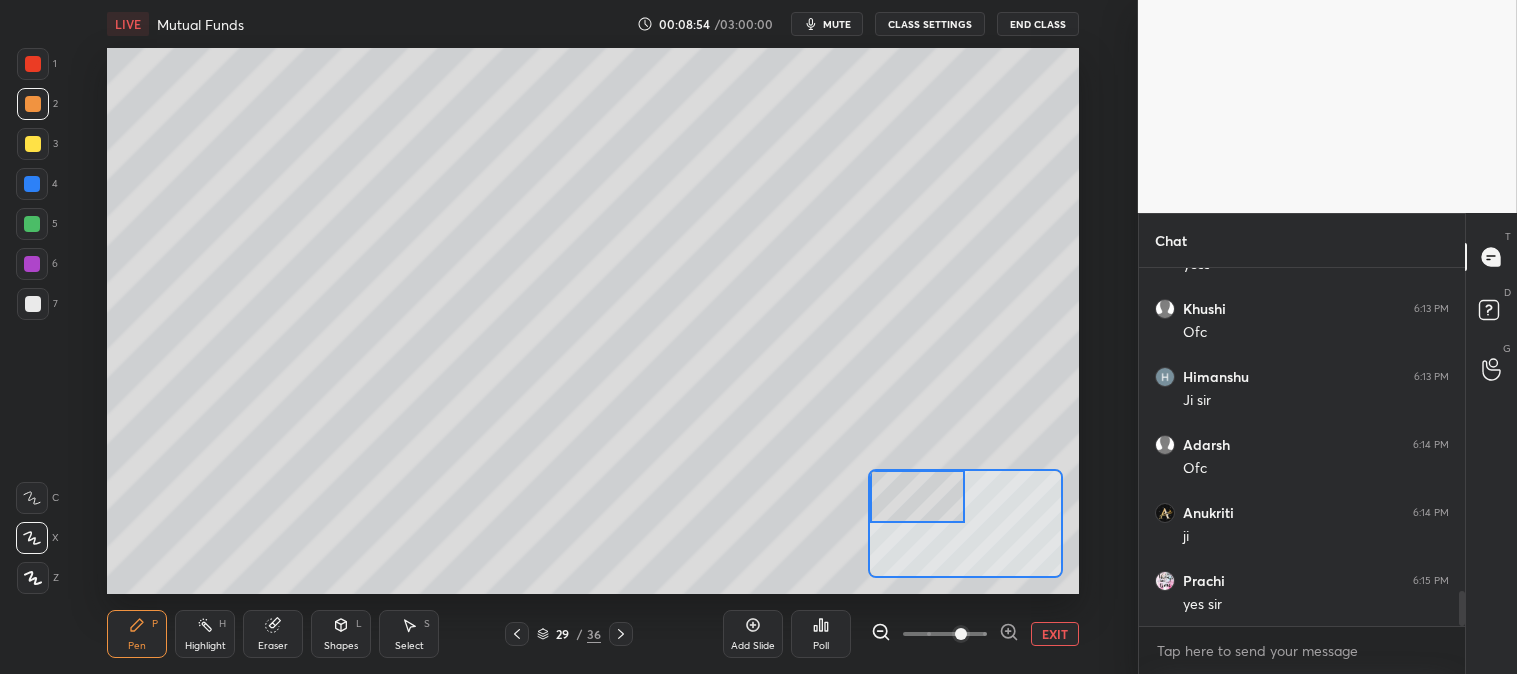 click 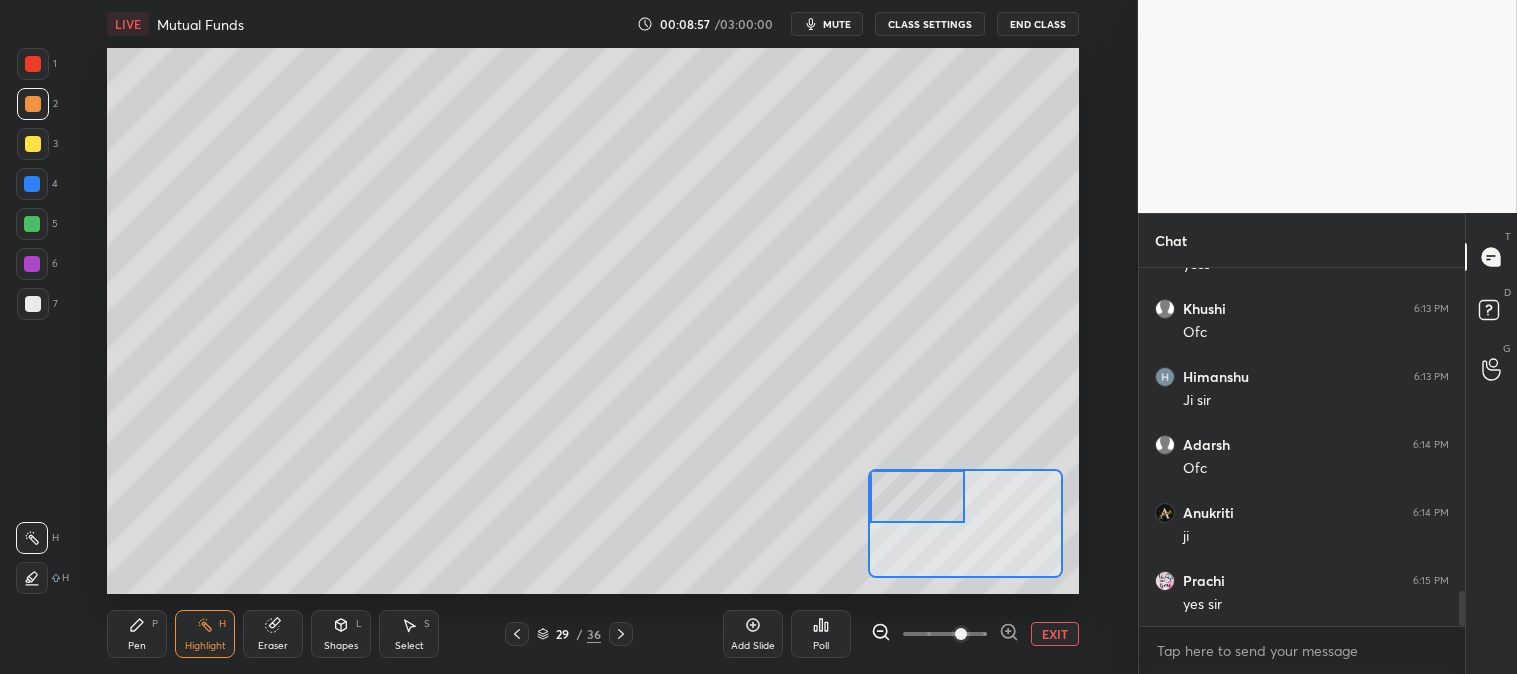 click 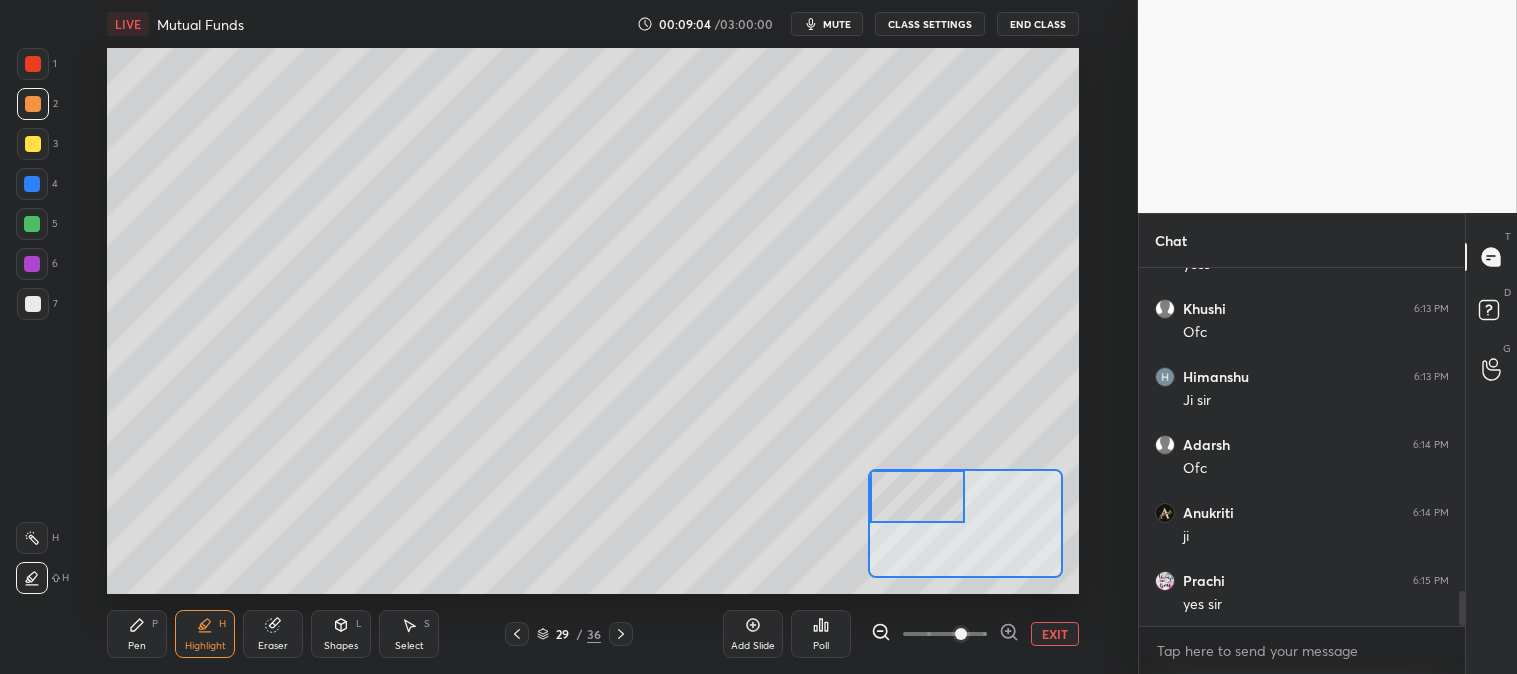 click on "H H" at bounding box center [42, 554] 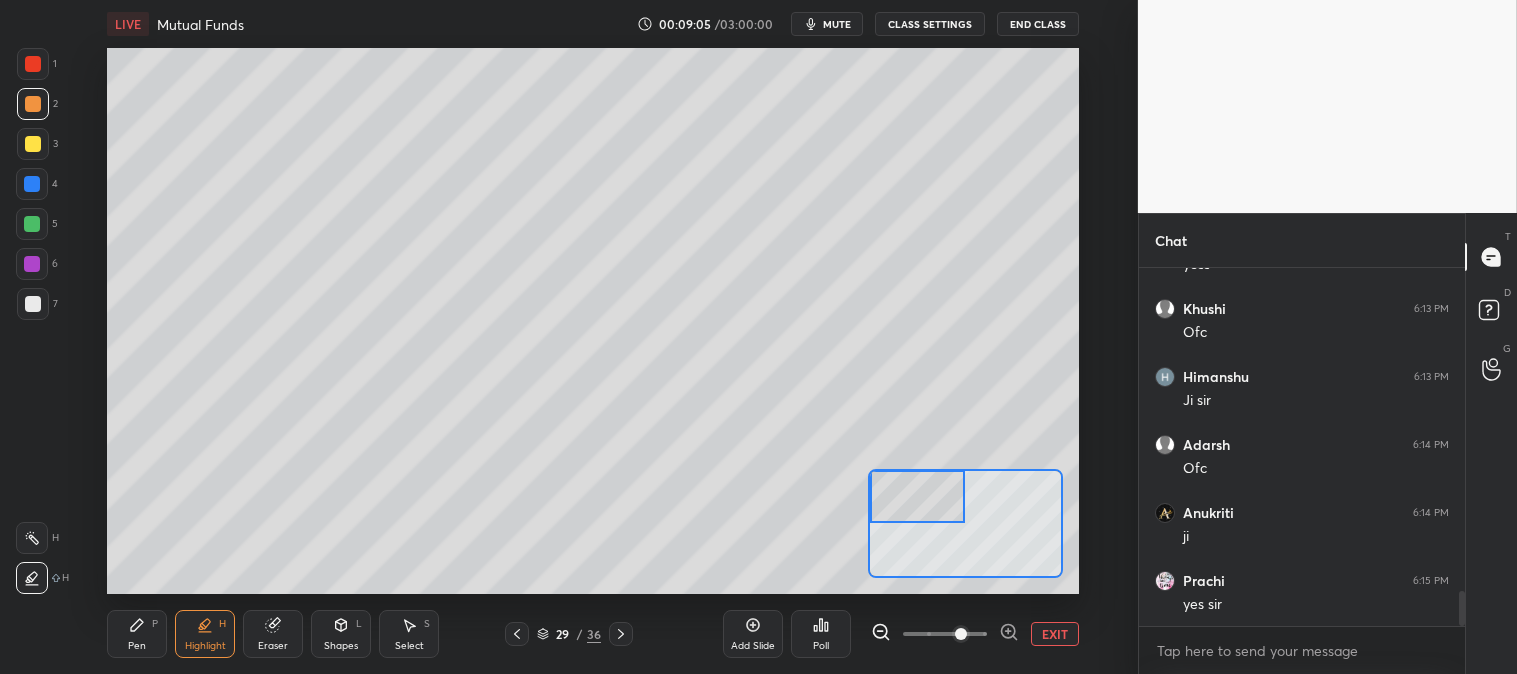 click 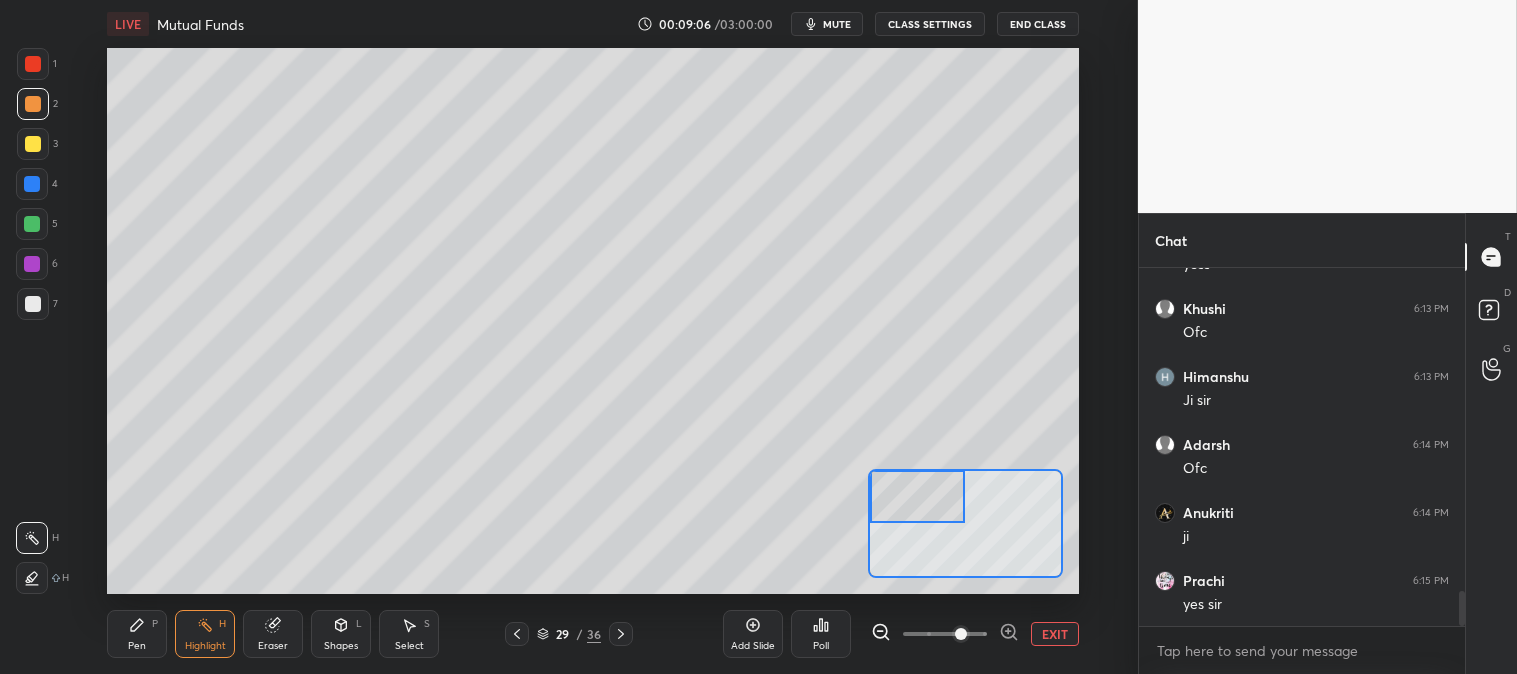 click on "Pen P" at bounding box center [137, 634] 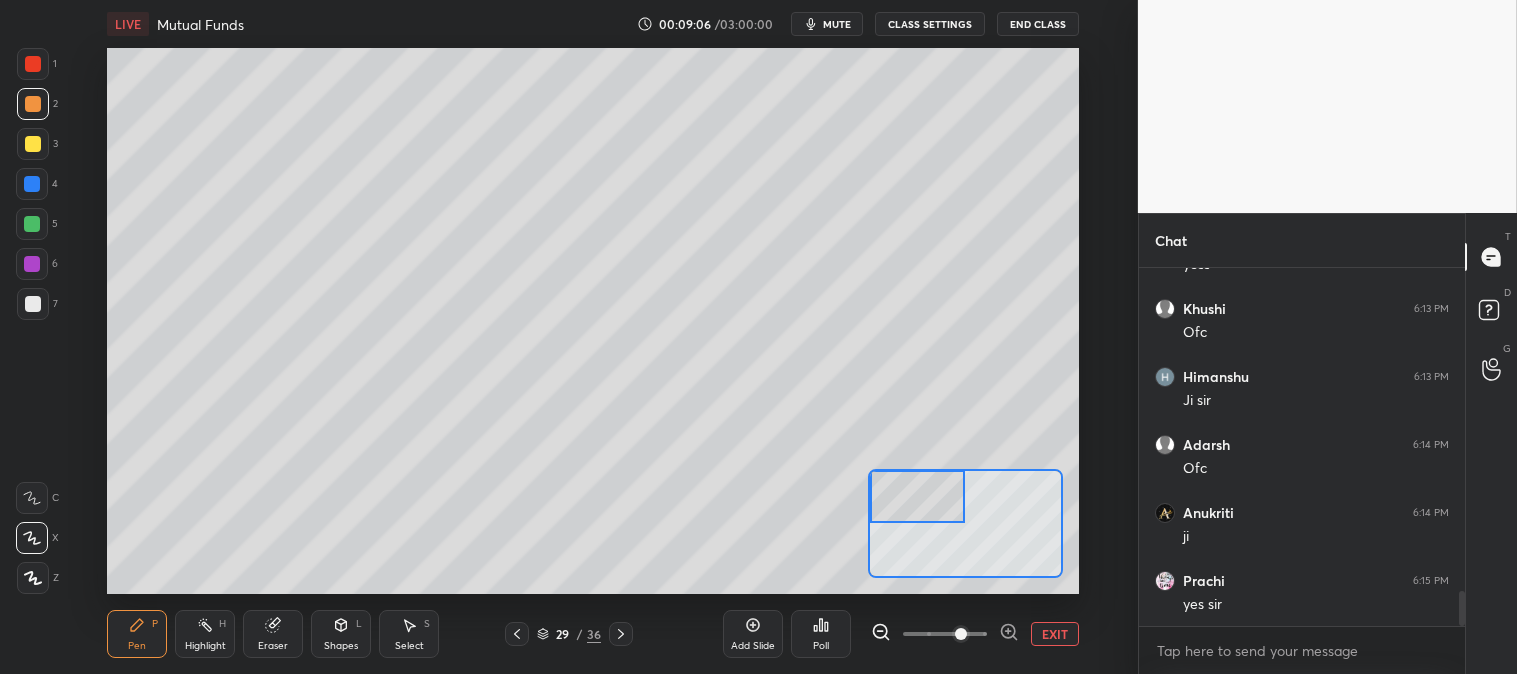 click at bounding box center [33, 64] 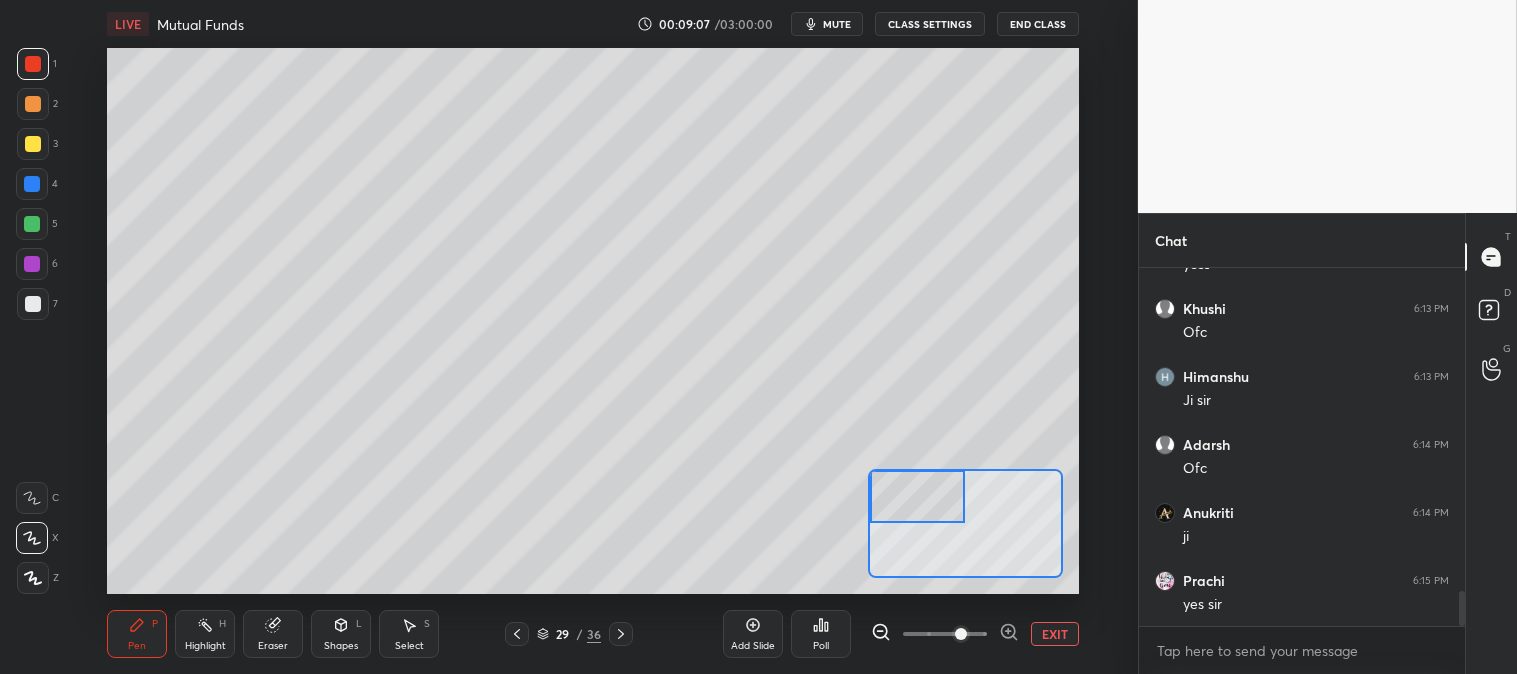 click on "EXIT" at bounding box center (1055, 634) 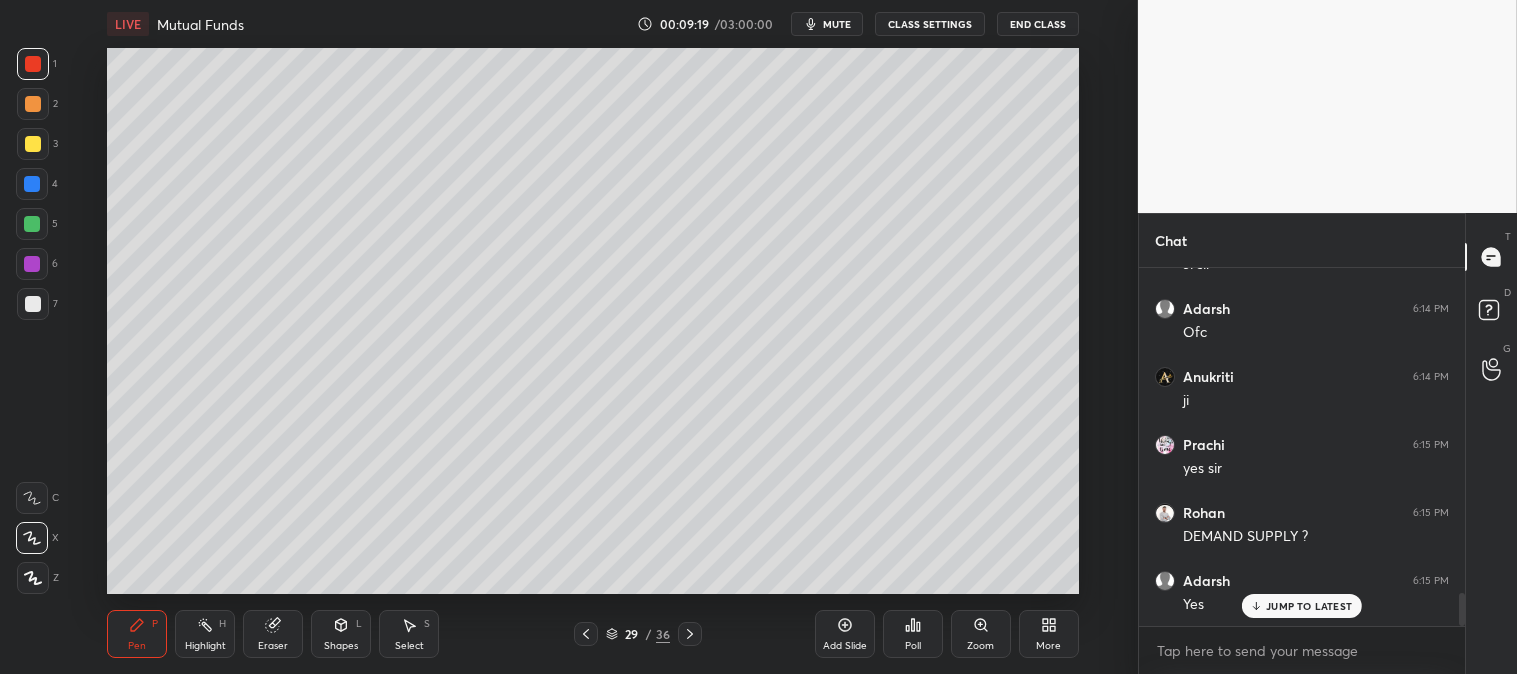 scroll, scrollTop: 3563, scrollLeft: 0, axis: vertical 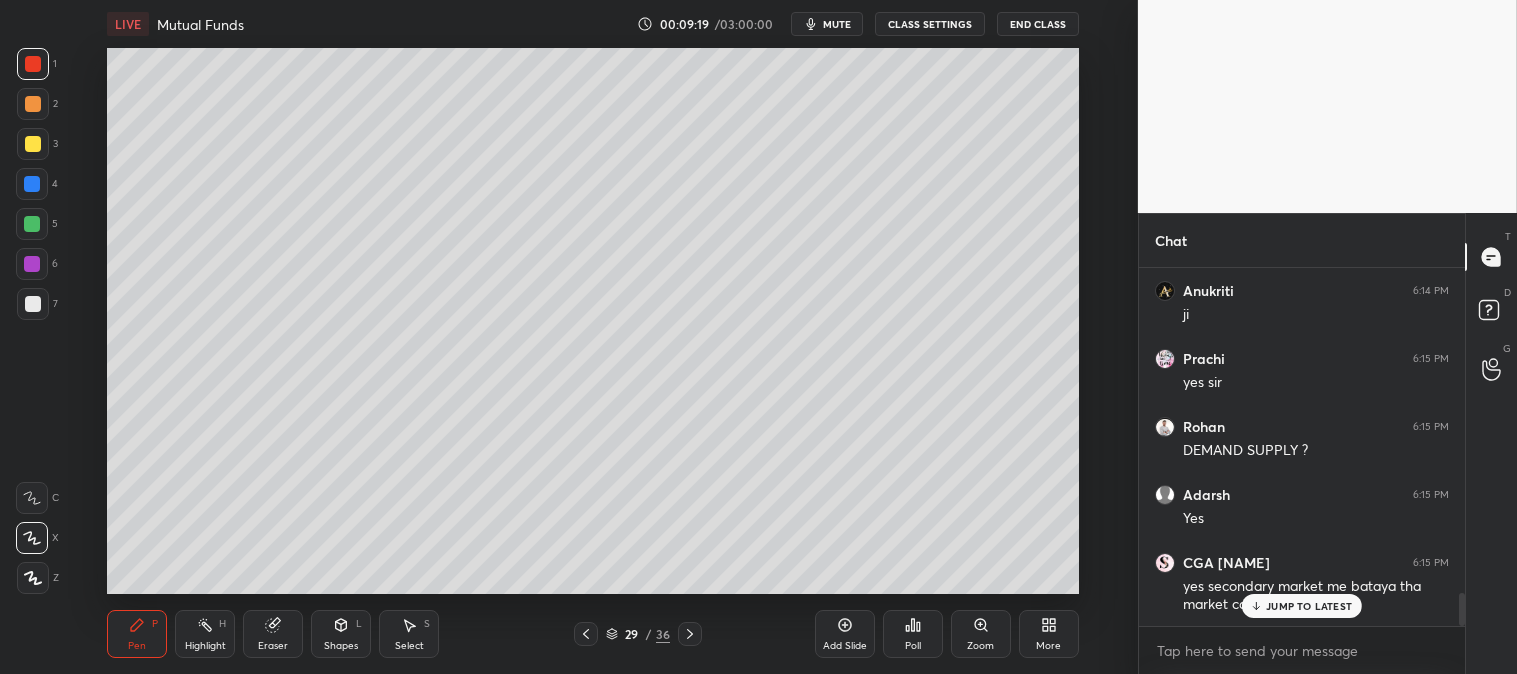 click at bounding box center [33, 64] 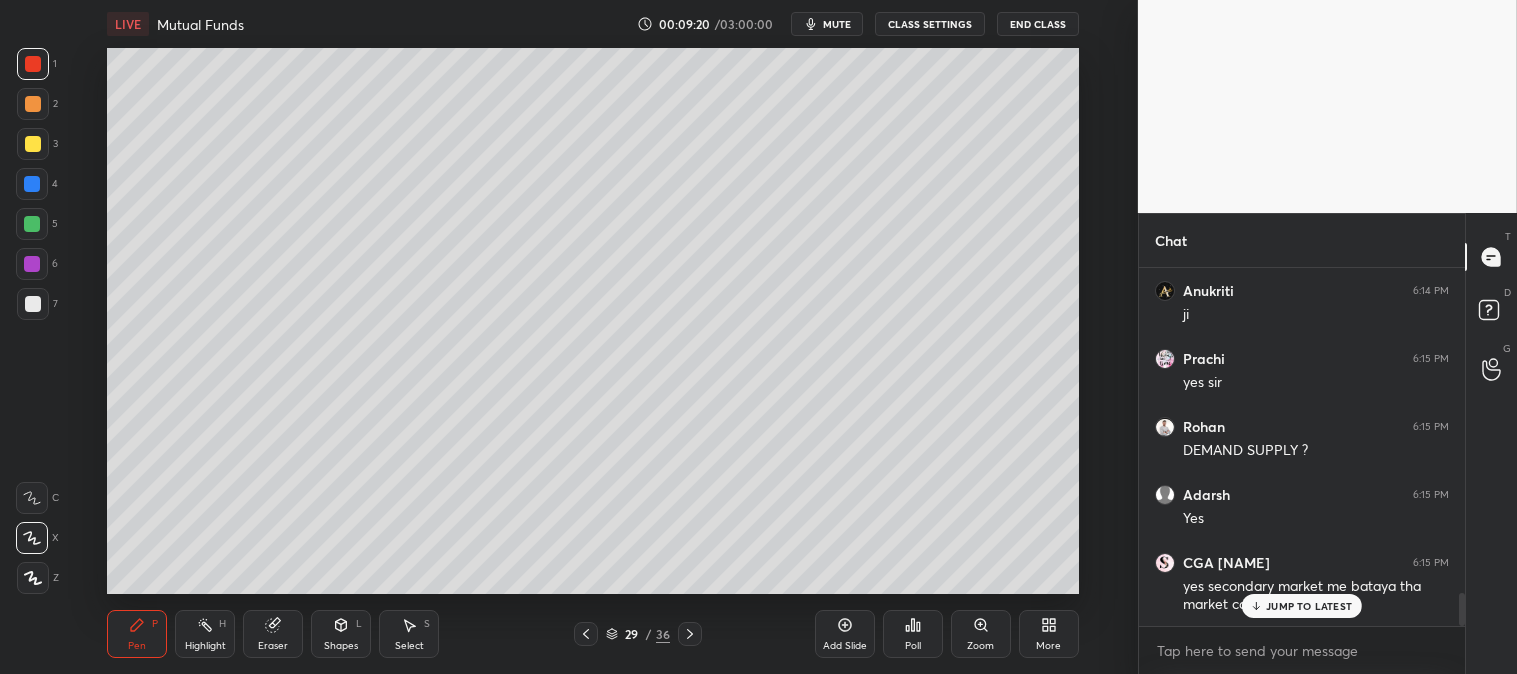 scroll, scrollTop: 3631, scrollLeft: 0, axis: vertical 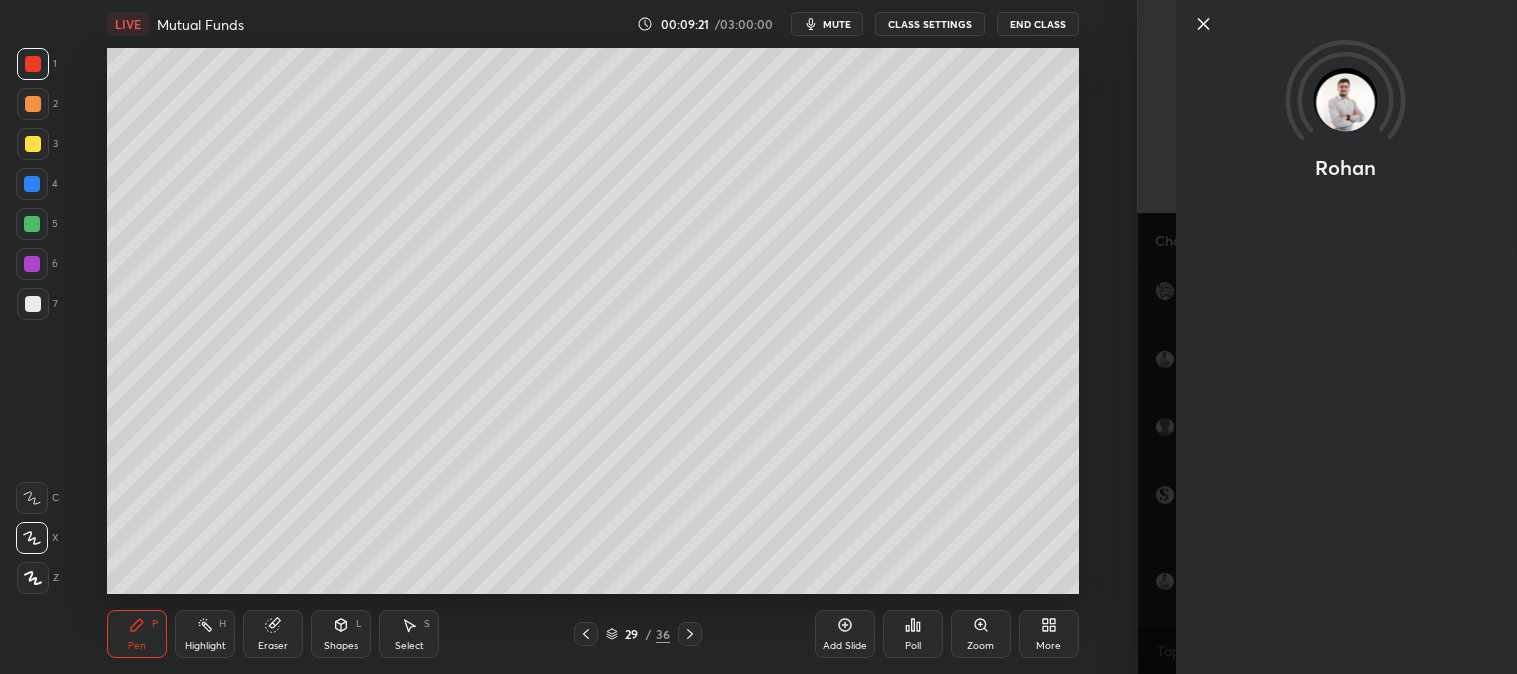 click 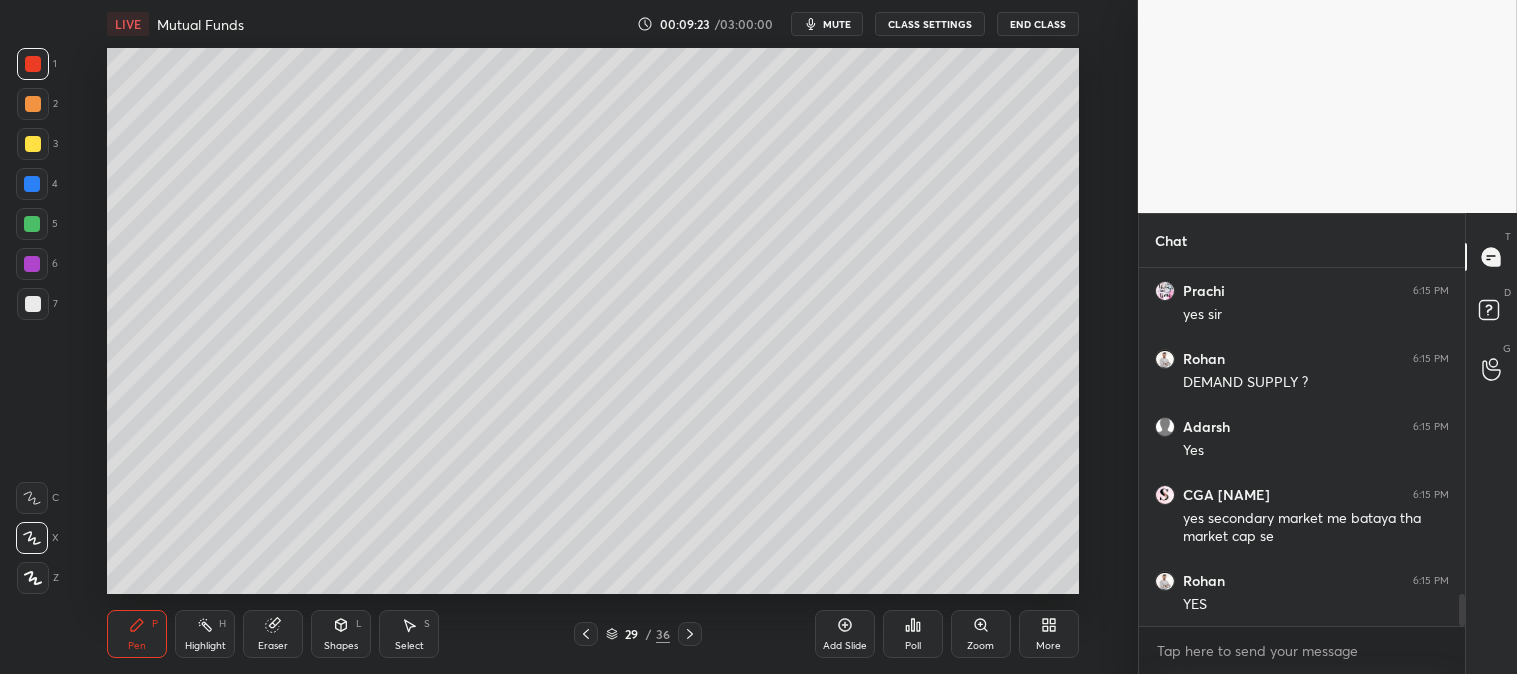 click 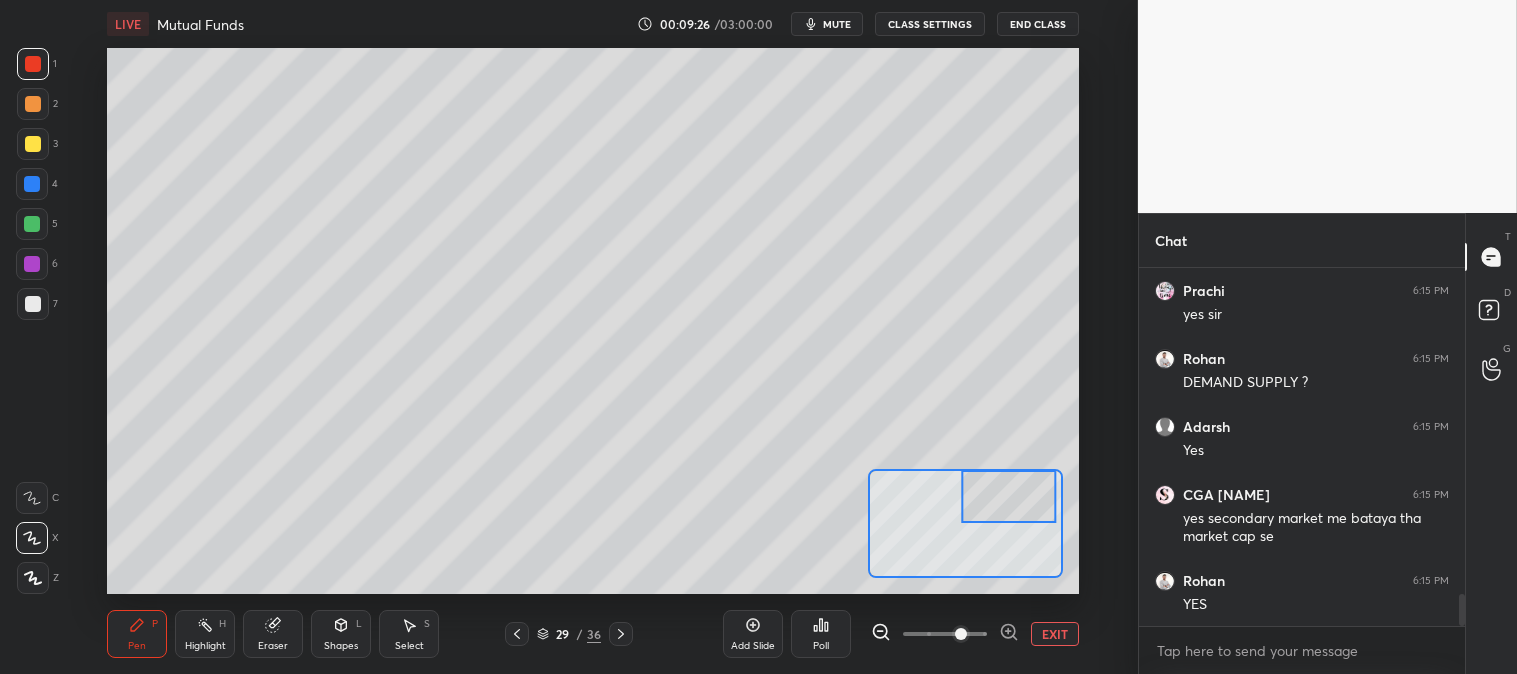 click at bounding box center (33, 64) 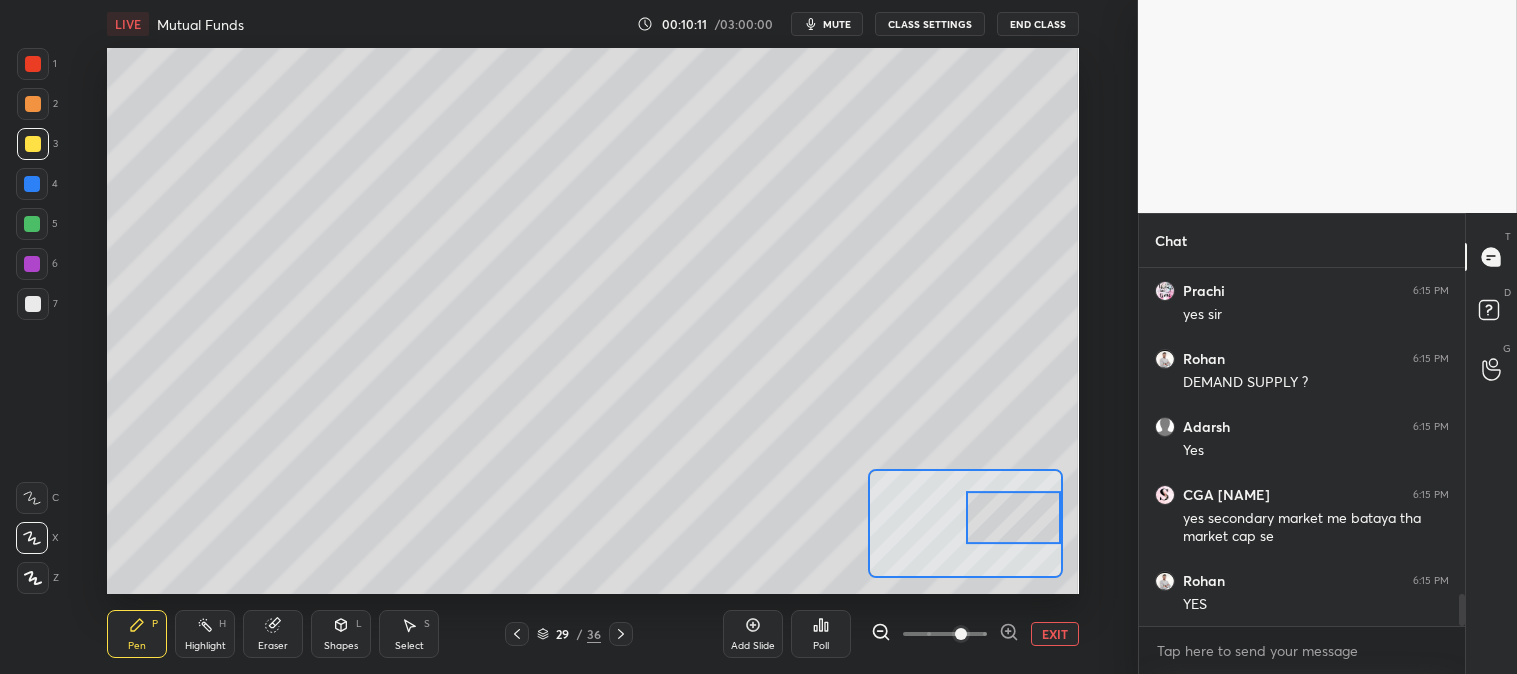 click 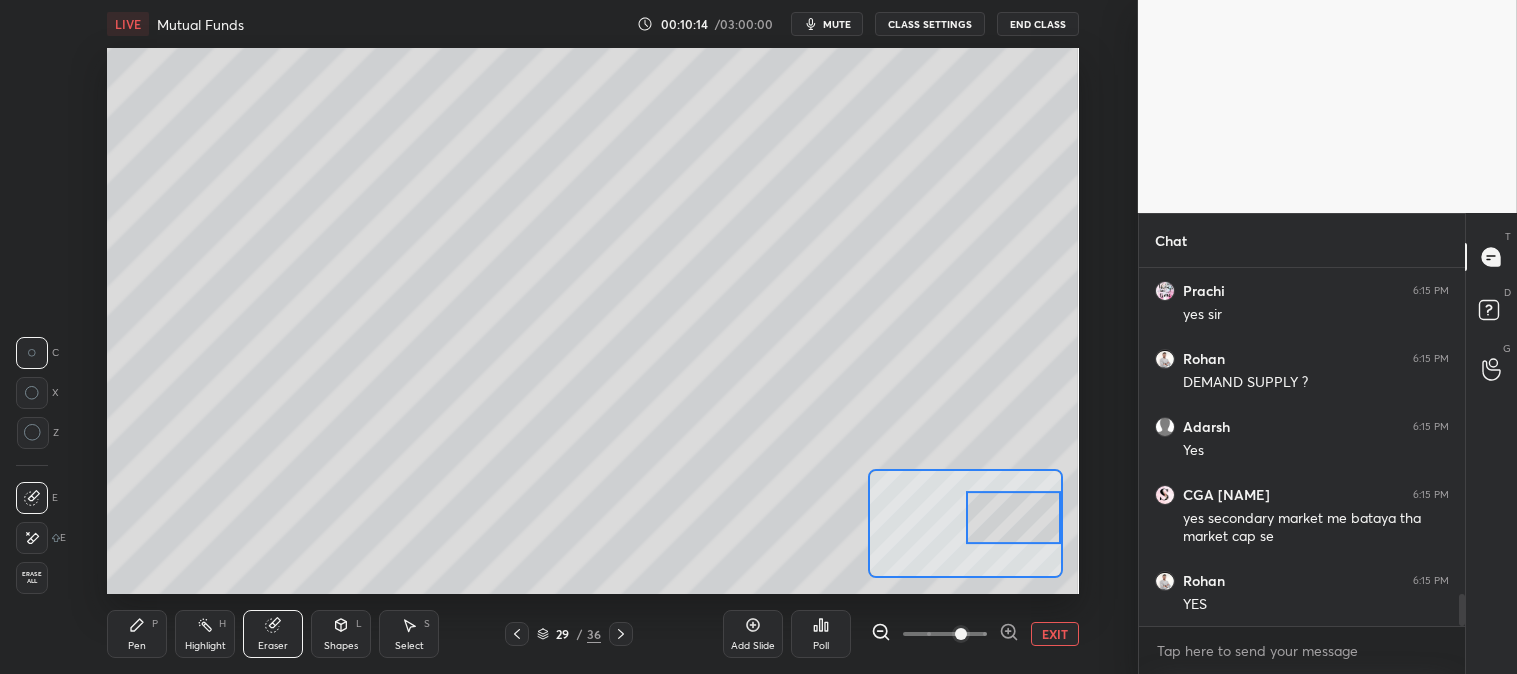 click on "Pen" at bounding box center (137, 646) 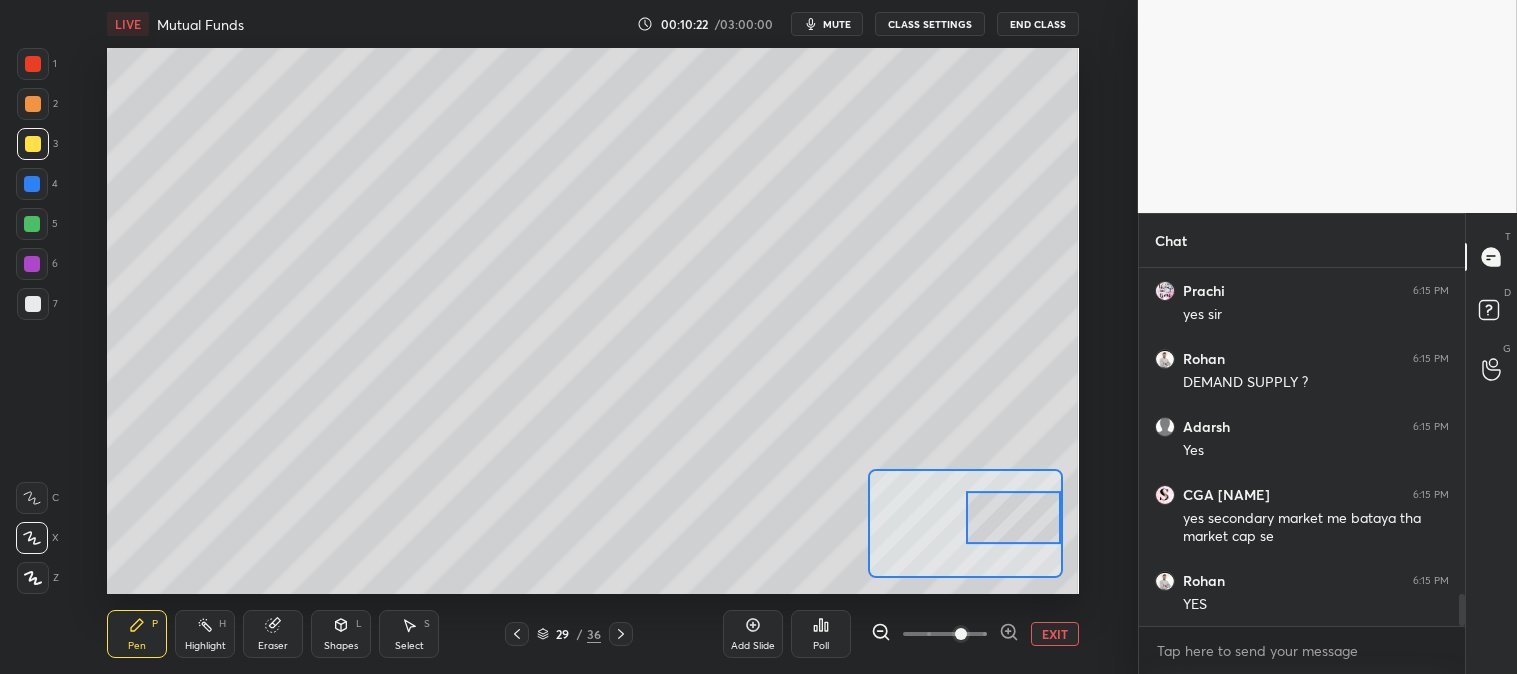 click 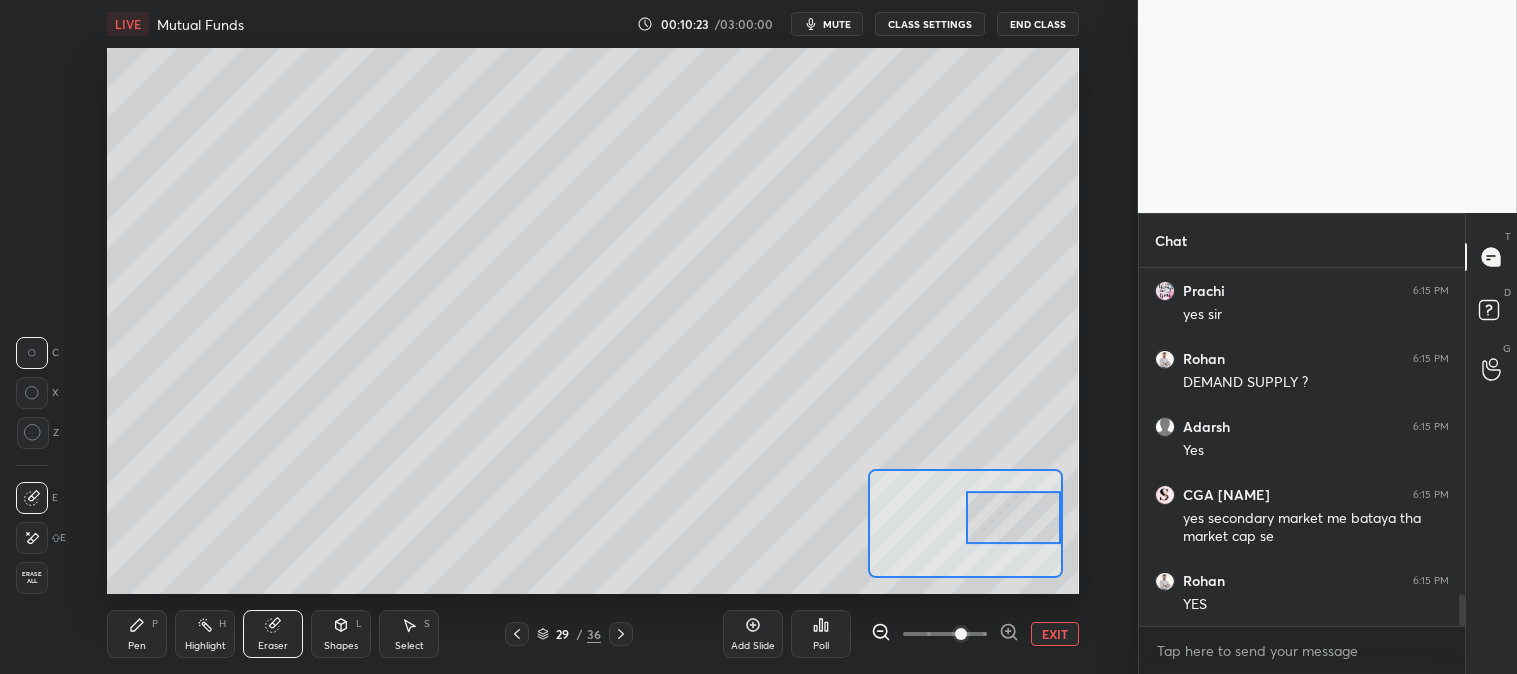 click on "Pen P" at bounding box center (137, 634) 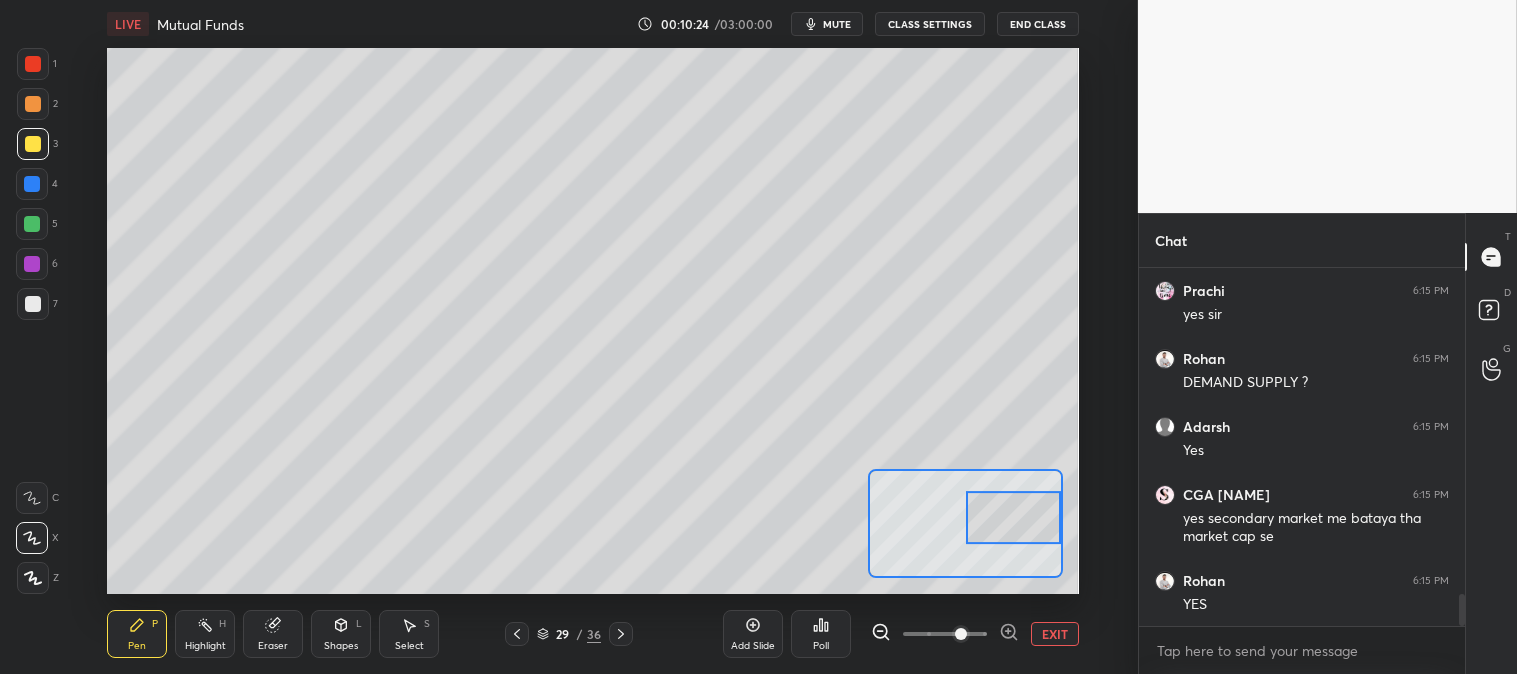 click on "Pen" at bounding box center [137, 646] 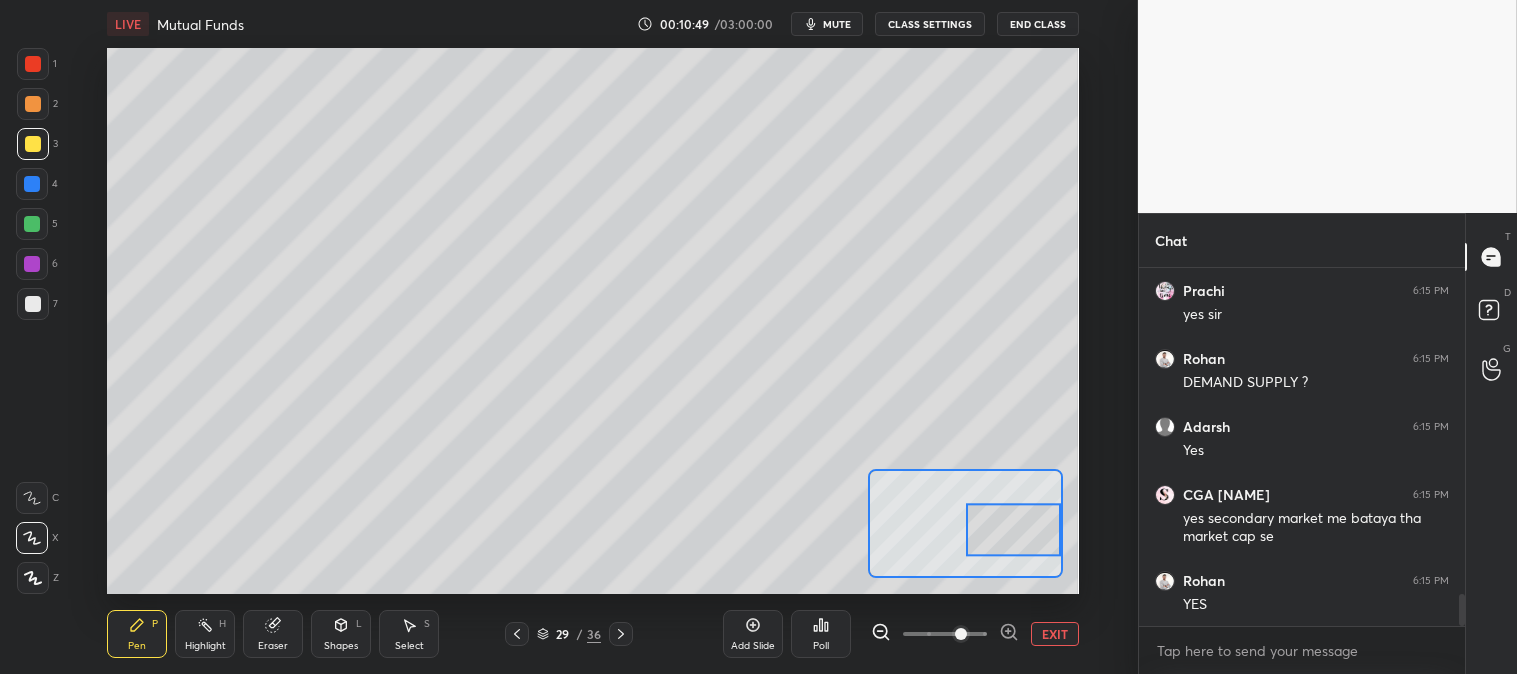 click on "EXIT" at bounding box center [1055, 634] 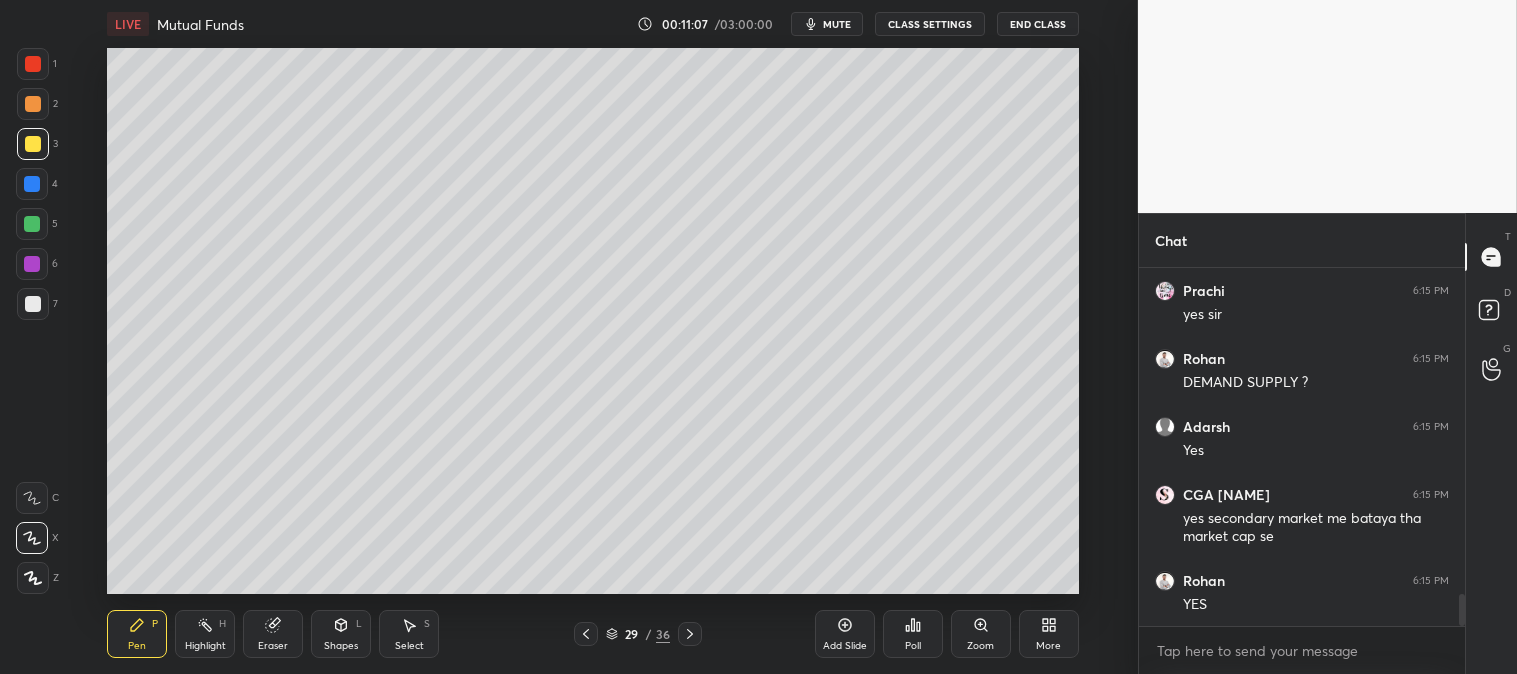 click 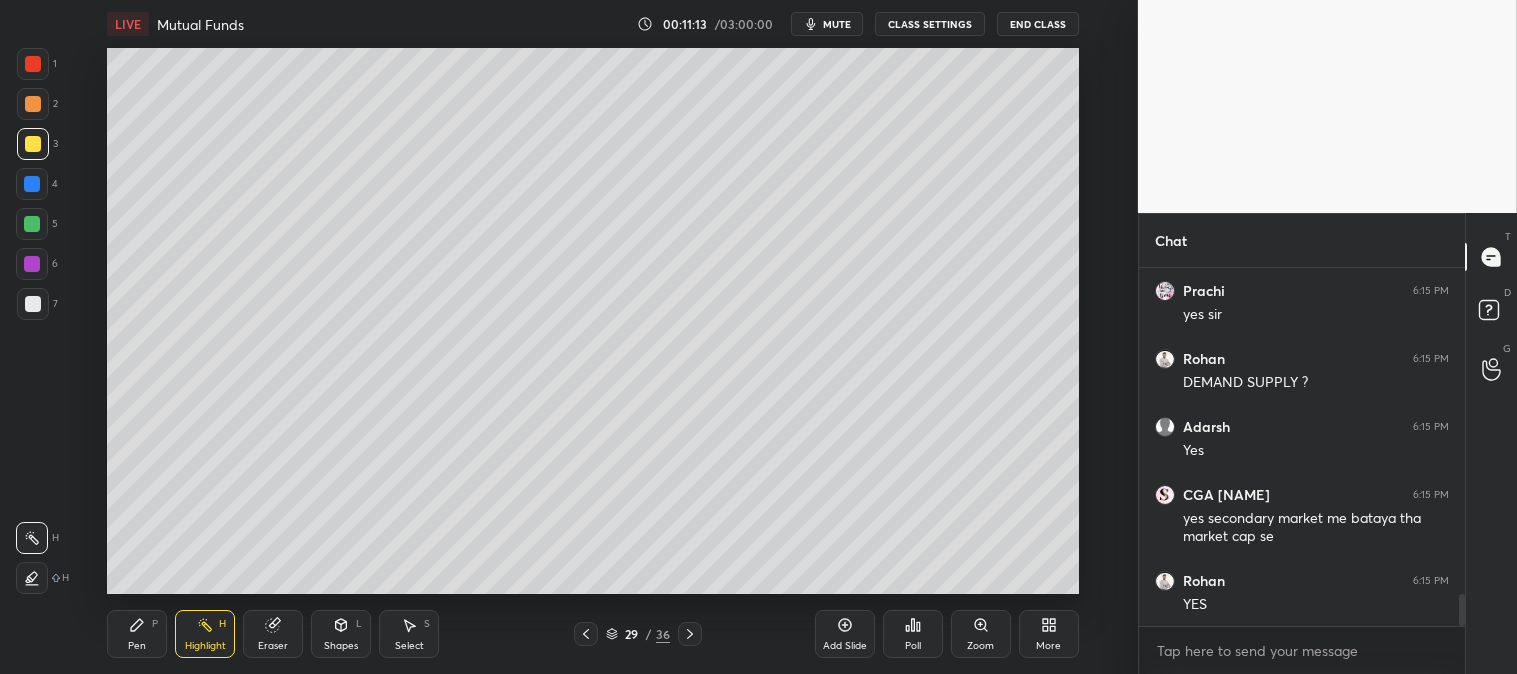 click on "Pen P" at bounding box center (137, 634) 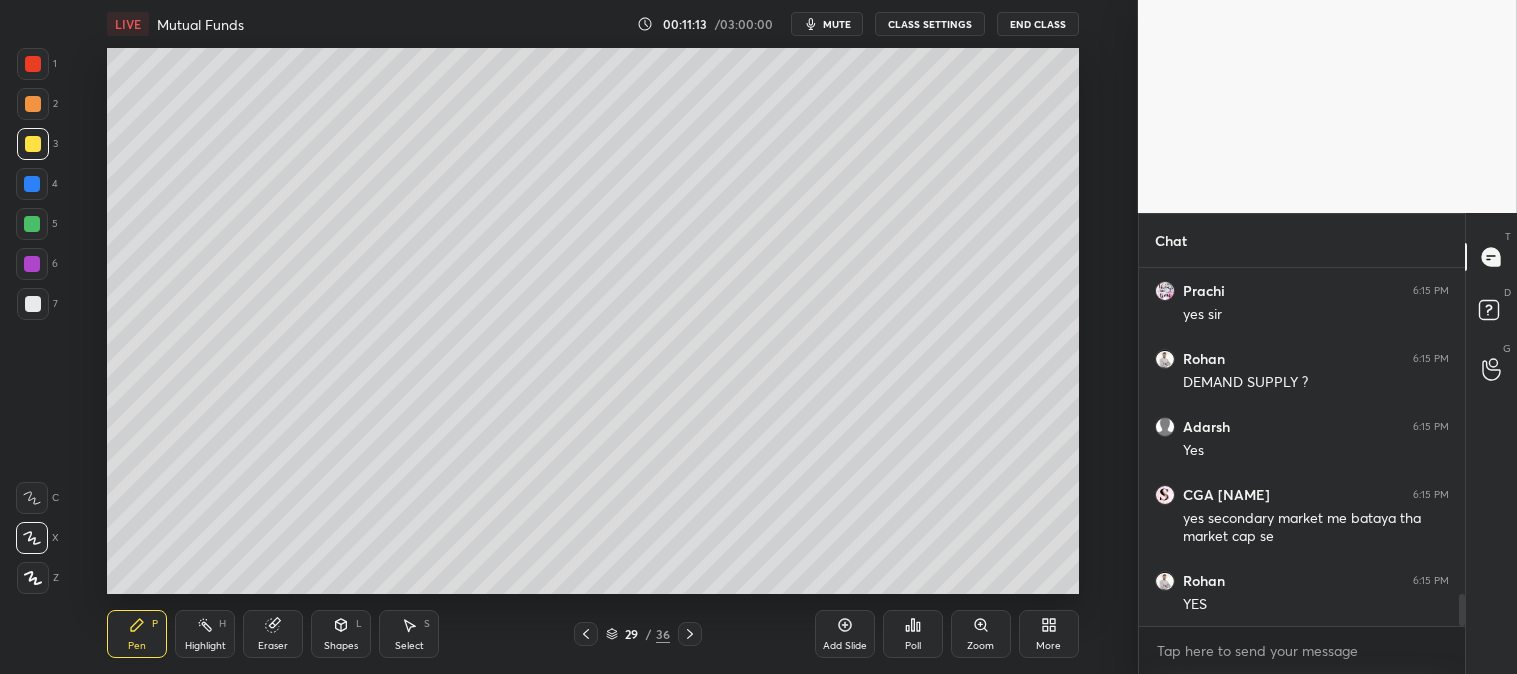 click on "Pen P" at bounding box center [137, 634] 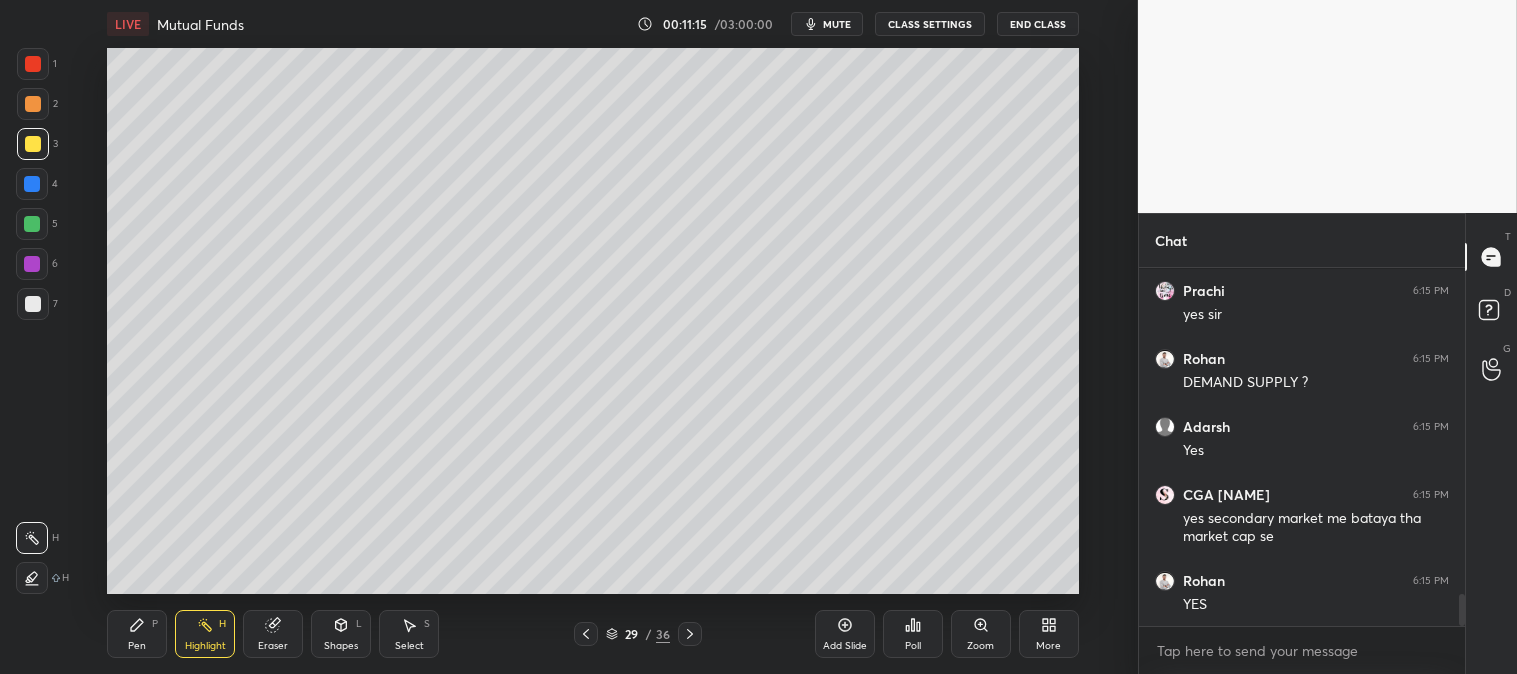scroll, scrollTop: 3700, scrollLeft: 0, axis: vertical 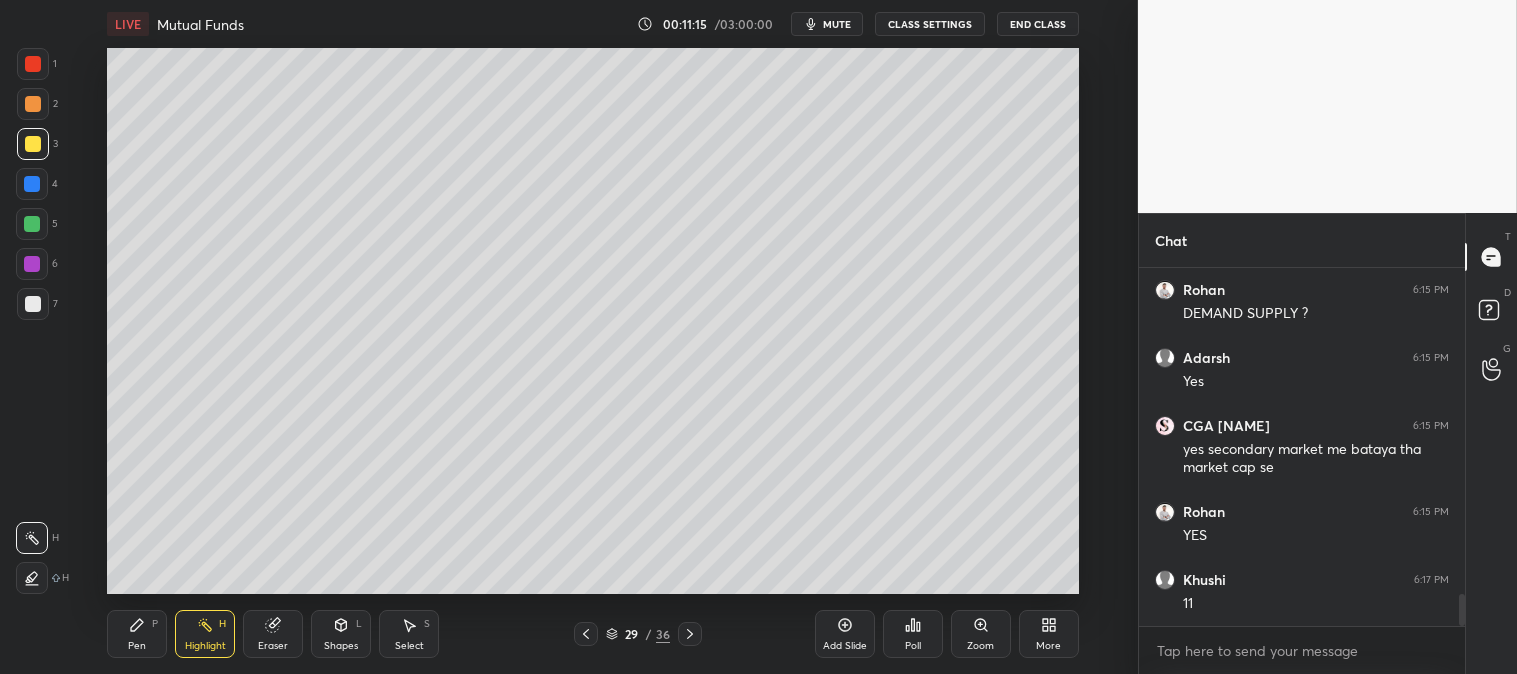 click on "1 2 3 4 5 6 7 C X Z C X Z E E Erase all   H H" at bounding box center [32, 321] 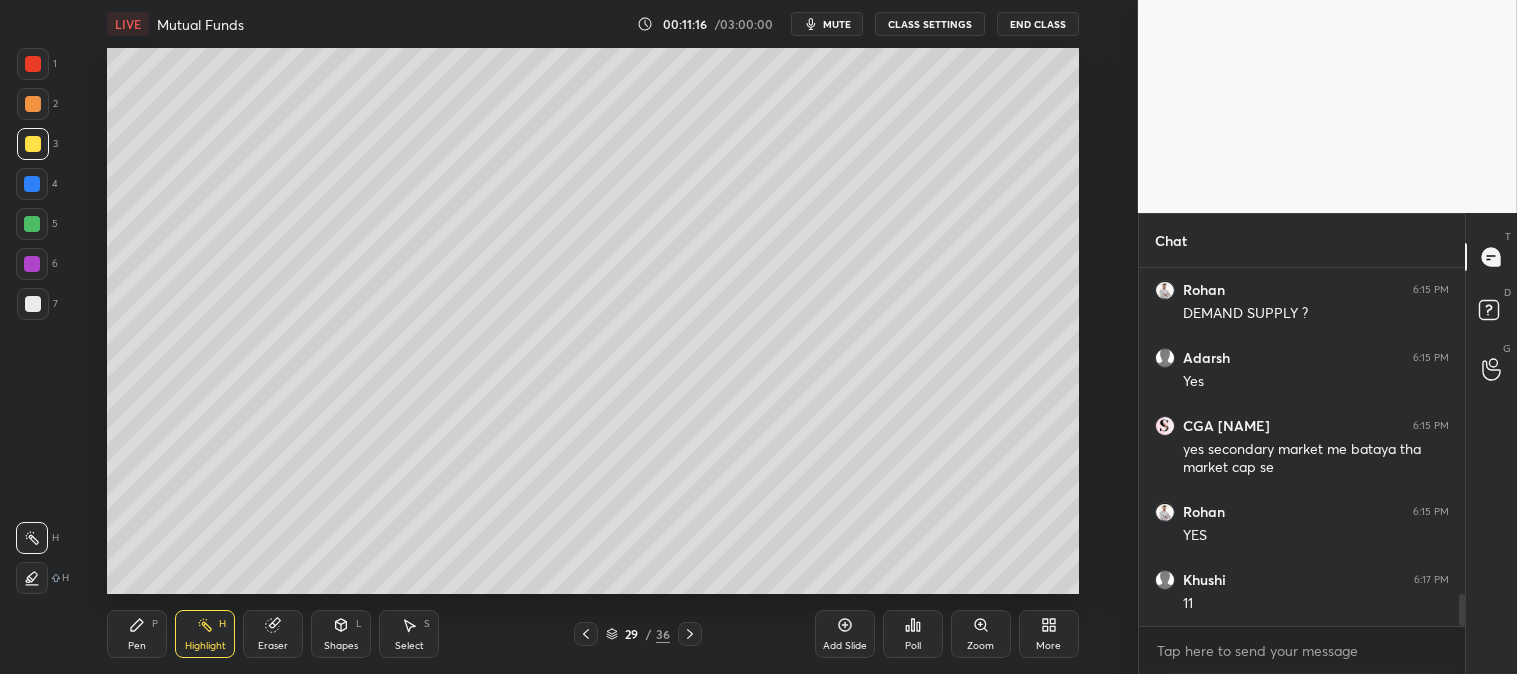 click 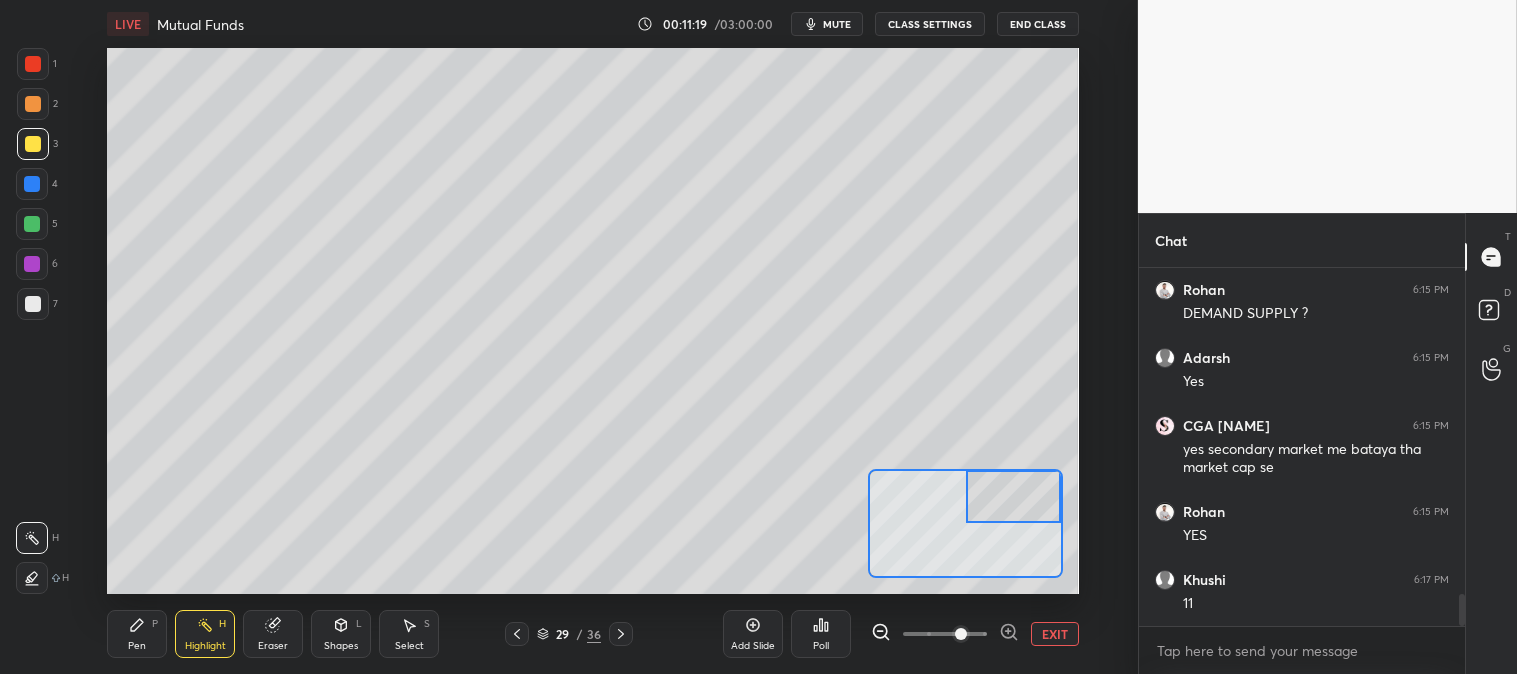 click on "Pen P" at bounding box center [137, 634] 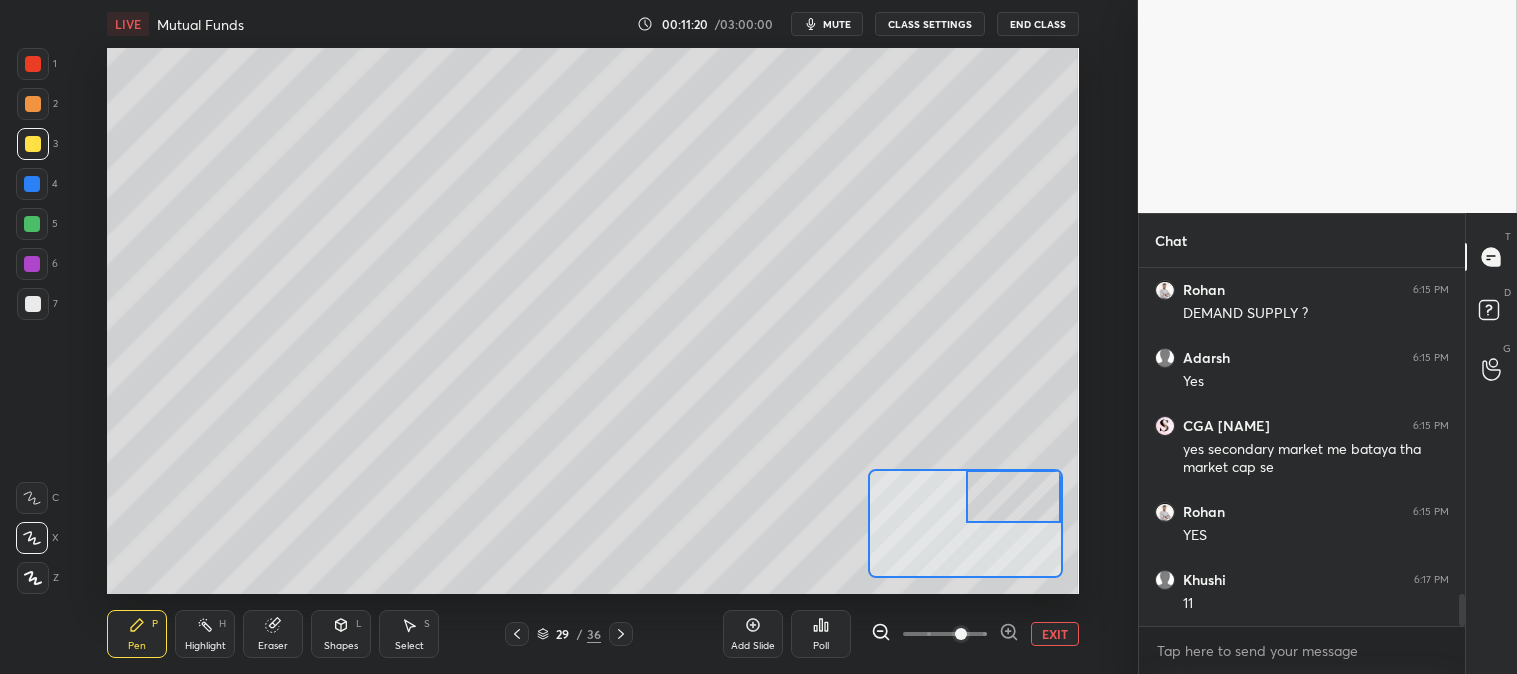click at bounding box center (33, 304) 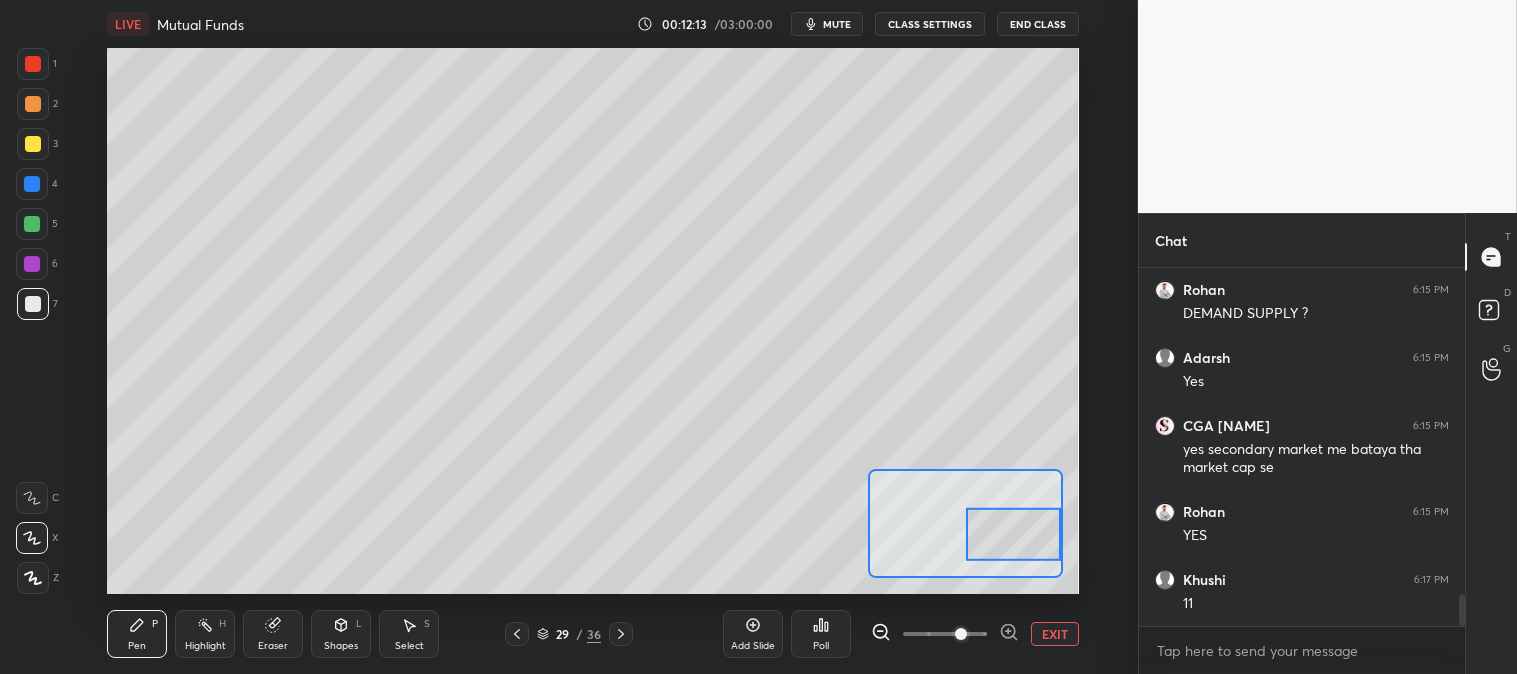 click on "EXIT" at bounding box center (1055, 634) 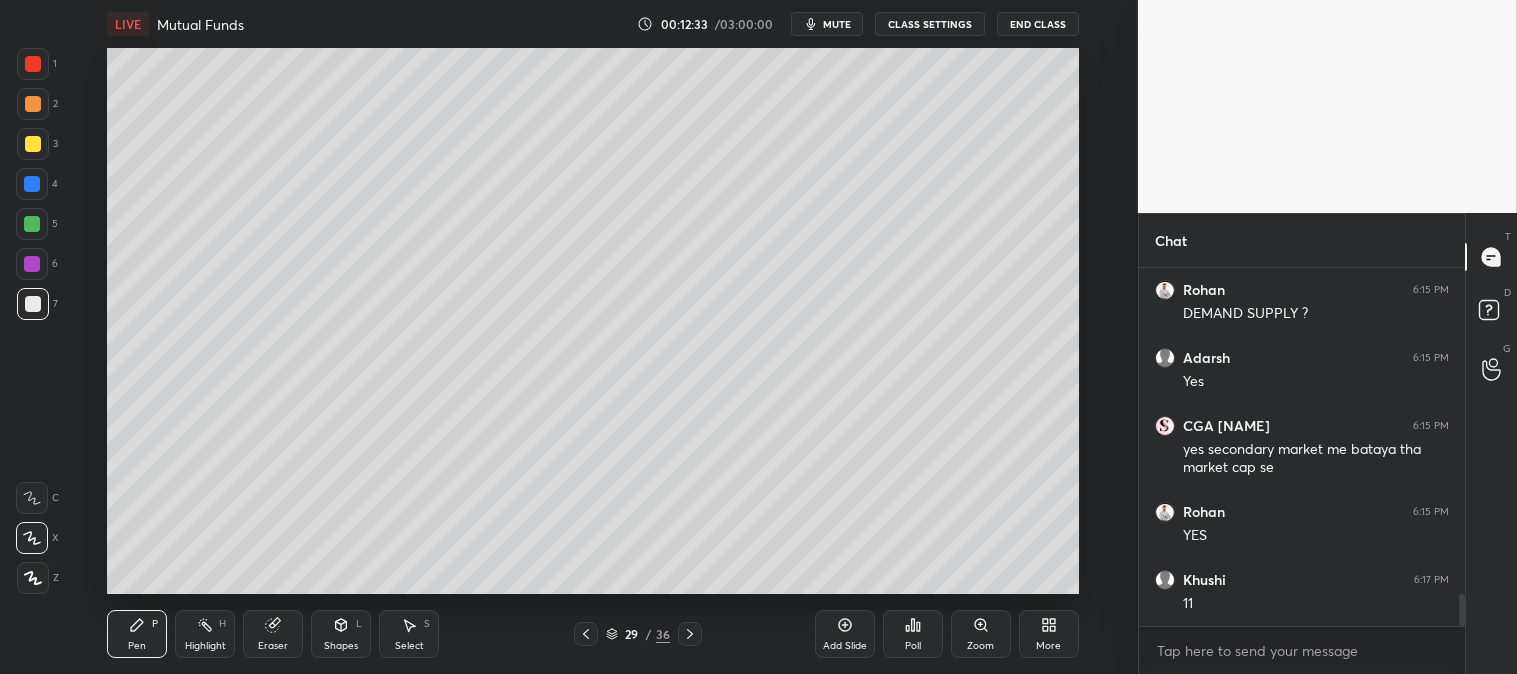 scroll, scrollTop: 3767, scrollLeft: 0, axis: vertical 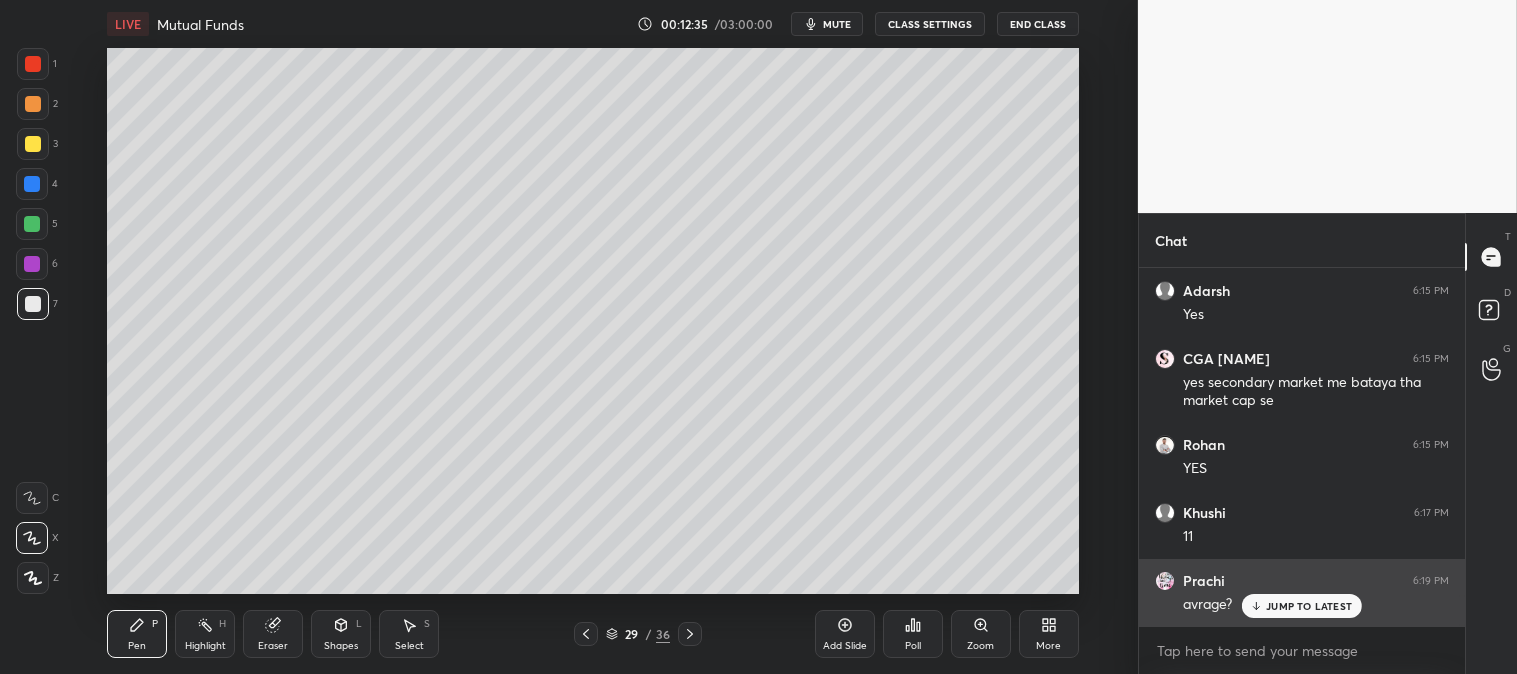 click on "JUMP TO LATEST" at bounding box center [1302, 606] 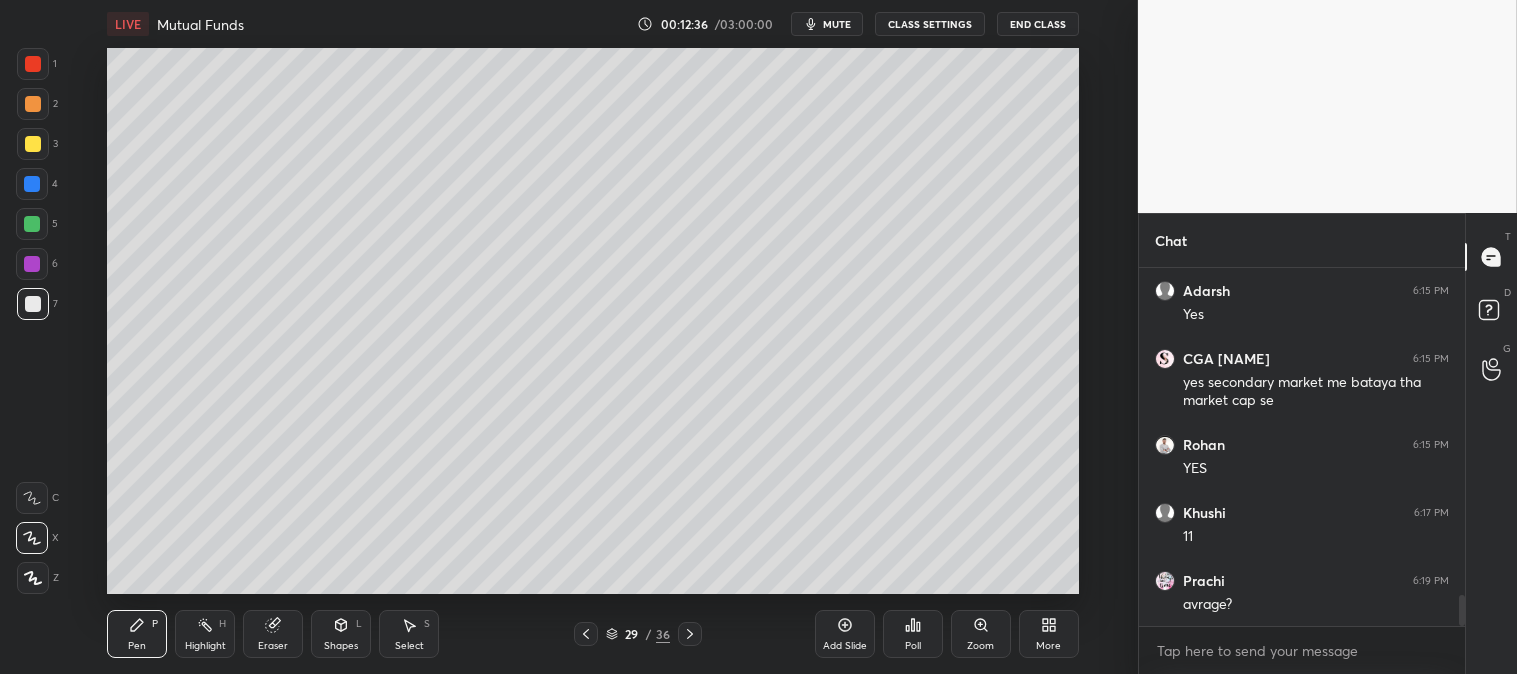 click at bounding box center (33, 304) 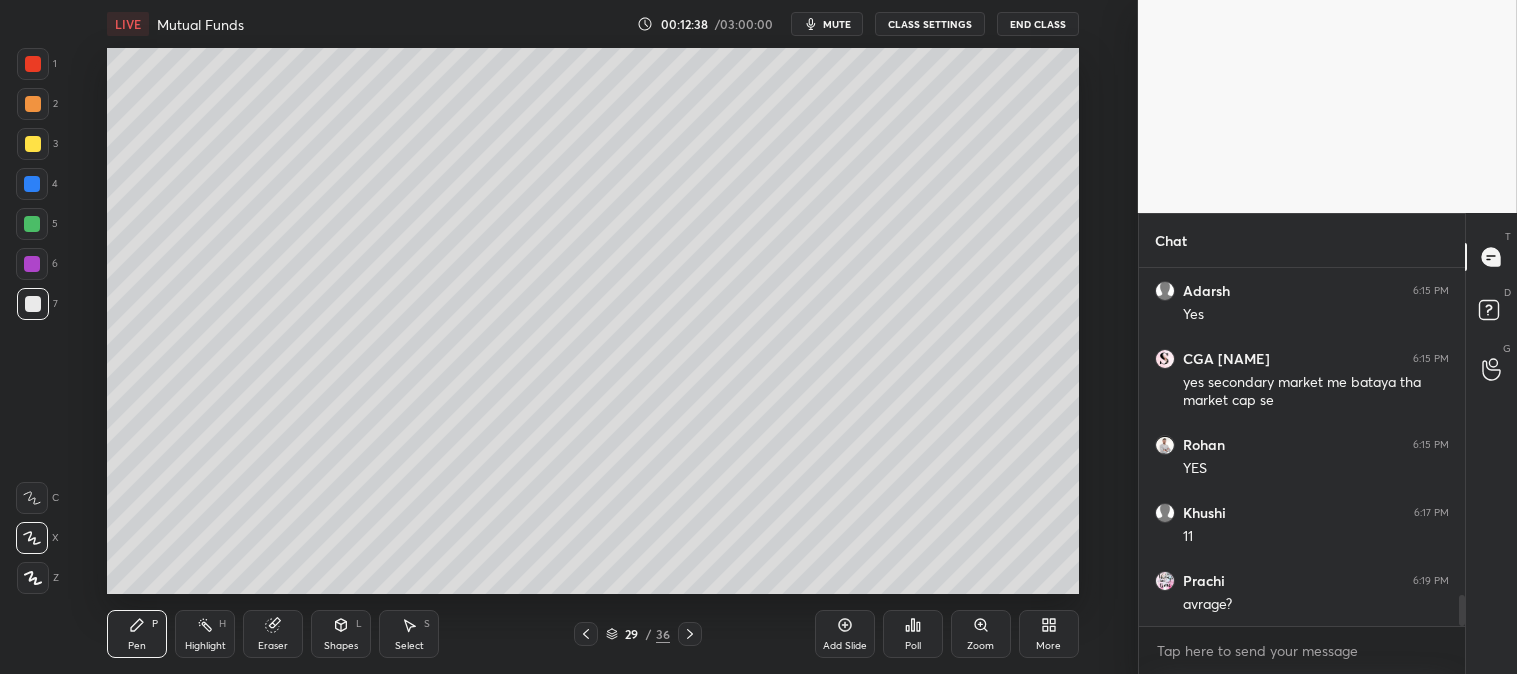 click at bounding box center (32, 224) 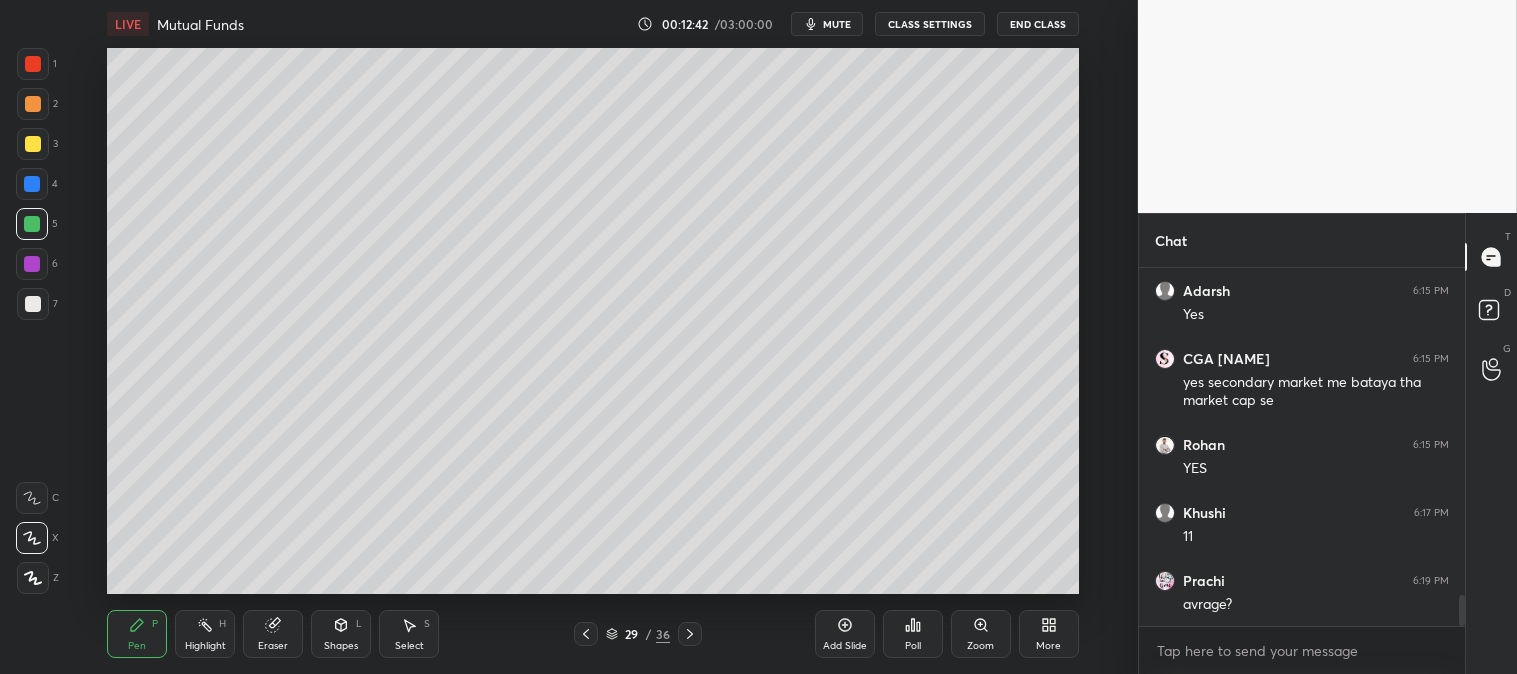 click on "Zoom" at bounding box center (981, 634) 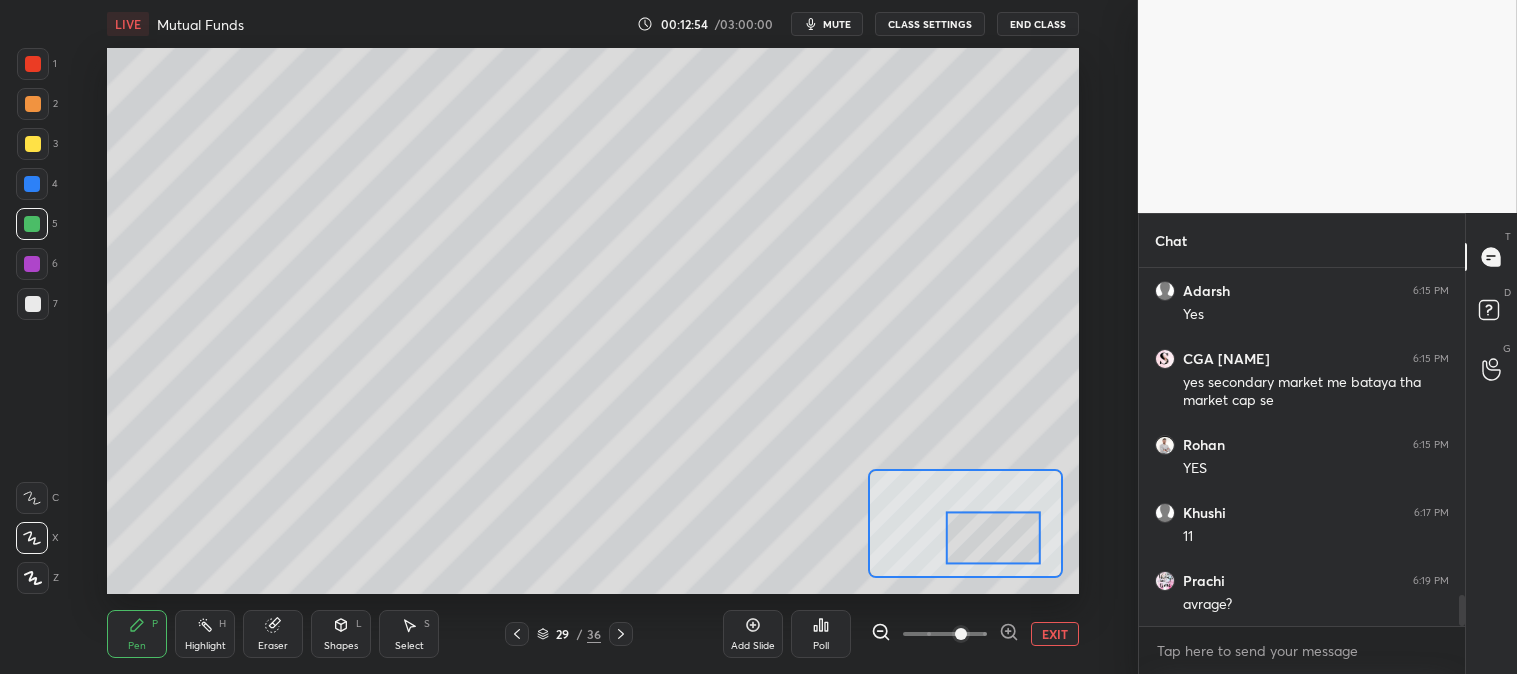 scroll, scrollTop: 3787, scrollLeft: 0, axis: vertical 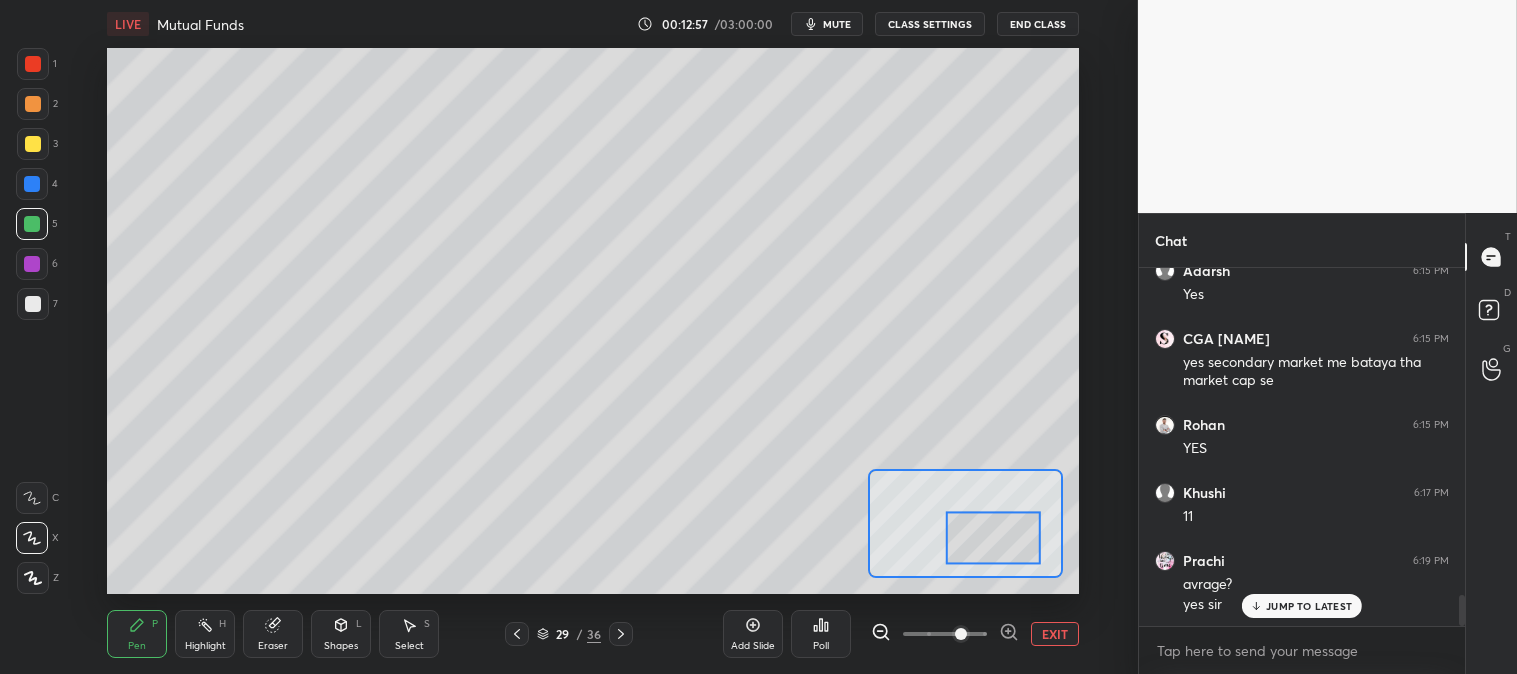 click at bounding box center (33, 304) 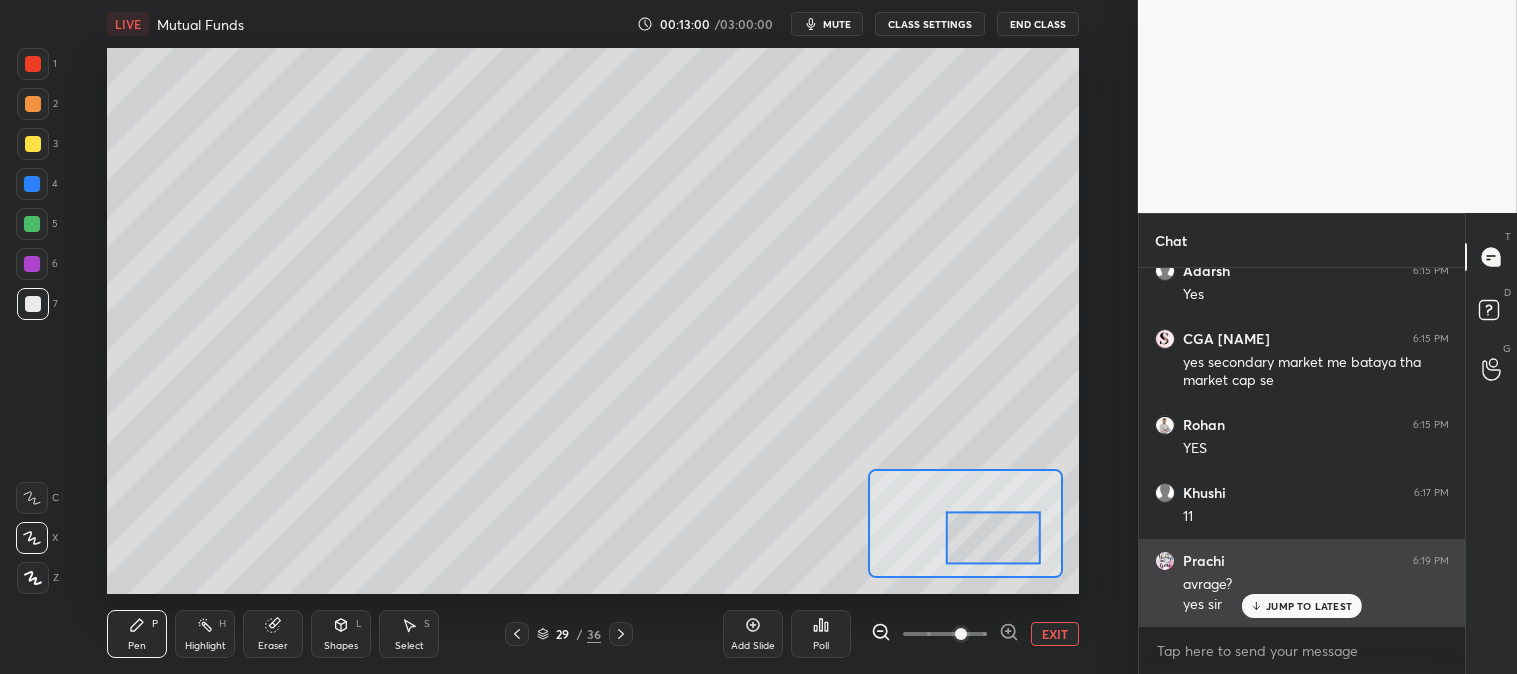 click on "JUMP TO LATEST" at bounding box center (1309, 606) 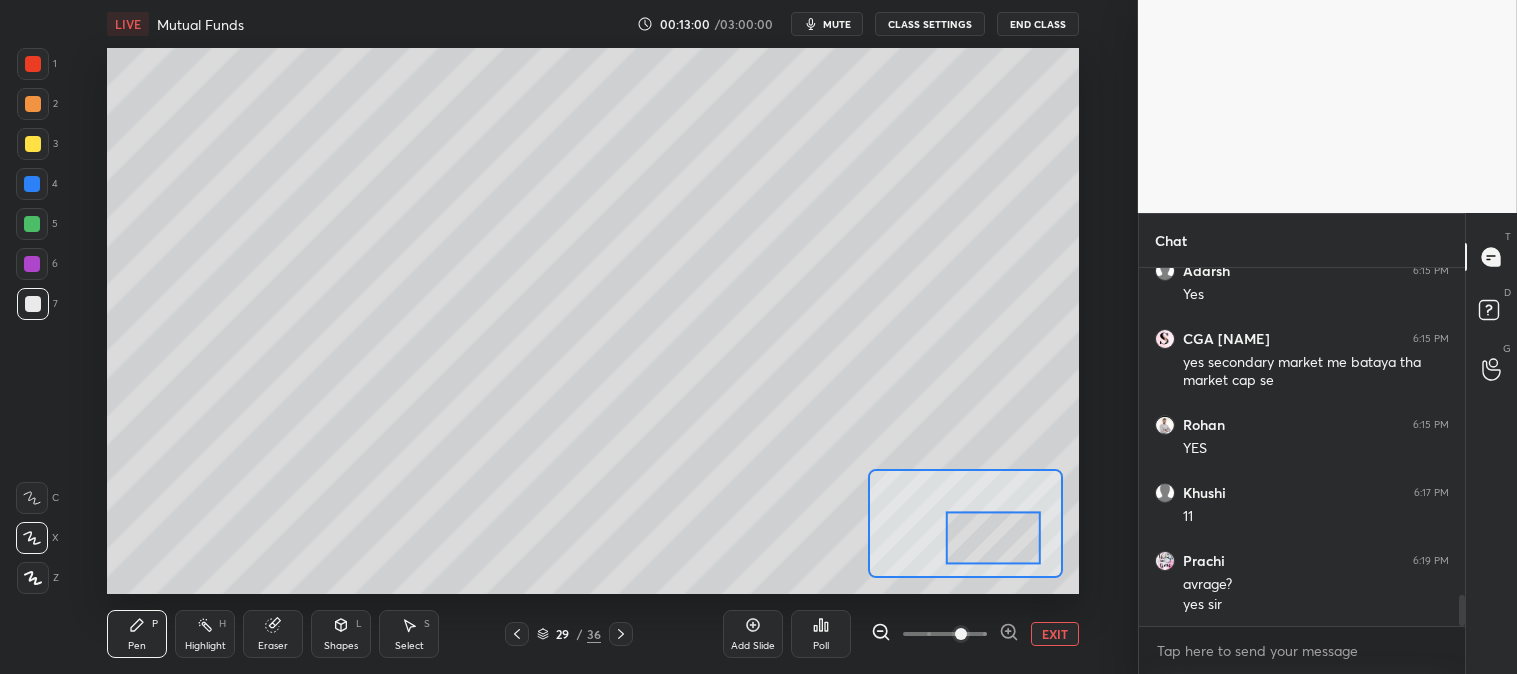 click on "EXIT" at bounding box center (1055, 634) 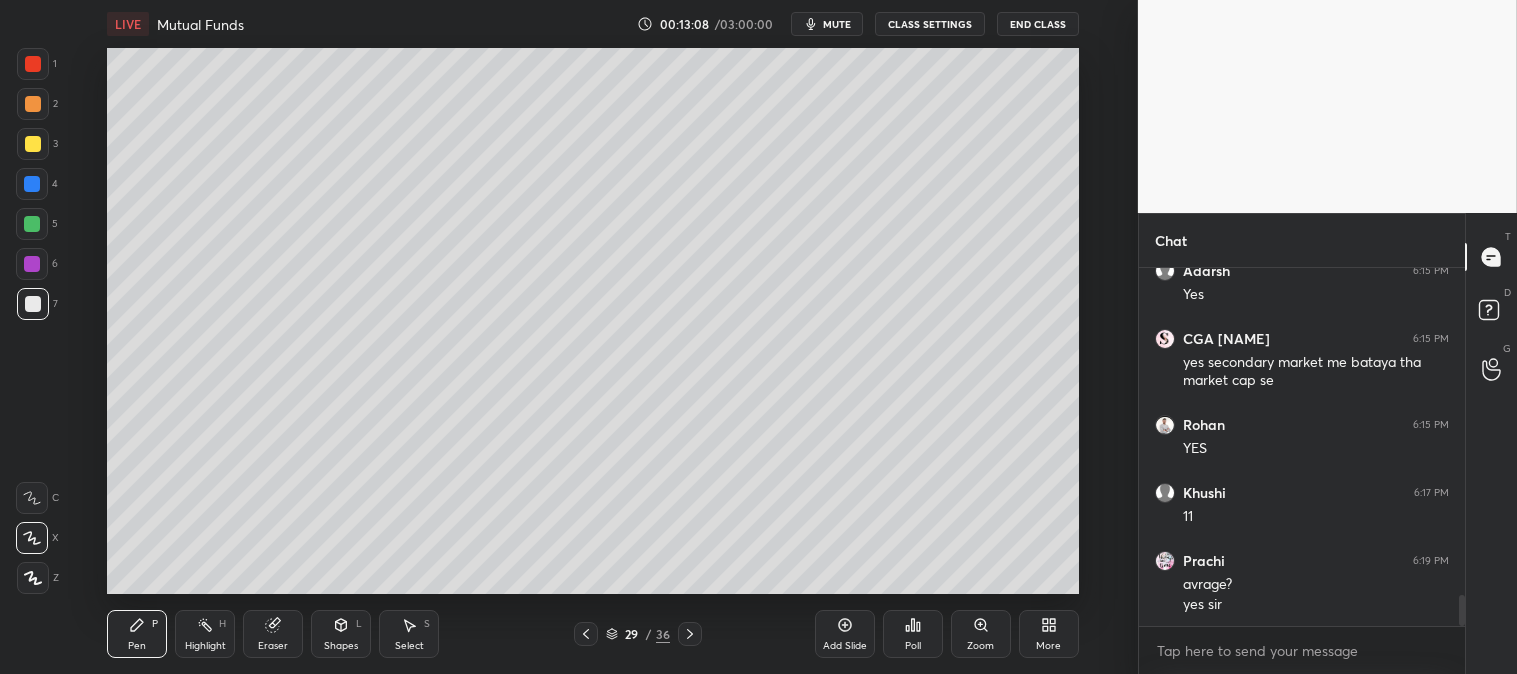 click on "Select S" at bounding box center [409, 634] 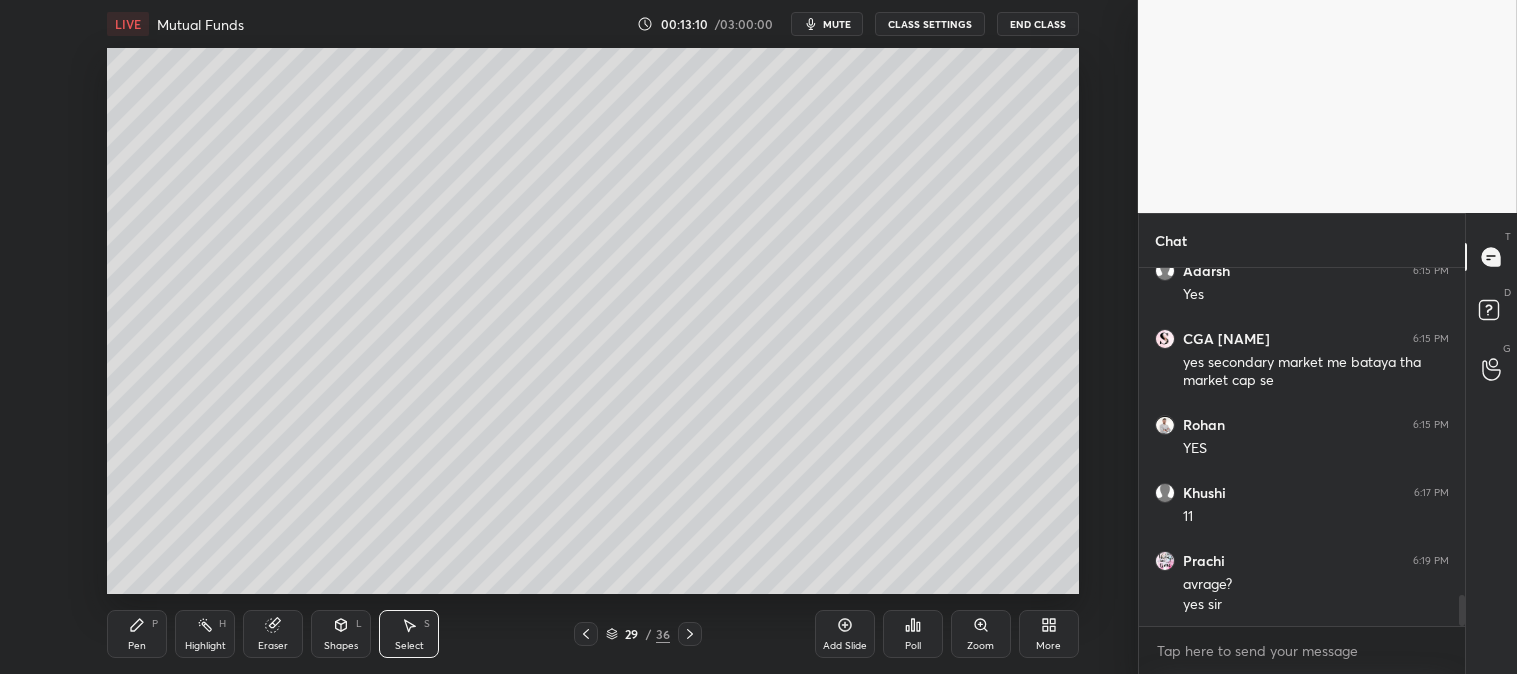 click 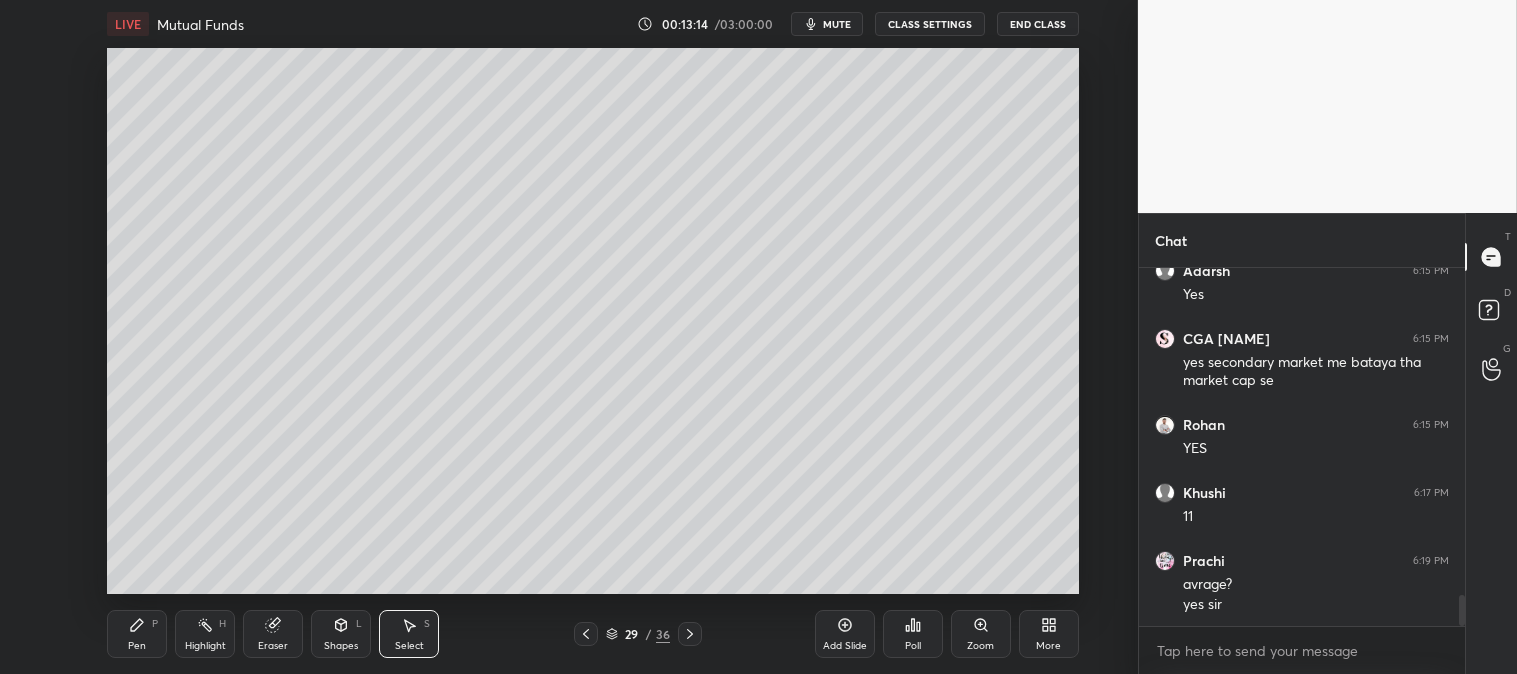 click 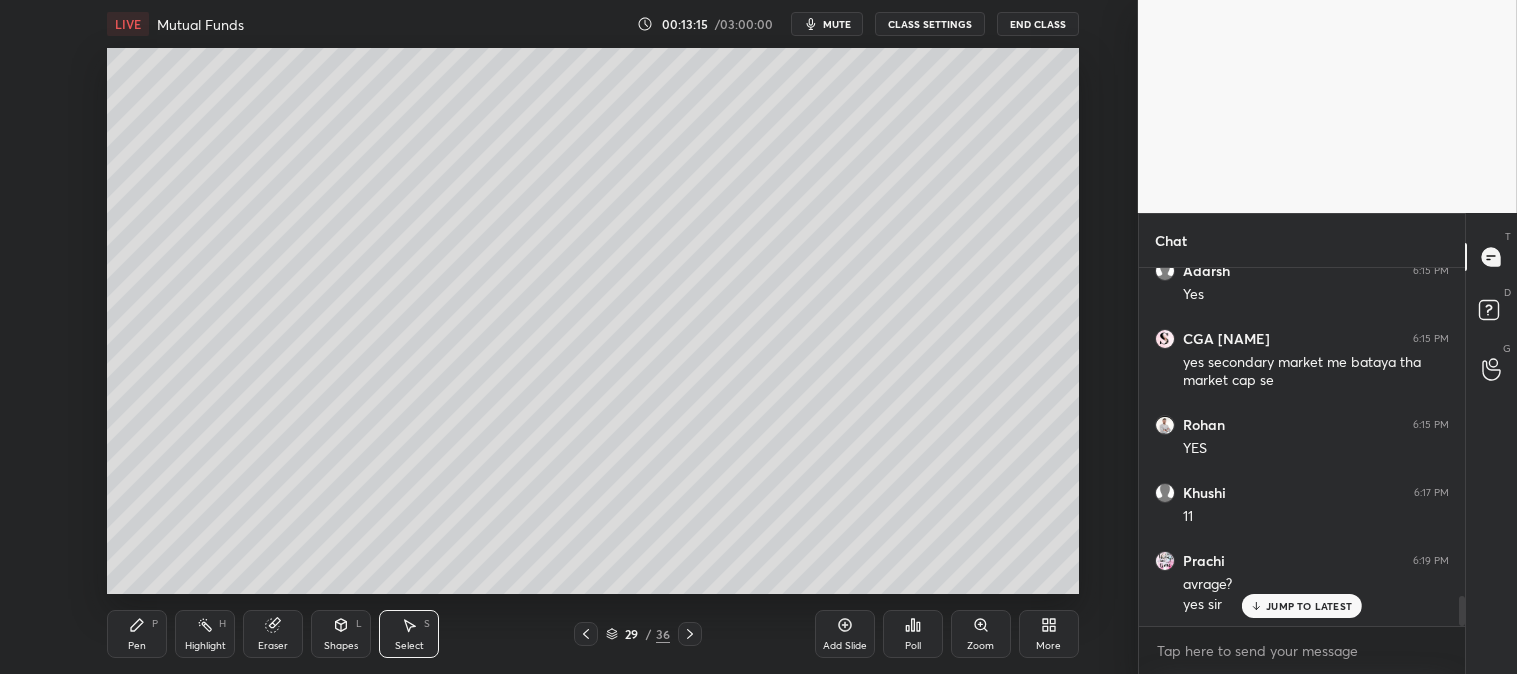 scroll, scrollTop: 3855, scrollLeft: 0, axis: vertical 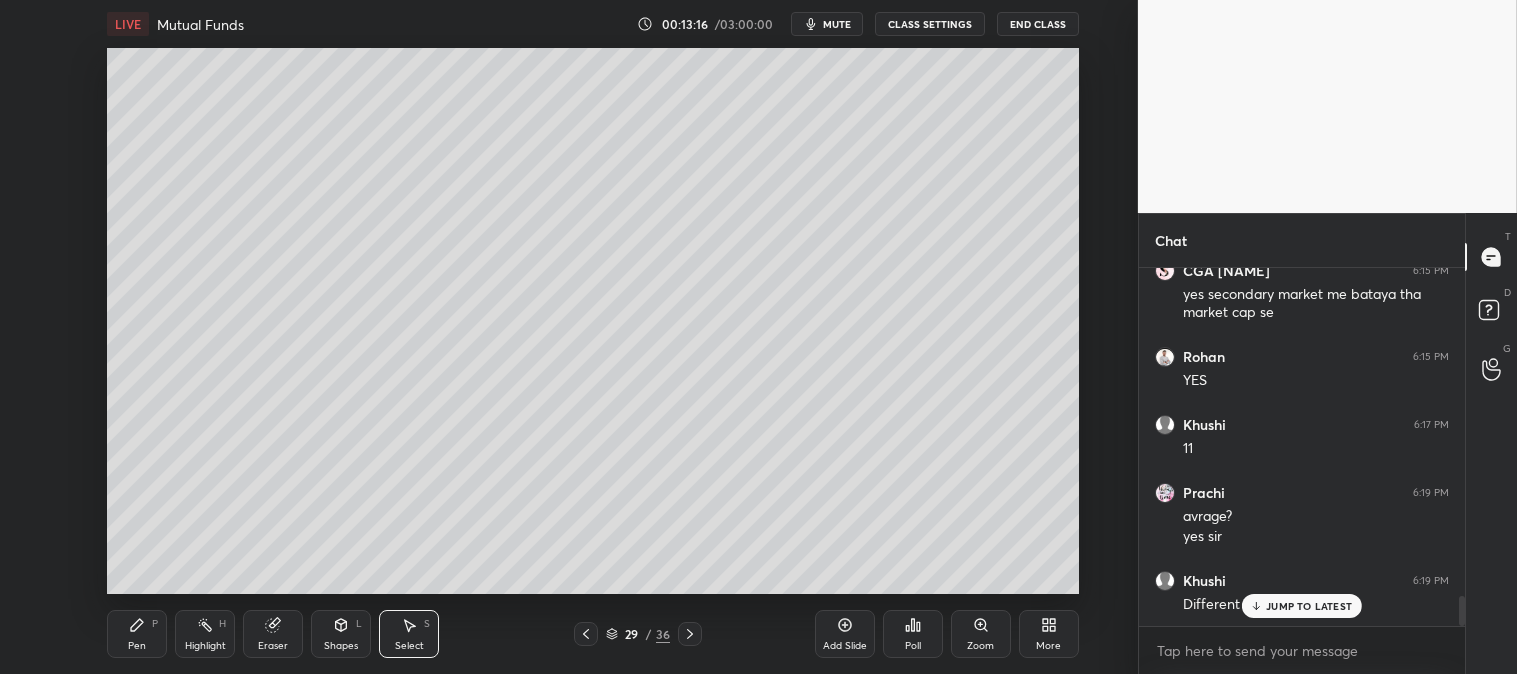 click on "Pen P" at bounding box center (137, 634) 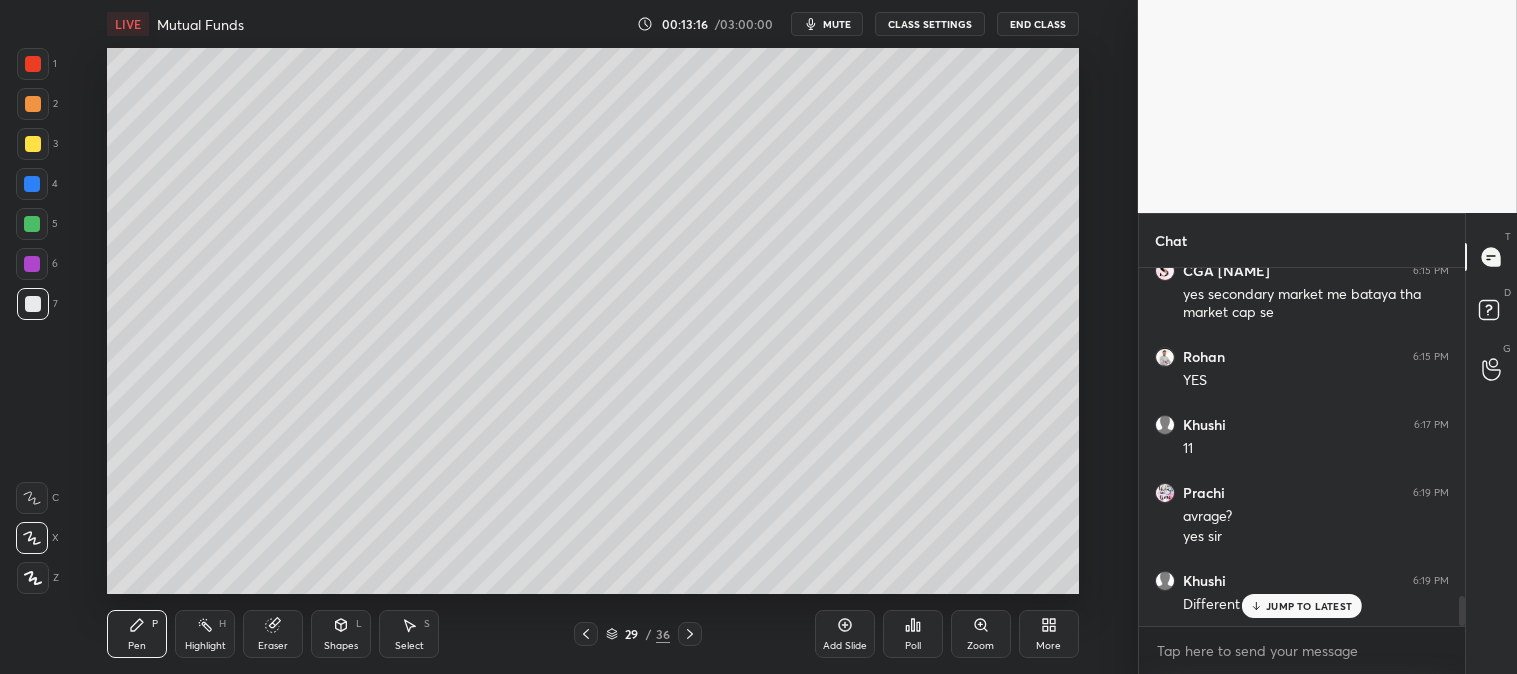 scroll, scrollTop: 3923, scrollLeft: 0, axis: vertical 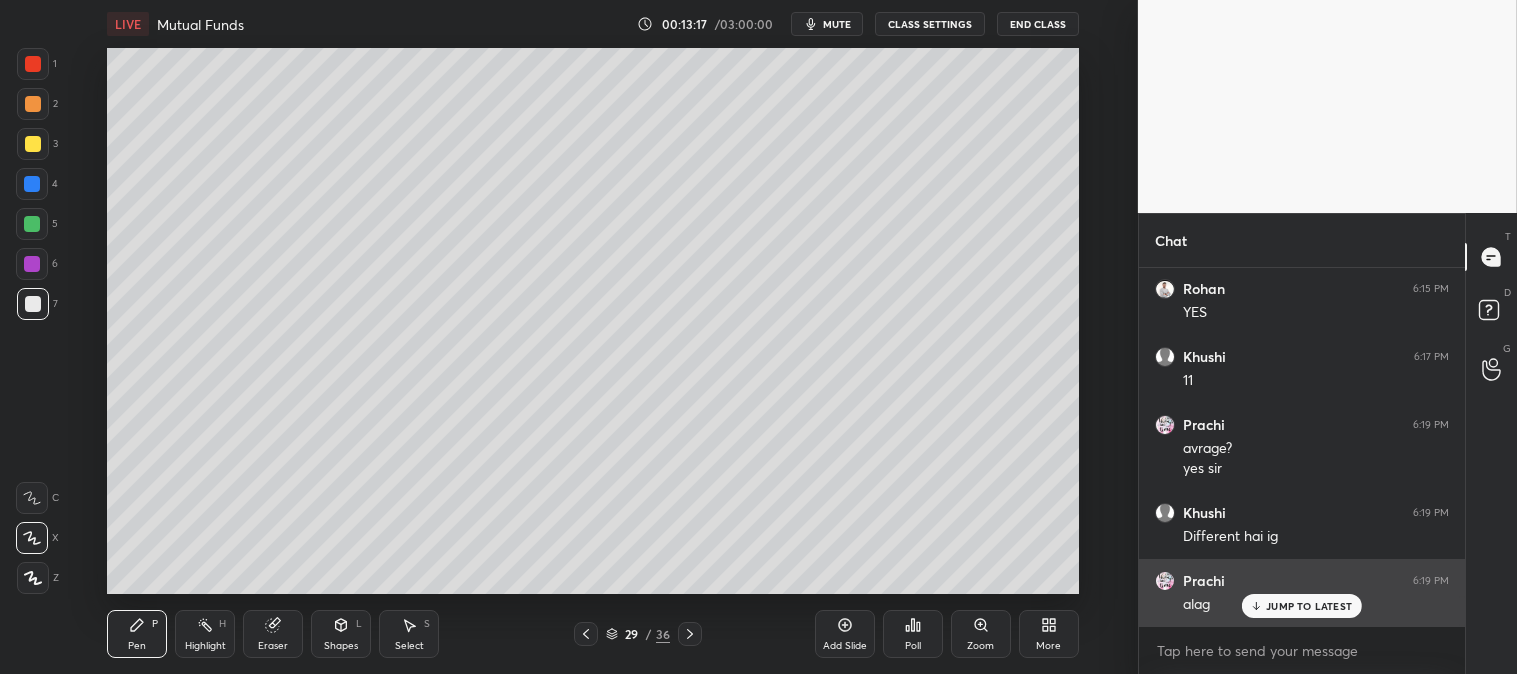 click on "JUMP TO LATEST" at bounding box center [1309, 606] 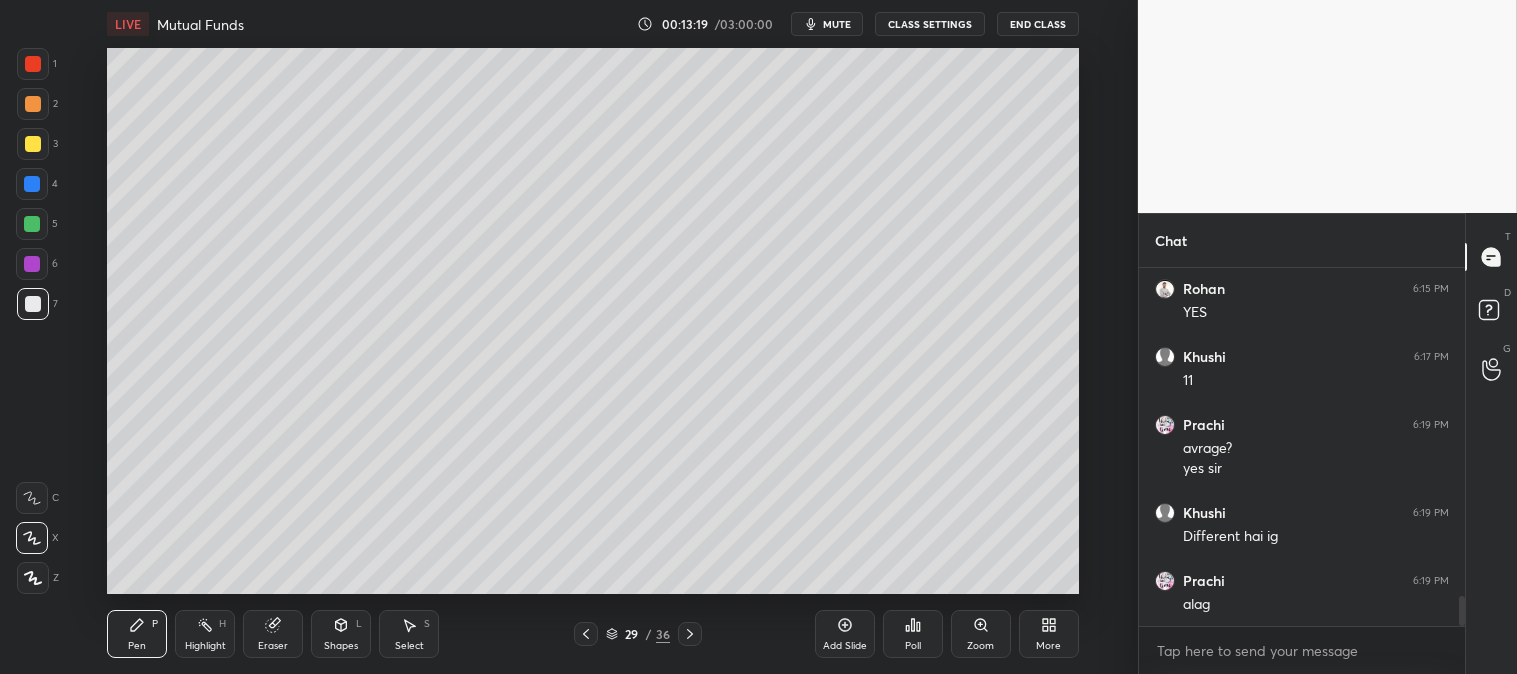 click at bounding box center (33, 104) 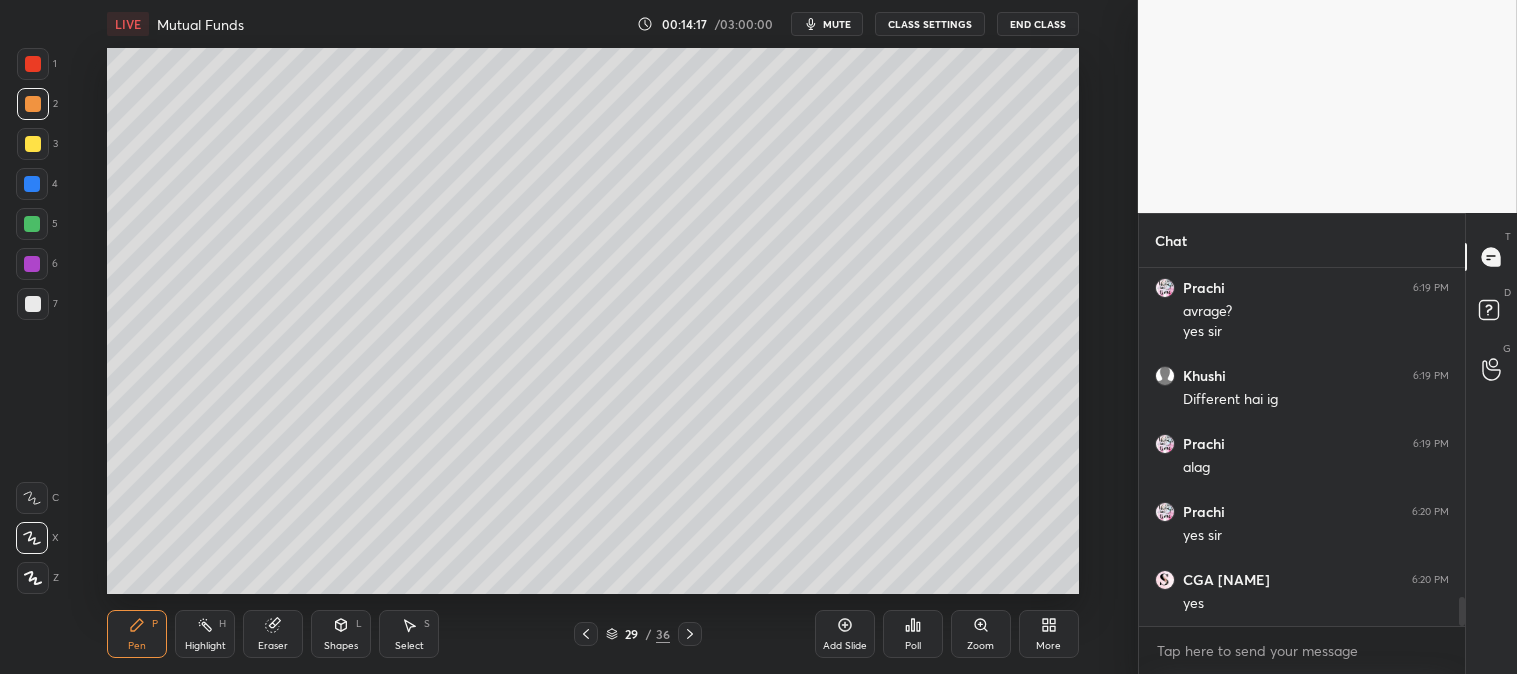 scroll, scrollTop: 4127, scrollLeft: 0, axis: vertical 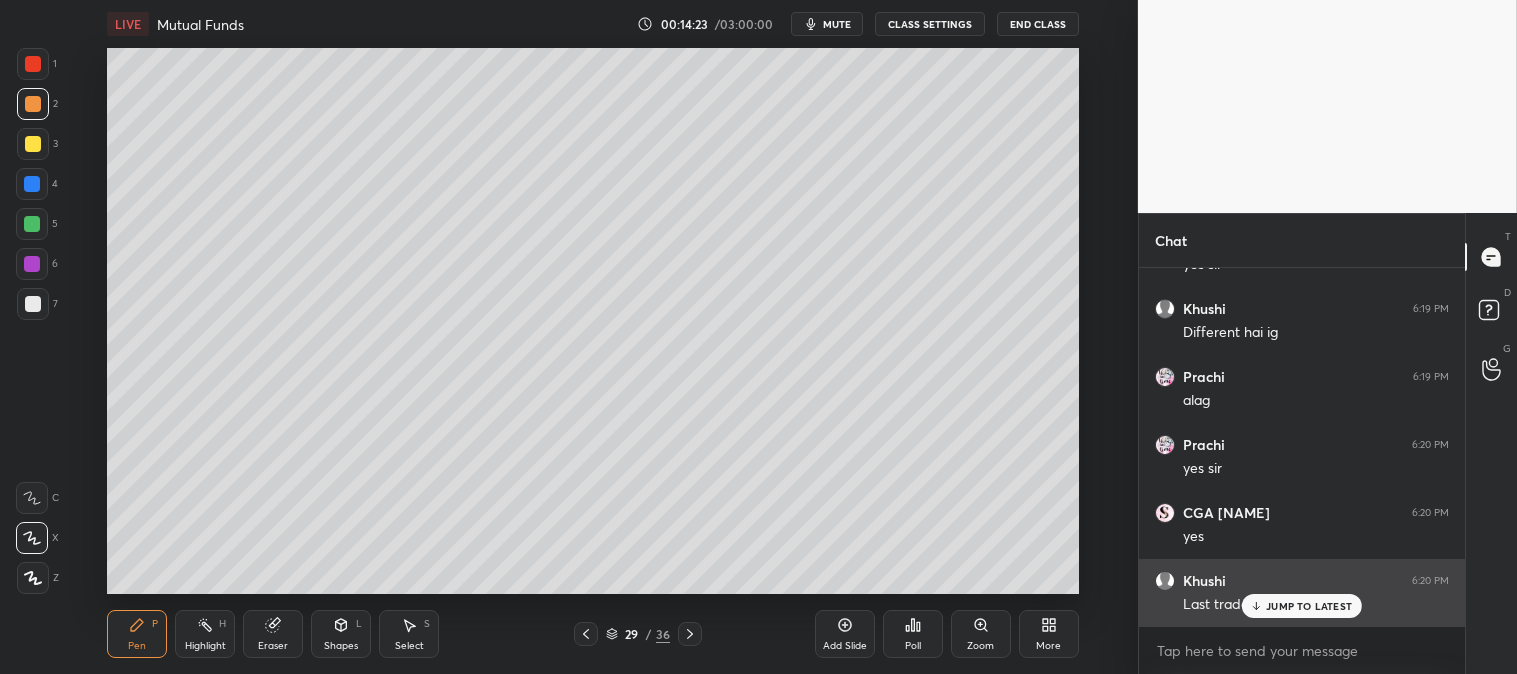 click on "JUMP TO LATEST" at bounding box center (1309, 606) 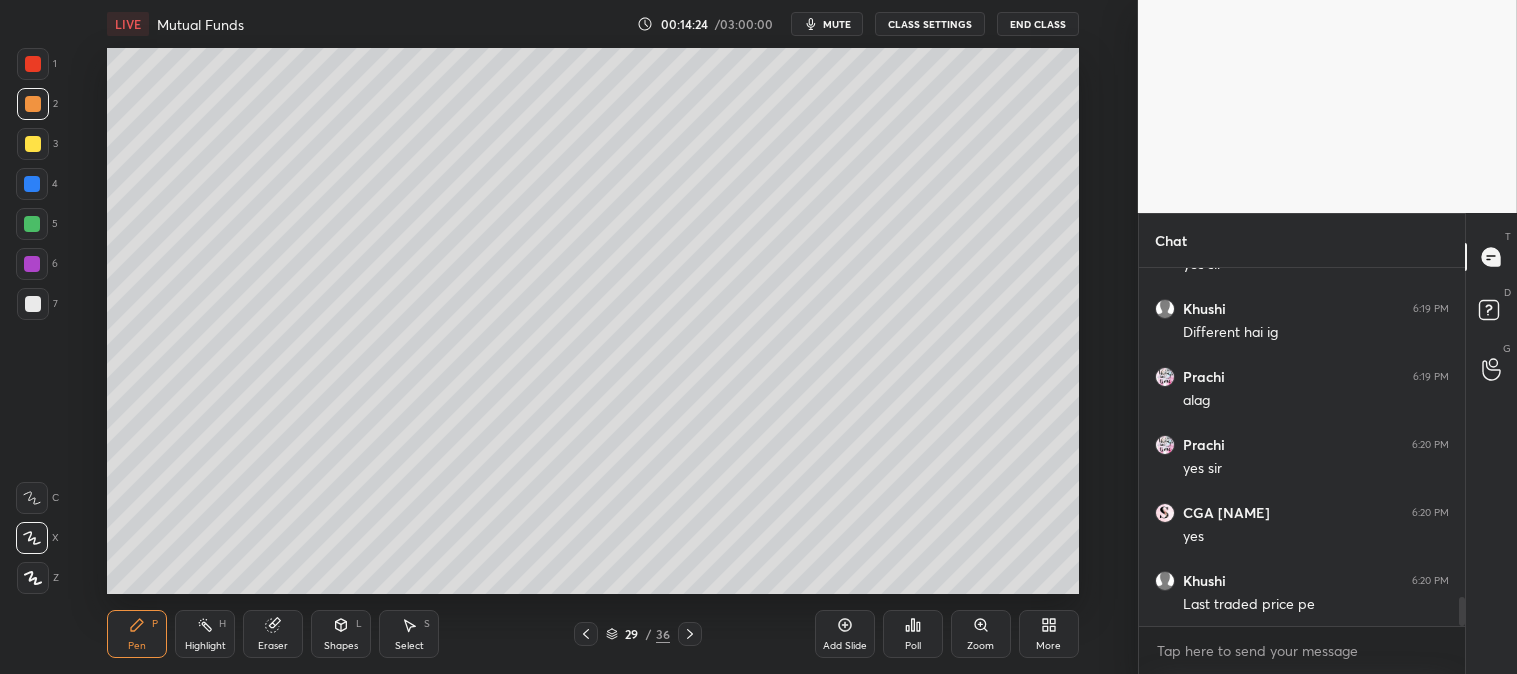 click at bounding box center [33, 64] 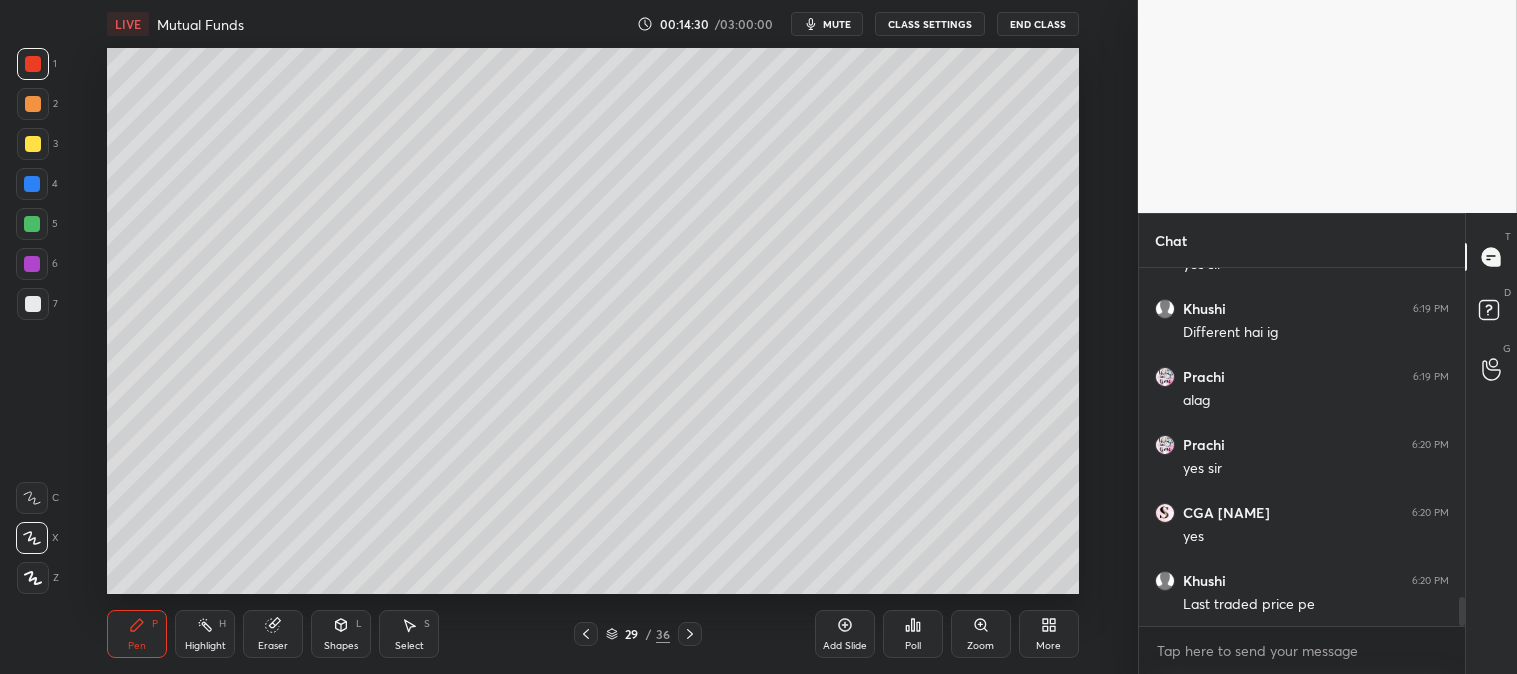 click on "Highlight H" at bounding box center [205, 634] 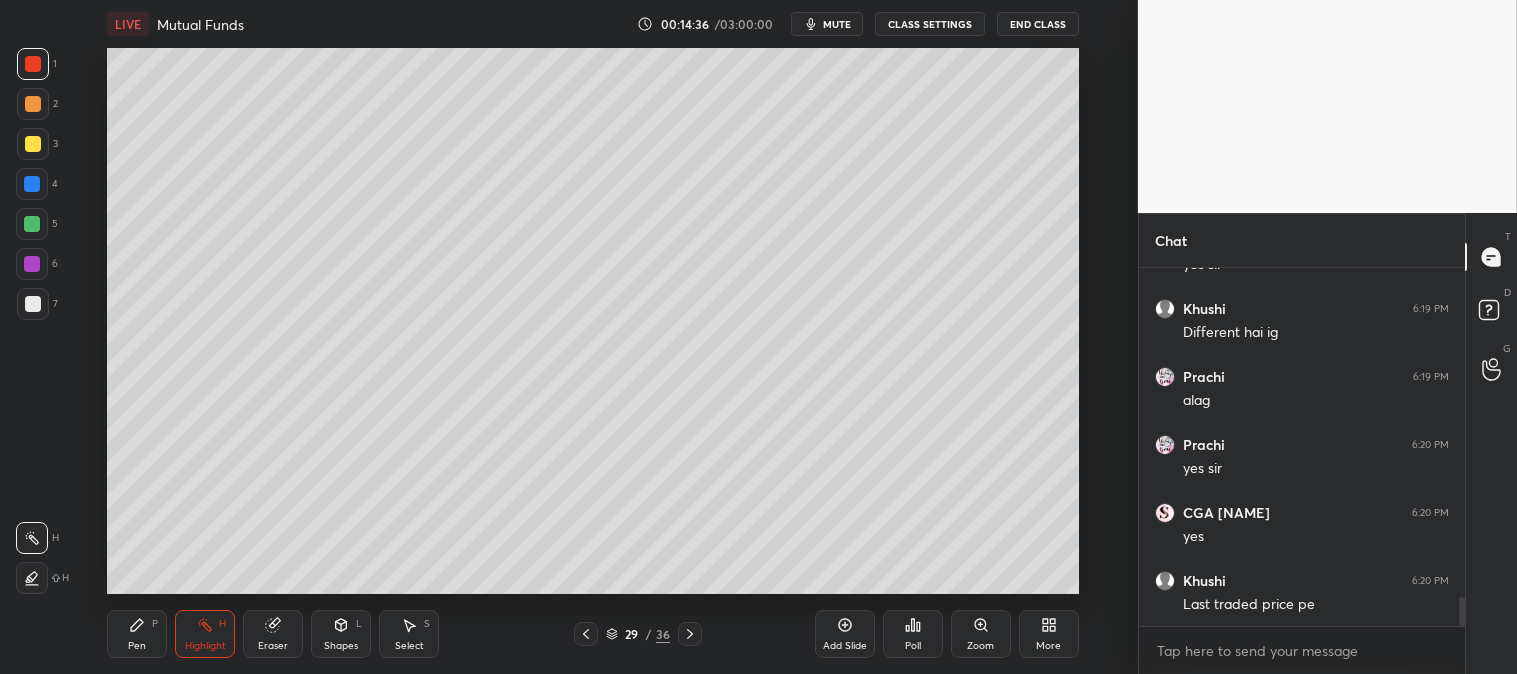 scroll, scrollTop: 4195, scrollLeft: 0, axis: vertical 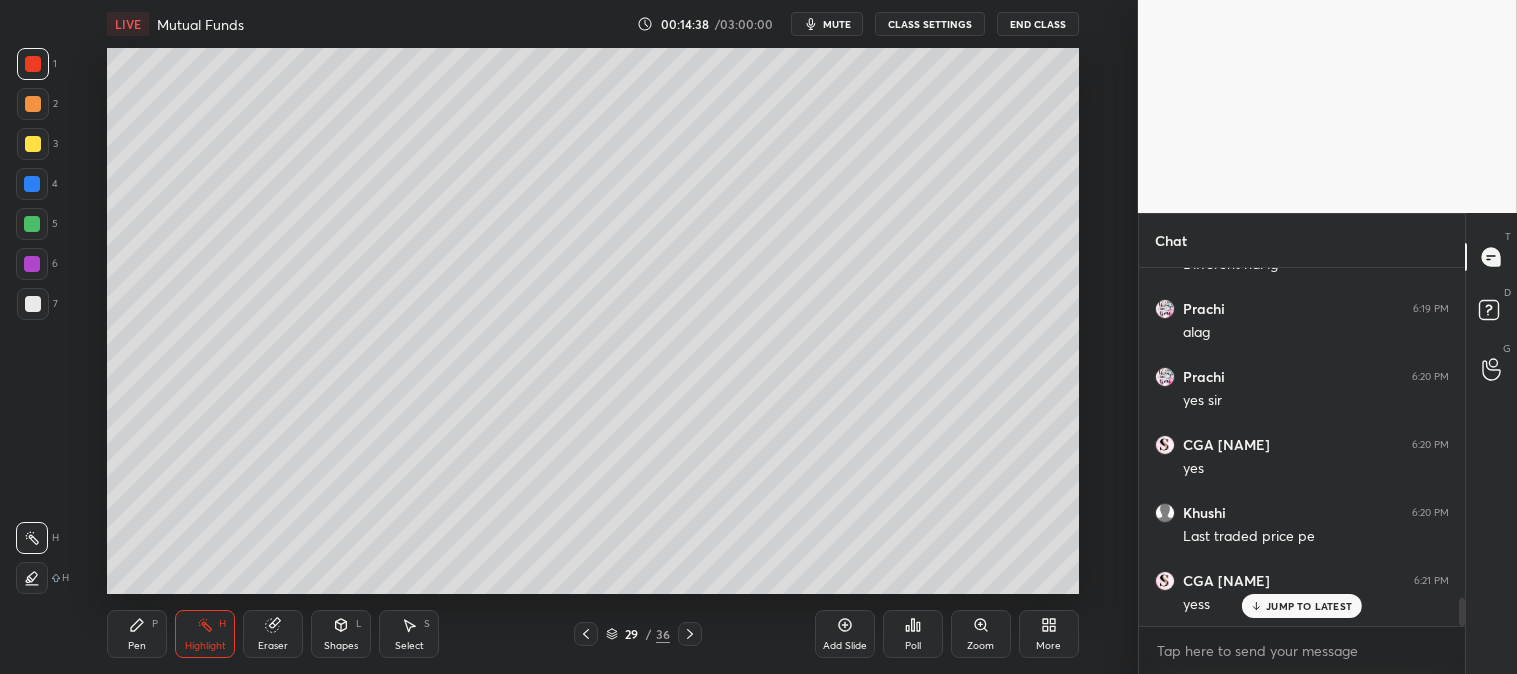 click on "Eraser" at bounding box center (273, 634) 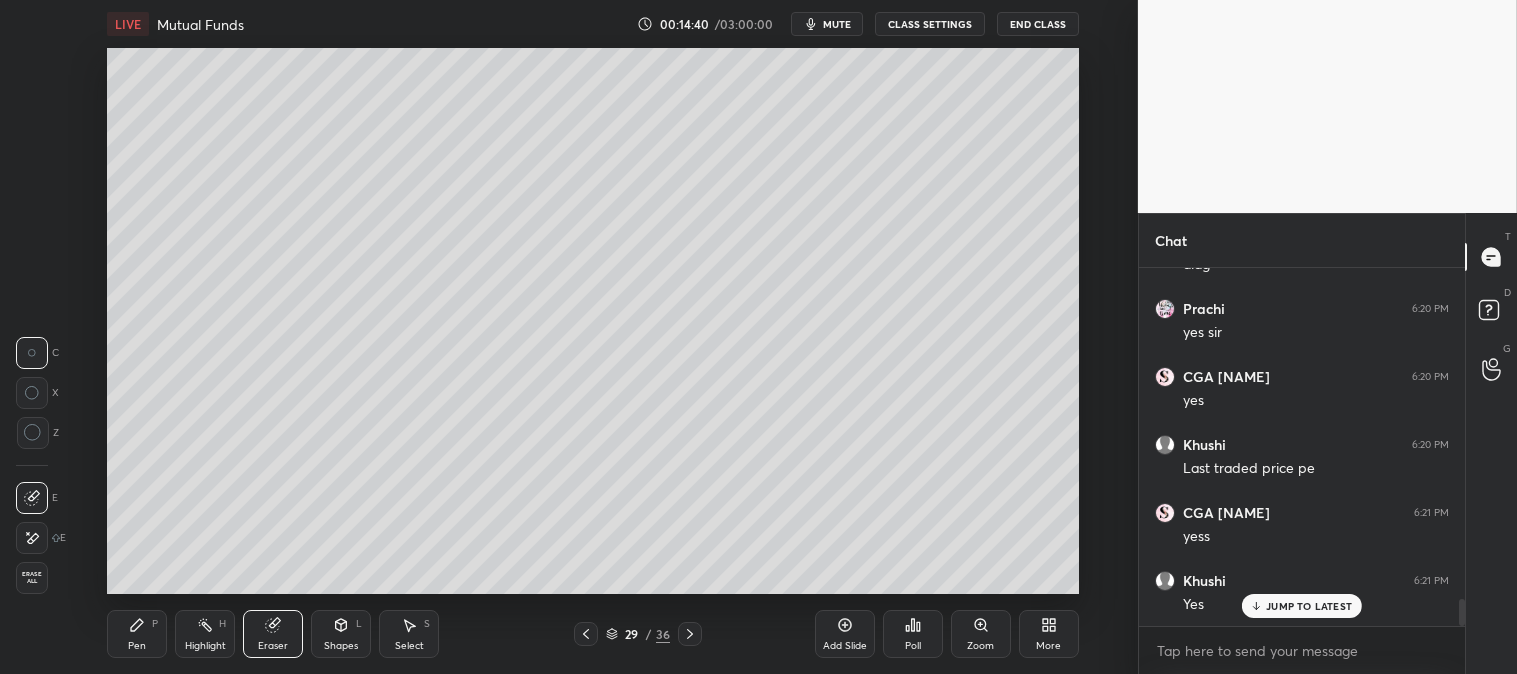 scroll, scrollTop: 4331, scrollLeft: 0, axis: vertical 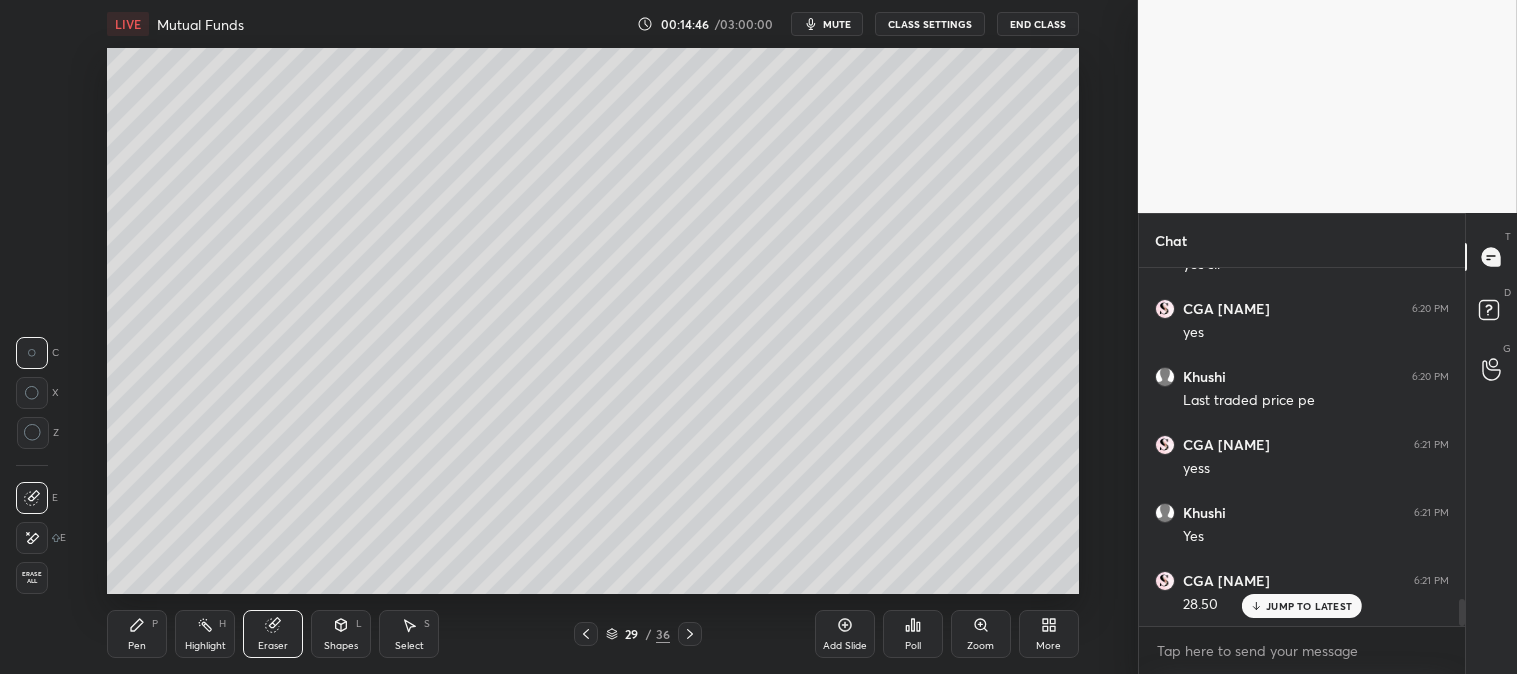 click on "Highlight" at bounding box center (205, 646) 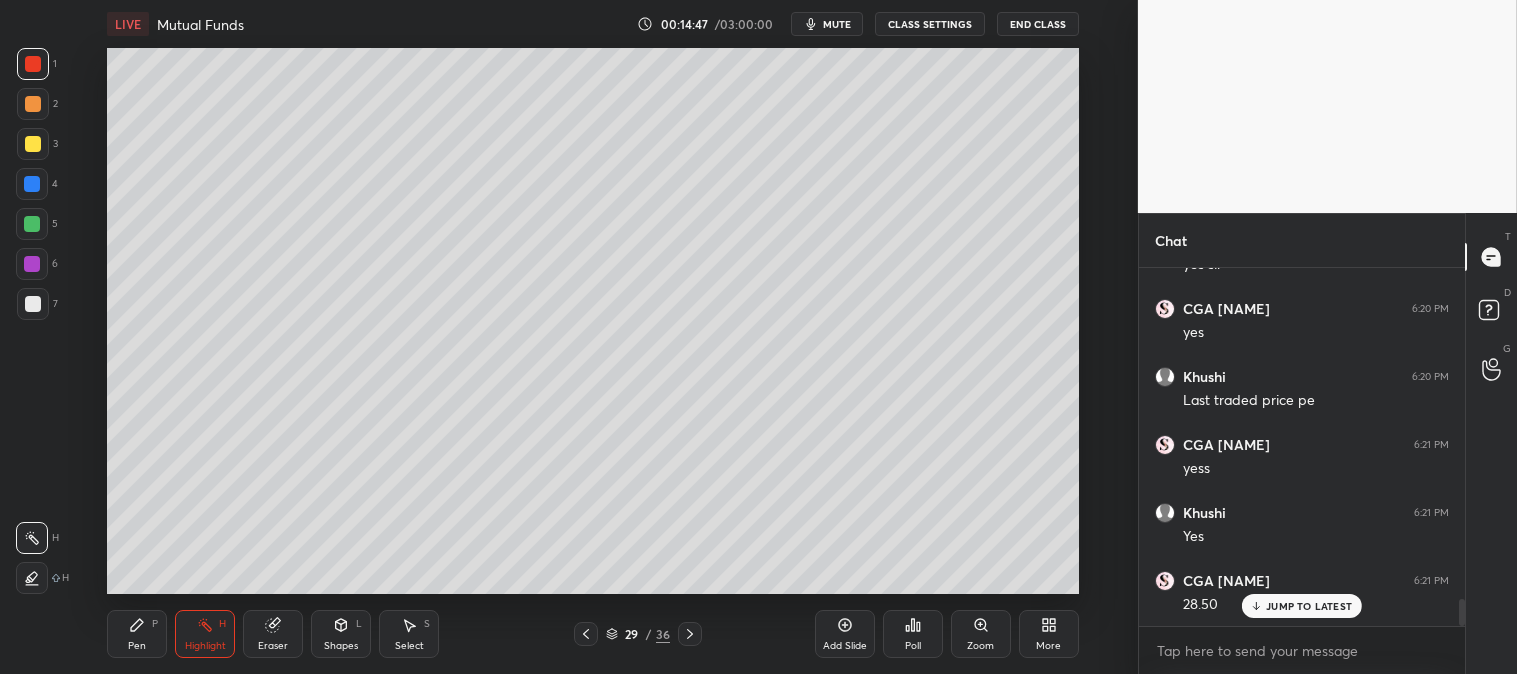 click at bounding box center (32, 184) 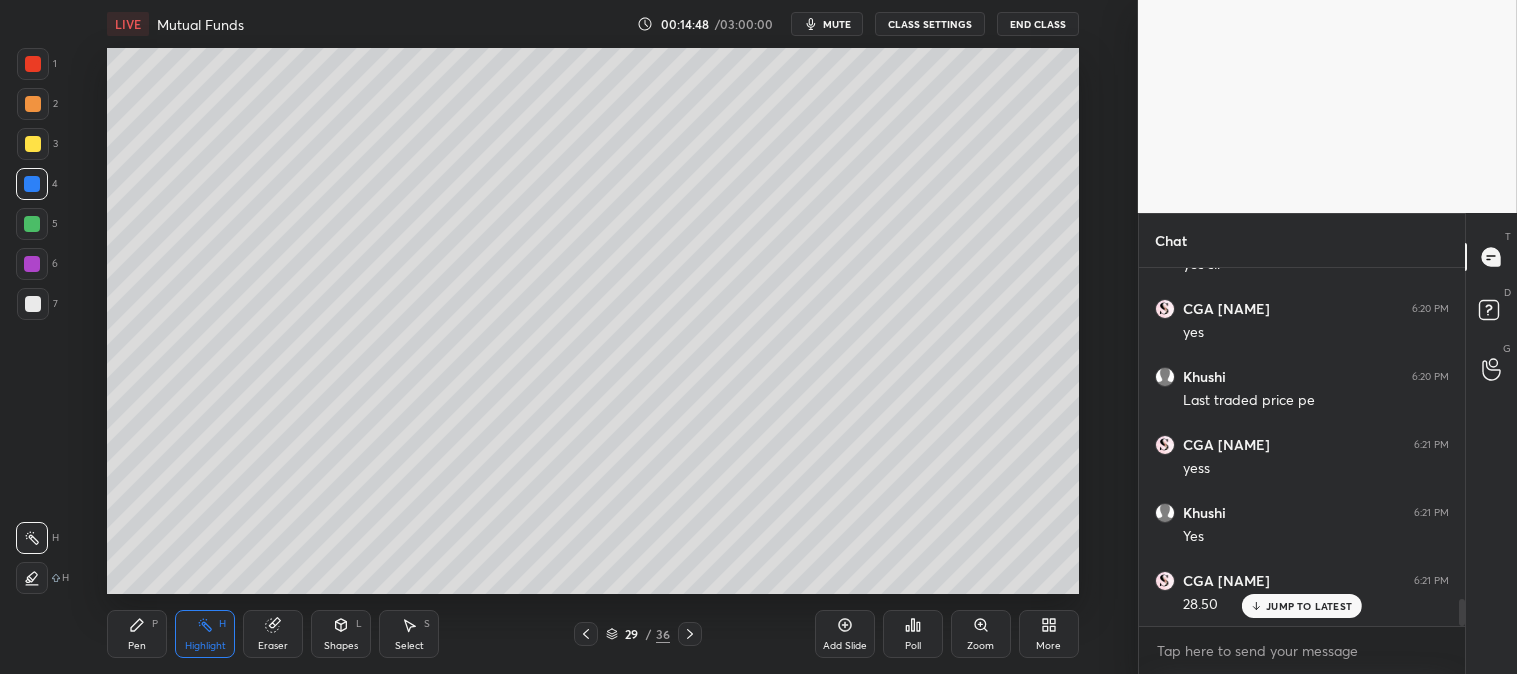 click on "Pen" at bounding box center (137, 646) 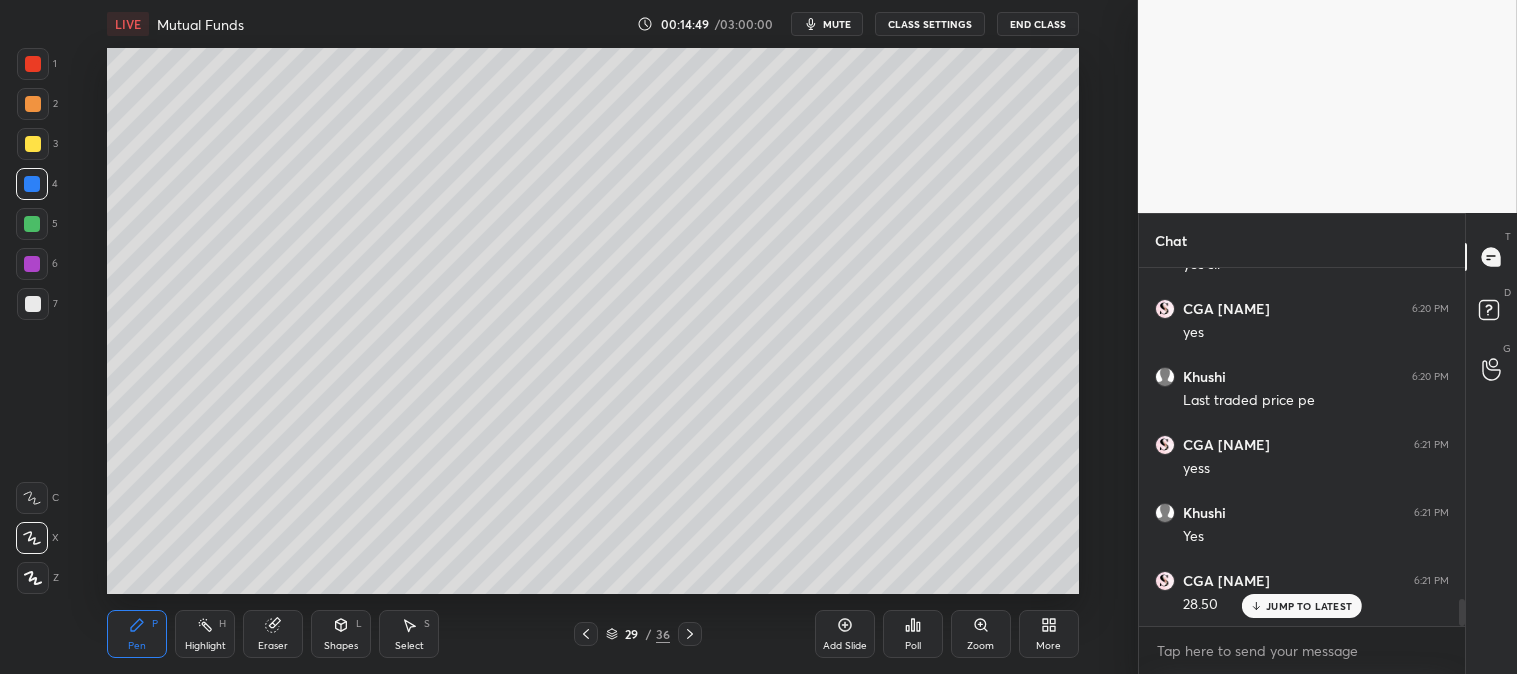 click 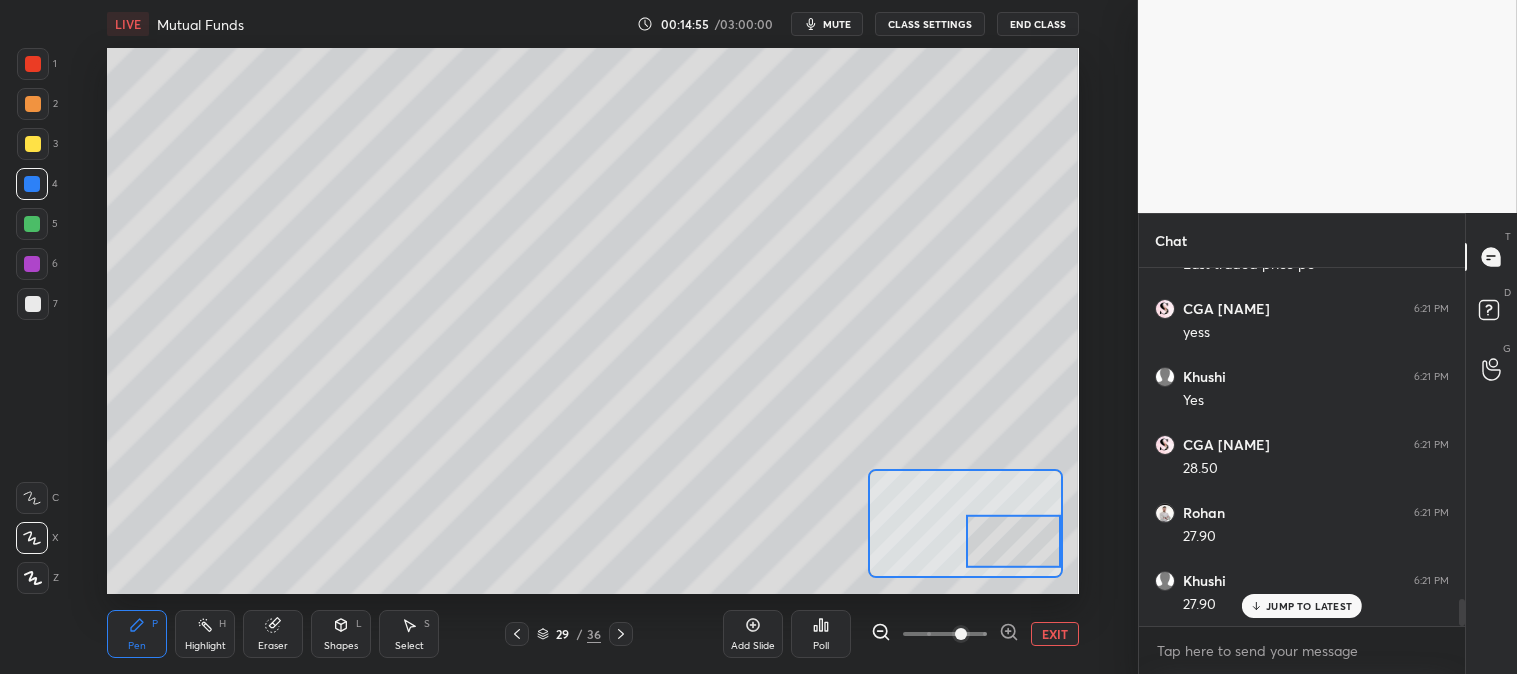 scroll, scrollTop: 4535, scrollLeft: 0, axis: vertical 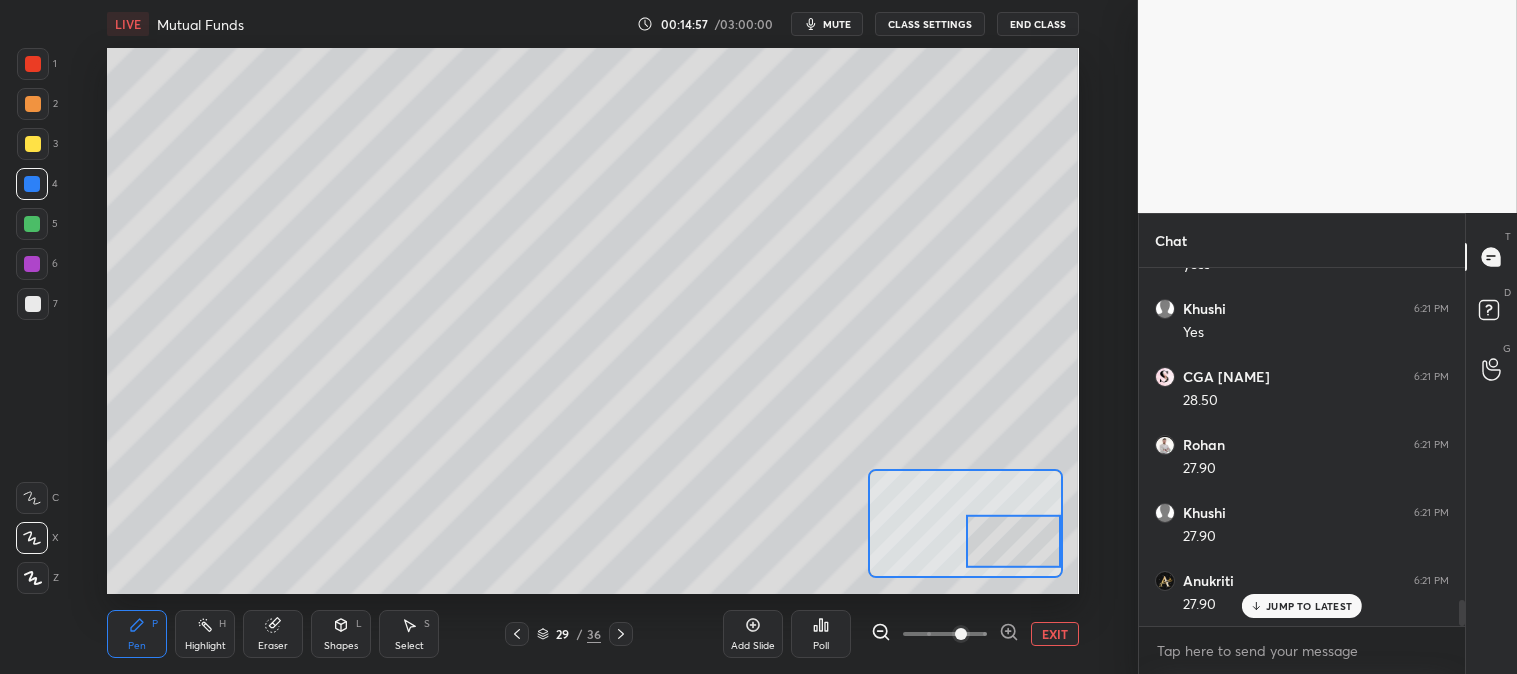 click on "EXIT" at bounding box center [1055, 634] 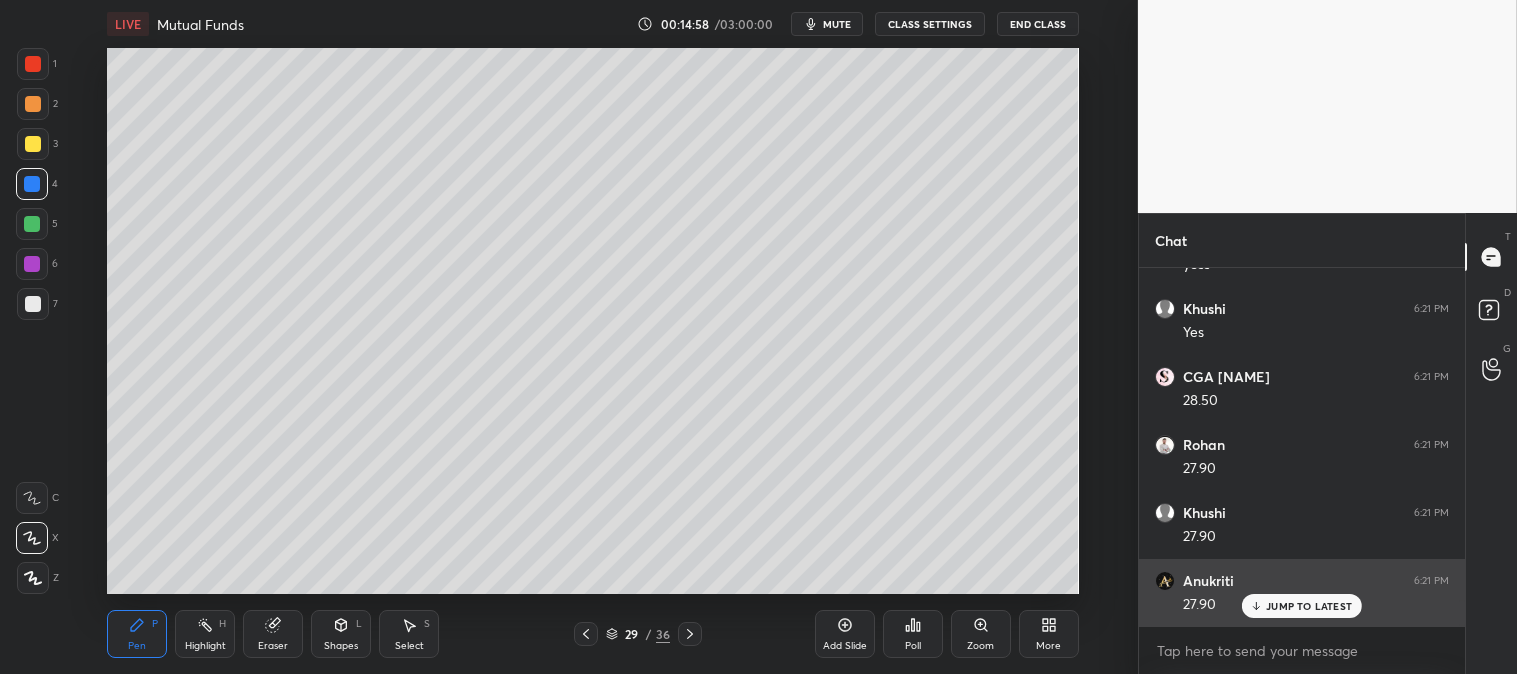 click on "JUMP TO LATEST" at bounding box center [1309, 606] 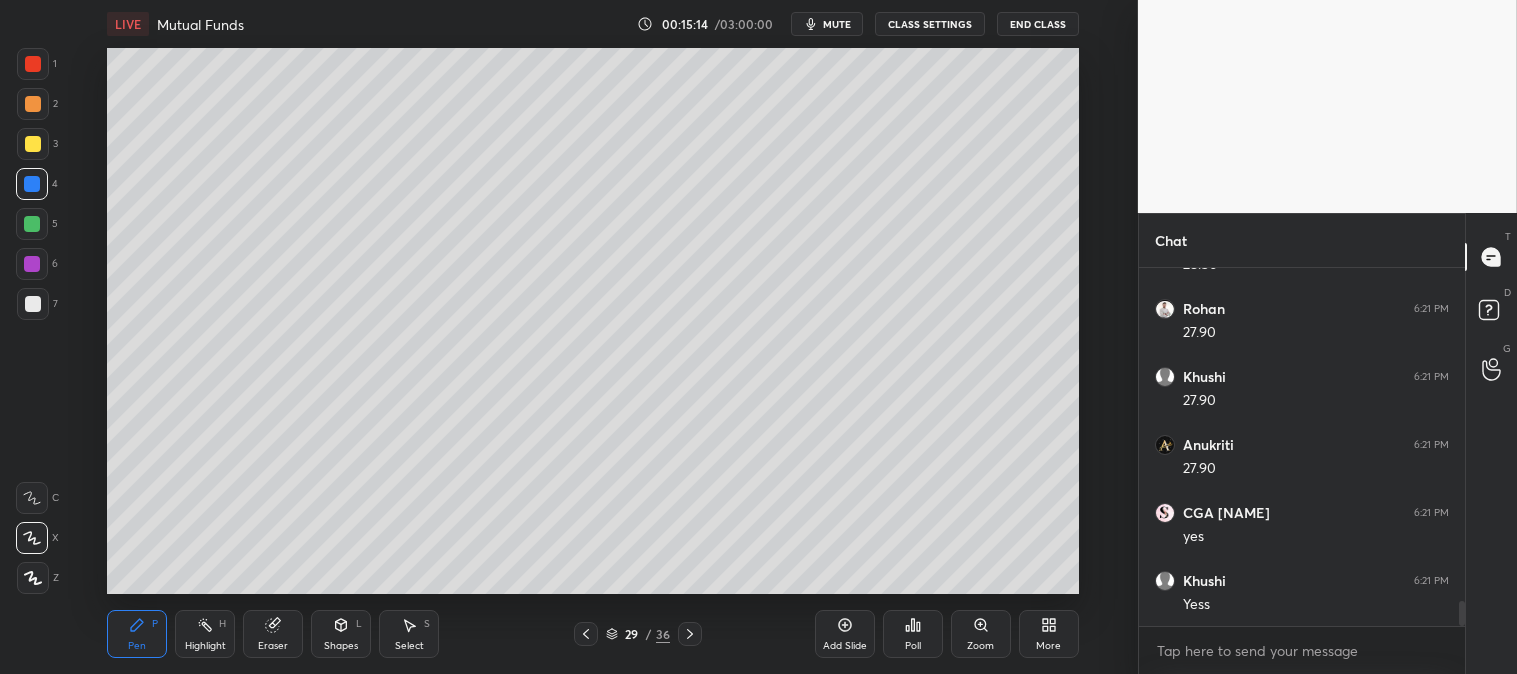 scroll, scrollTop: 4740, scrollLeft: 0, axis: vertical 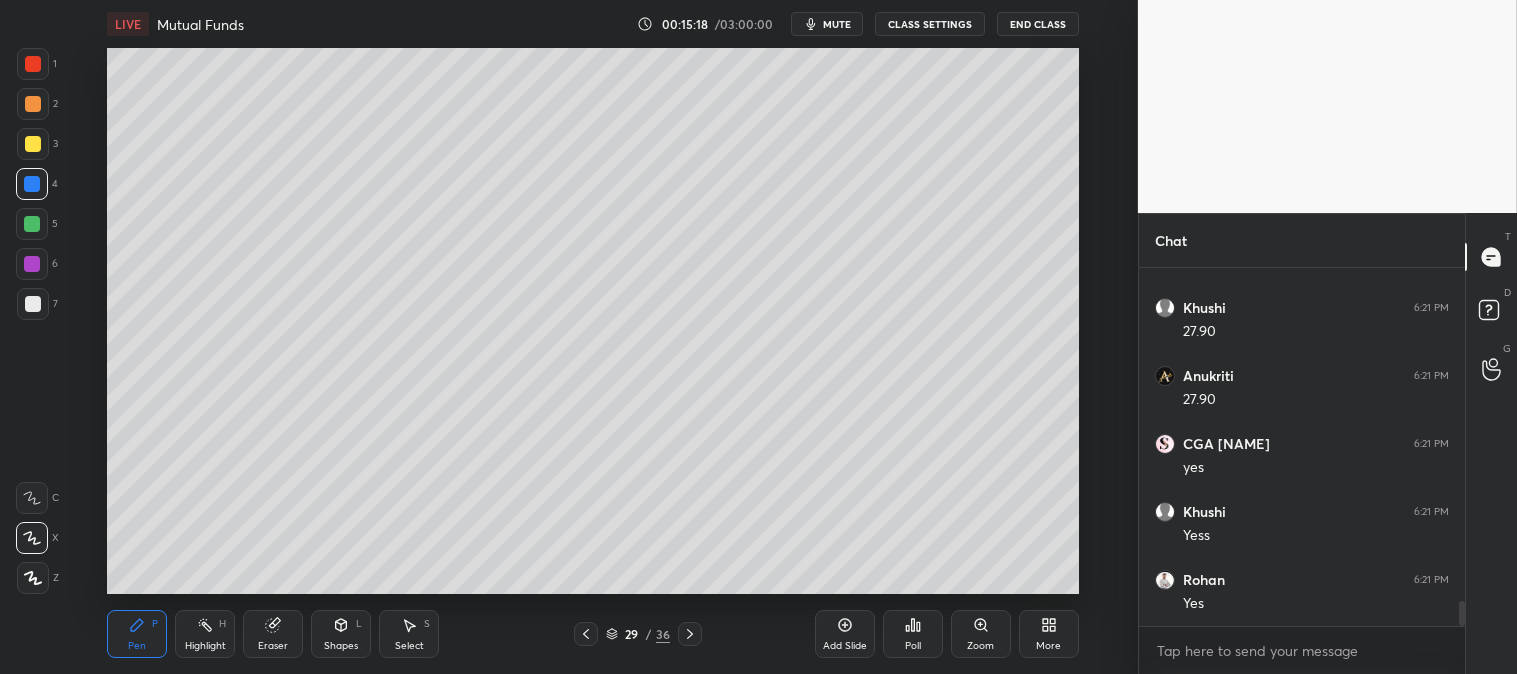 click on "Zoom" at bounding box center [981, 634] 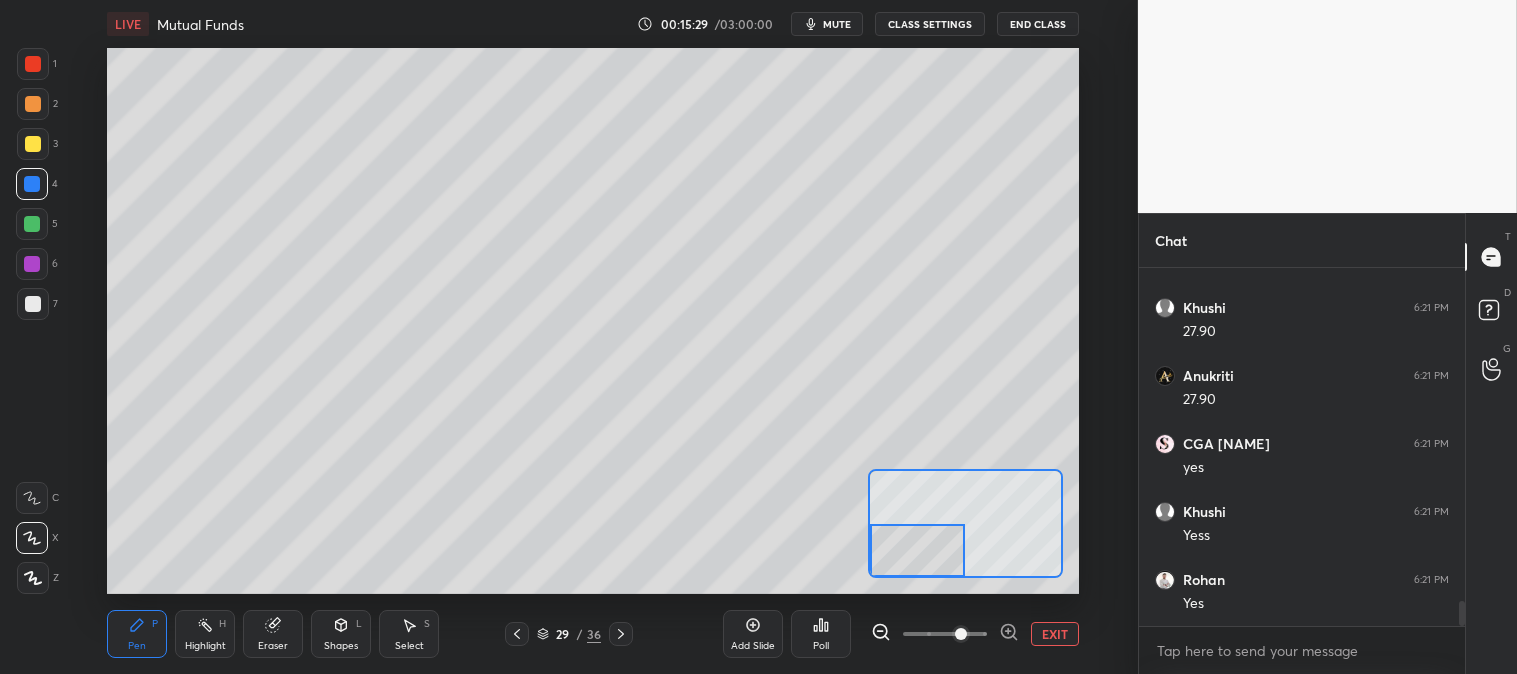 click at bounding box center [33, 304] 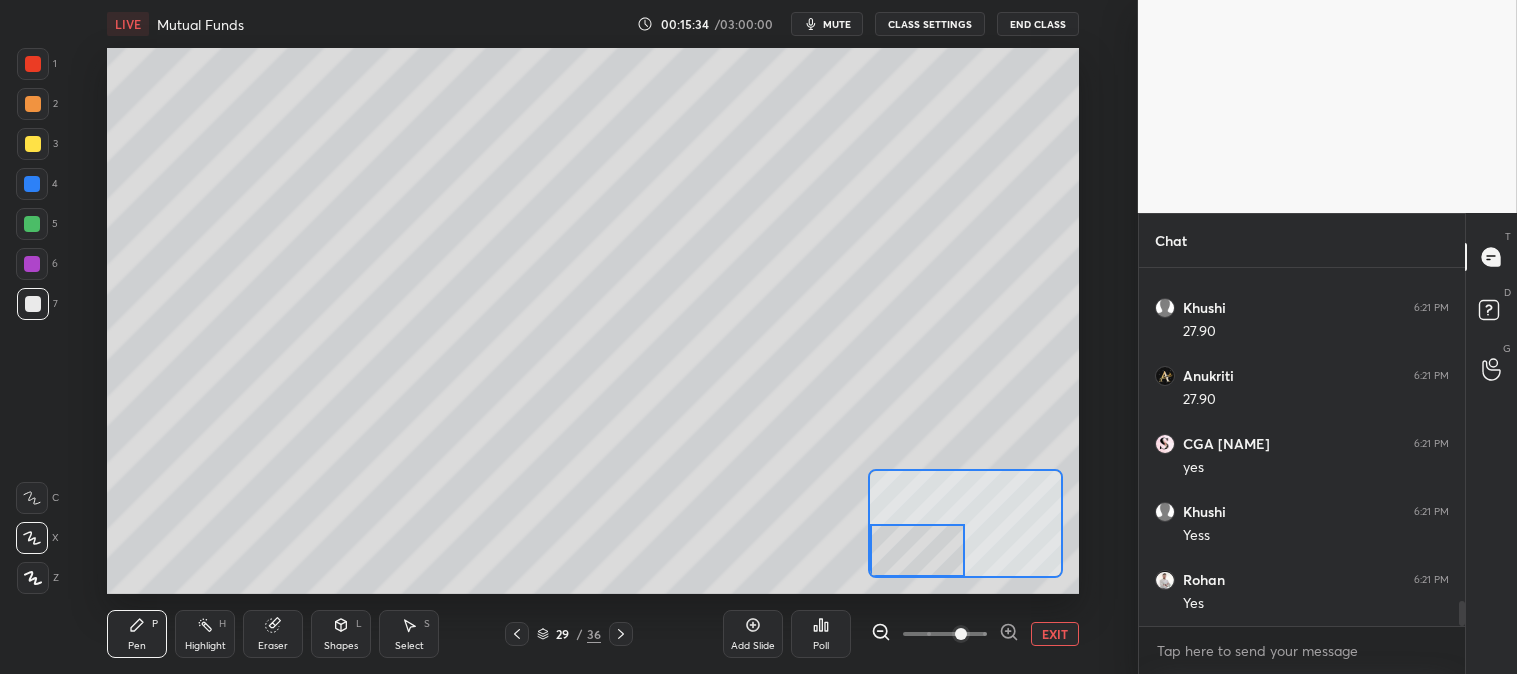 click at bounding box center (32, 184) 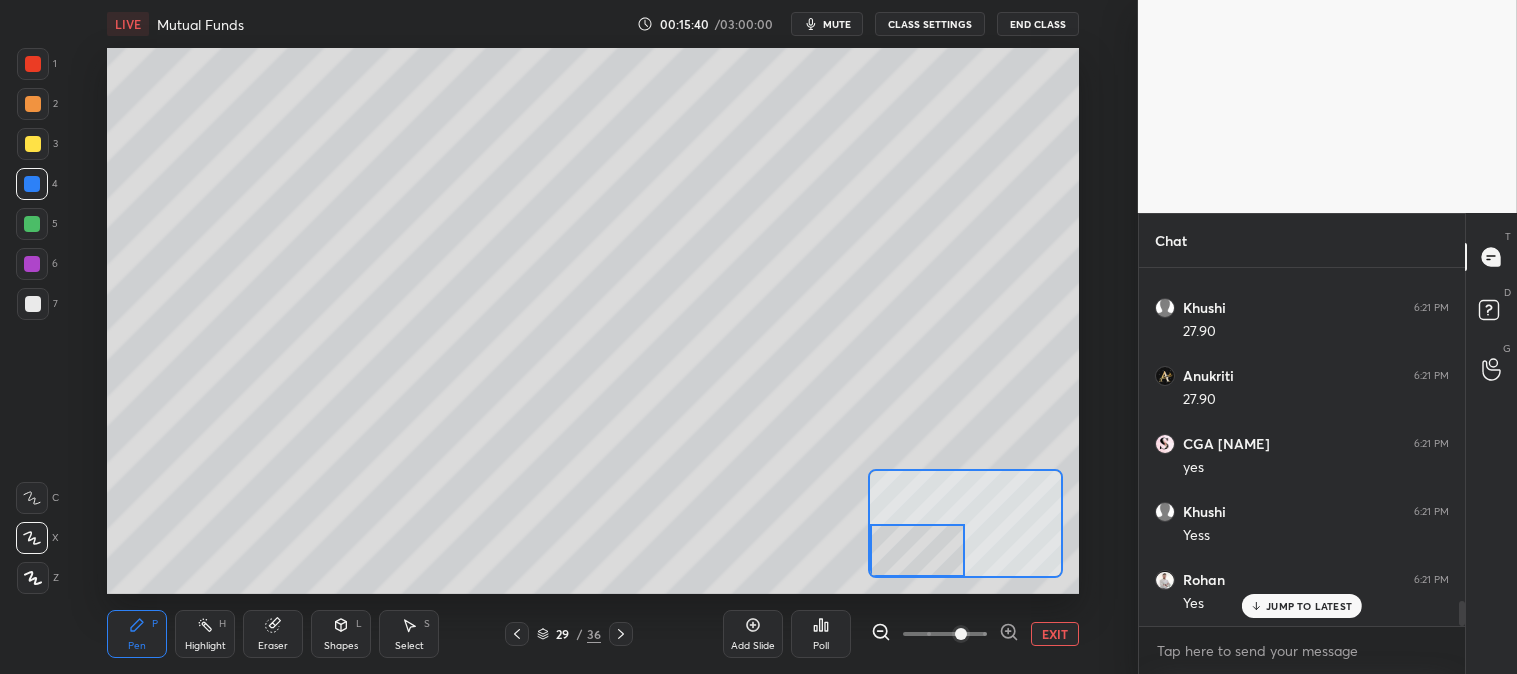 scroll, scrollTop: 4807, scrollLeft: 0, axis: vertical 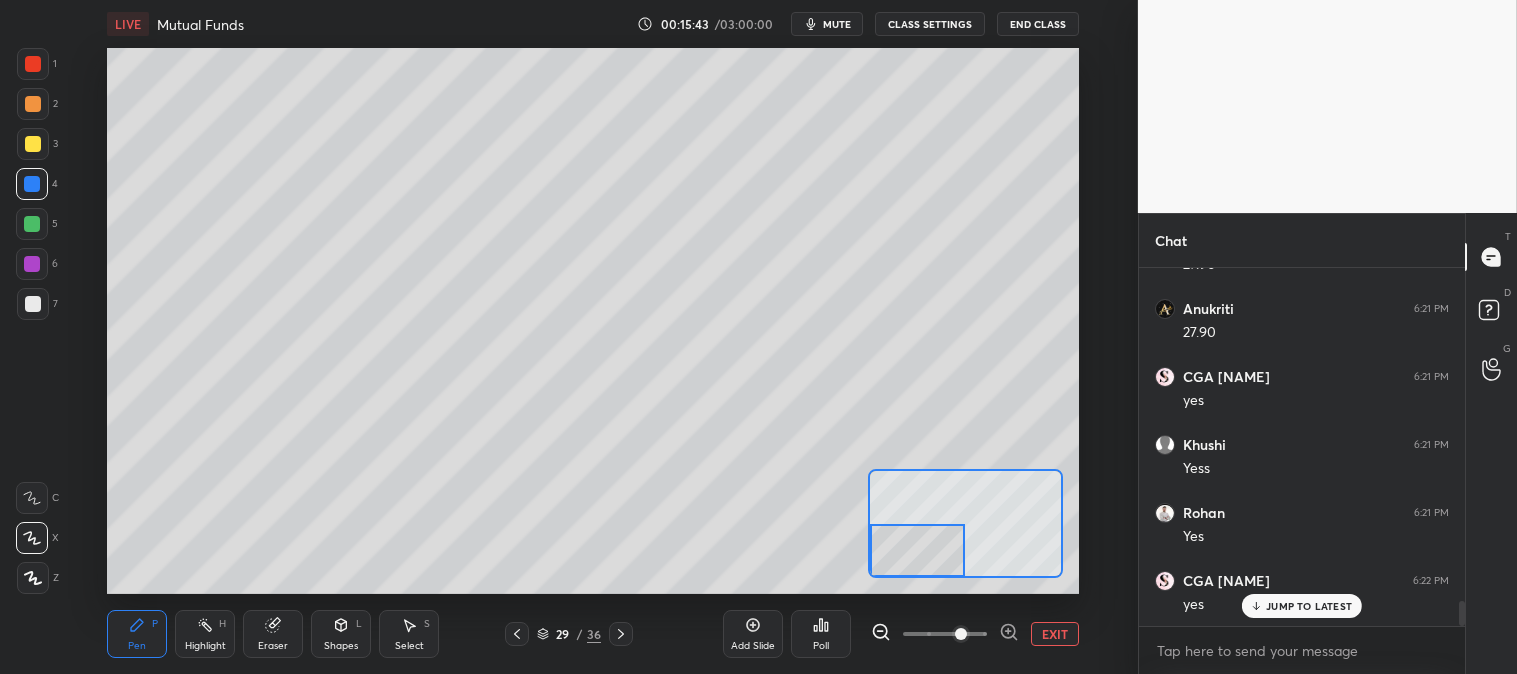 click at bounding box center (33, 144) 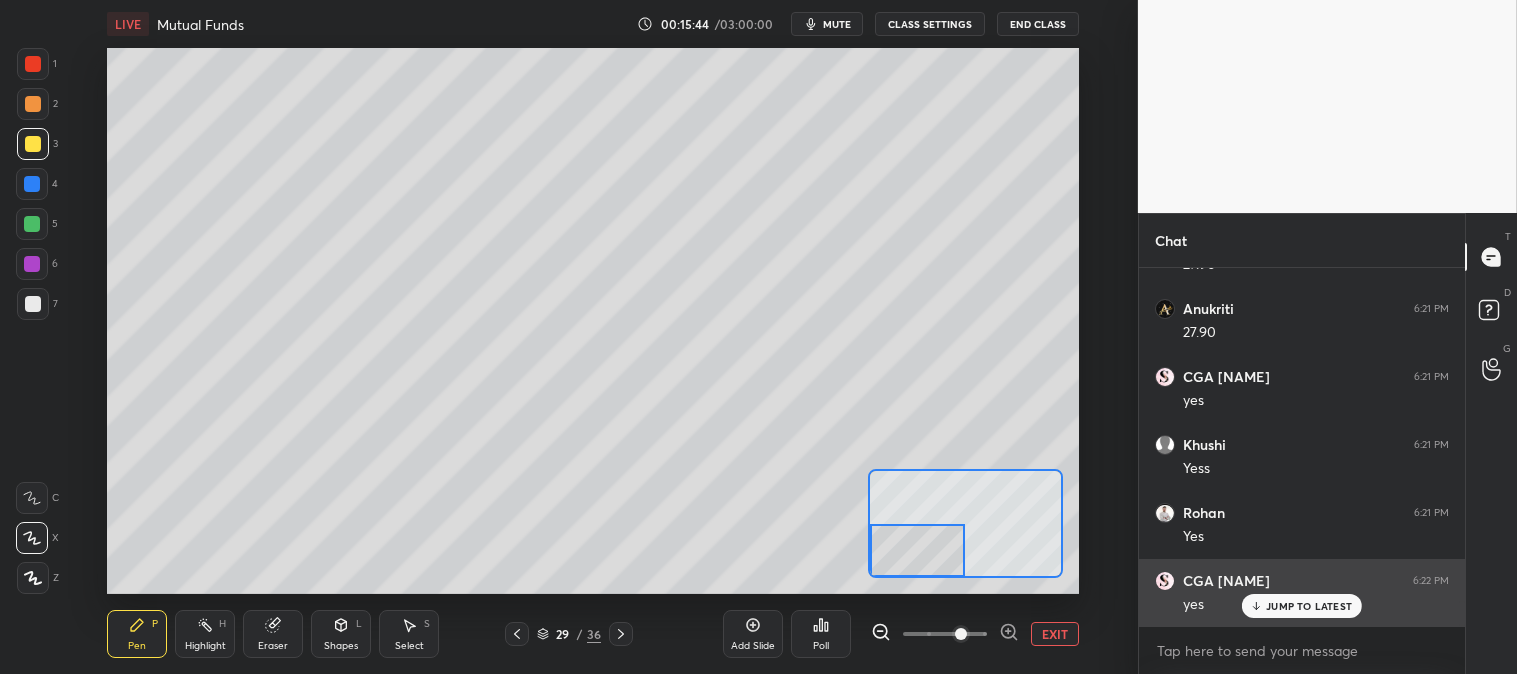 click on "JUMP TO LATEST" at bounding box center [1309, 606] 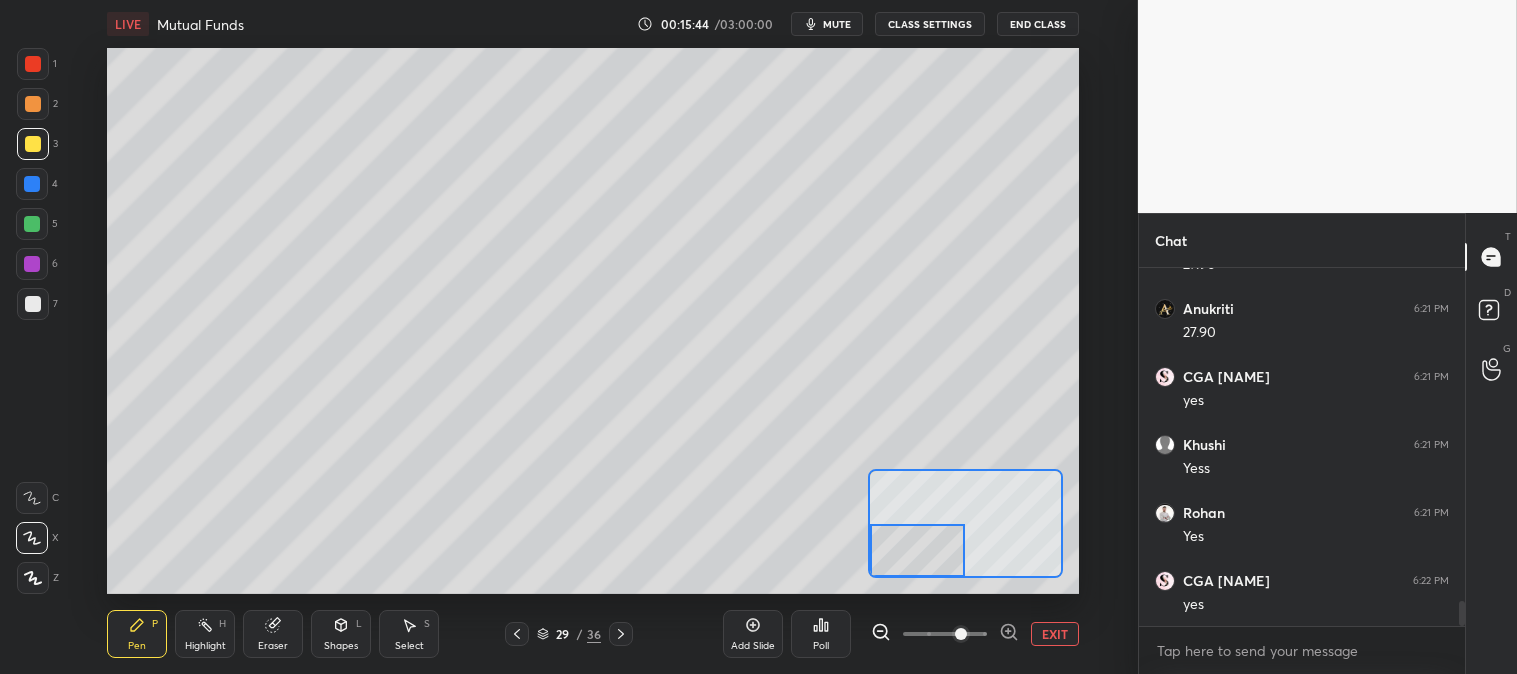 click on "EXIT" at bounding box center [1055, 634] 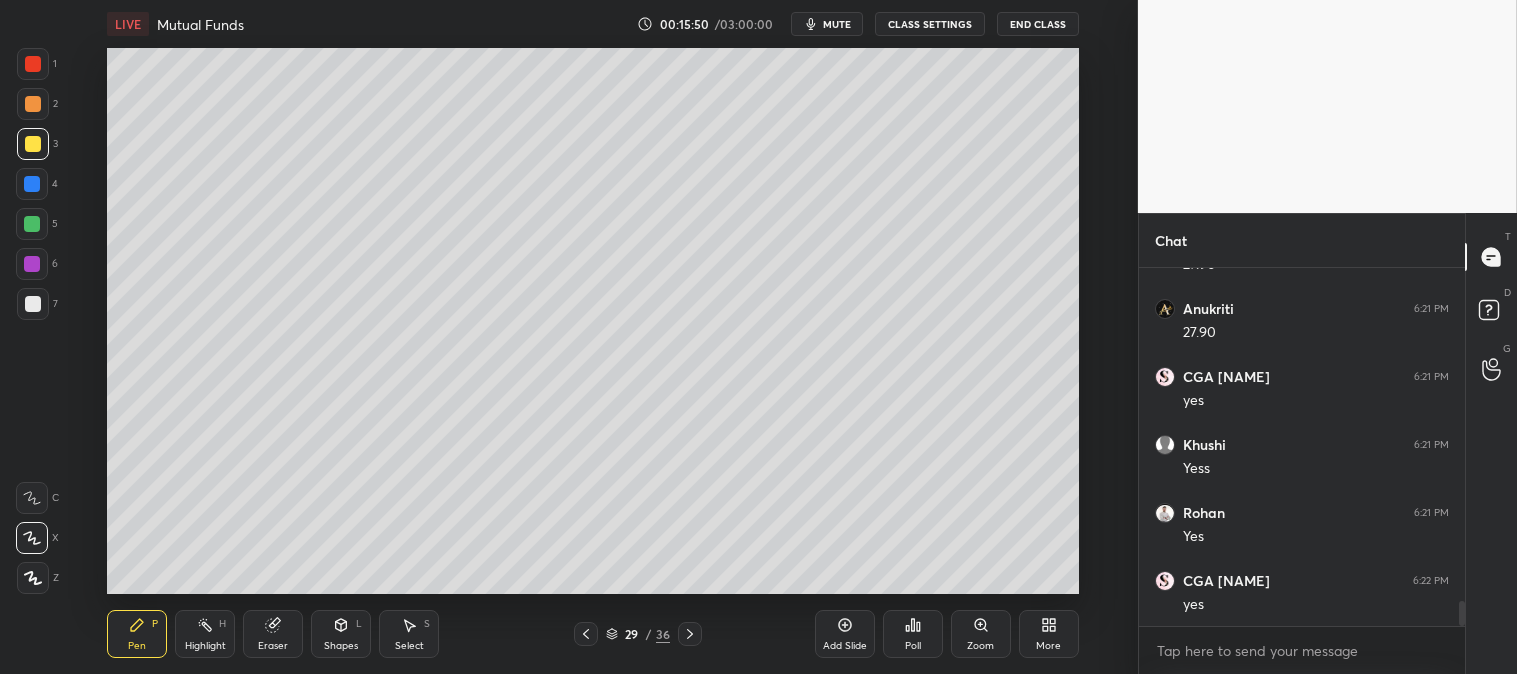 scroll, scrollTop: 4875, scrollLeft: 0, axis: vertical 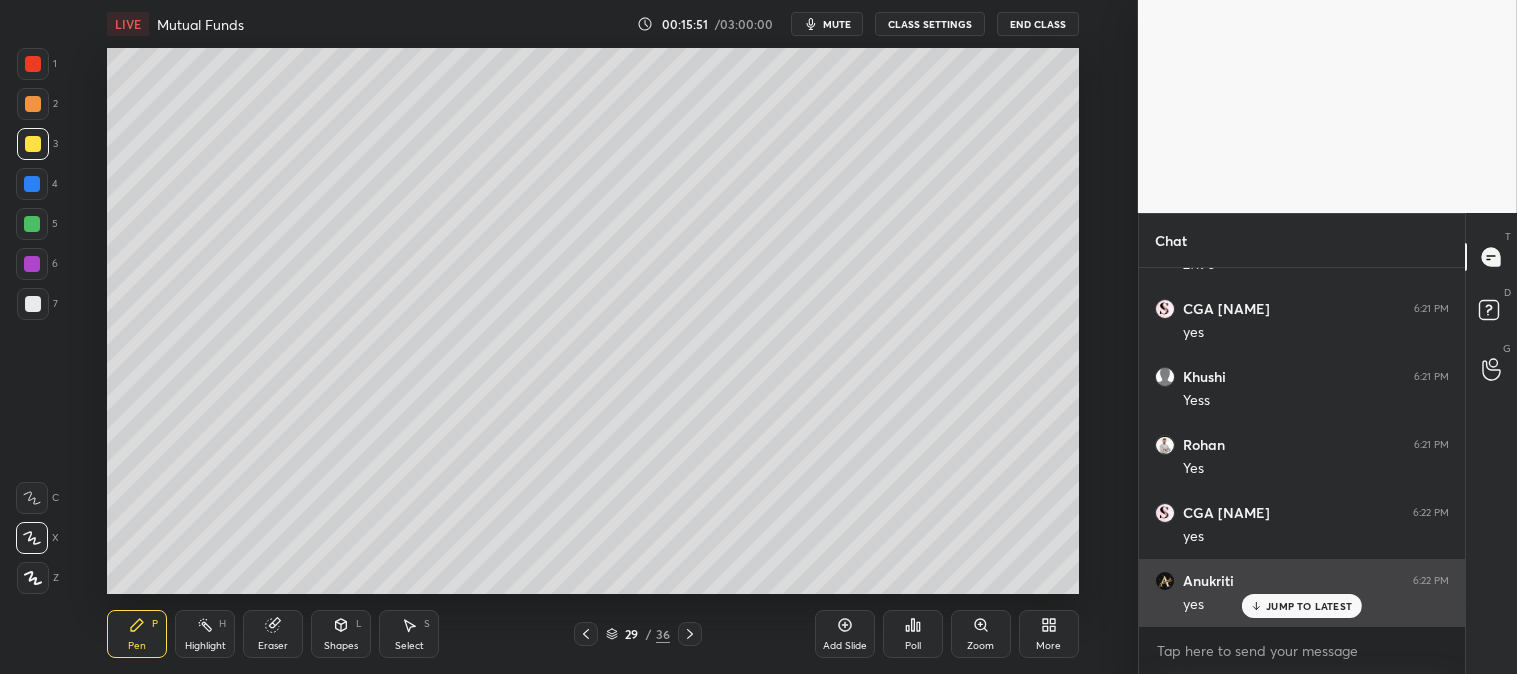 click on "JUMP TO LATEST" at bounding box center (1309, 606) 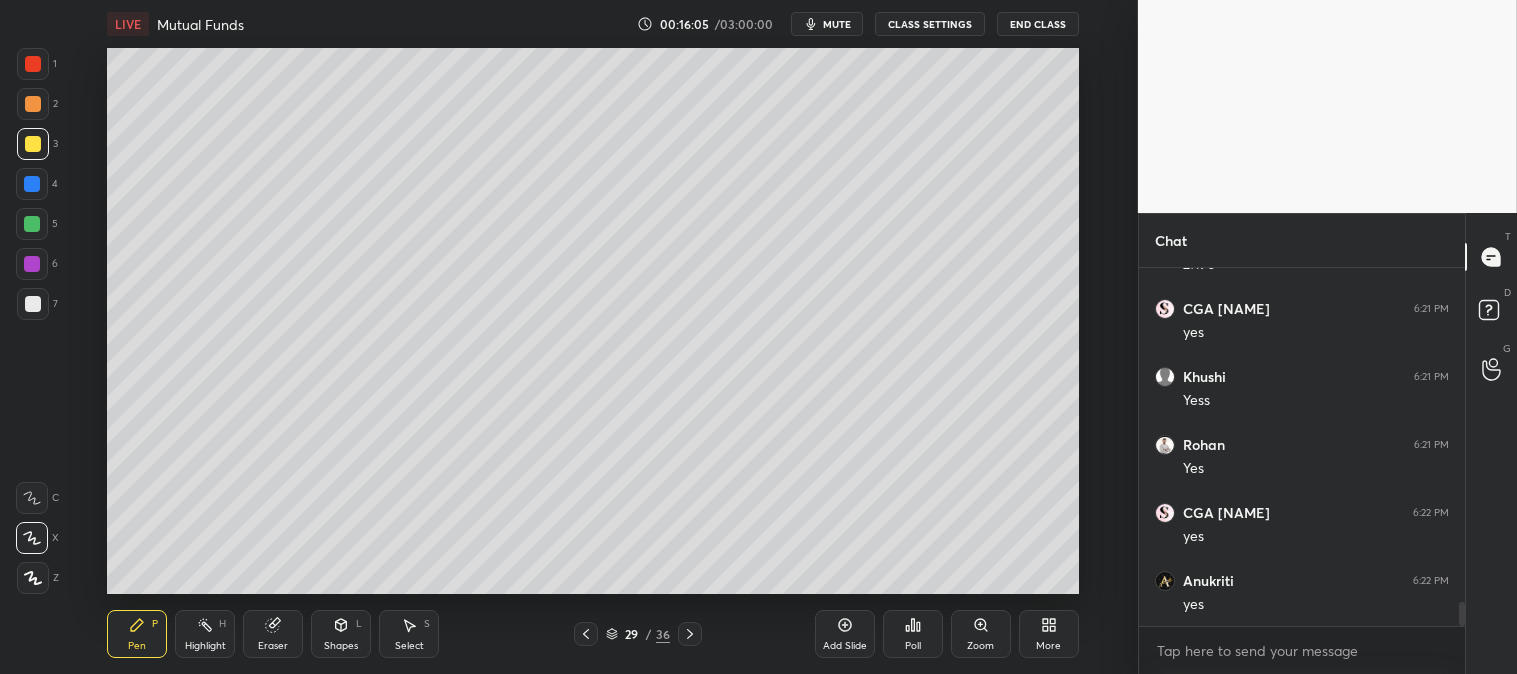 click 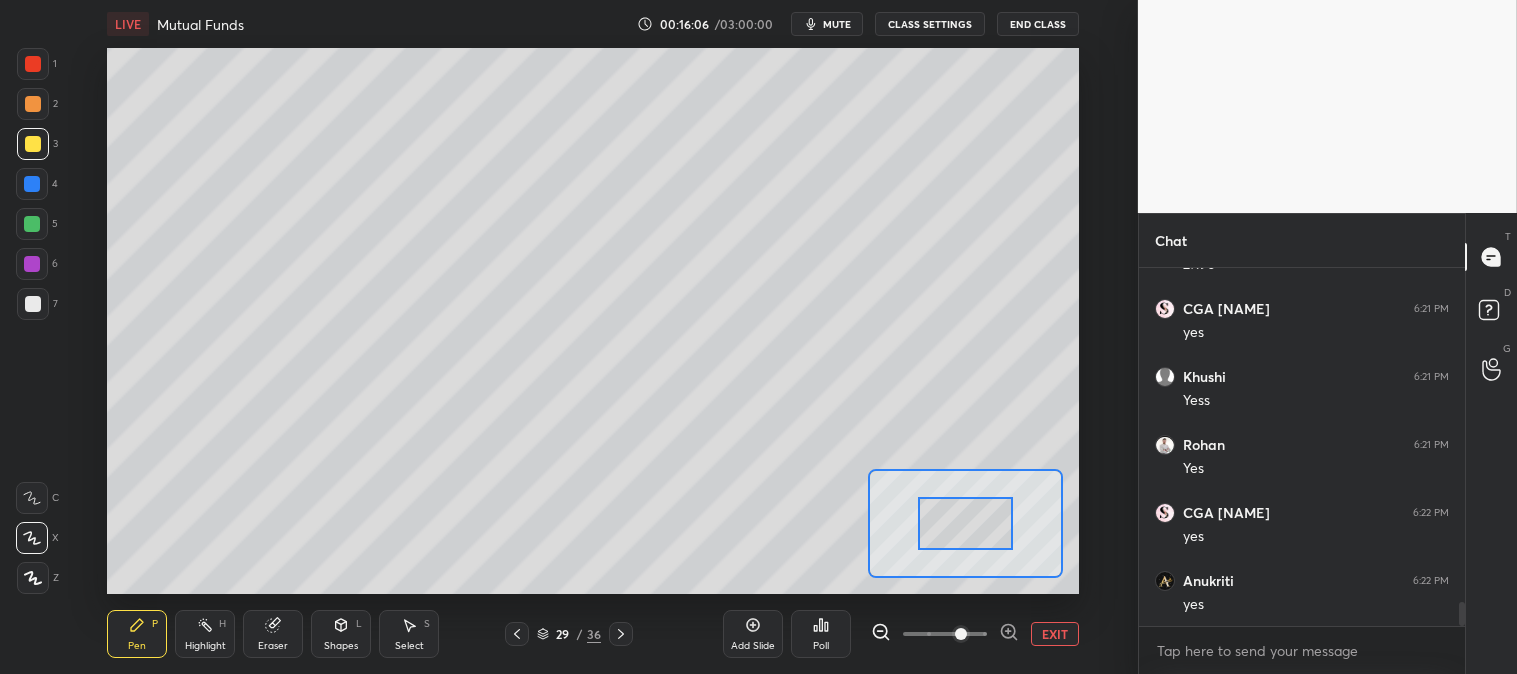 click on "EXIT" at bounding box center [1055, 634] 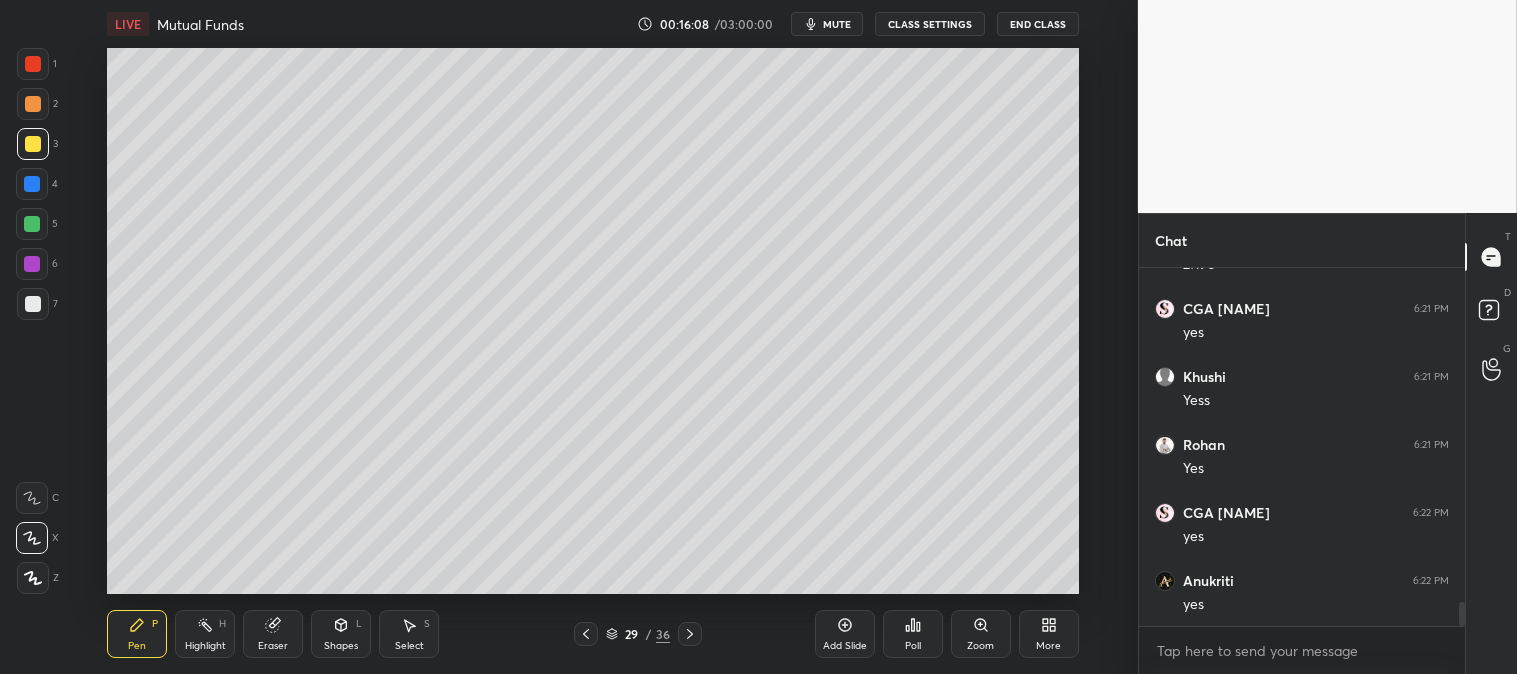 click at bounding box center (32, 224) 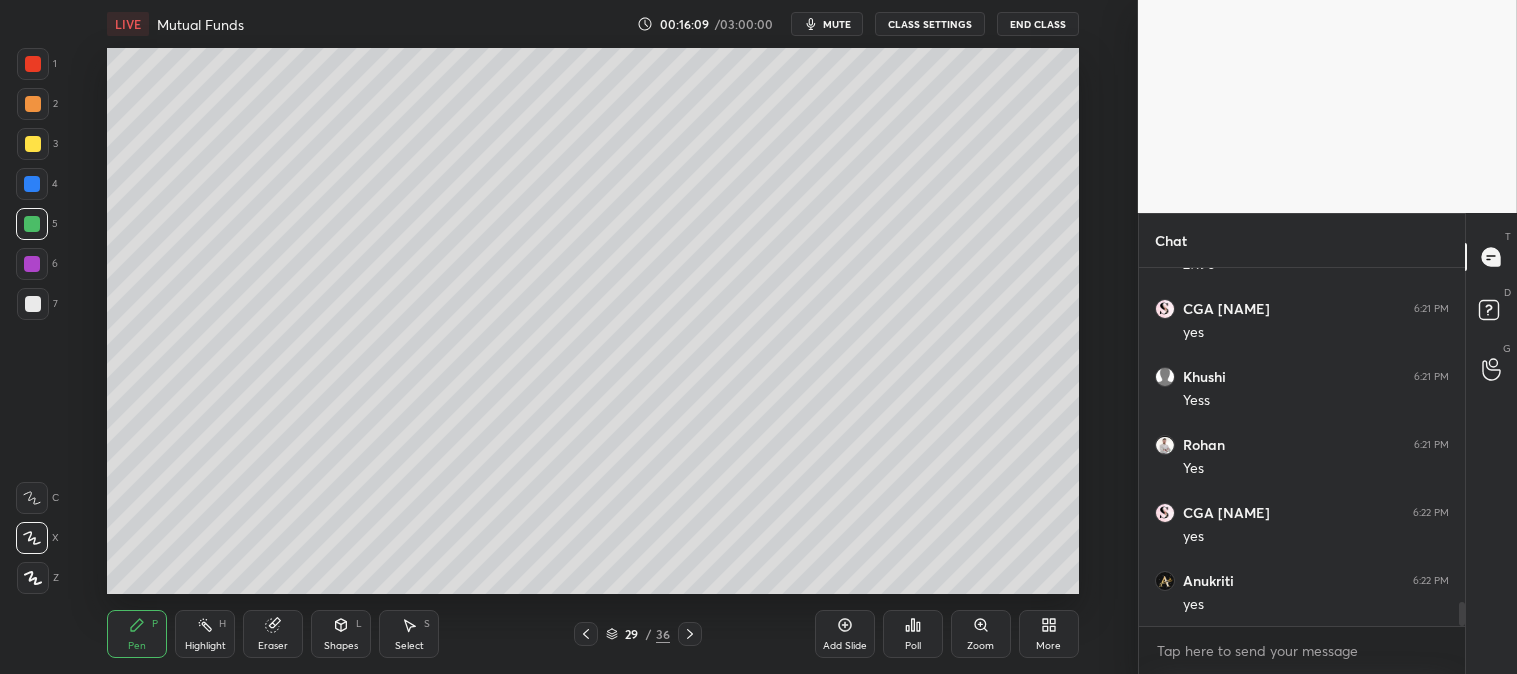 click at bounding box center [33, 144] 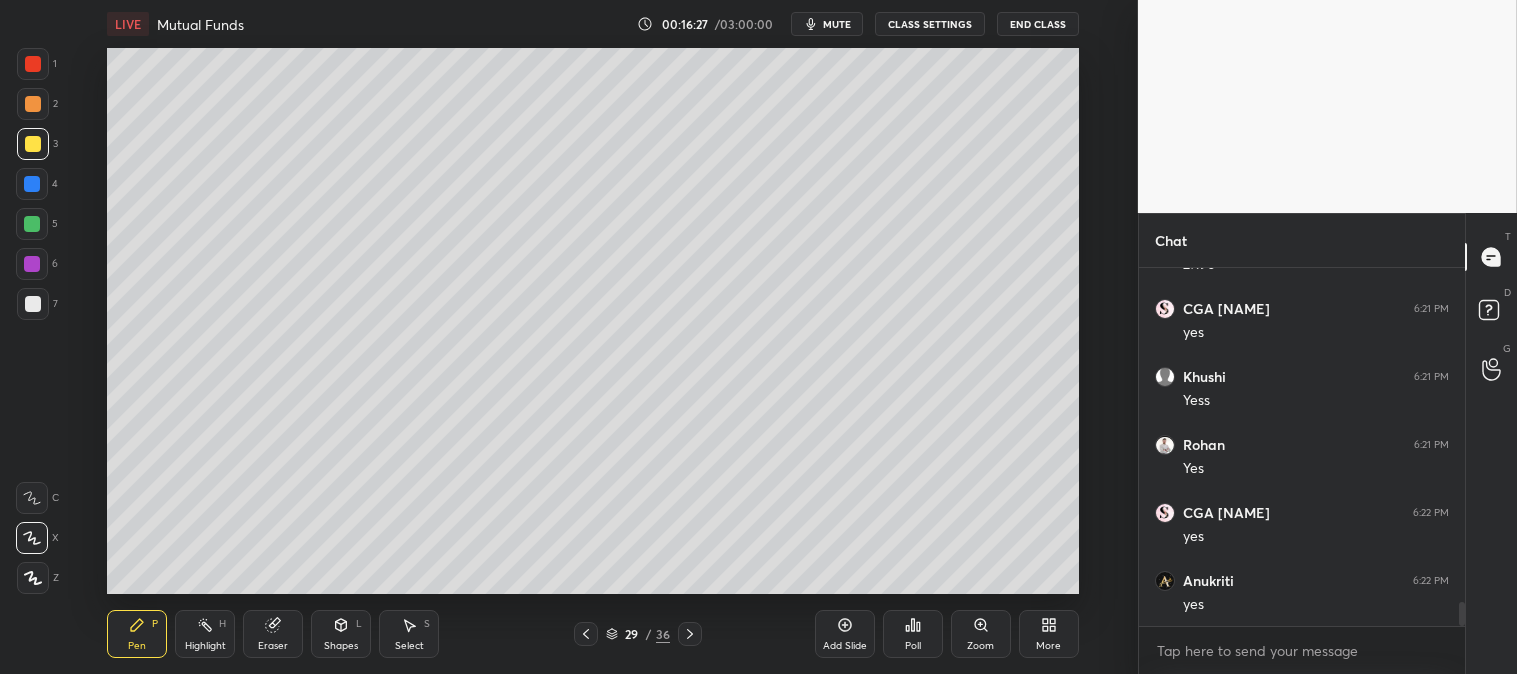 click on "Zoom" at bounding box center [981, 634] 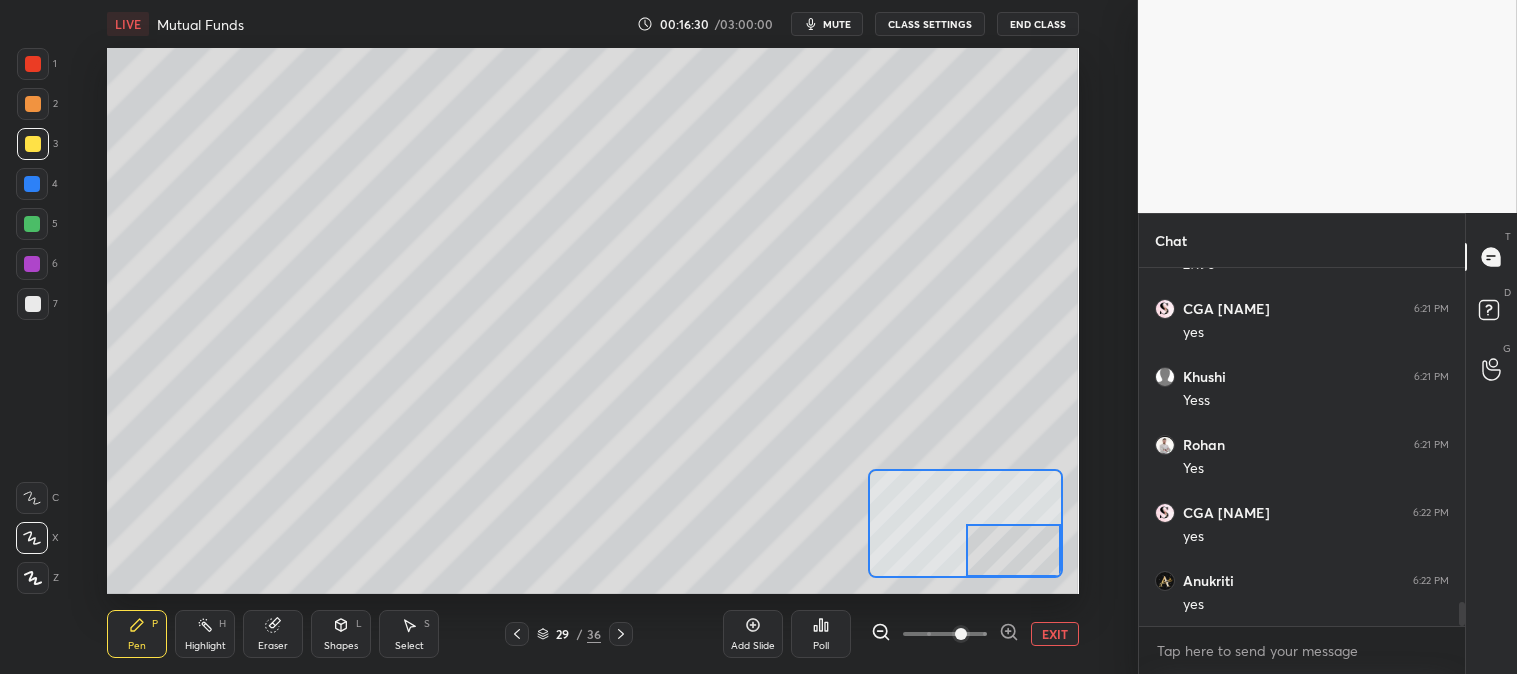 click at bounding box center (32, 184) 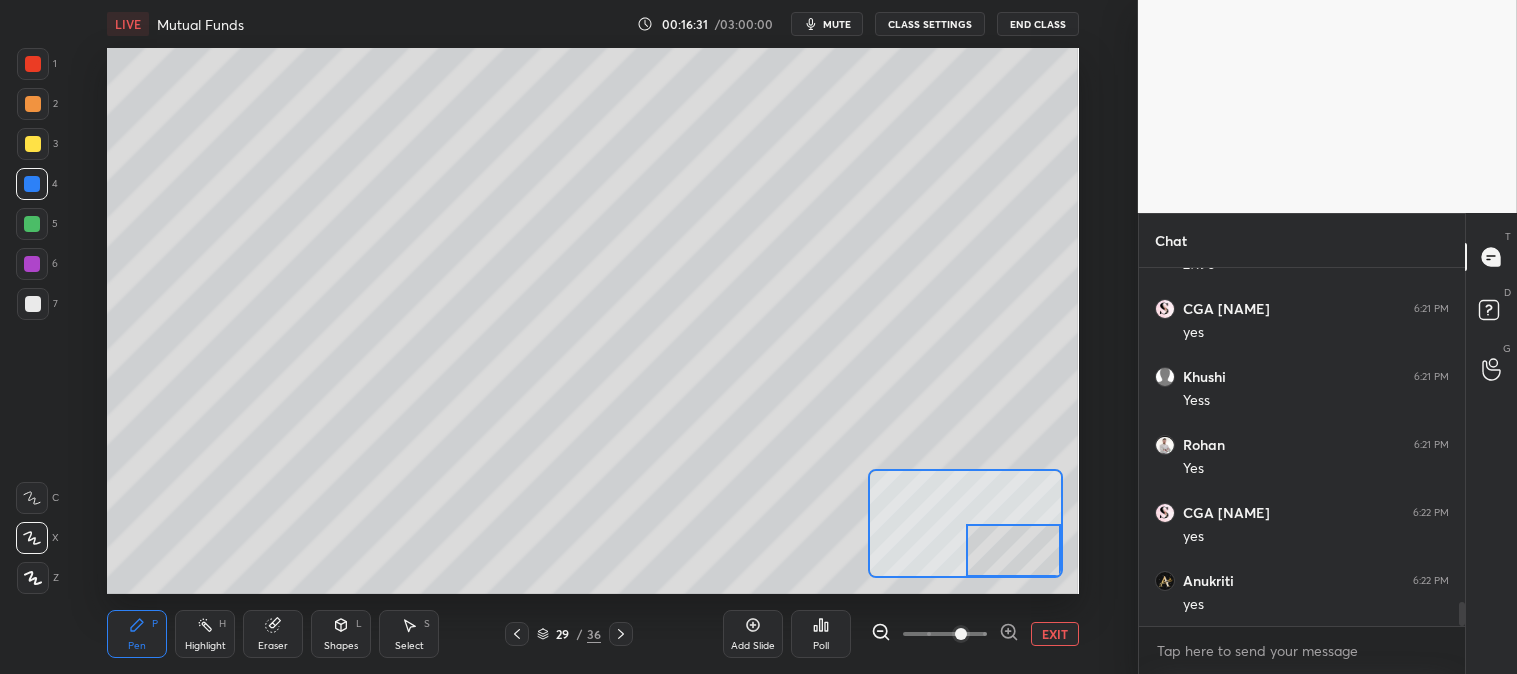 click on "Add Slide Poll EXIT" at bounding box center [901, 634] 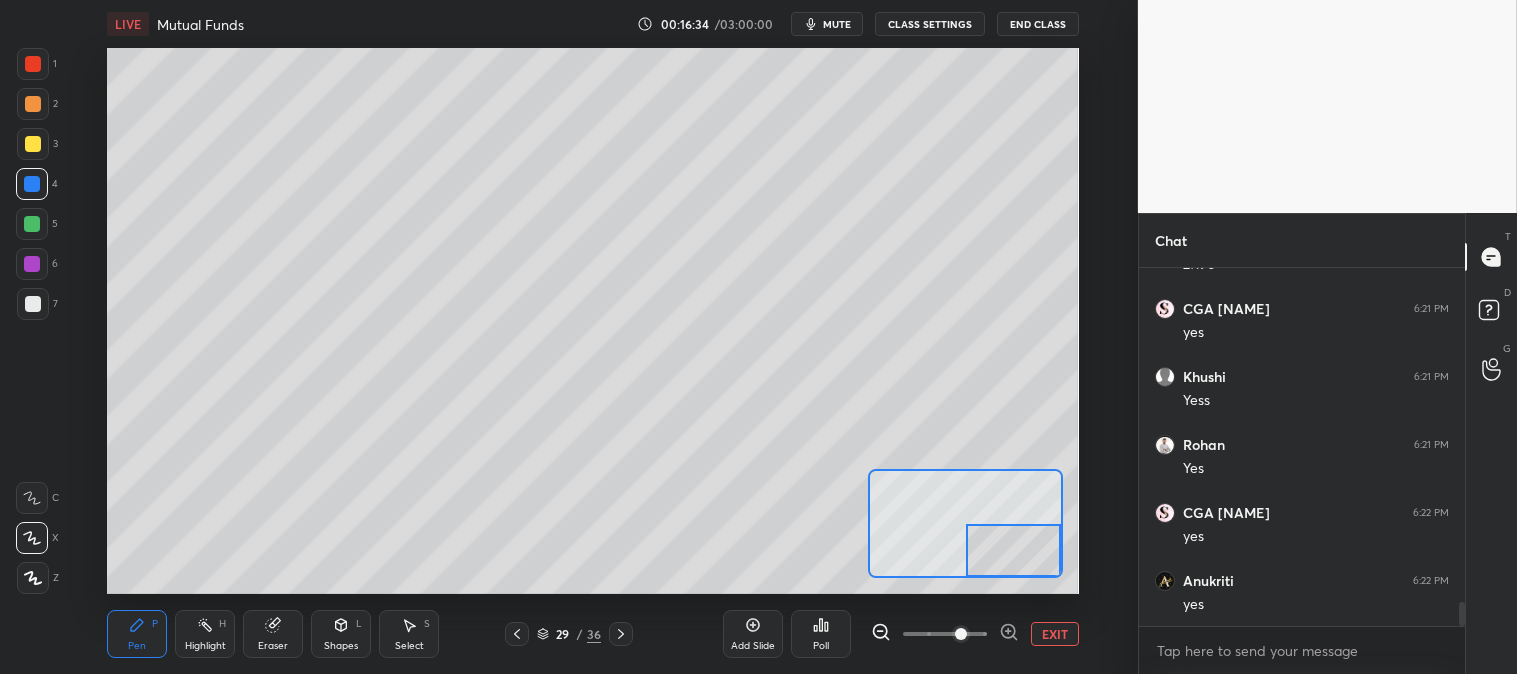 click on "EXIT" at bounding box center [1055, 634] 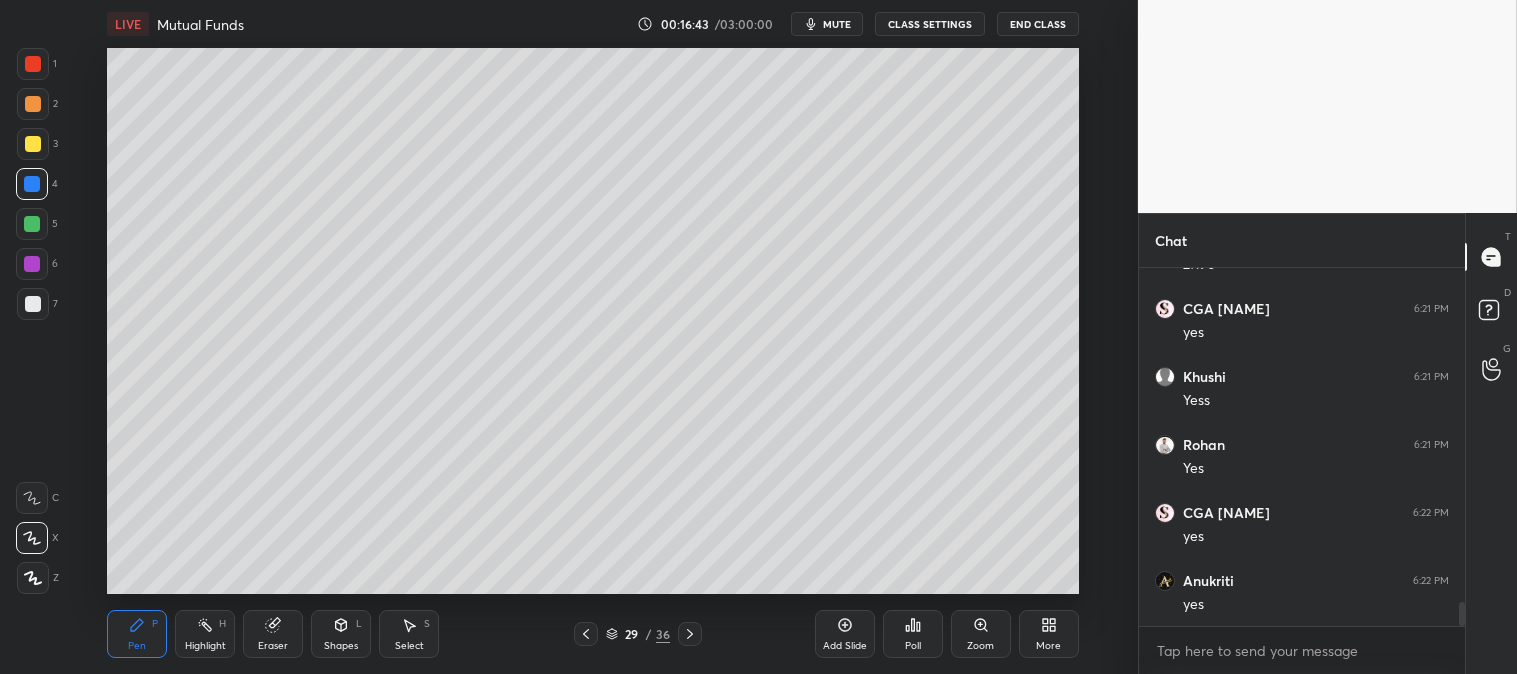 click on "Zoom" at bounding box center (981, 634) 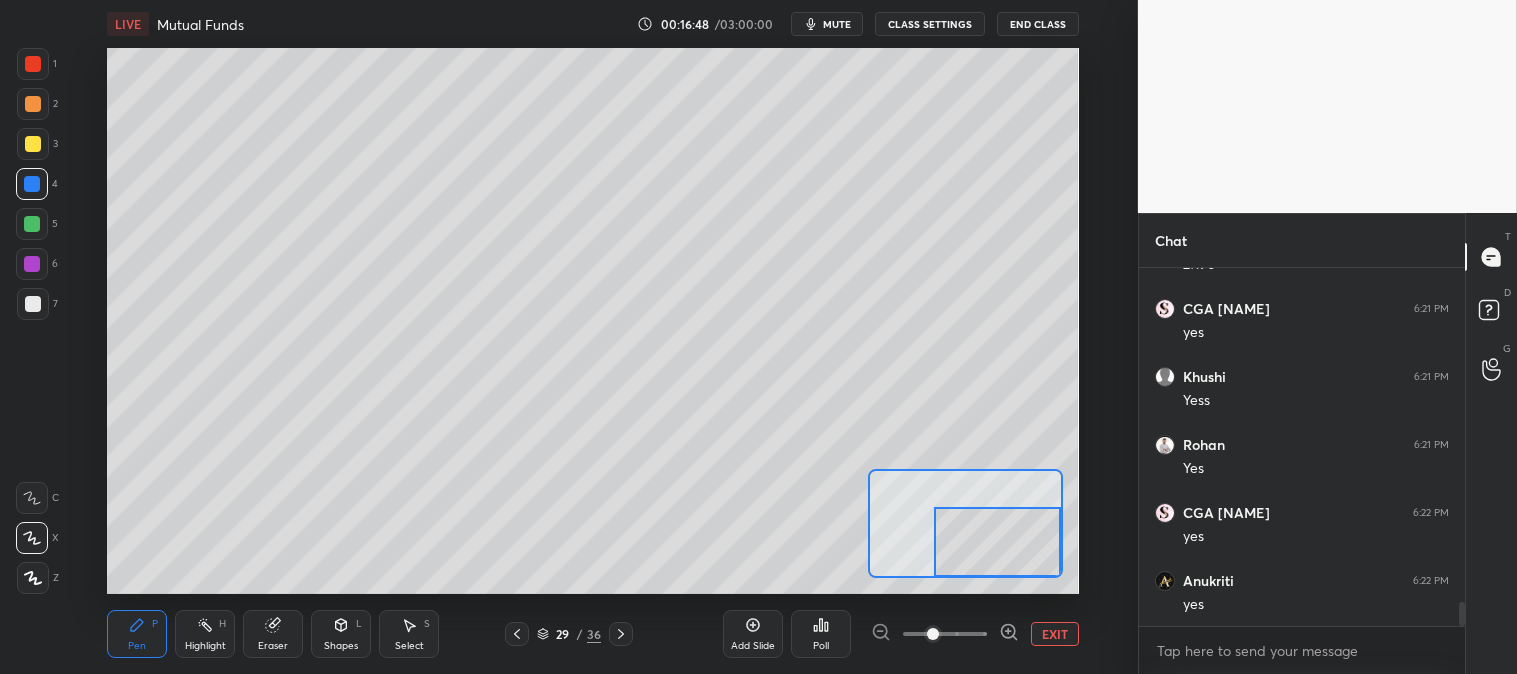 click on "EXIT" at bounding box center (1055, 634) 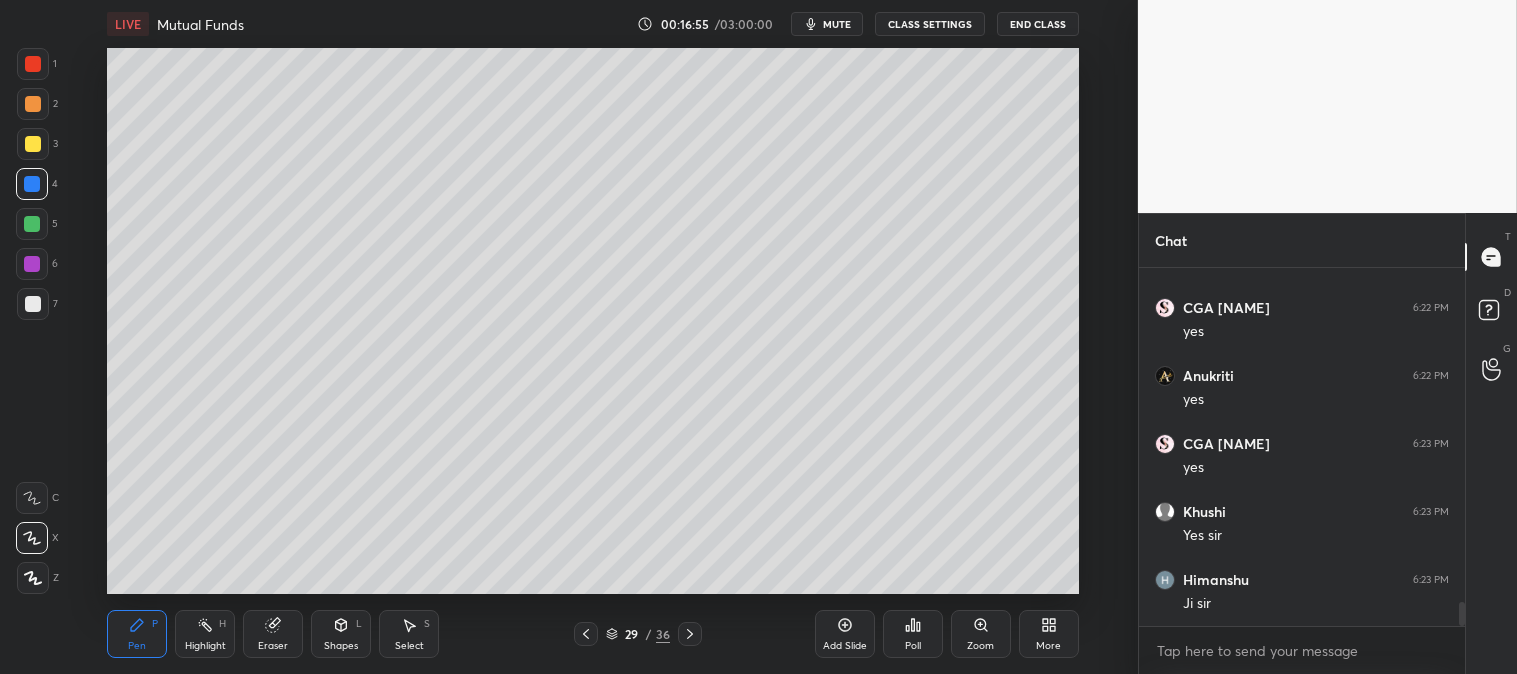 scroll, scrollTop: 5147, scrollLeft: 0, axis: vertical 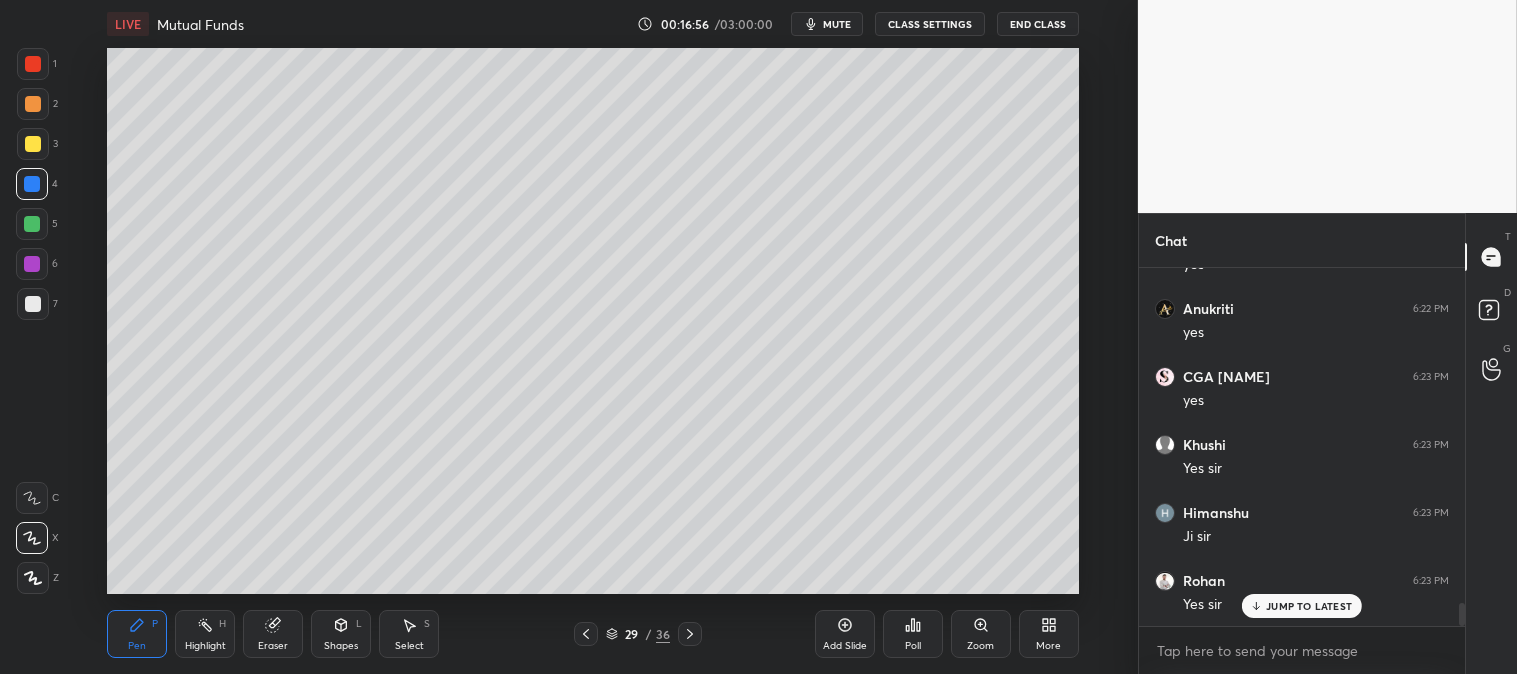 click on "Select S" at bounding box center [409, 634] 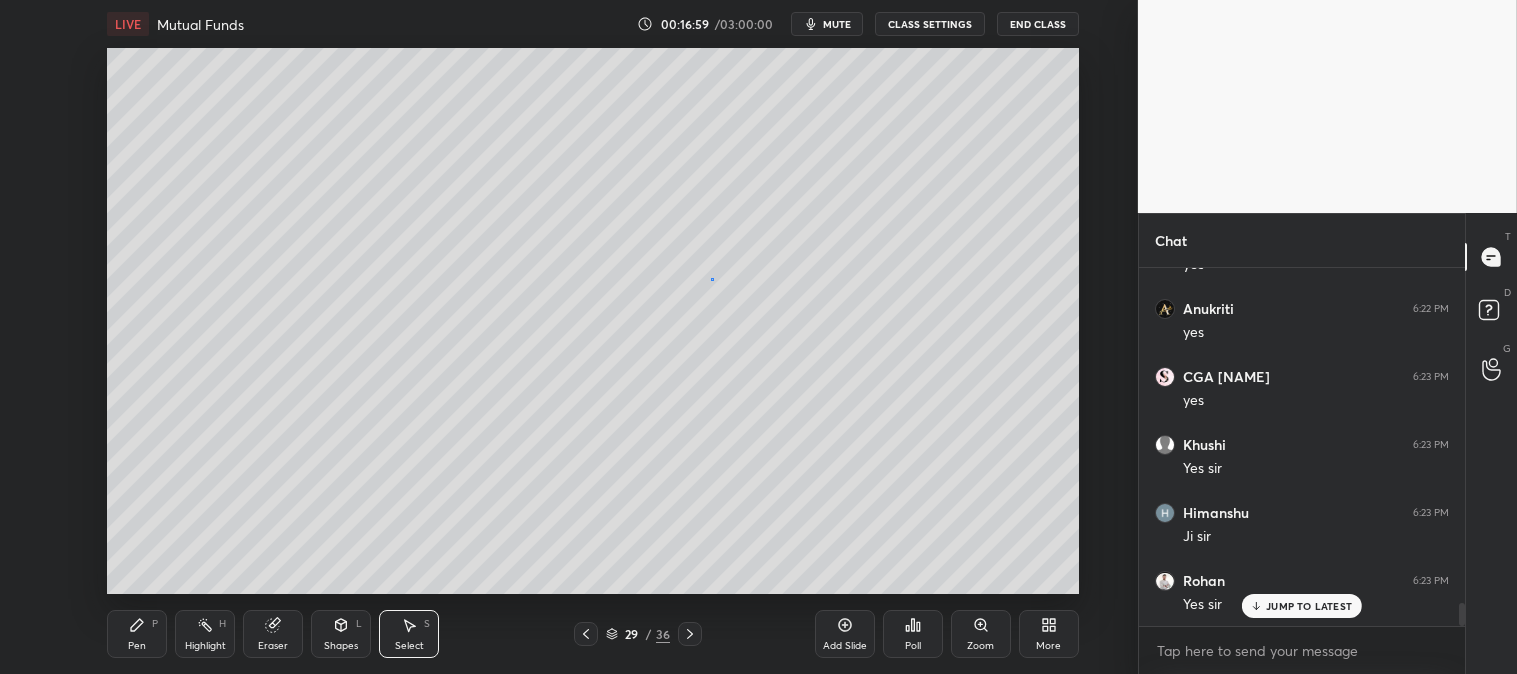 click on "0 ° Undo Copy Duplicate Duplicate to new slide Delete" at bounding box center [592, 321] 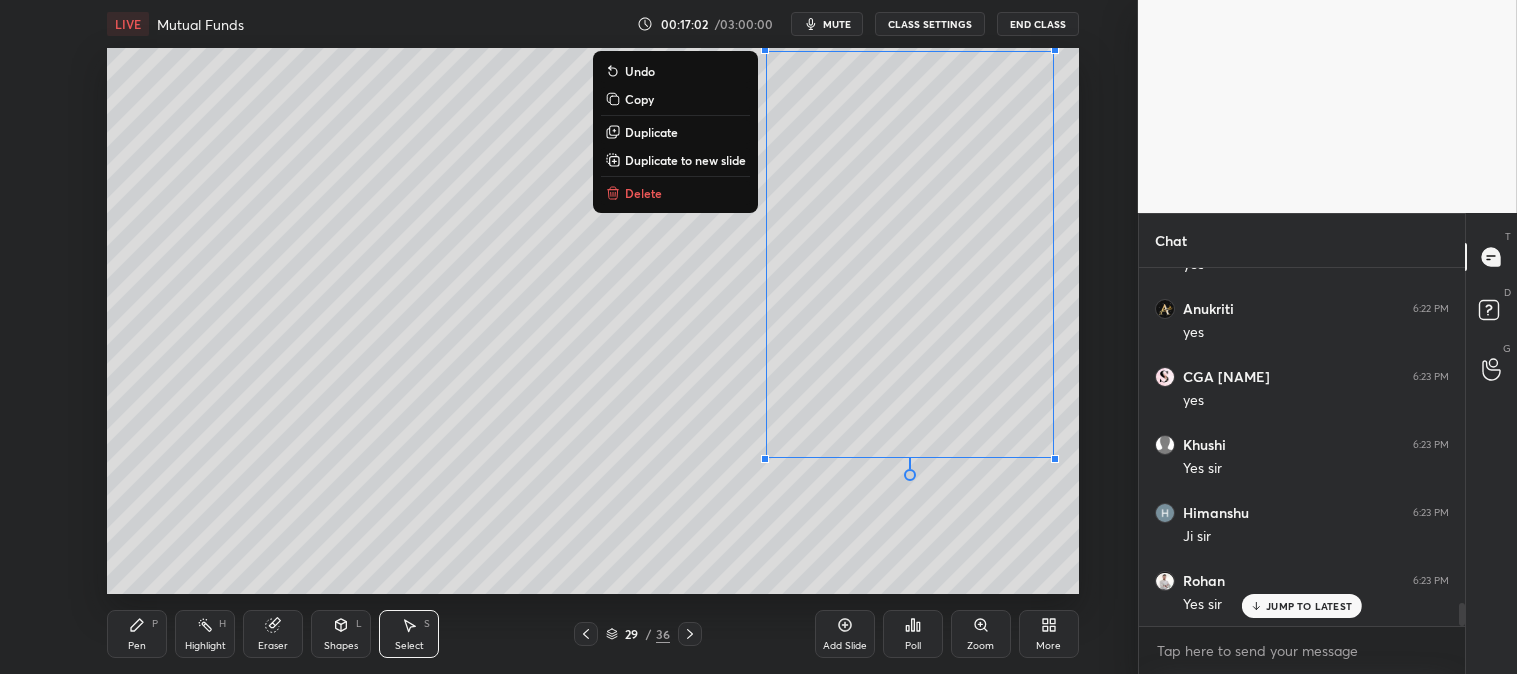 click on "Duplicate to new slide" at bounding box center (685, 160) 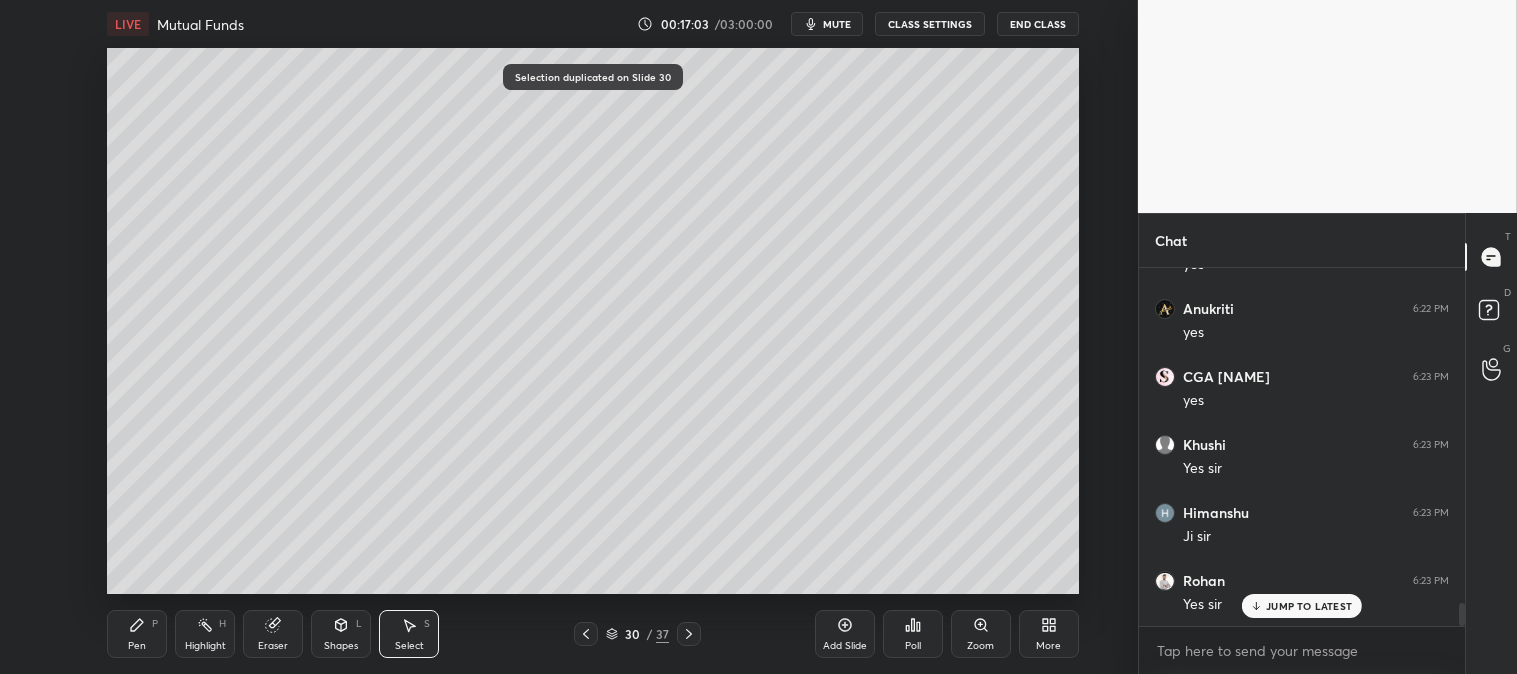 scroll, scrollTop: 5215, scrollLeft: 0, axis: vertical 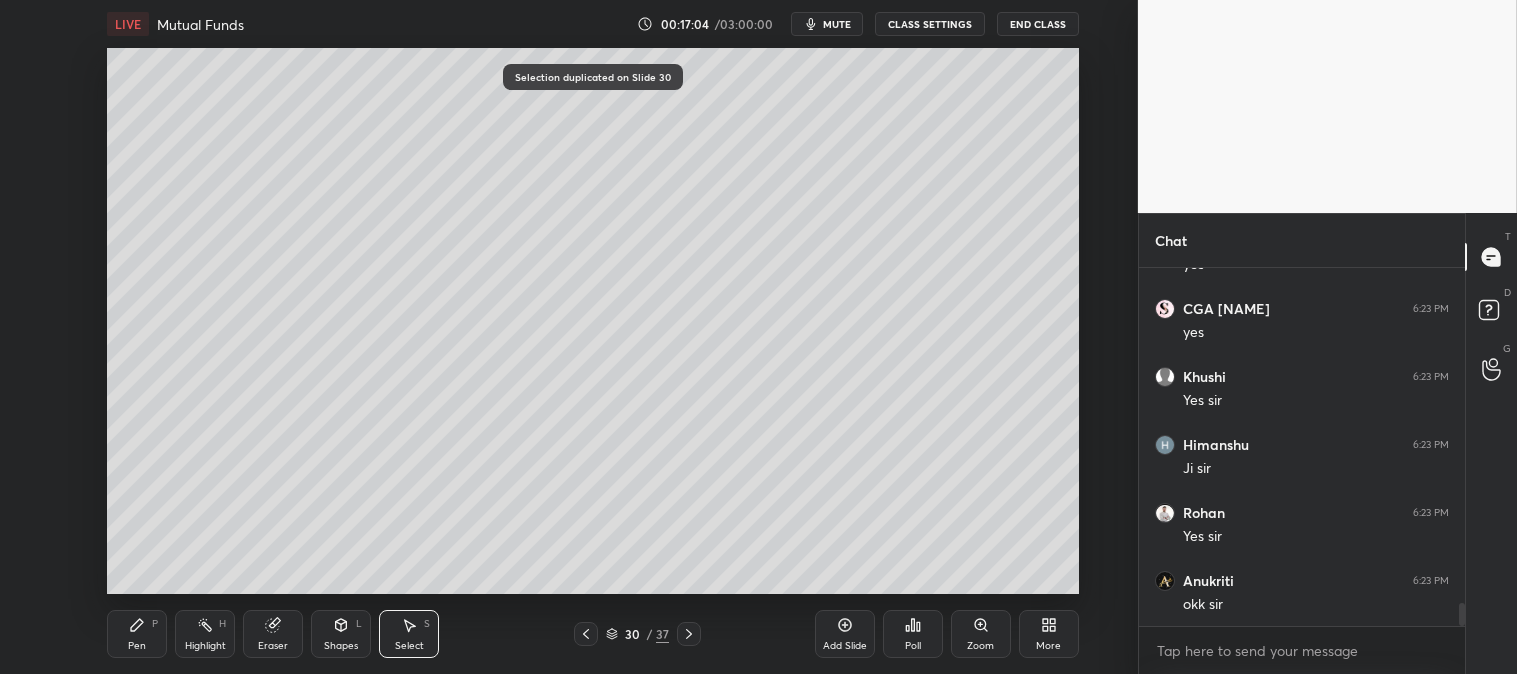 click 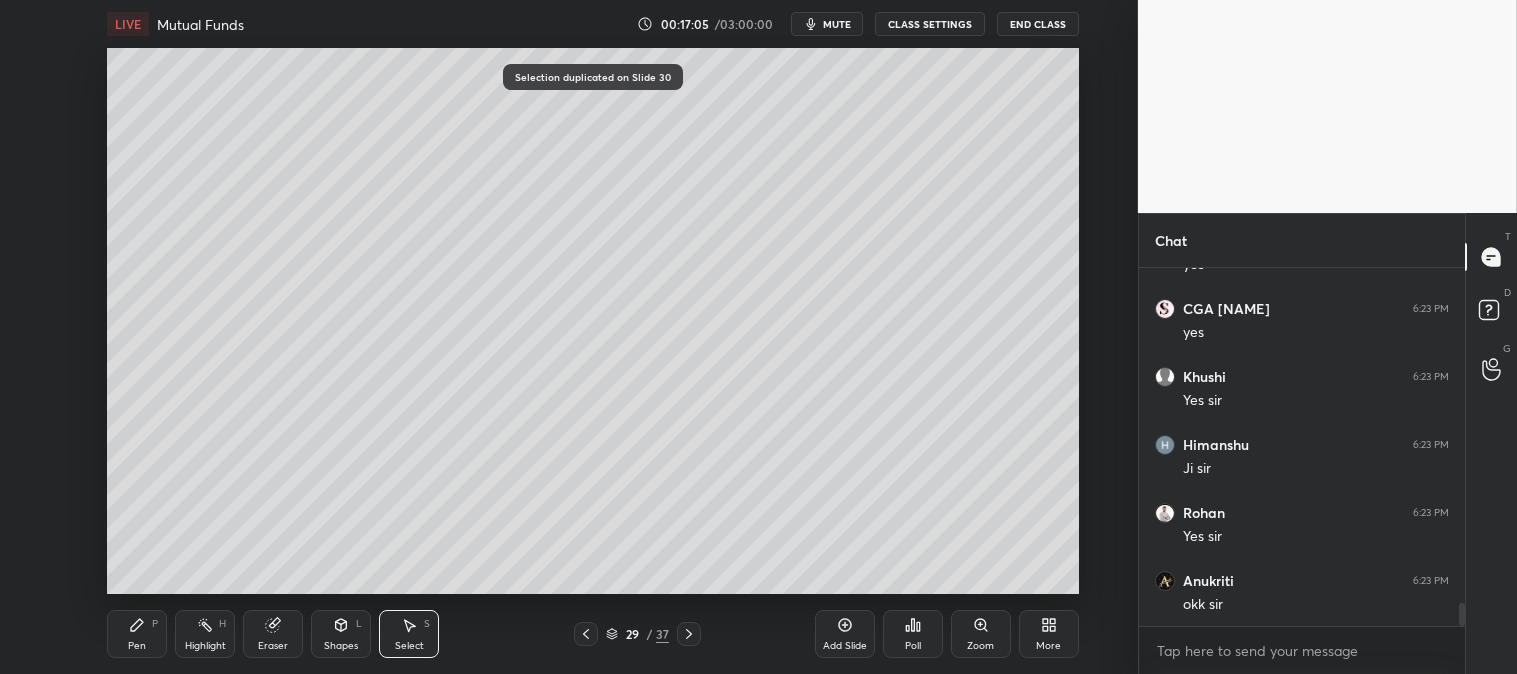 click 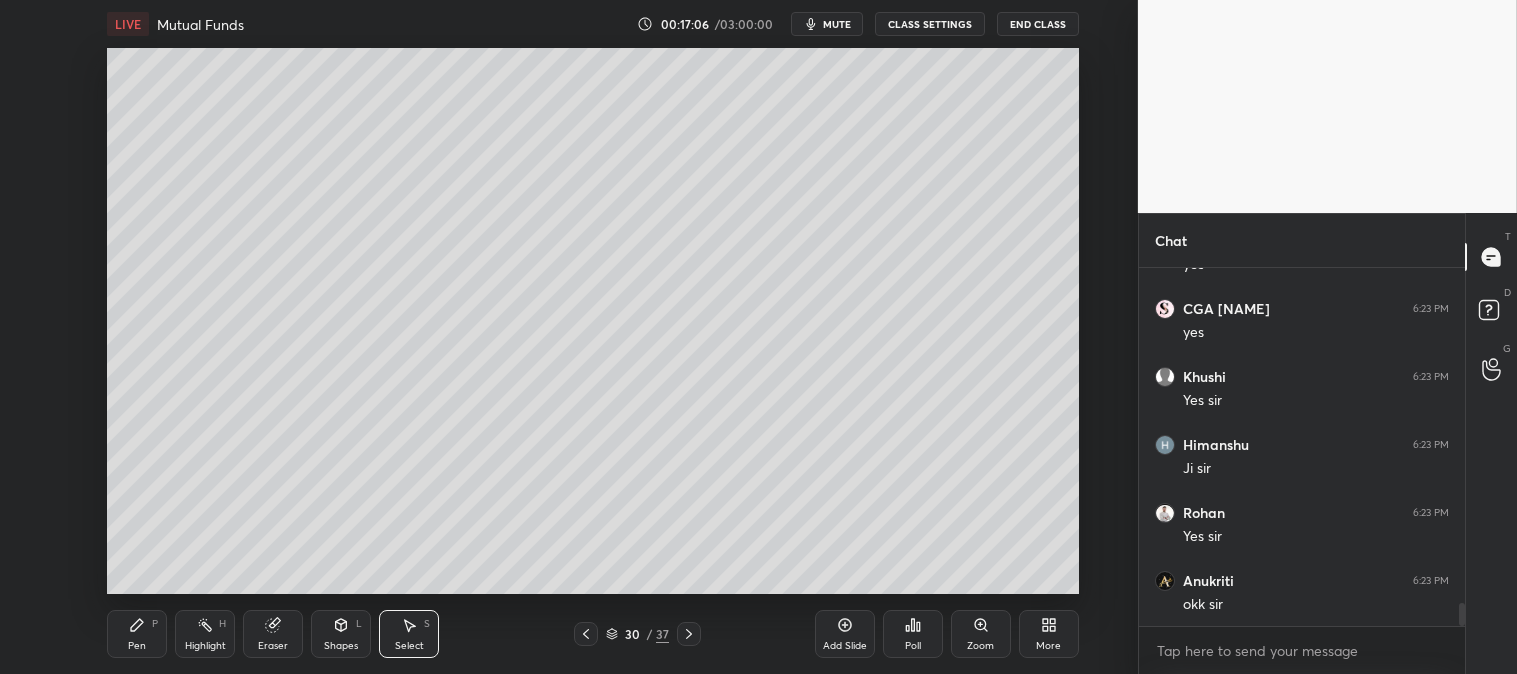 click on "Eraser" at bounding box center (273, 634) 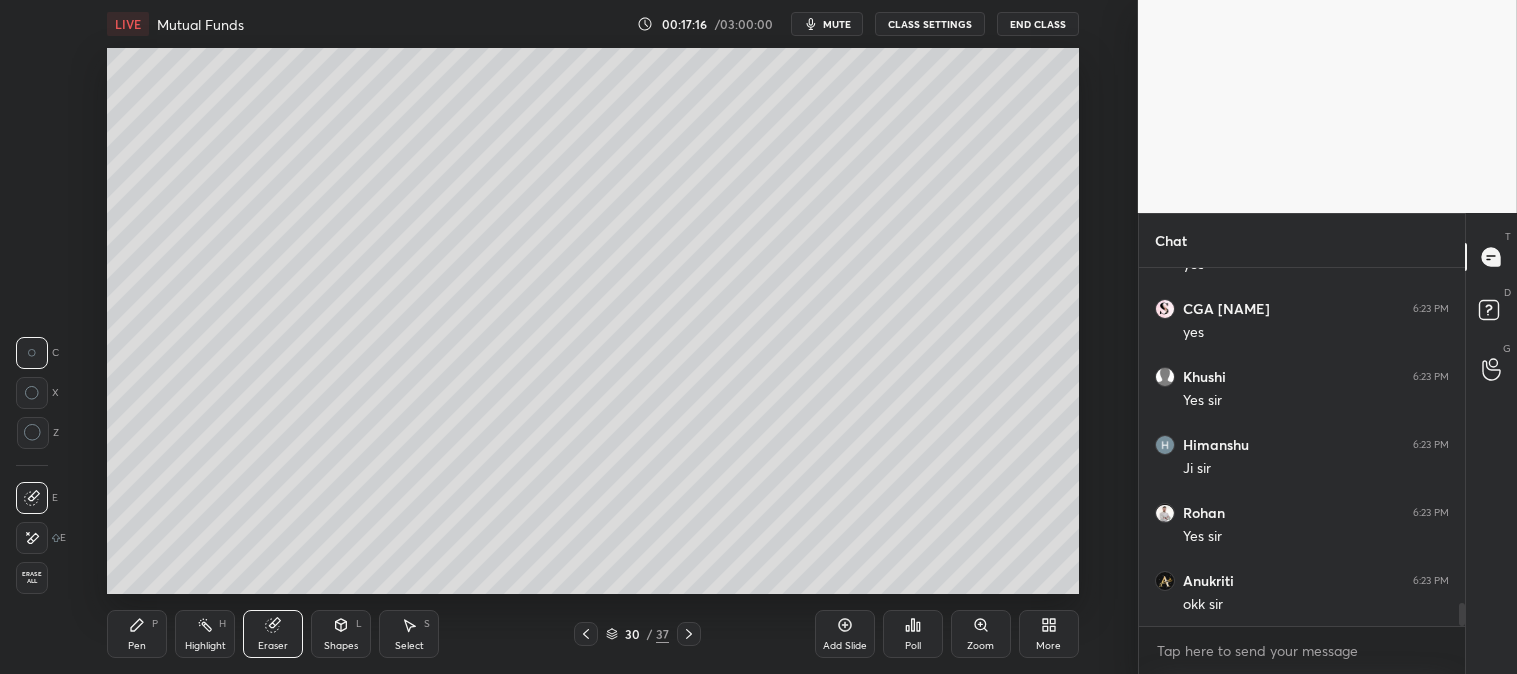 click 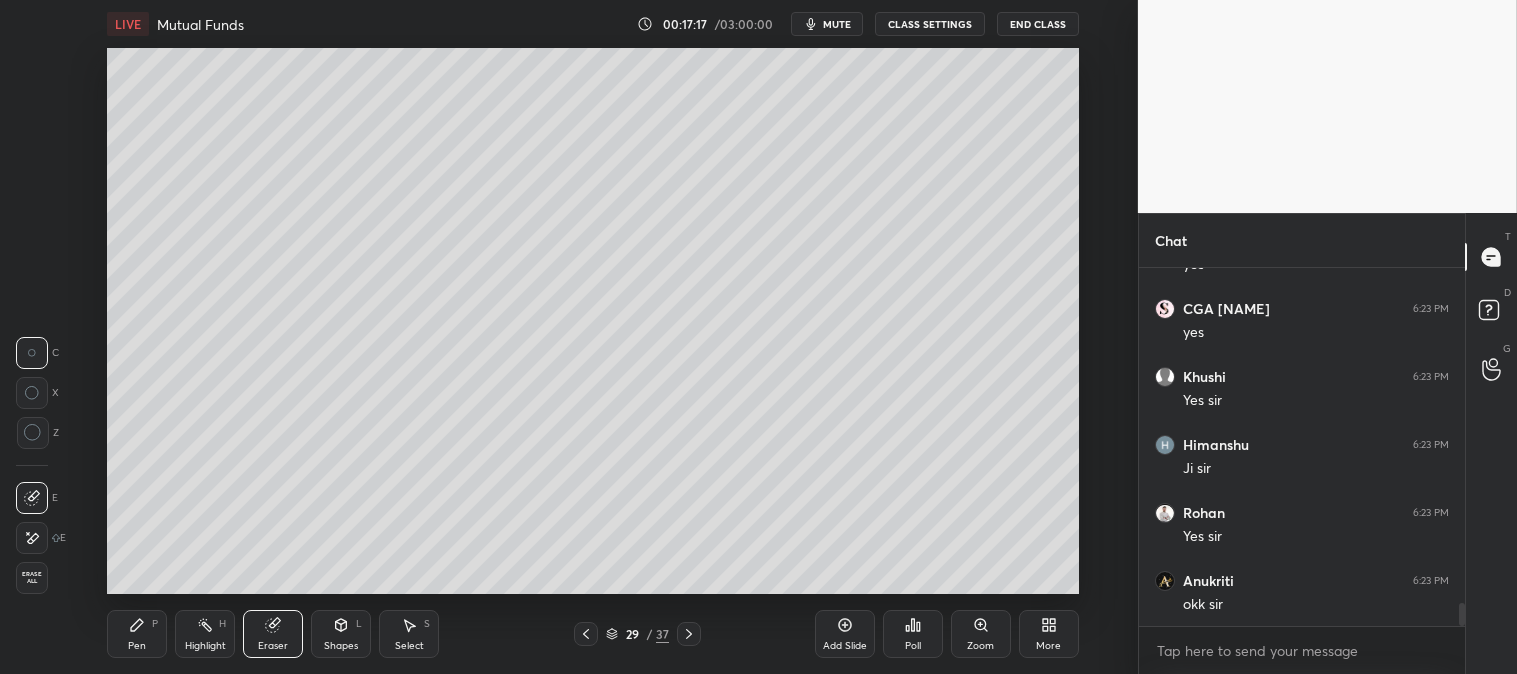 click 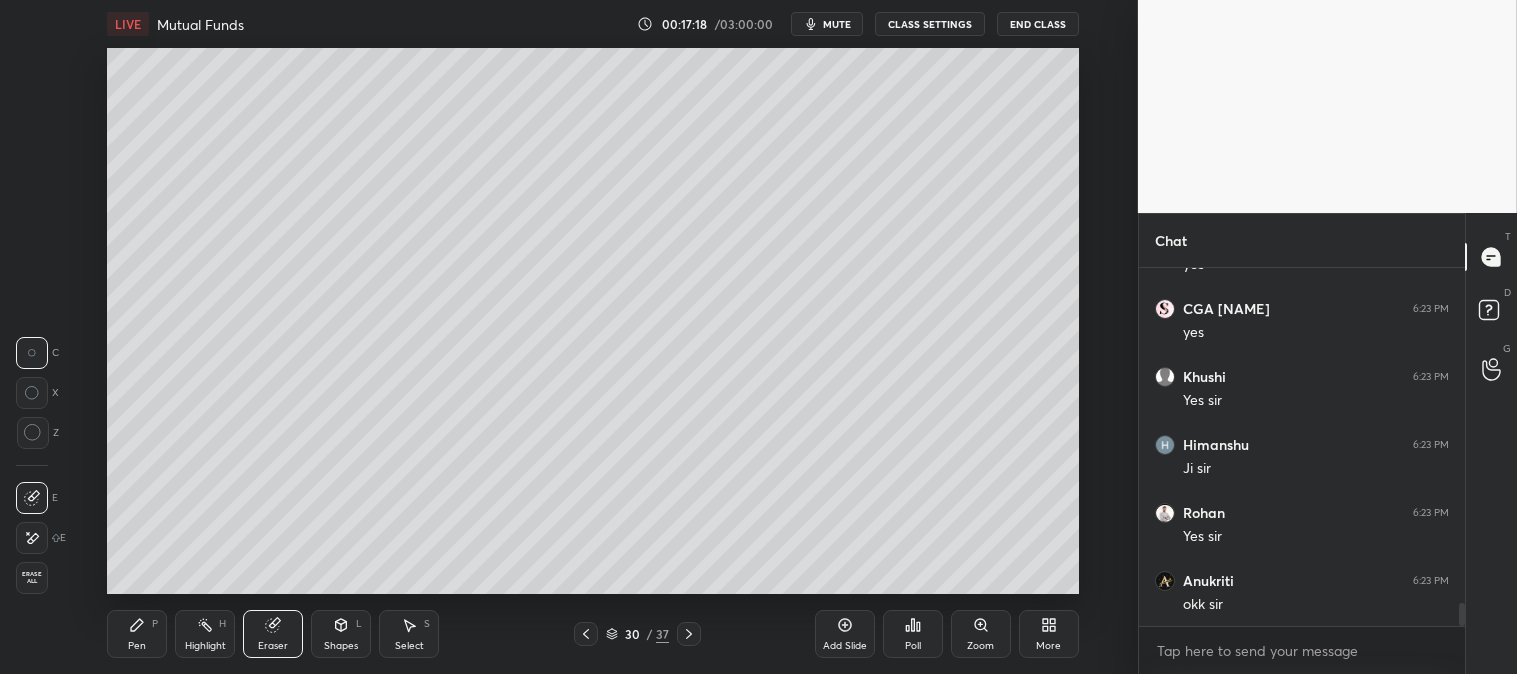 click on "Zoom" at bounding box center [981, 634] 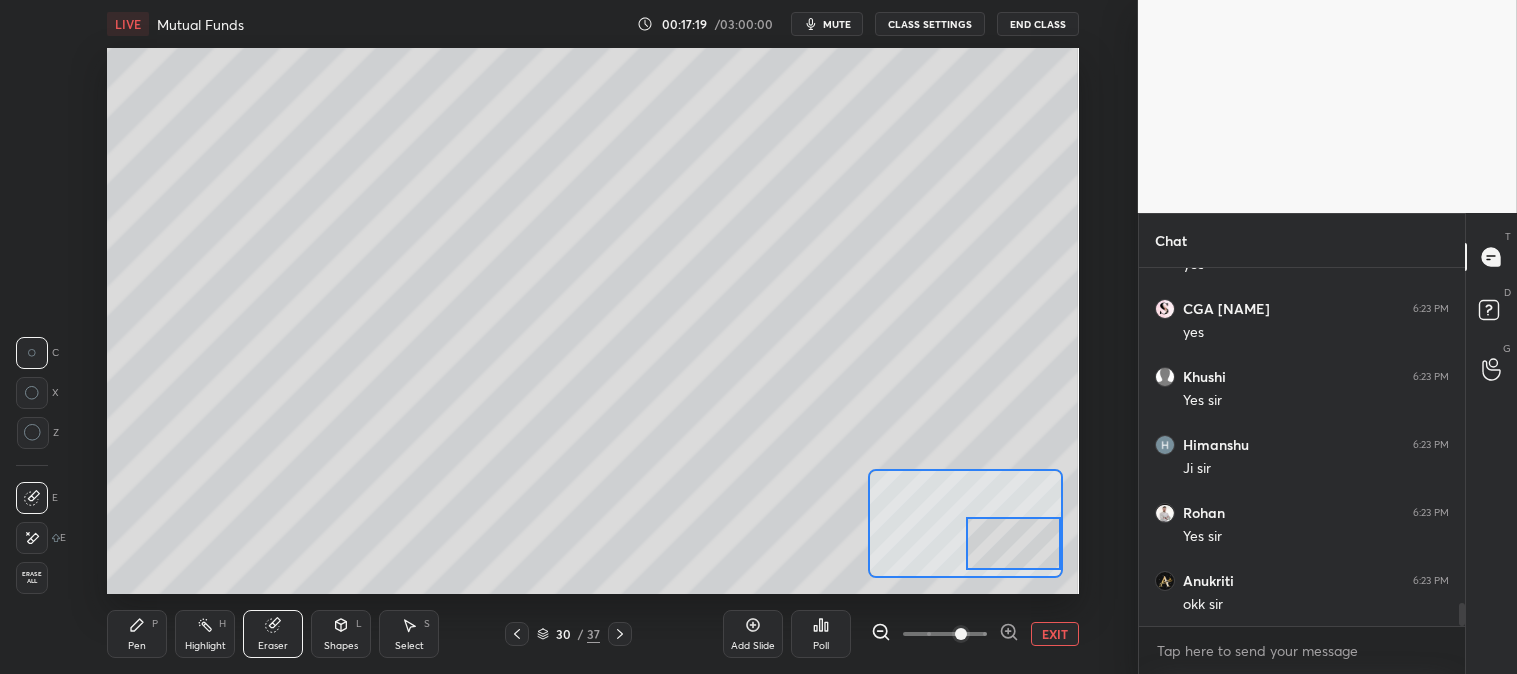click on "Pen" at bounding box center [137, 646] 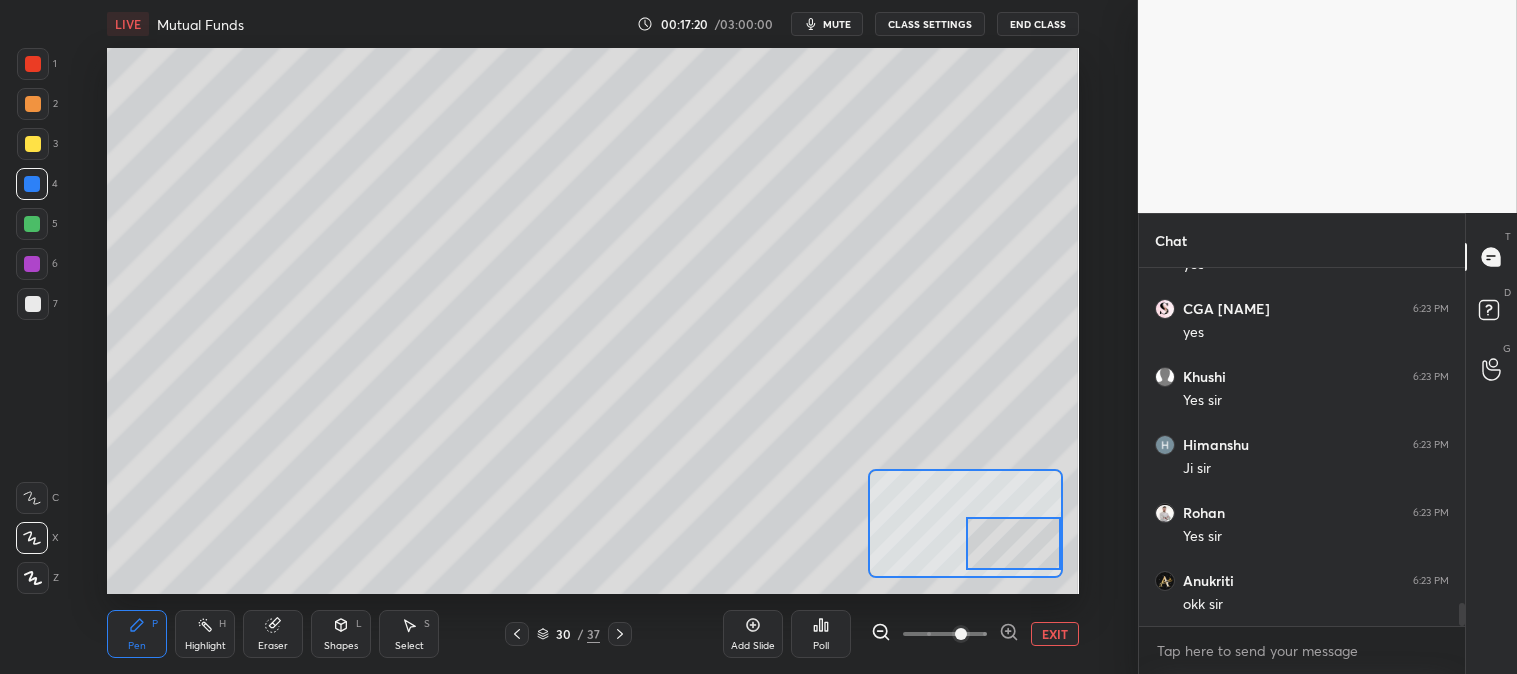 click at bounding box center (33, 144) 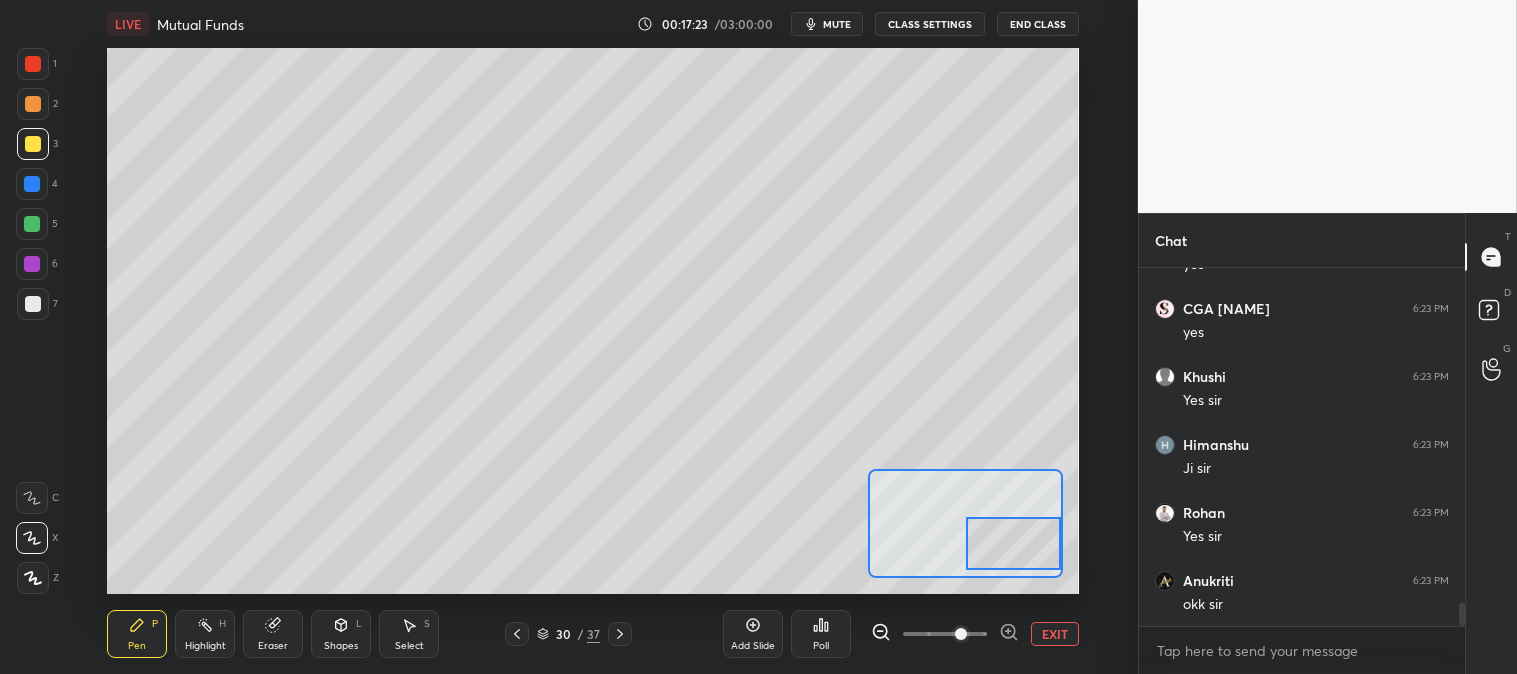 click at bounding box center (33, 304) 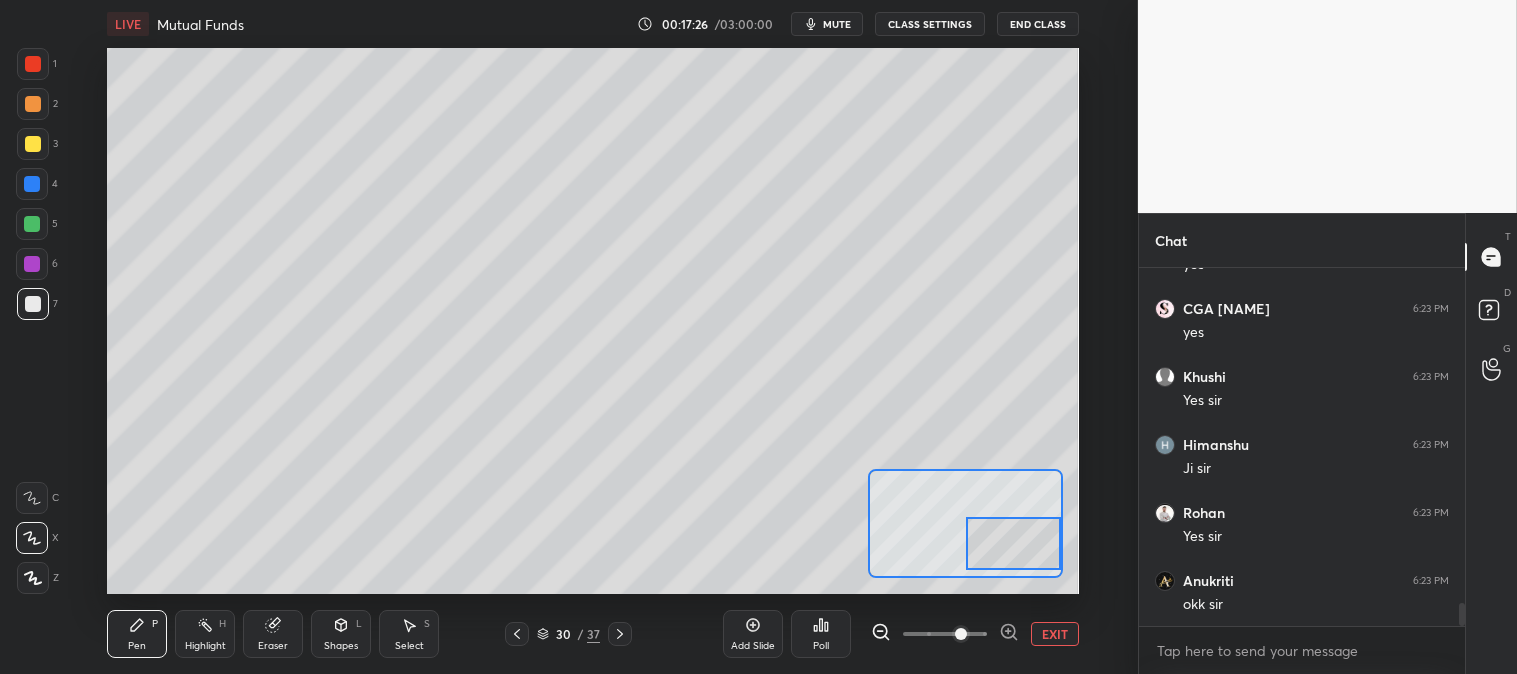 click at bounding box center [33, 144] 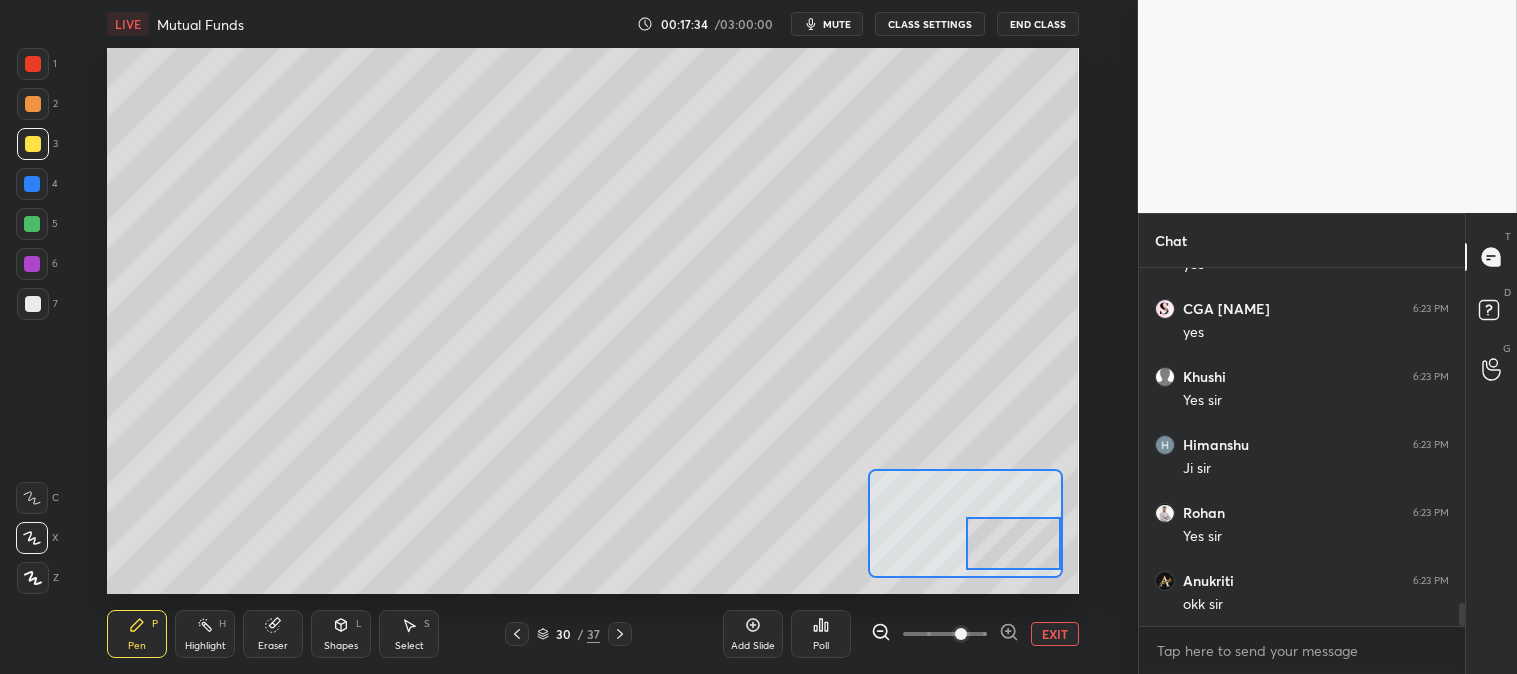 click at bounding box center (33, 304) 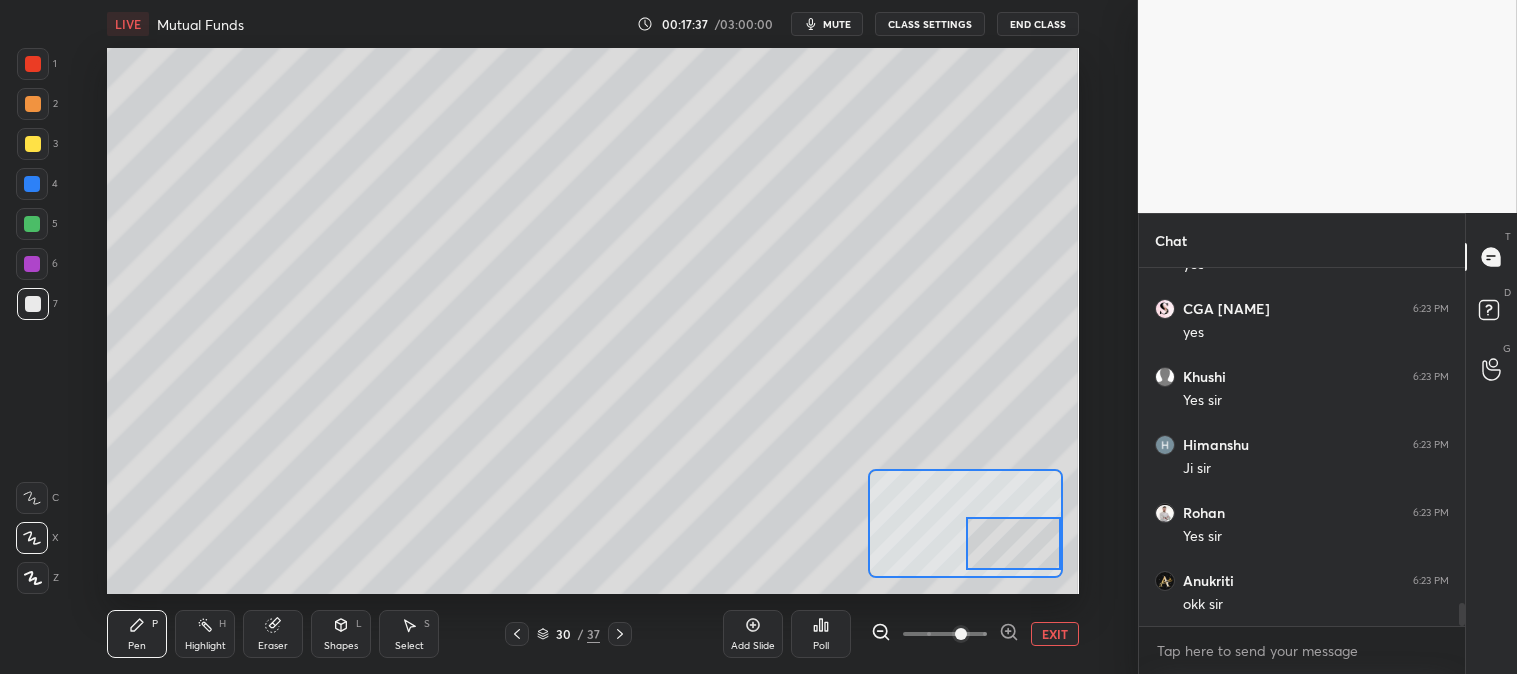 click at bounding box center (33, 144) 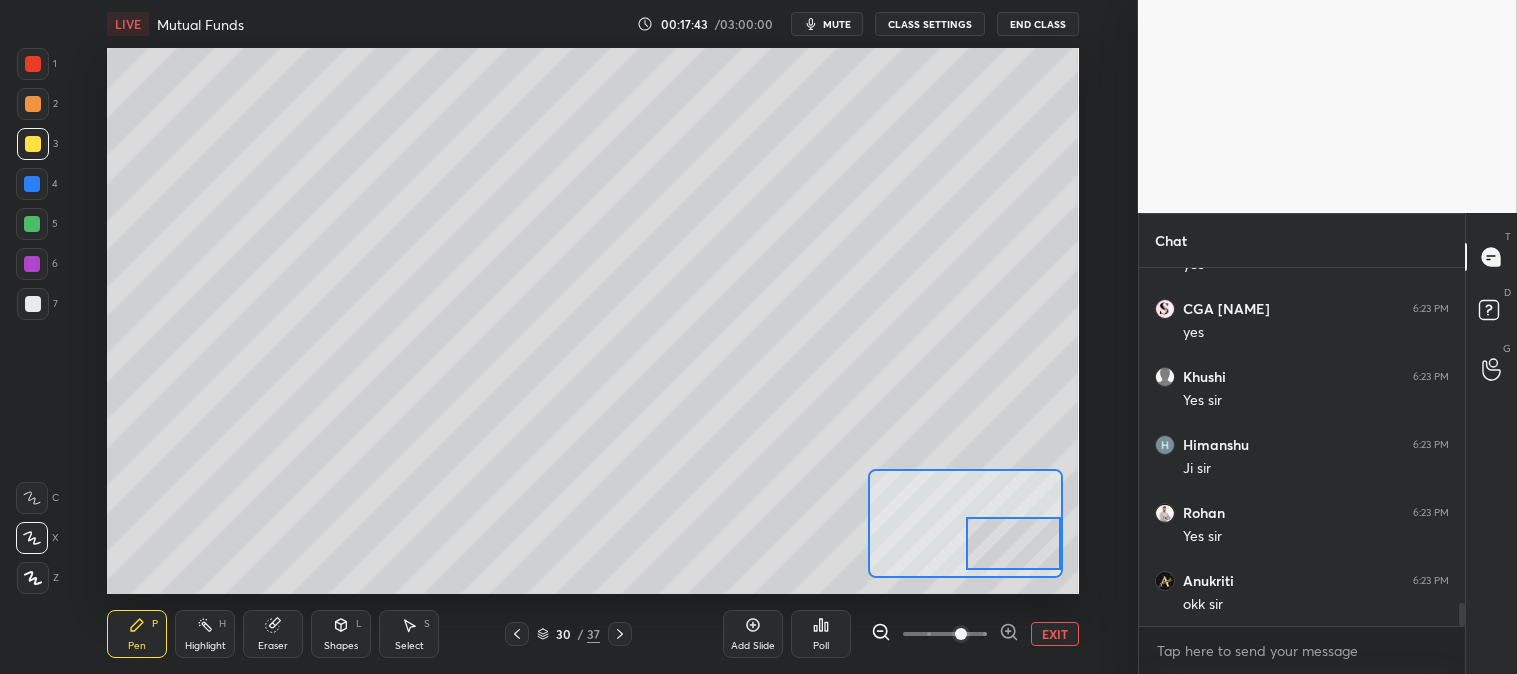 click at bounding box center [33, 304] 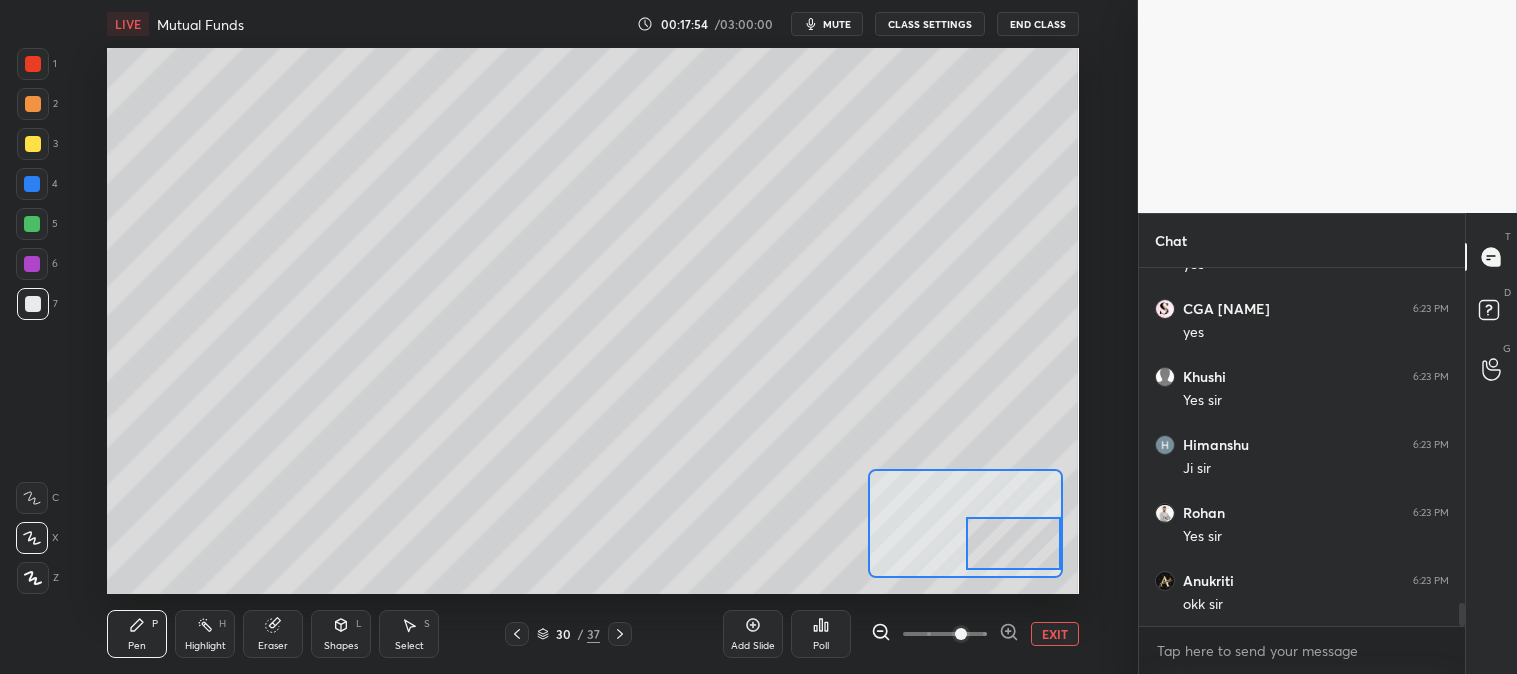click at bounding box center [33, 144] 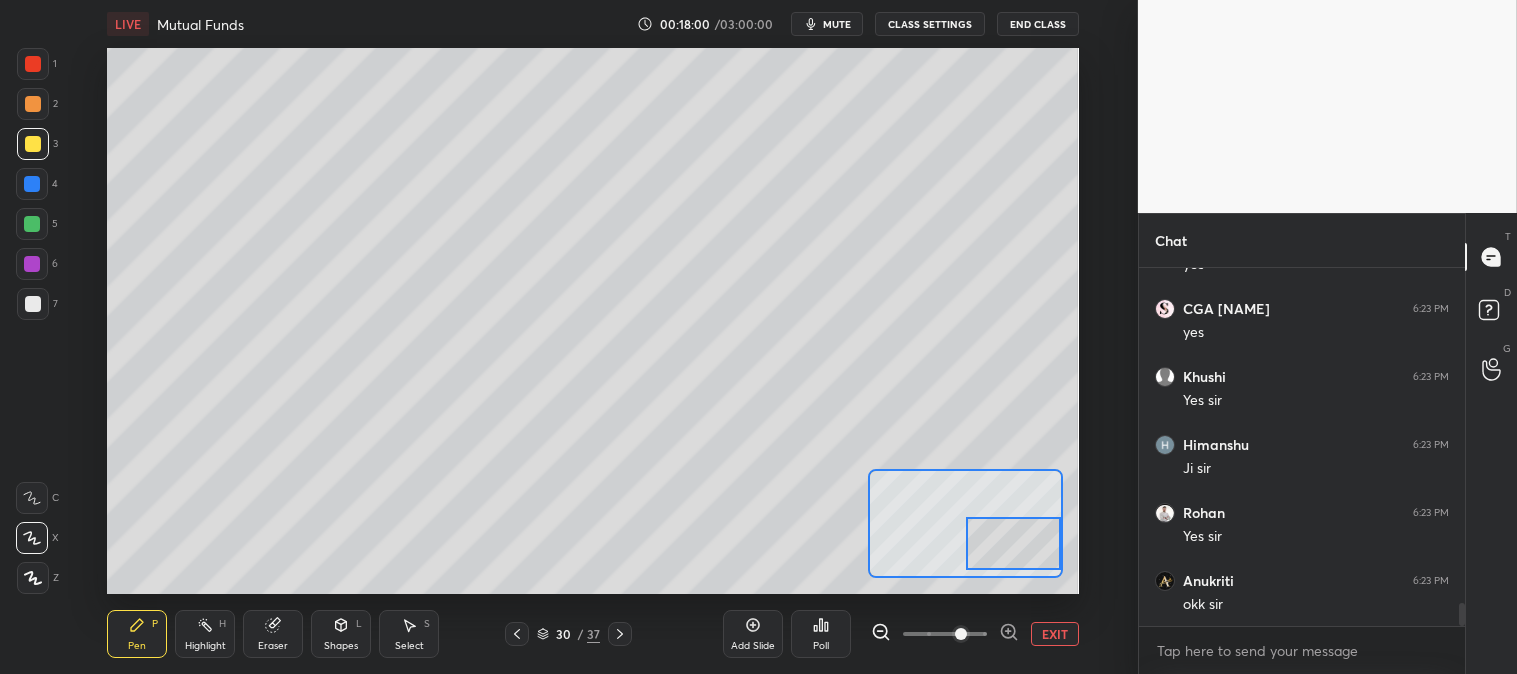 click at bounding box center (33, 304) 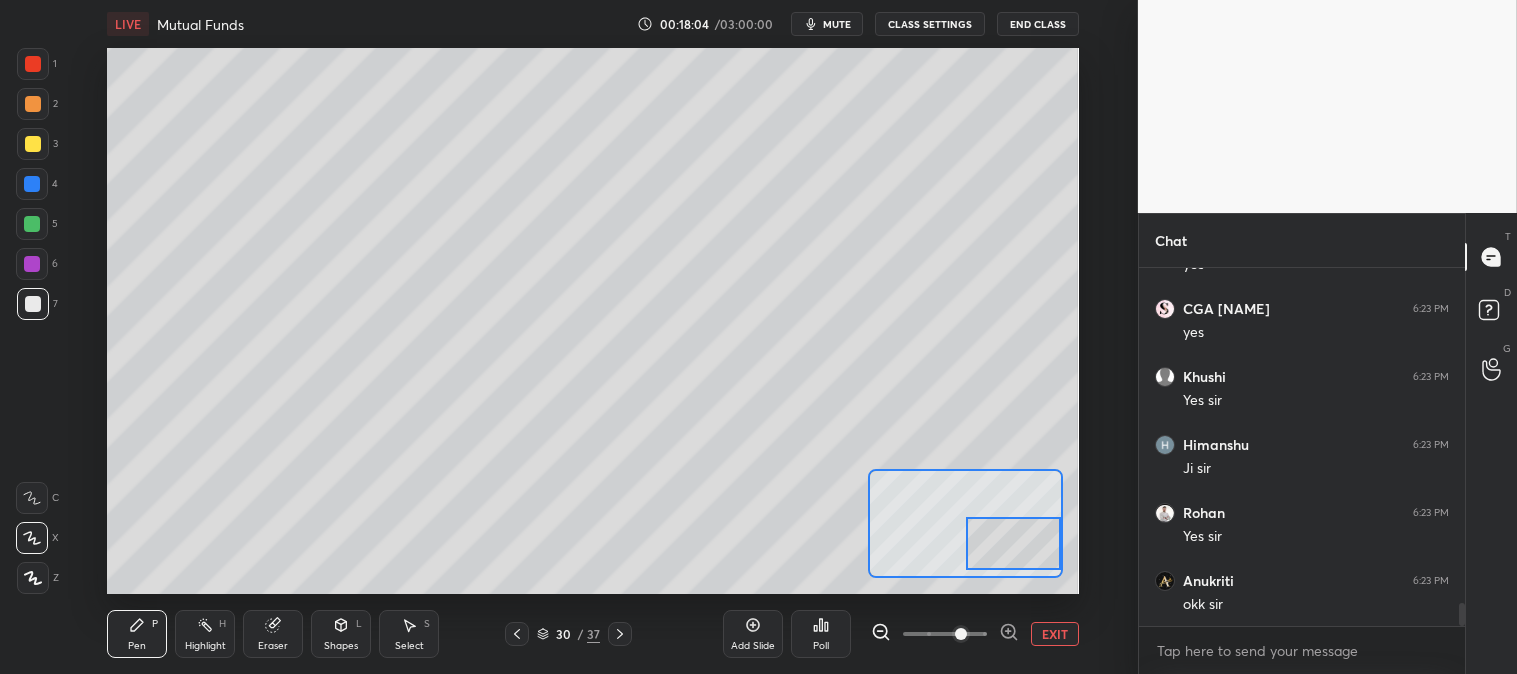 click on "EXIT" at bounding box center (1055, 634) 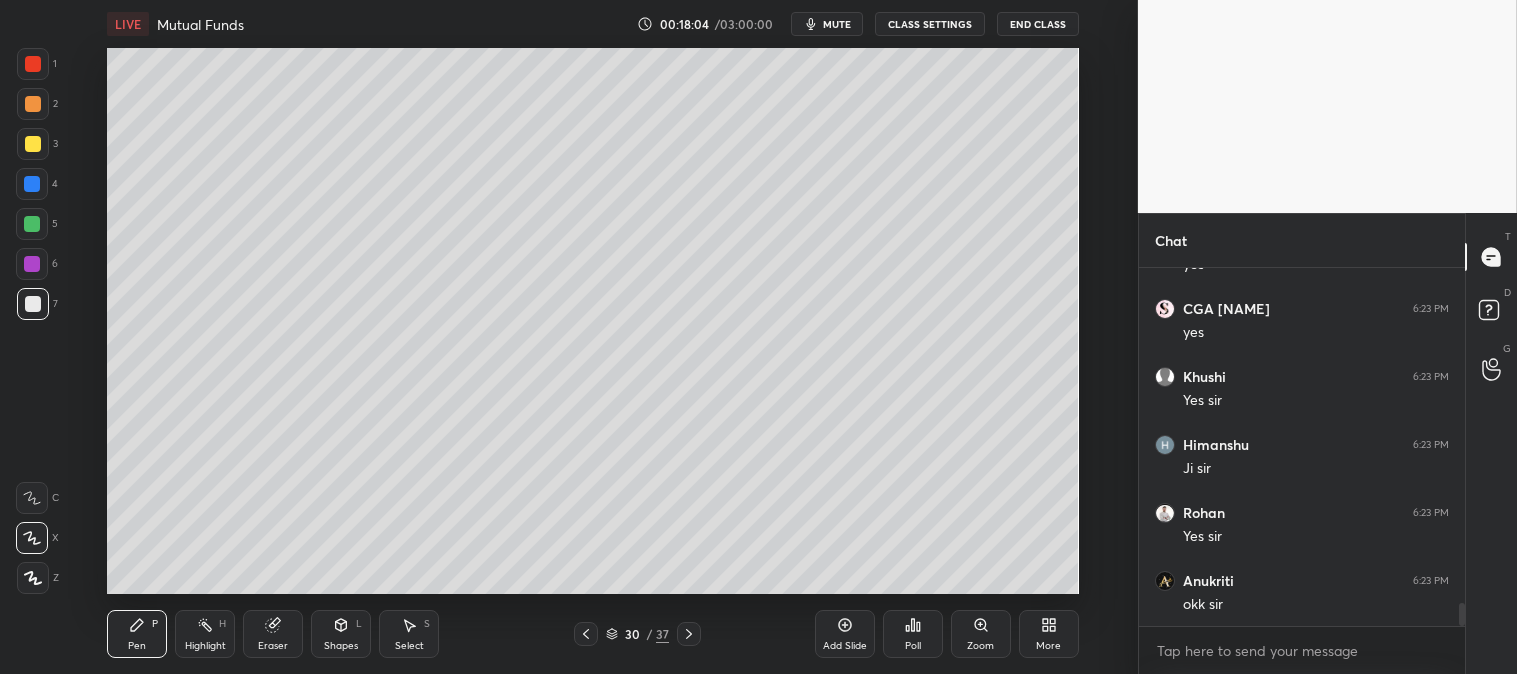click on "Highlight H" at bounding box center (205, 634) 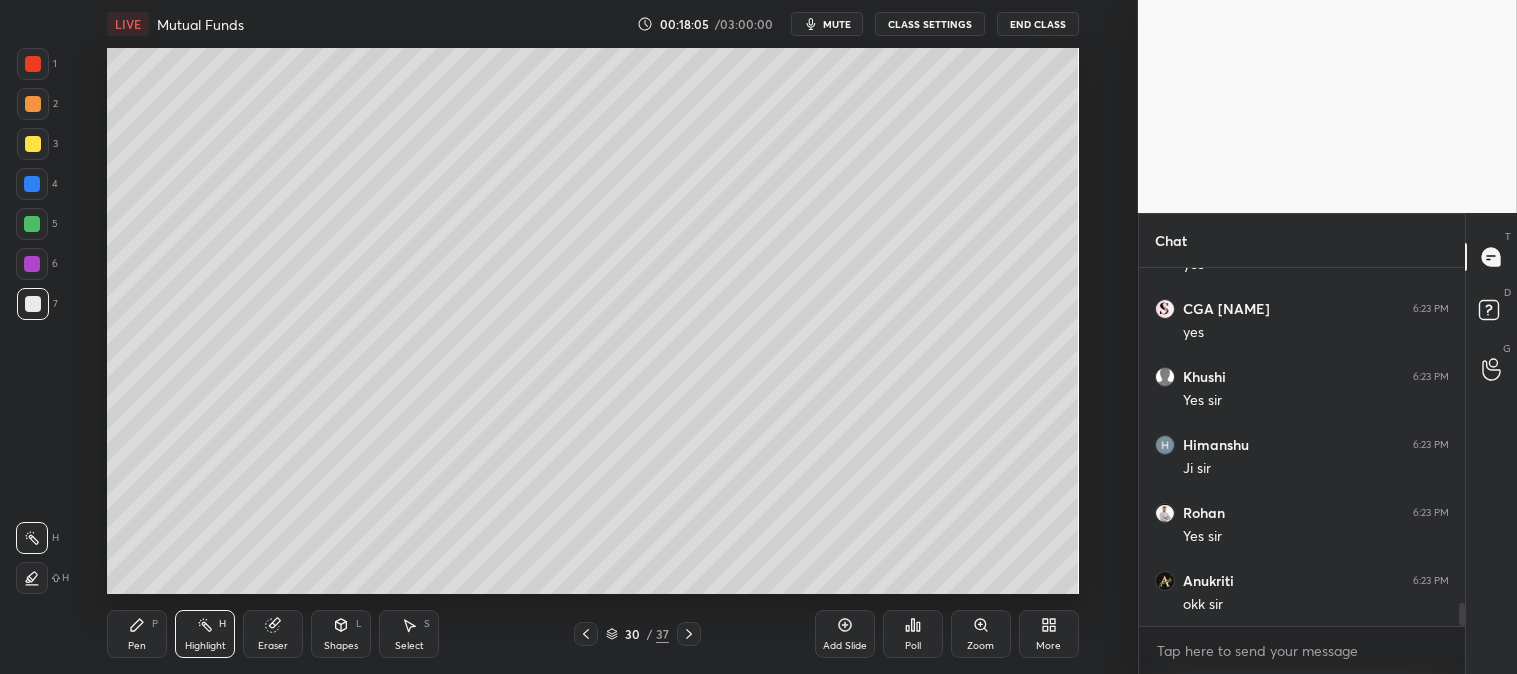 click at bounding box center (33, 144) 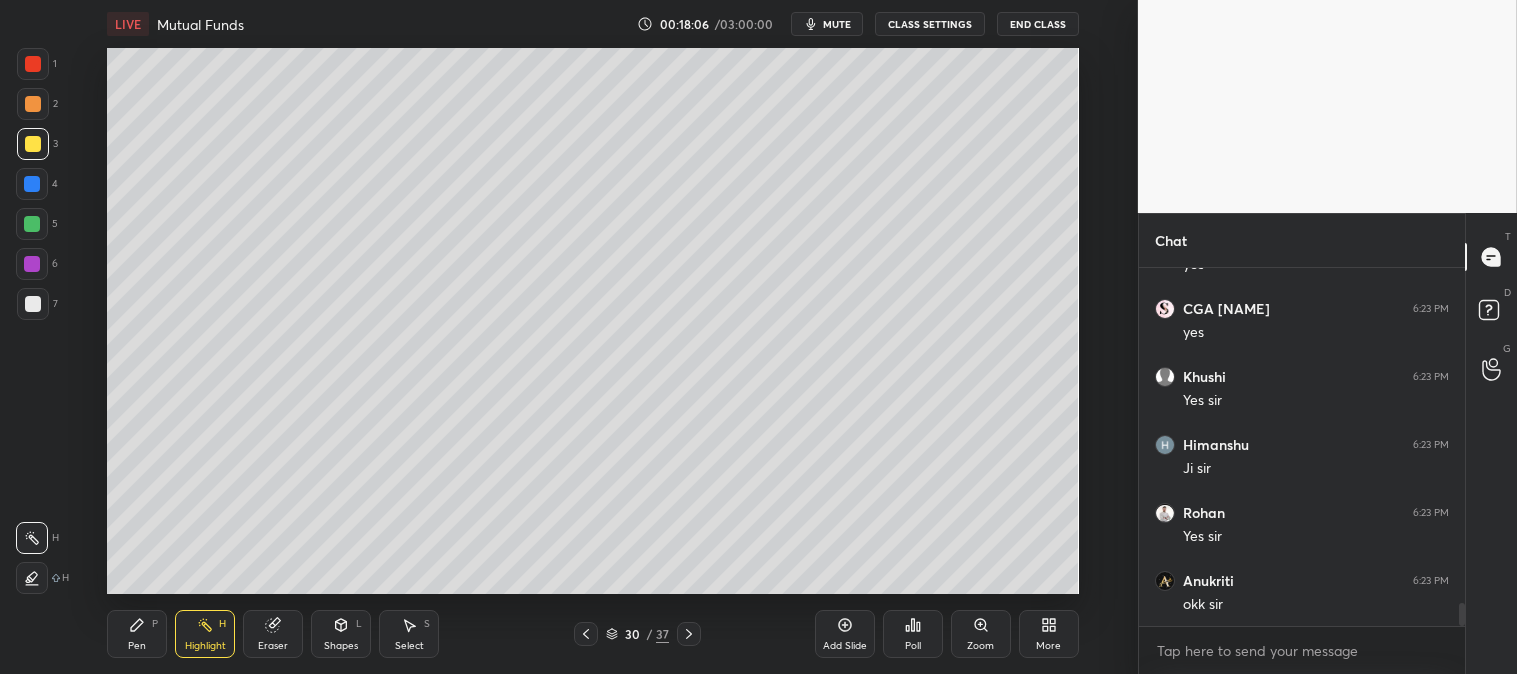 click at bounding box center [32, 224] 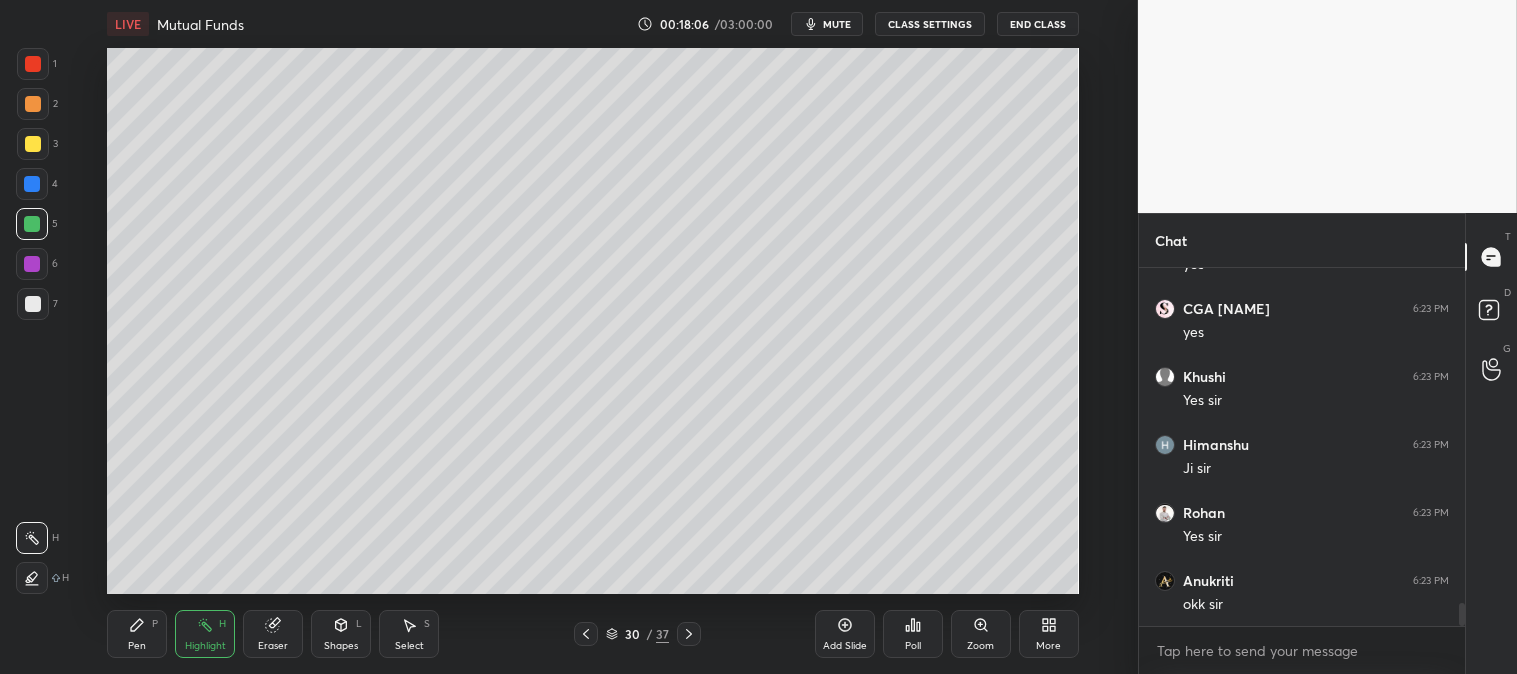 click on "Zoom" at bounding box center [980, 646] 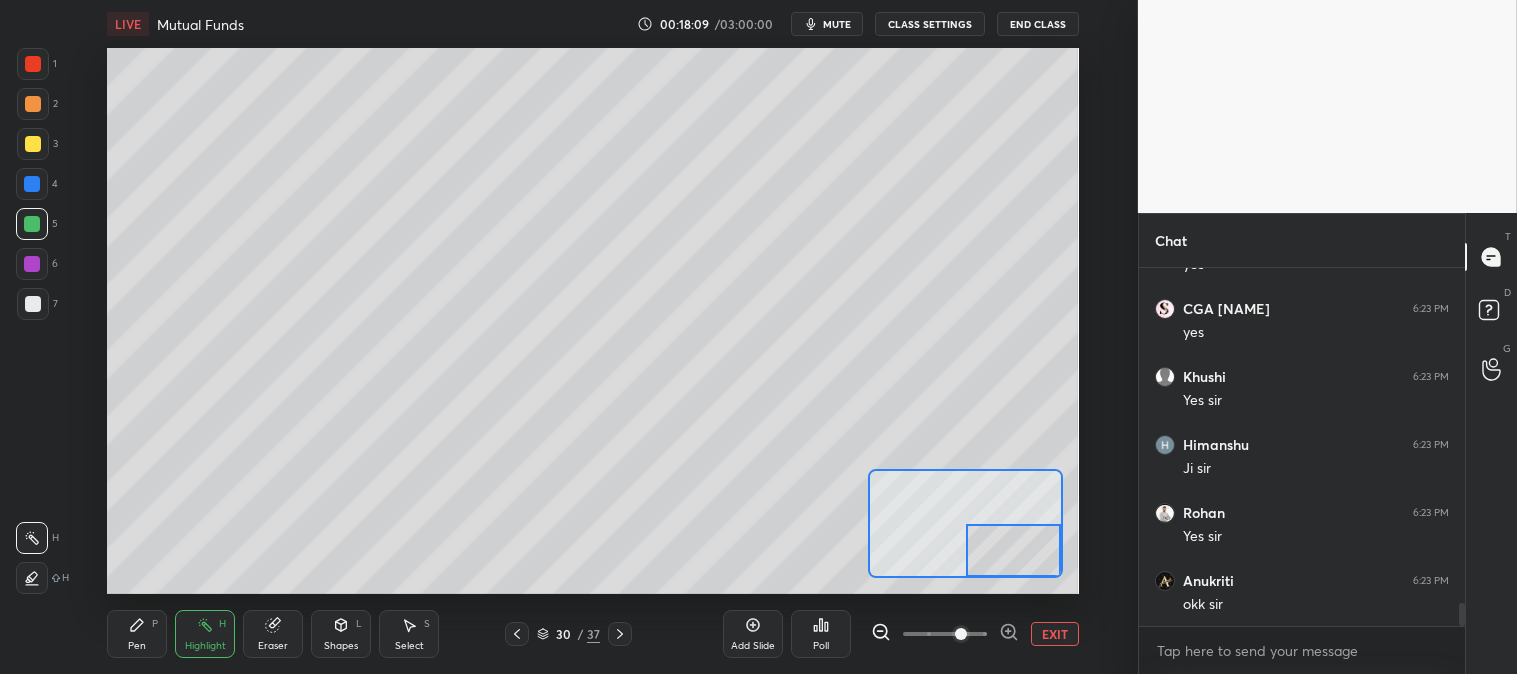 click on "Pen P" at bounding box center (137, 634) 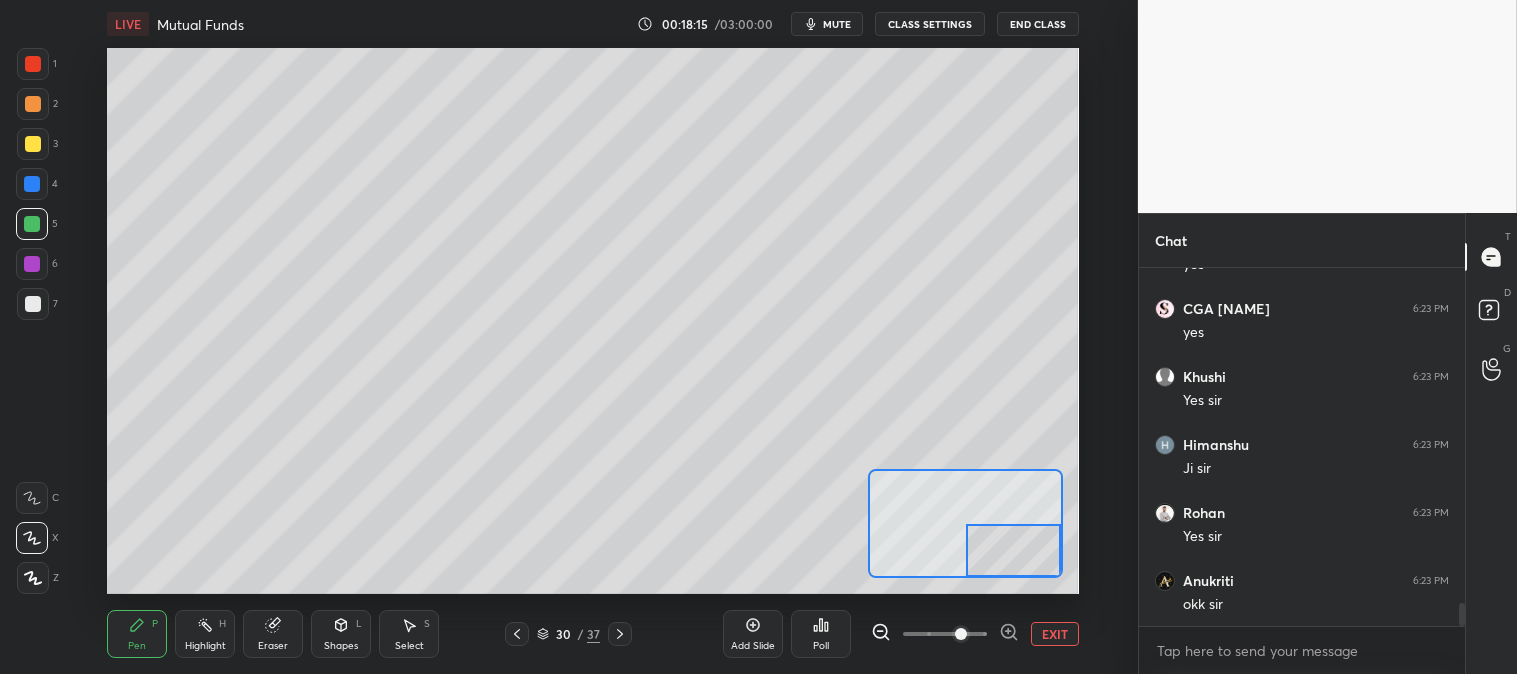 click on "EXIT" at bounding box center (1055, 634) 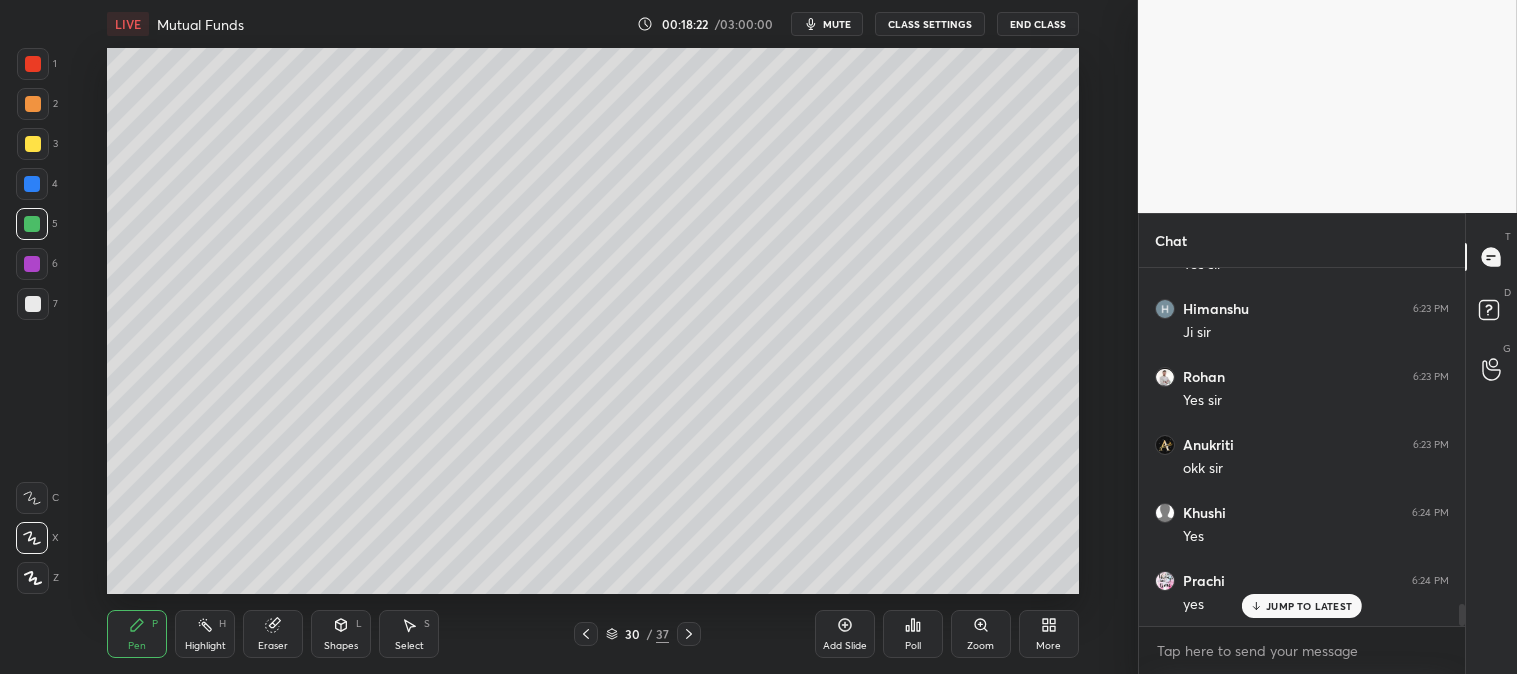 scroll, scrollTop: 5420, scrollLeft: 0, axis: vertical 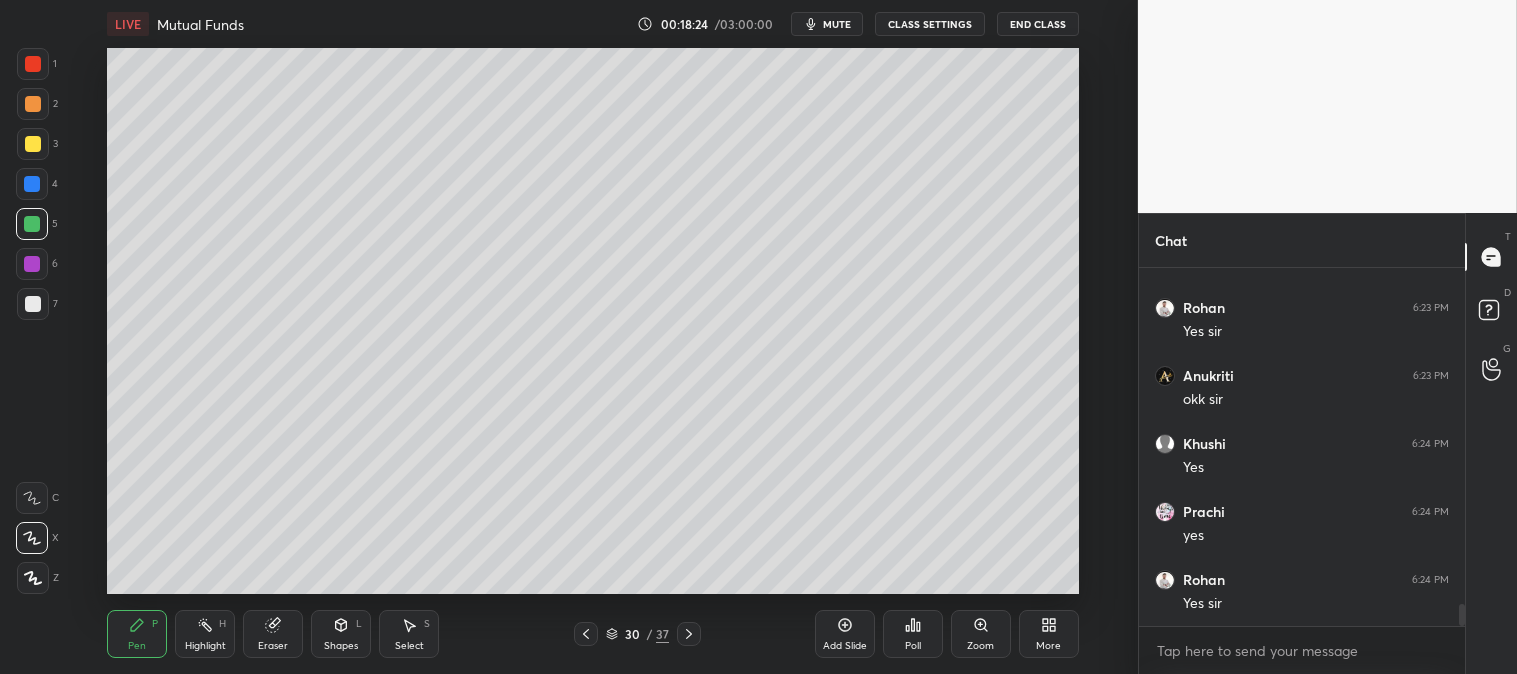 click 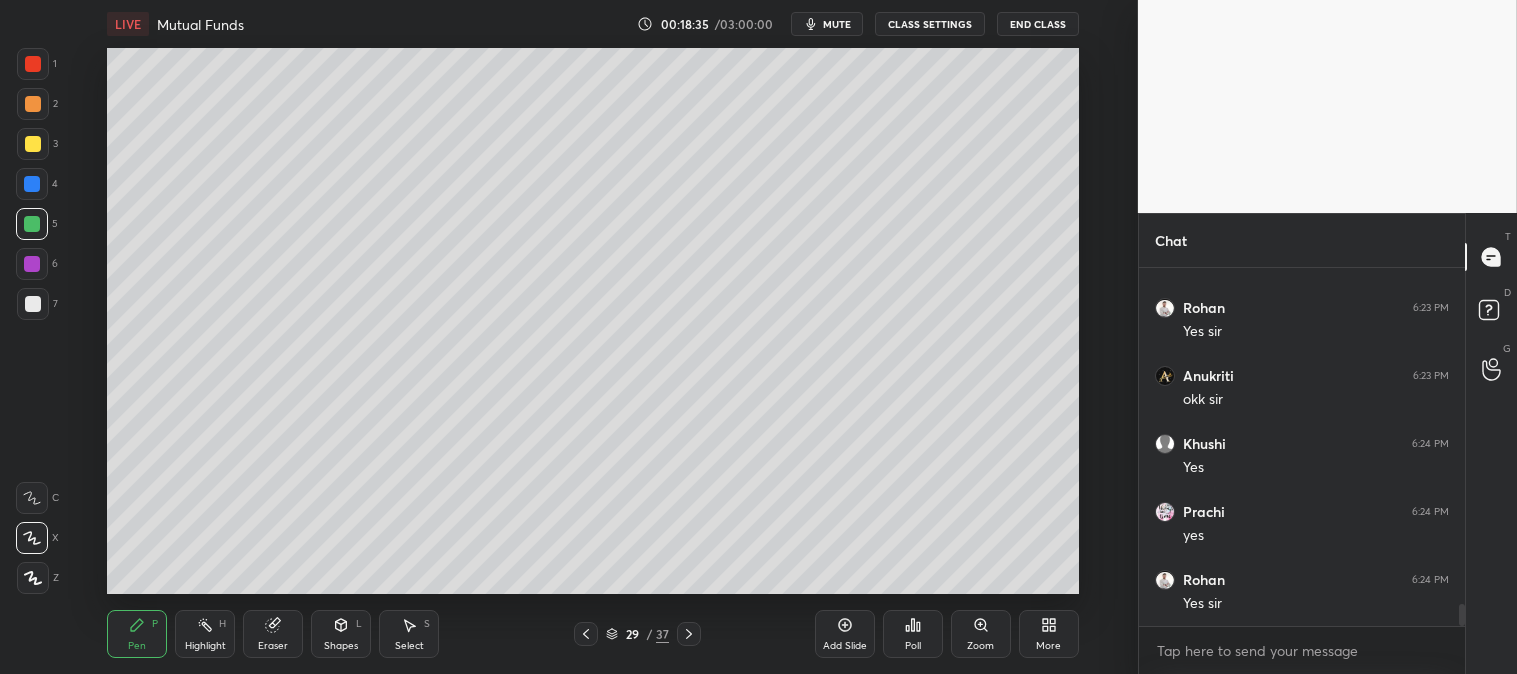 scroll, scrollTop: 5487, scrollLeft: 0, axis: vertical 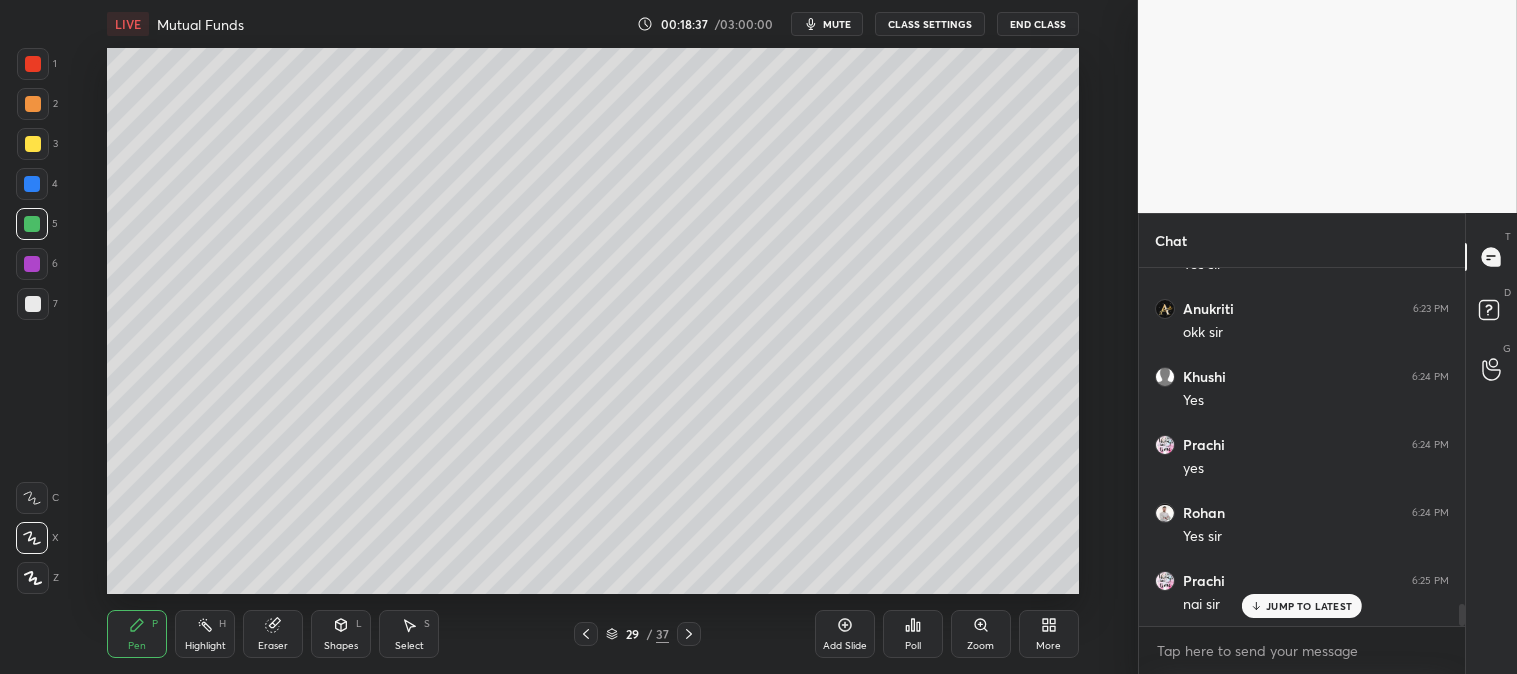 click 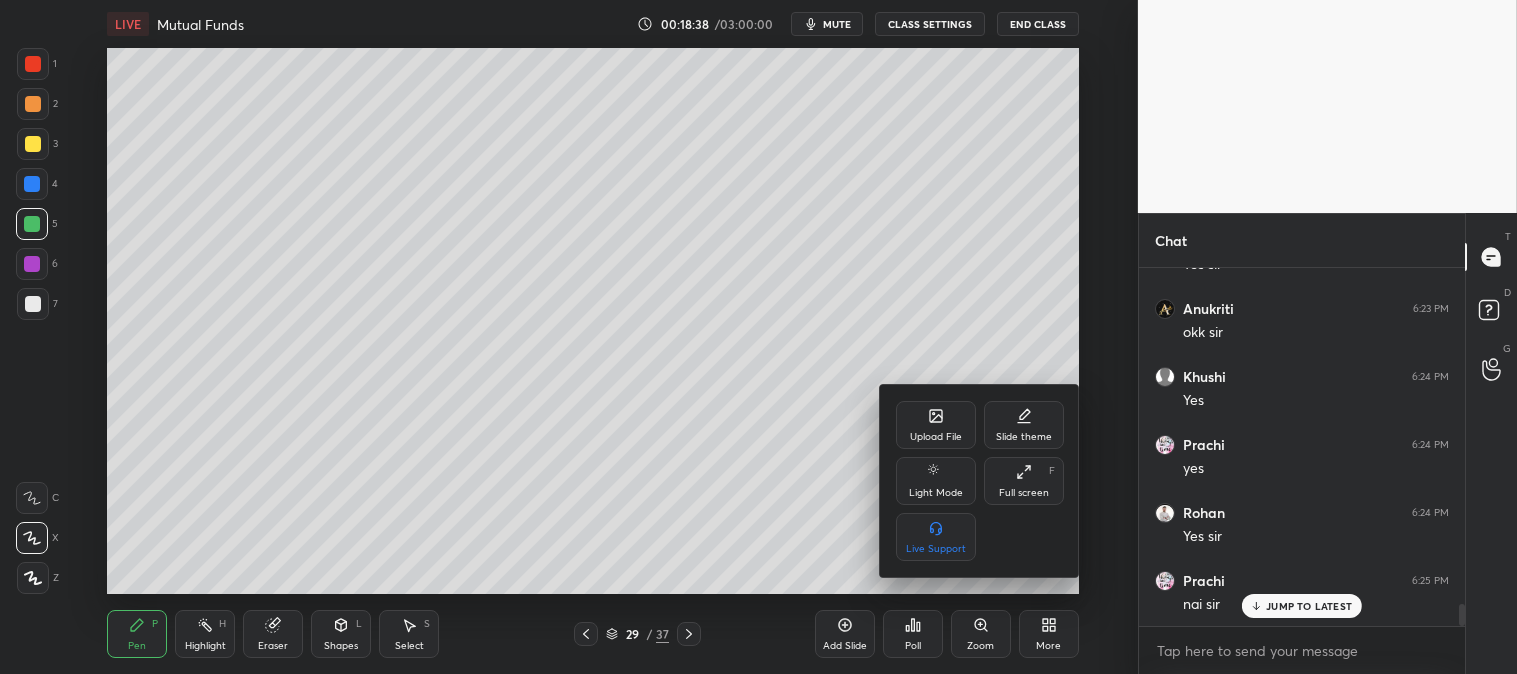 click on "Upload File" at bounding box center (936, 425) 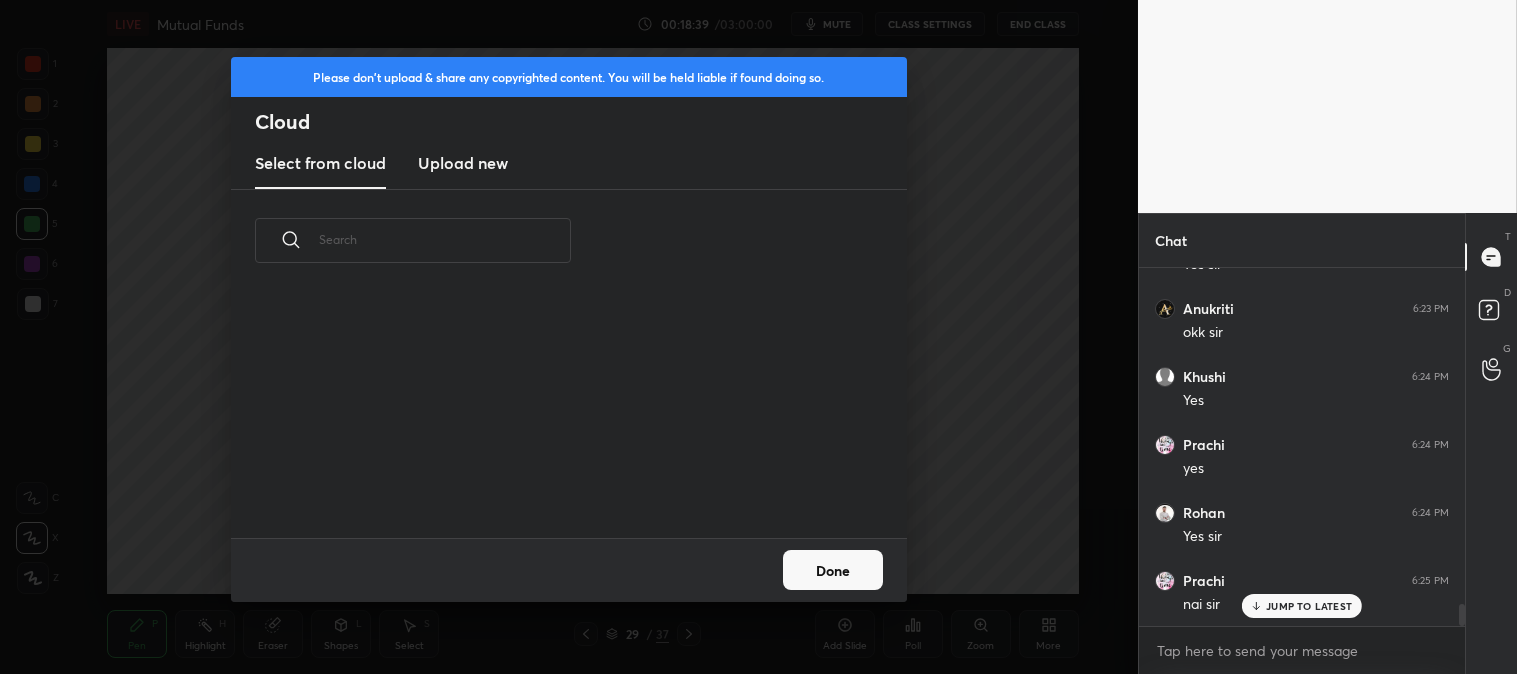 scroll, scrollTop: 6, scrollLeft: 11, axis: both 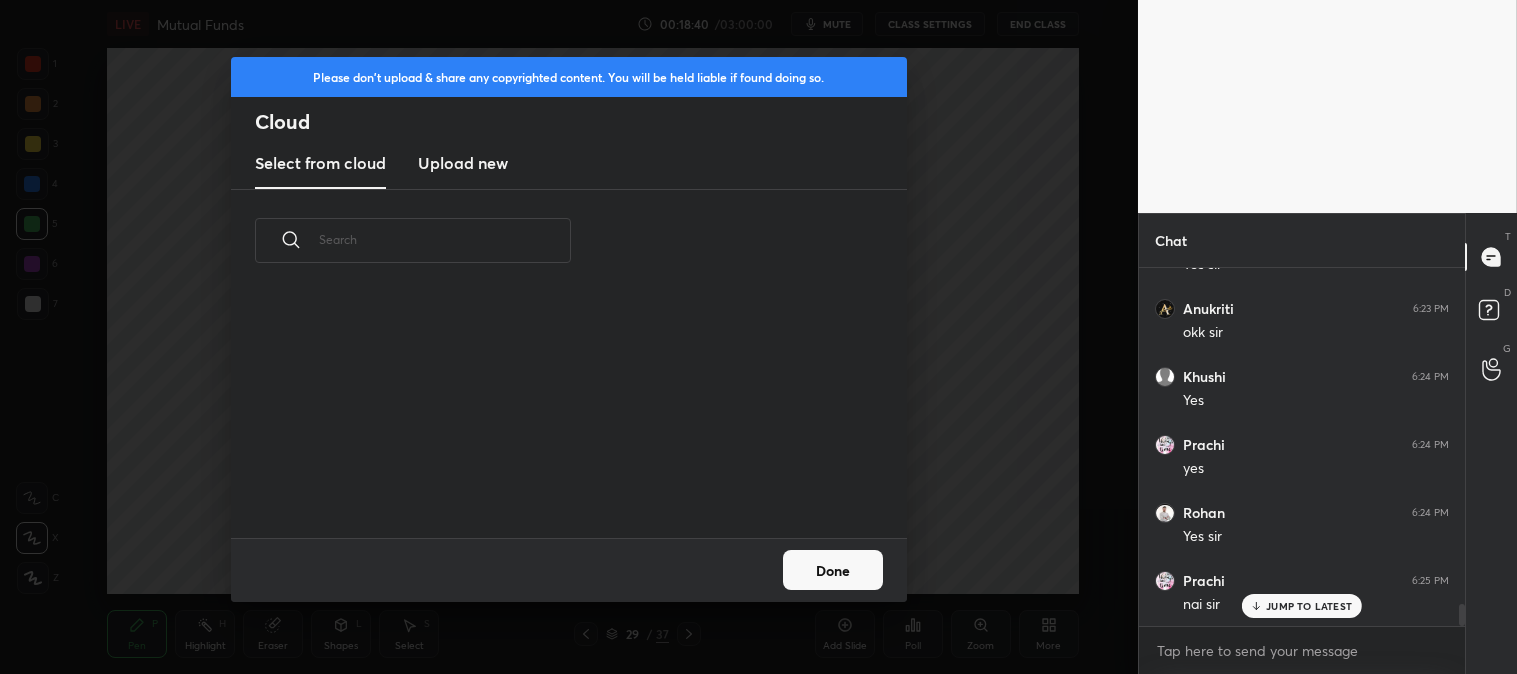 click on "Upload new" at bounding box center (463, 163) 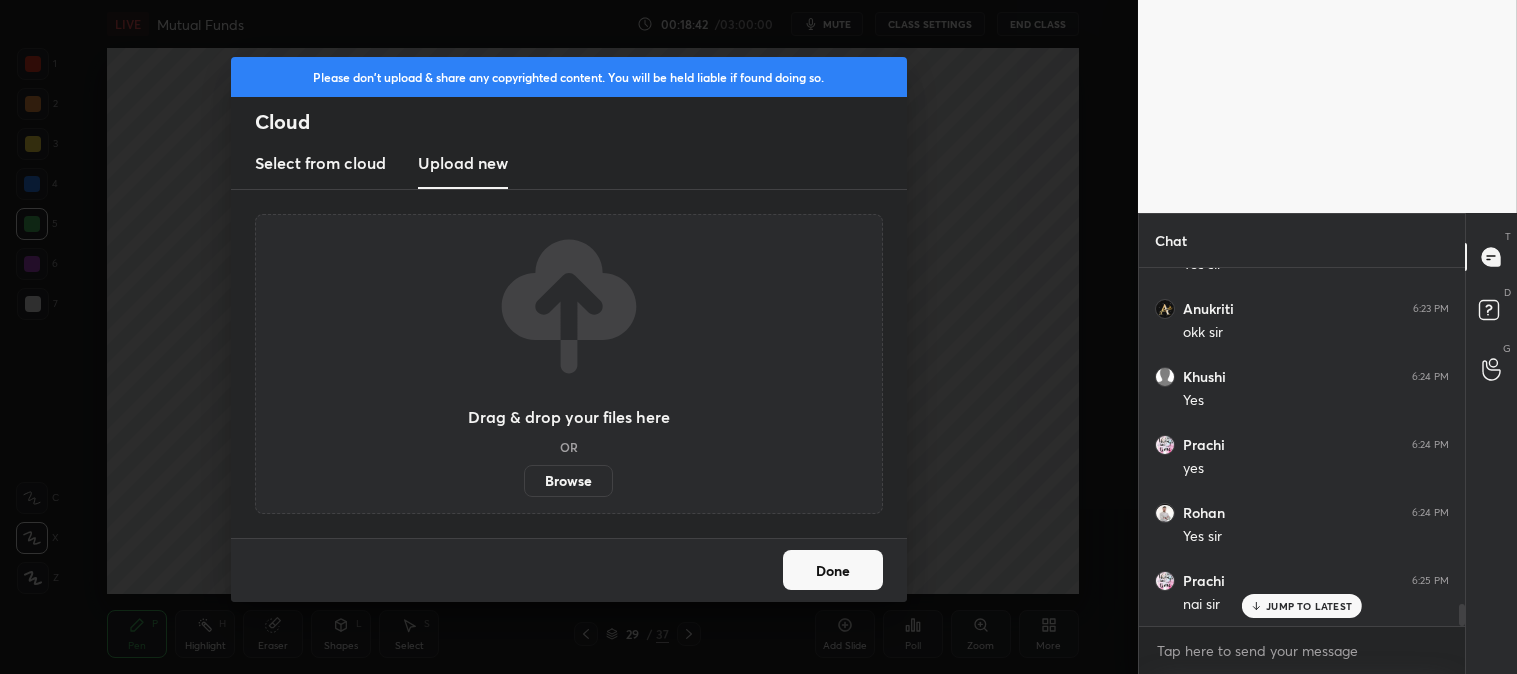 click on "Browse" at bounding box center [568, 481] 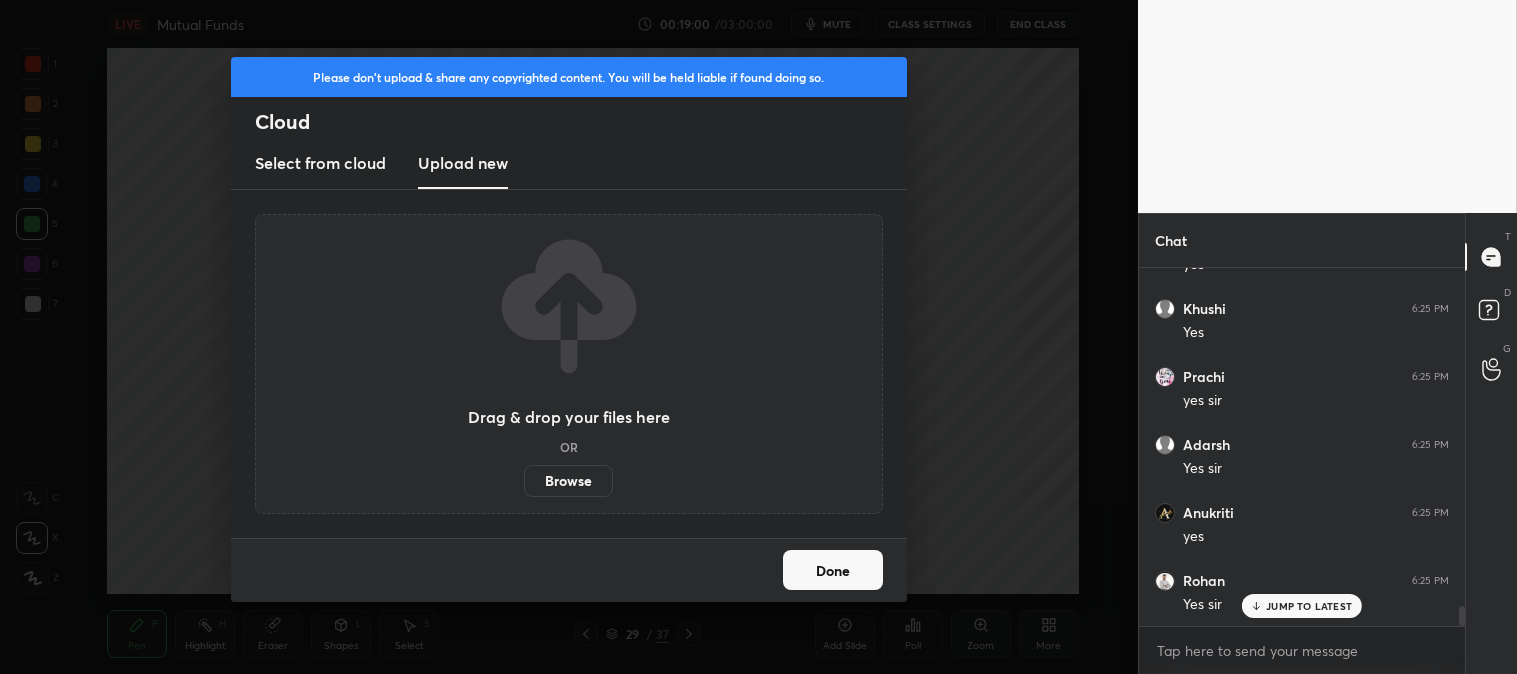 scroll, scrollTop: 6003, scrollLeft: 0, axis: vertical 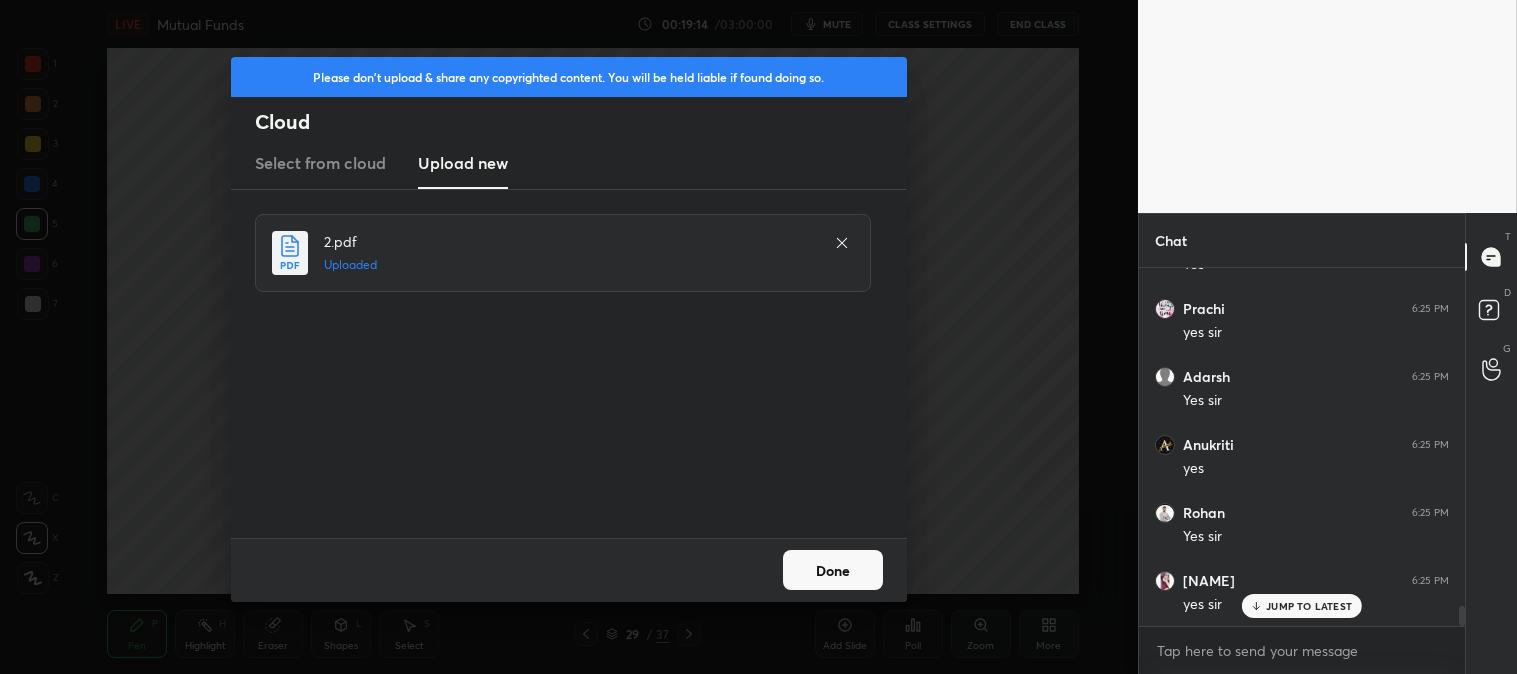 click on "Done" at bounding box center [833, 570] 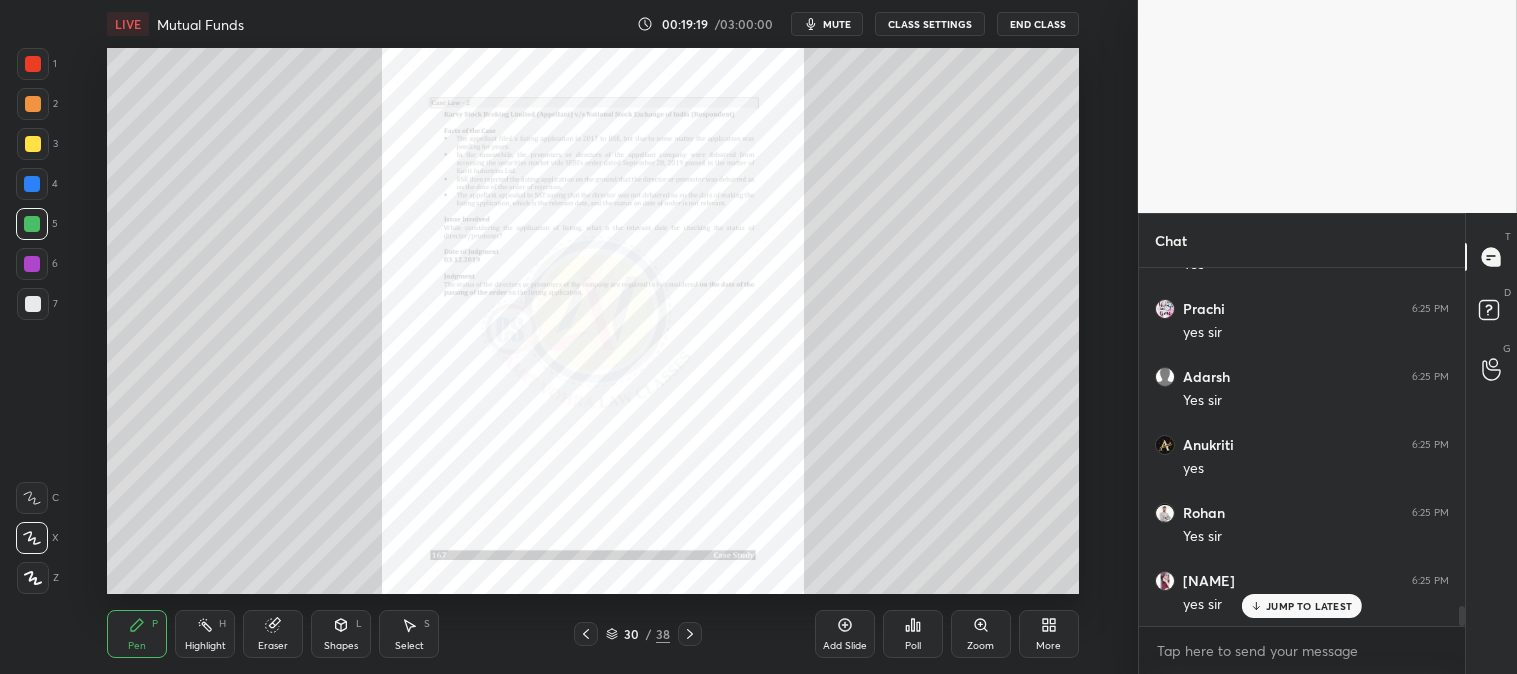 click 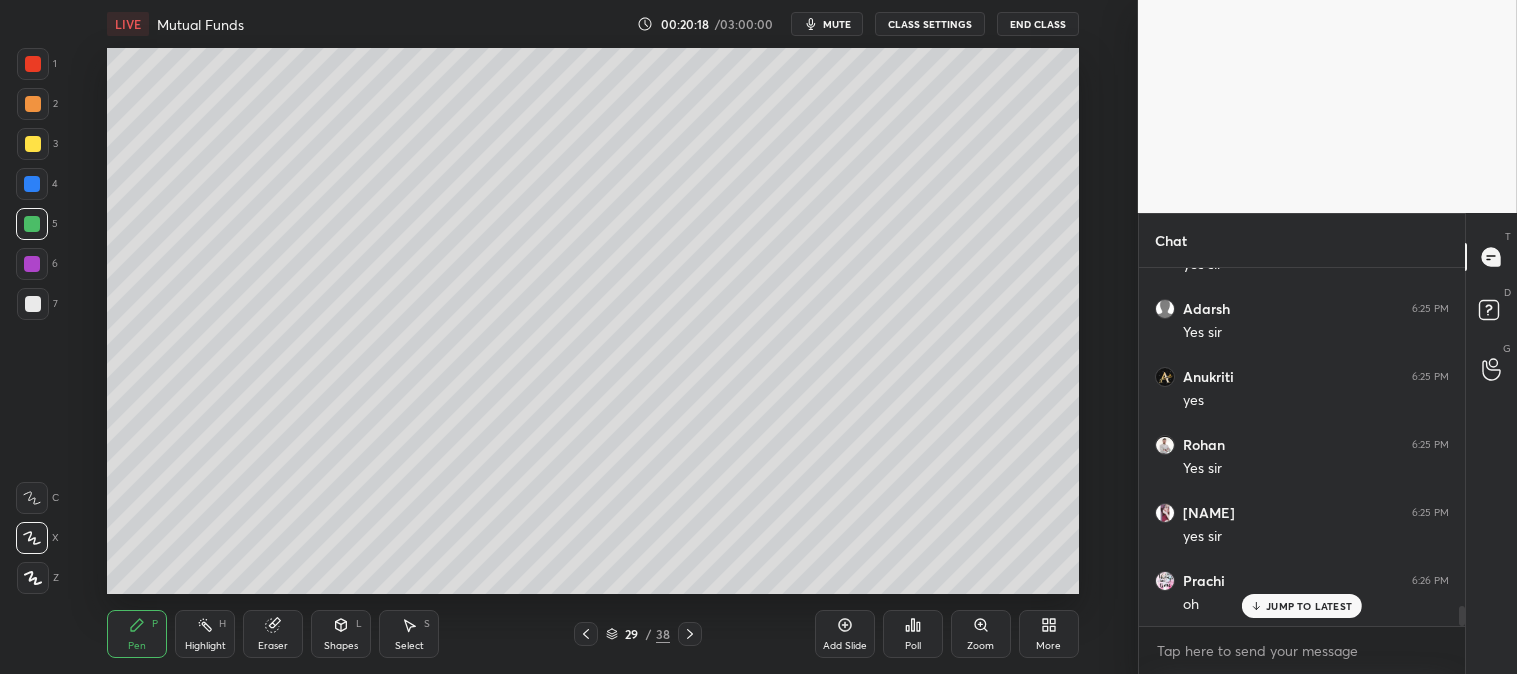 scroll, scrollTop: 6157, scrollLeft: 0, axis: vertical 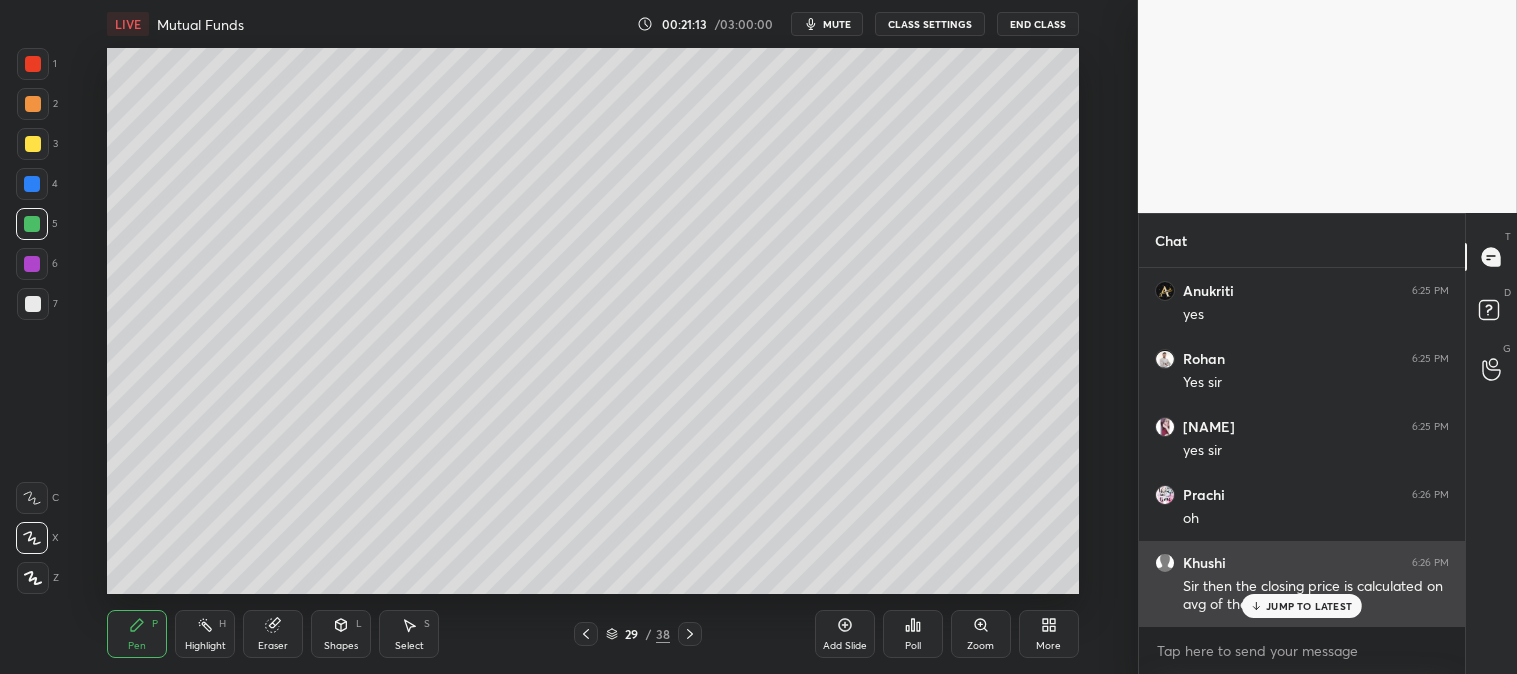 click on "JUMP TO LATEST" at bounding box center [1302, 606] 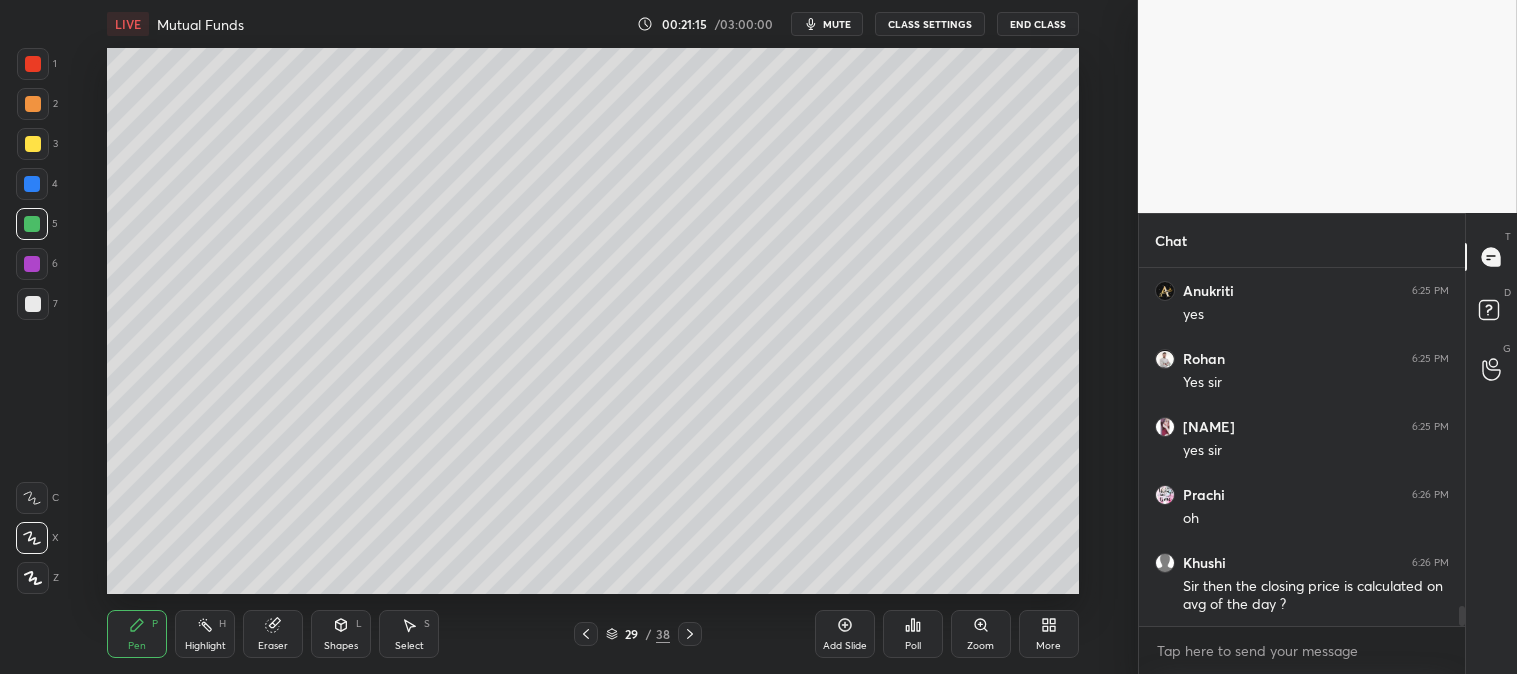click at bounding box center [33, 64] 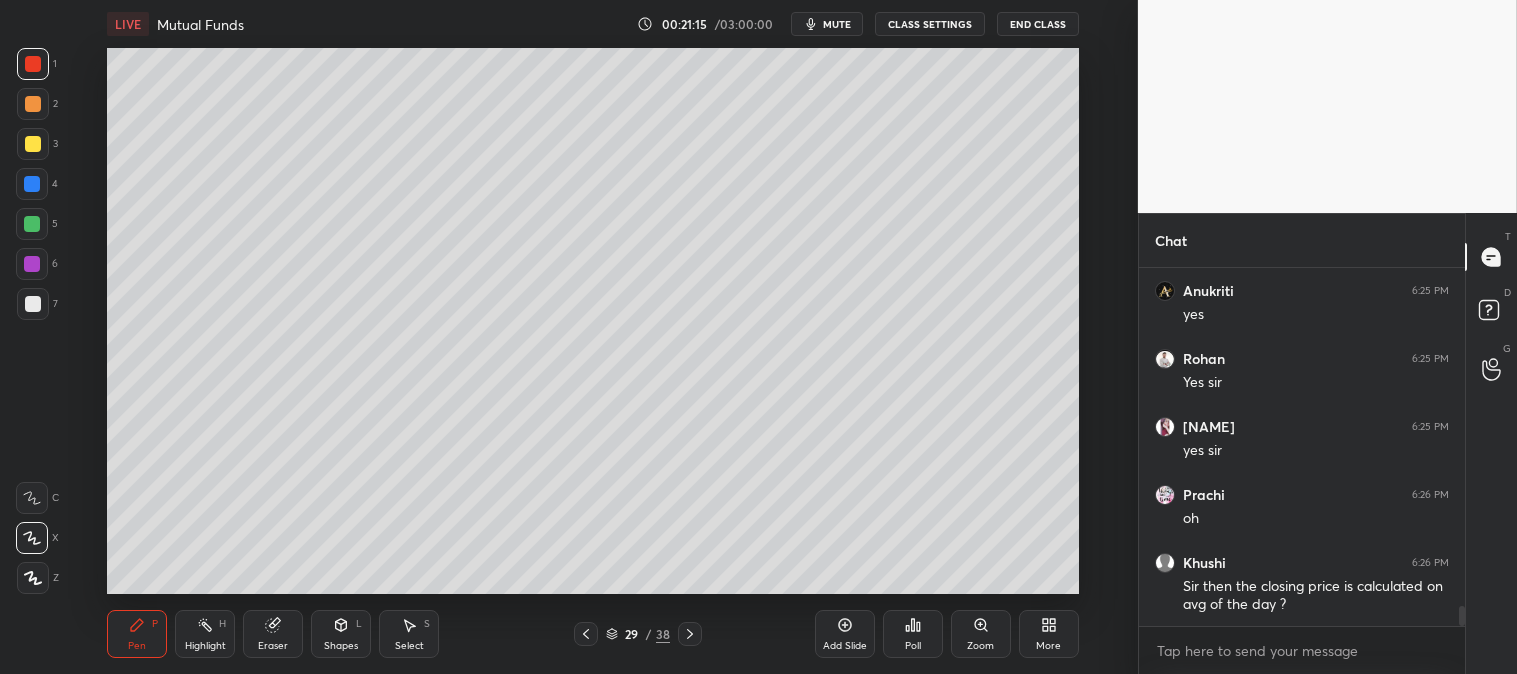 click at bounding box center (33, 144) 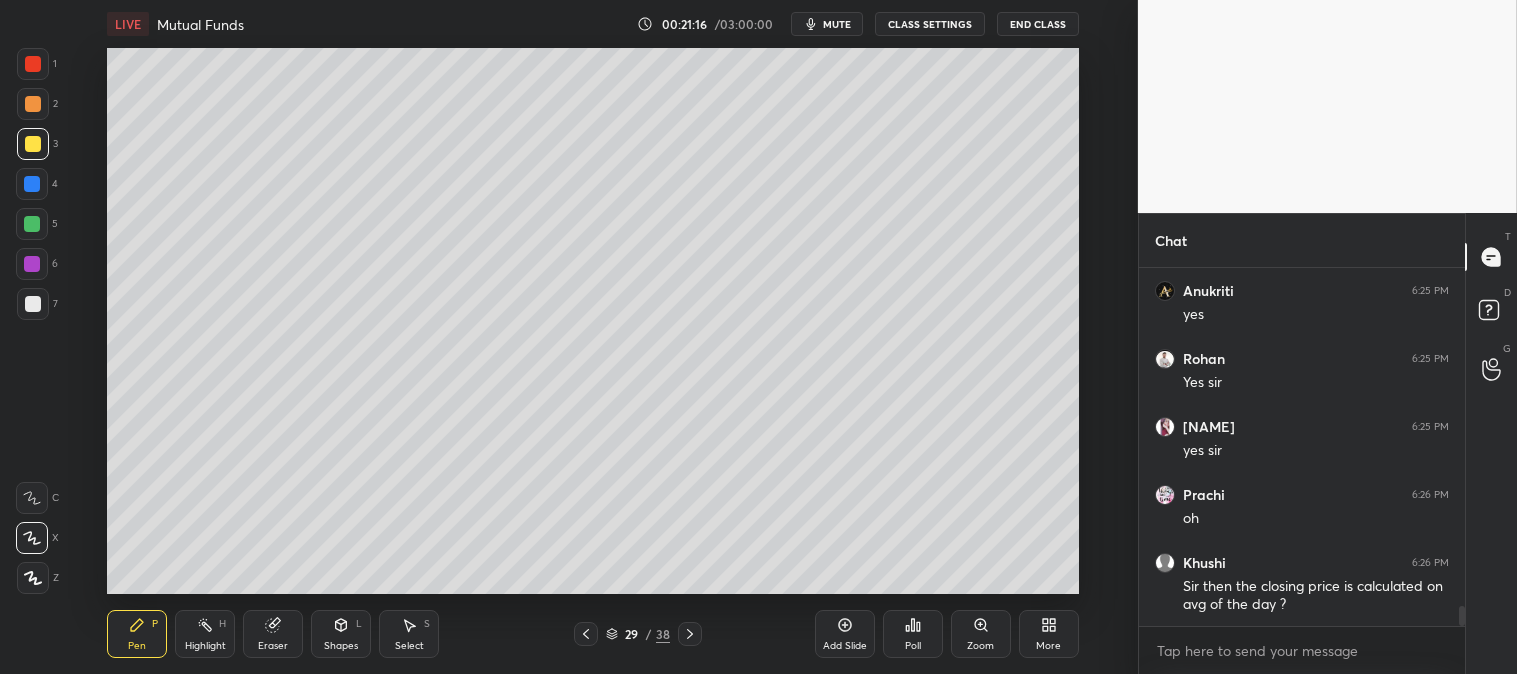 click 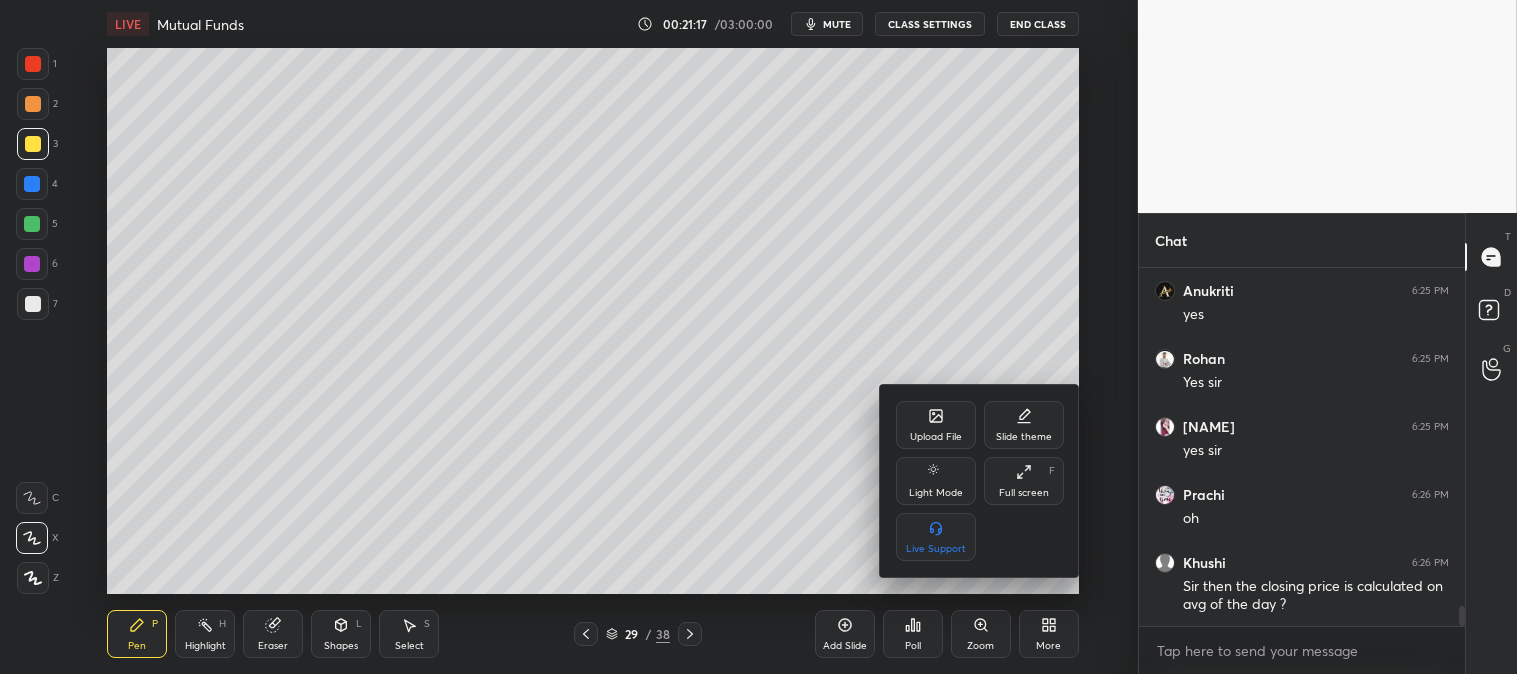 click on "Upload File" at bounding box center (936, 425) 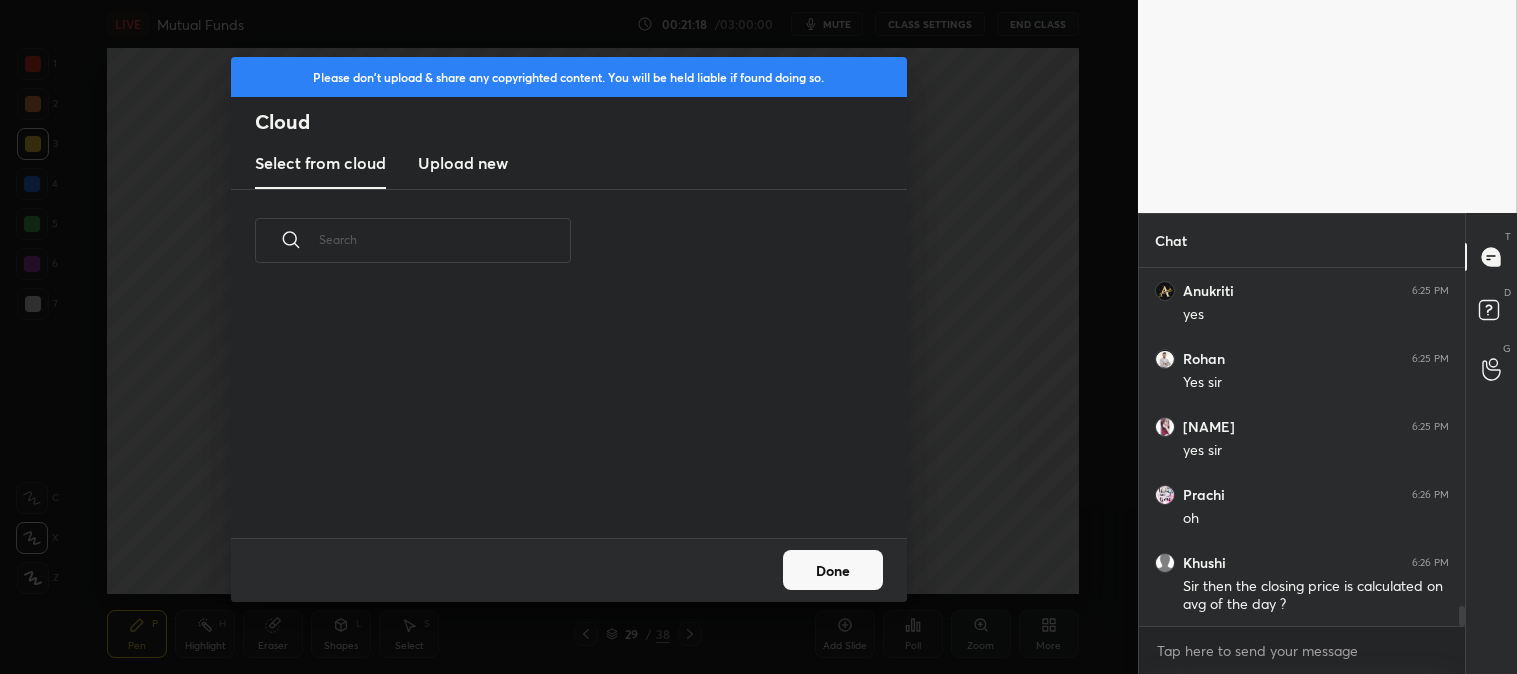 scroll, scrollTop: 6, scrollLeft: 11, axis: both 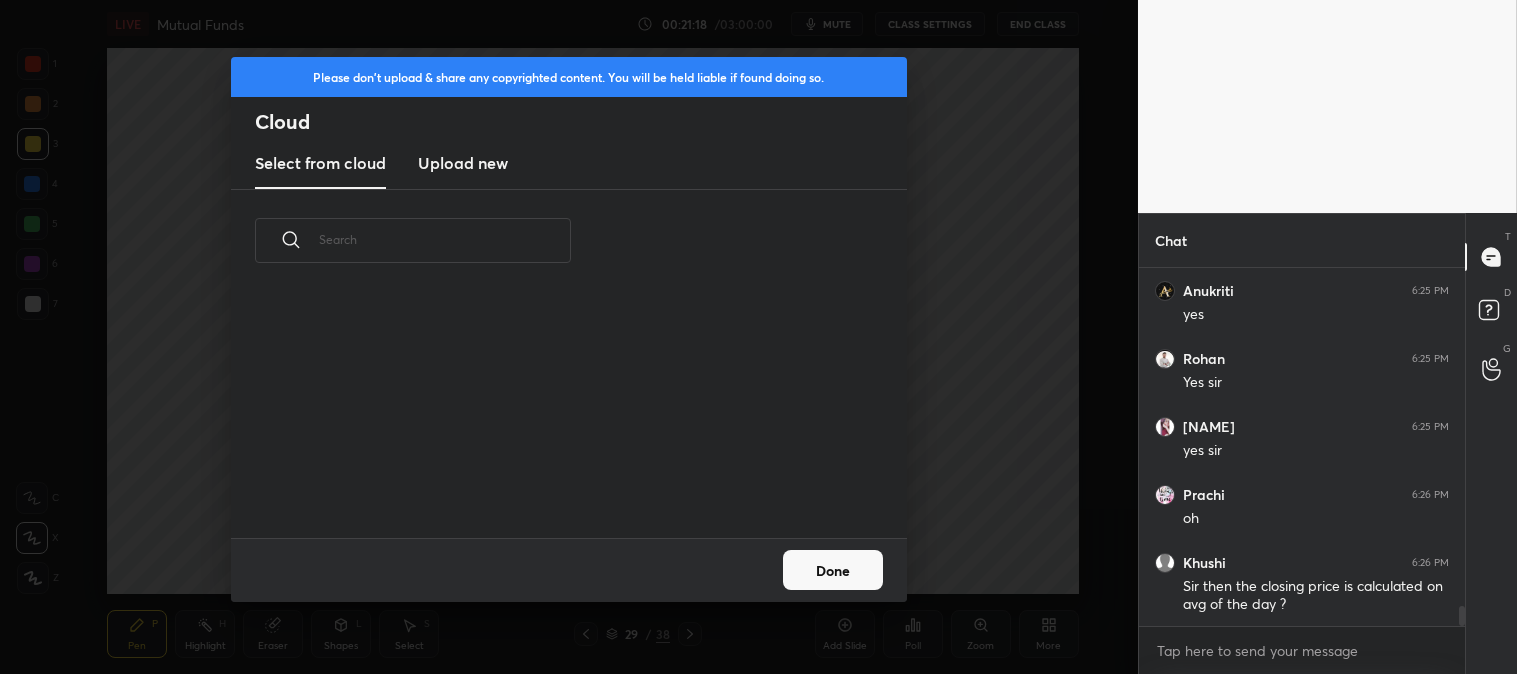 click on "Upload new" at bounding box center [463, 163] 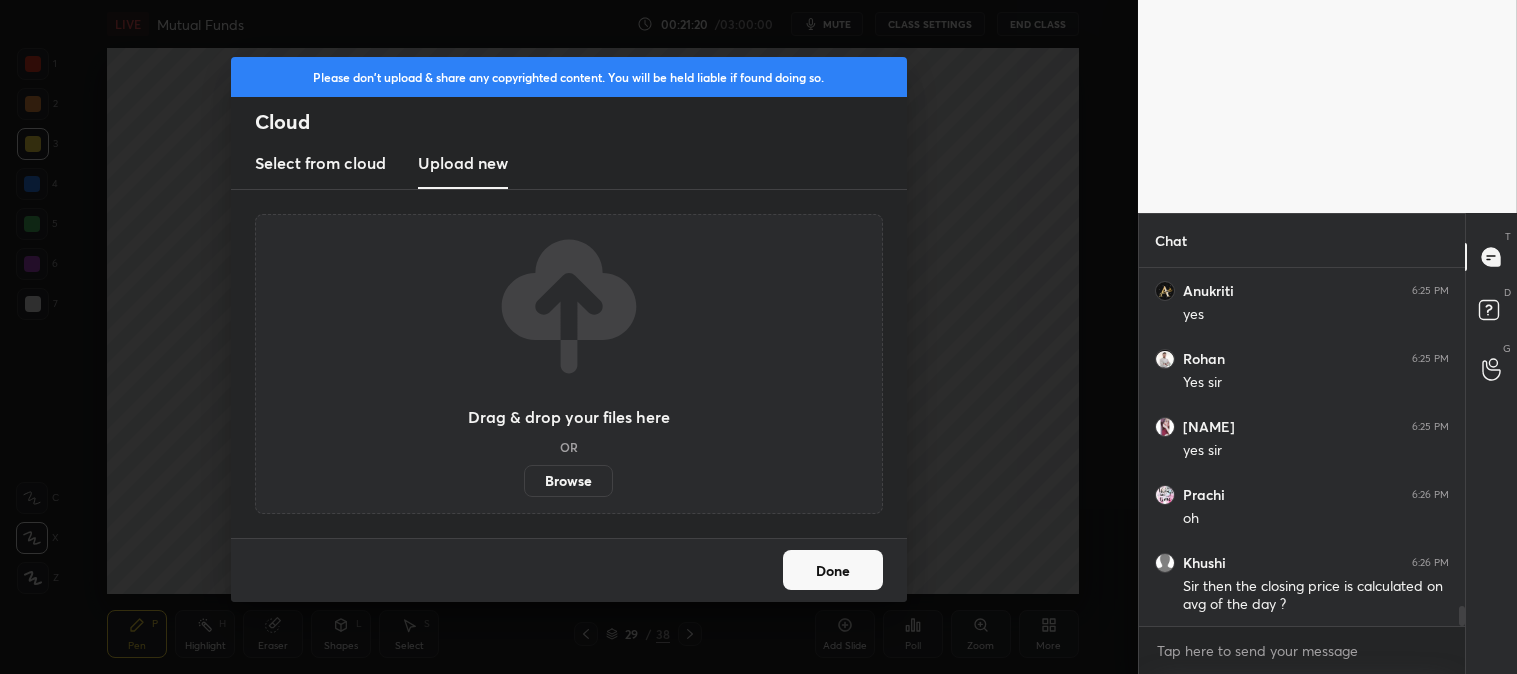 click on "Browse" at bounding box center [568, 481] 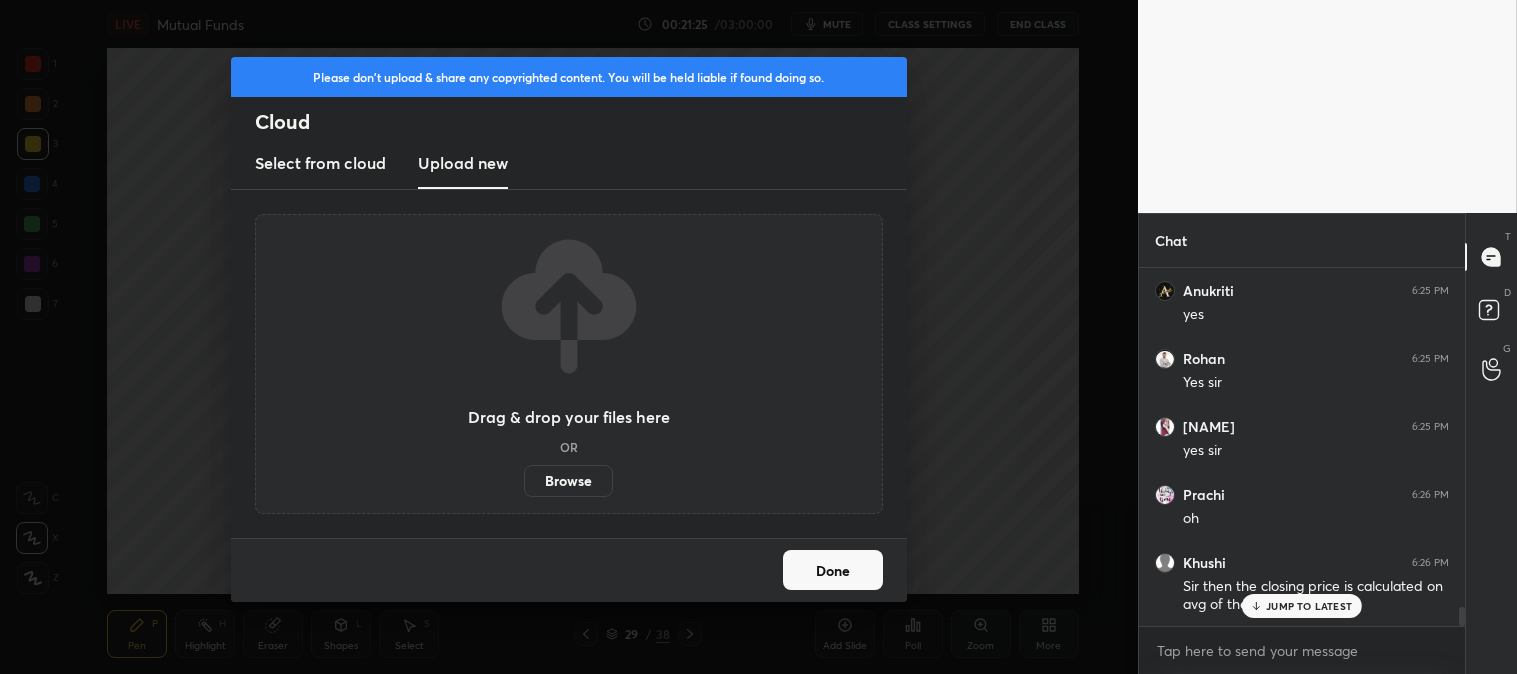 scroll, scrollTop: 6225, scrollLeft: 0, axis: vertical 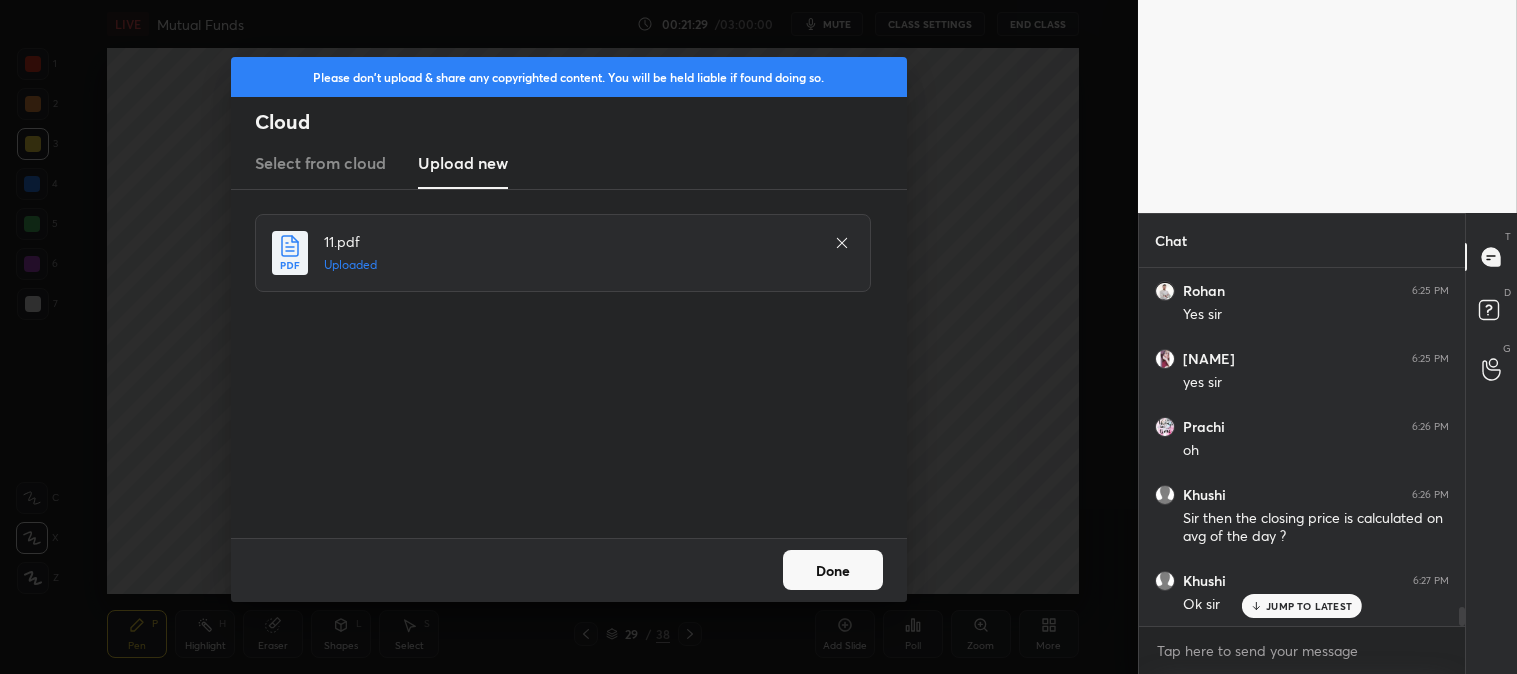 click 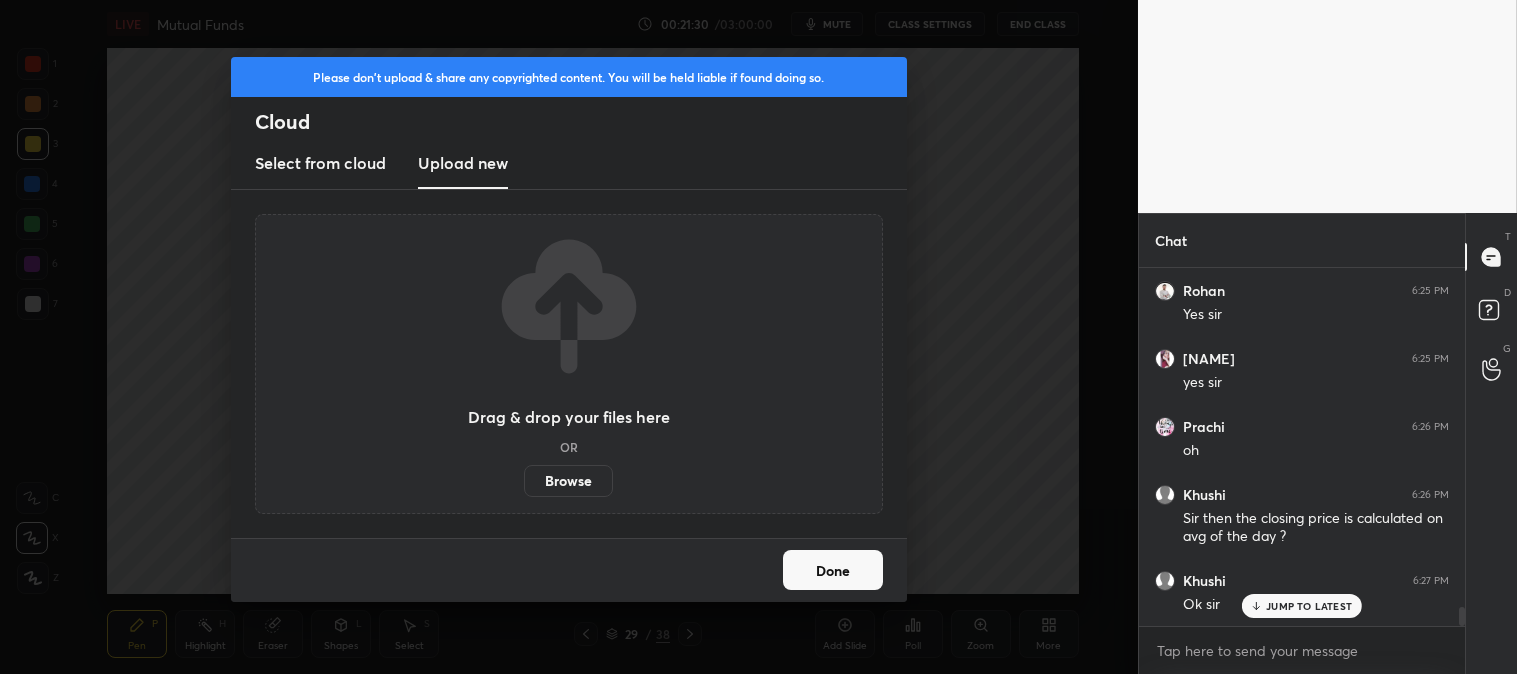click on "Browse" at bounding box center [568, 481] 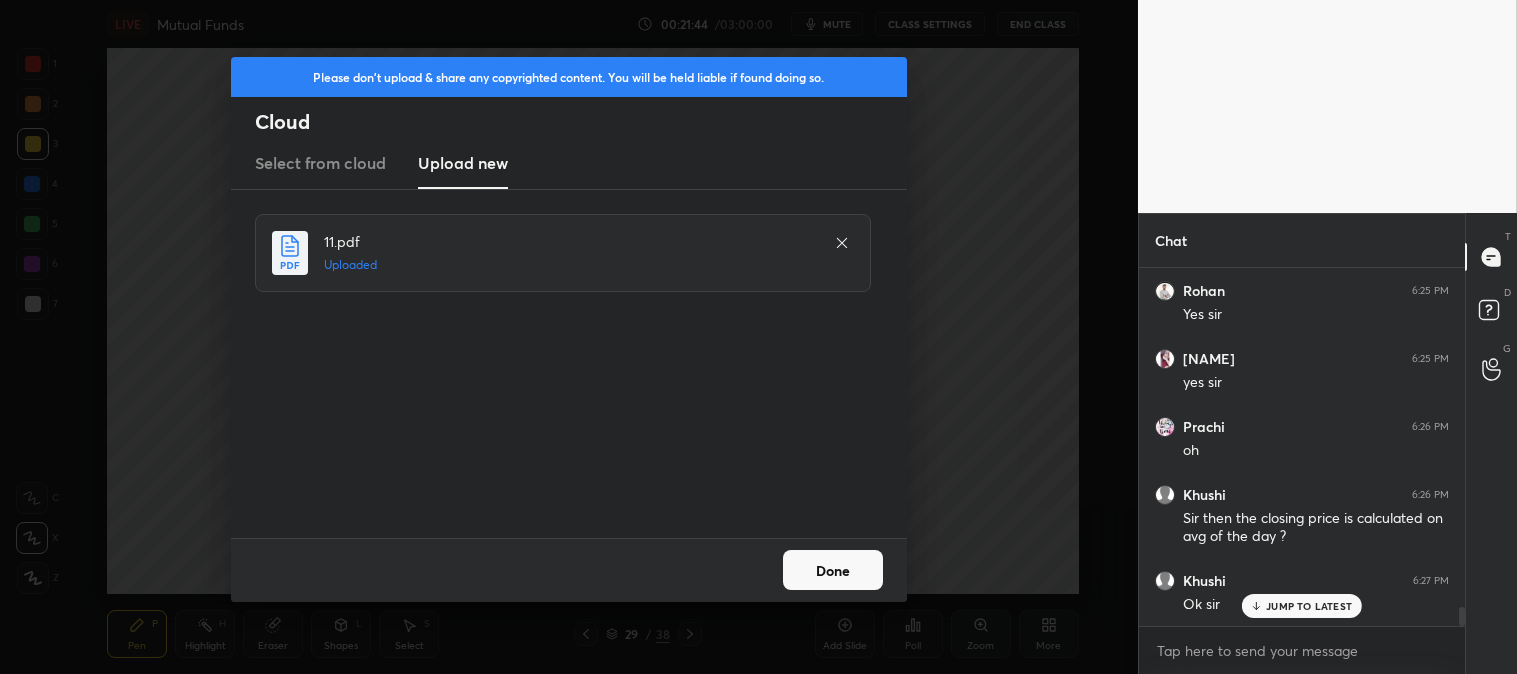click on "Done" at bounding box center [833, 570] 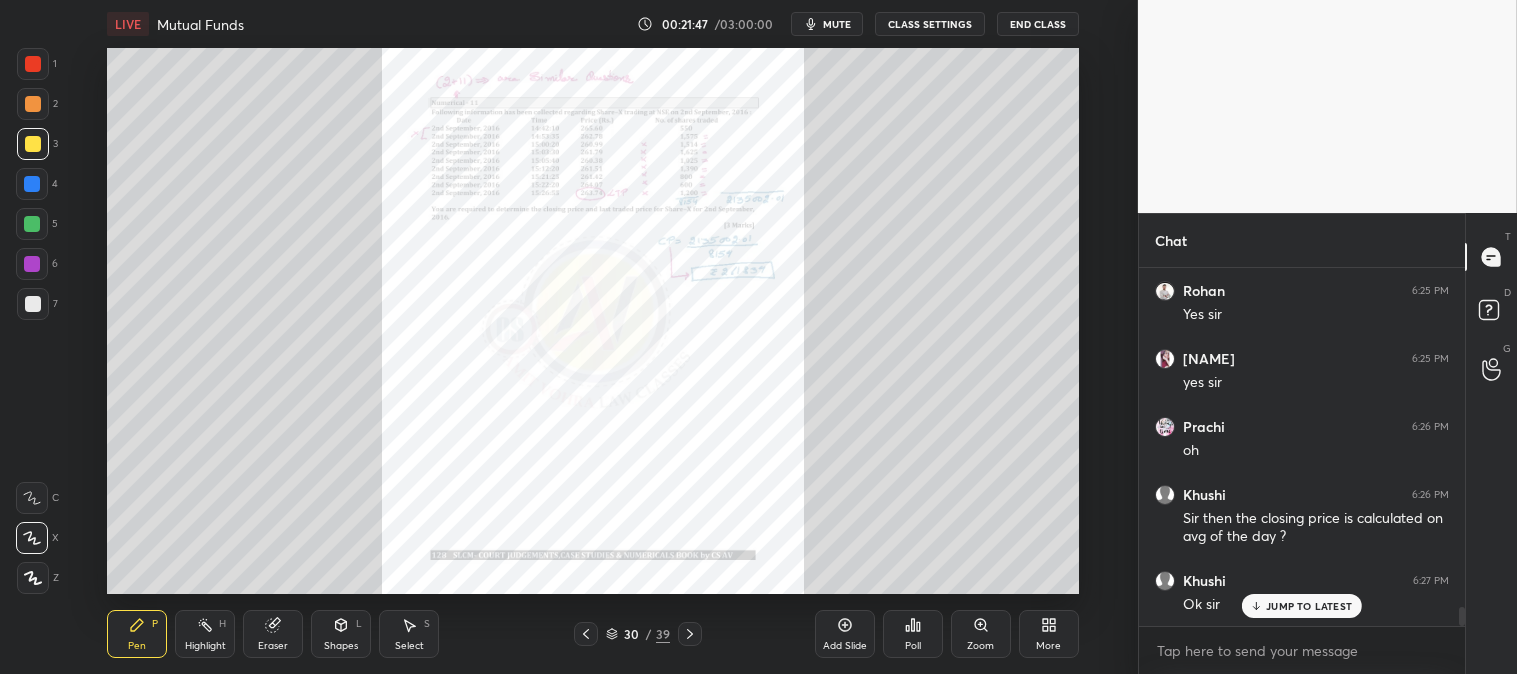 click on "Zoom" at bounding box center (981, 634) 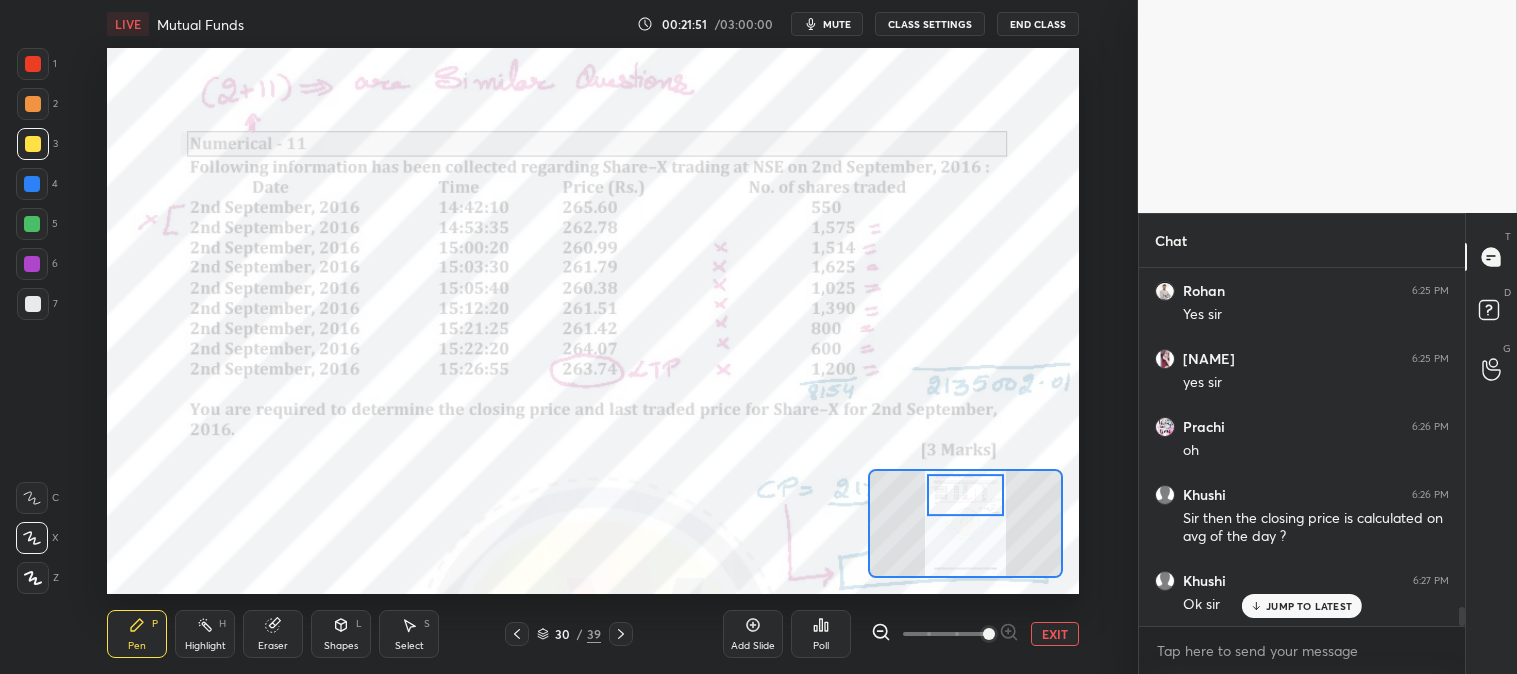 click on "Highlight H" at bounding box center [205, 634] 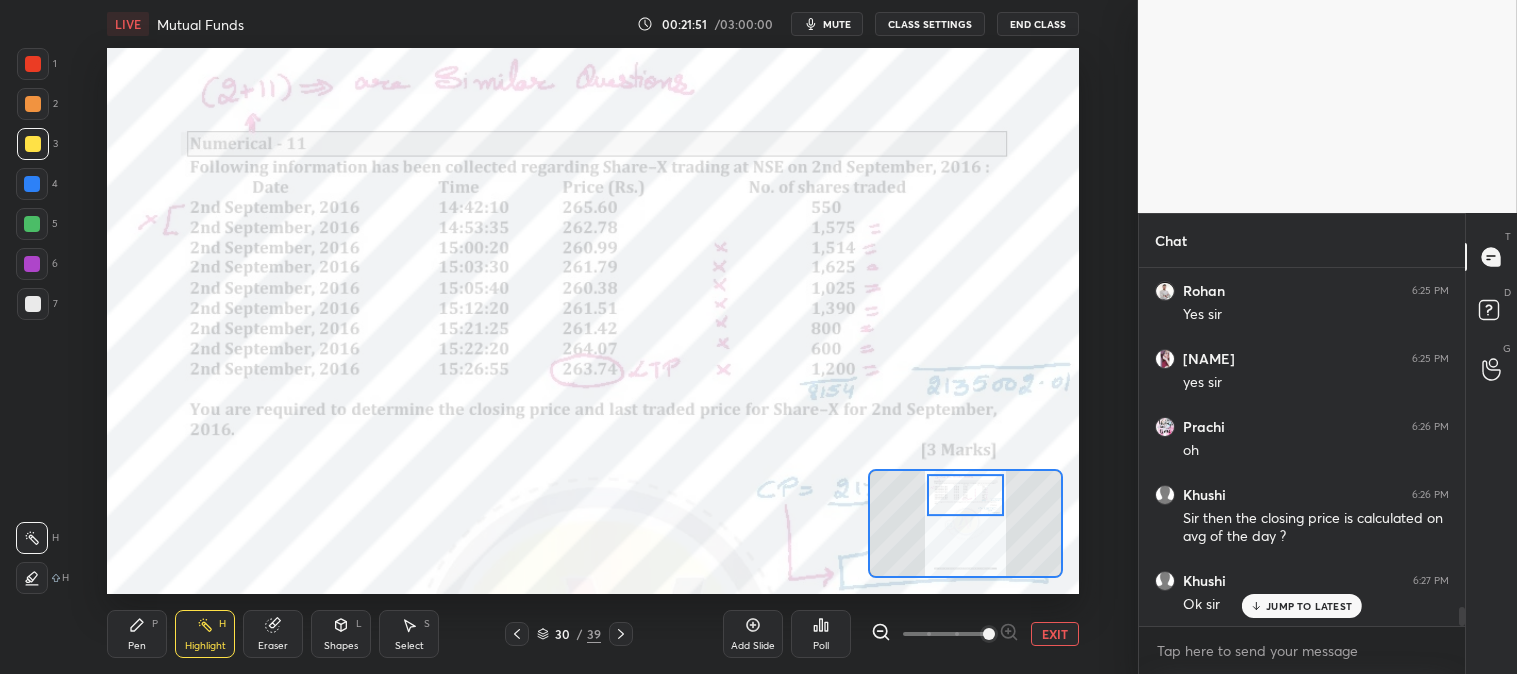 click at bounding box center [33, 64] 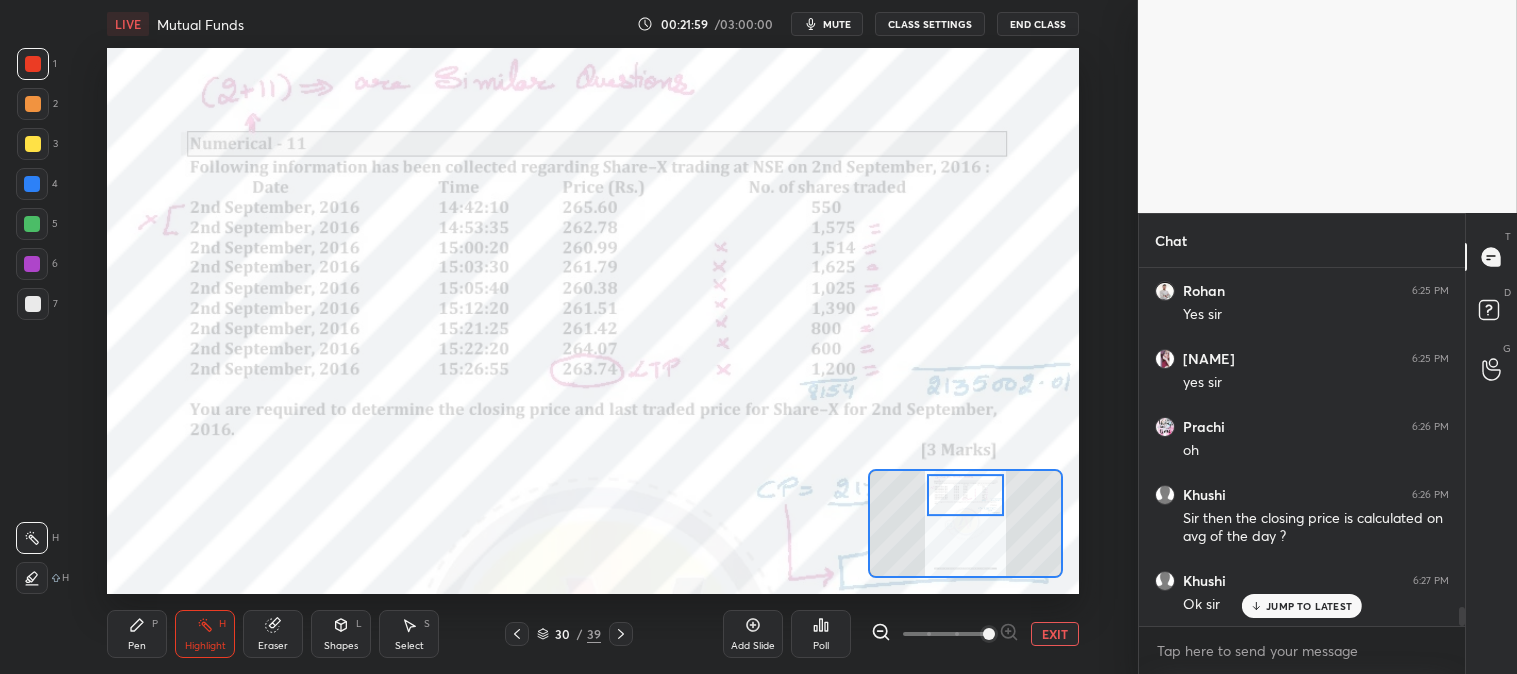 click 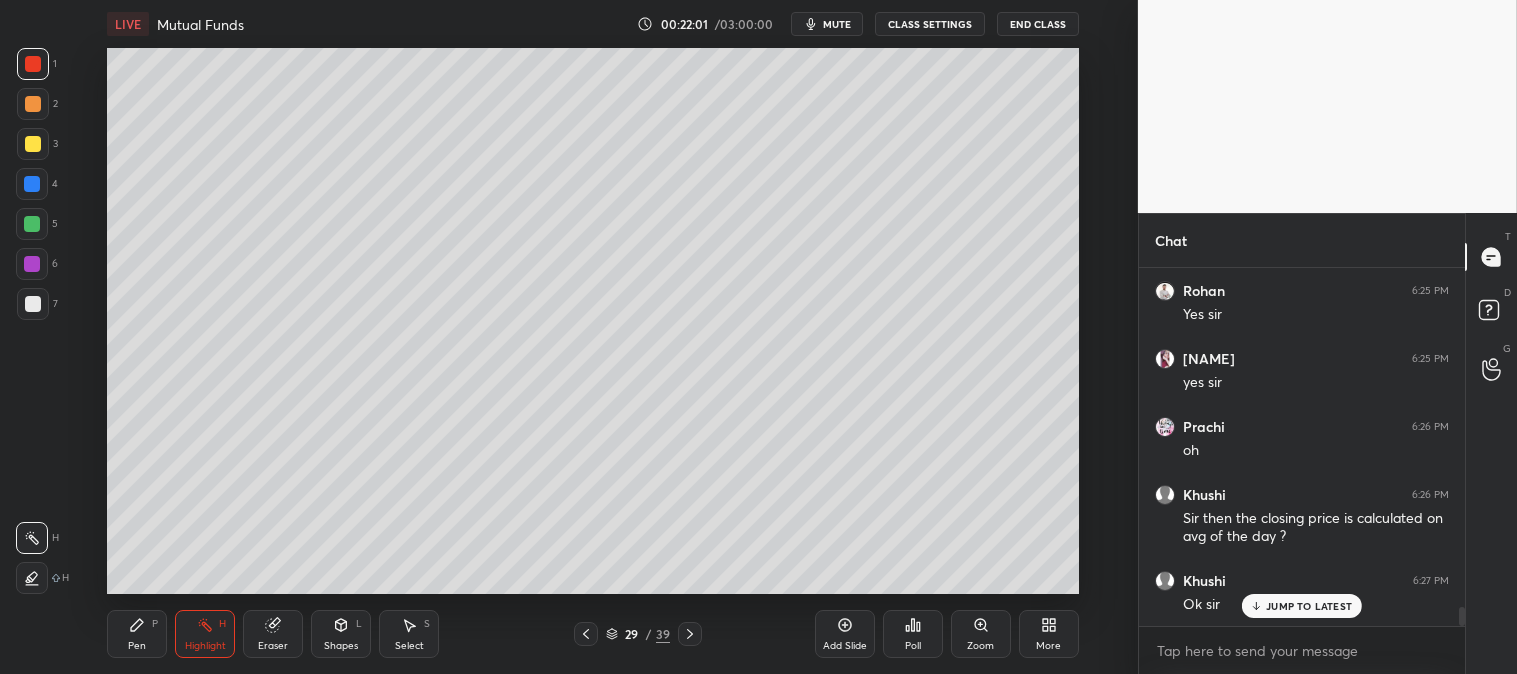 click 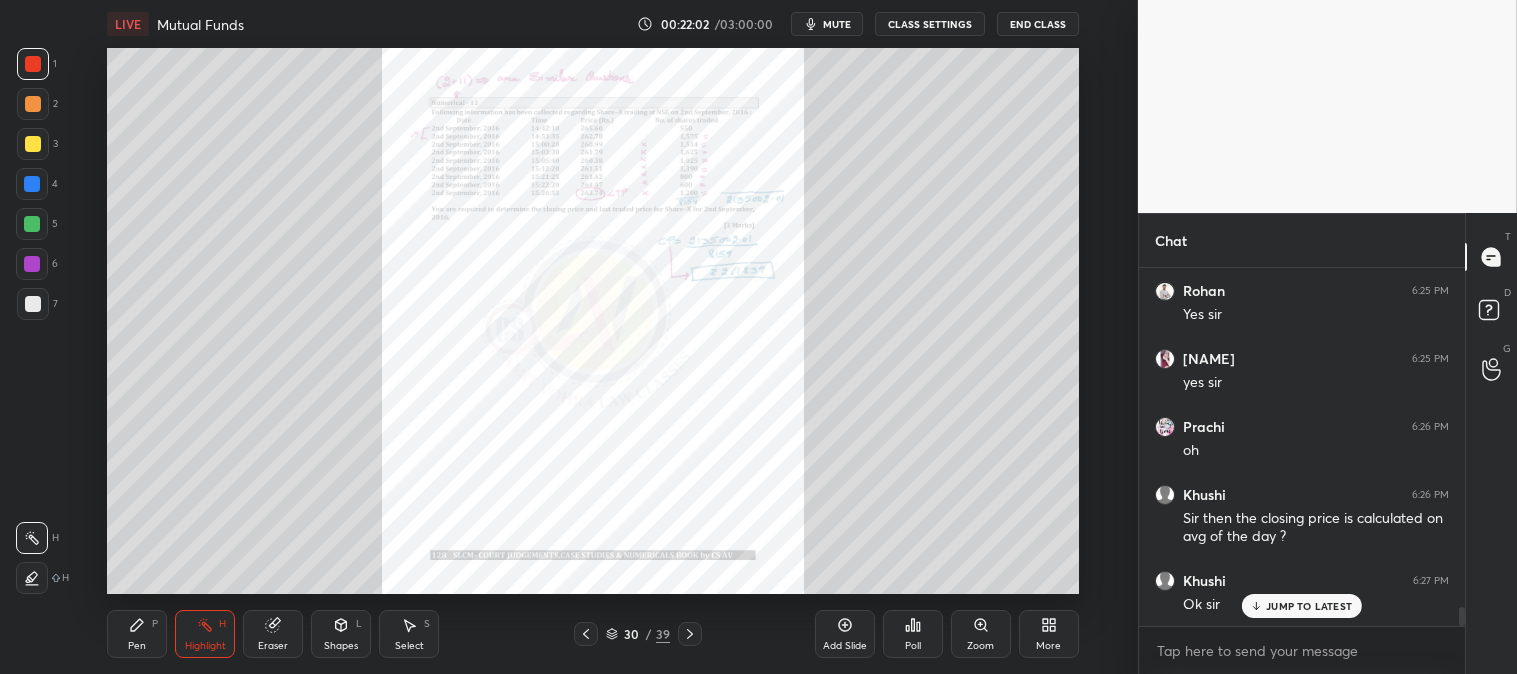 click on "Zoom" at bounding box center (981, 634) 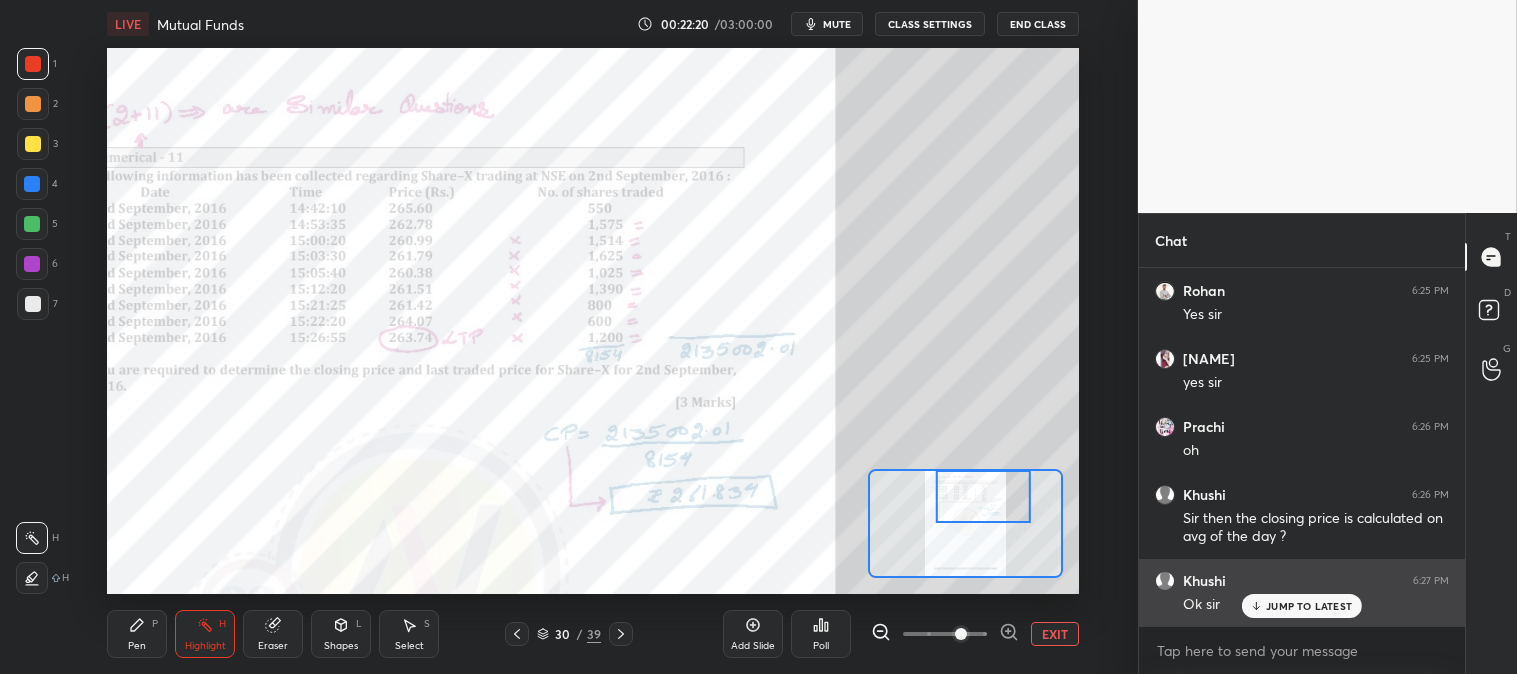 click on "JUMP TO LATEST" at bounding box center (1309, 606) 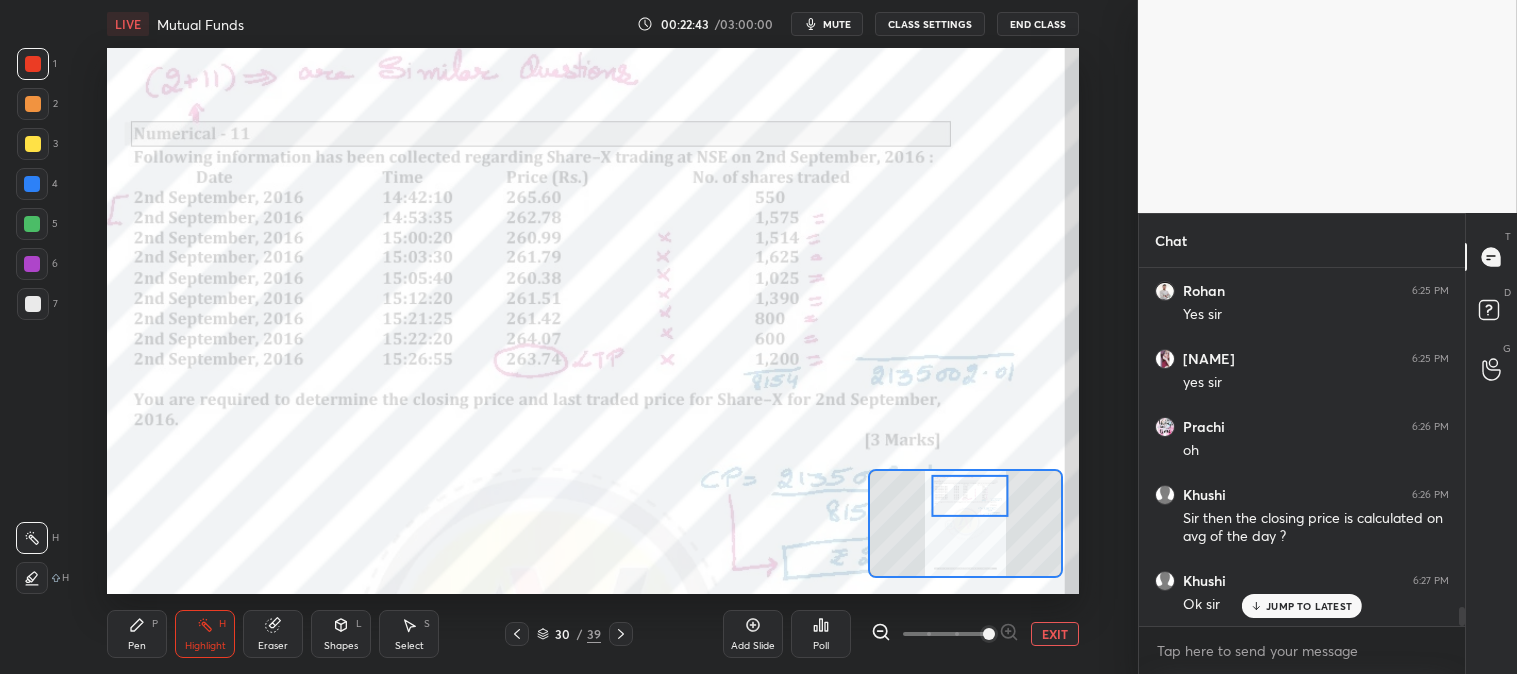 scroll, scrollTop: 6293, scrollLeft: 0, axis: vertical 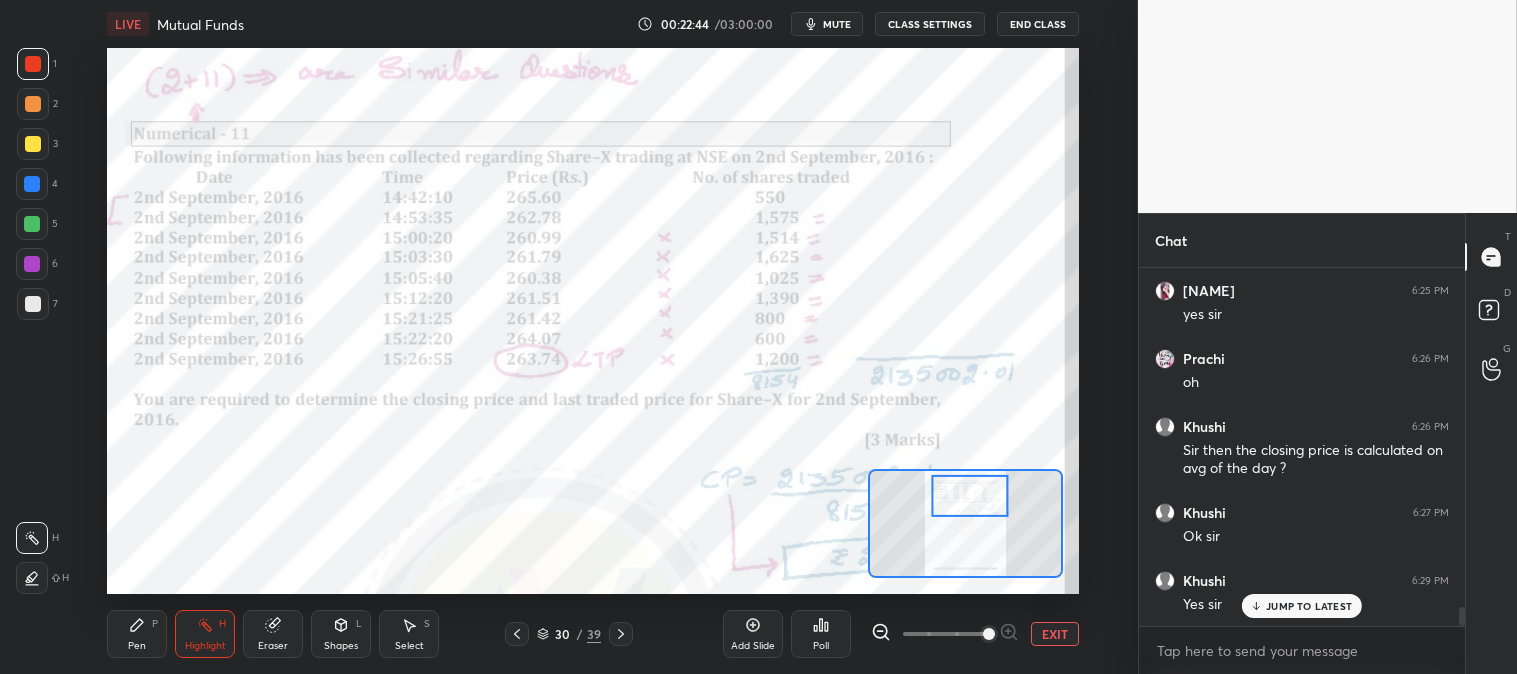 click on "EXIT" at bounding box center [1055, 634] 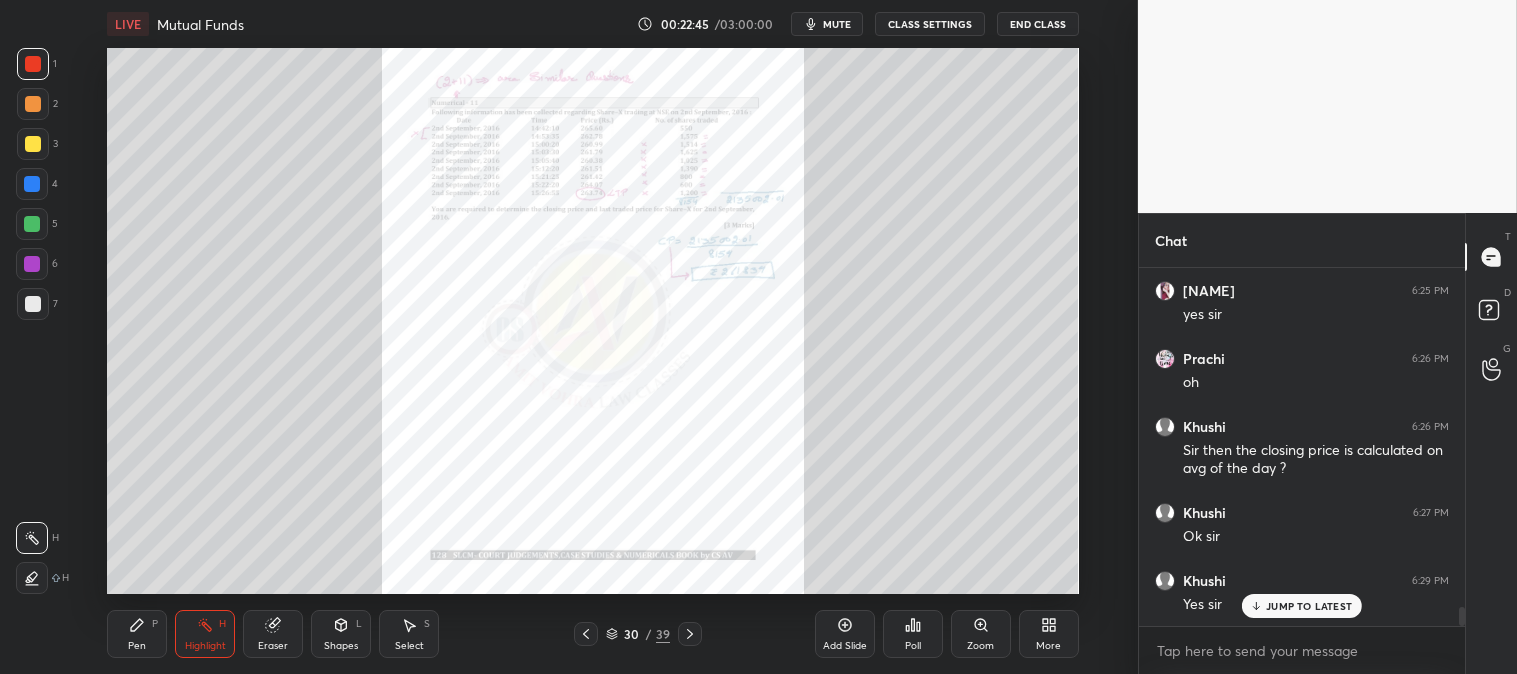 click on "More" at bounding box center (1049, 634) 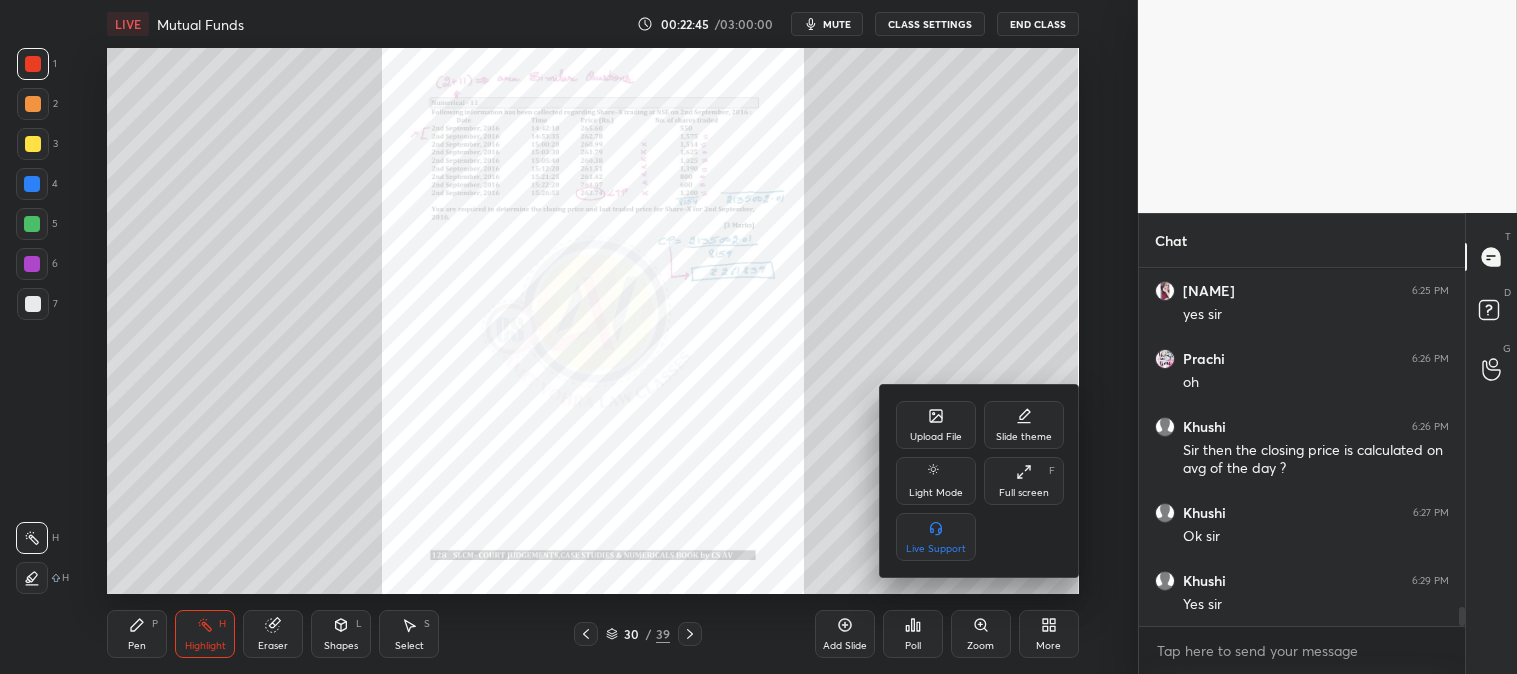 click on "Upload File" at bounding box center [936, 437] 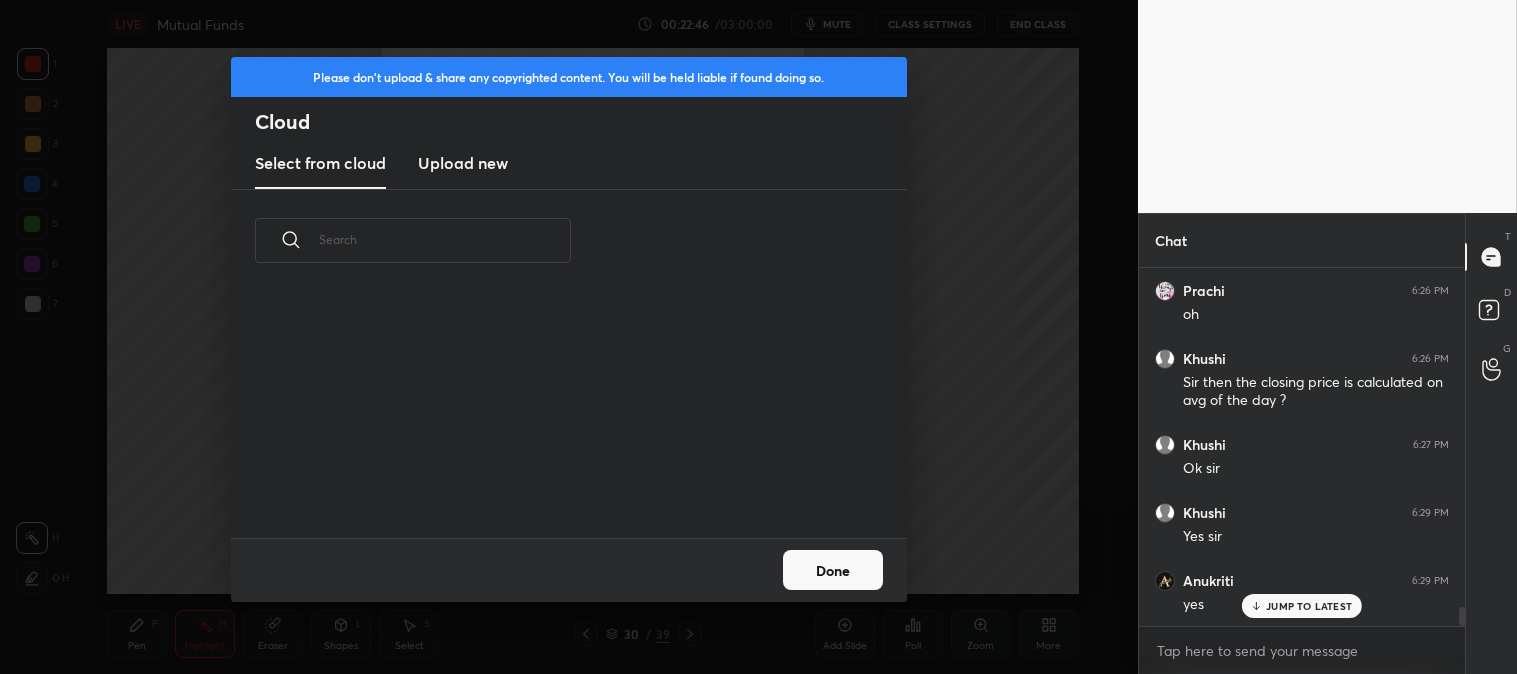 scroll, scrollTop: 6, scrollLeft: 11, axis: both 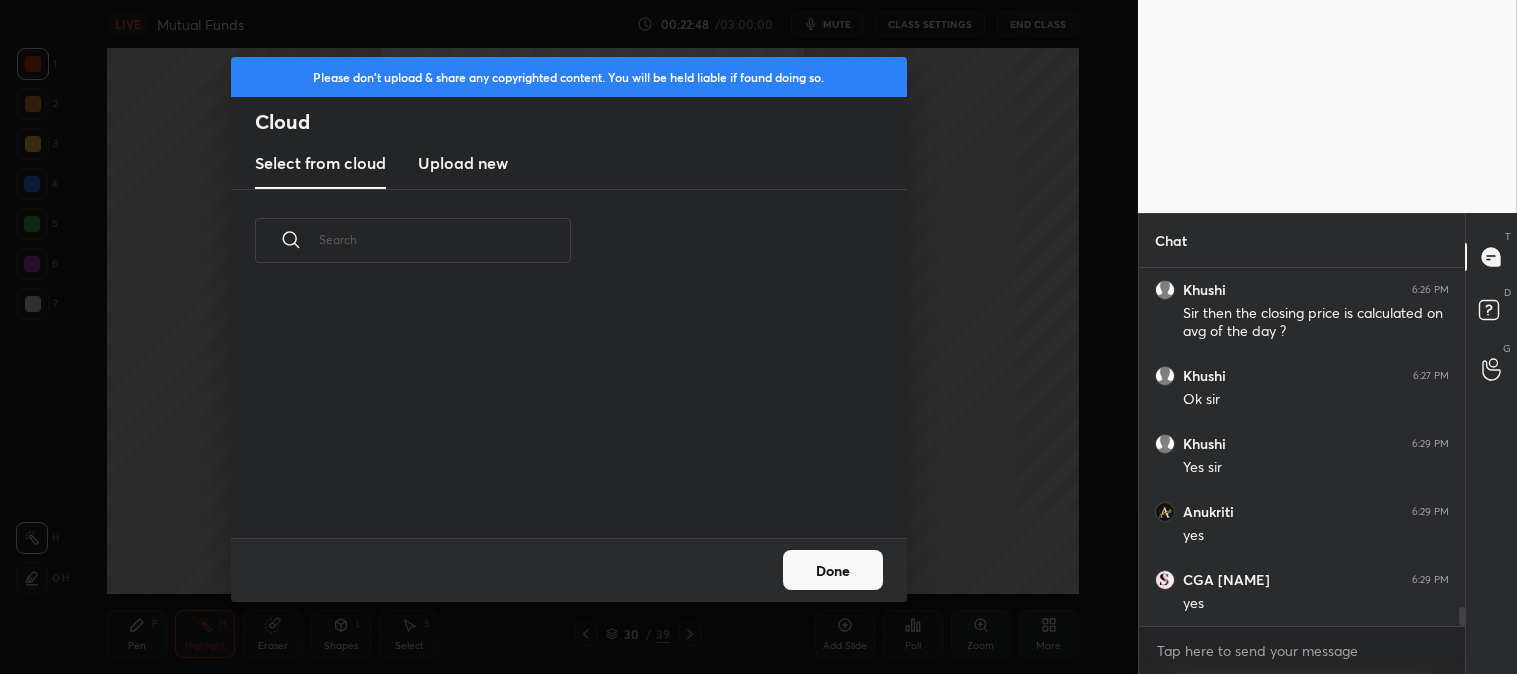 click on "Upload new" at bounding box center (463, 163) 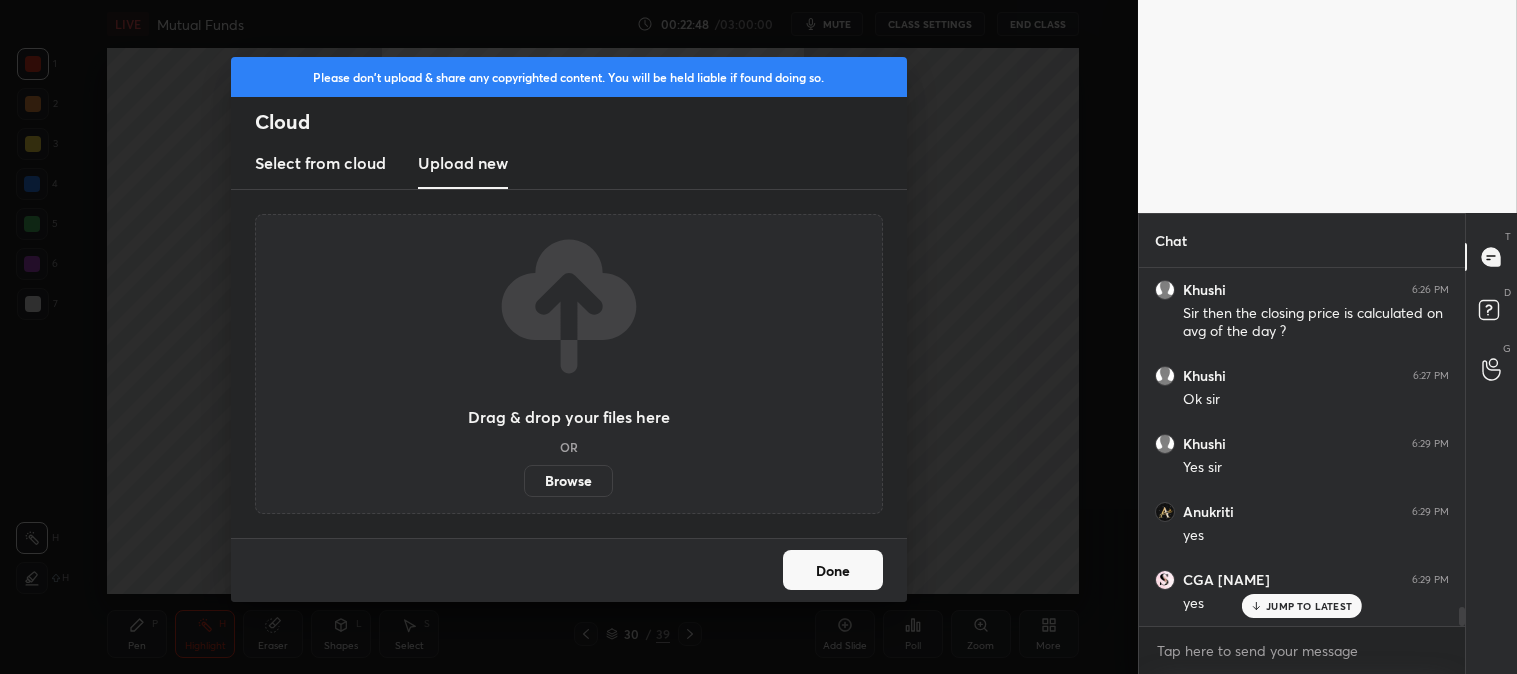 scroll, scrollTop: 6497, scrollLeft: 0, axis: vertical 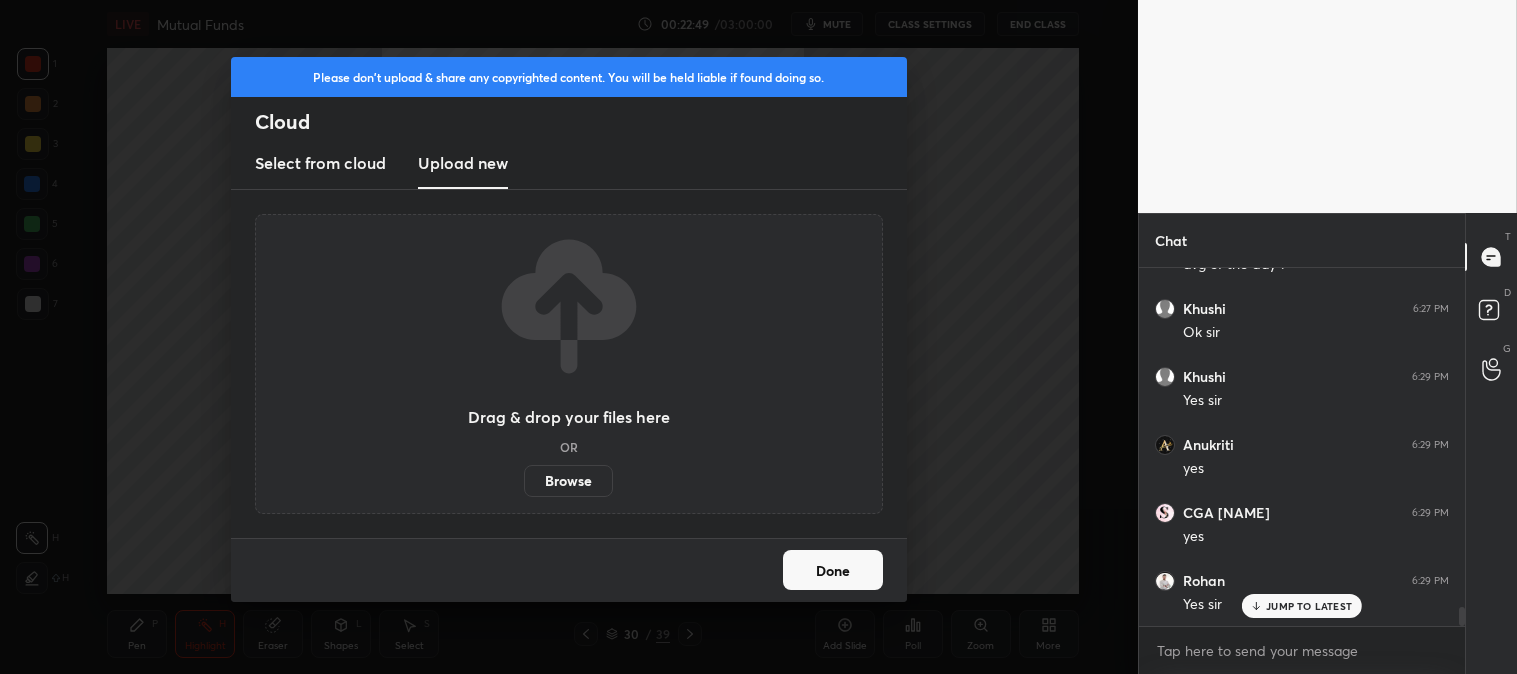 click on "Browse" at bounding box center [568, 481] 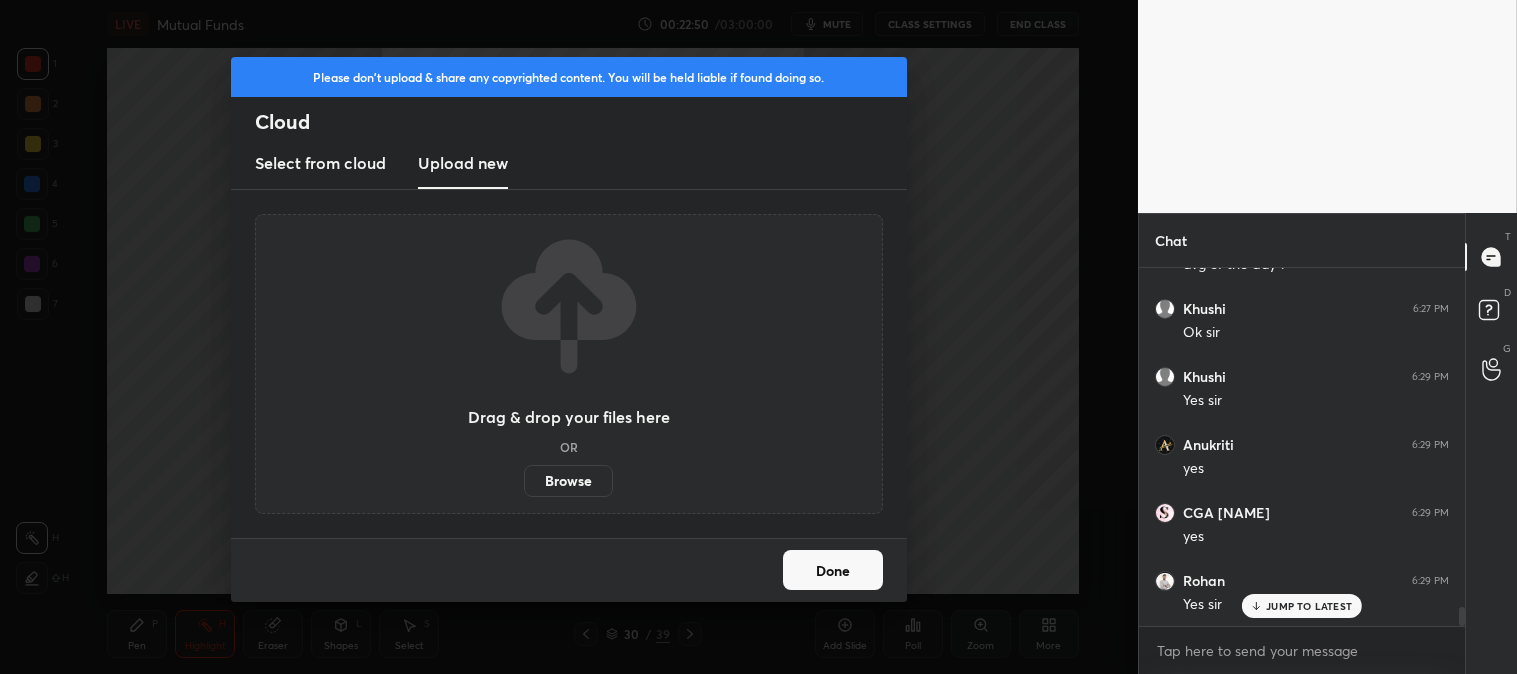 scroll, scrollTop: 6565, scrollLeft: 0, axis: vertical 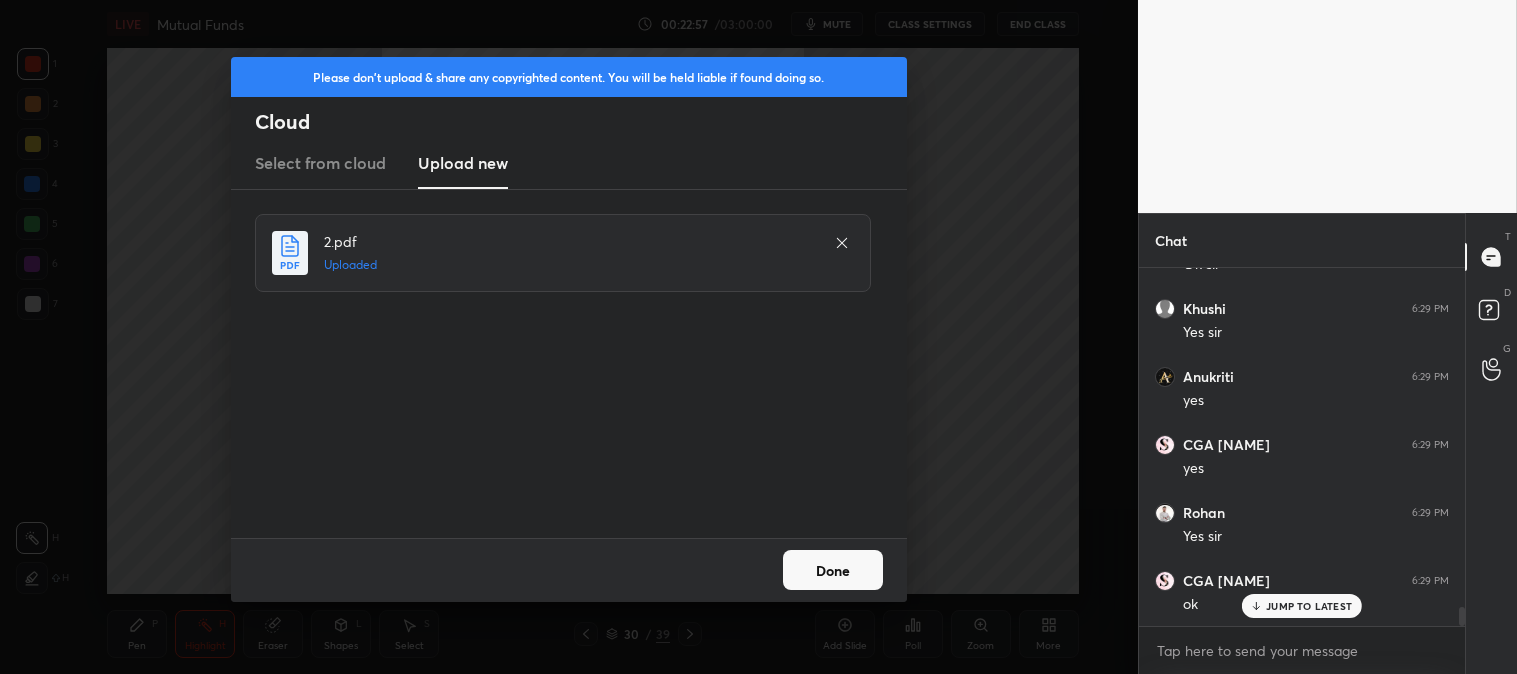 click on "Done" at bounding box center [833, 570] 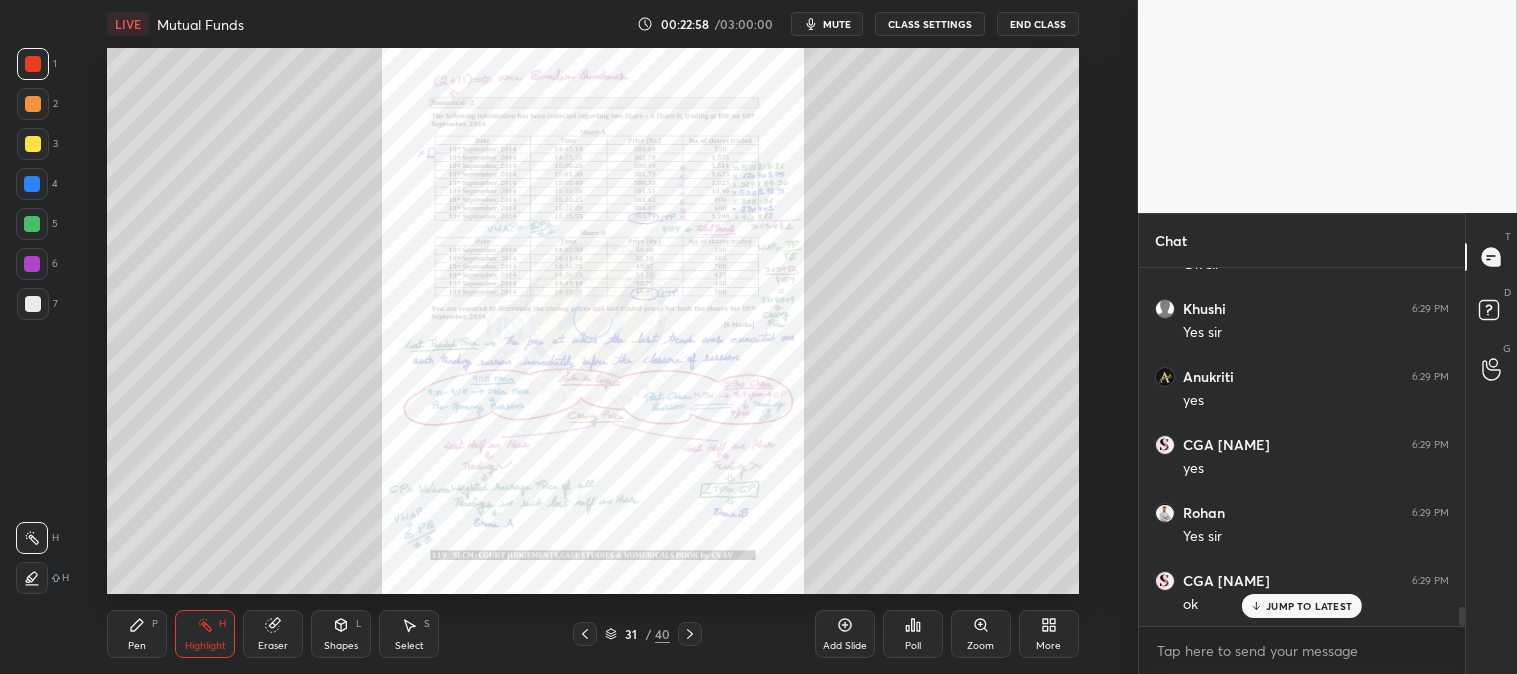 click at bounding box center (33, 64) 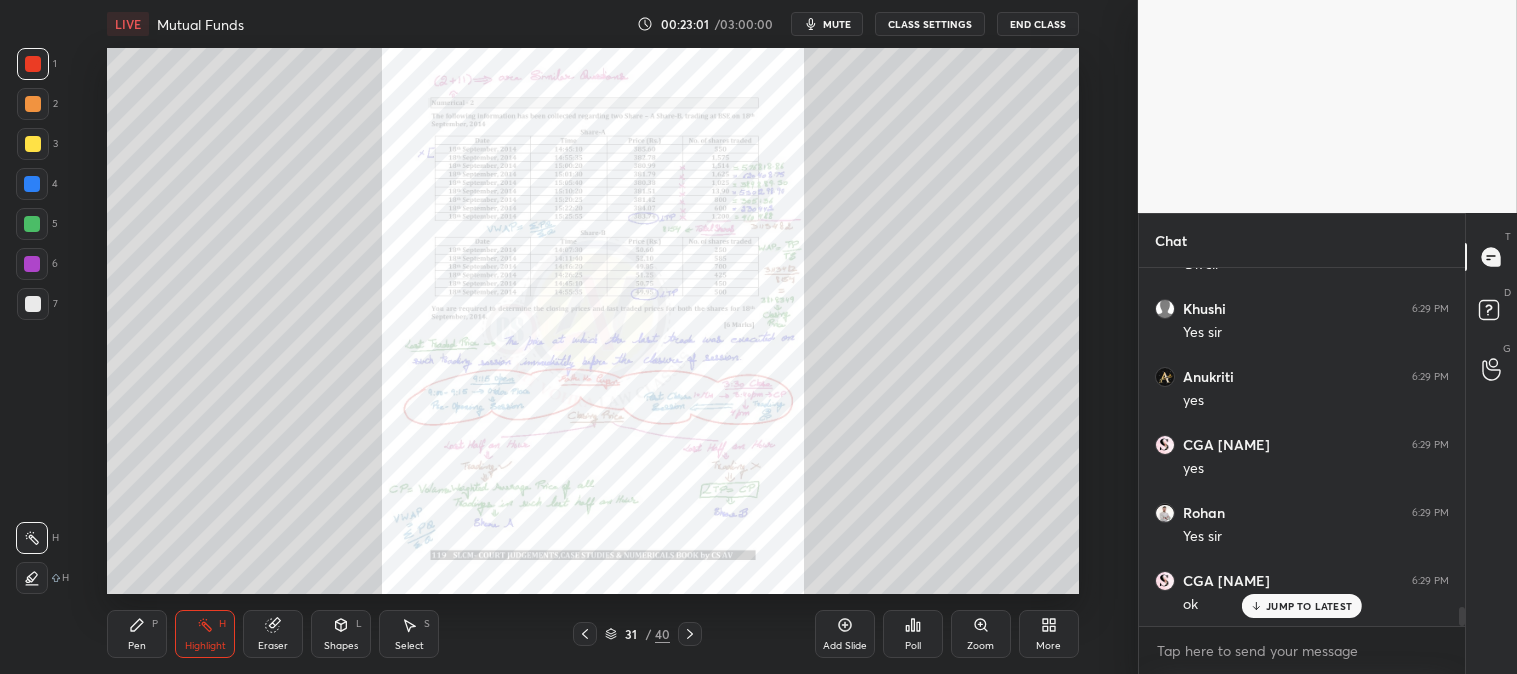 click 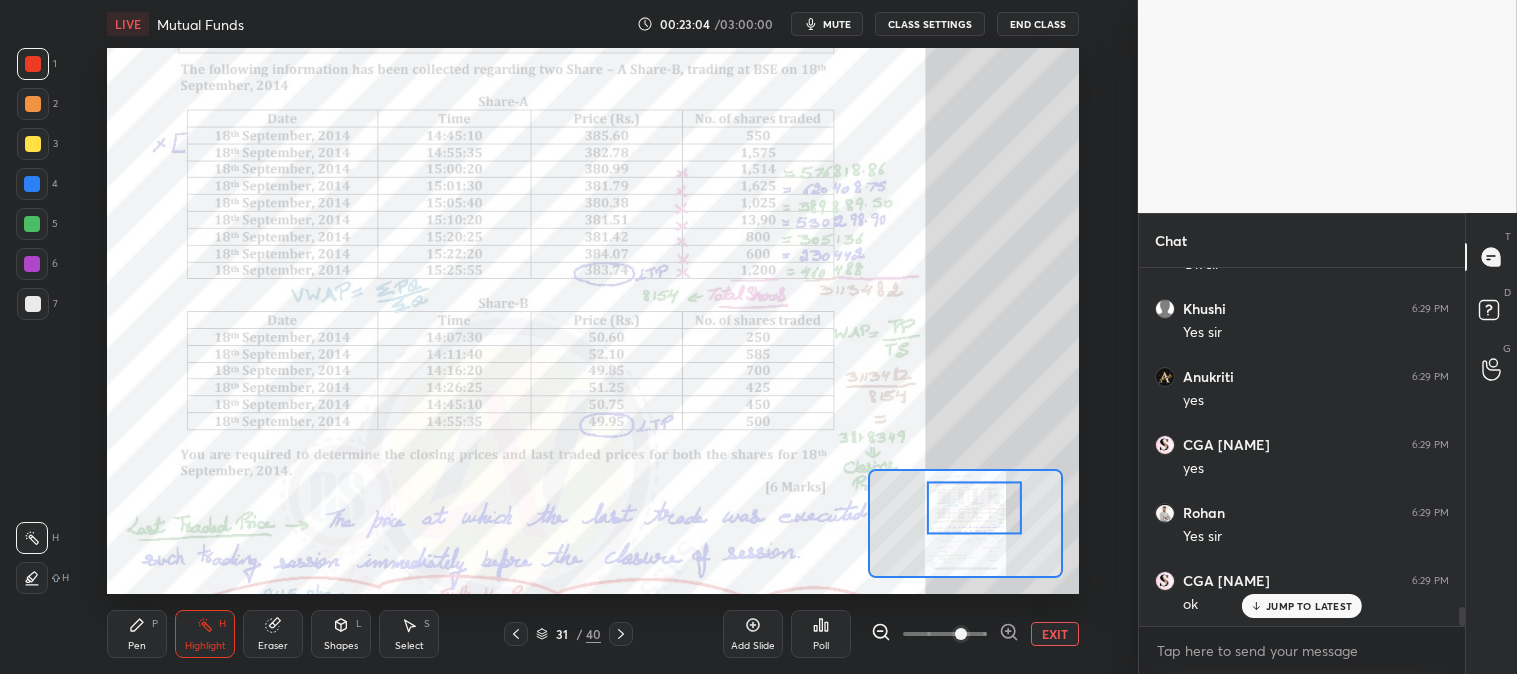 click on "Pen P Highlight H Eraser Shapes L Select S" at bounding box center (261, 634) 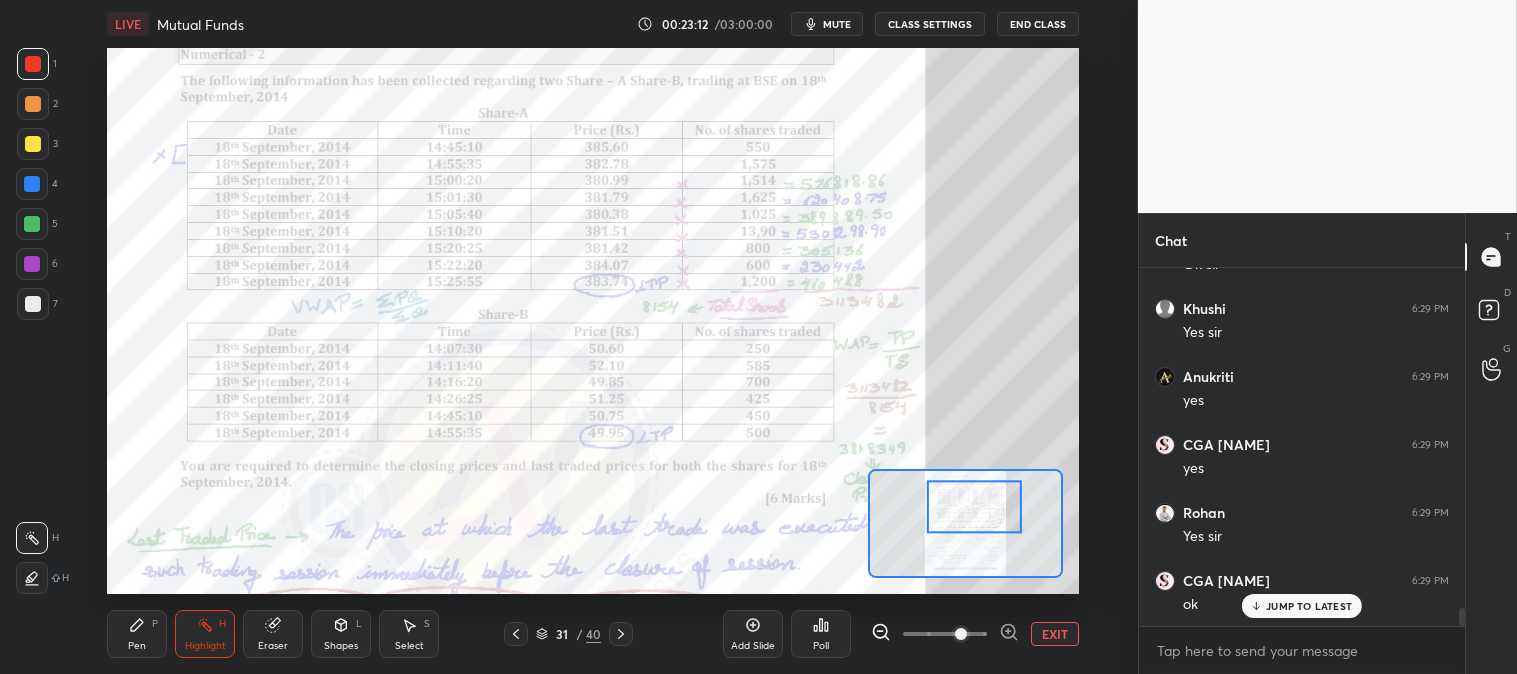 scroll, scrollTop: 6637, scrollLeft: 0, axis: vertical 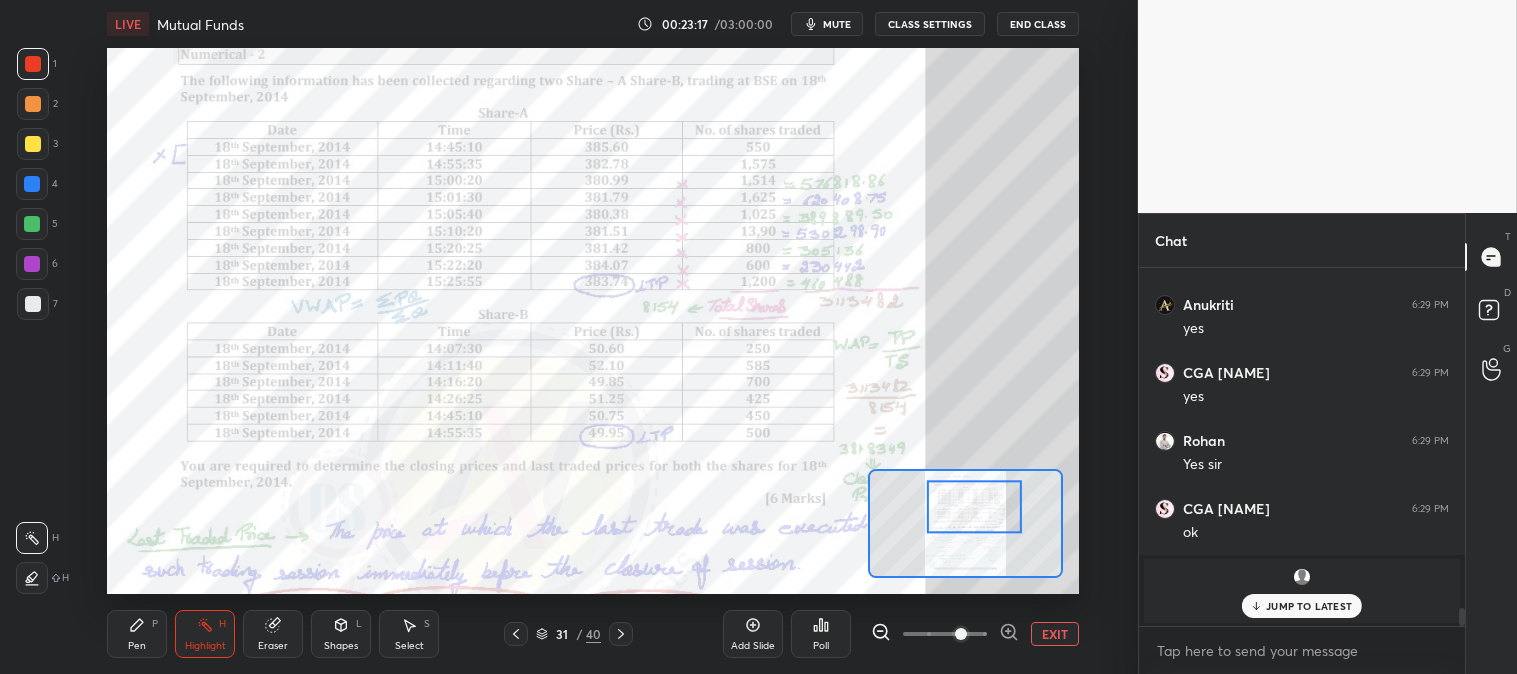 click at bounding box center (1302, 577) 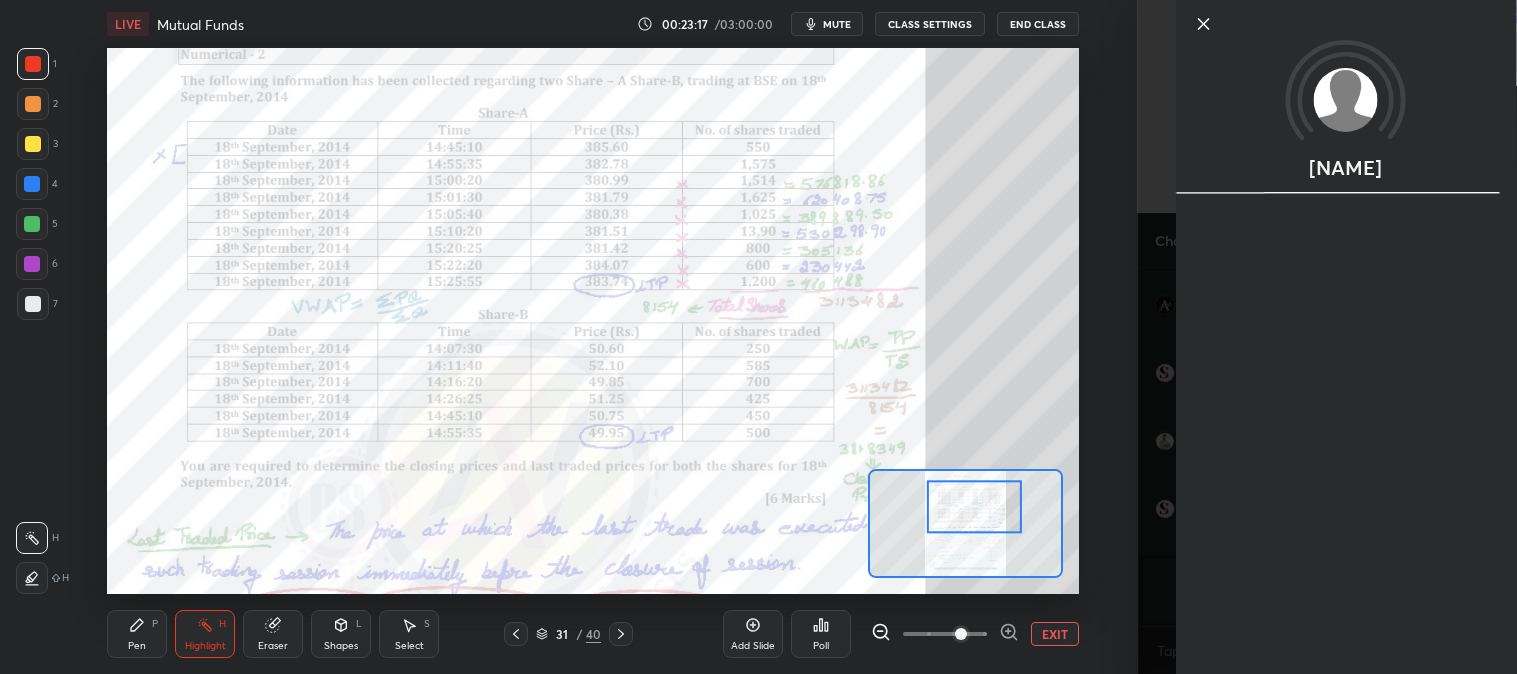 click on "[NAME]" at bounding box center (1345, 337) 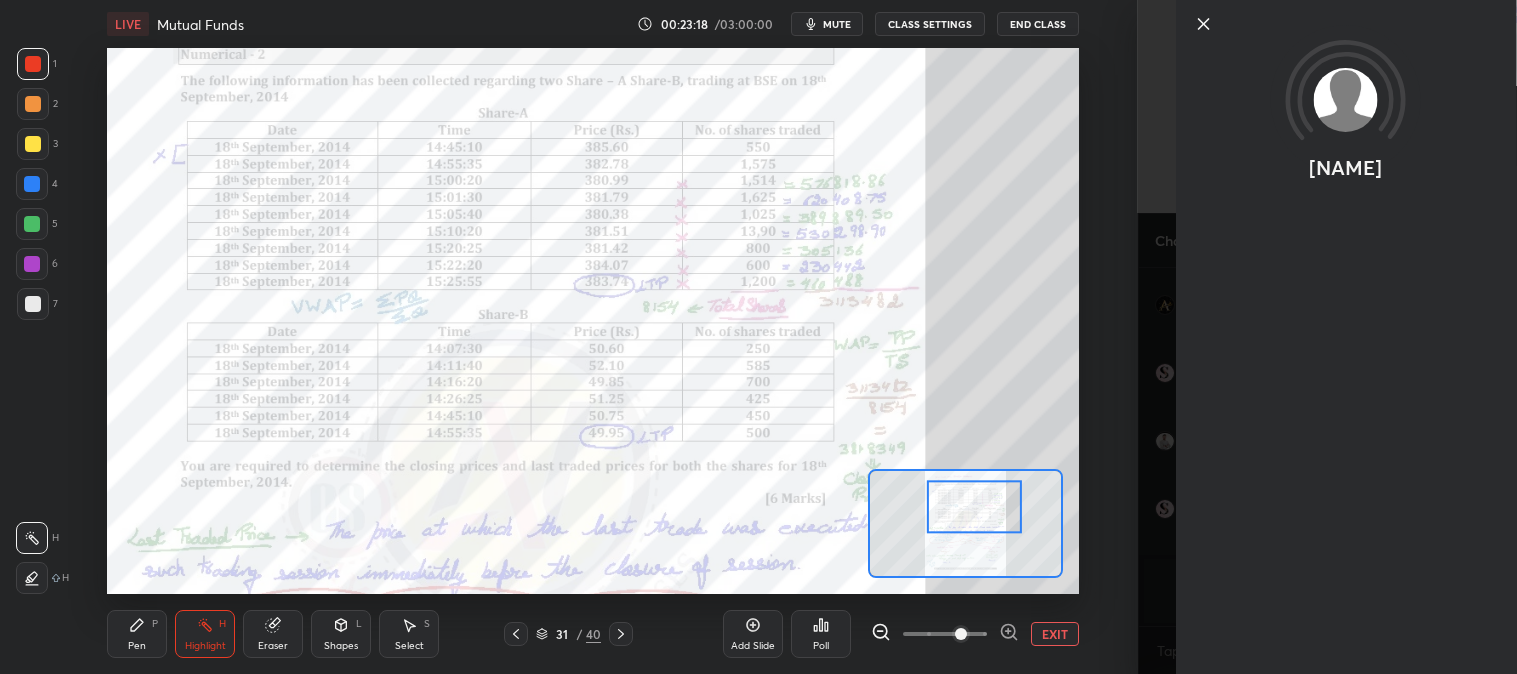 click 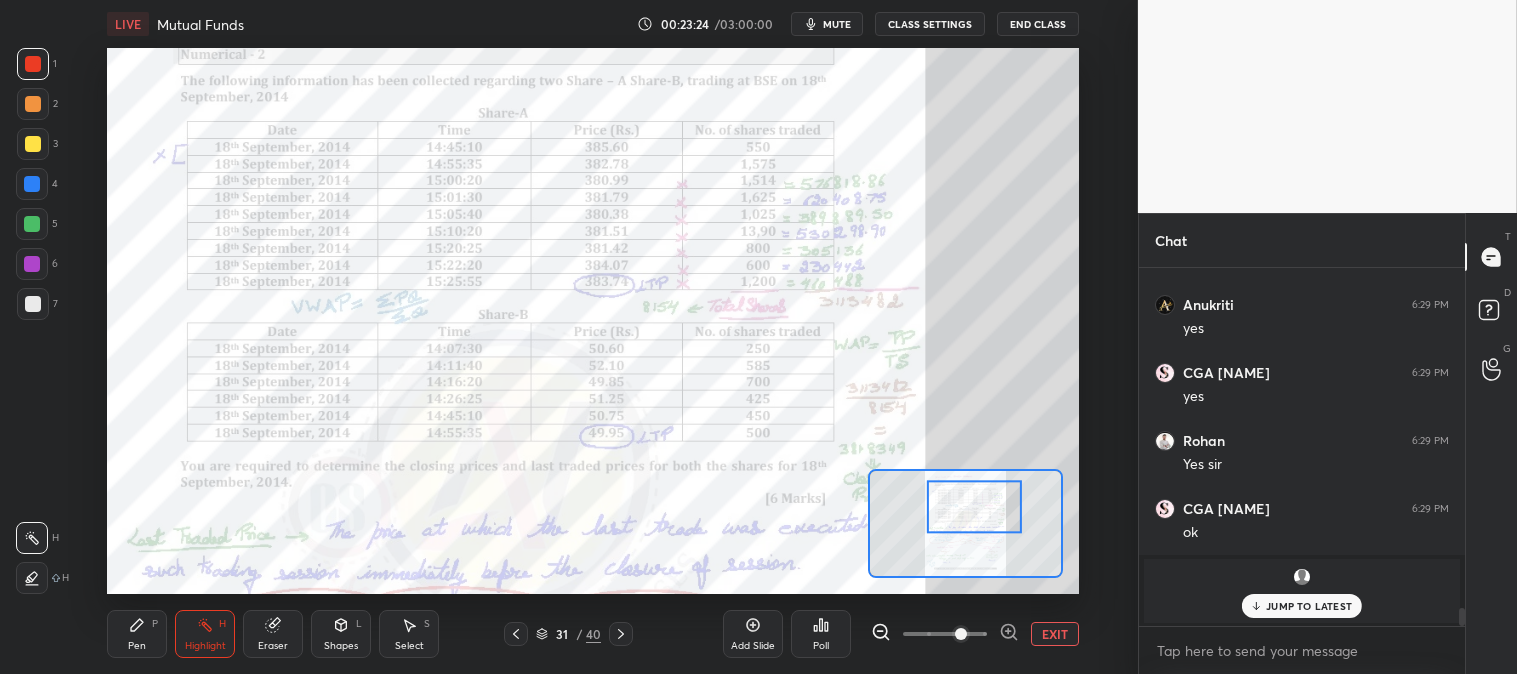 click on "JUMP TO LATEST" at bounding box center [1302, 606] 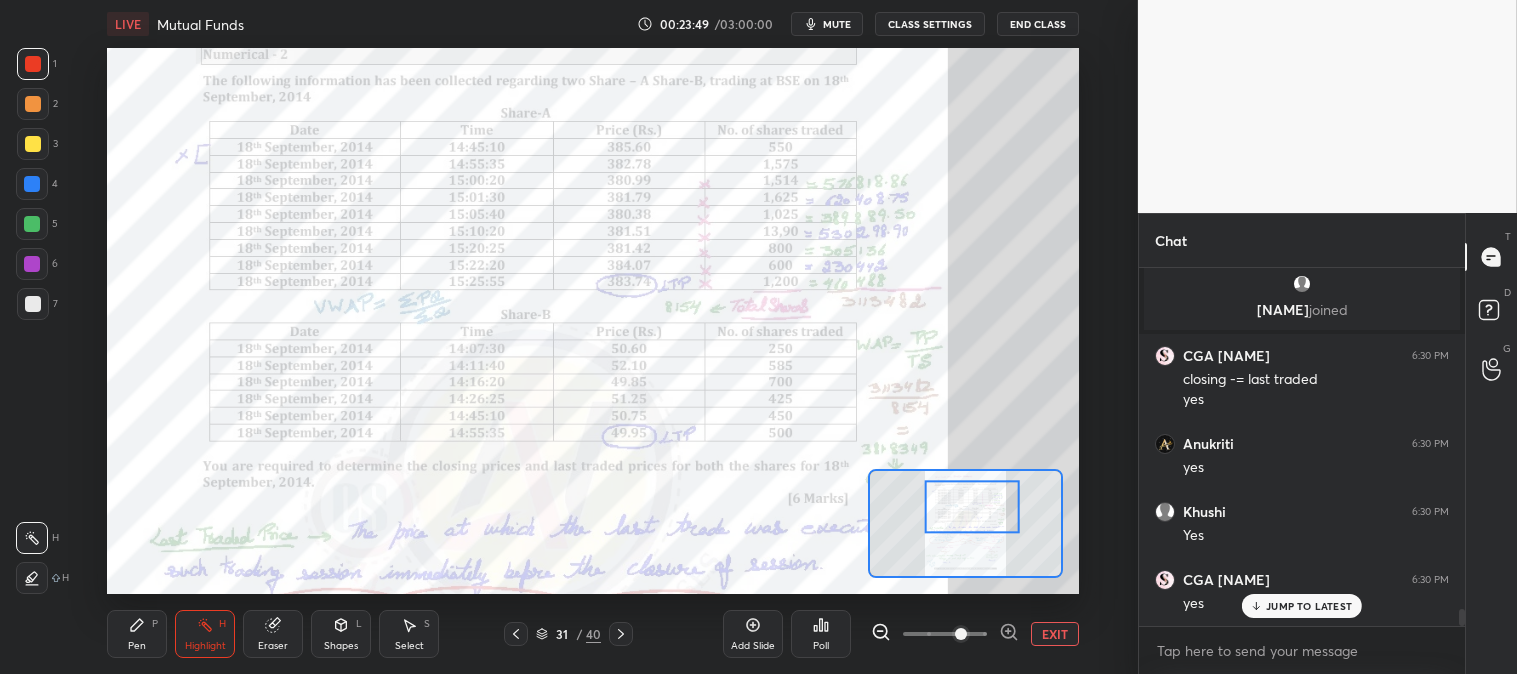 scroll, scrollTop: 6997, scrollLeft: 0, axis: vertical 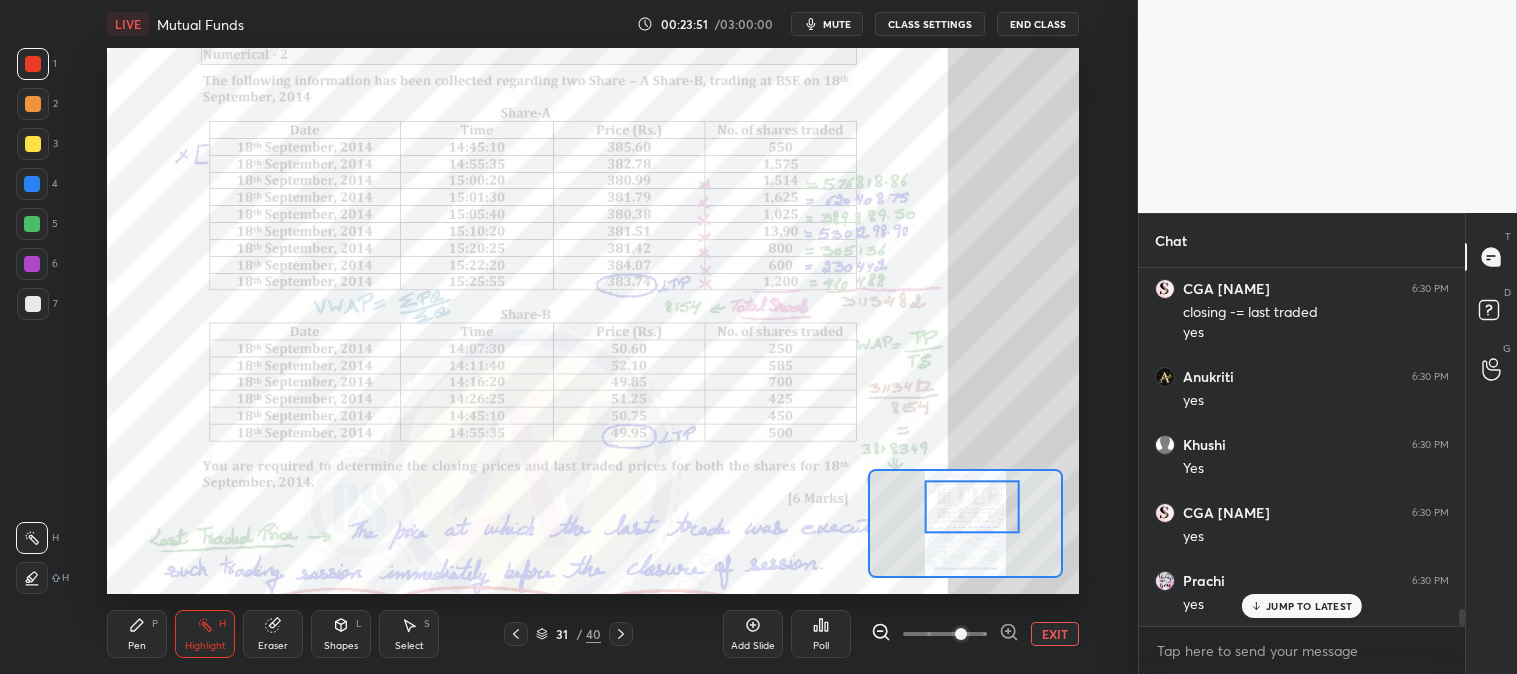 click 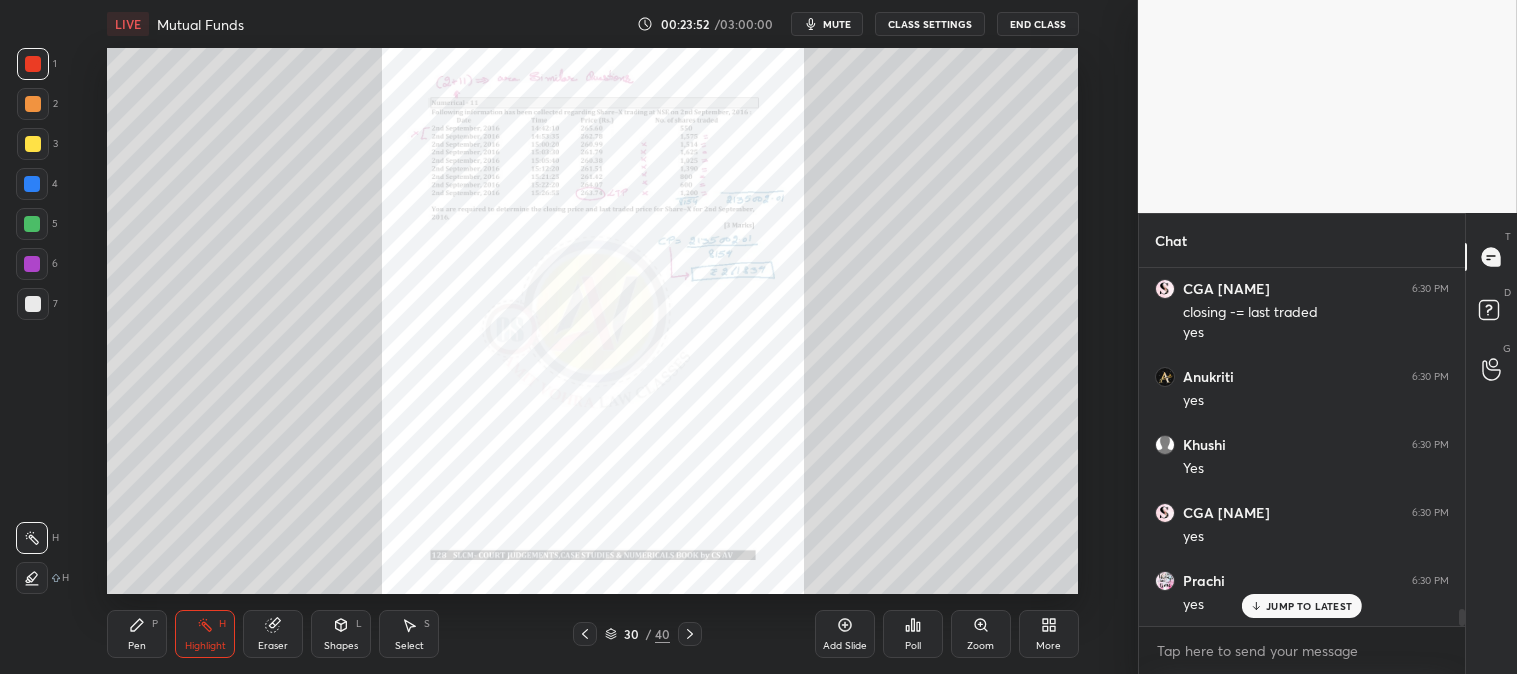 click on "Zoom" at bounding box center [981, 634] 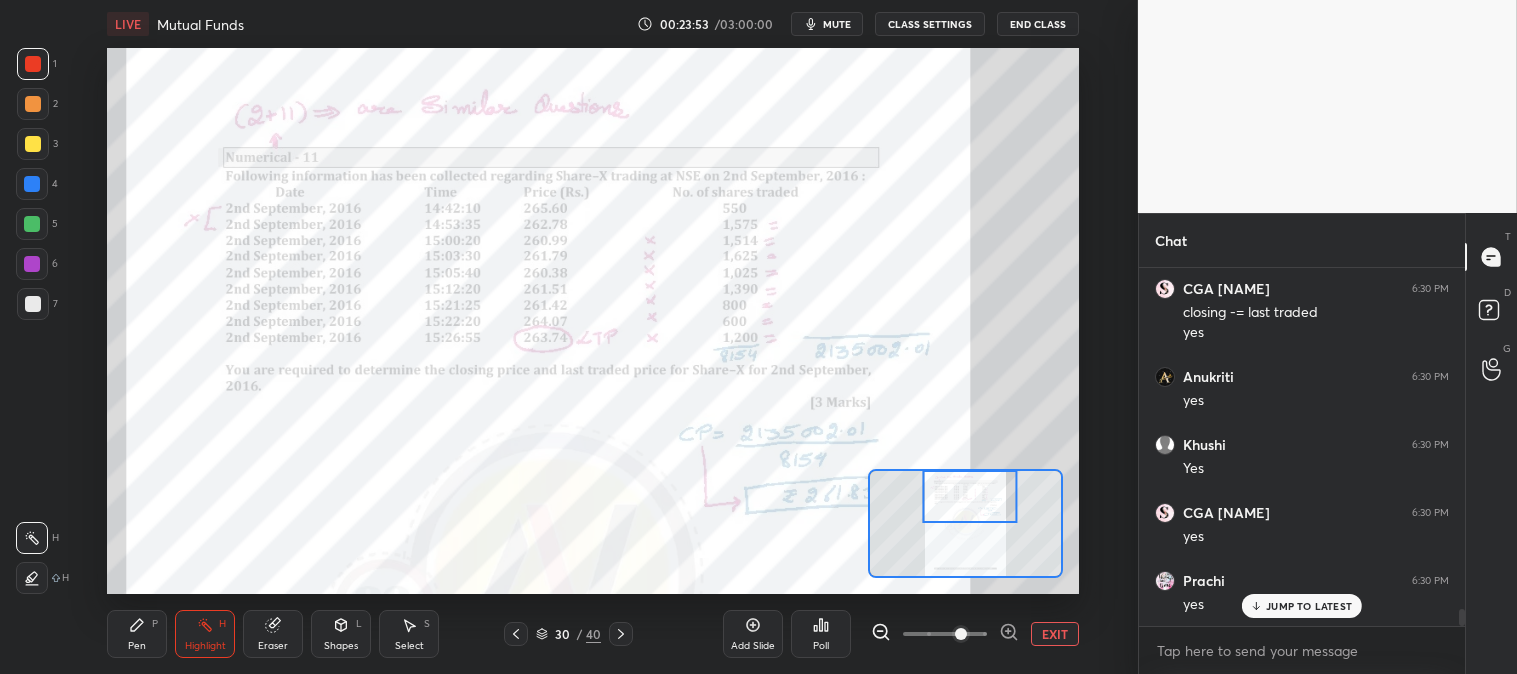 scroll, scrollTop: 7065, scrollLeft: 0, axis: vertical 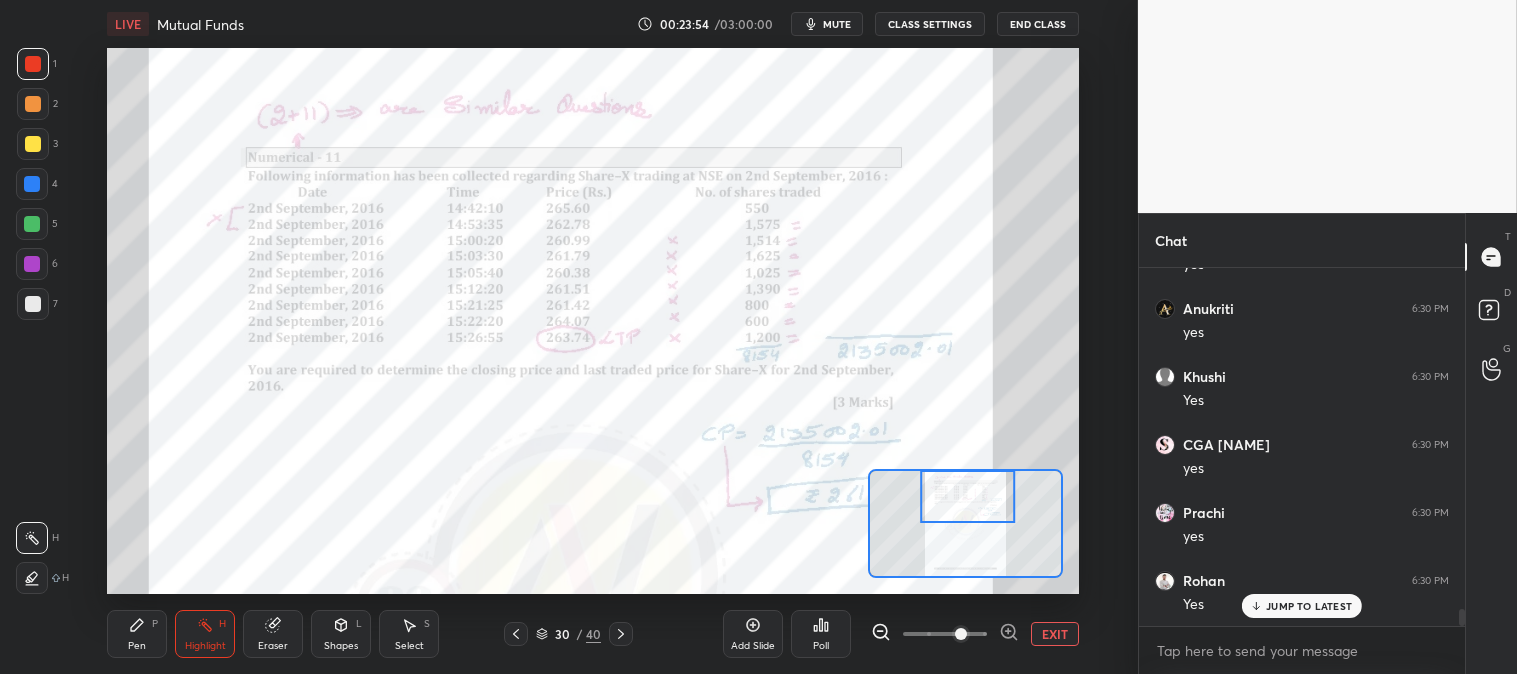 click on "Pen P" at bounding box center (137, 634) 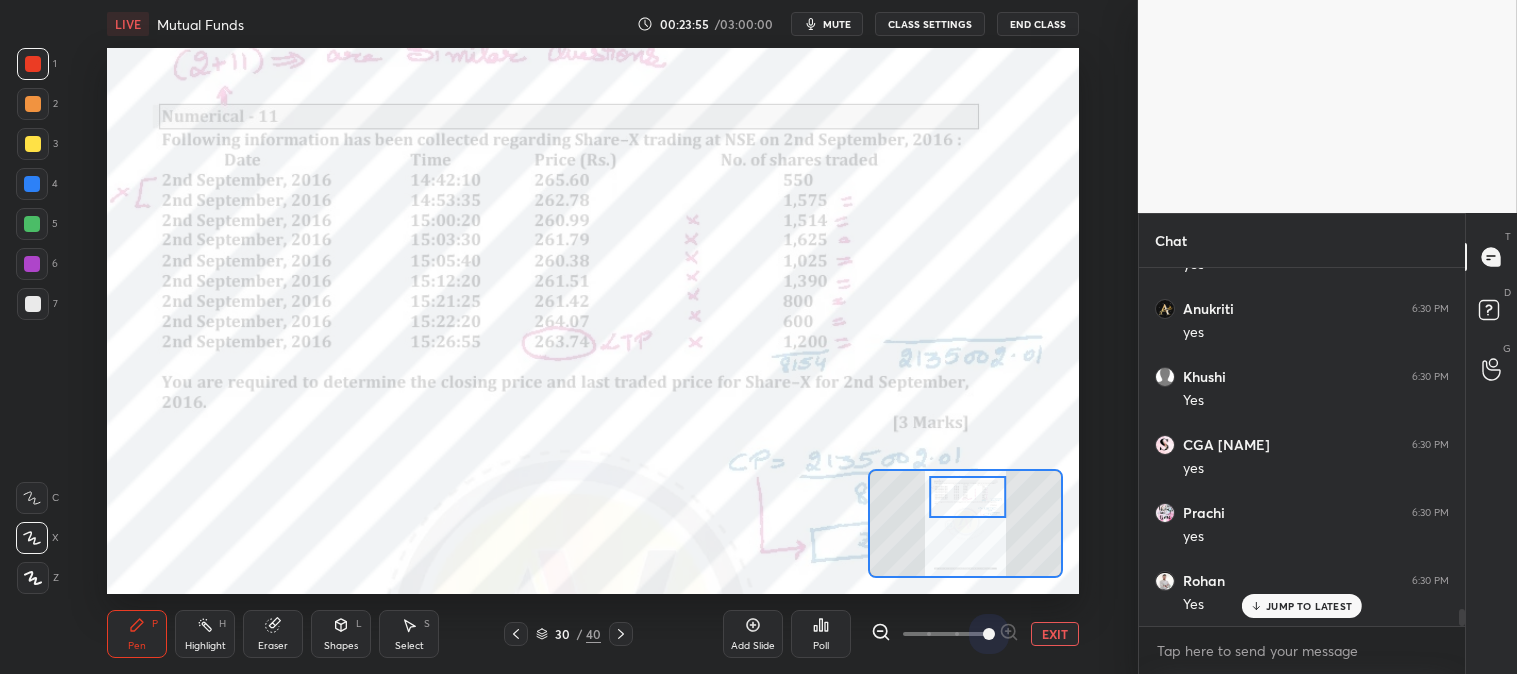 click at bounding box center (989, 634) 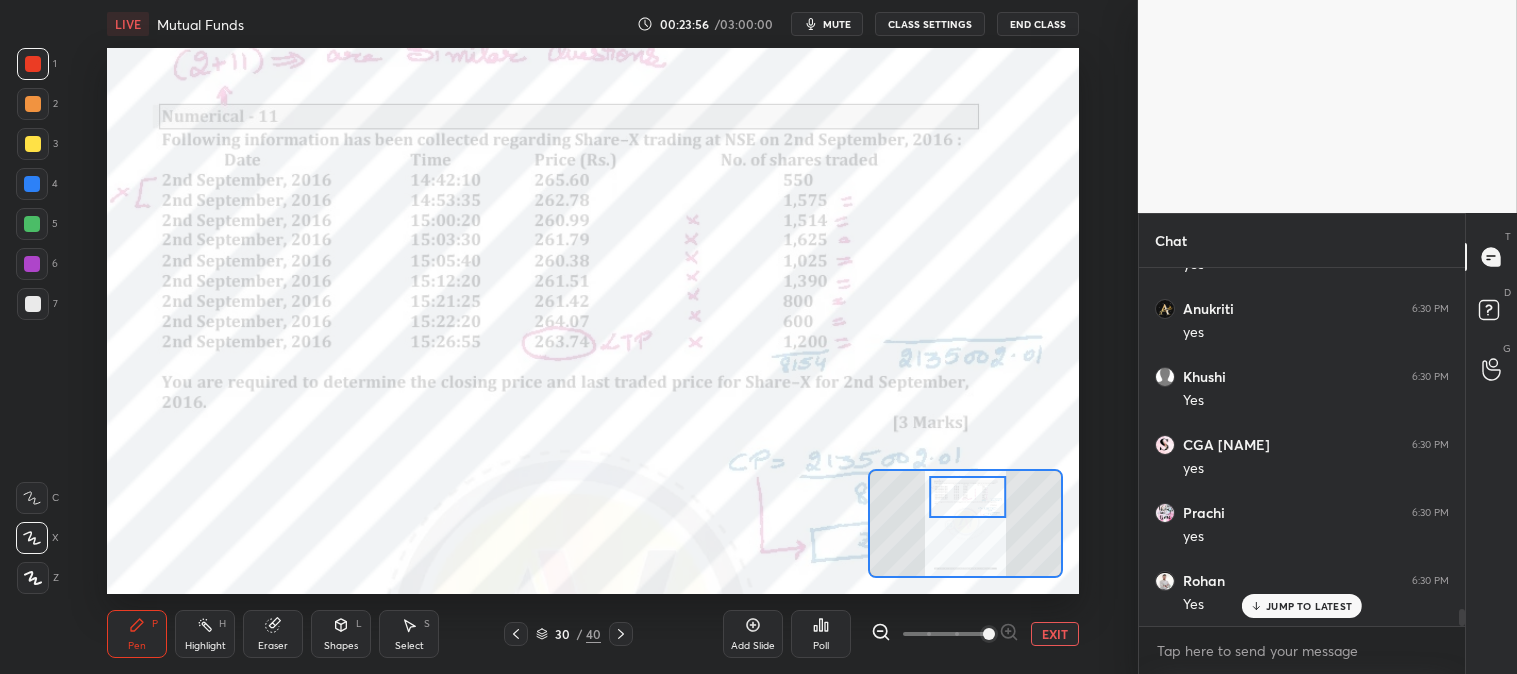 click at bounding box center [32, 184] 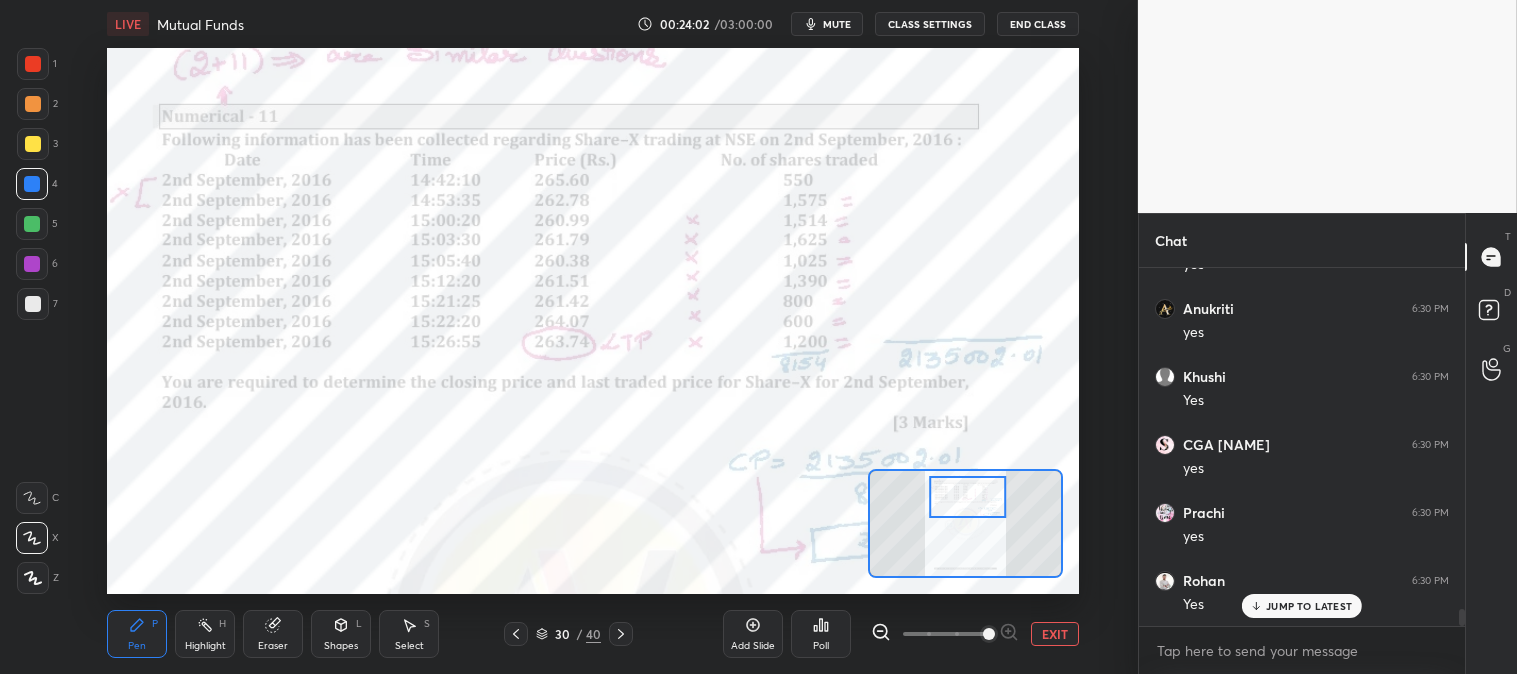 click 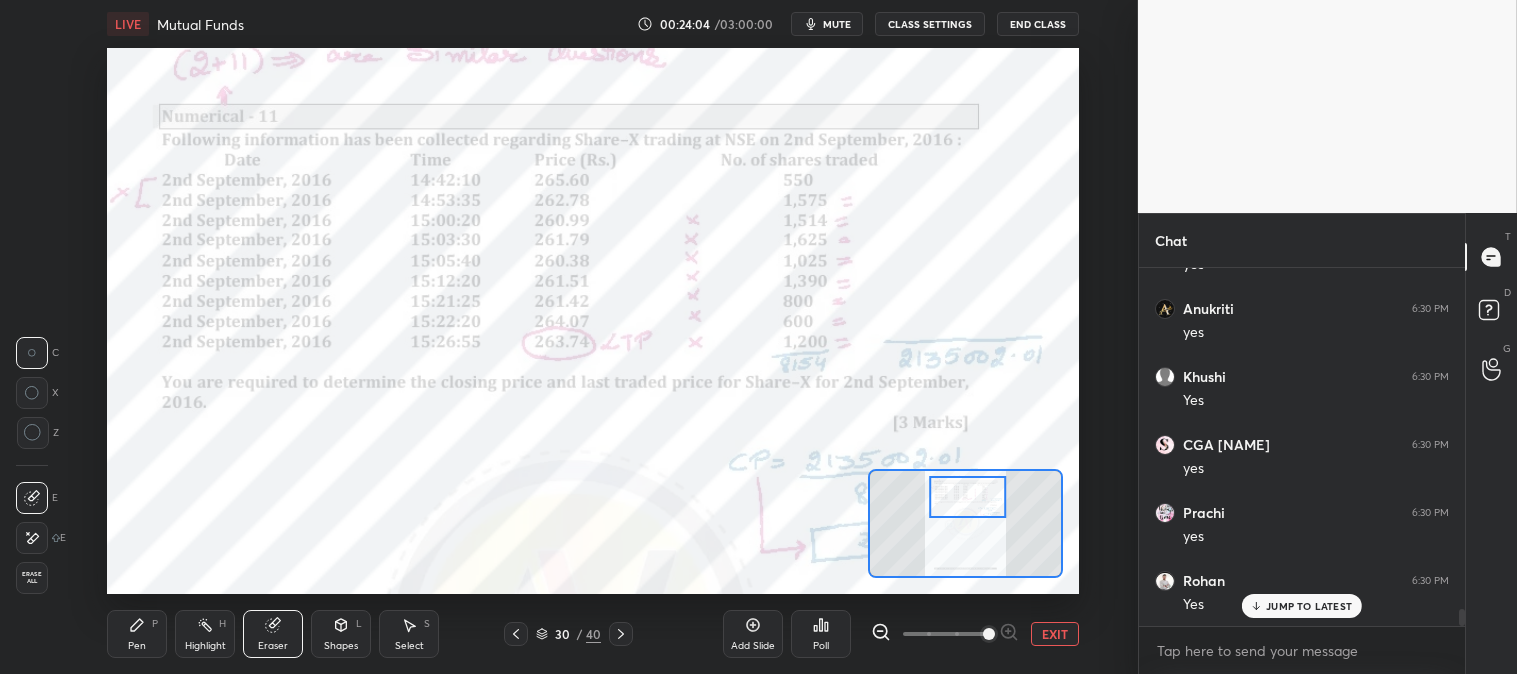 click on "Pen P" at bounding box center (137, 634) 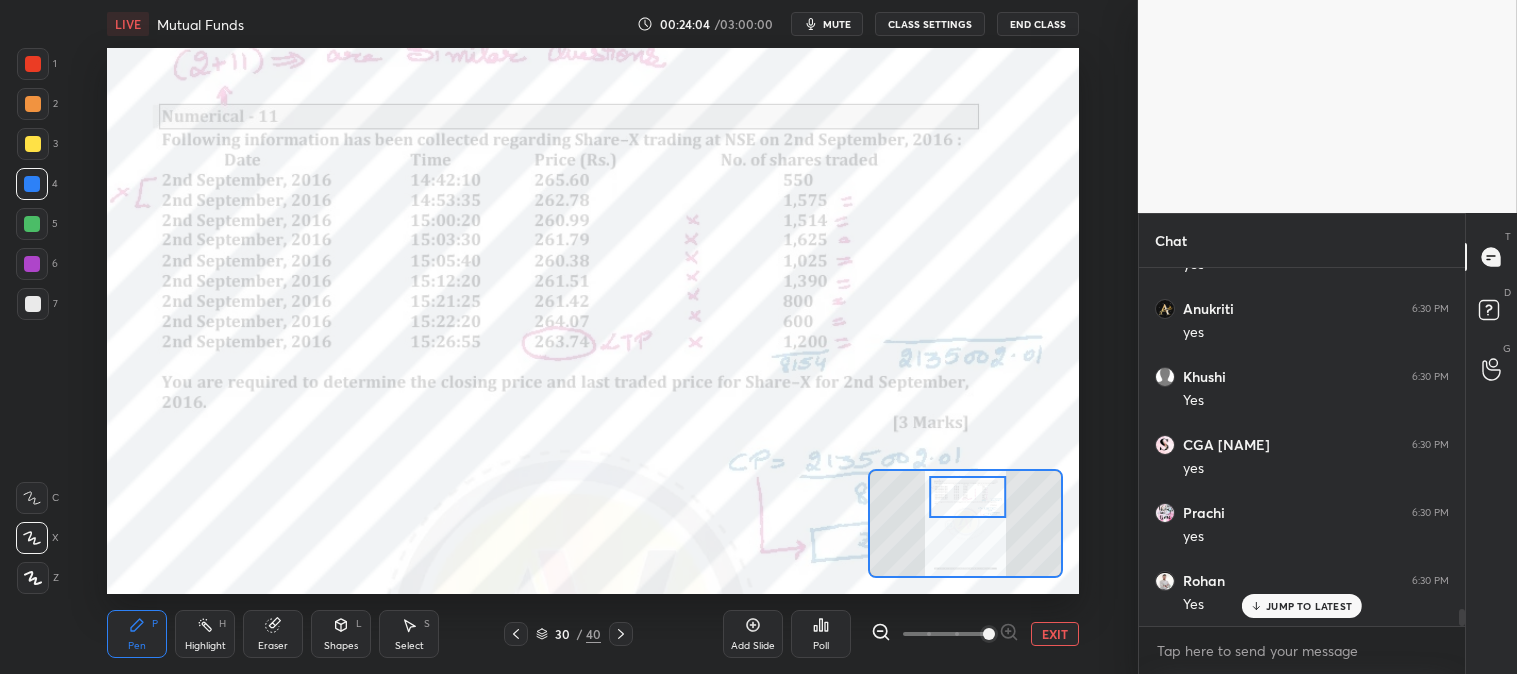 click on "Pen P" at bounding box center (137, 634) 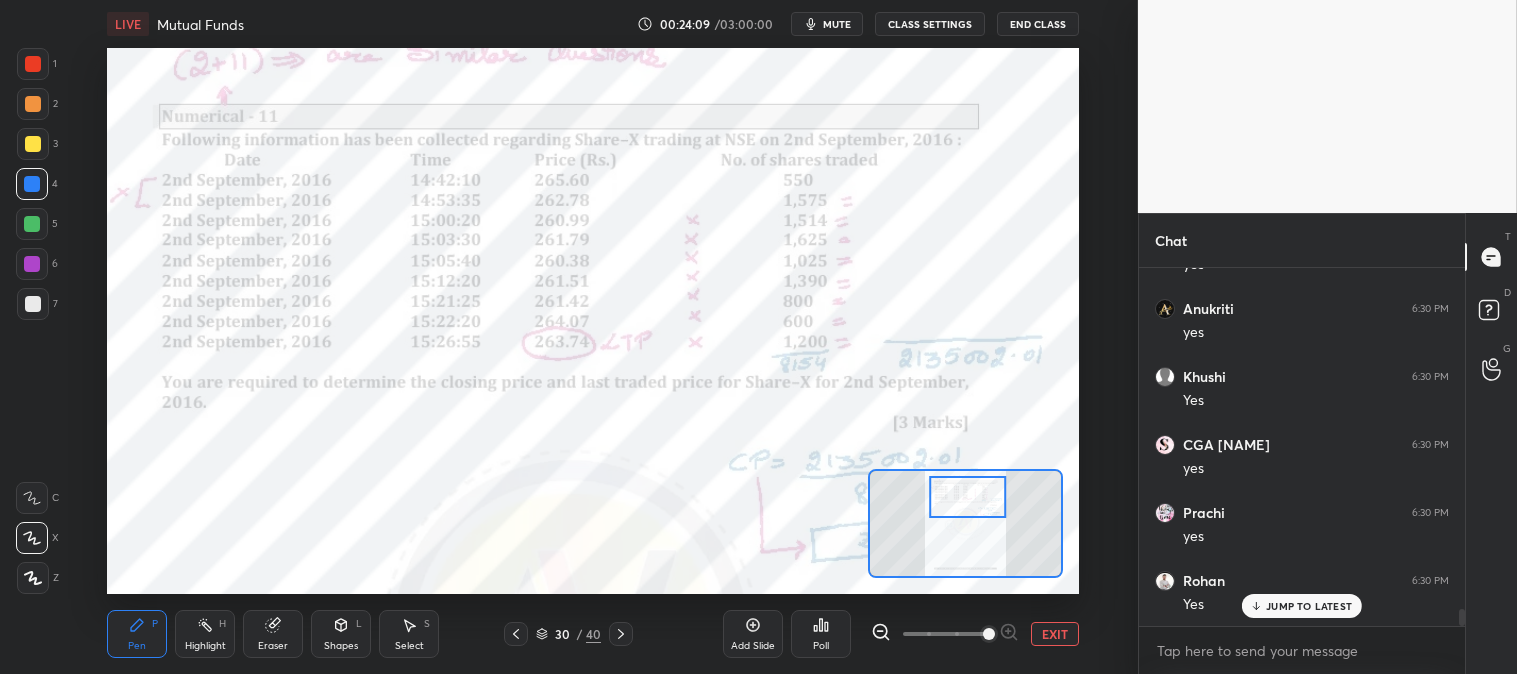 click on "Highlight" at bounding box center [205, 646] 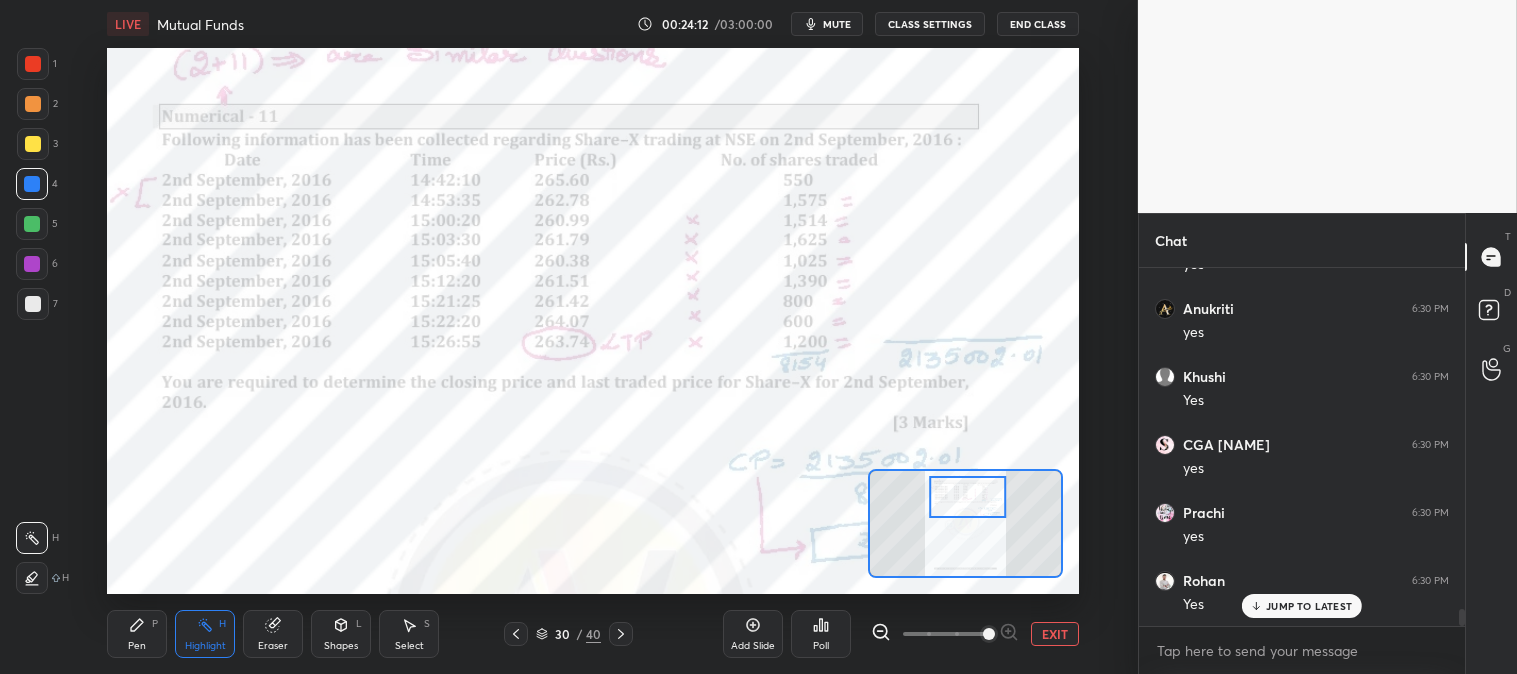 click on "Pen P" at bounding box center (137, 634) 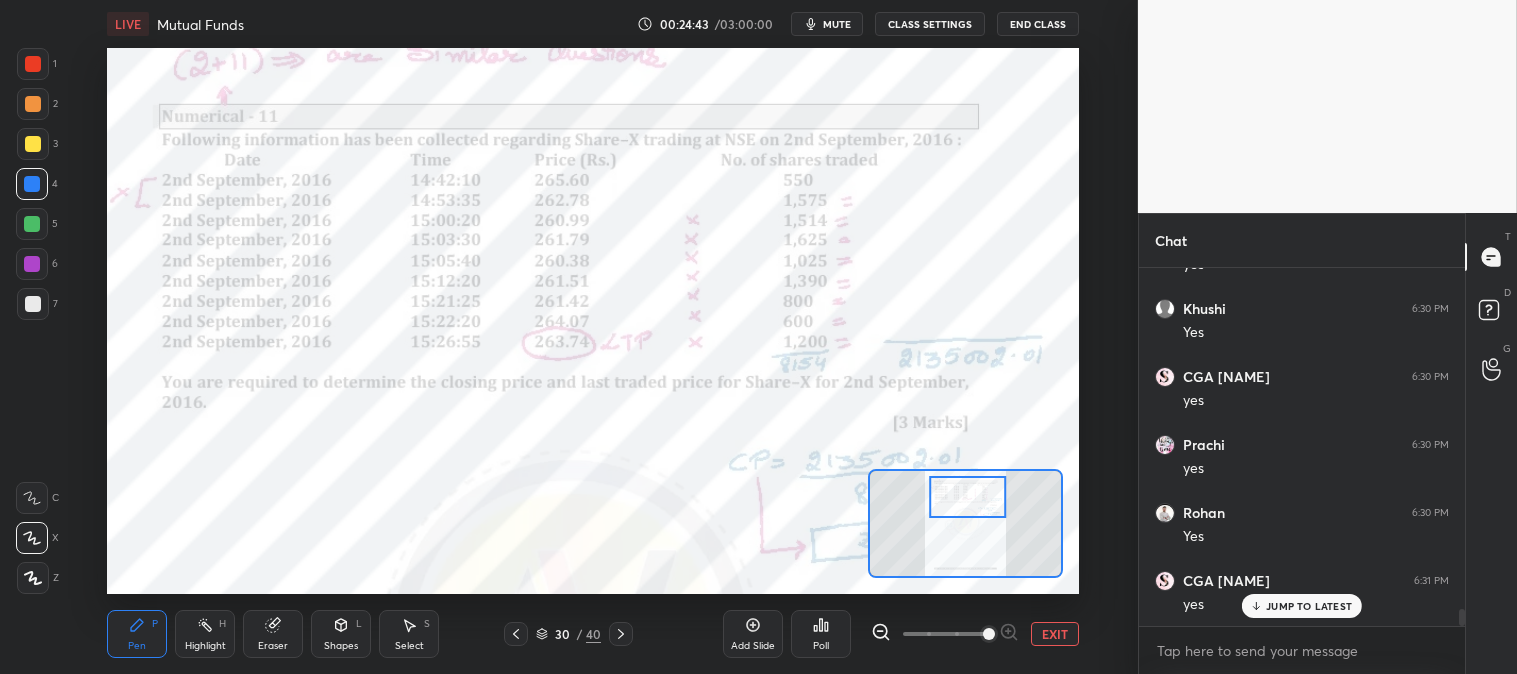 scroll, scrollTop: 7270, scrollLeft: 0, axis: vertical 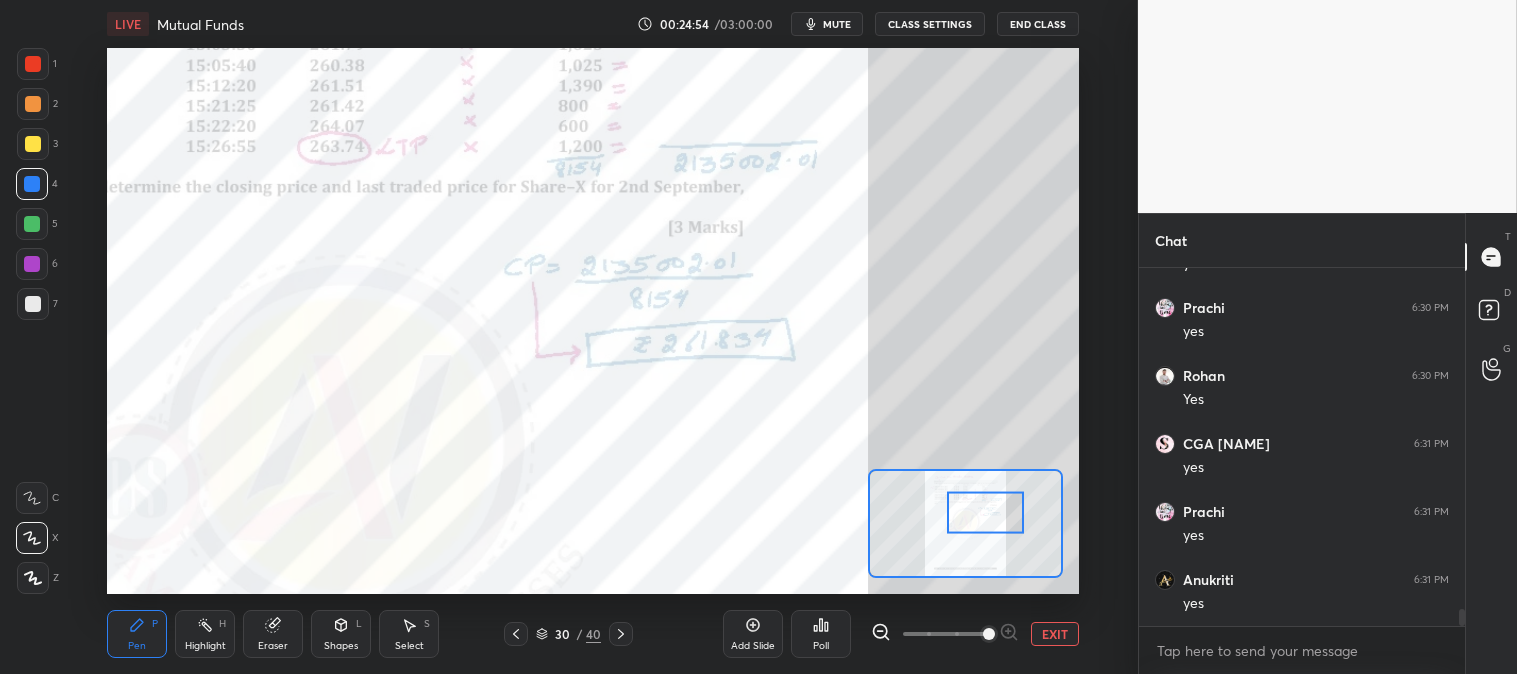 click on "Eraser" at bounding box center [273, 634] 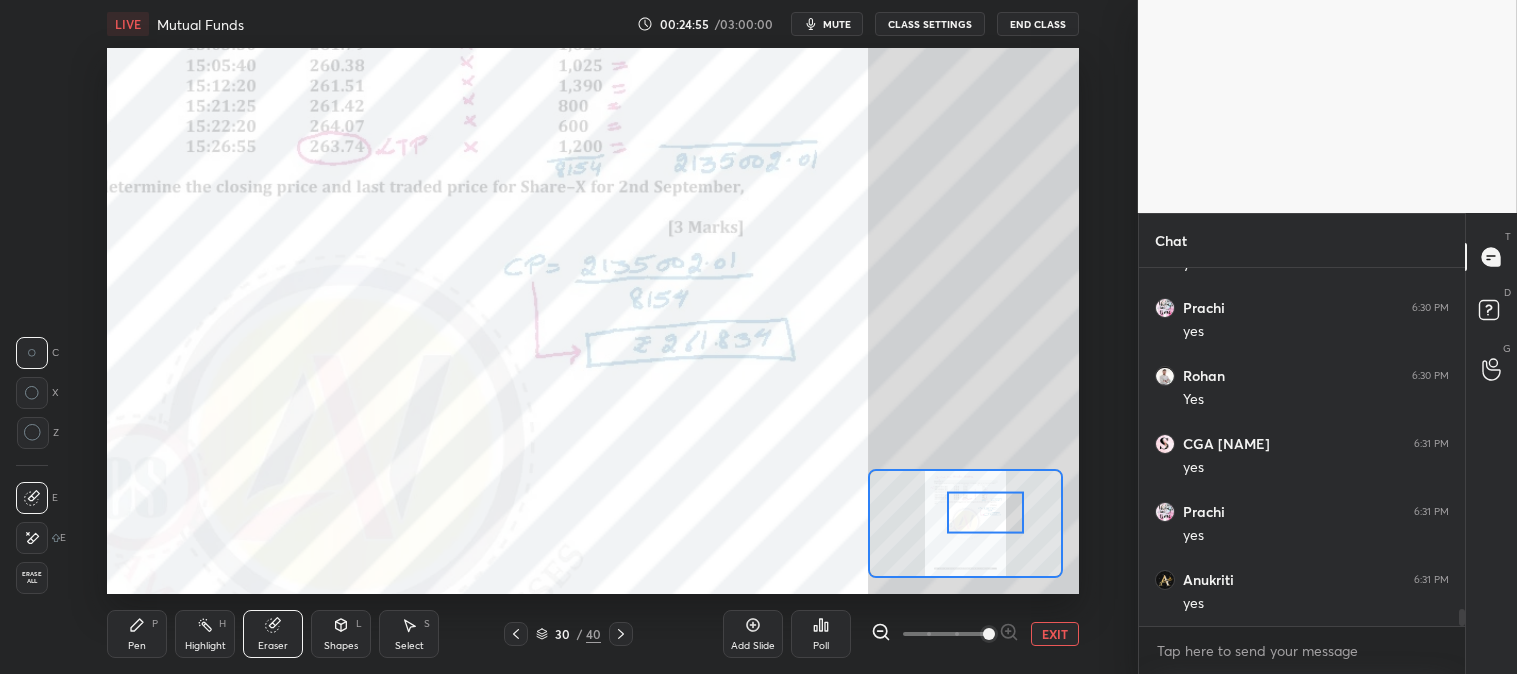 click 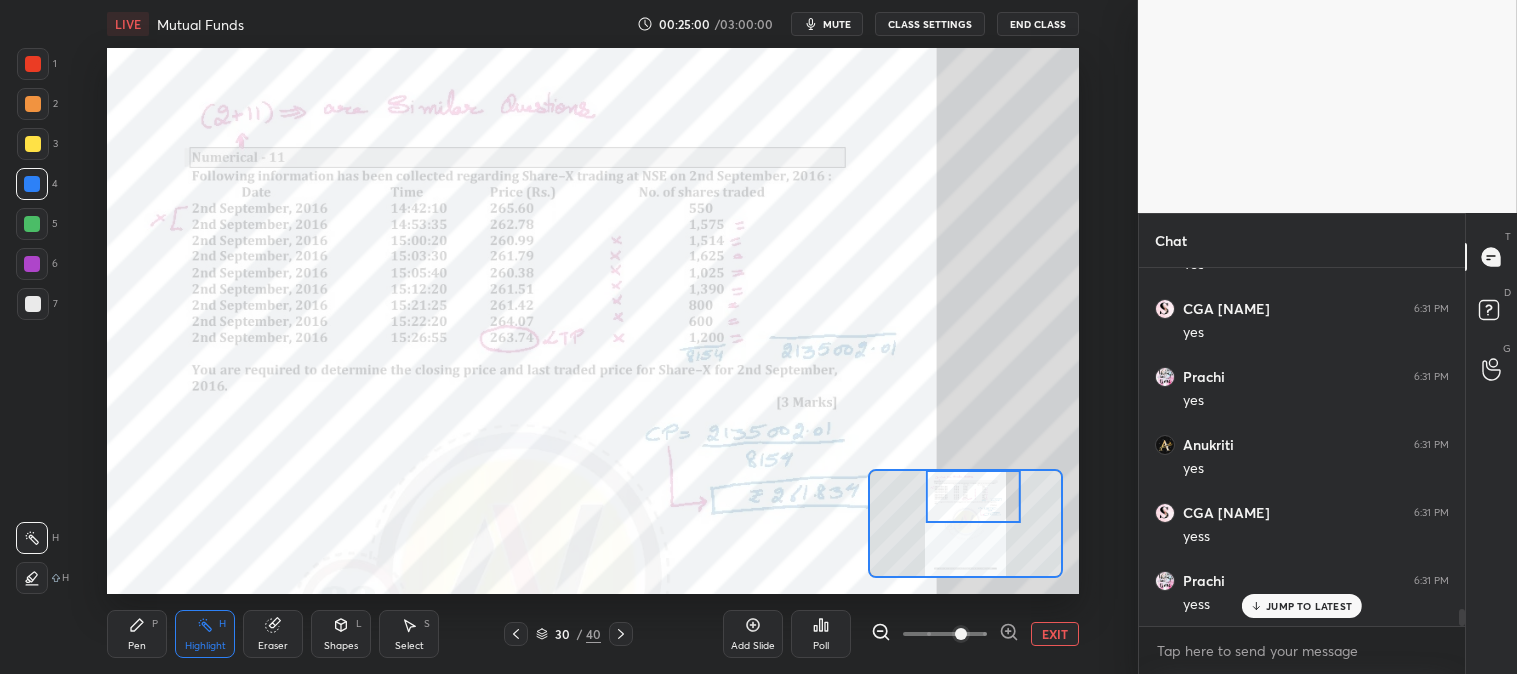 scroll, scrollTop: 7473, scrollLeft: 0, axis: vertical 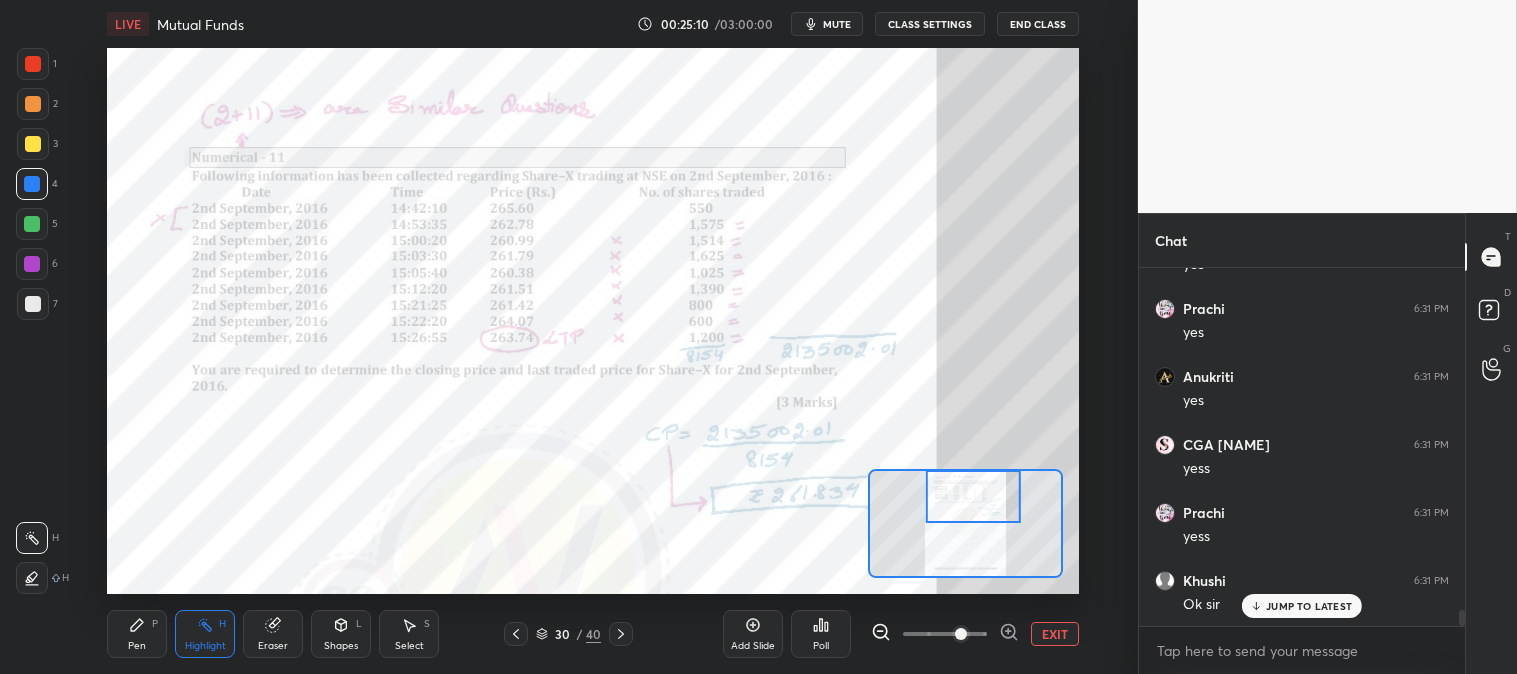 click 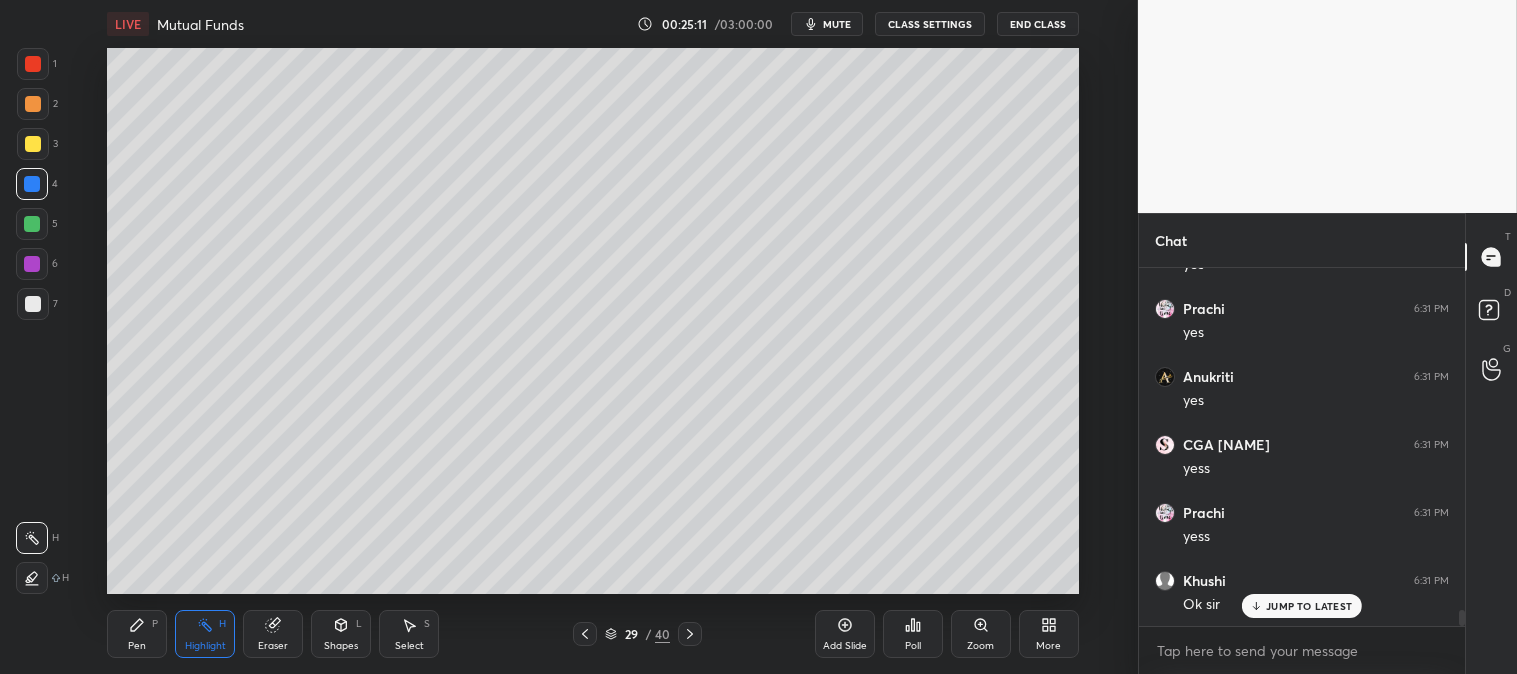 click 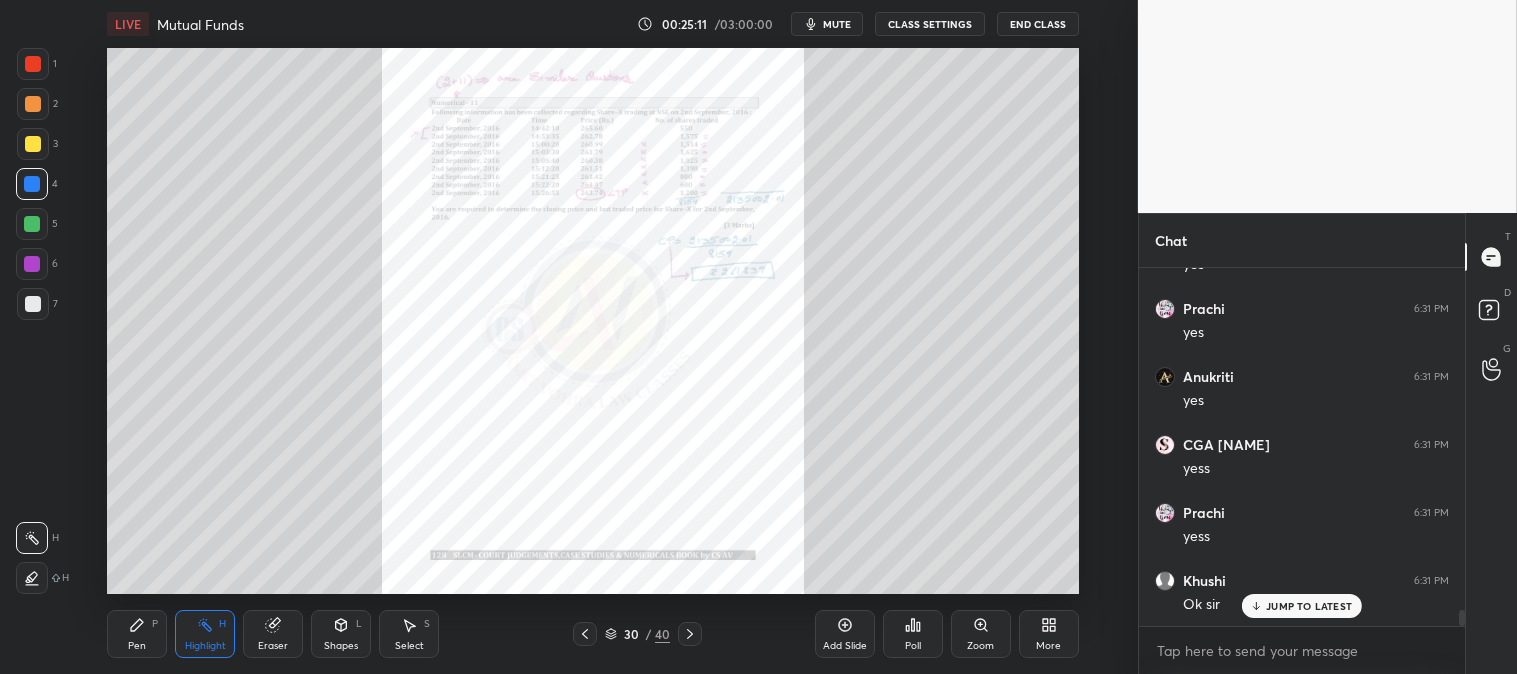 click 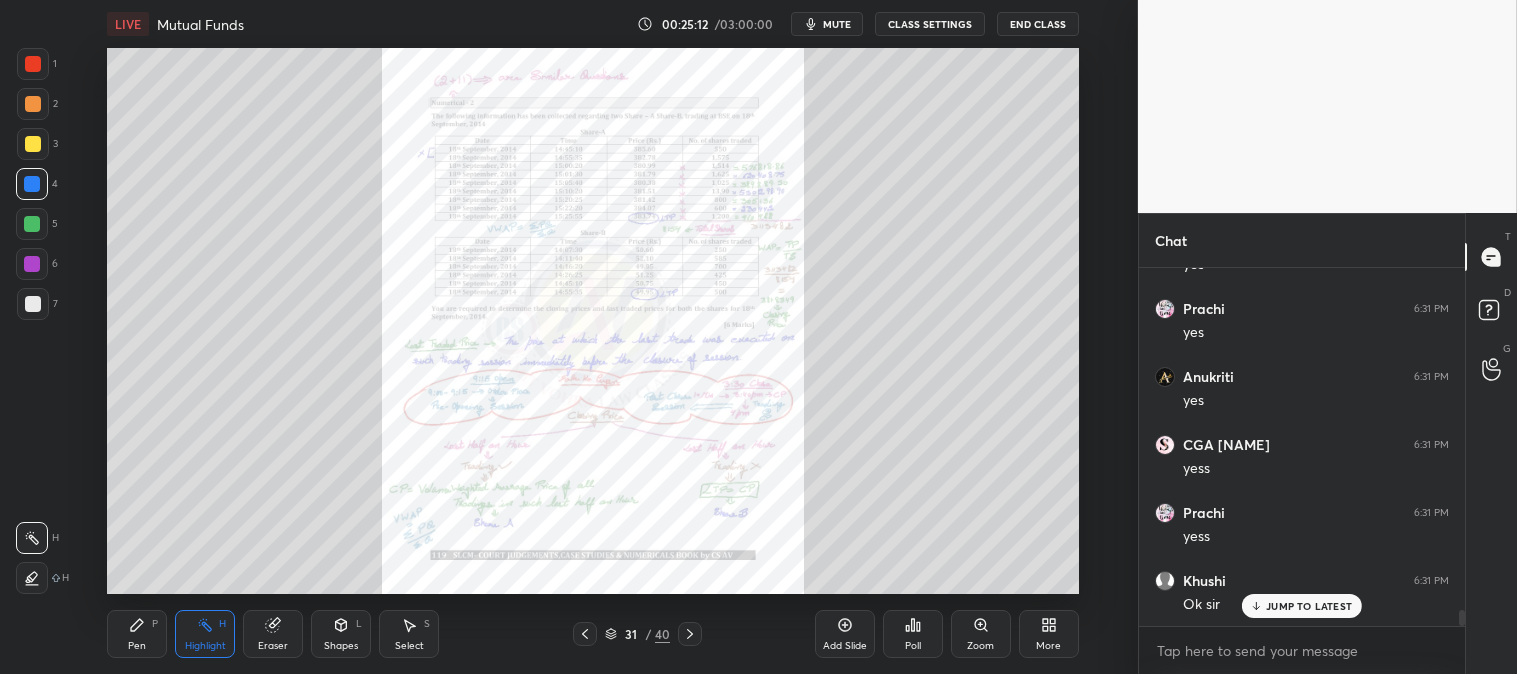 click 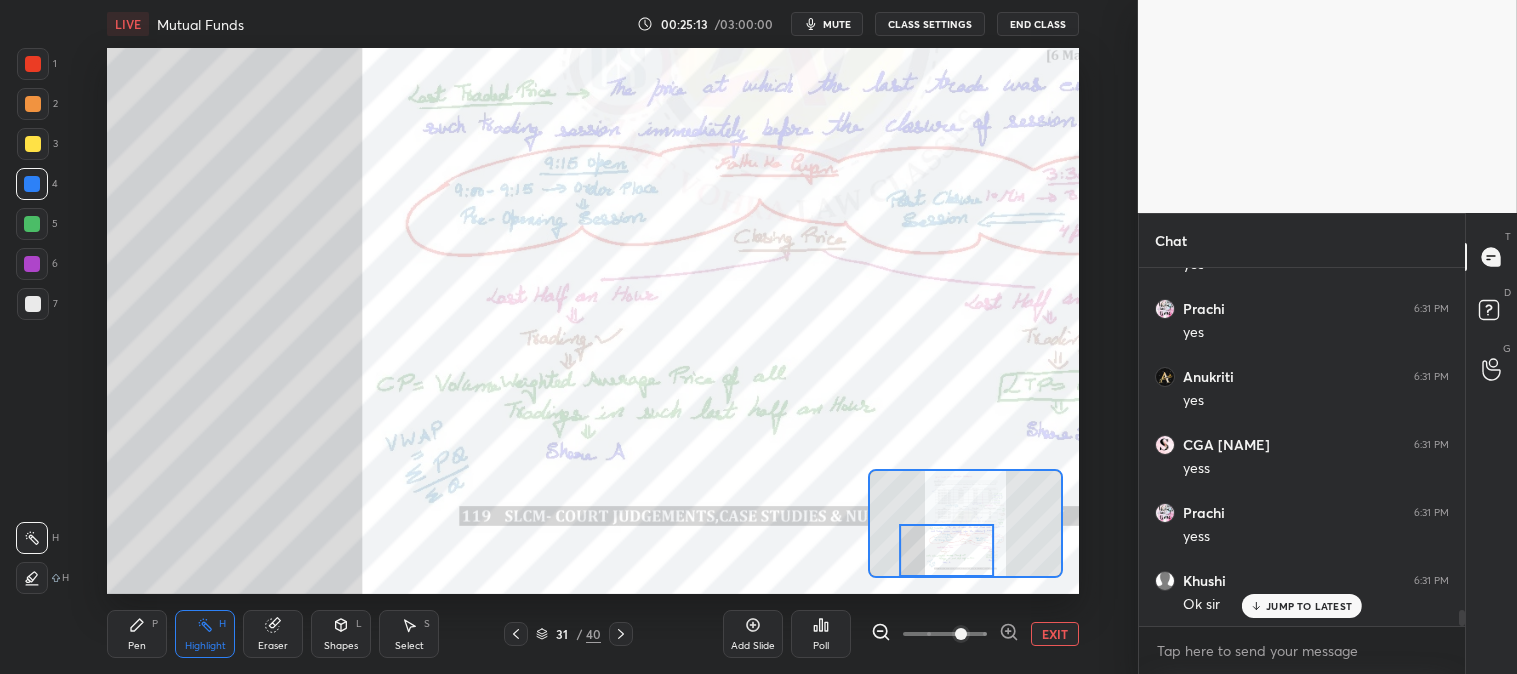 click 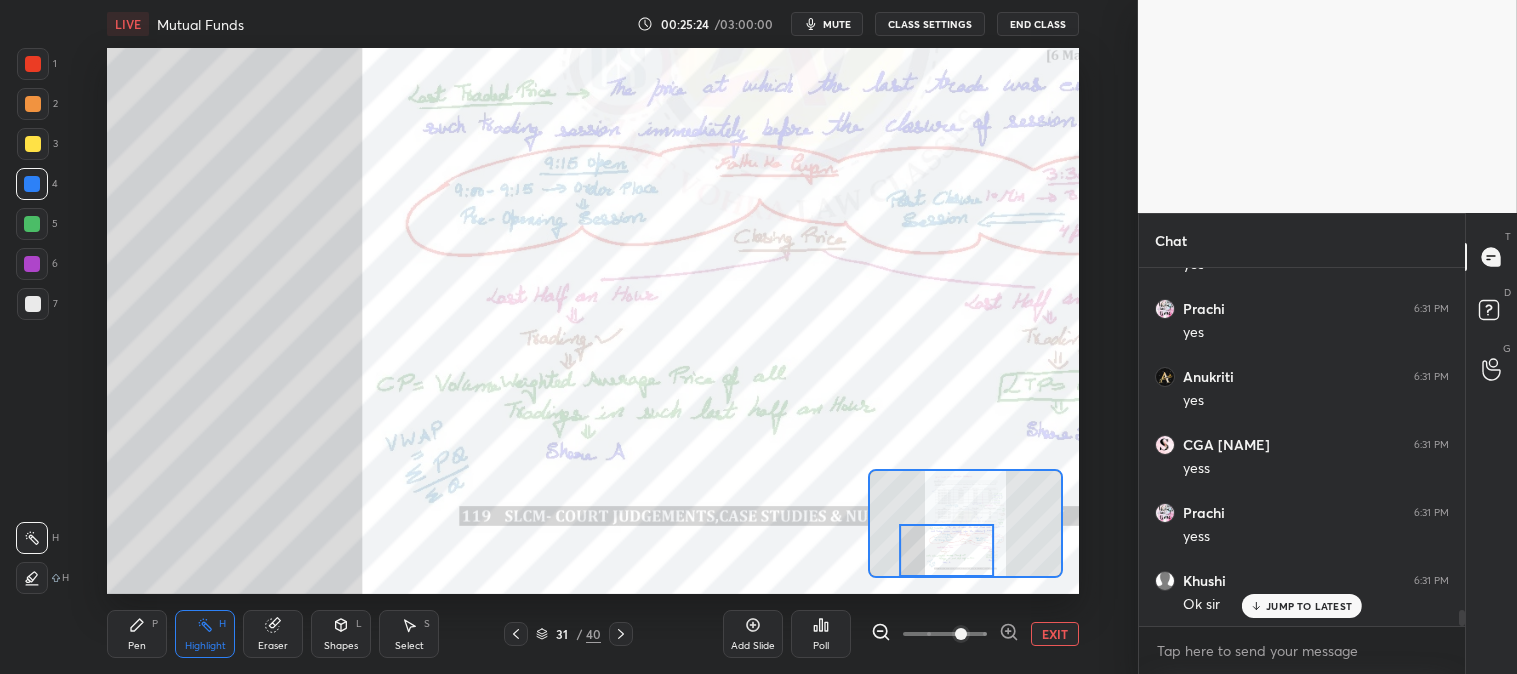click 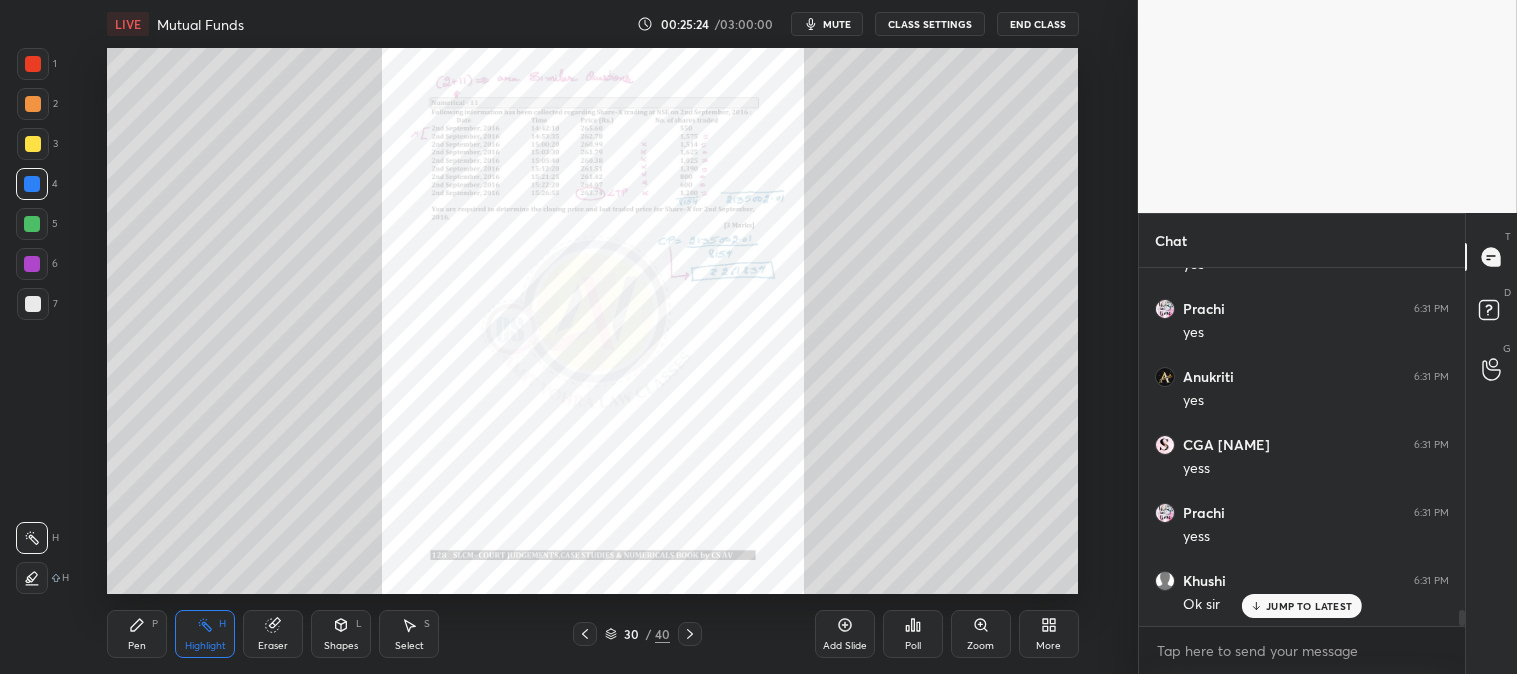 click on "Zoom" at bounding box center (981, 634) 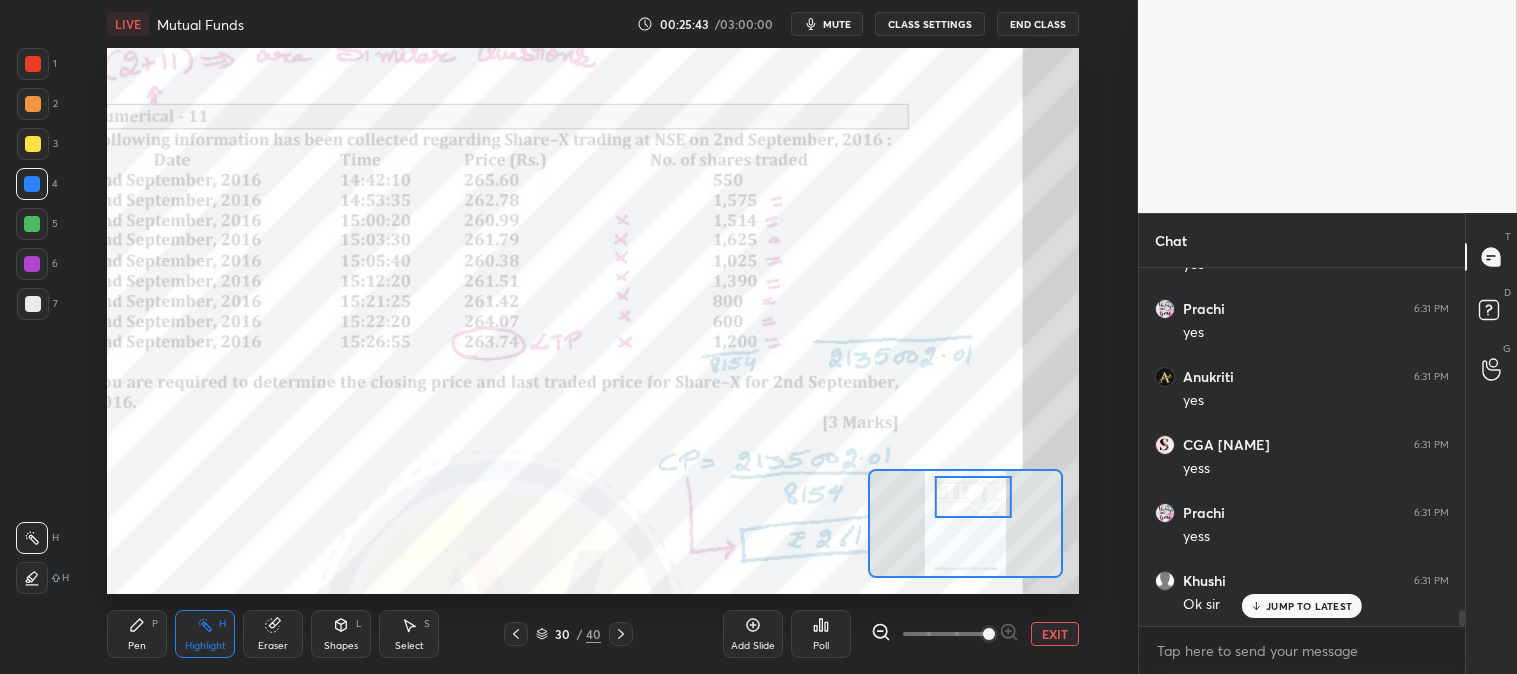 scroll, scrollTop: 7541, scrollLeft: 0, axis: vertical 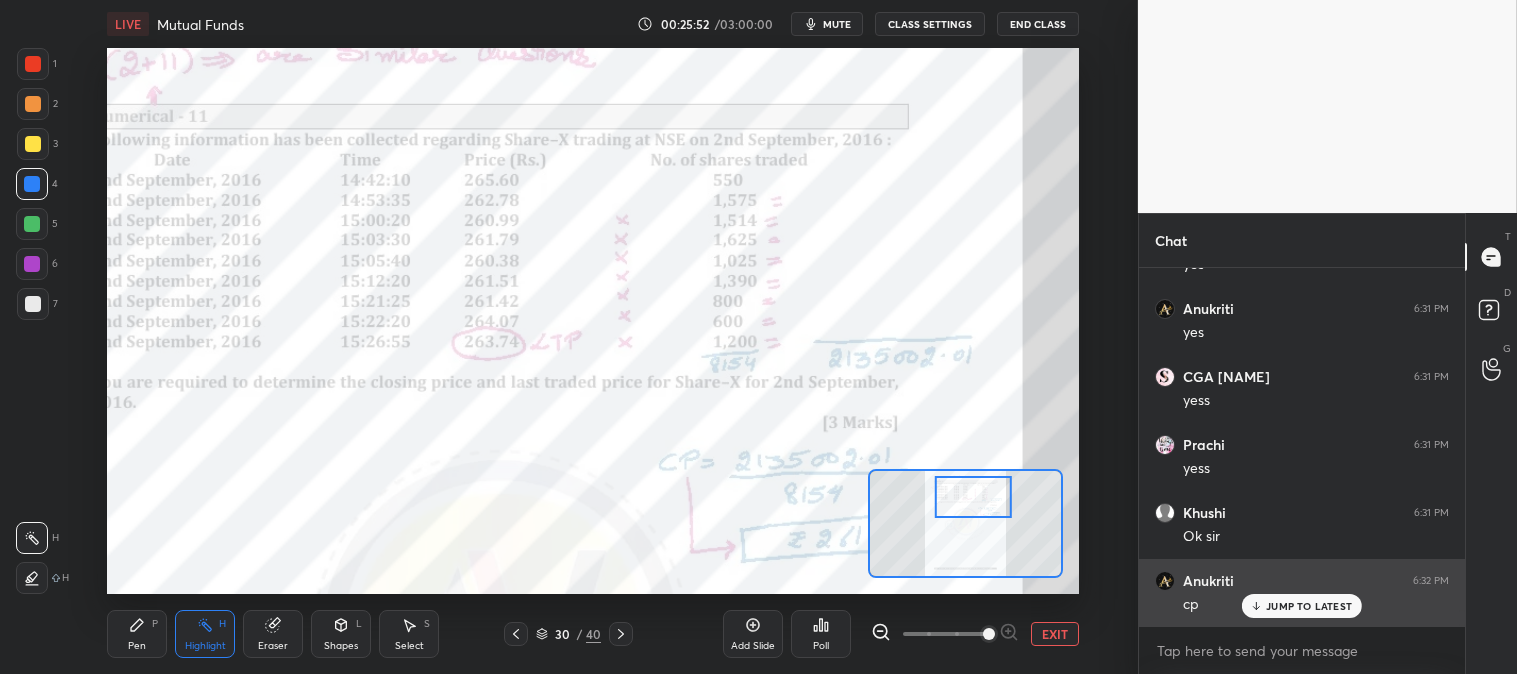click on "JUMP TO LATEST" at bounding box center (1309, 606) 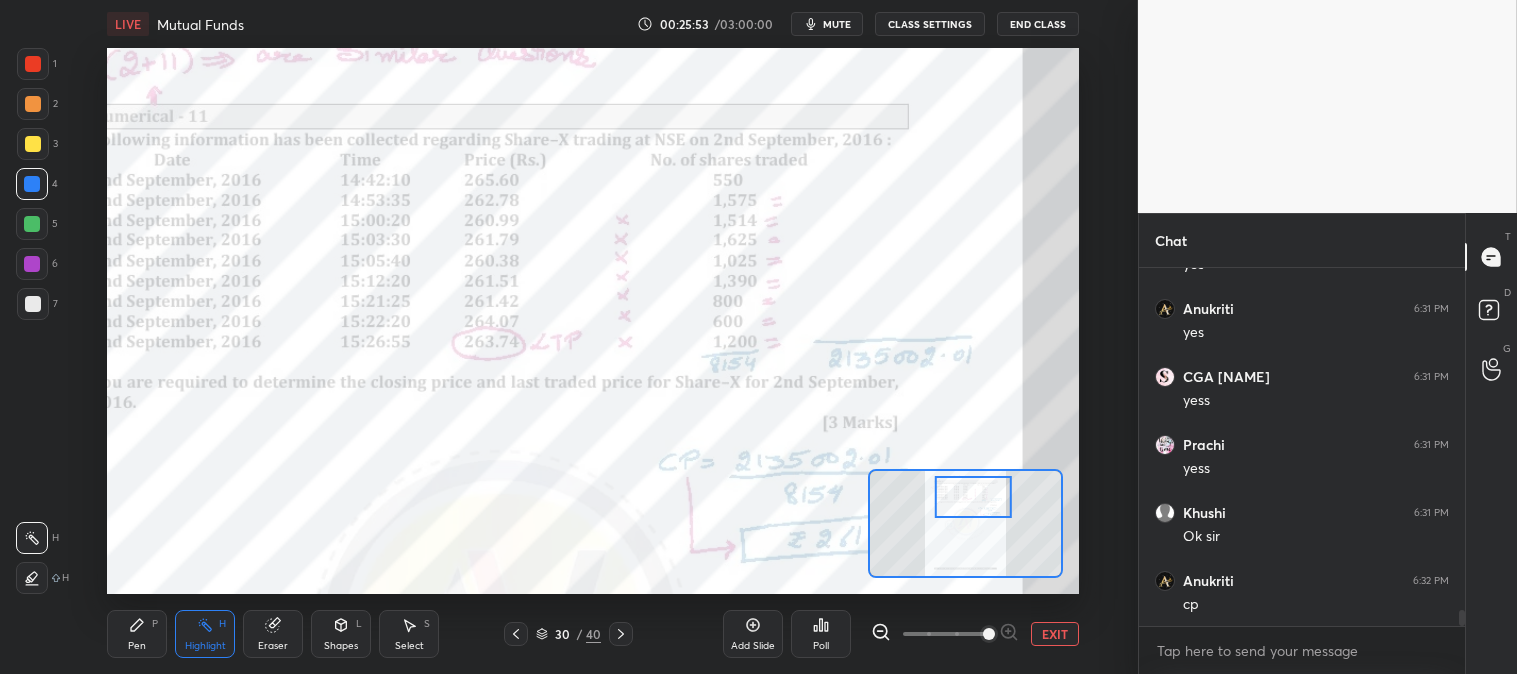 click on "EXIT" at bounding box center (1055, 634) 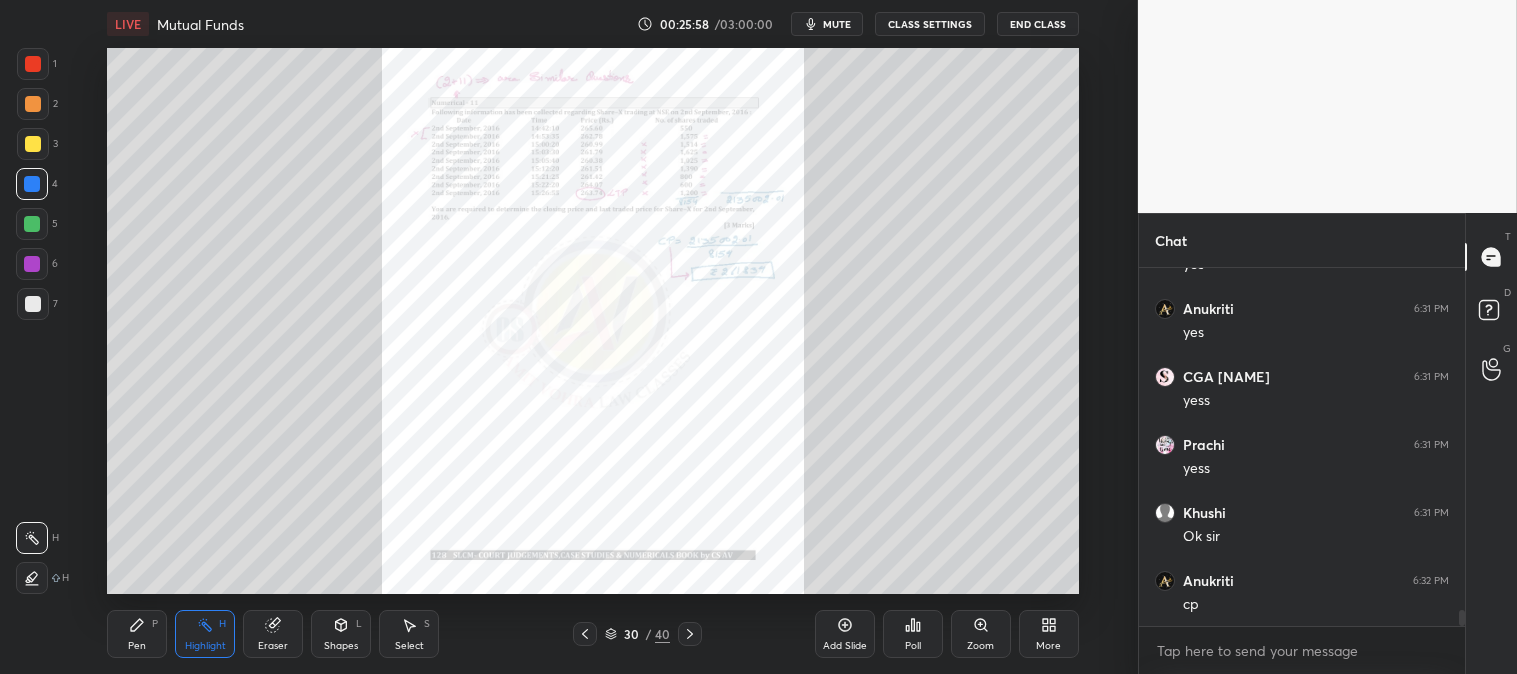 click 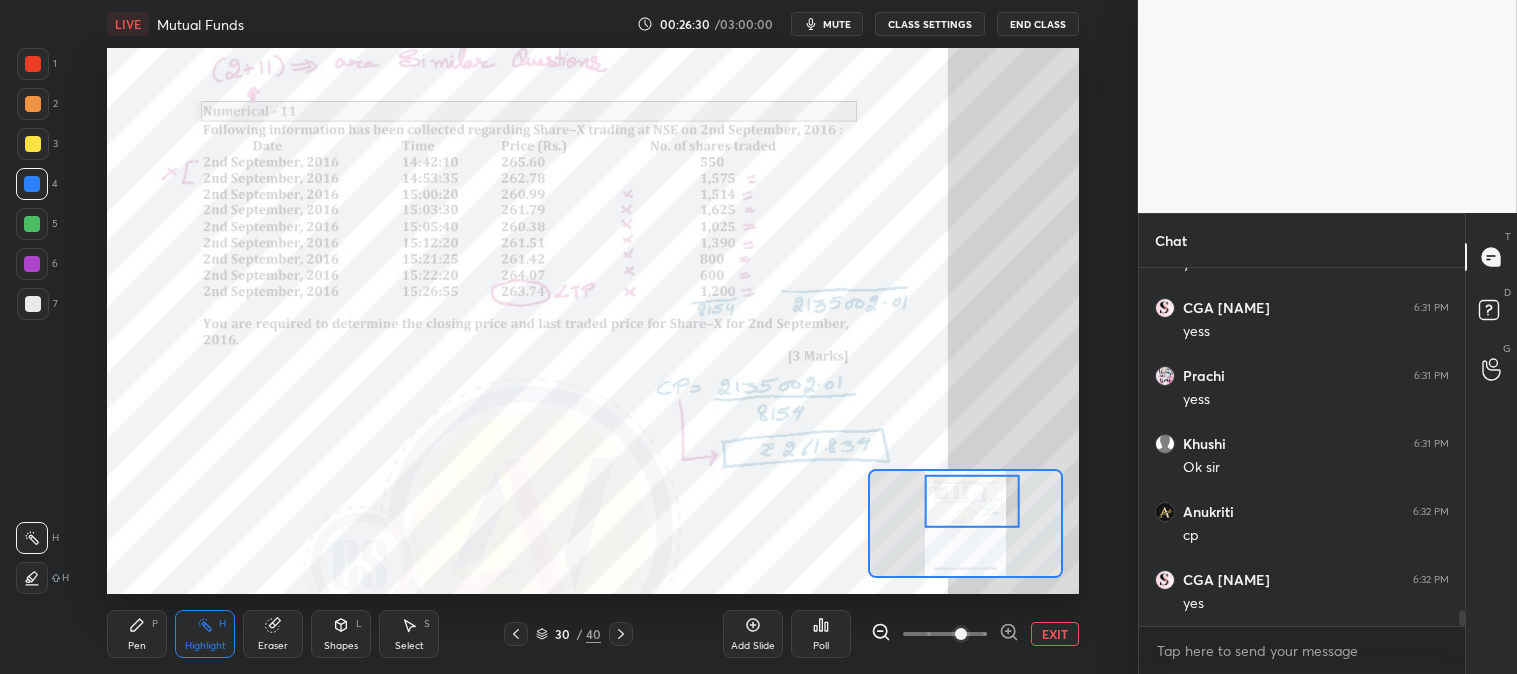scroll, scrollTop: 7677, scrollLeft: 0, axis: vertical 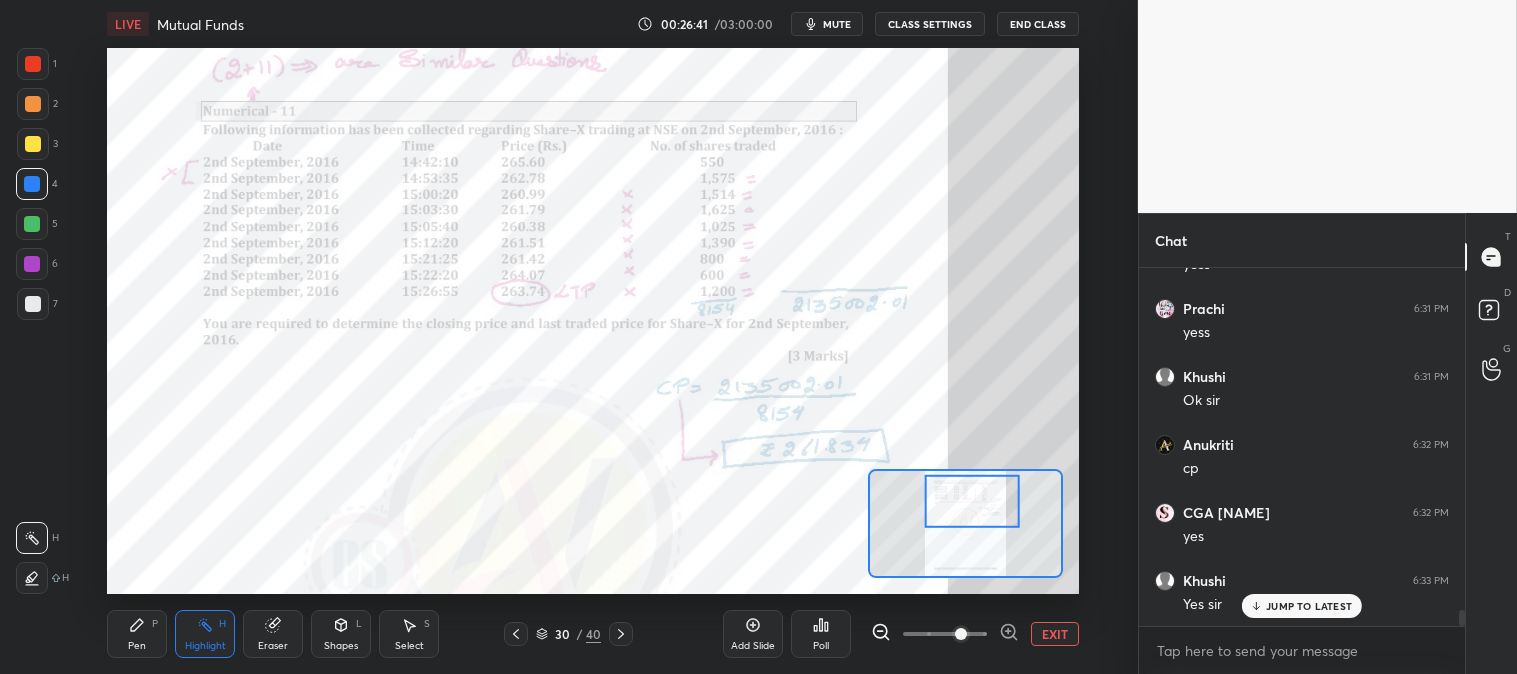 click on "mute" at bounding box center (837, 24) 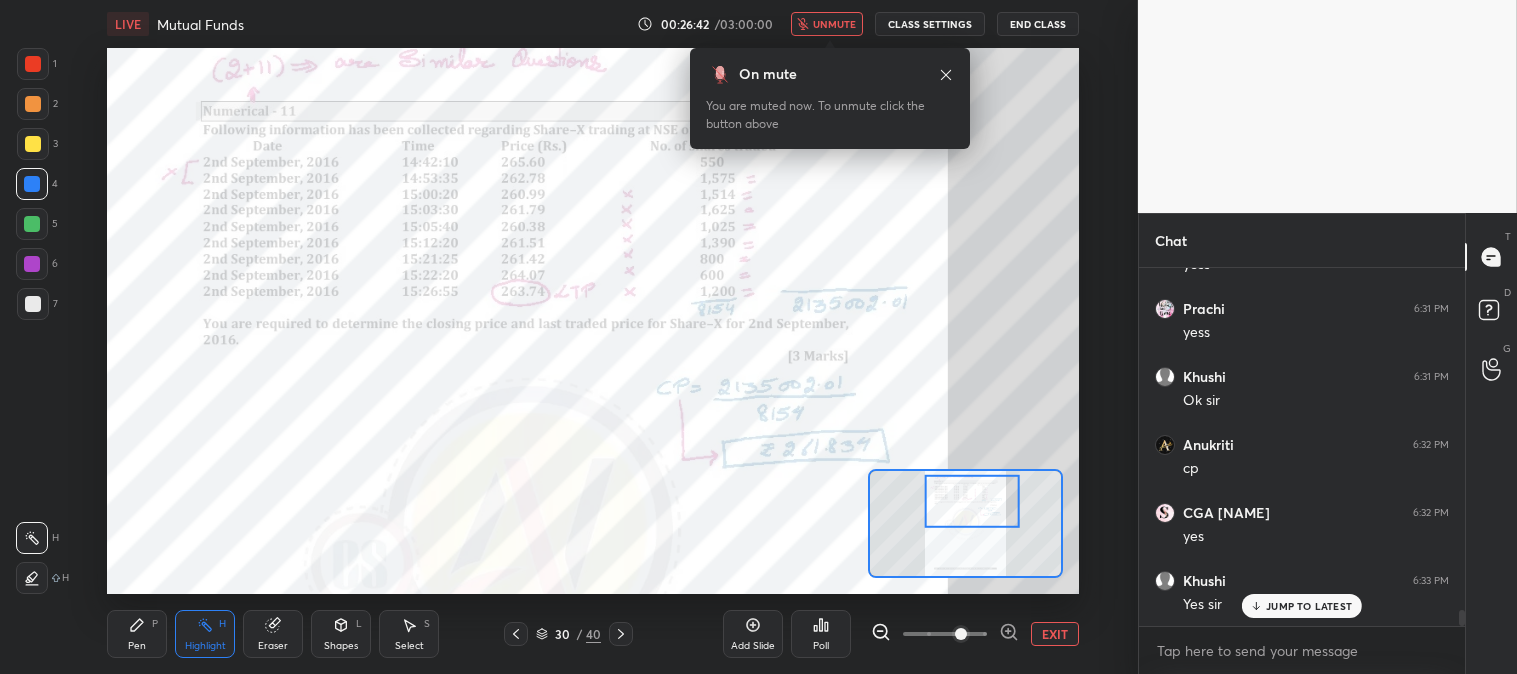 click on "unmute" at bounding box center (834, 24) 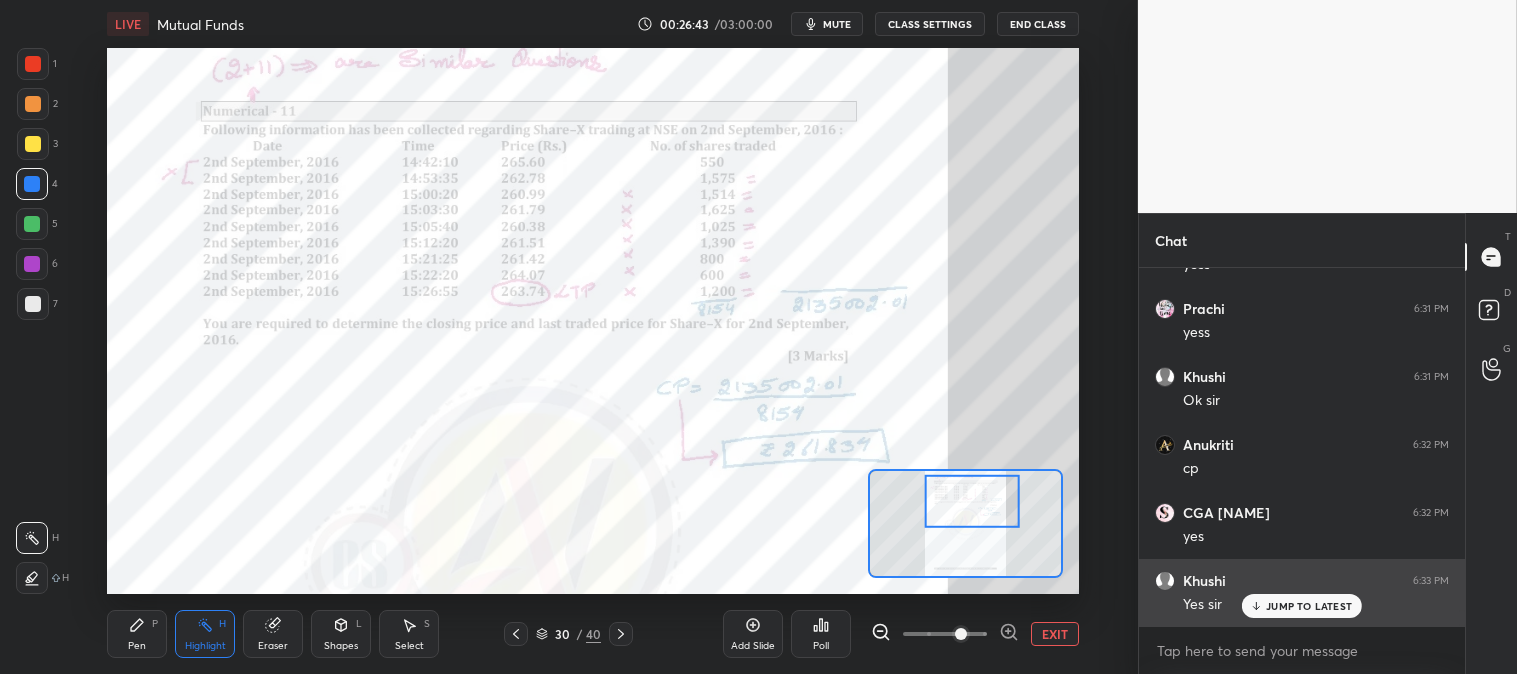 click on "JUMP TO LATEST" at bounding box center [1302, 606] 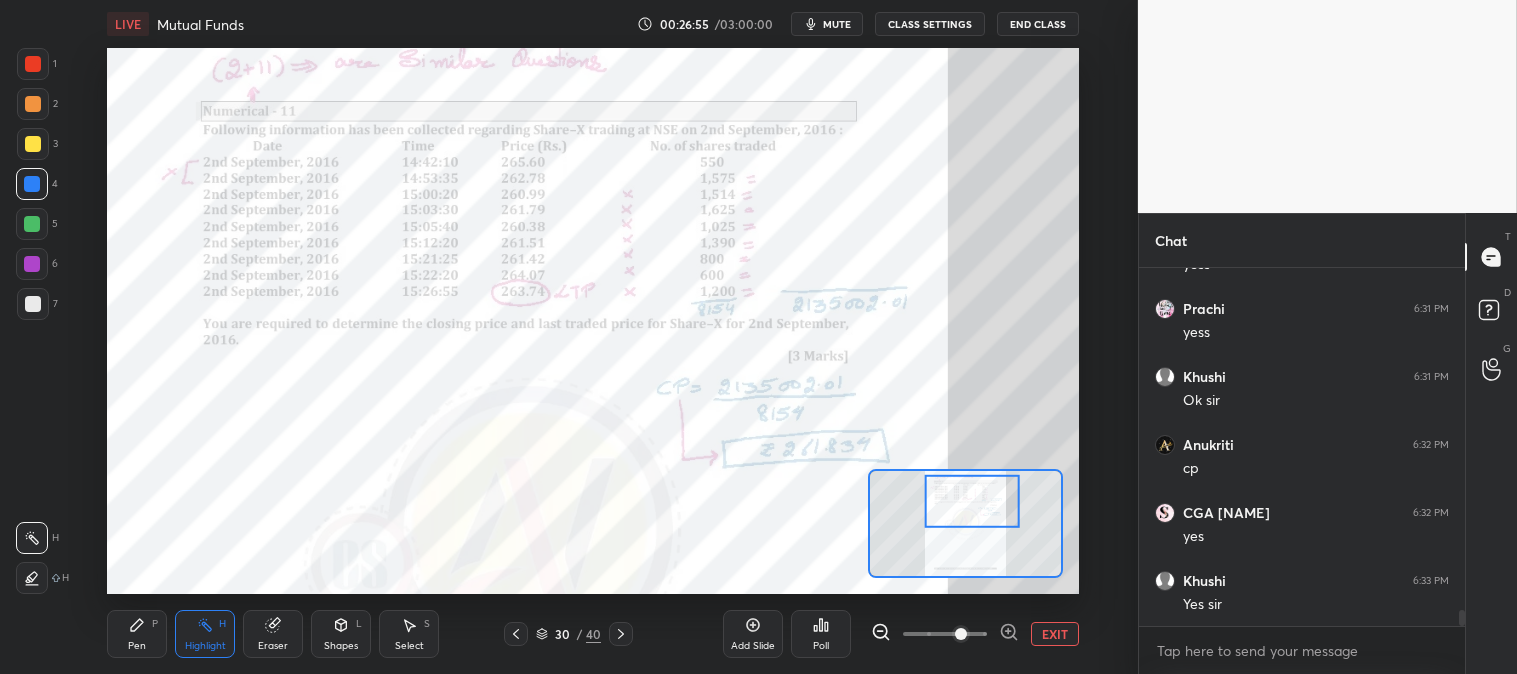 click on "mute" at bounding box center (837, 24) 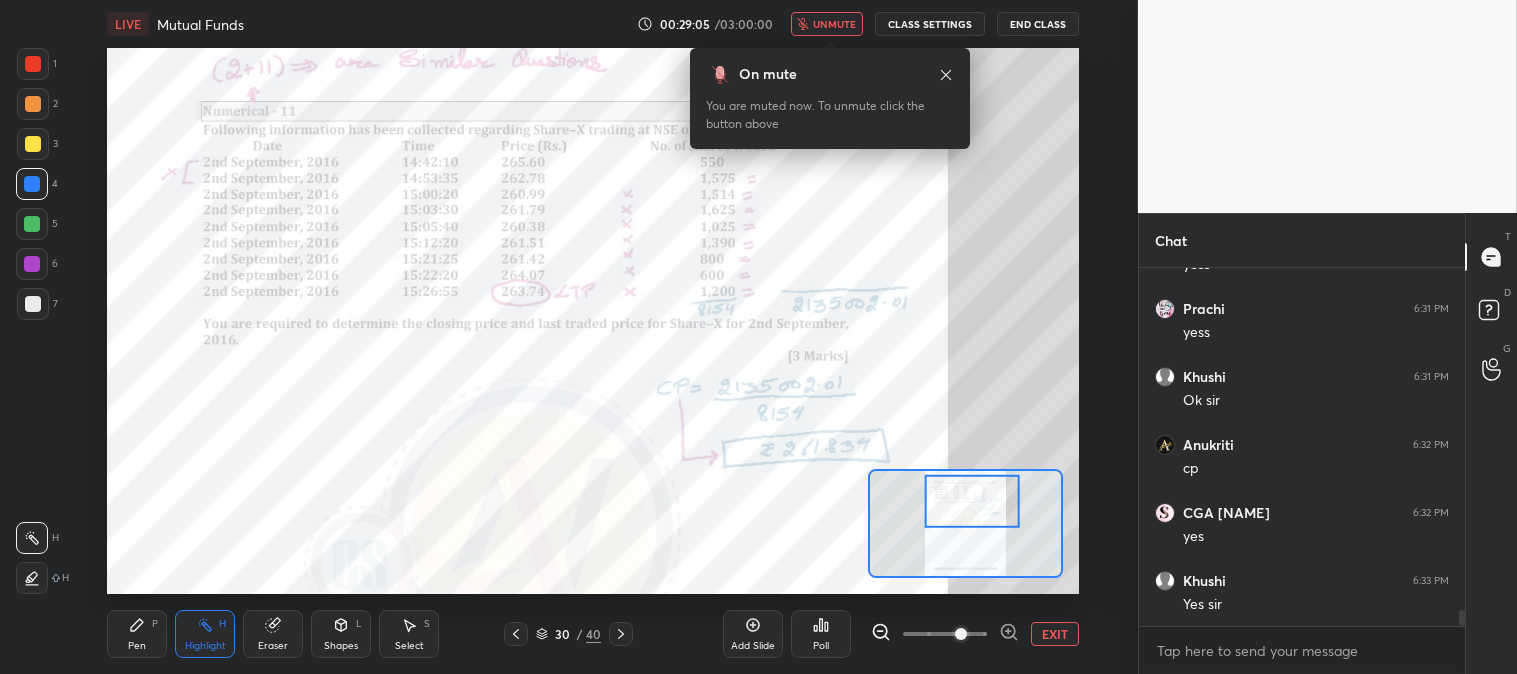 click 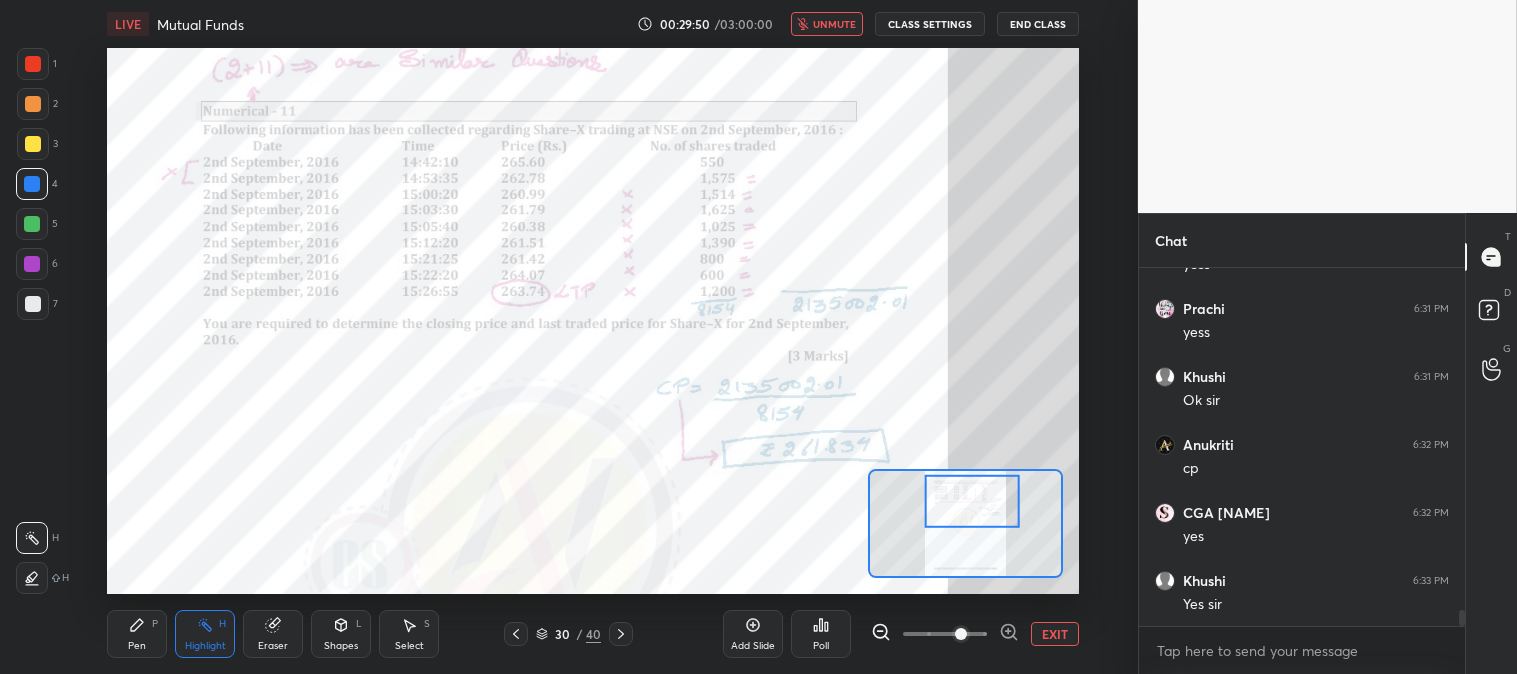 click on "unmute" at bounding box center [834, 24] 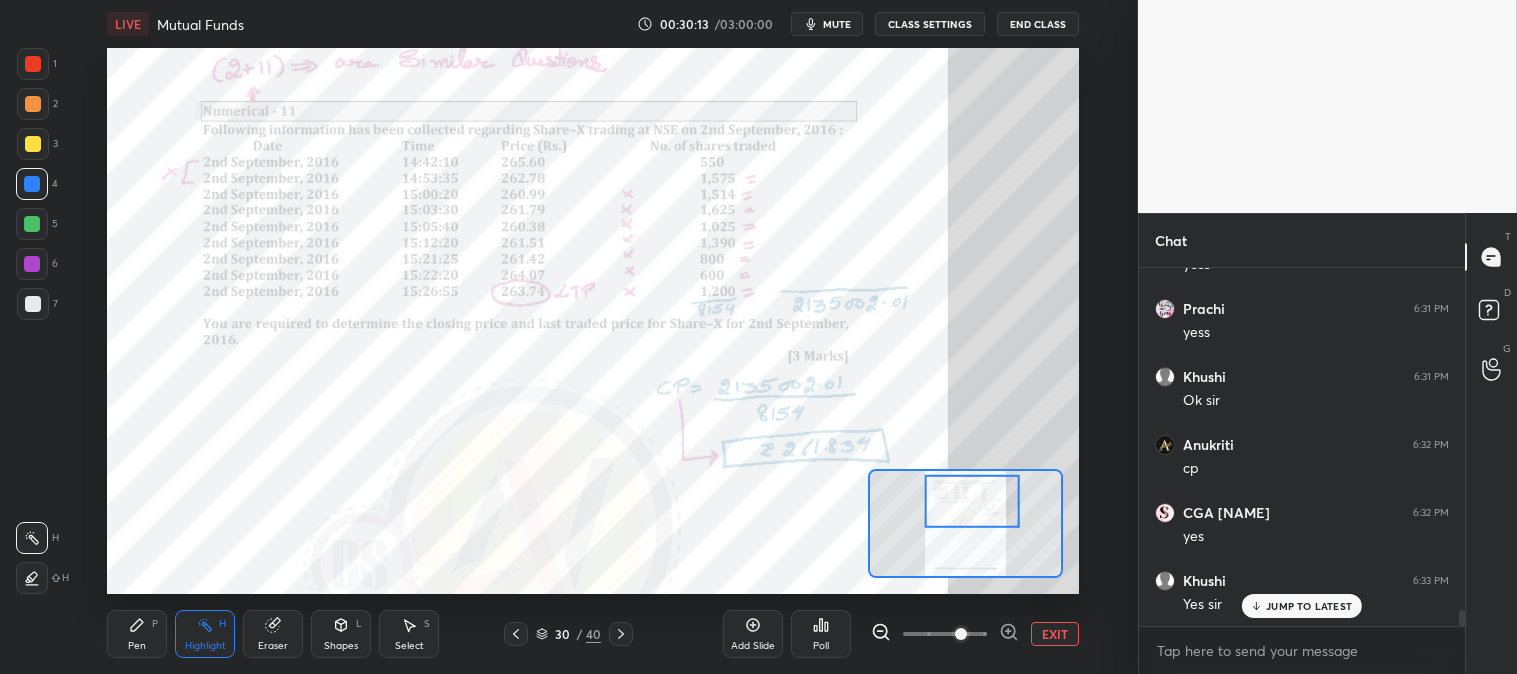 scroll, scrollTop: 7745, scrollLeft: 0, axis: vertical 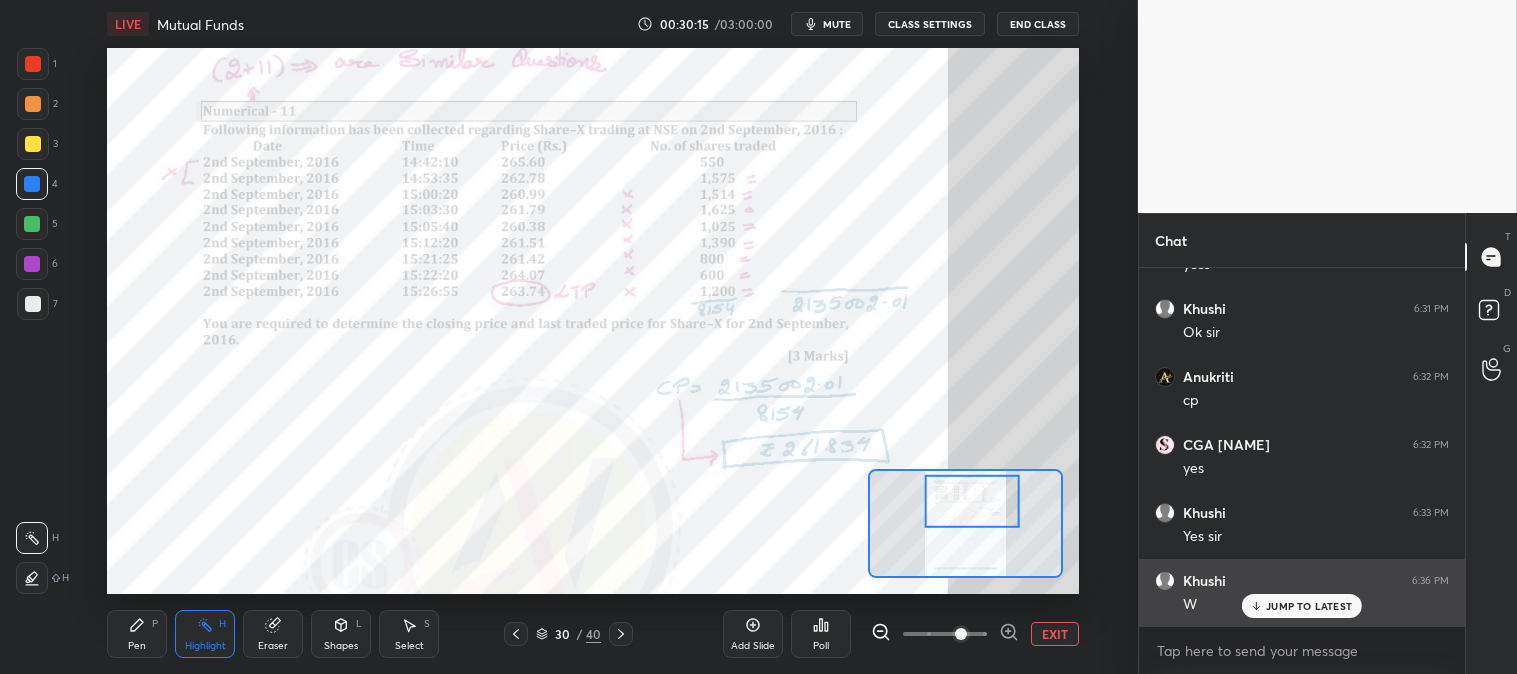 click on "JUMP TO LATEST" at bounding box center [1309, 606] 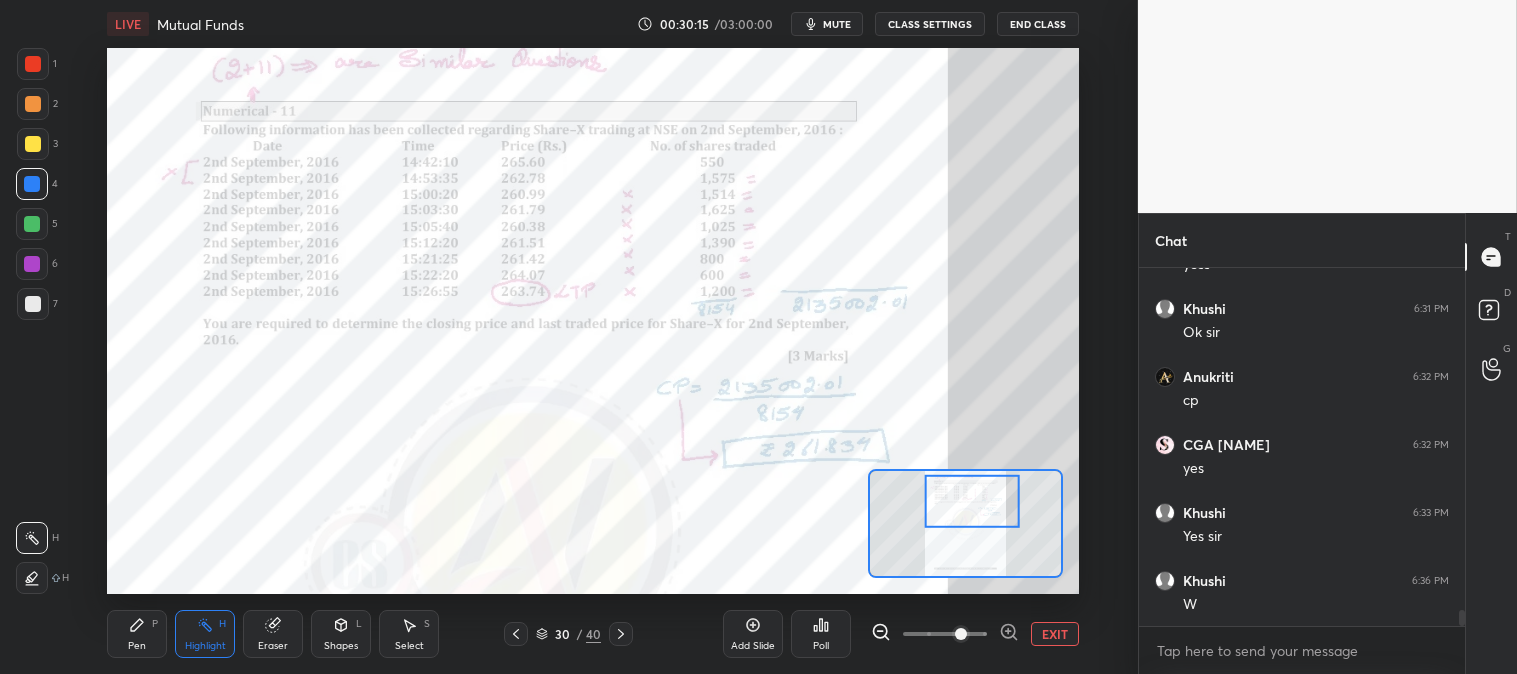 scroll, scrollTop: 7813, scrollLeft: 0, axis: vertical 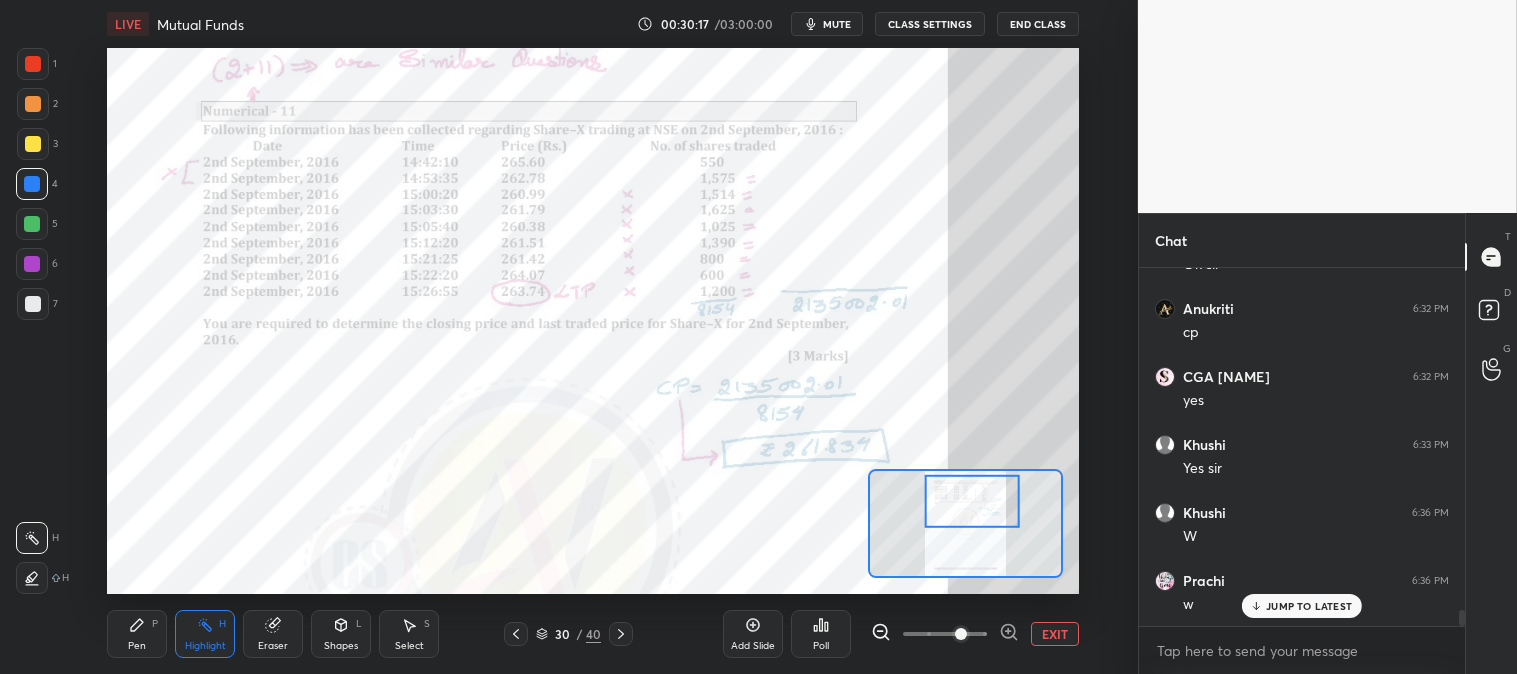 click on "mute" at bounding box center [837, 24] 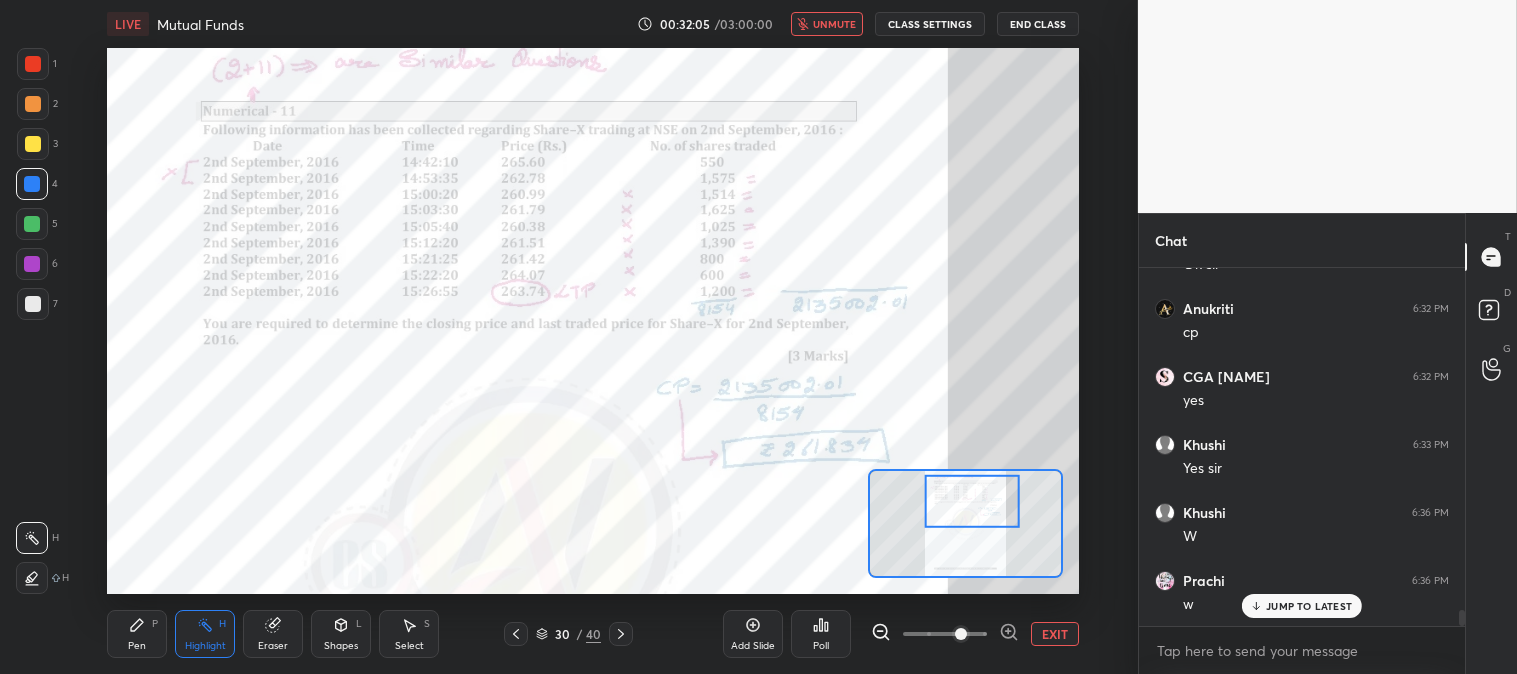 scroll, scrollTop: 7881, scrollLeft: 0, axis: vertical 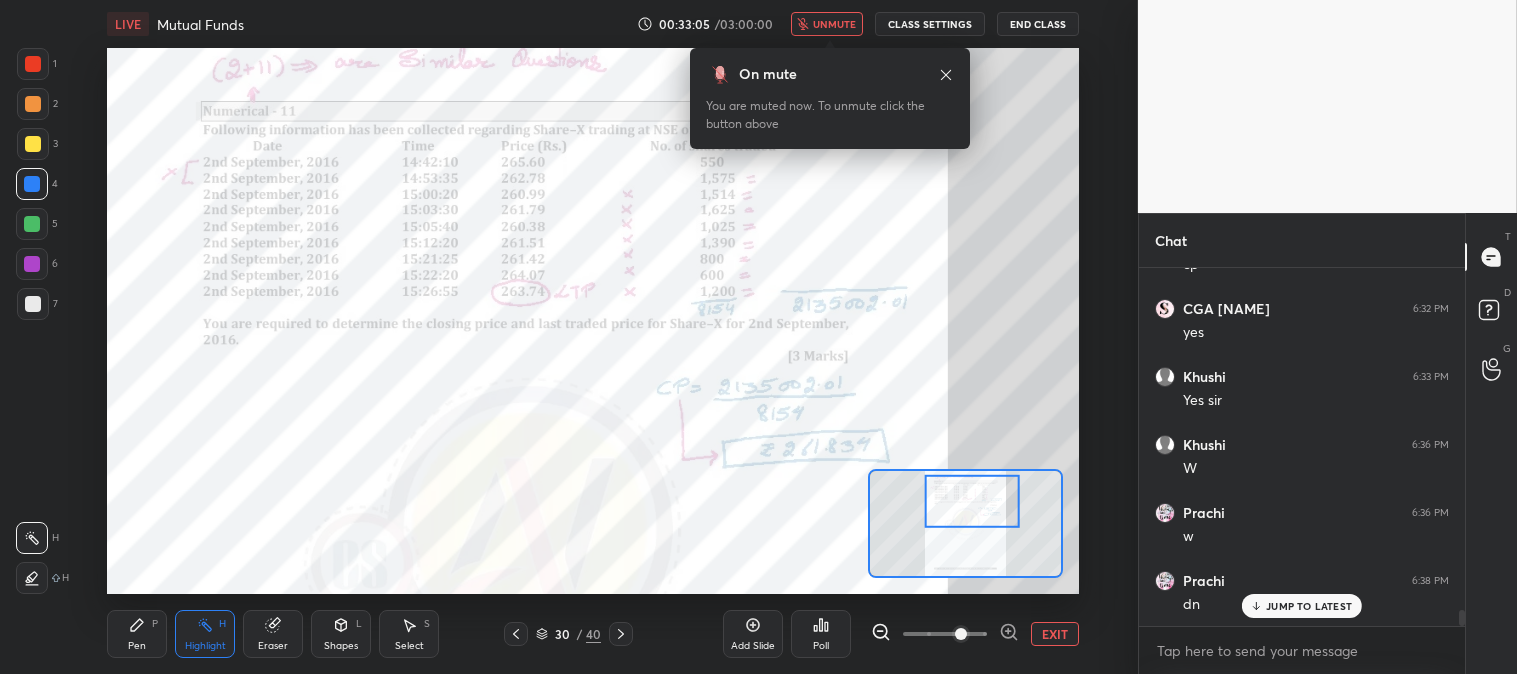 click on "unmute" at bounding box center [834, 24] 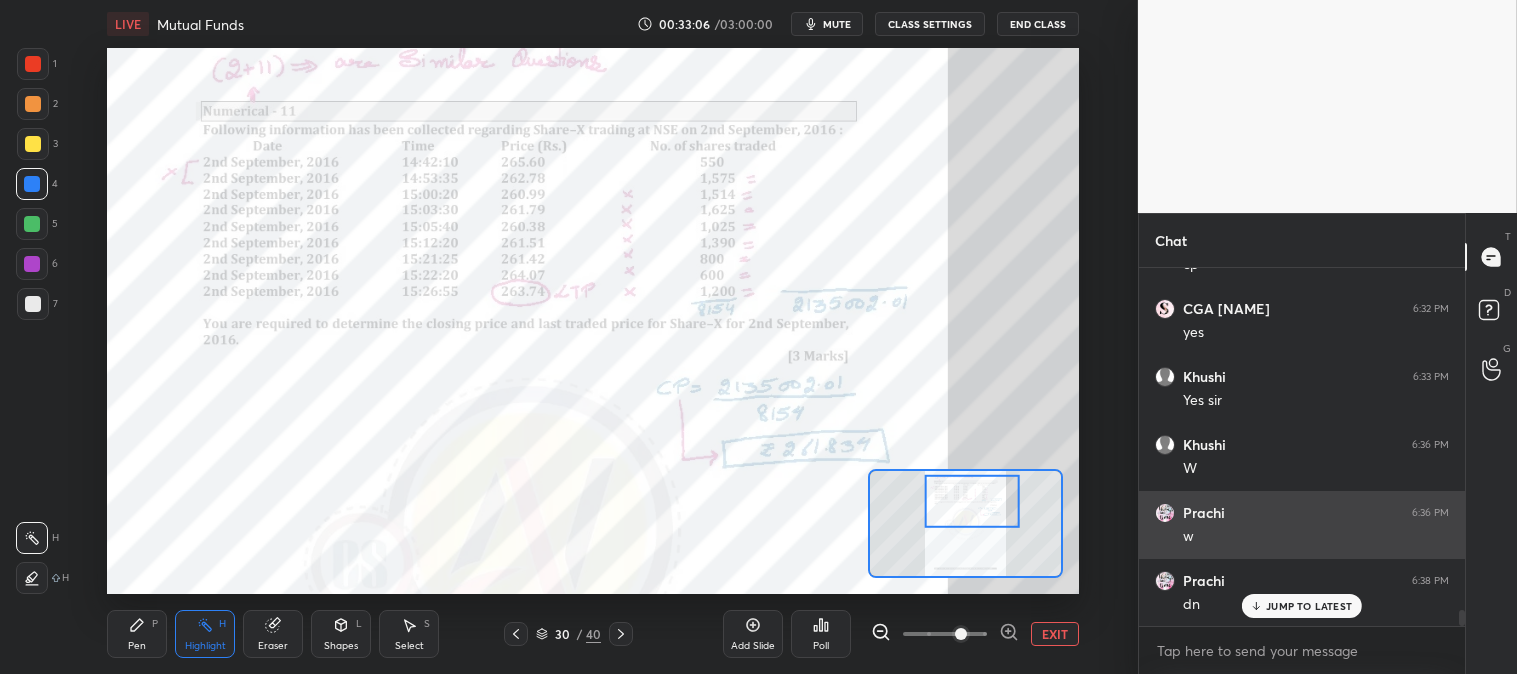 click on "JUMP TO LATEST" at bounding box center (1302, 606) 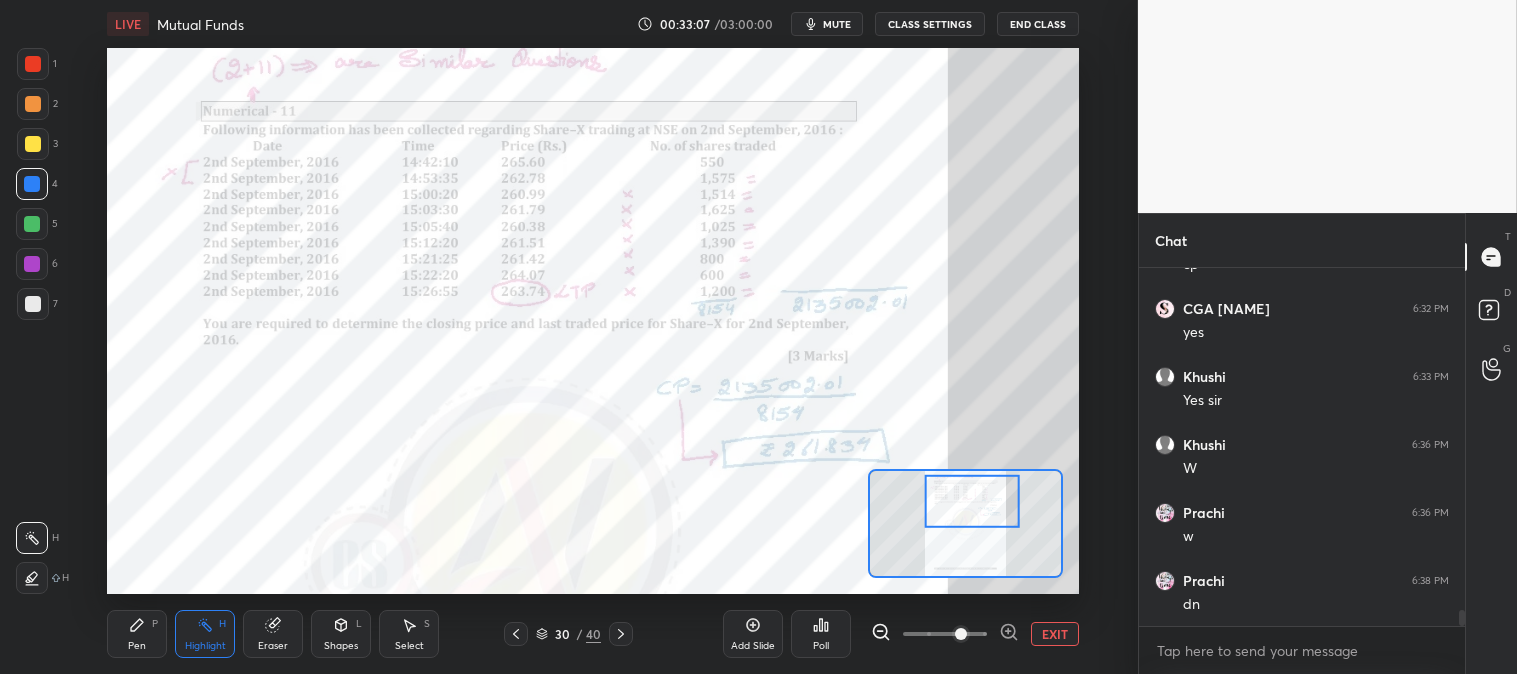 click on "Highlight H" at bounding box center (205, 634) 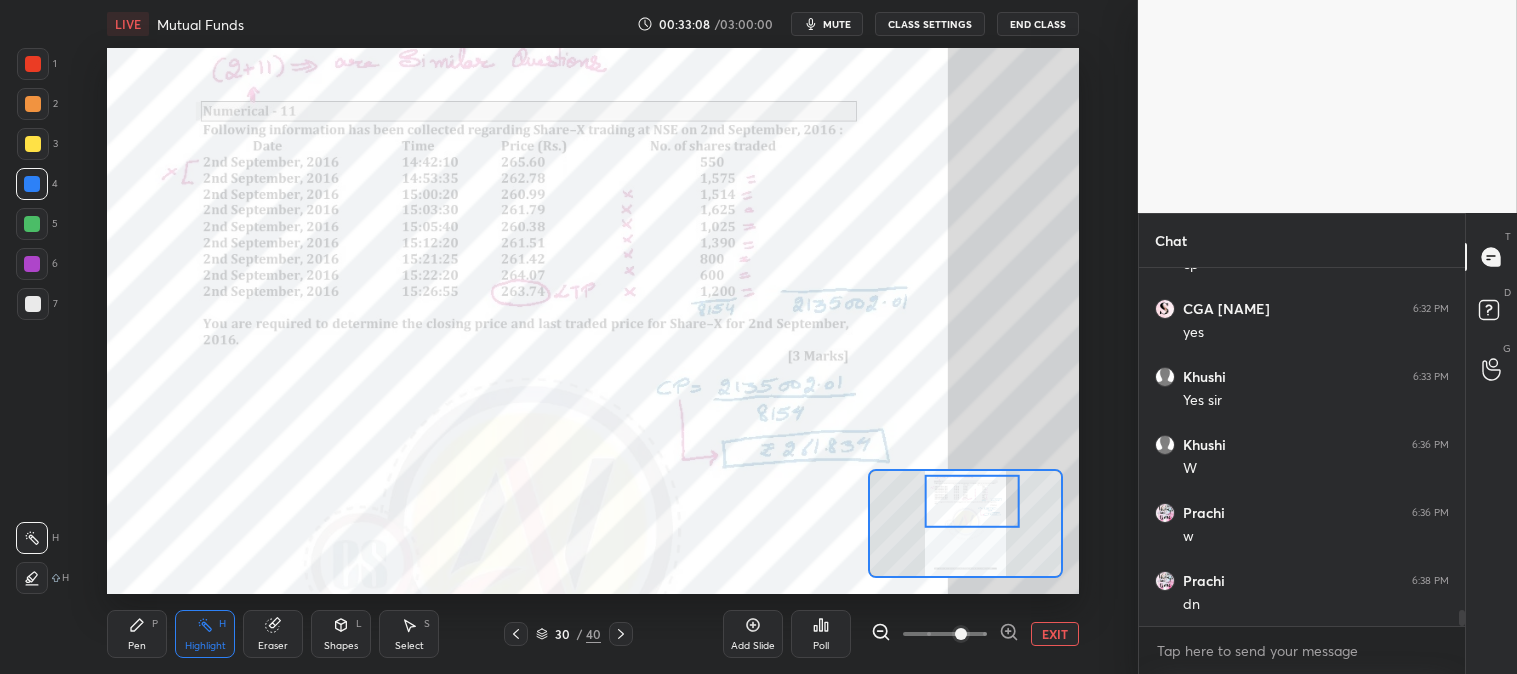 click at bounding box center [33, 64] 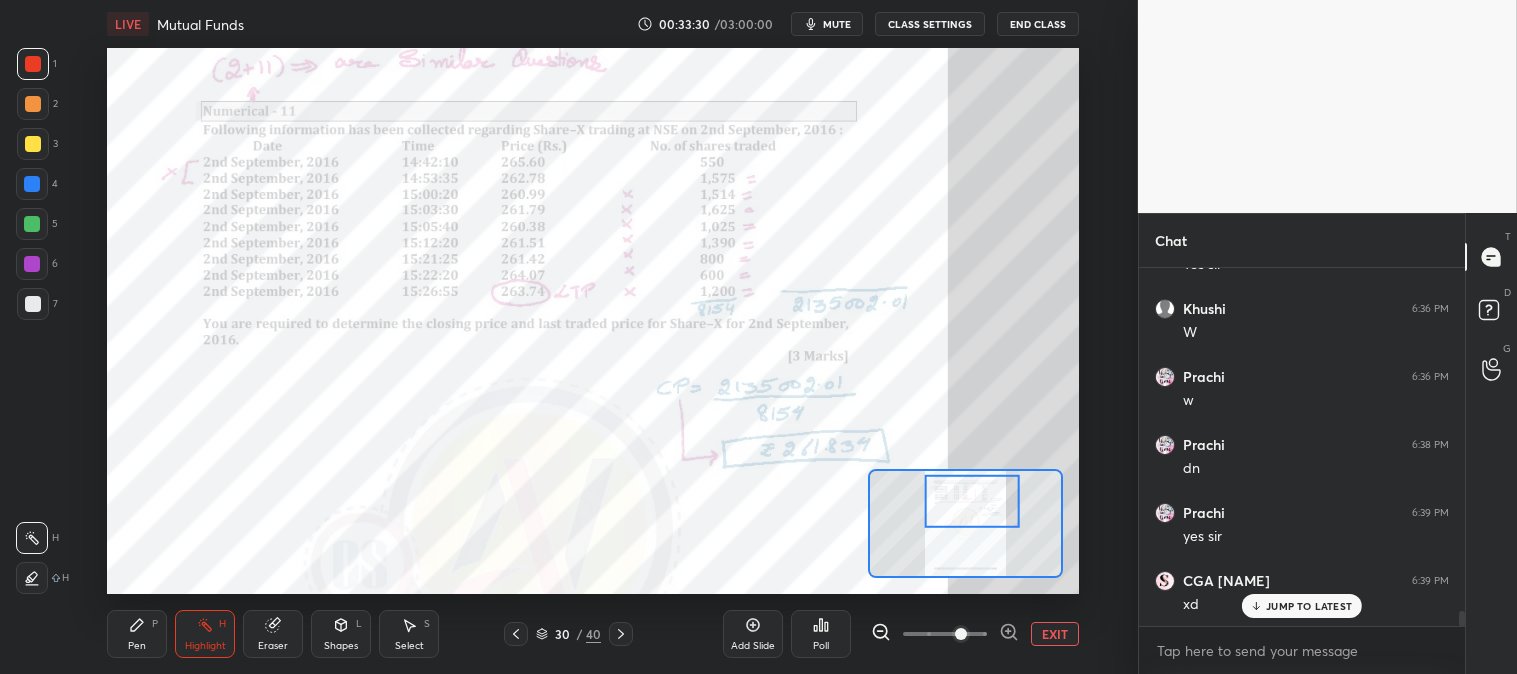 scroll, scrollTop: 8085, scrollLeft: 0, axis: vertical 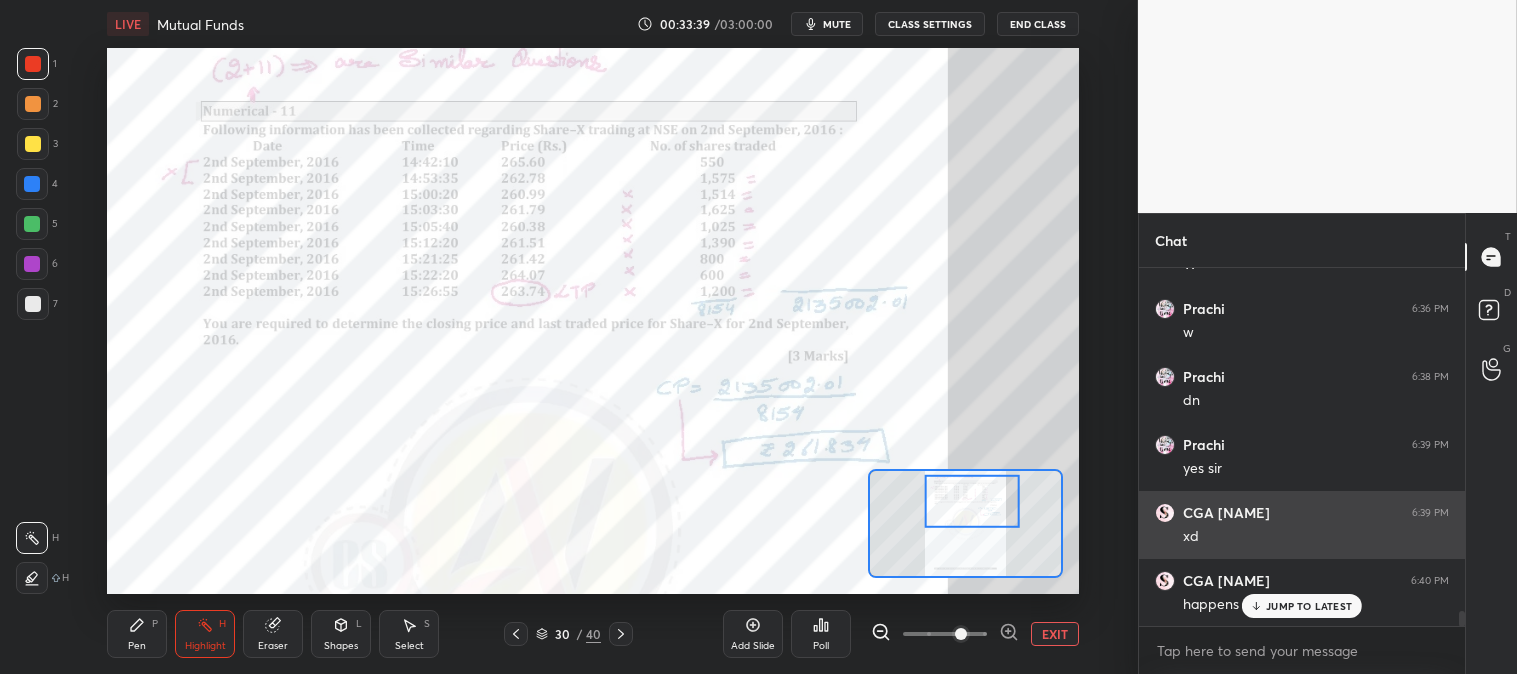 click on "JUMP TO LATEST" at bounding box center [1309, 606] 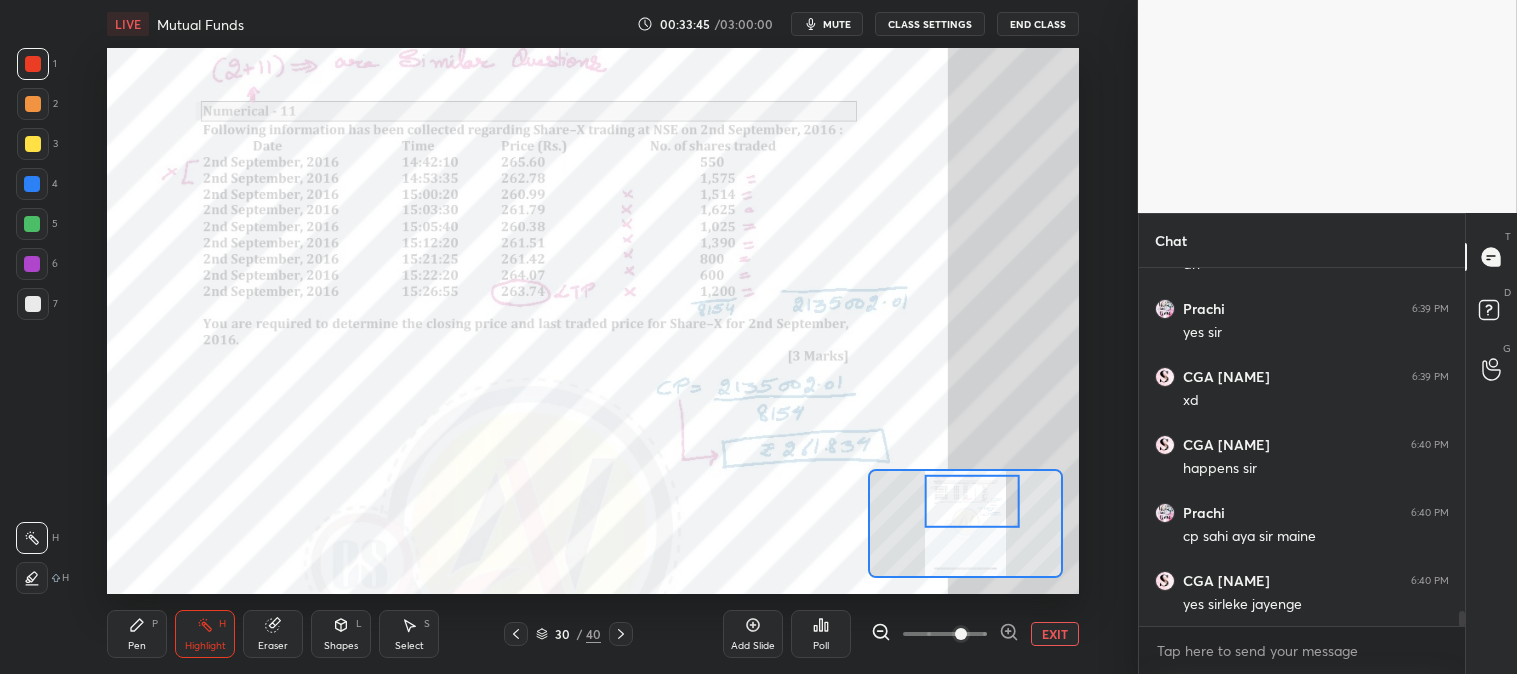 scroll, scrollTop: 8290, scrollLeft: 0, axis: vertical 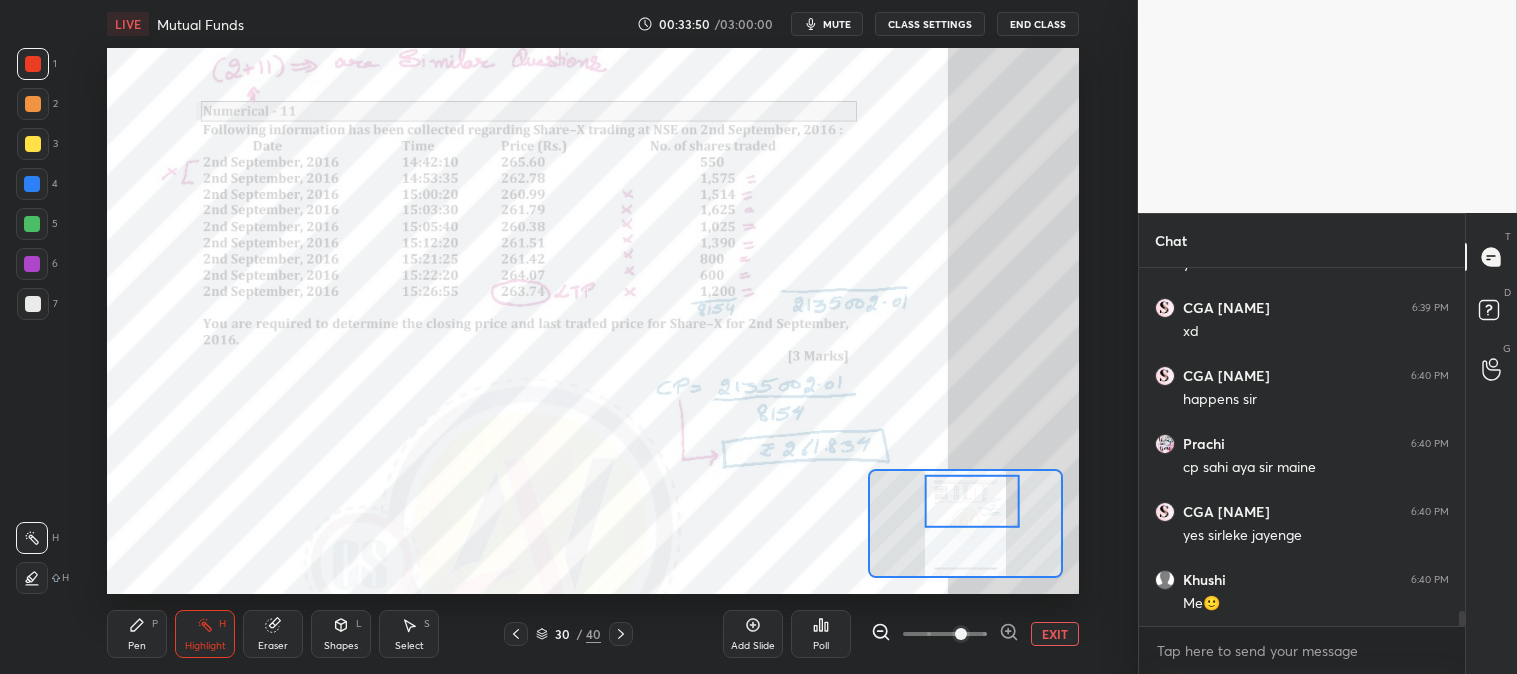 click on "Pen" at bounding box center [137, 646] 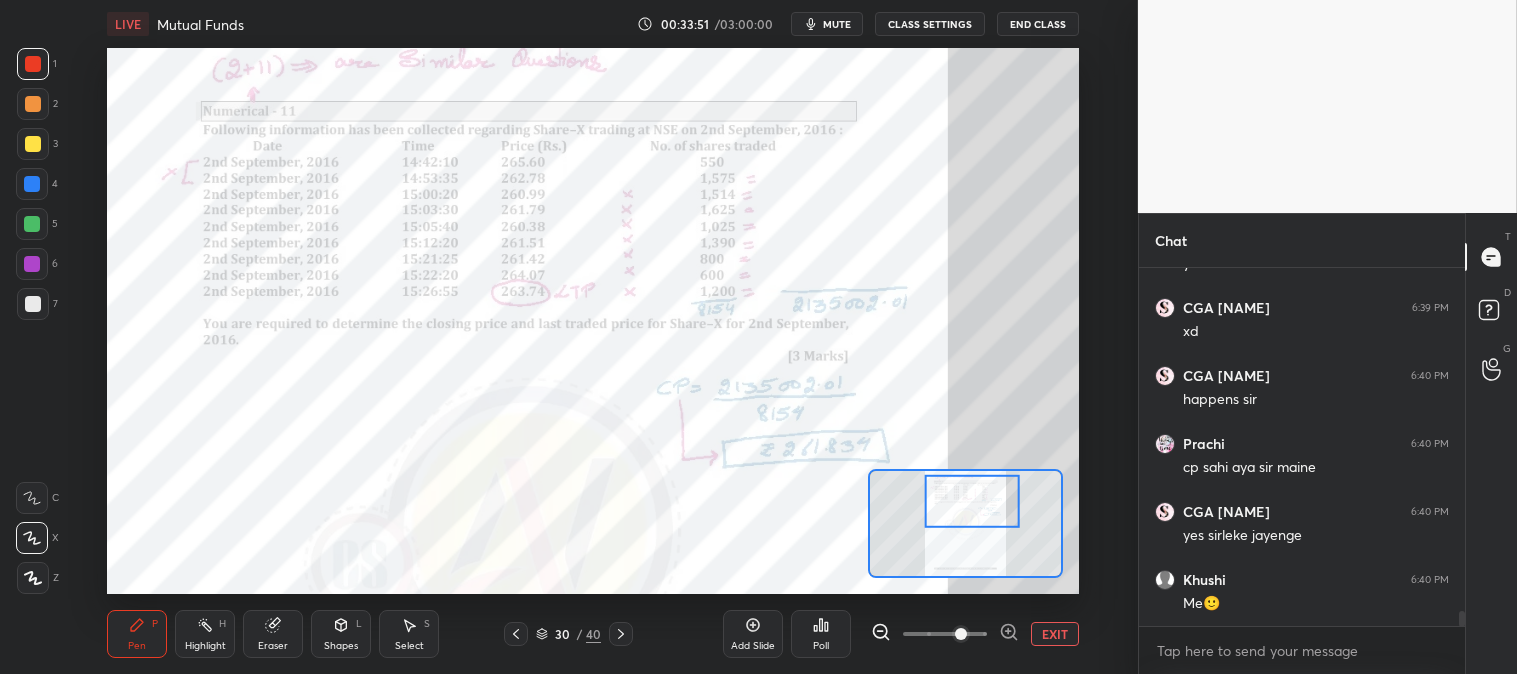 click at bounding box center [33, 64] 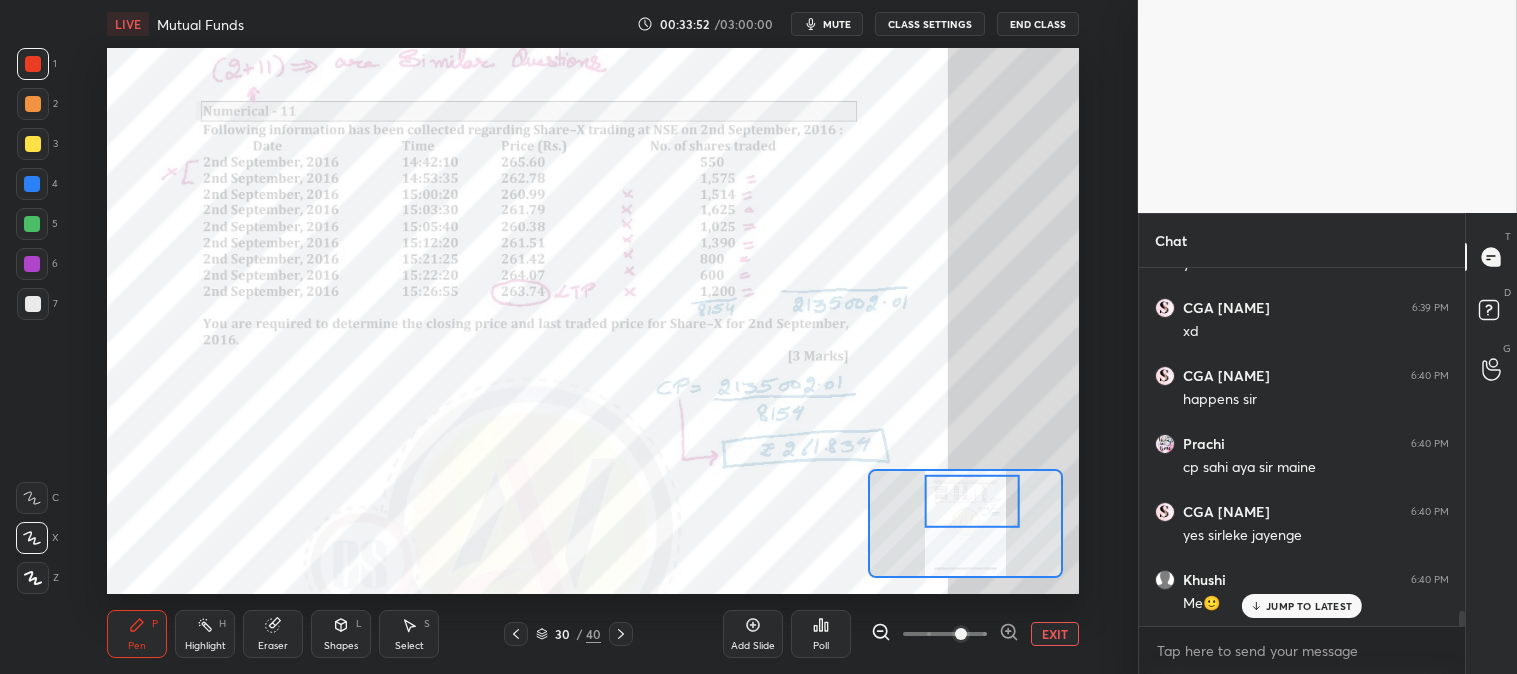scroll, scrollTop: 8375, scrollLeft: 0, axis: vertical 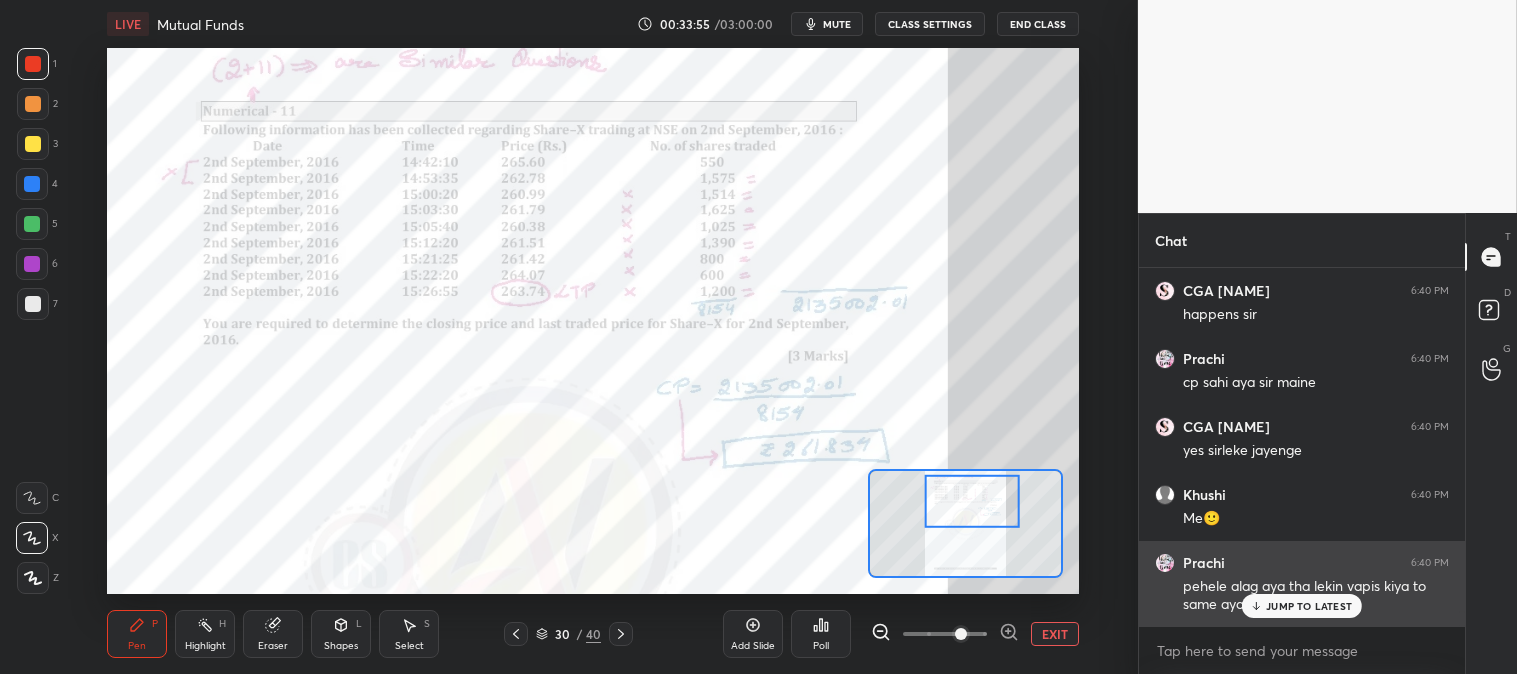 click on "JUMP TO LATEST" at bounding box center [1302, 606] 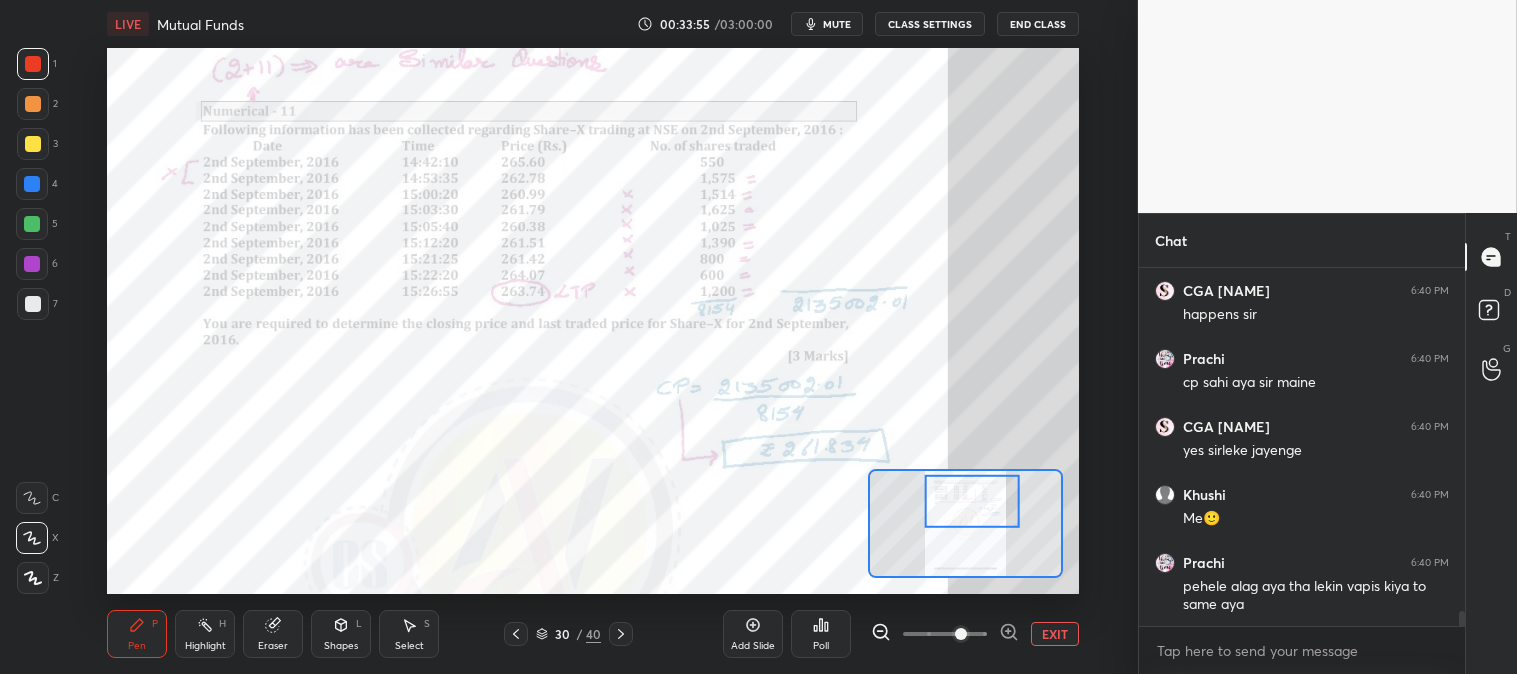 scroll, scrollTop: 8376, scrollLeft: 0, axis: vertical 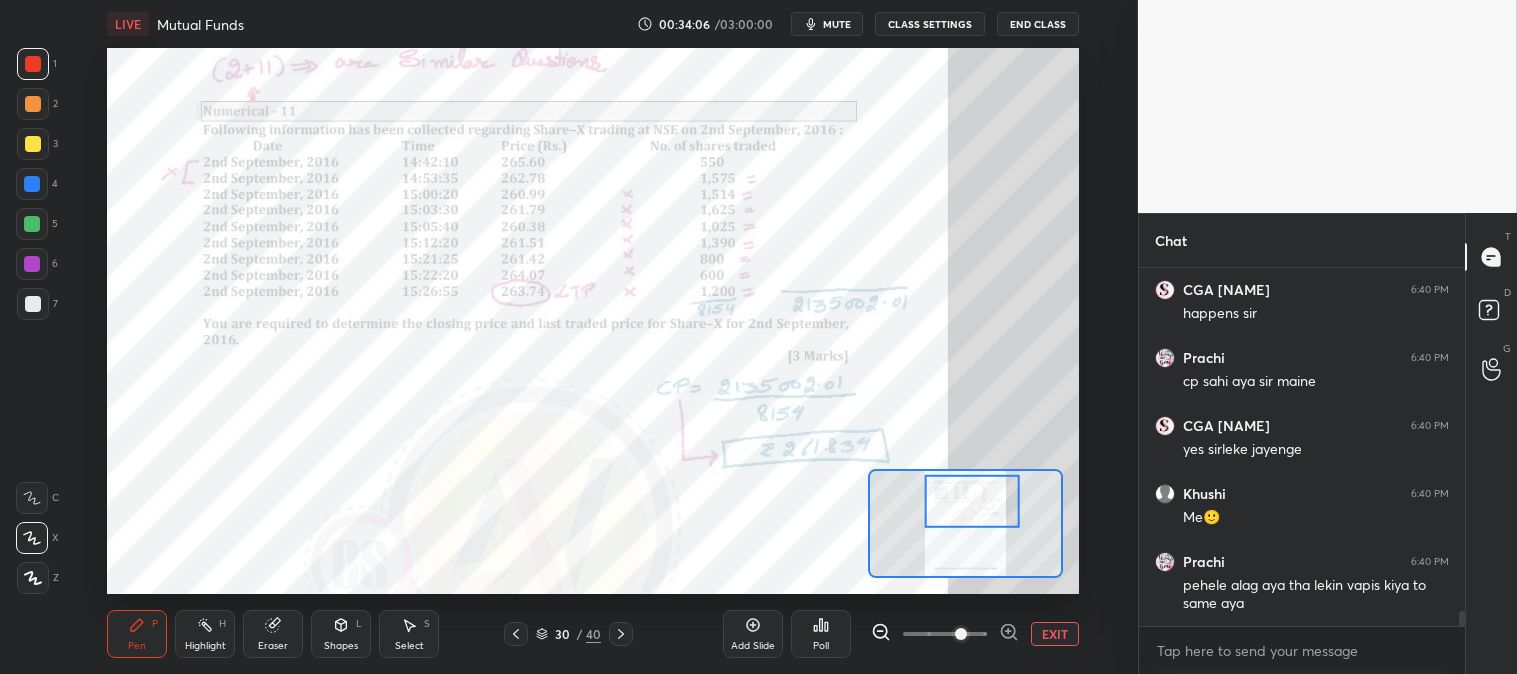 click on "Highlight" at bounding box center [205, 646] 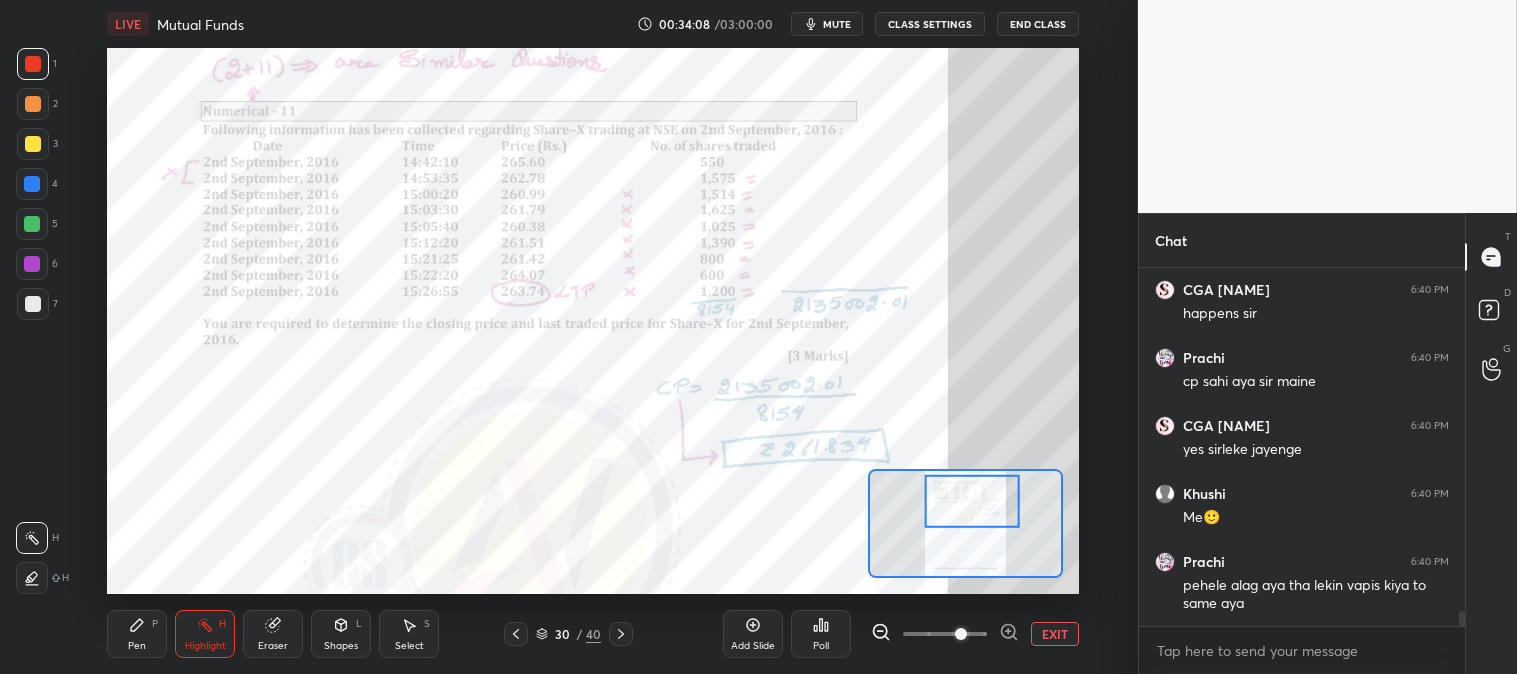 click on "Eraser" at bounding box center [273, 646] 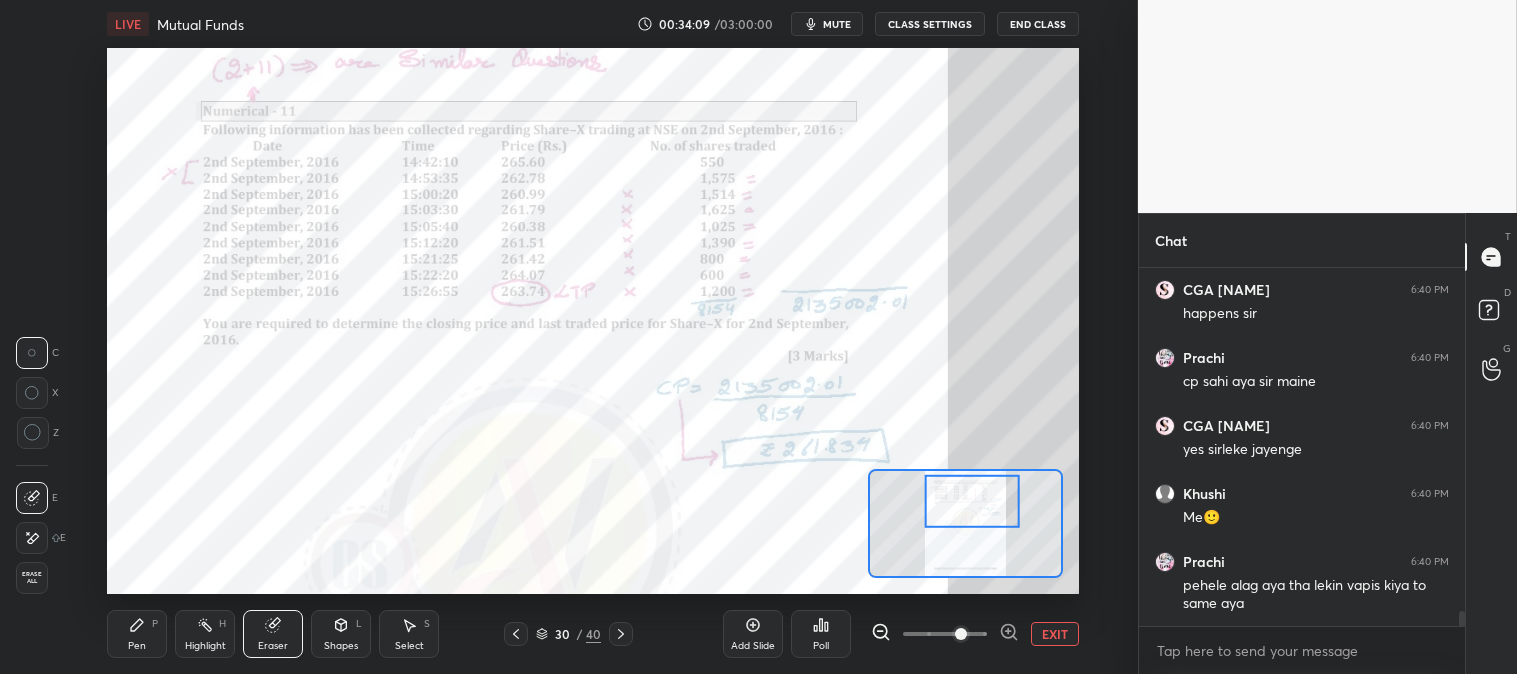 click on "Eraser" at bounding box center [273, 646] 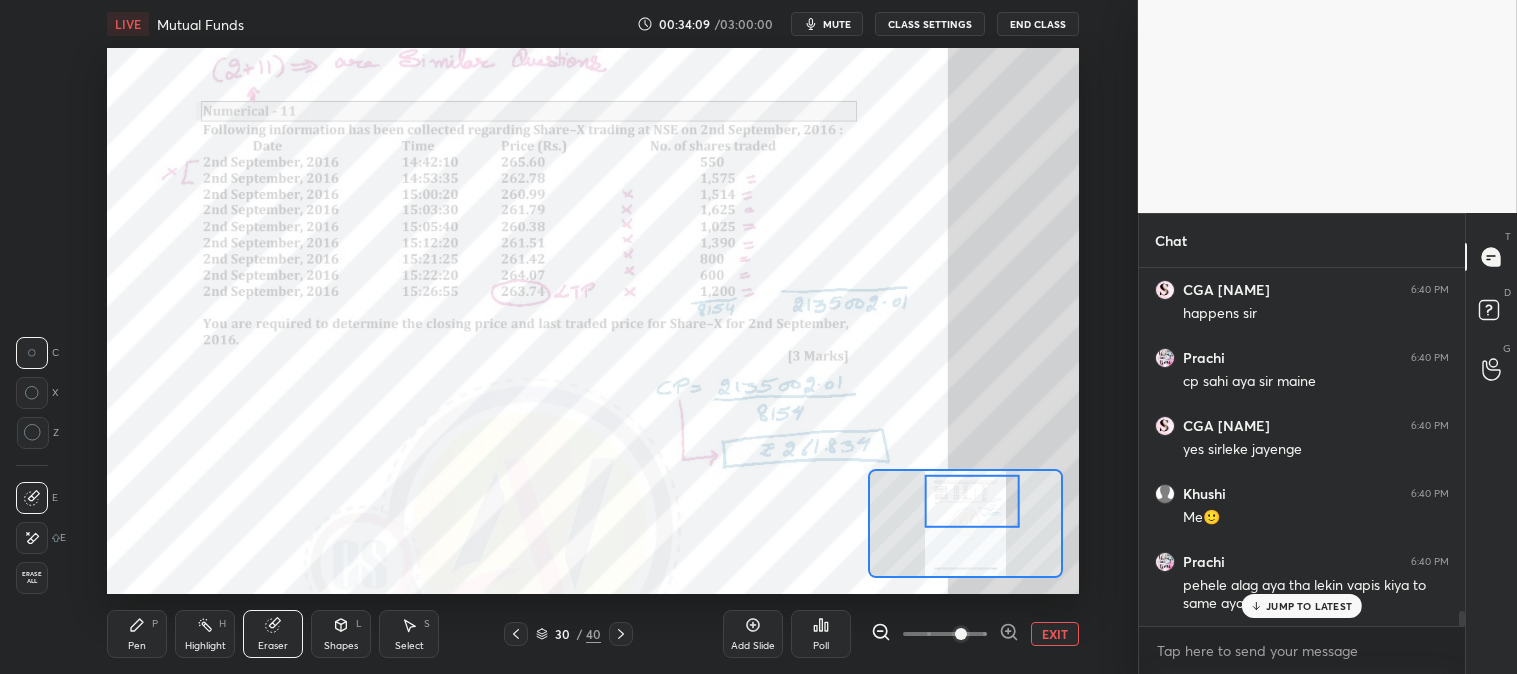 click on "Eraser" at bounding box center [273, 646] 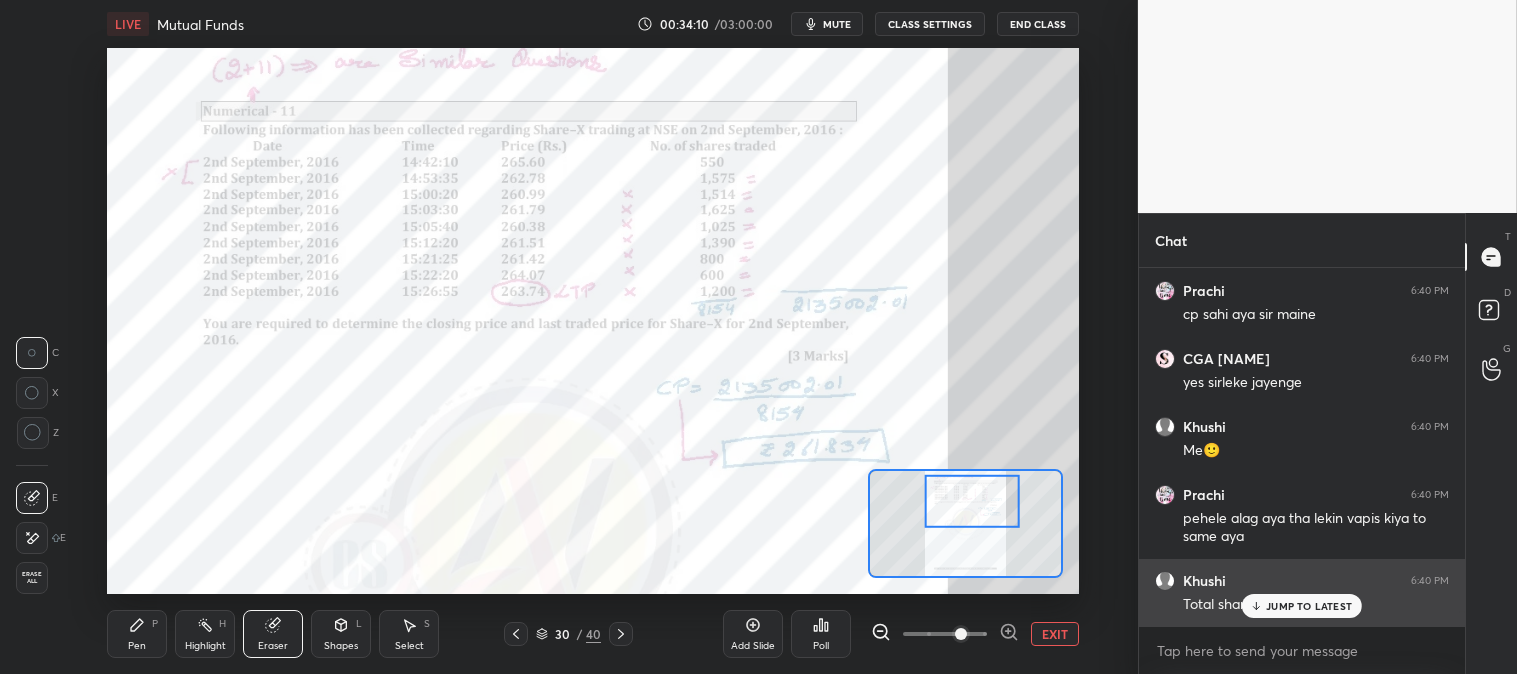 click on "JUMP TO LATEST" at bounding box center [1309, 606] 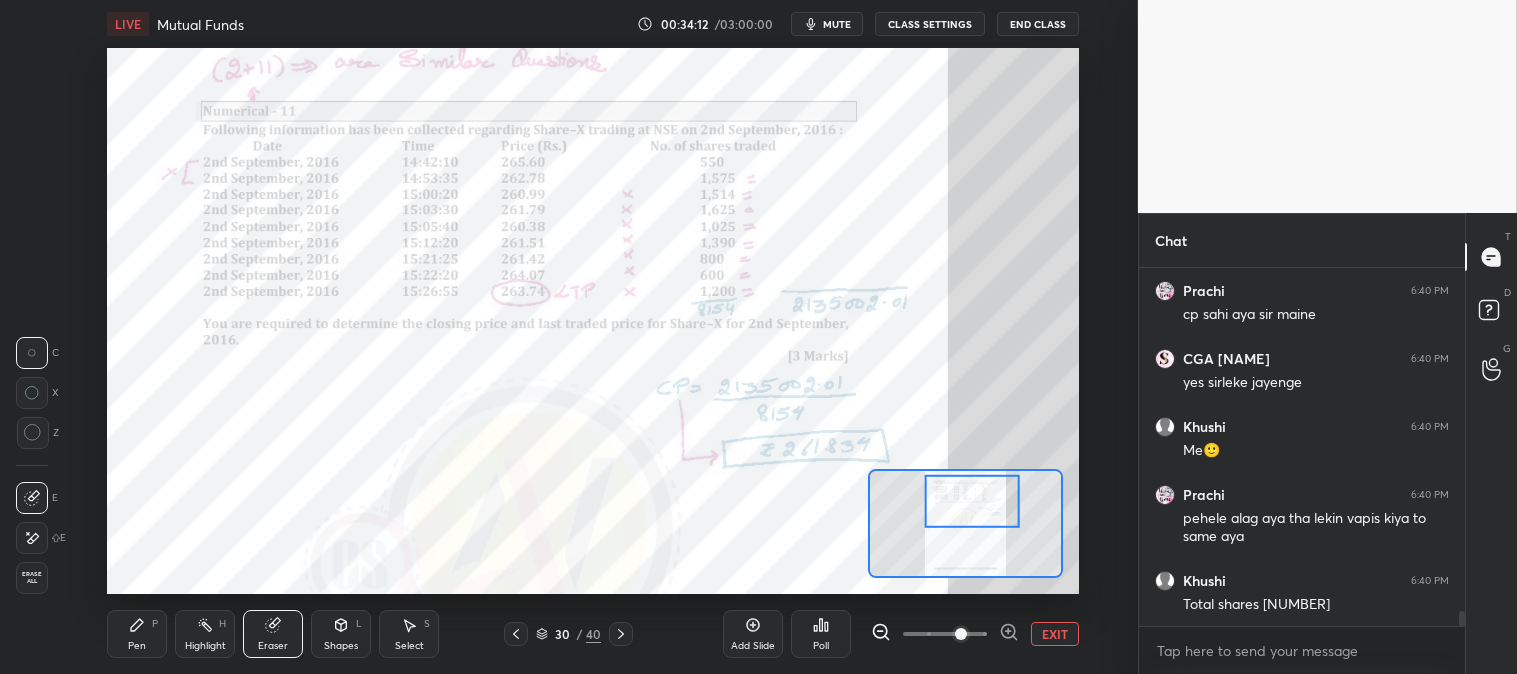 click on "Pen P" at bounding box center (137, 634) 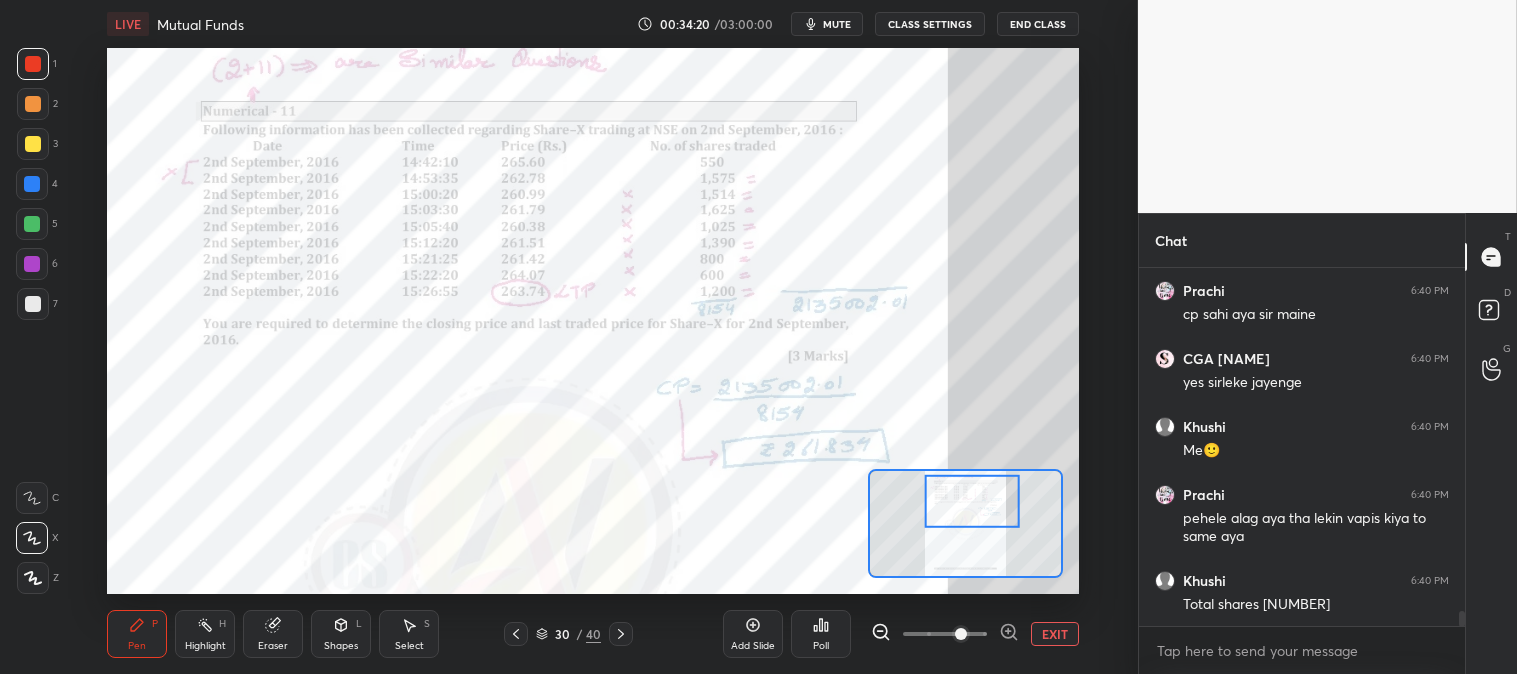 click 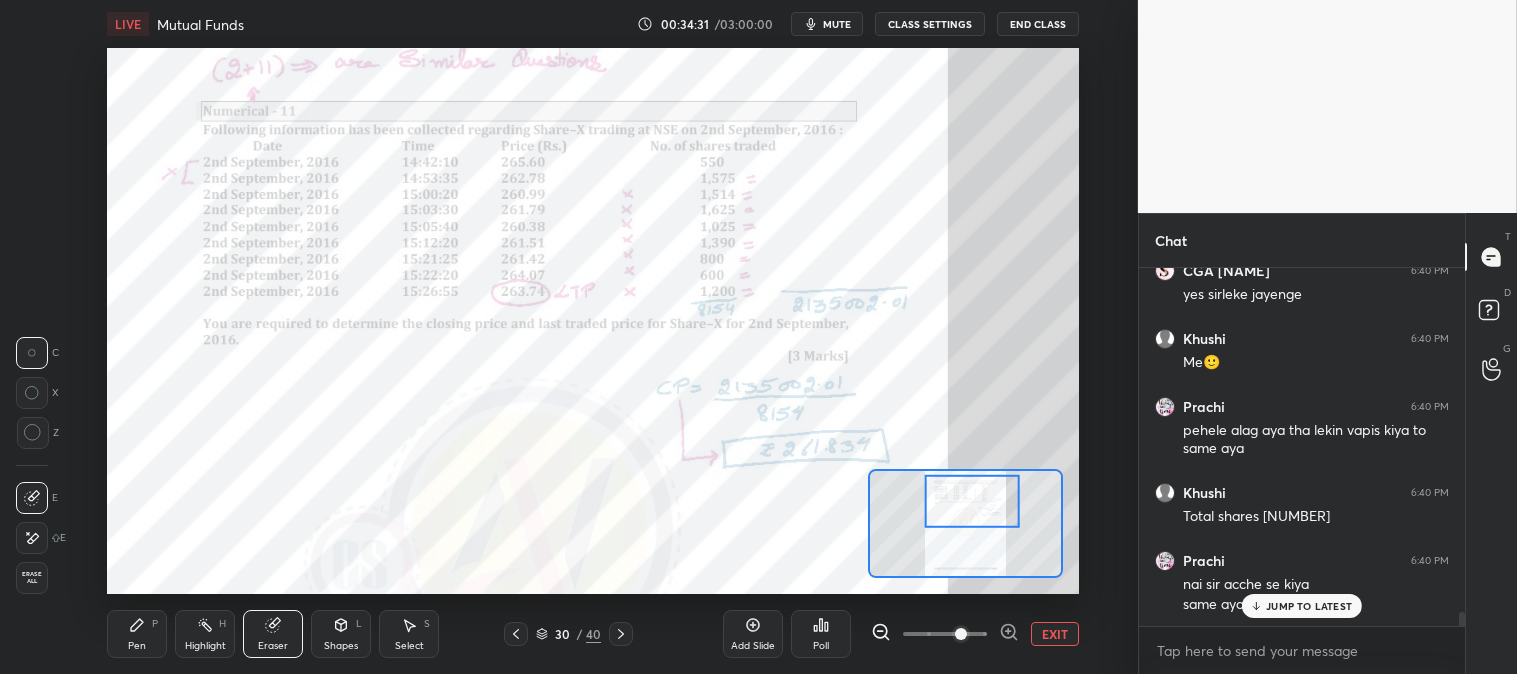 scroll, scrollTop: 8600, scrollLeft: 0, axis: vertical 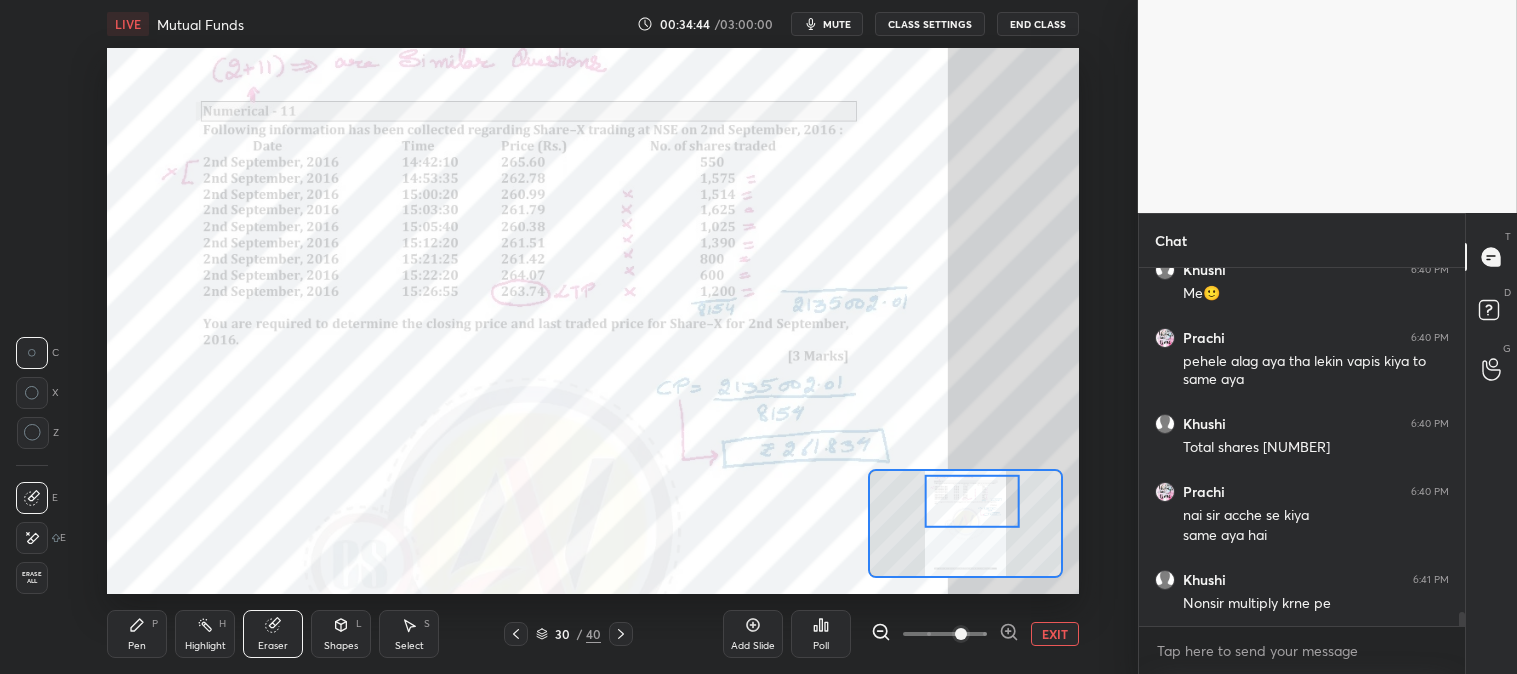 click on "Pen P Highlight H Eraser Shapes L Select S" at bounding box center (261, 634) 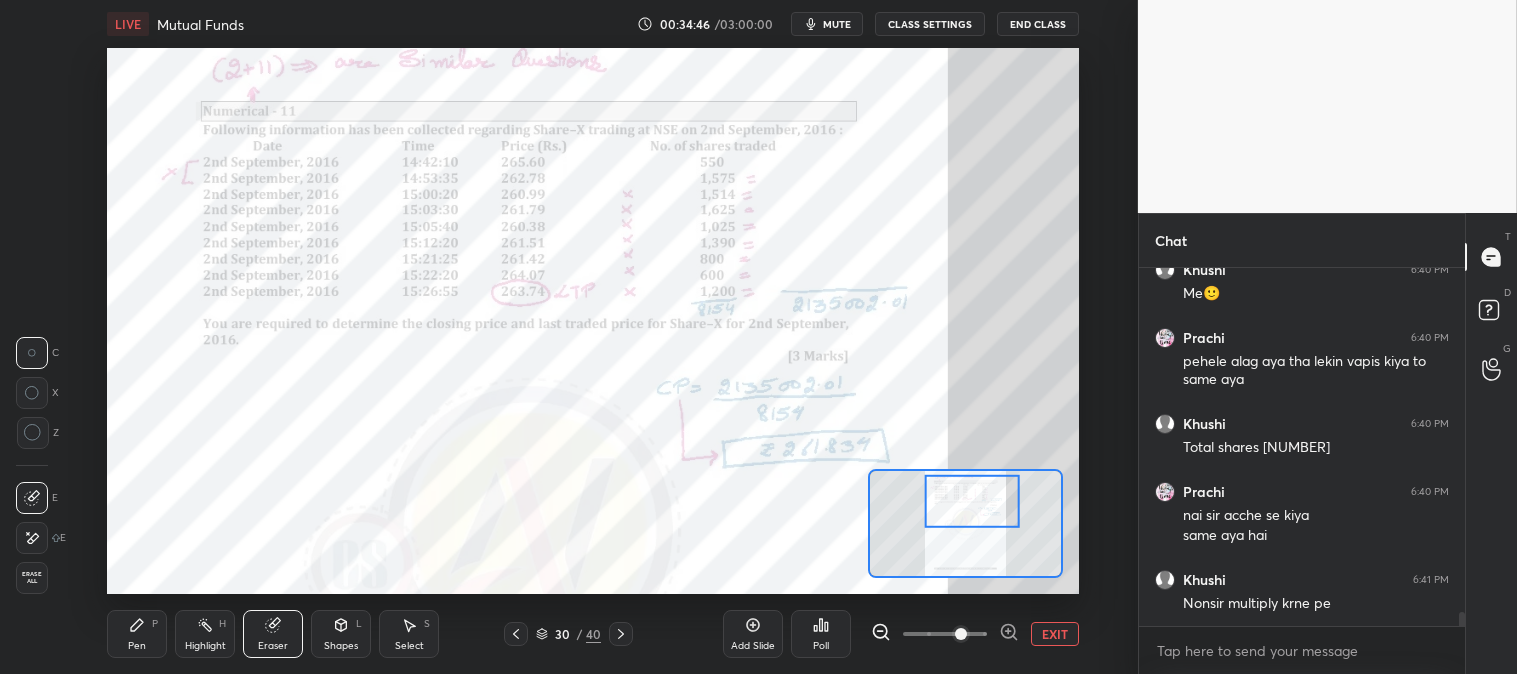 click on "Highlight H" at bounding box center [205, 634] 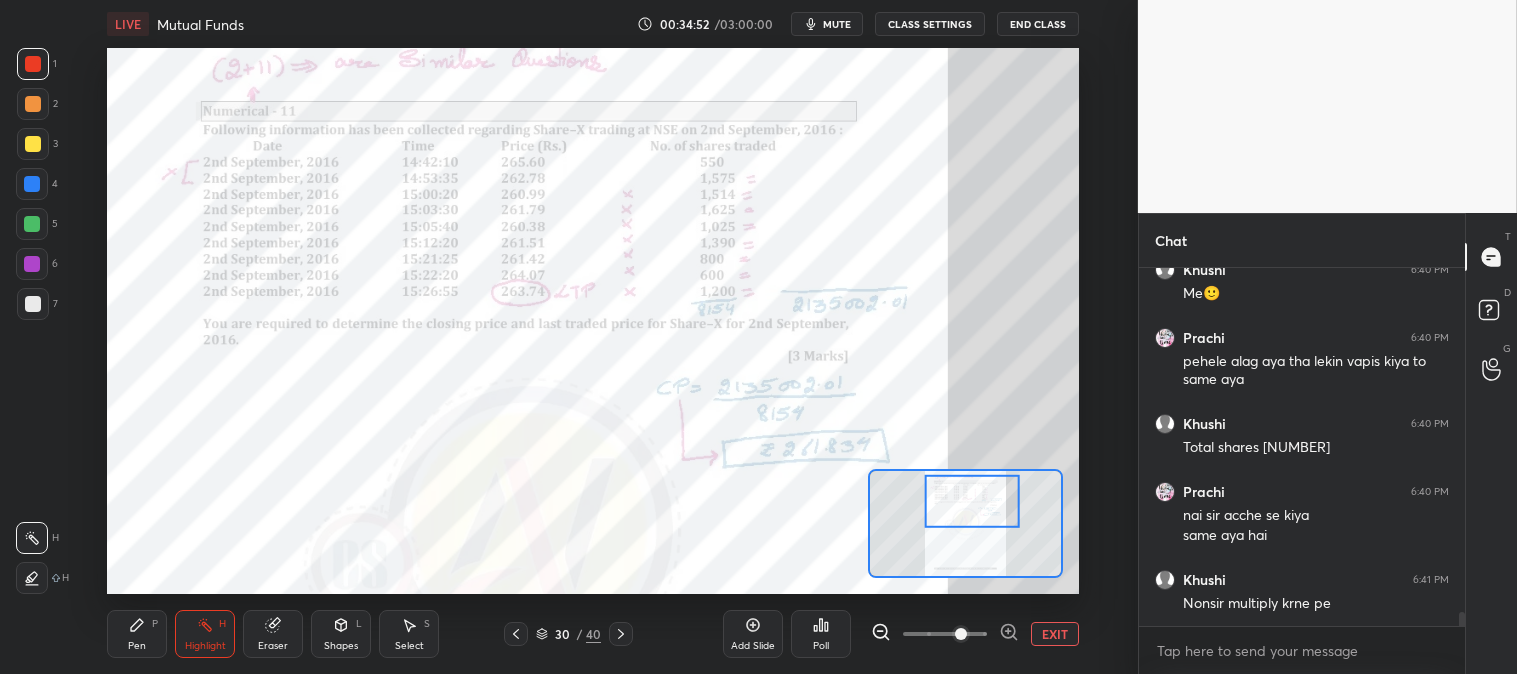 scroll, scrollTop: 8667, scrollLeft: 0, axis: vertical 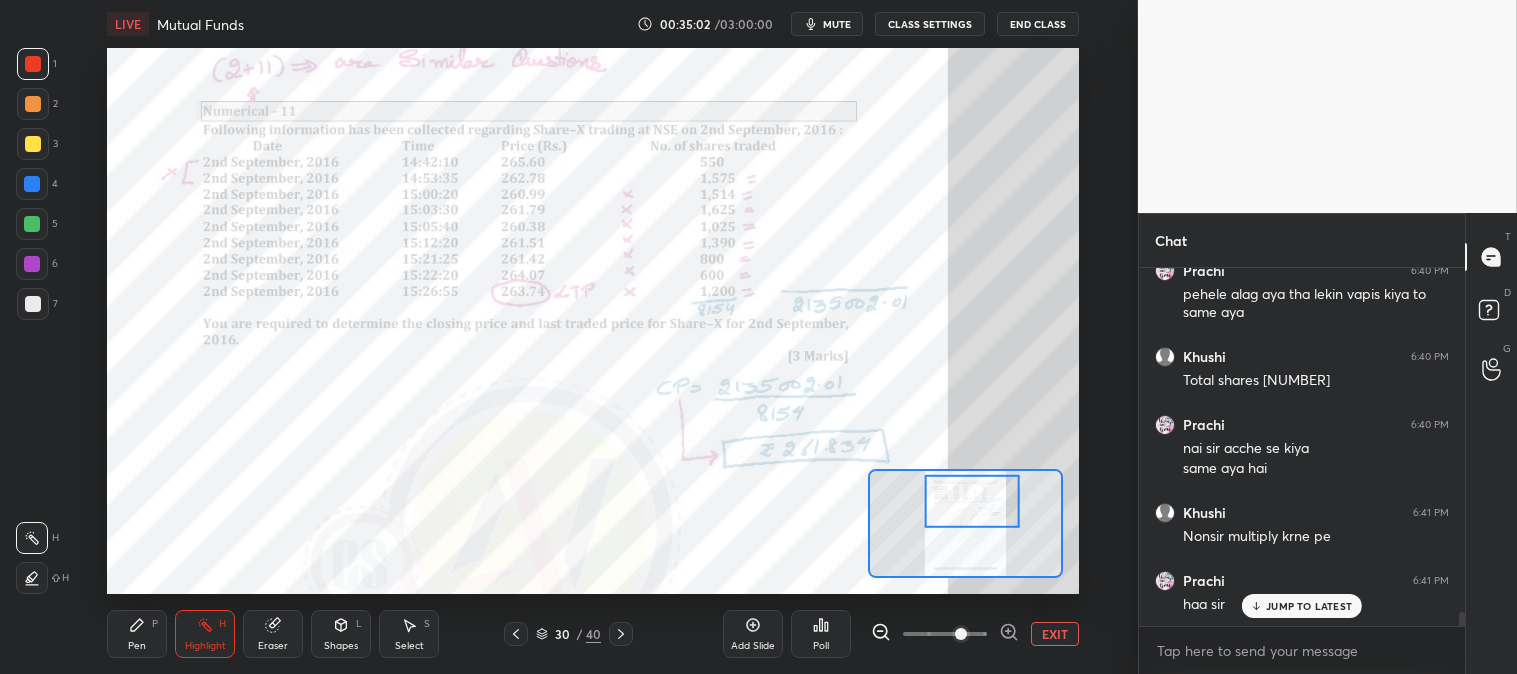 click on "Pen P" at bounding box center [137, 634] 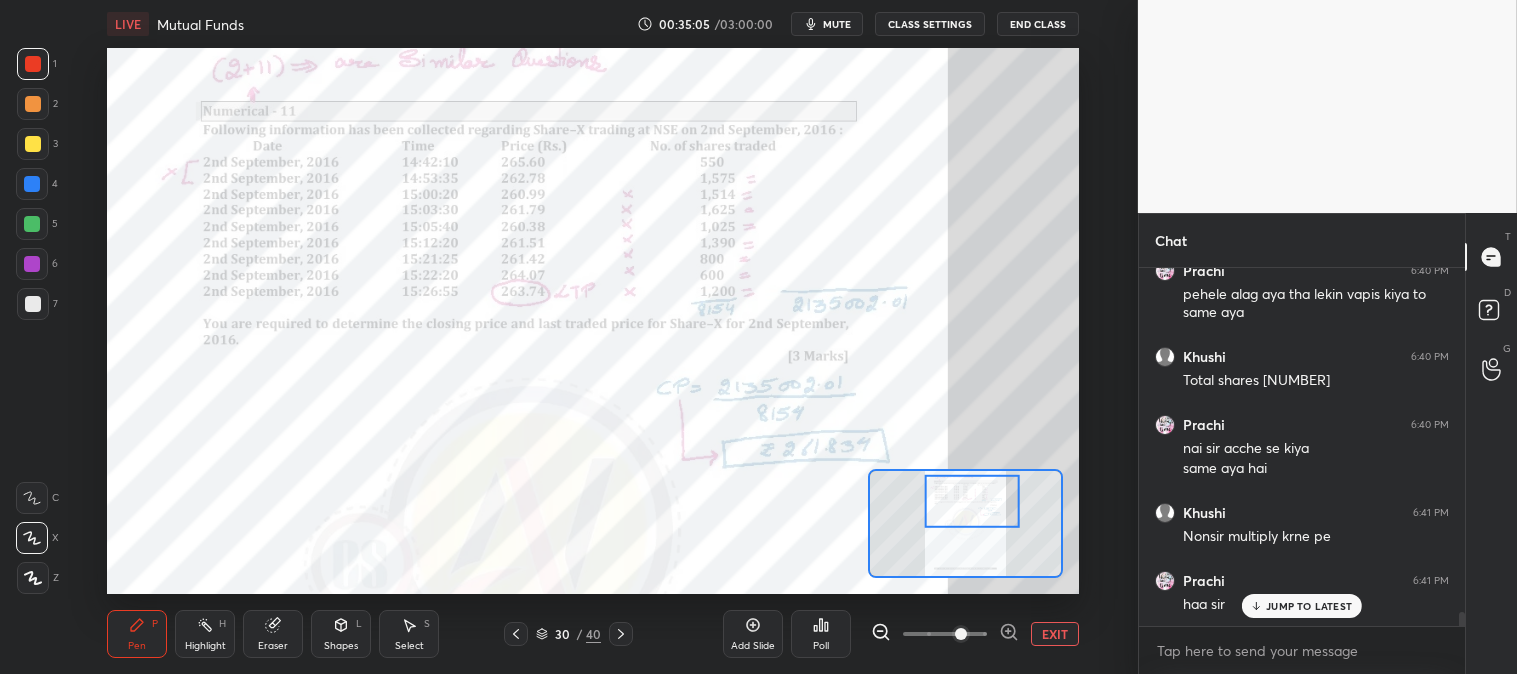 scroll, scrollTop: 8735, scrollLeft: 0, axis: vertical 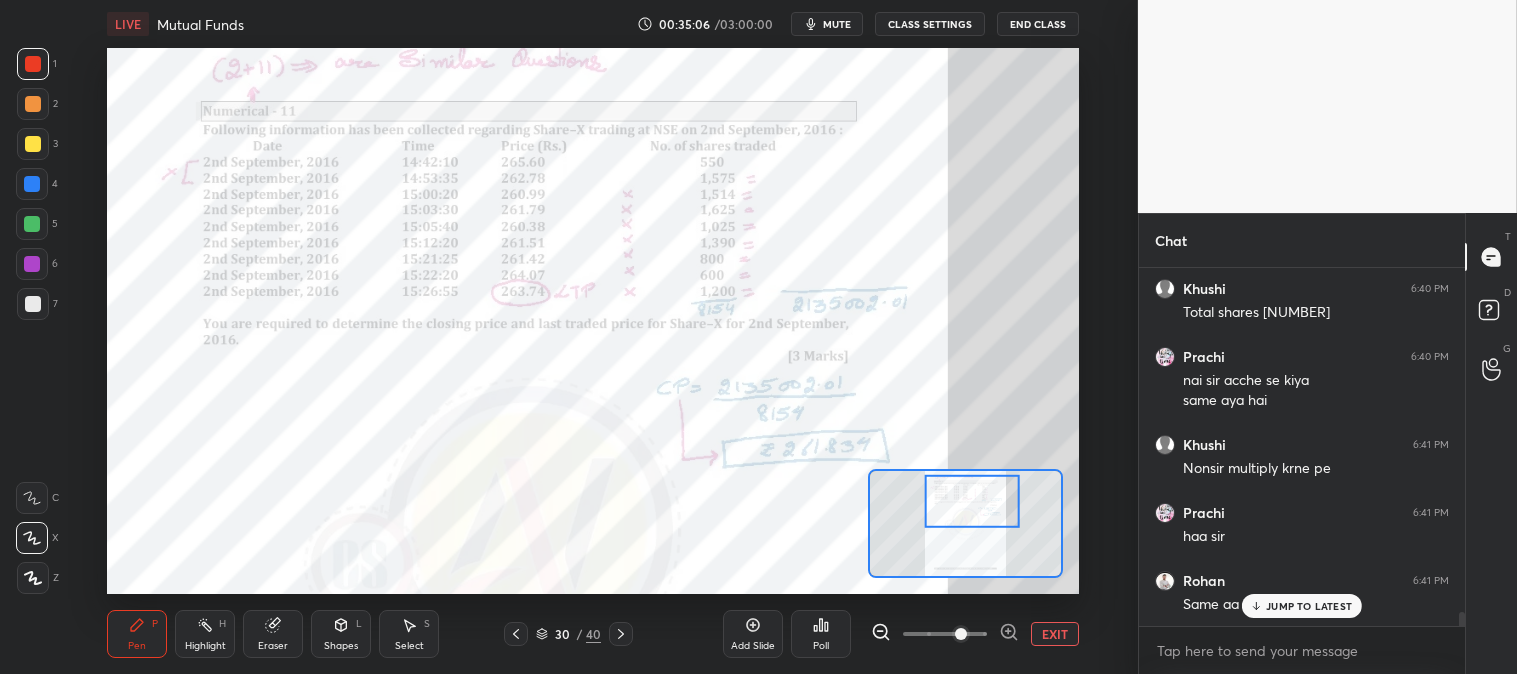 click 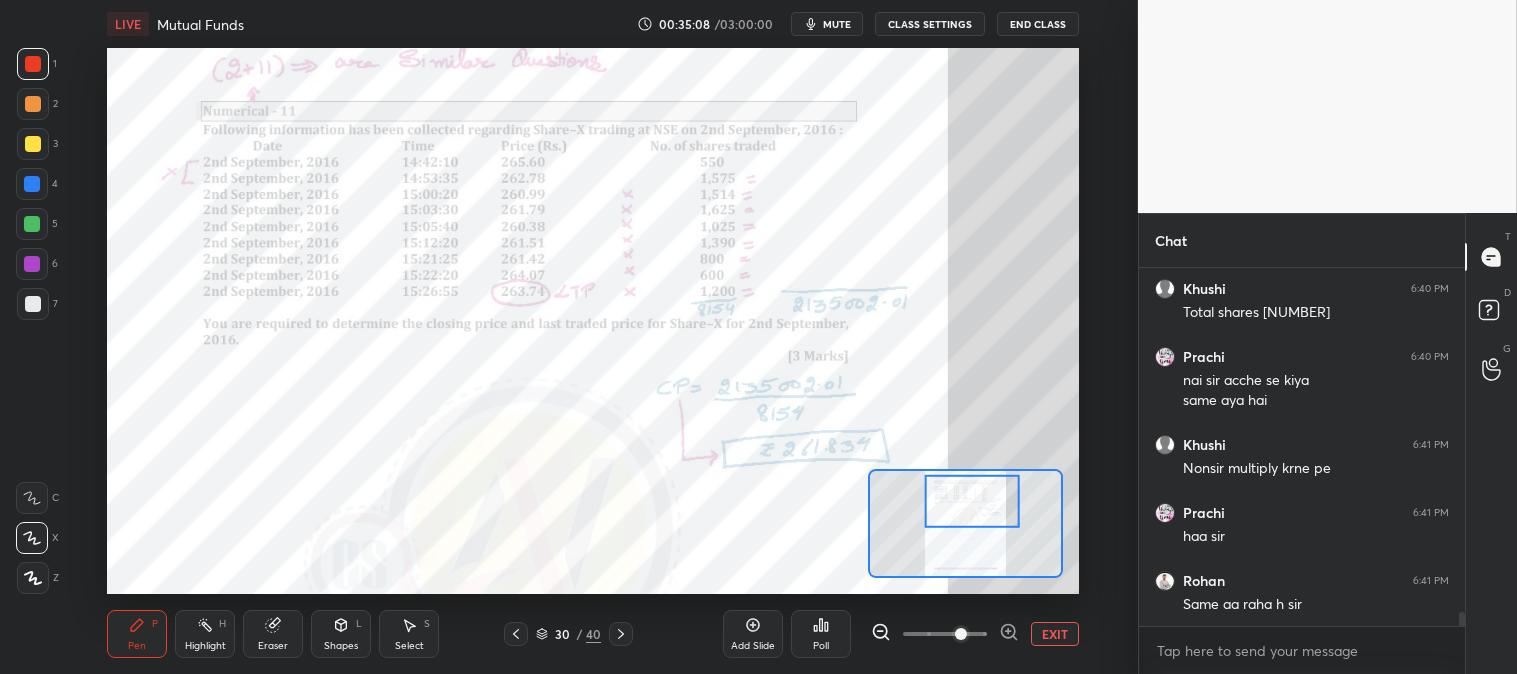 scroll, scrollTop: 8803, scrollLeft: 0, axis: vertical 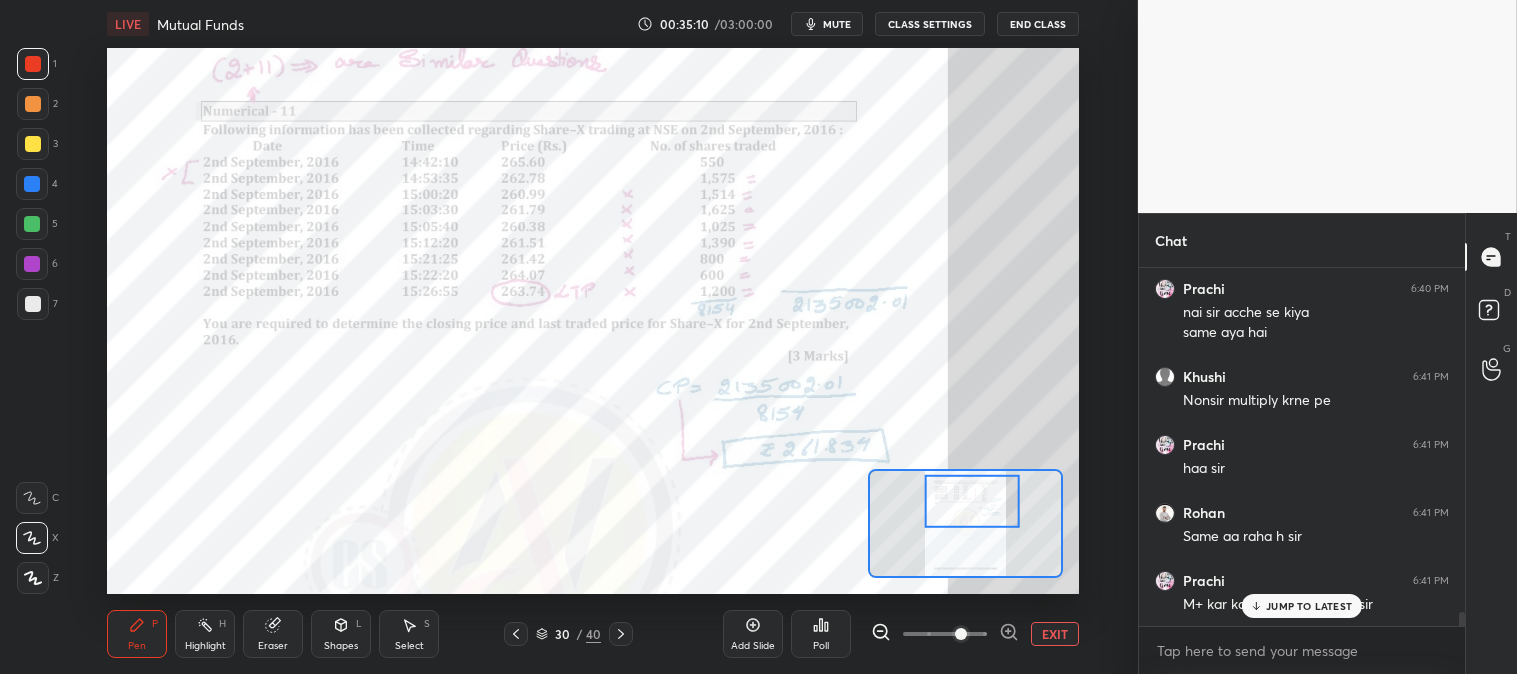 click on "JUMP TO LATEST" at bounding box center (1309, 606) 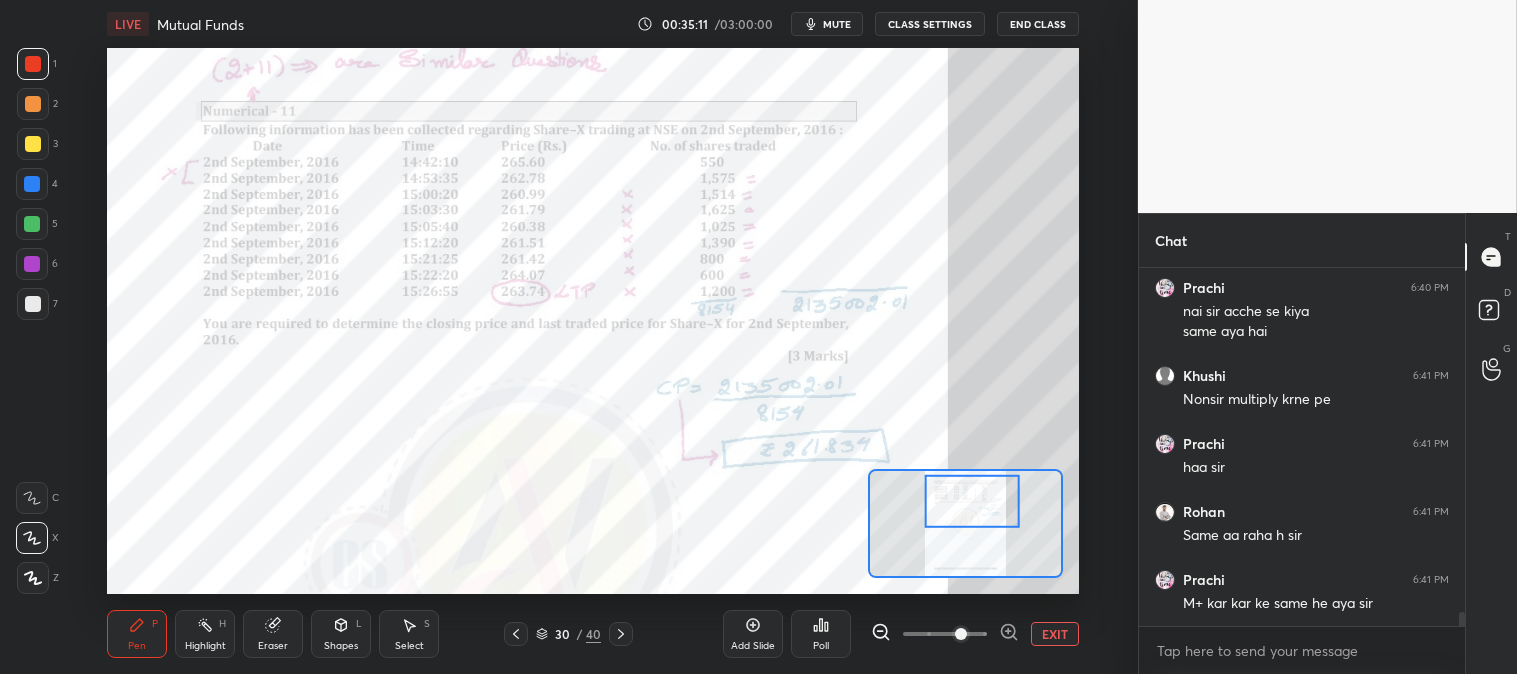scroll, scrollTop: 8871, scrollLeft: 0, axis: vertical 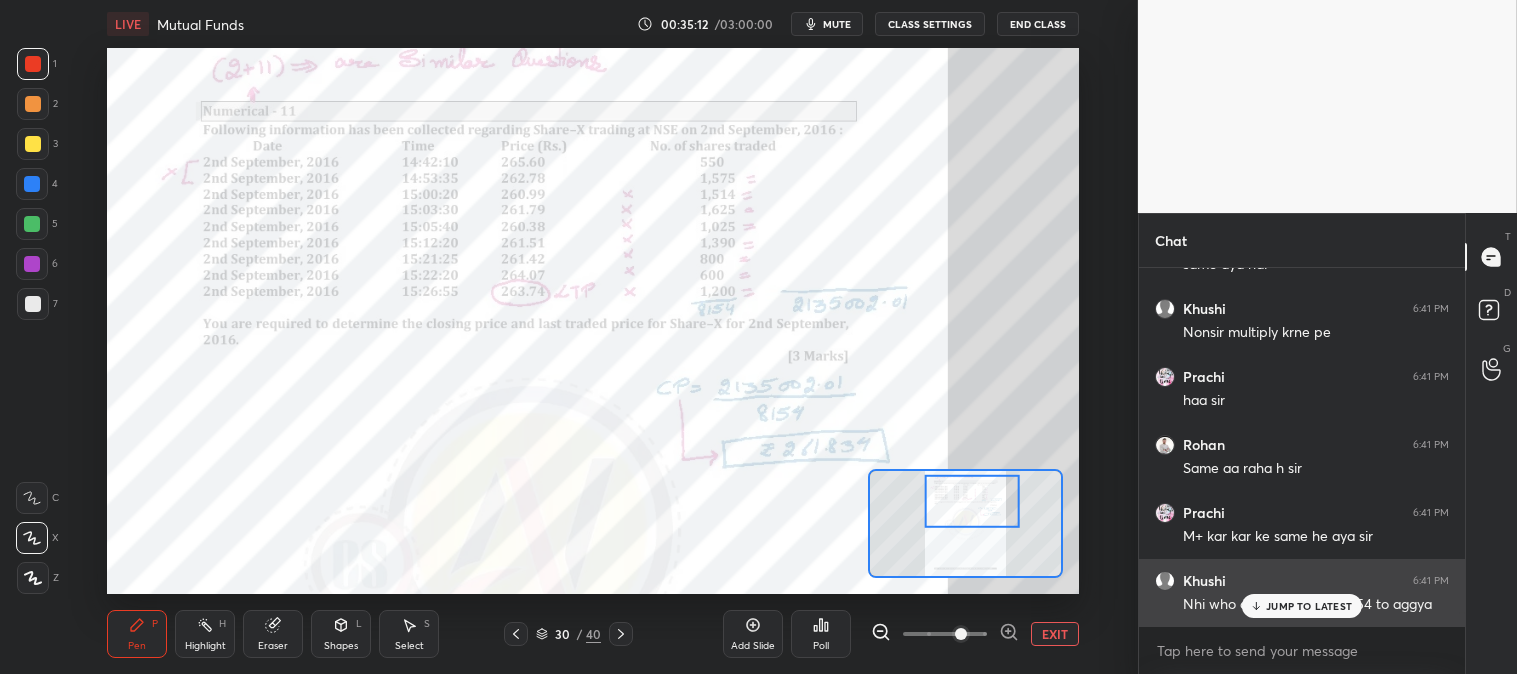 click on "JUMP TO LATEST" at bounding box center [1309, 606] 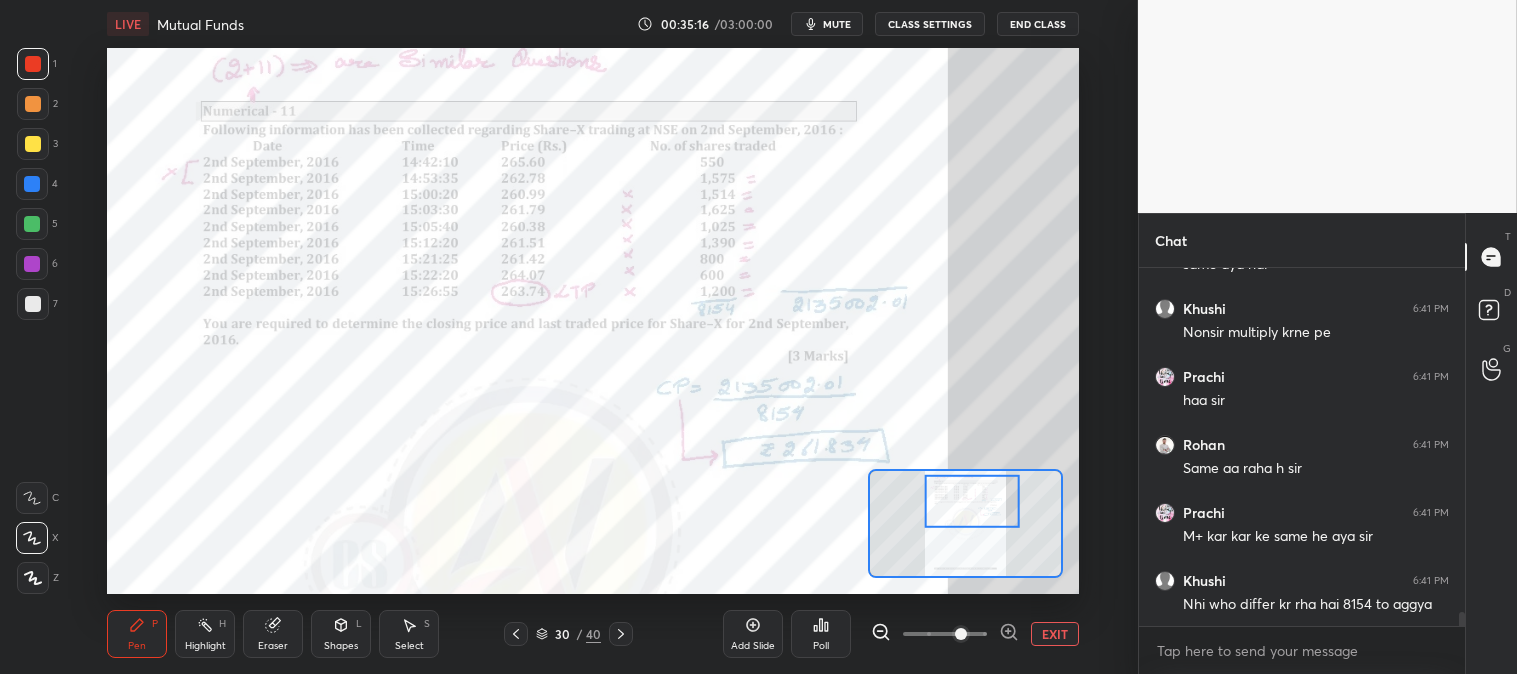 click on "Highlight H" at bounding box center [205, 634] 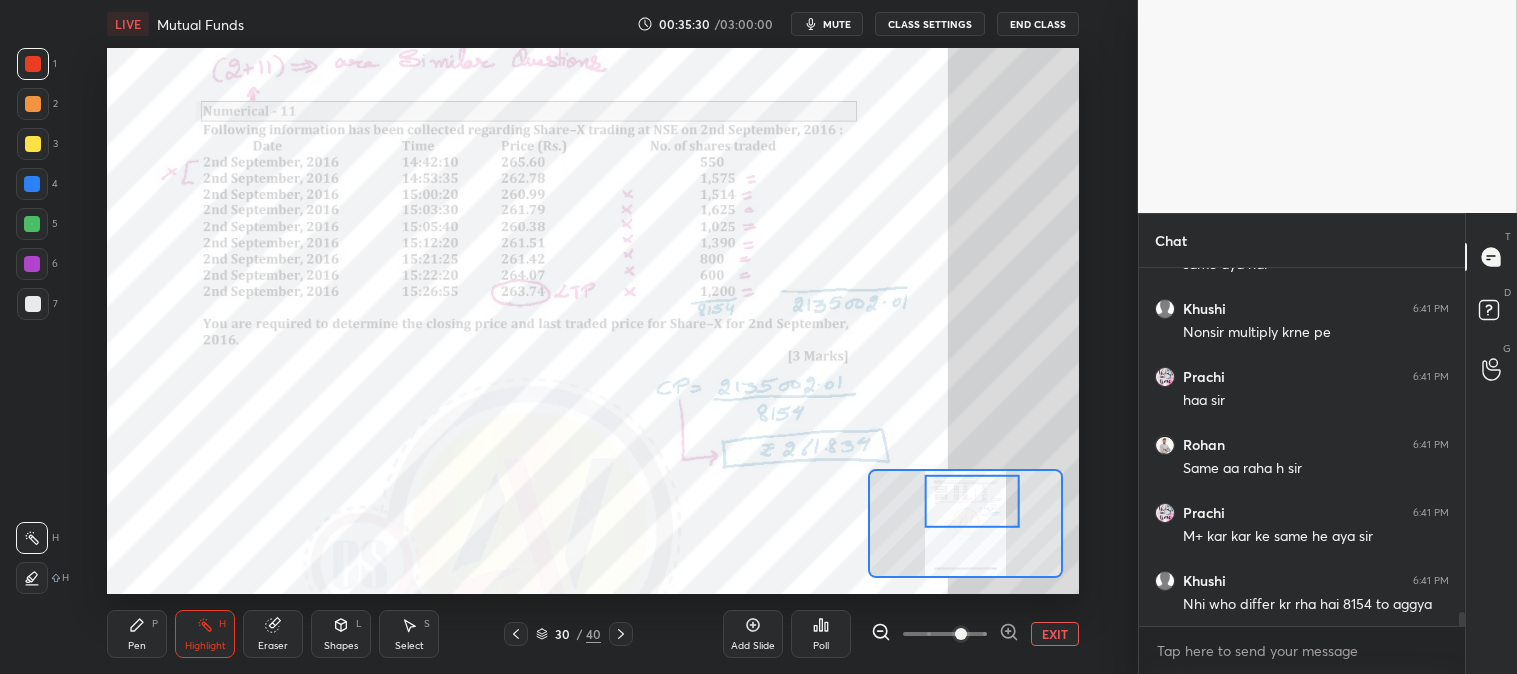 click on "Pen P" at bounding box center (137, 634) 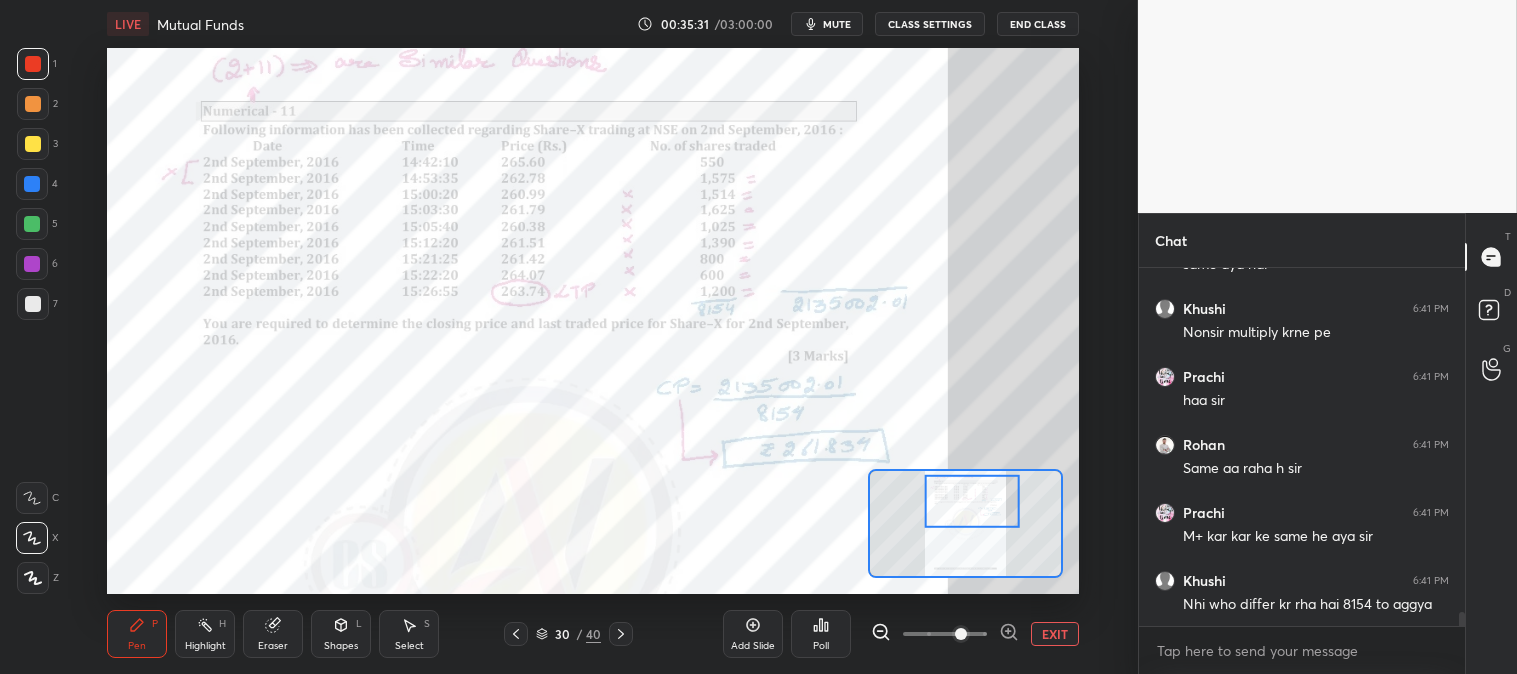 scroll, scrollTop: 8940, scrollLeft: 0, axis: vertical 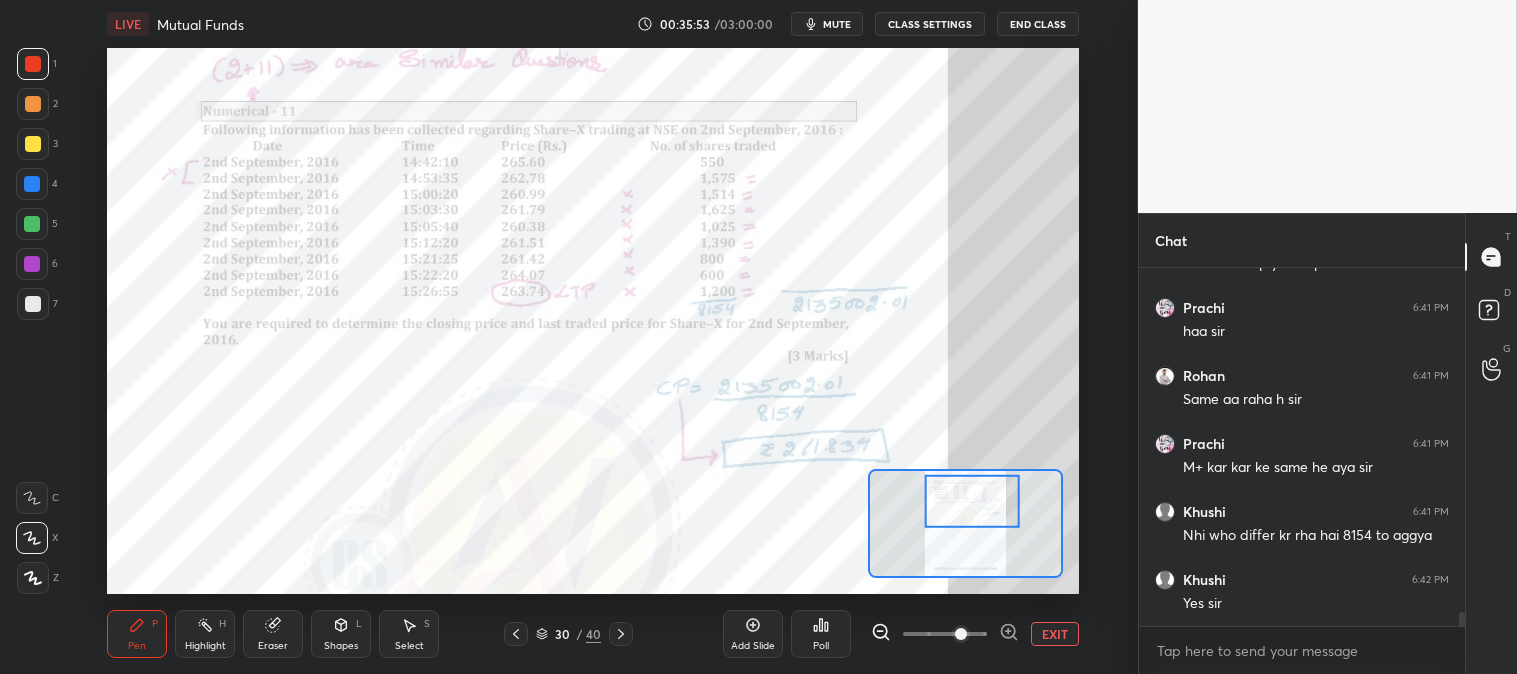 click 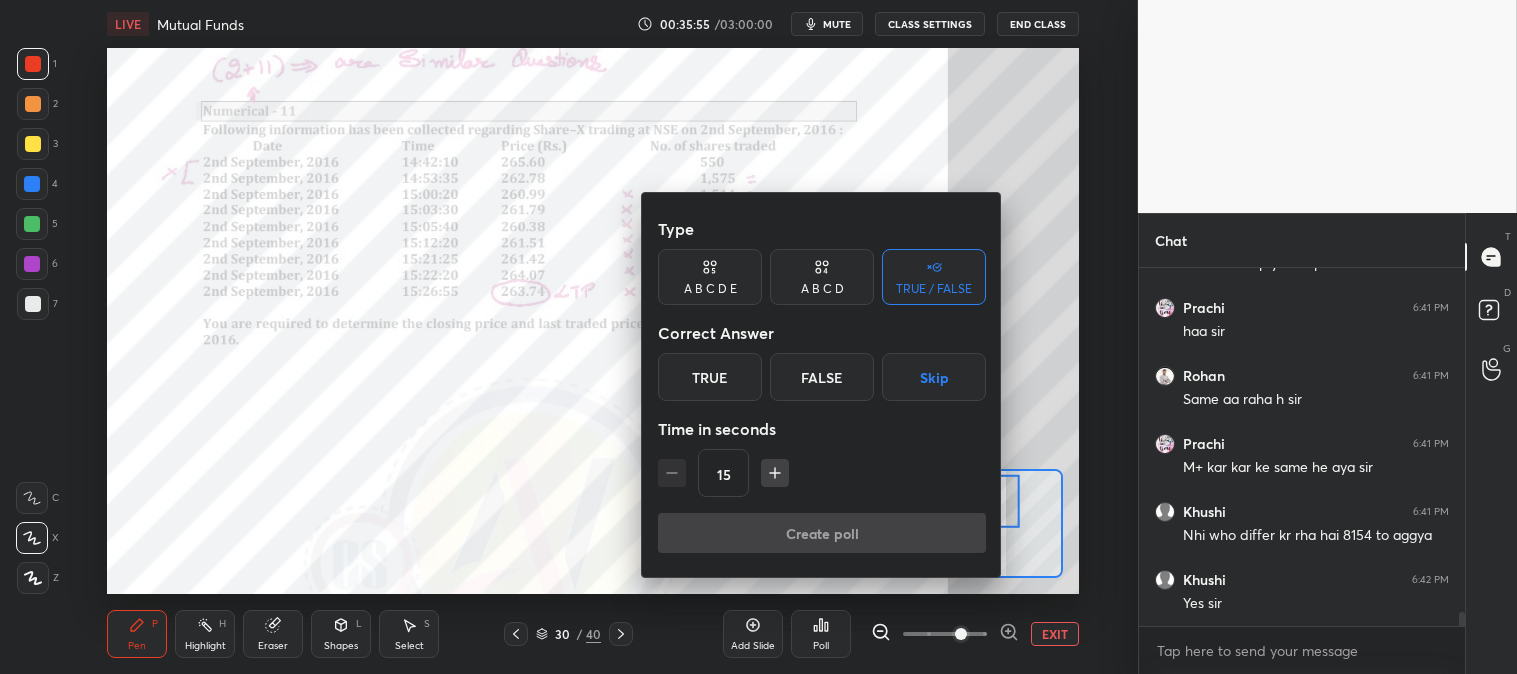 click on "True" at bounding box center [710, 377] 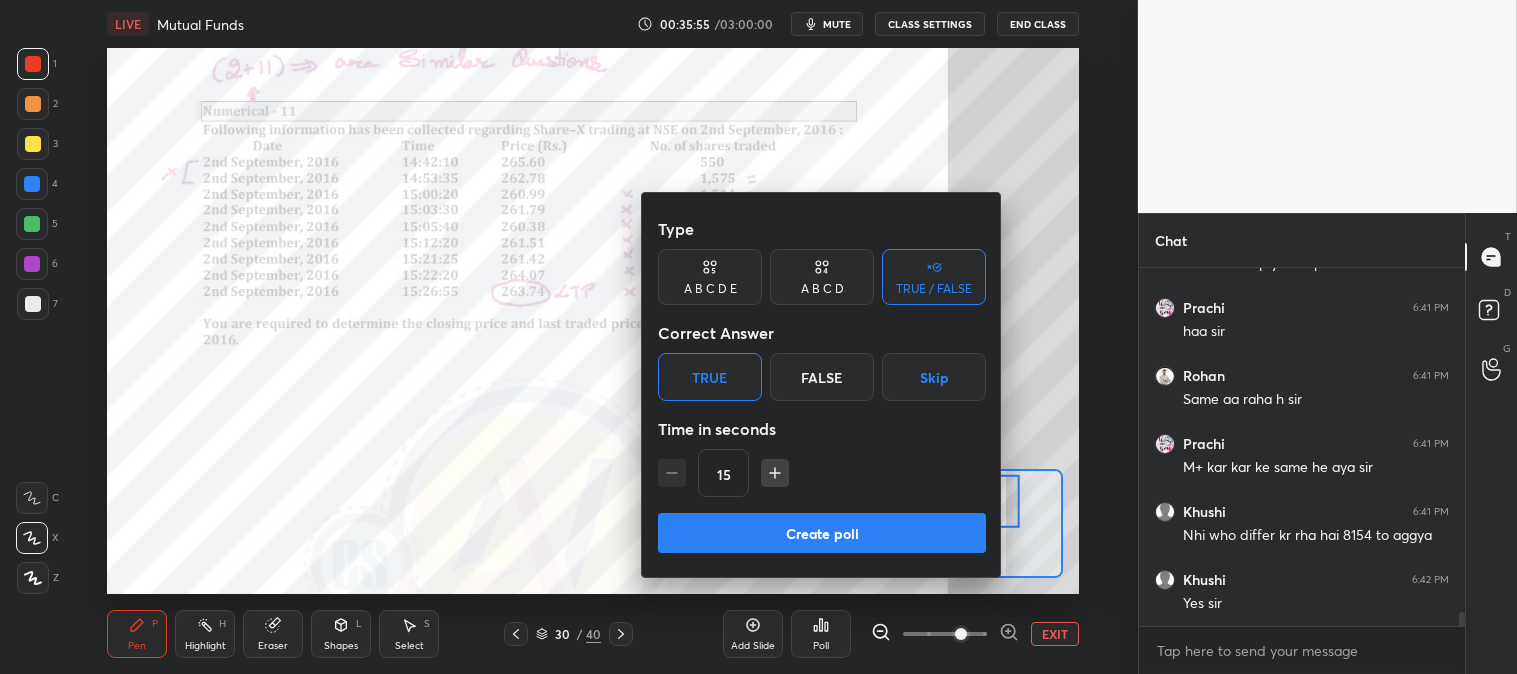 click on "False" at bounding box center [822, 377] 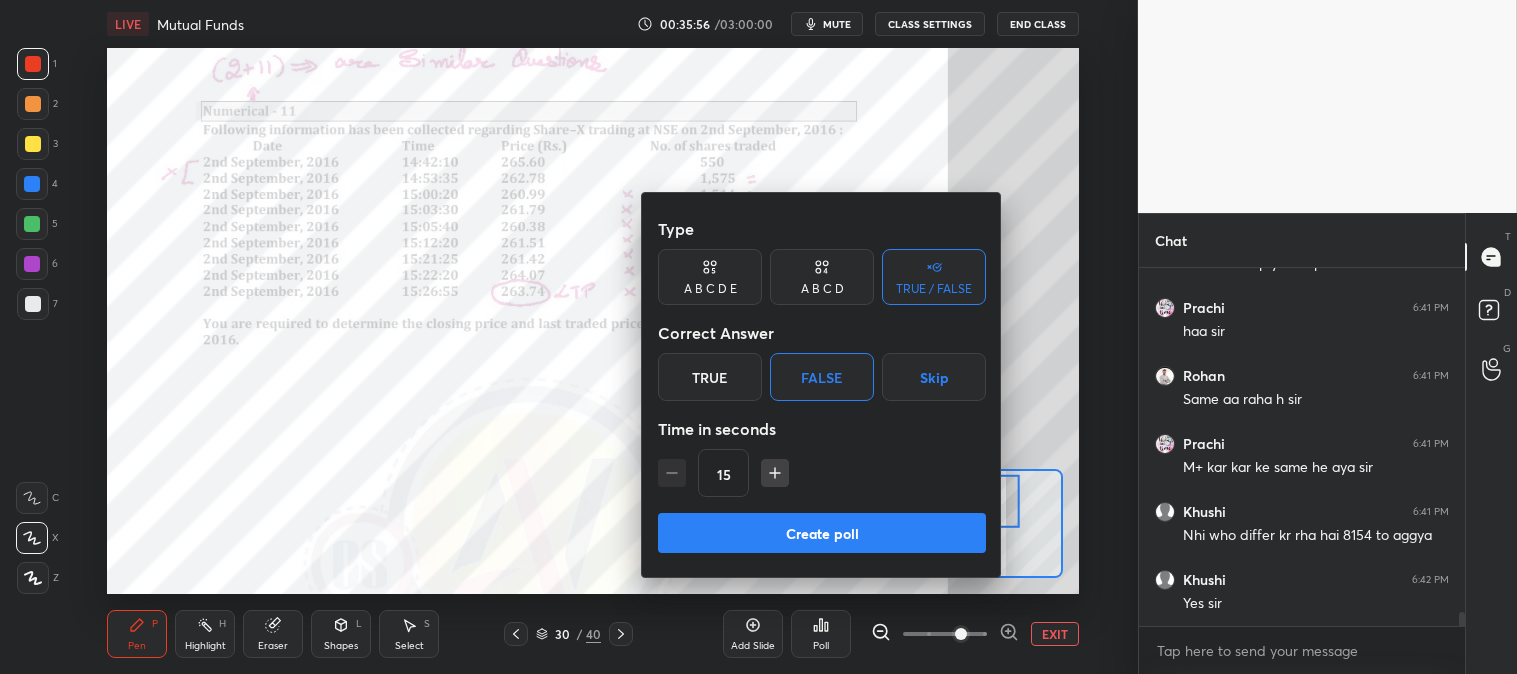 scroll, scrollTop: 9007, scrollLeft: 0, axis: vertical 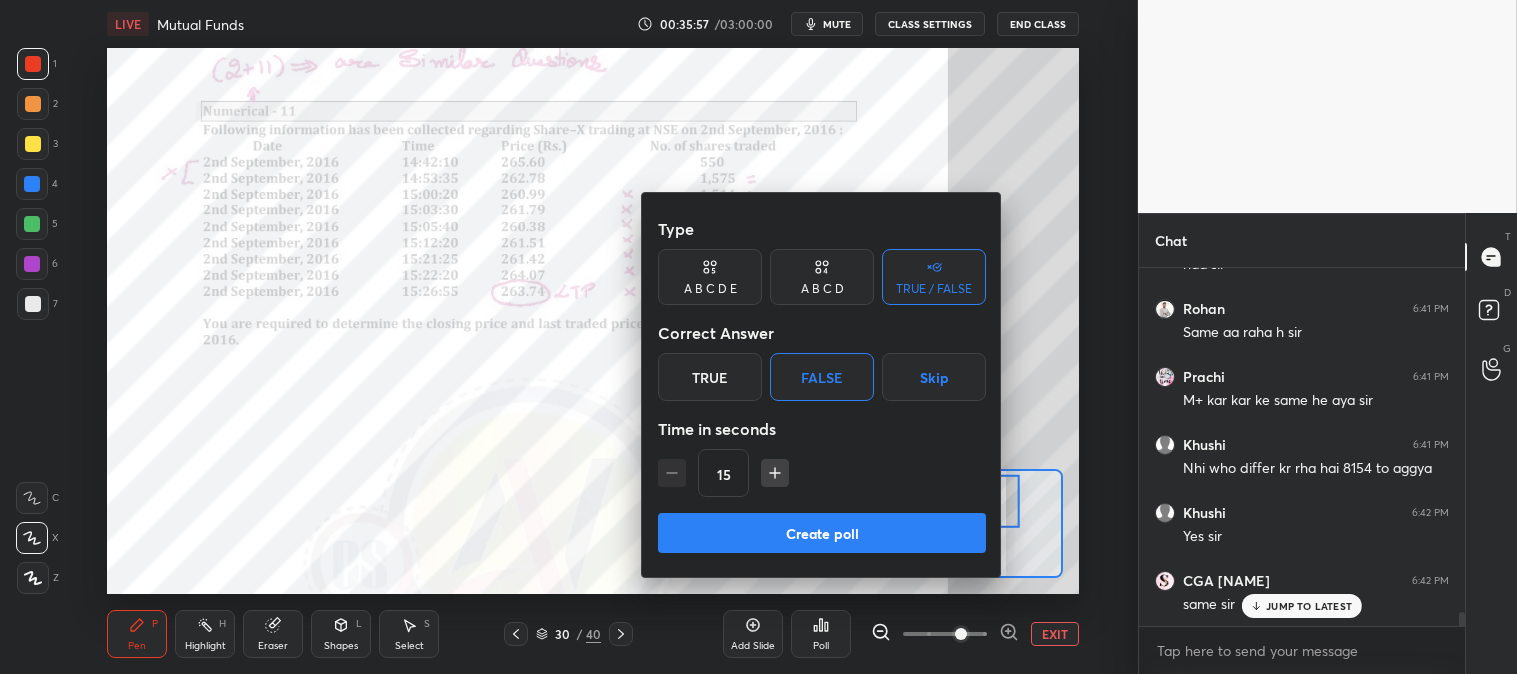 click on "Create poll" at bounding box center [822, 533] 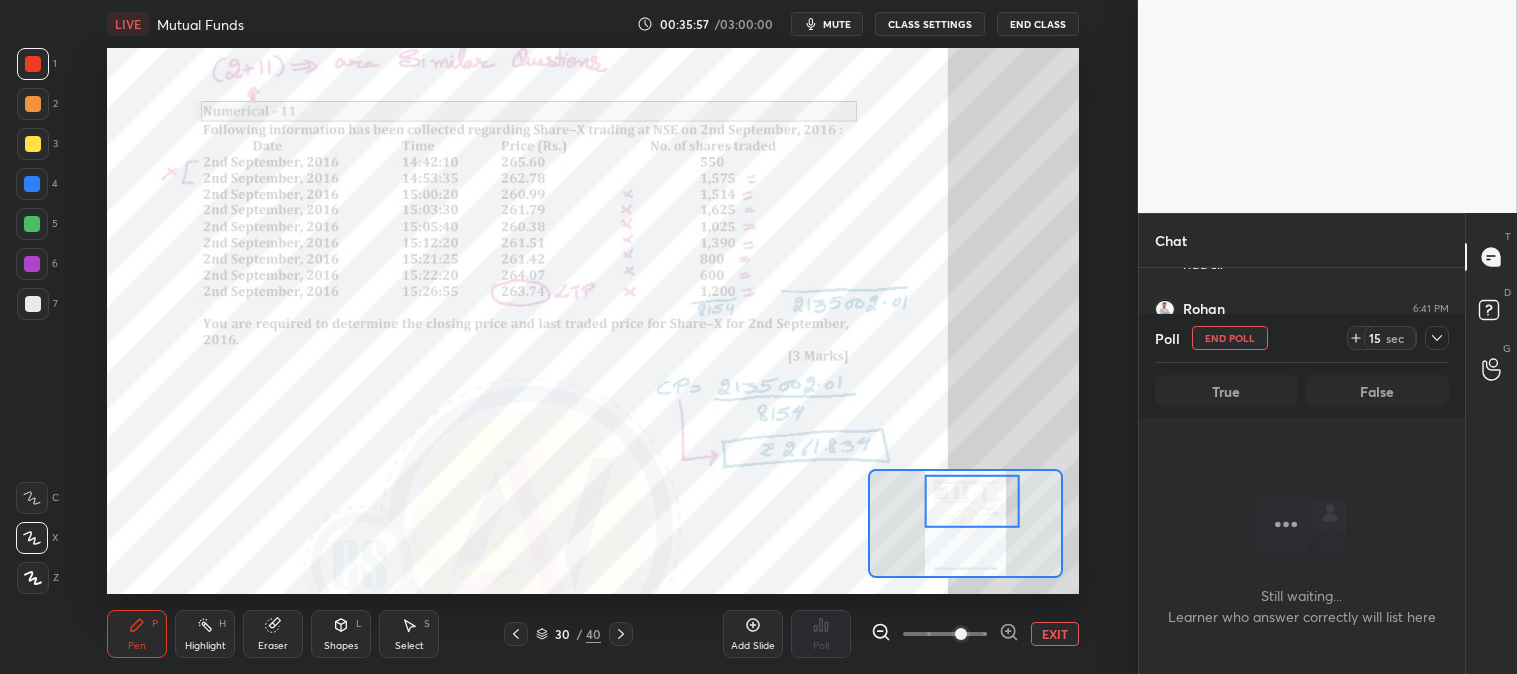 scroll, scrollTop: 281, scrollLeft: 320, axis: both 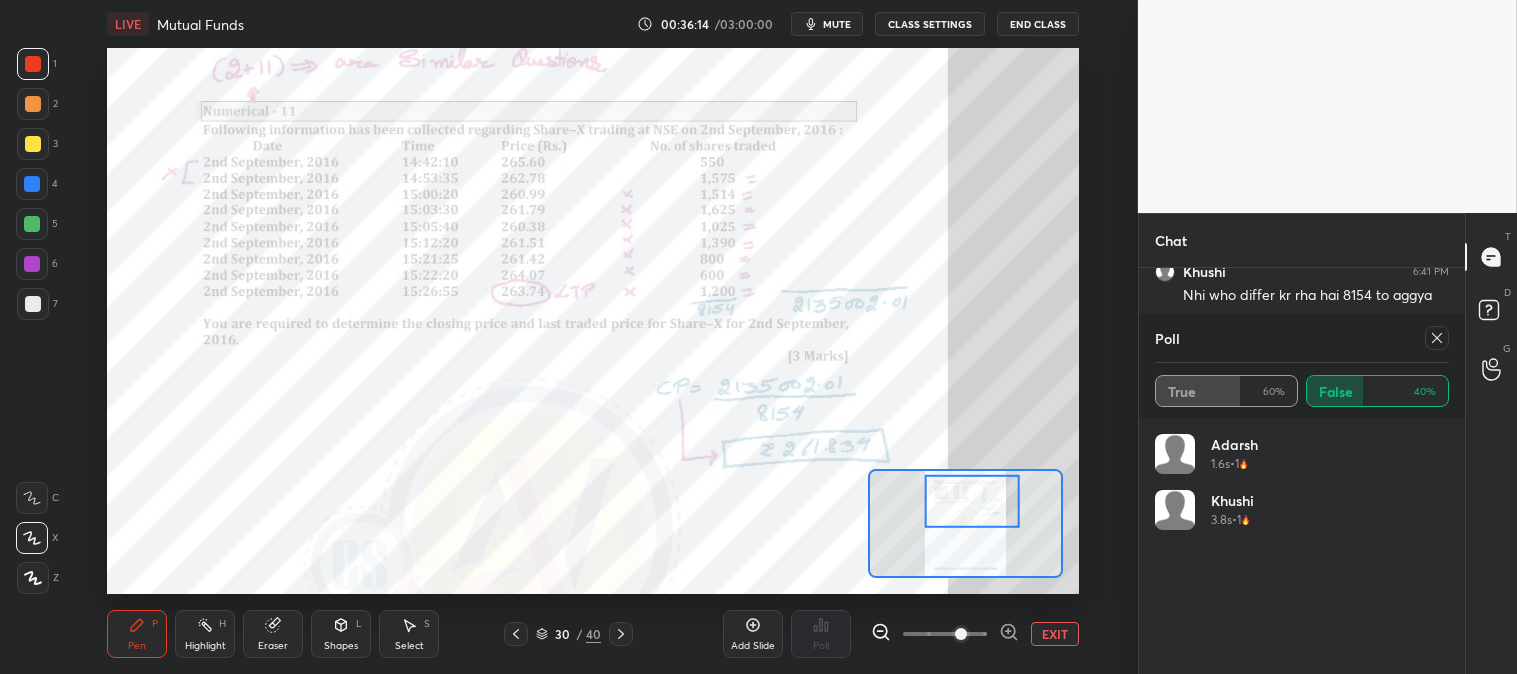 click 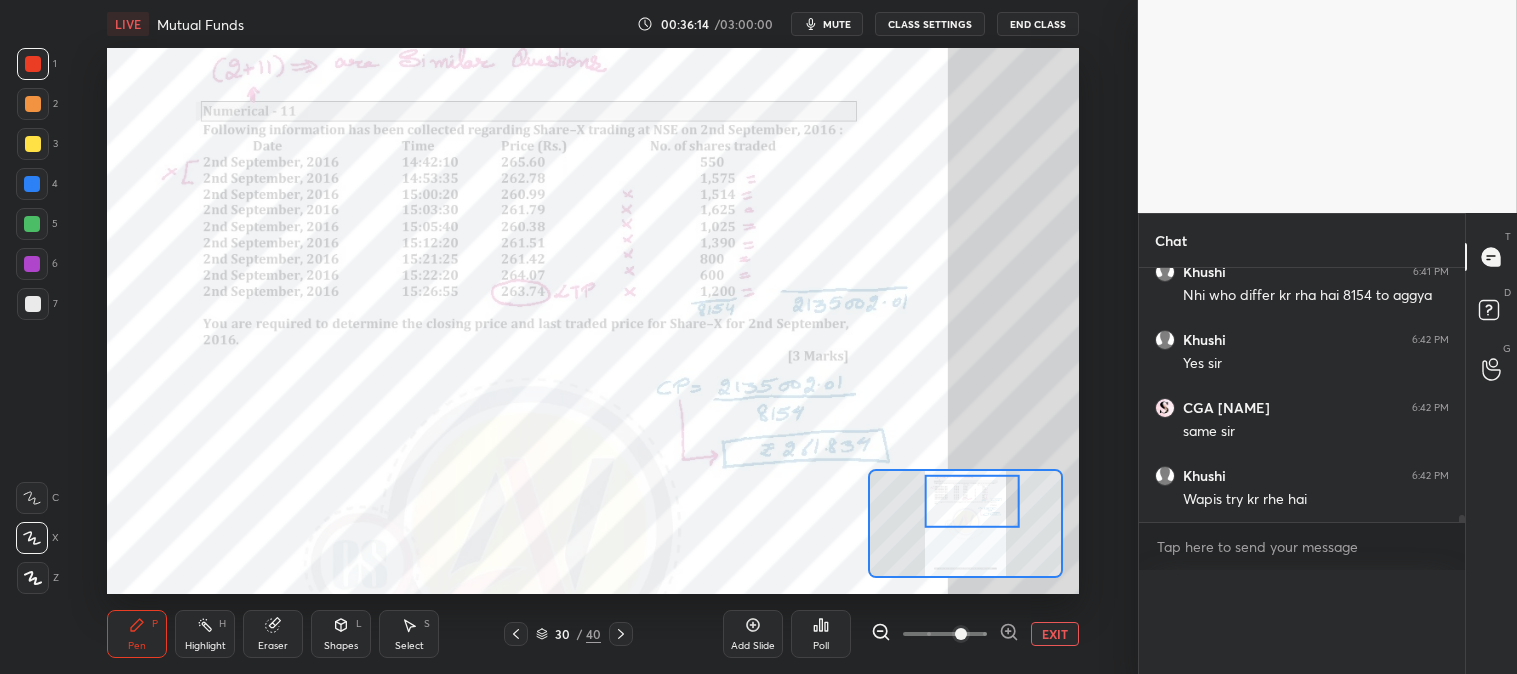 scroll, scrollTop: 0, scrollLeft: 0, axis: both 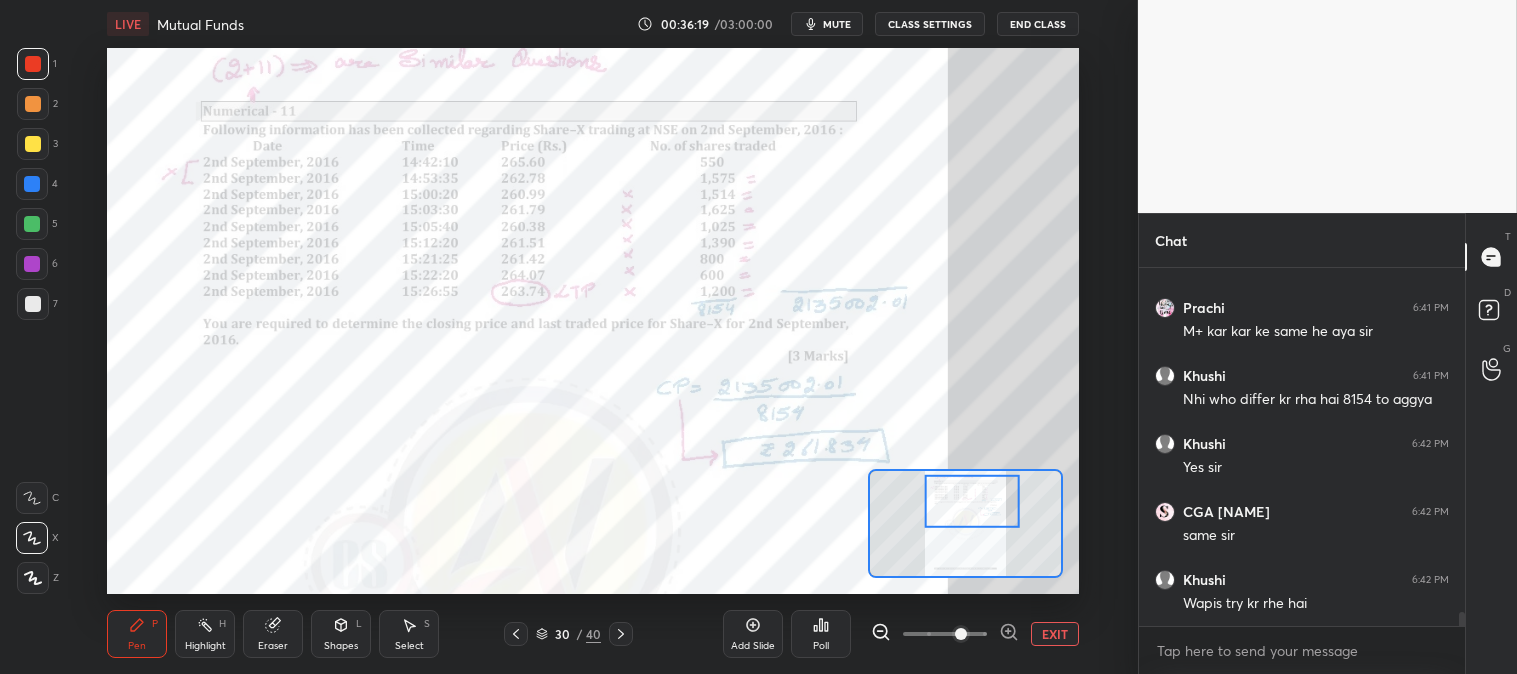 click 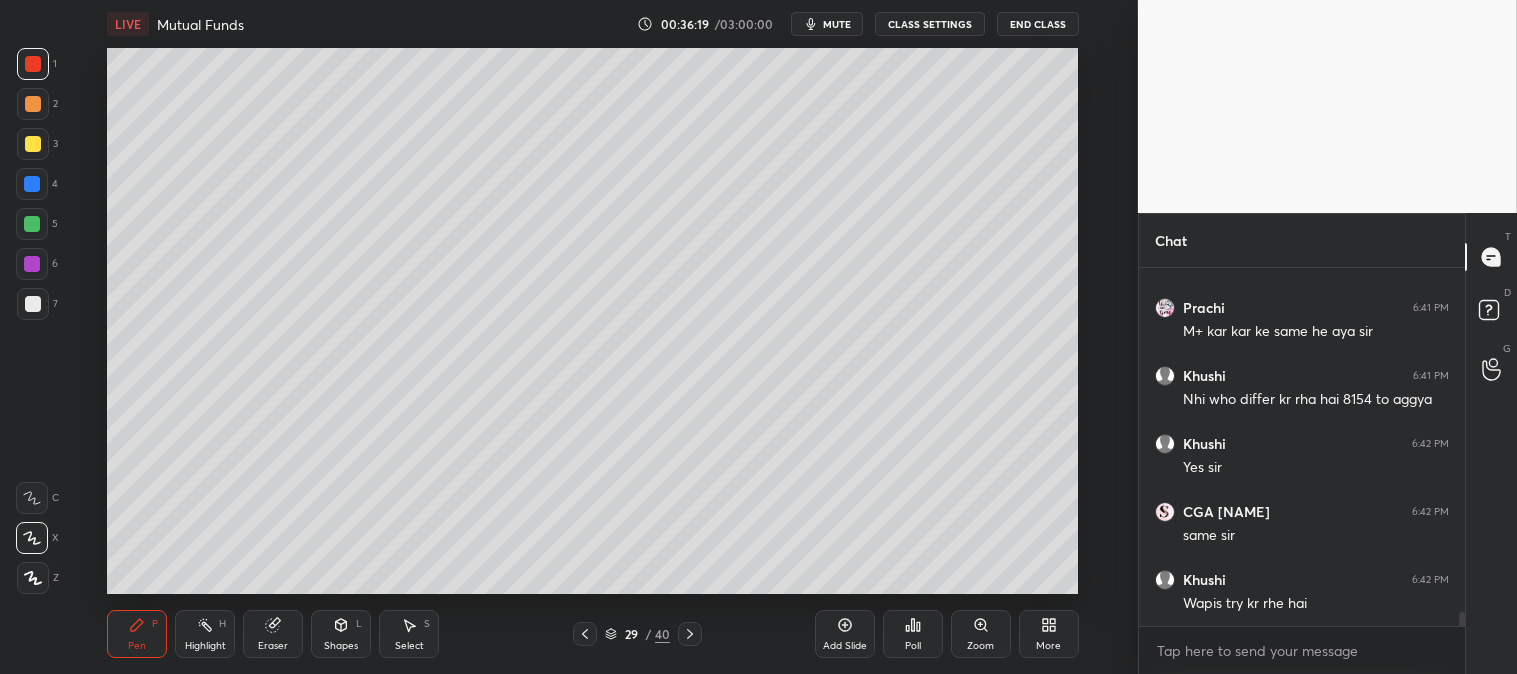scroll, scrollTop: 9095, scrollLeft: 0, axis: vertical 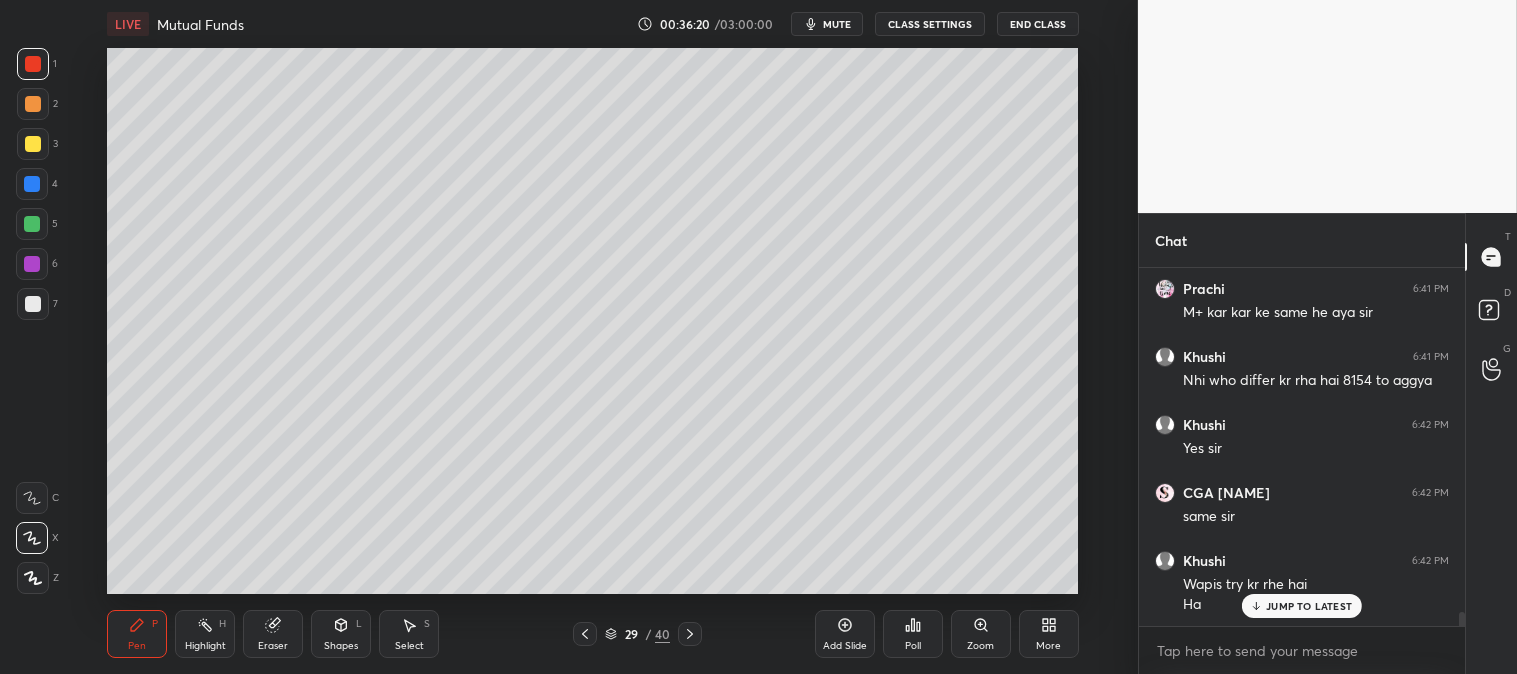 click at bounding box center [690, 634] 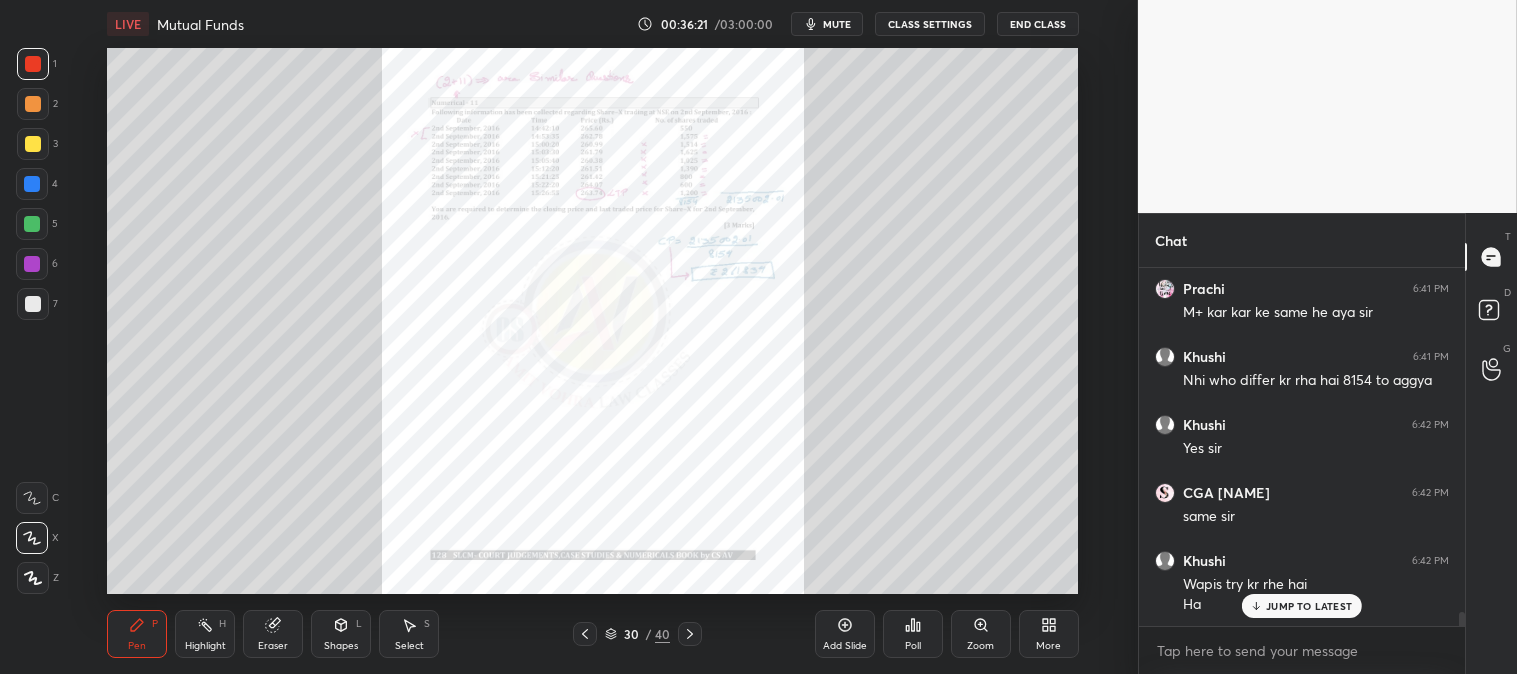 click 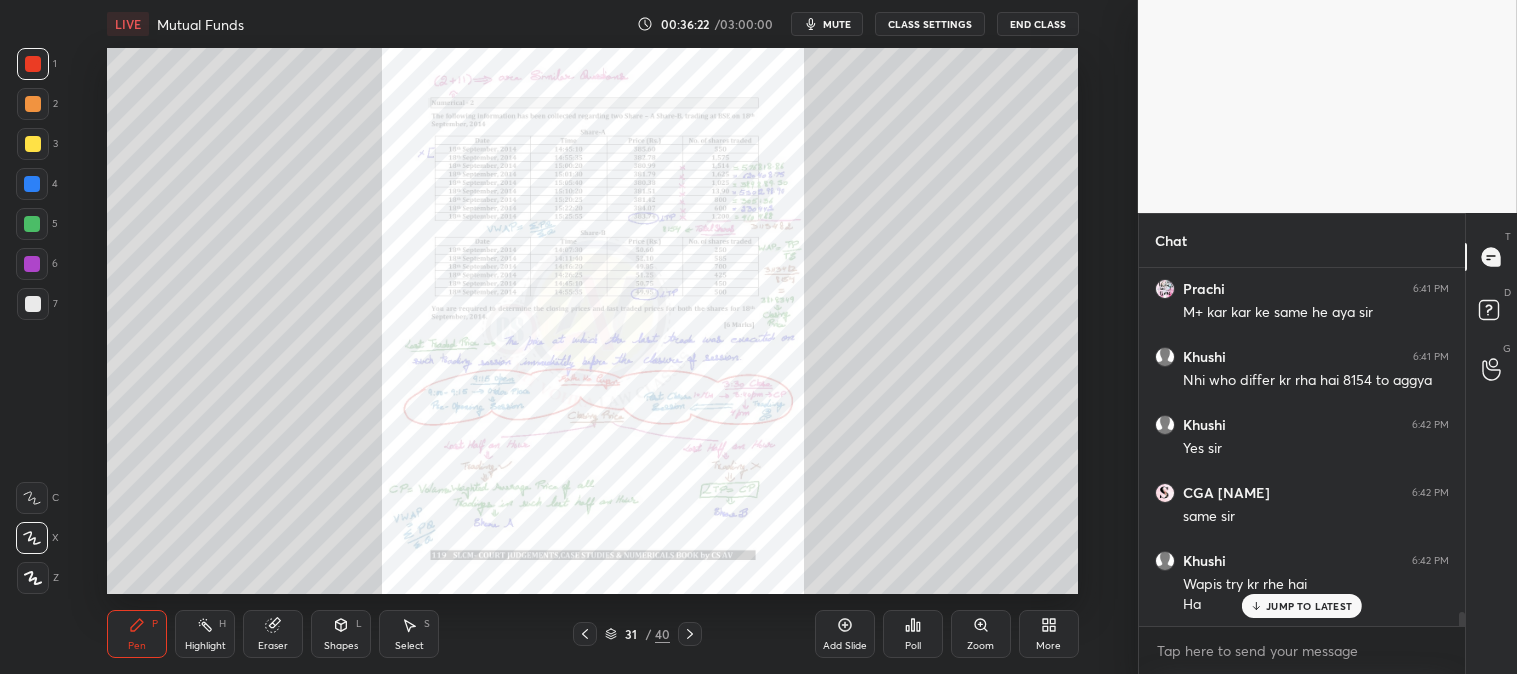 click on "Zoom" at bounding box center [981, 634] 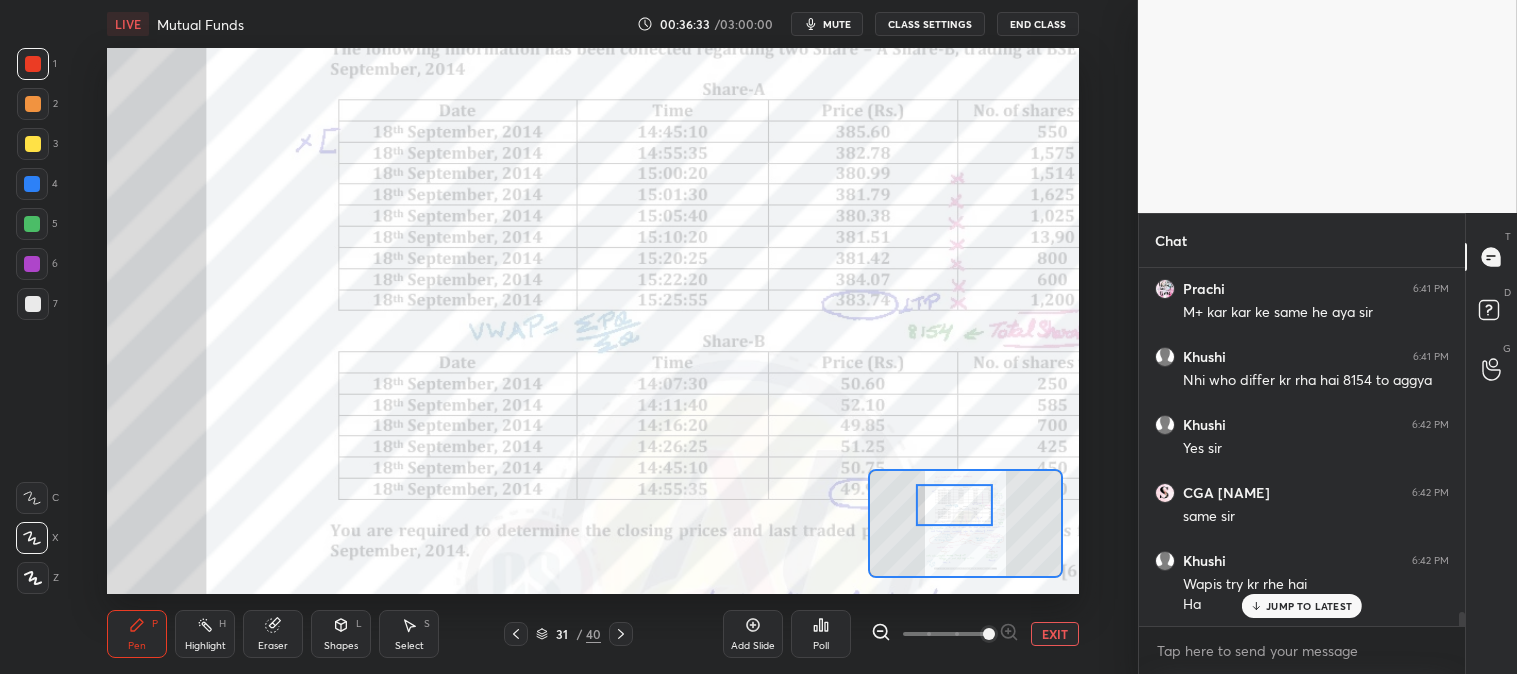 click 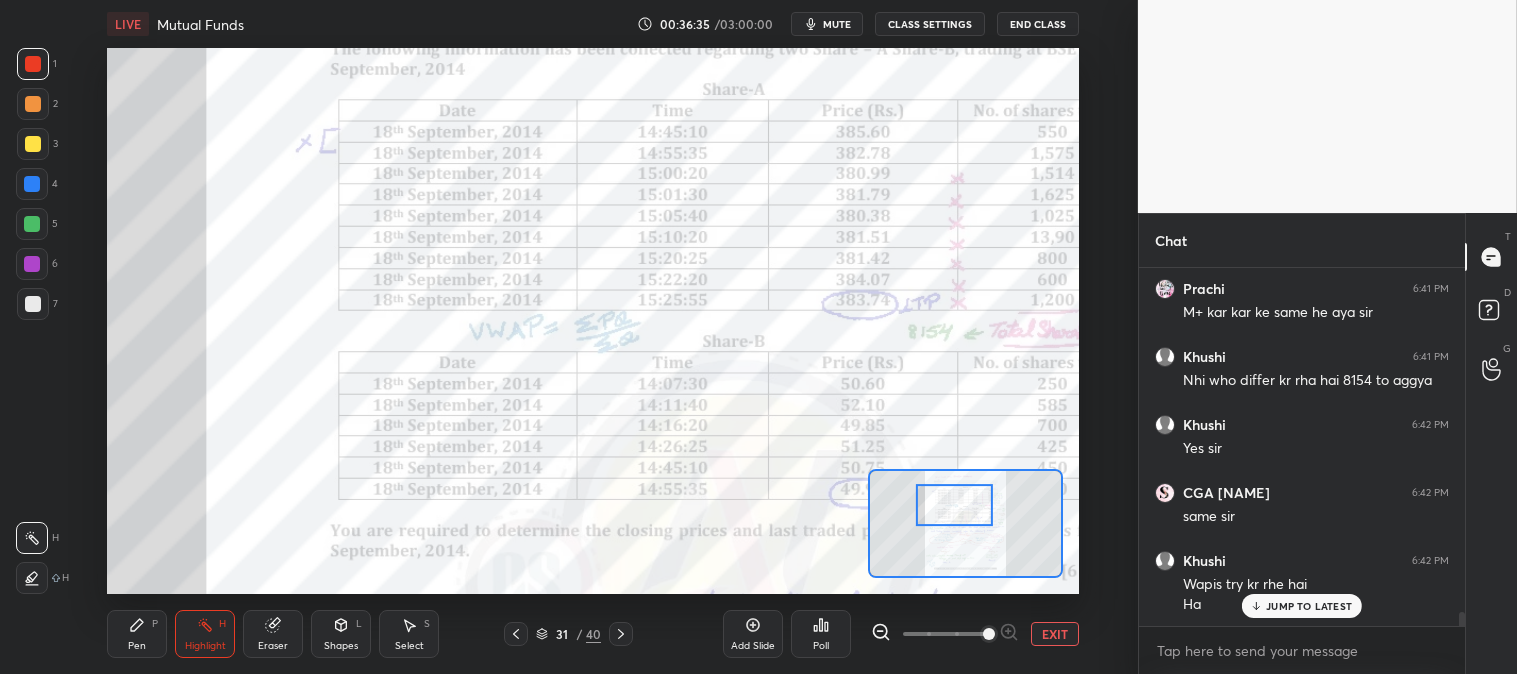 click on "Pen" at bounding box center [137, 646] 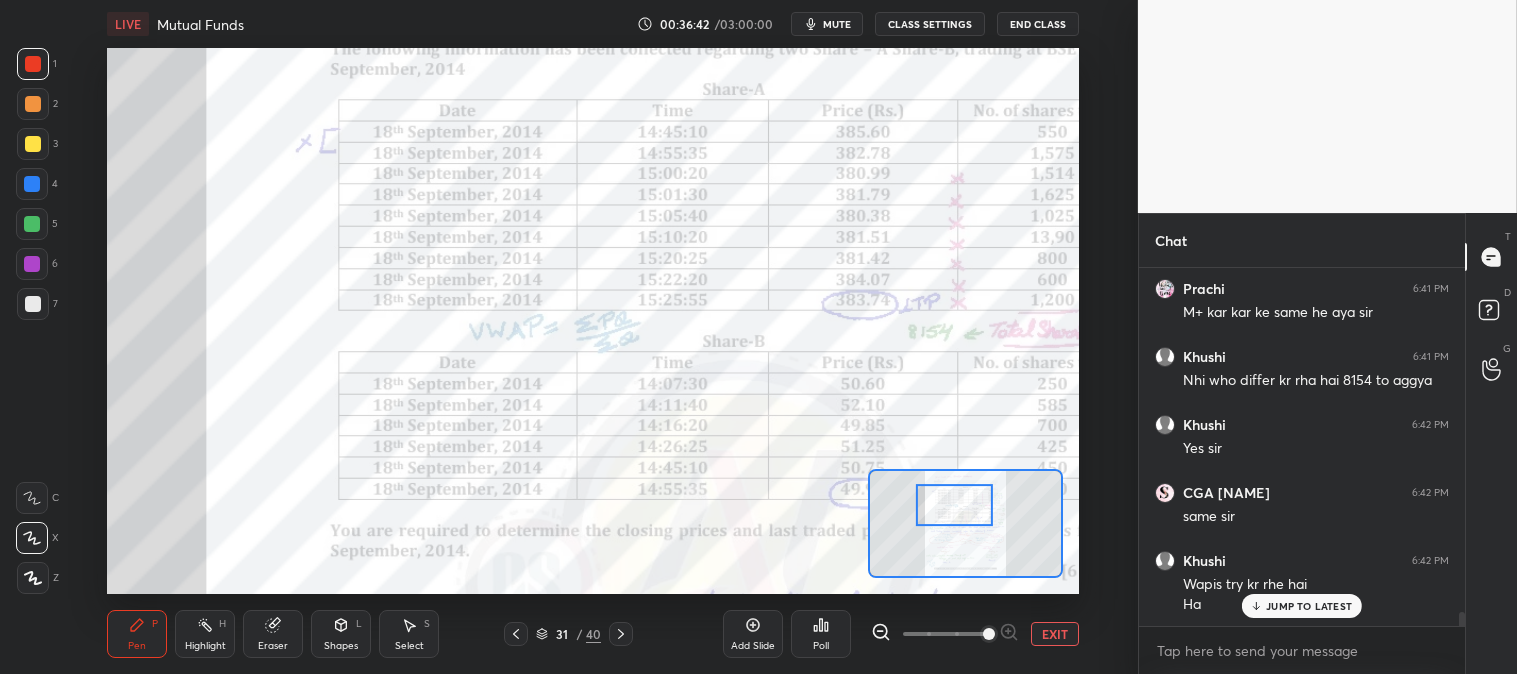 click on "Highlight" at bounding box center [205, 646] 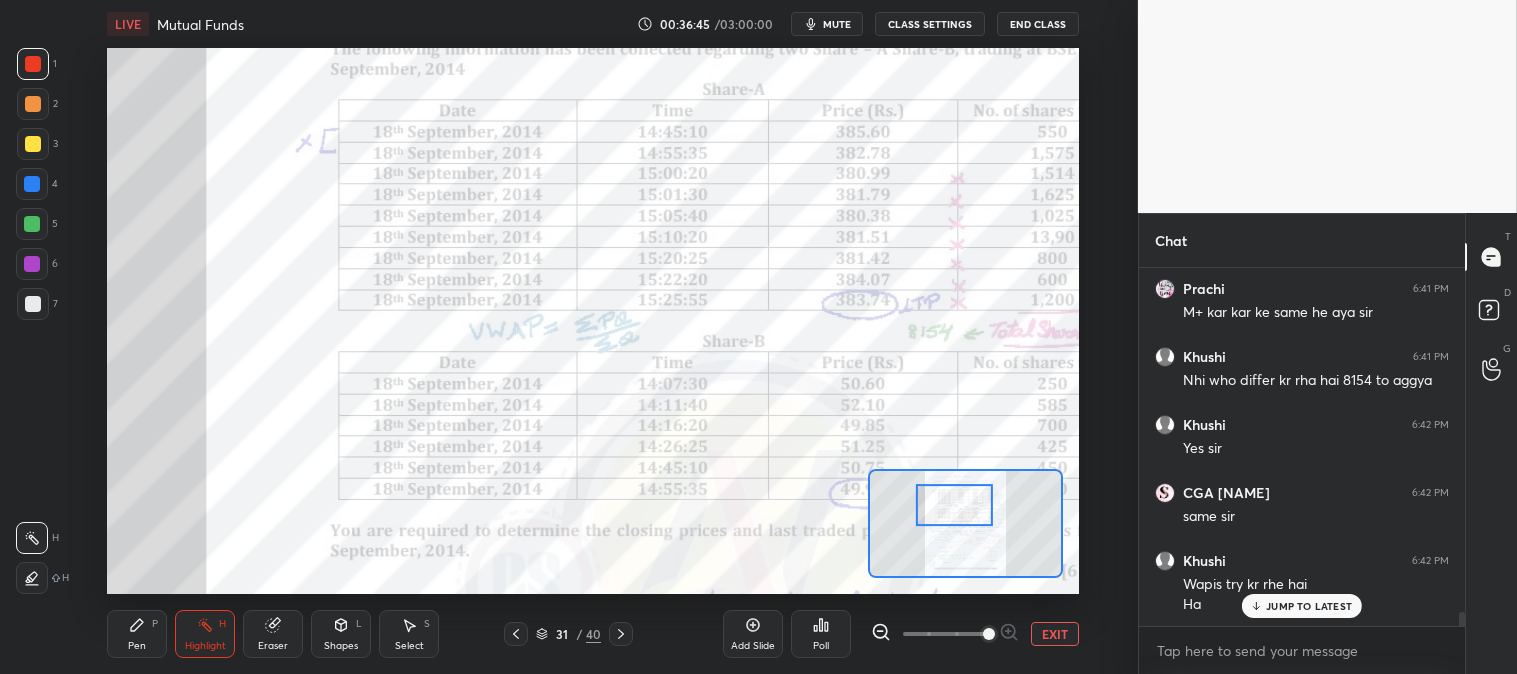 click 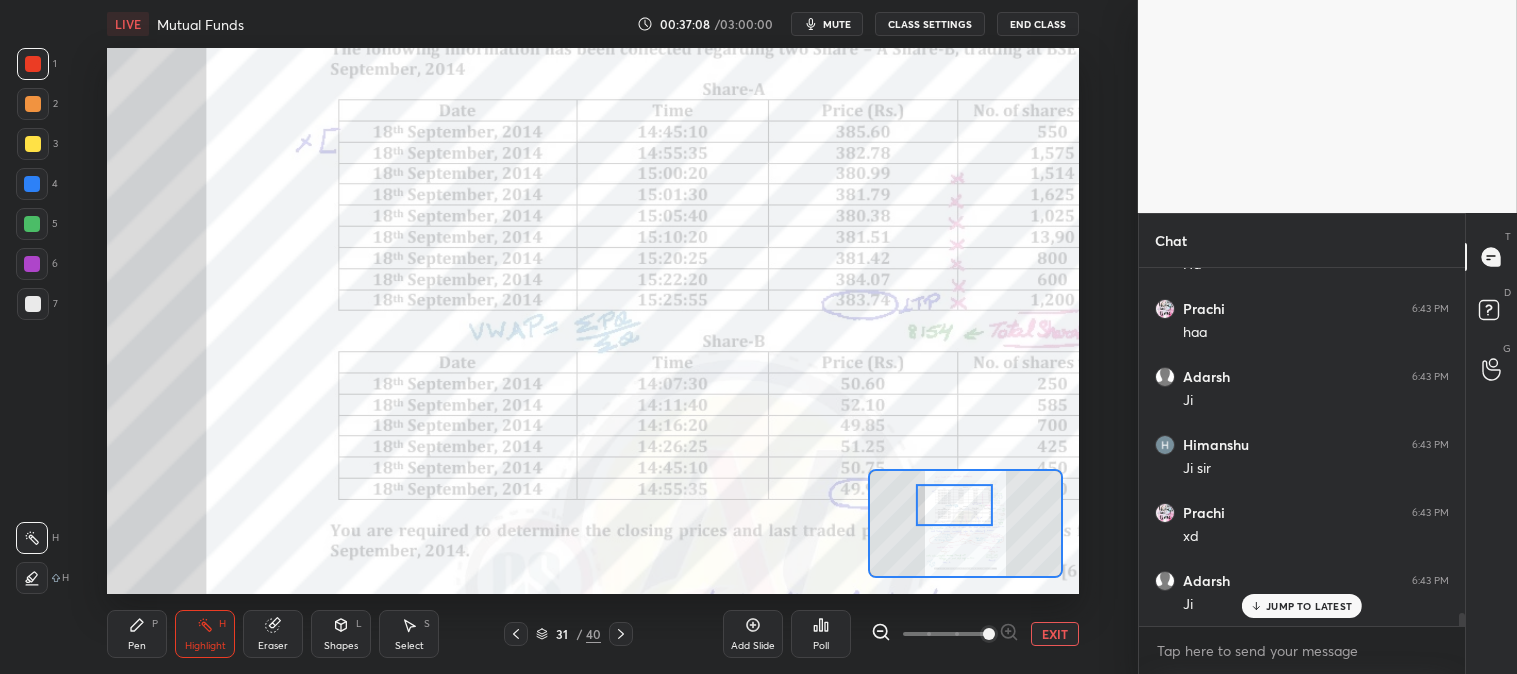 scroll, scrollTop: 9503, scrollLeft: 0, axis: vertical 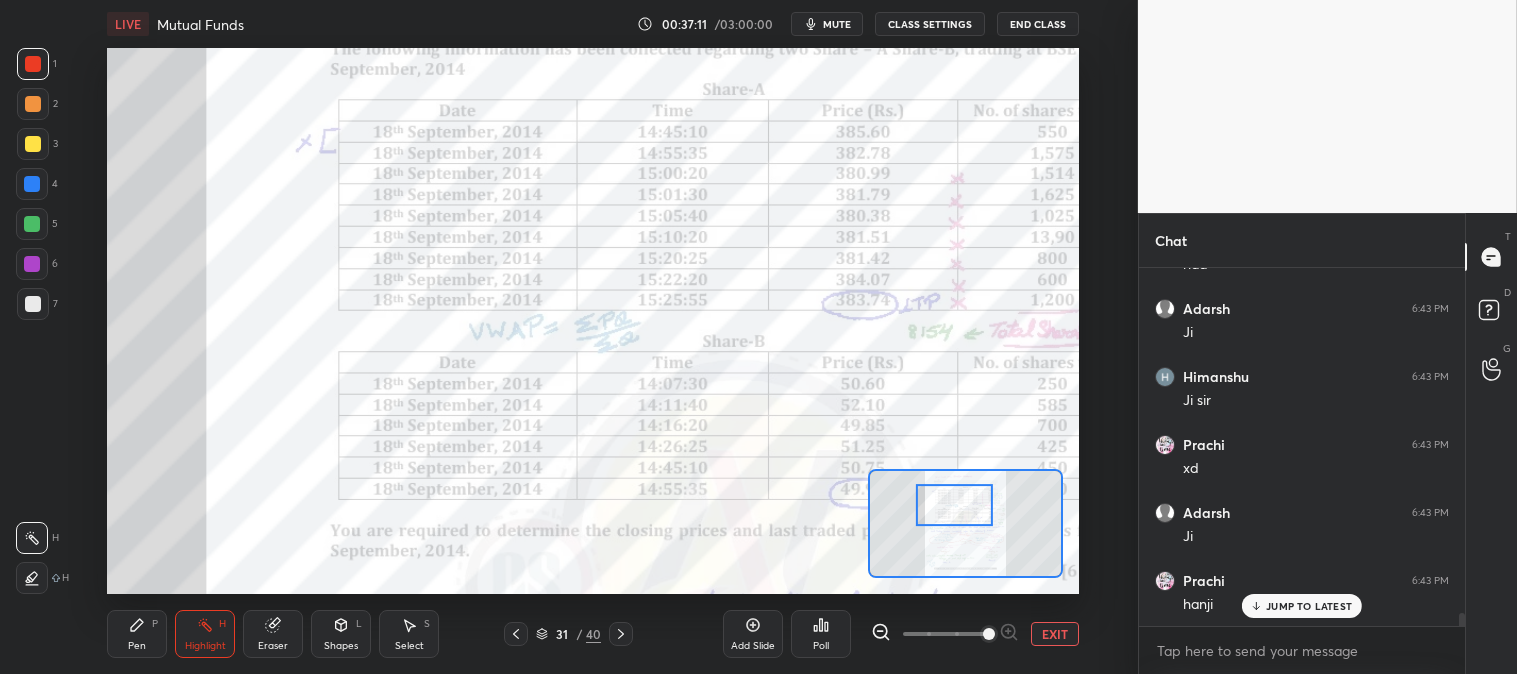 click on "Highlight" at bounding box center (205, 646) 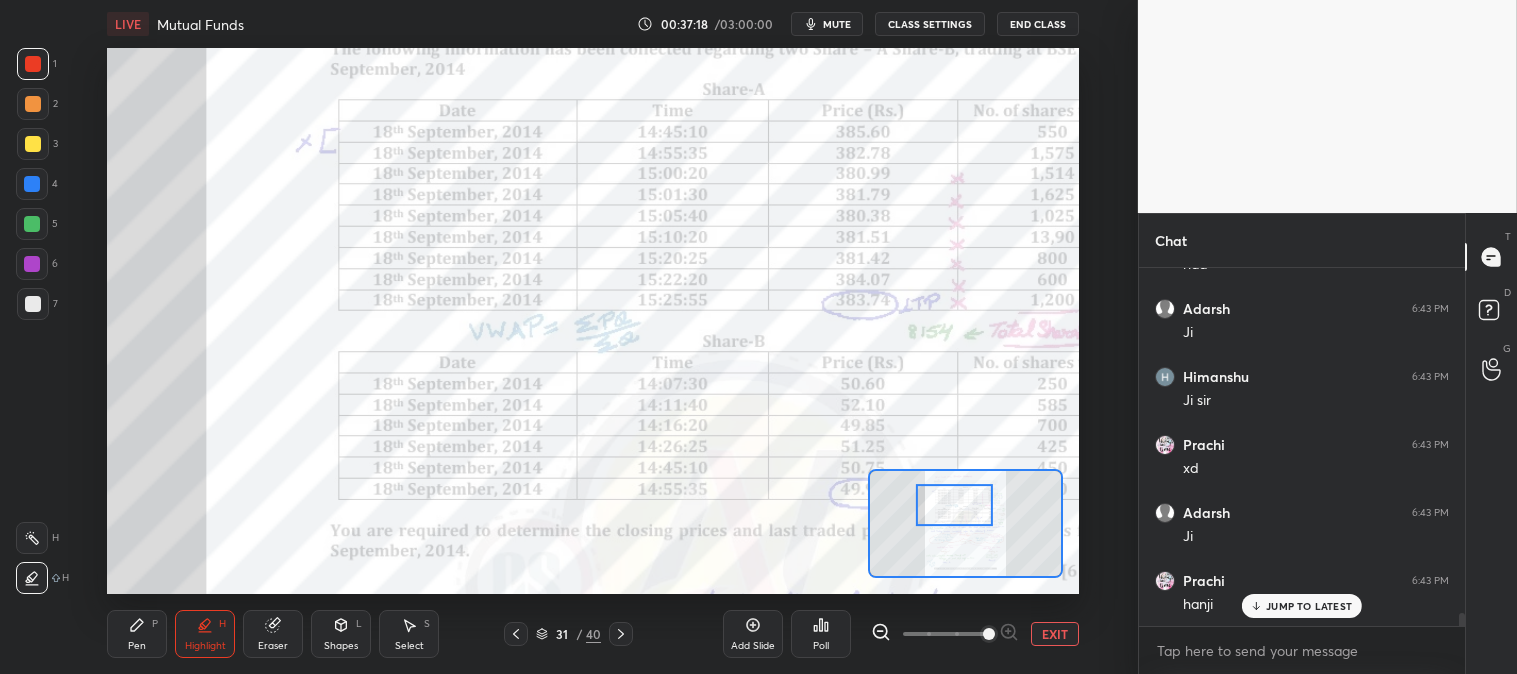 click 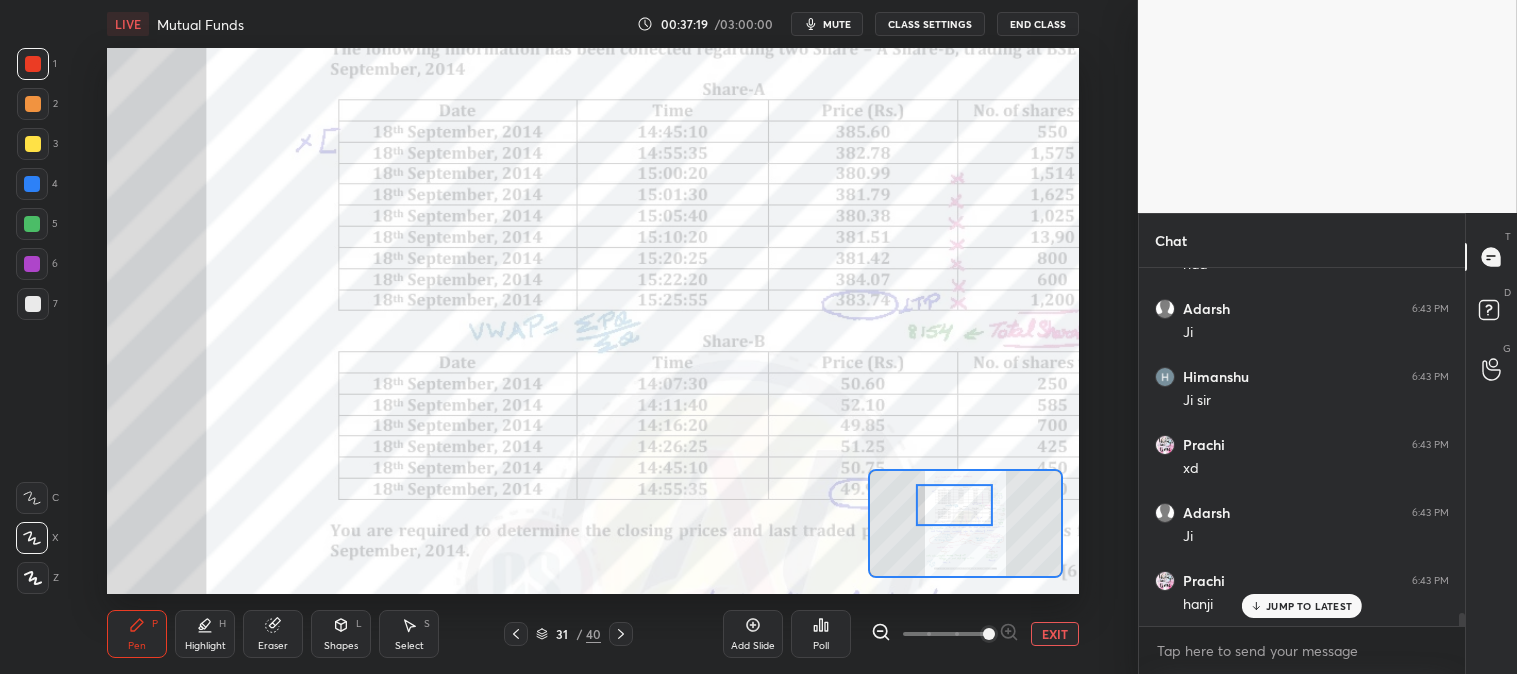 click at bounding box center (33, 64) 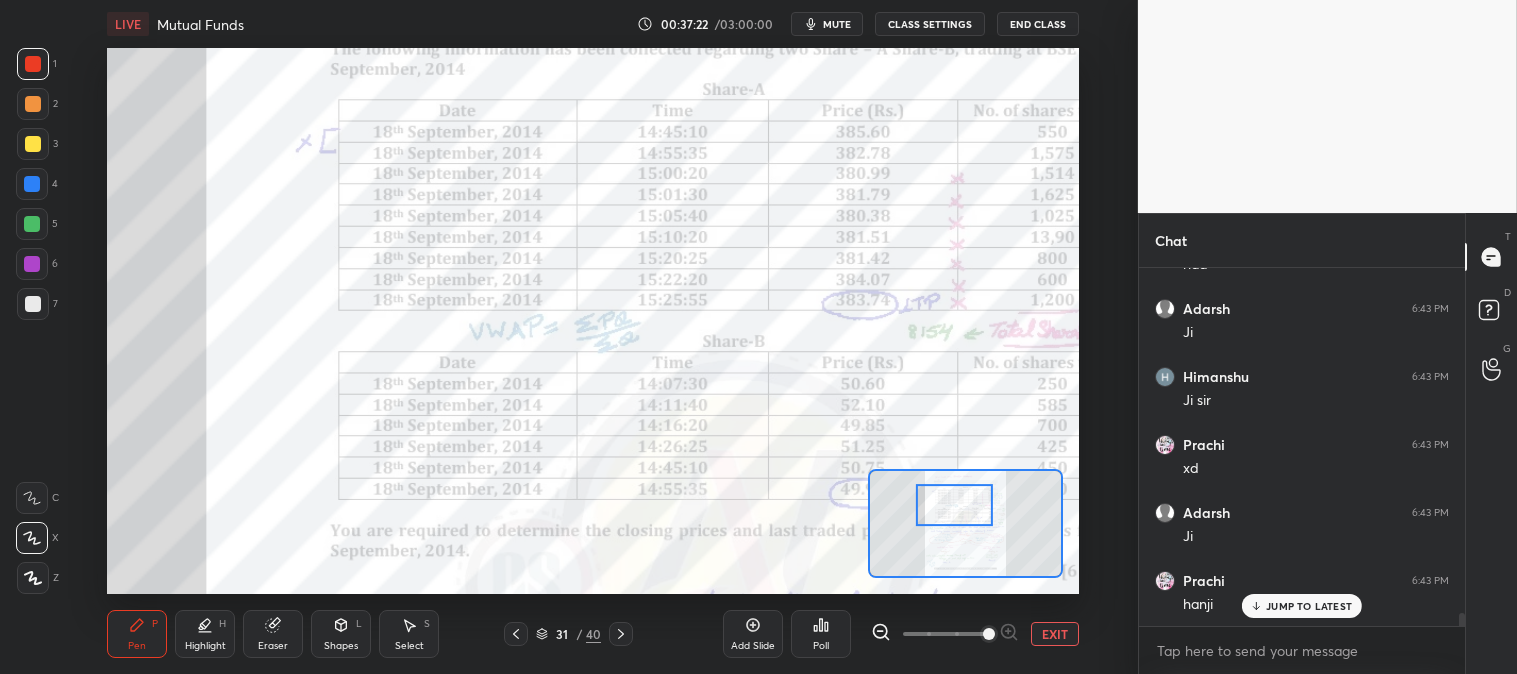 click on "mute" at bounding box center (837, 24) 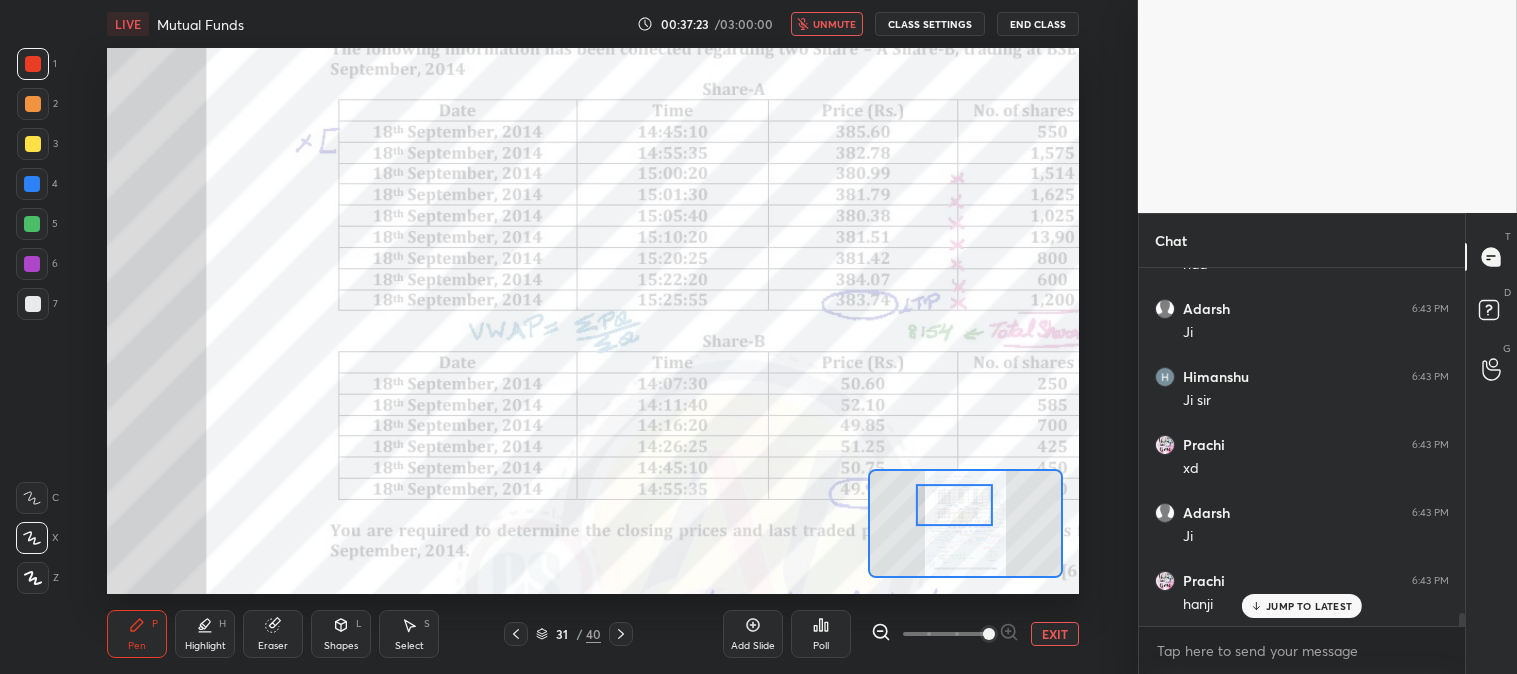 click on "unmute" at bounding box center (834, 24) 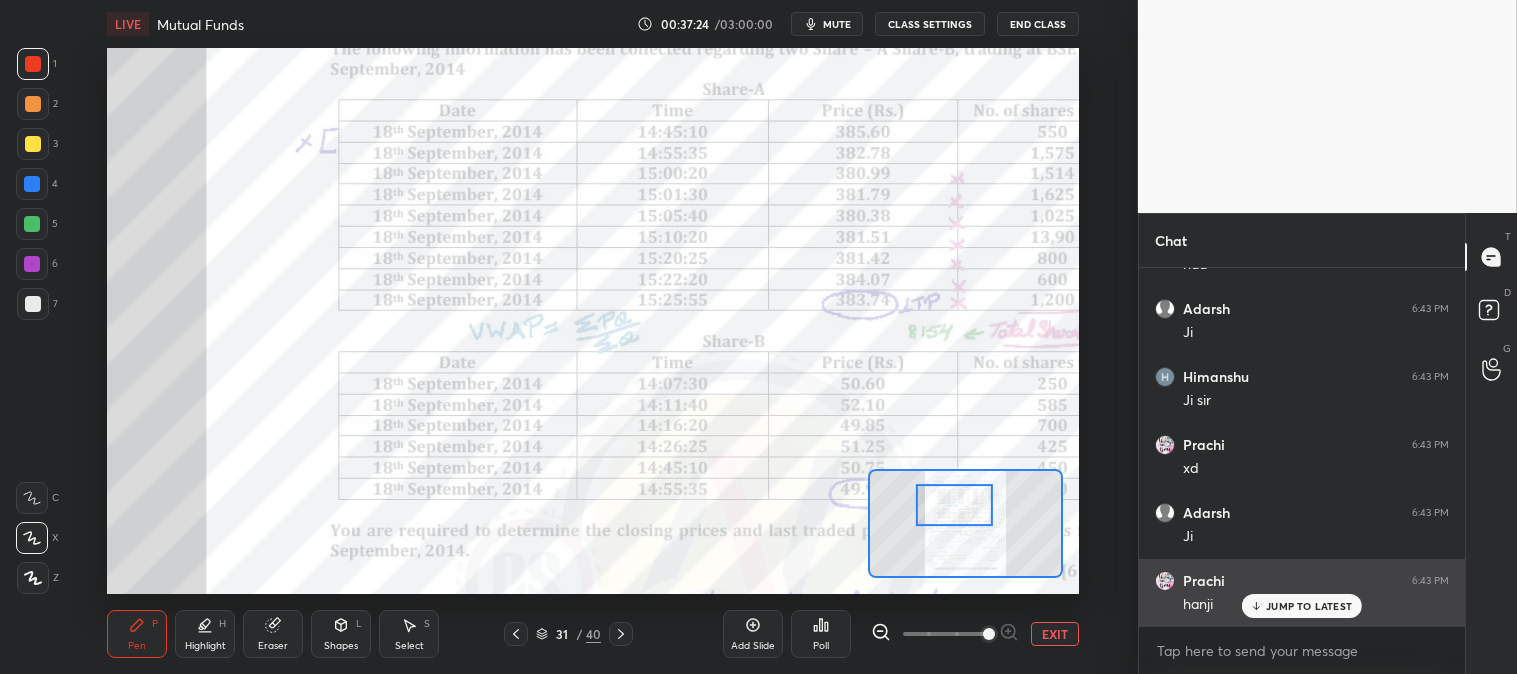click on "JUMP TO LATEST" at bounding box center [1309, 606] 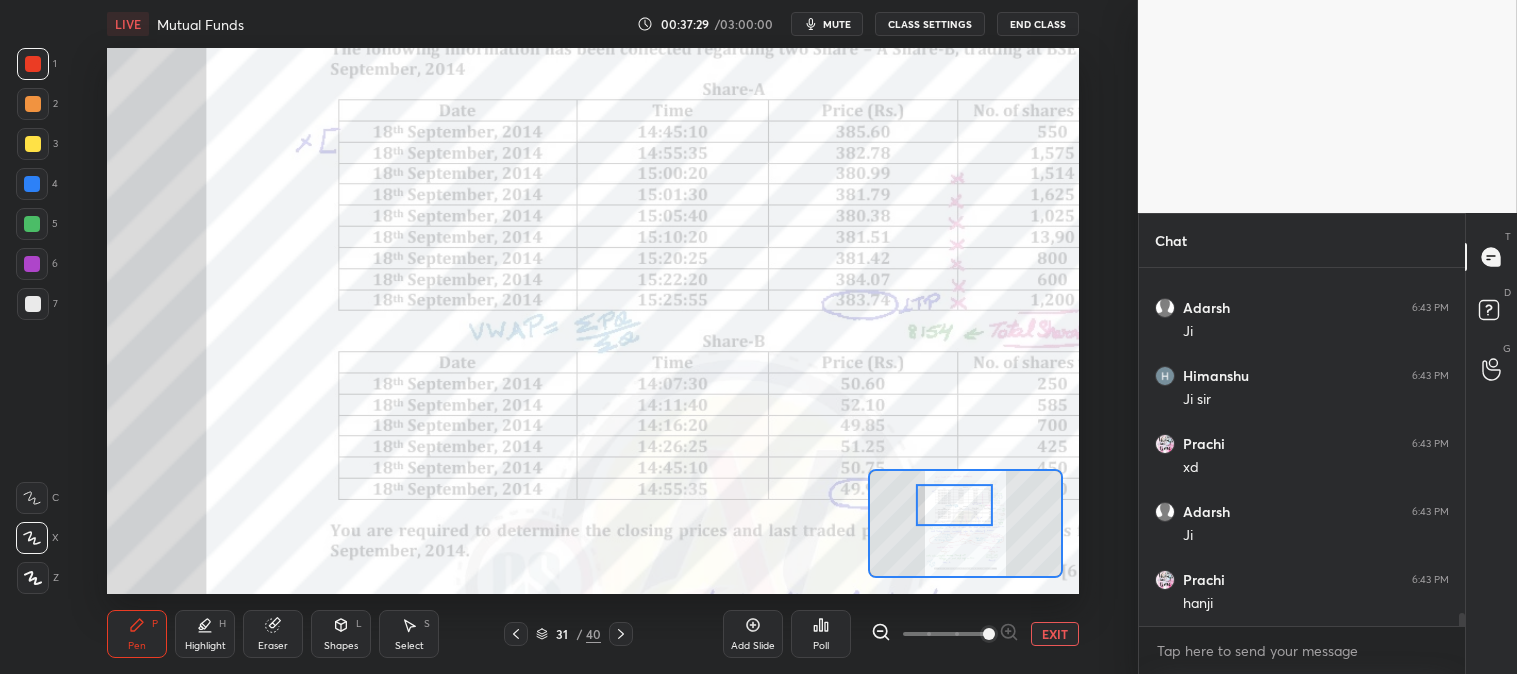 scroll, scrollTop: 9571, scrollLeft: 0, axis: vertical 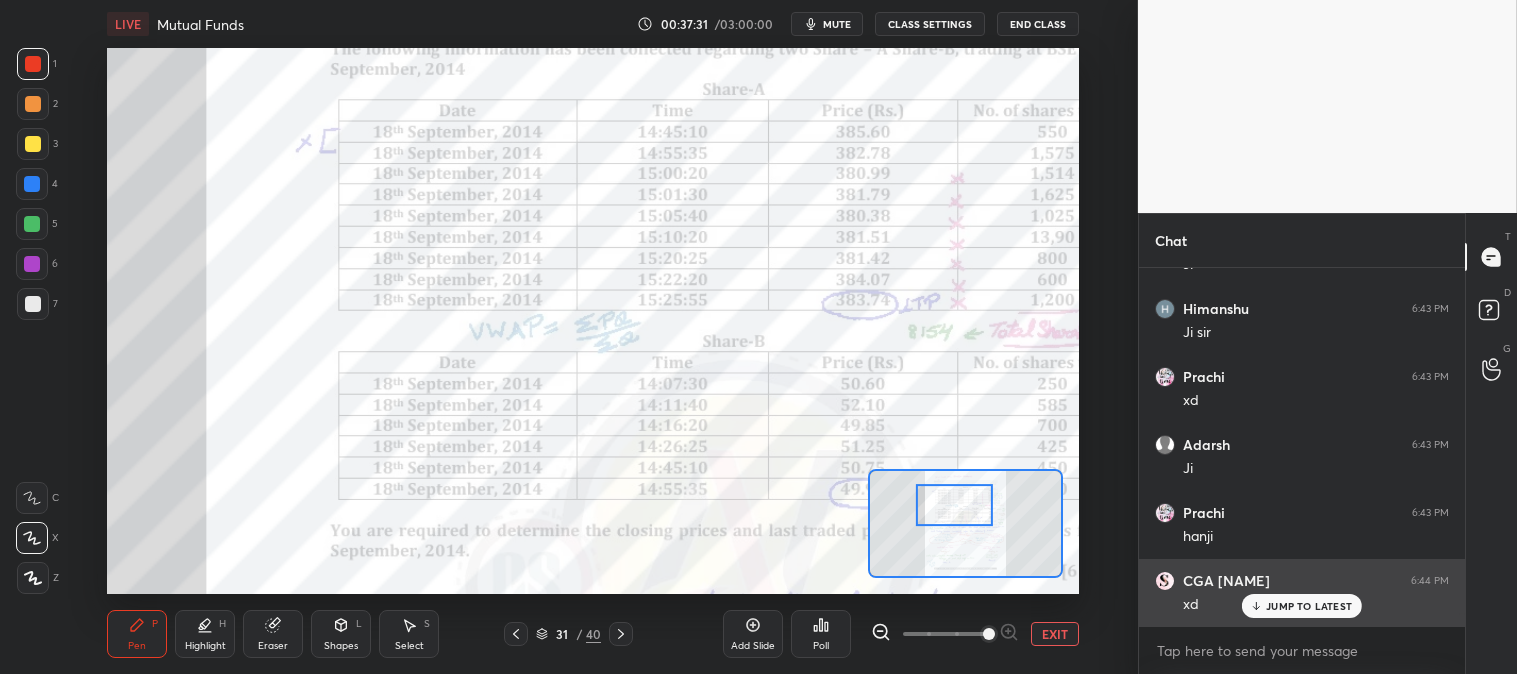 click on "JUMP TO LATEST" at bounding box center (1309, 606) 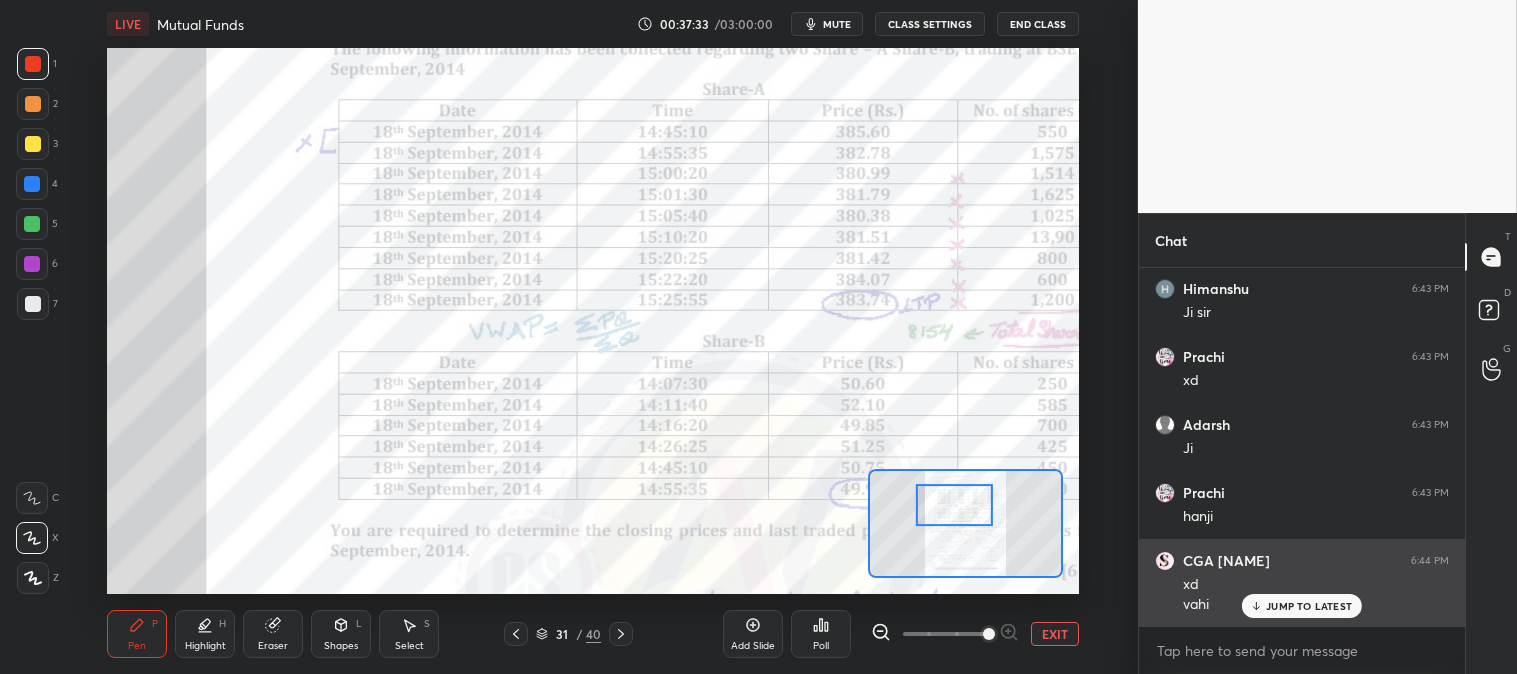 scroll, scrollTop: 9660, scrollLeft: 0, axis: vertical 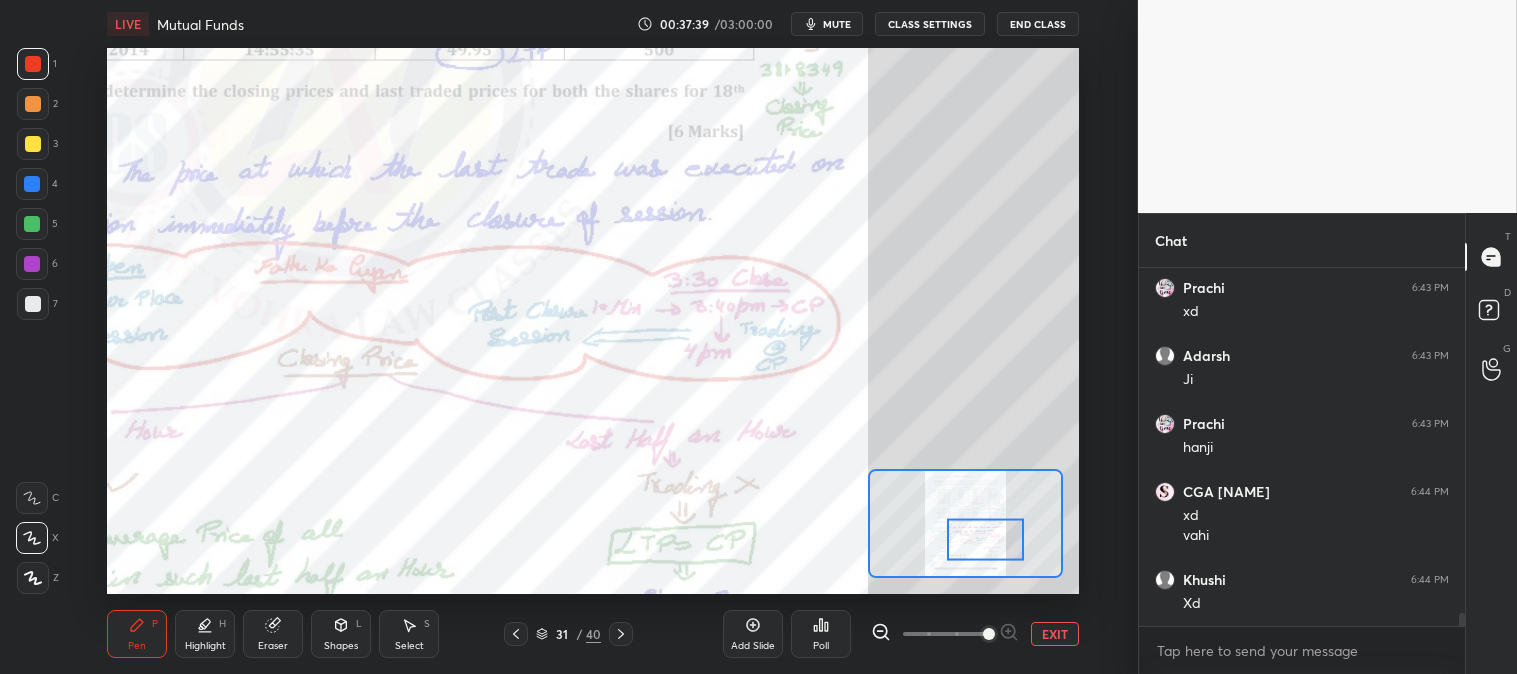 click on "Highlight H" at bounding box center [205, 634] 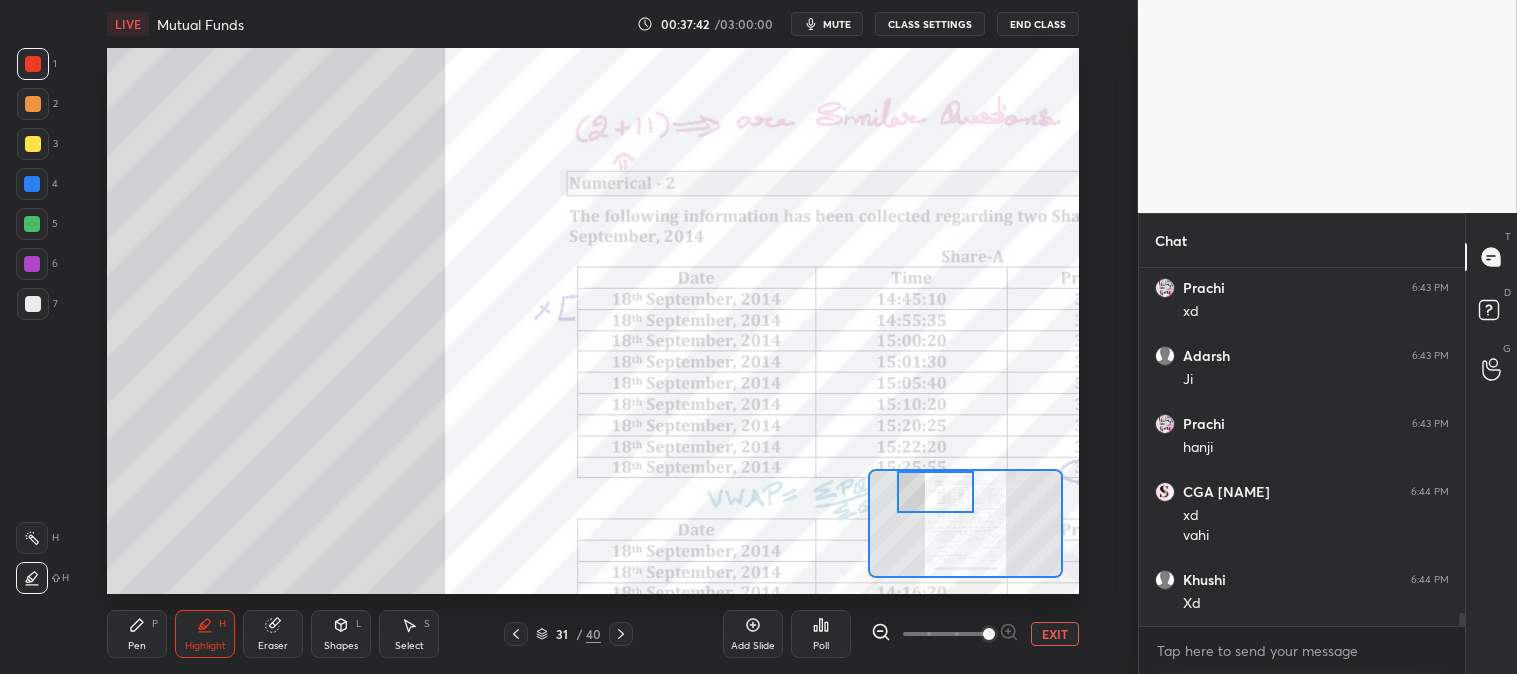scroll, scrollTop: 9727, scrollLeft: 0, axis: vertical 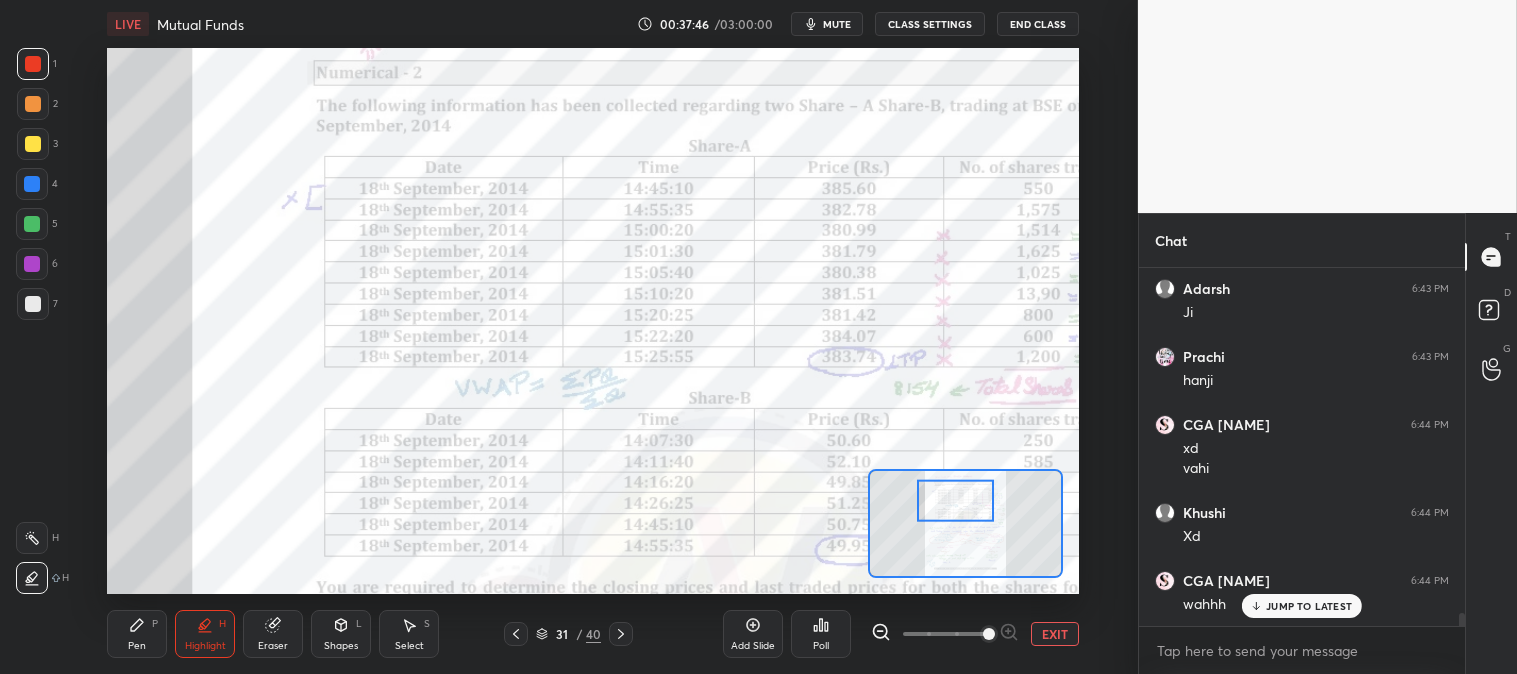 click 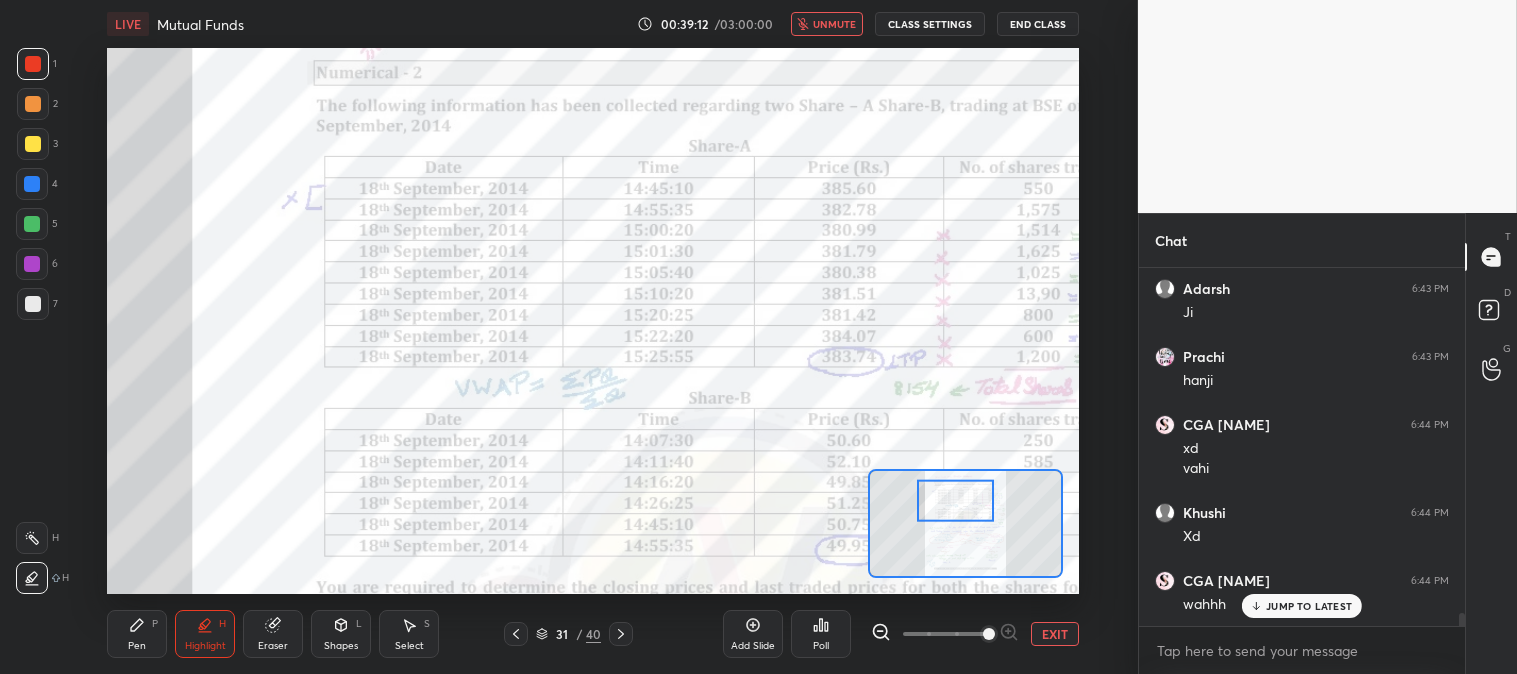 scroll, scrollTop: 9795, scrollLeft: 0, axis: vertical 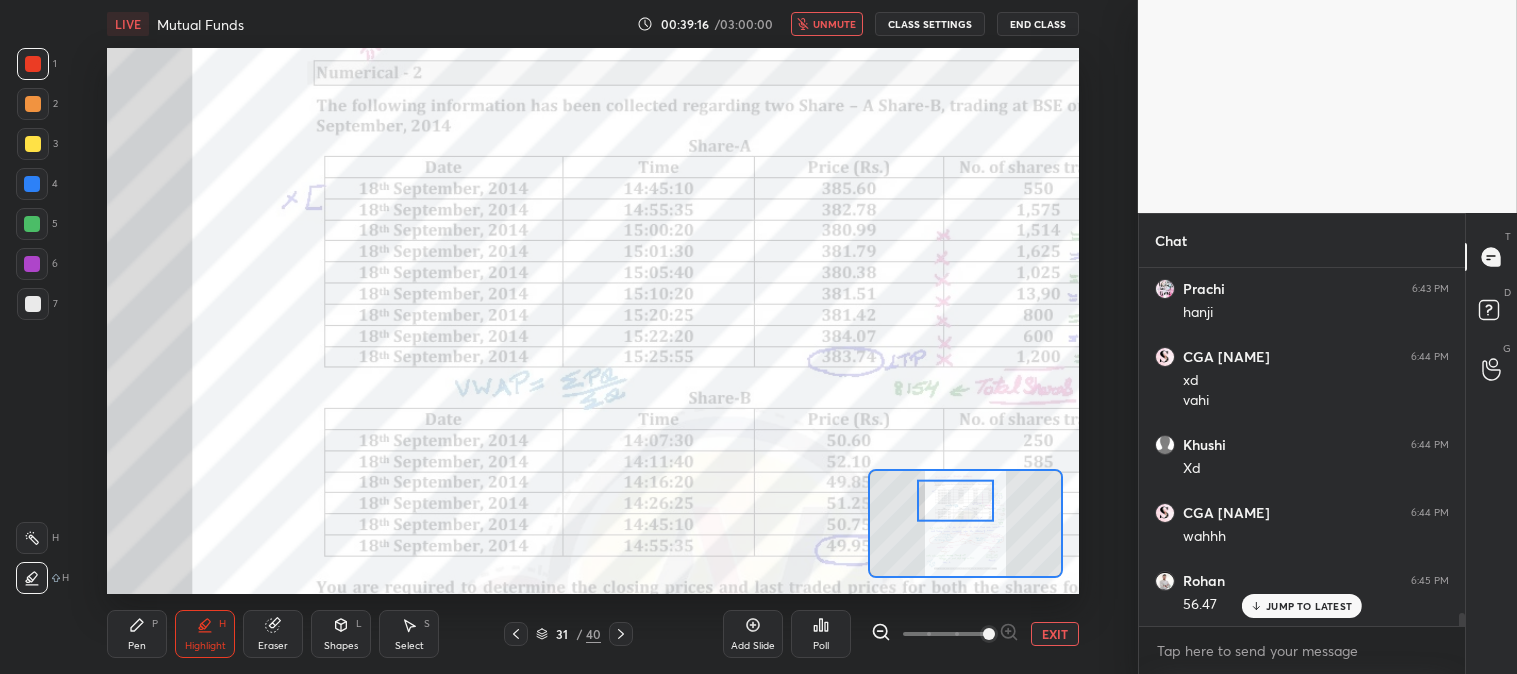 click on "unmute" at bounding box center [827, 24] 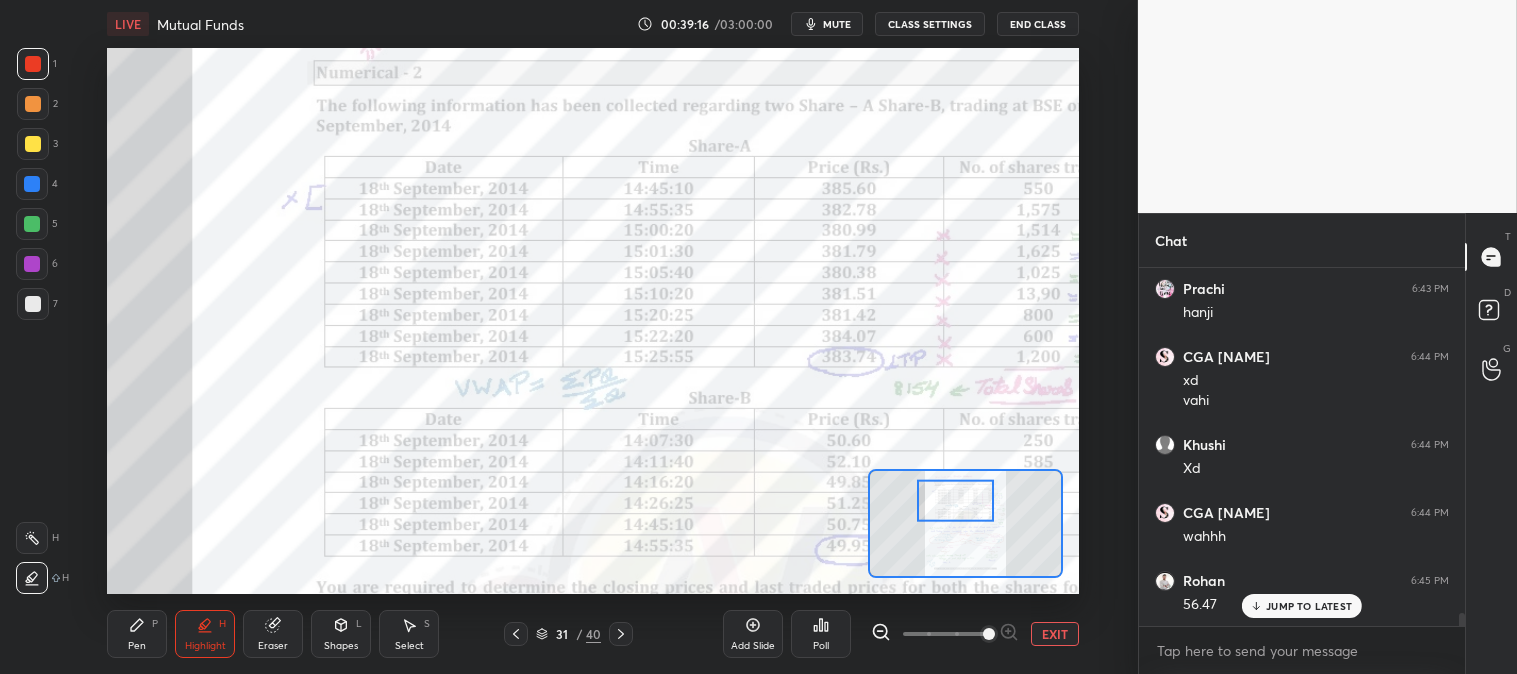 click on "Pen" at bounding box center (137, 646) 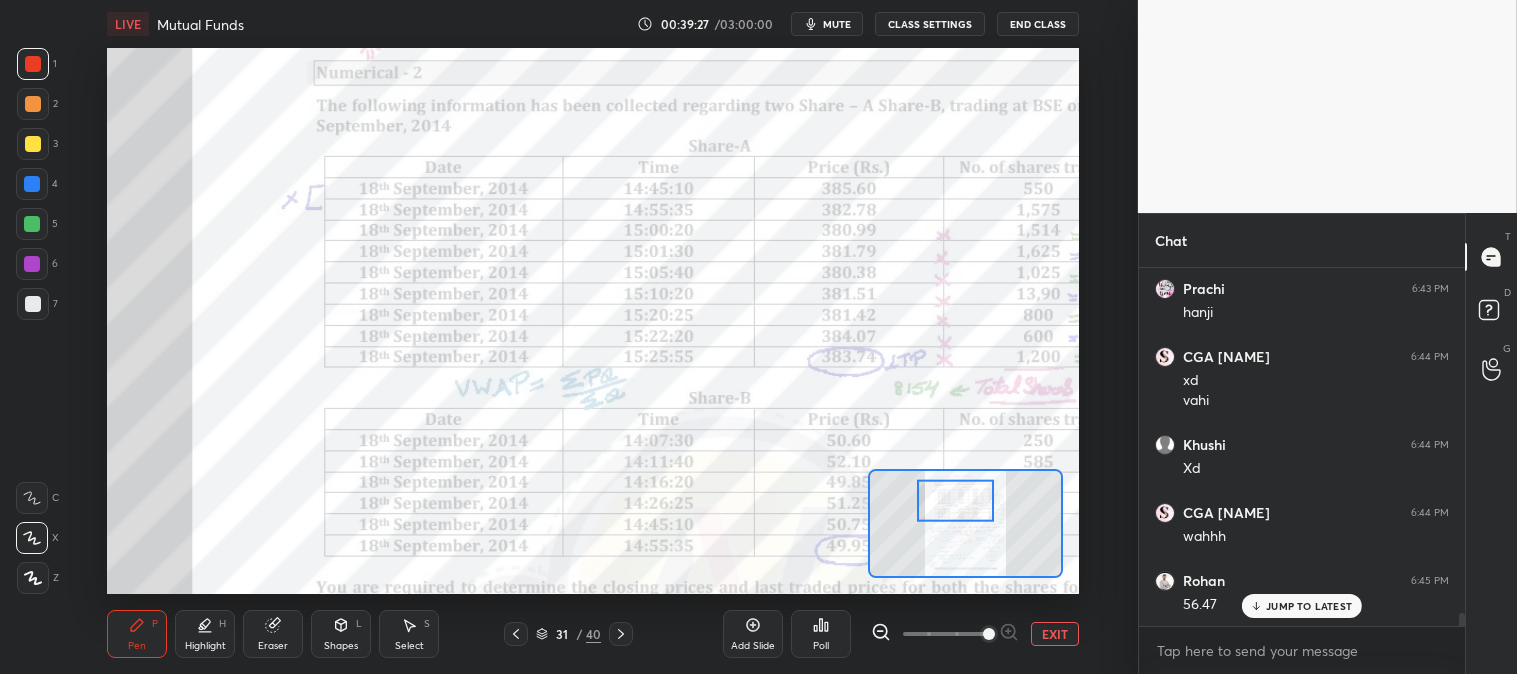 scroll, scrollTop: 9863, scrollLeft: 0, axis: vertical 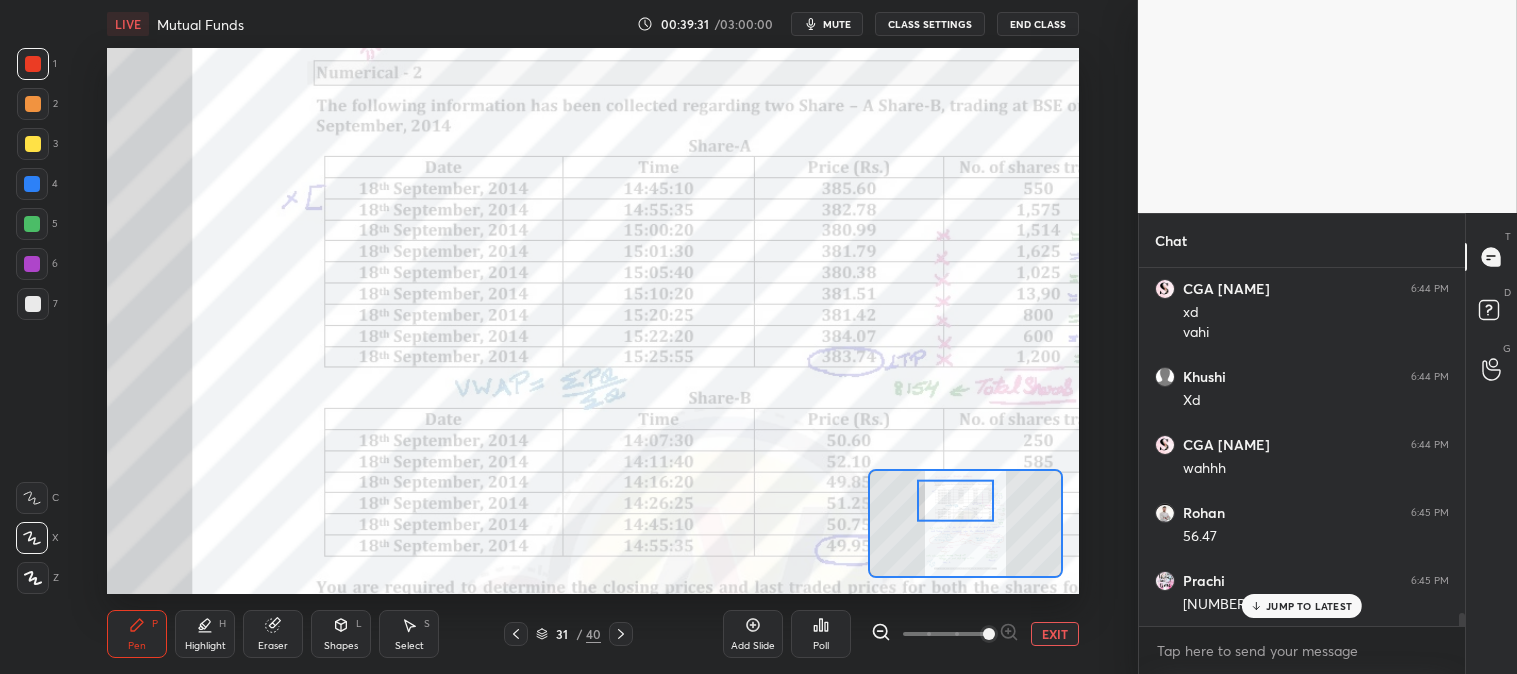 click on "mute" at bounding box center (837, 24) 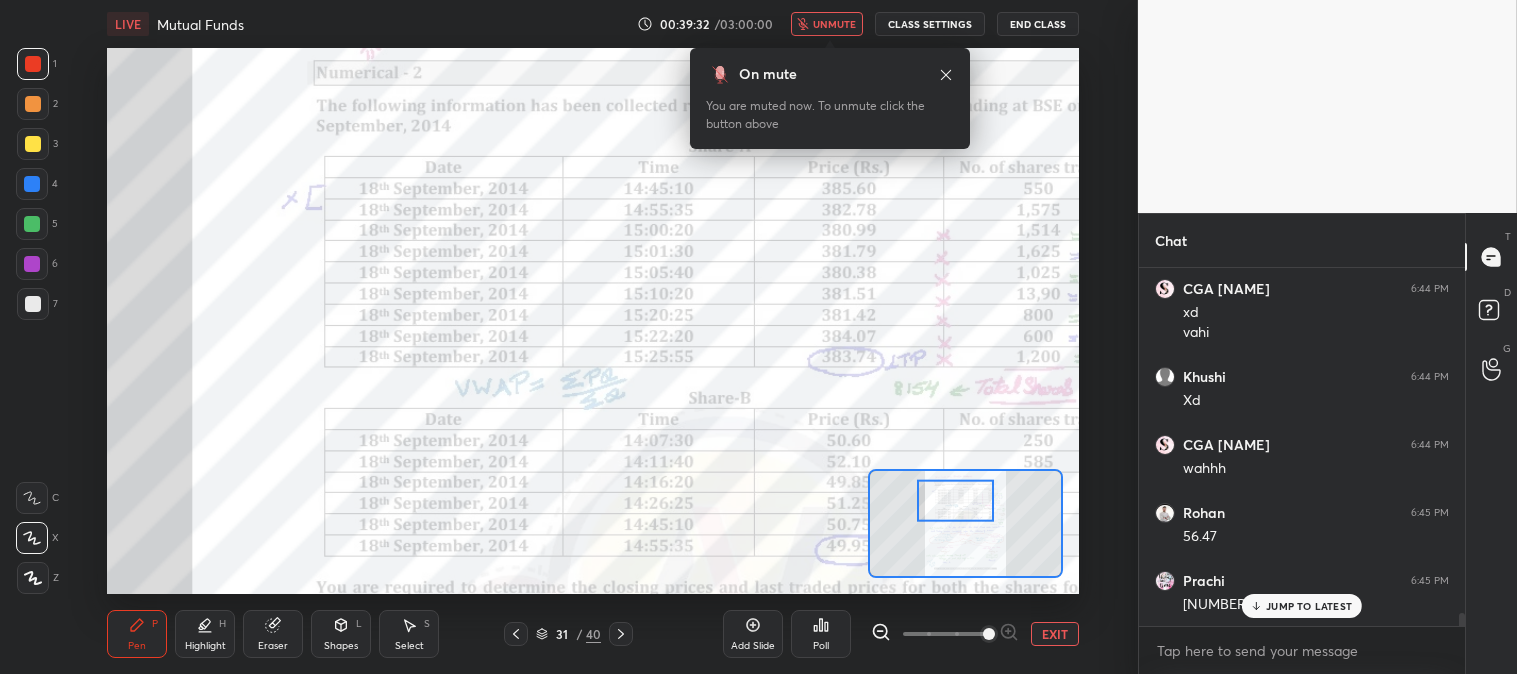 click on "unmute" at bounding box center [834, 24] 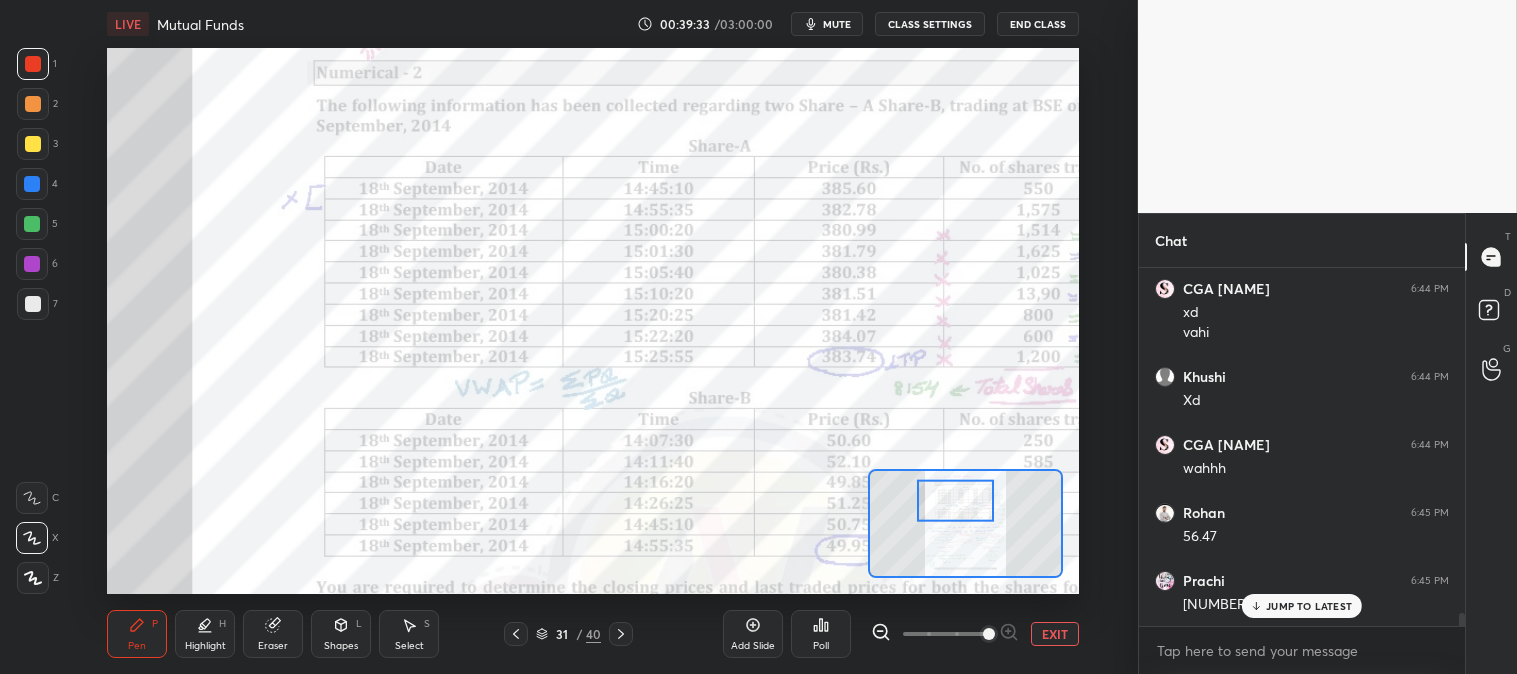 click on "Pen P" at bounding box center [137, 634] 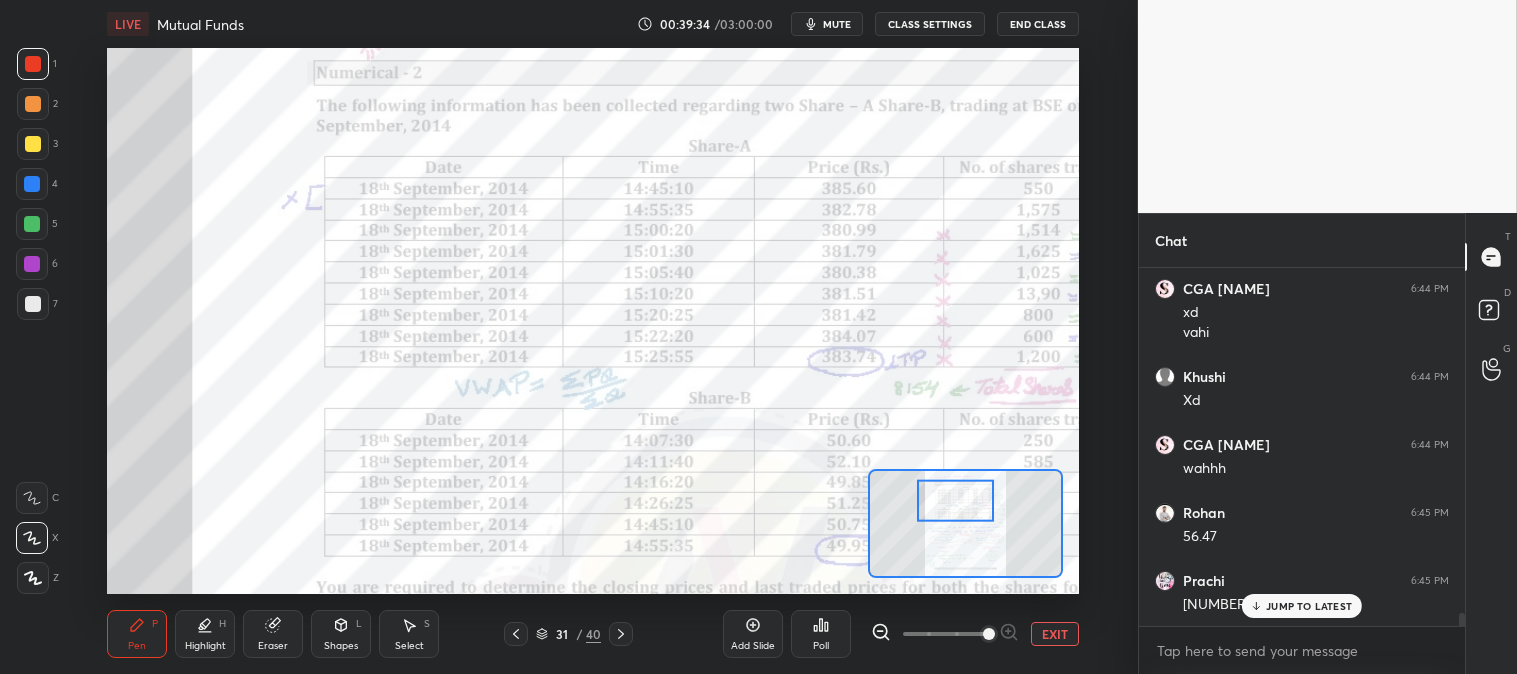 click 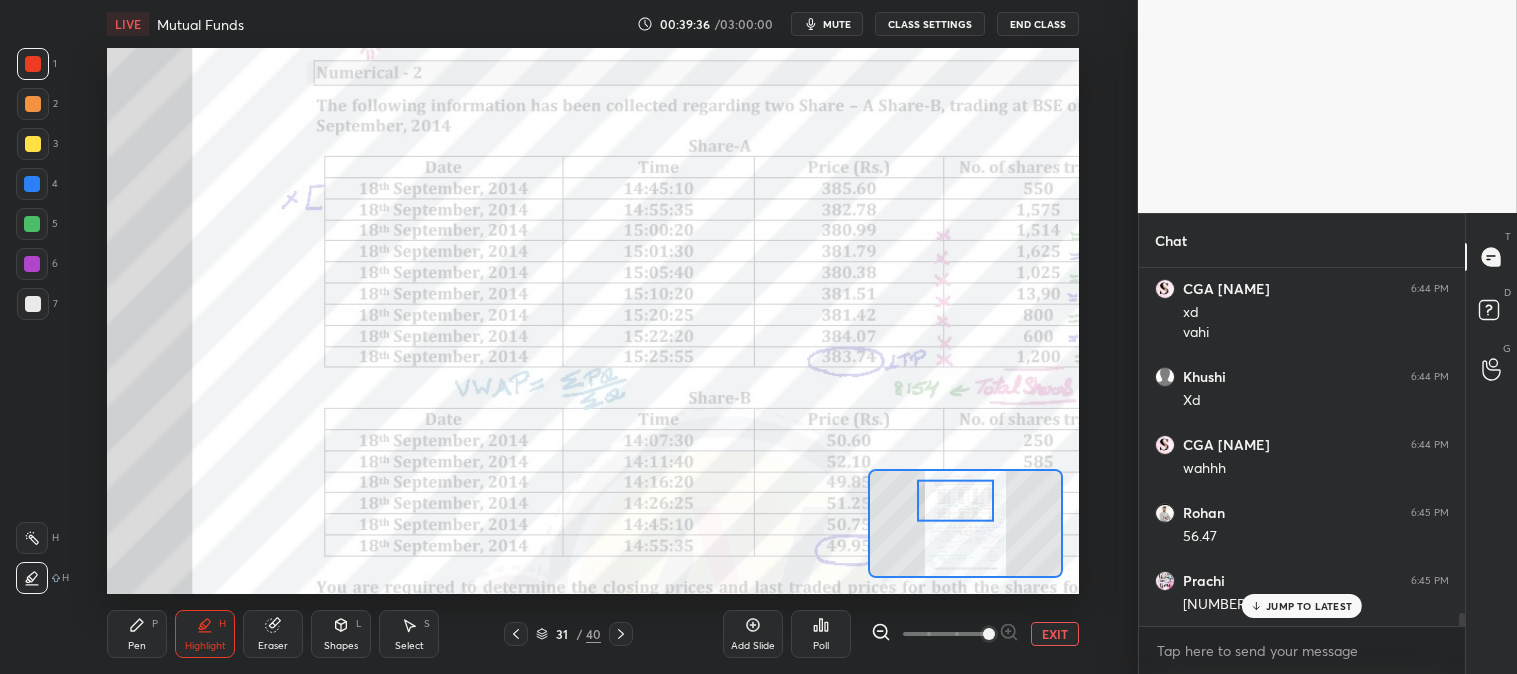 click at bounding box center [32, 184] 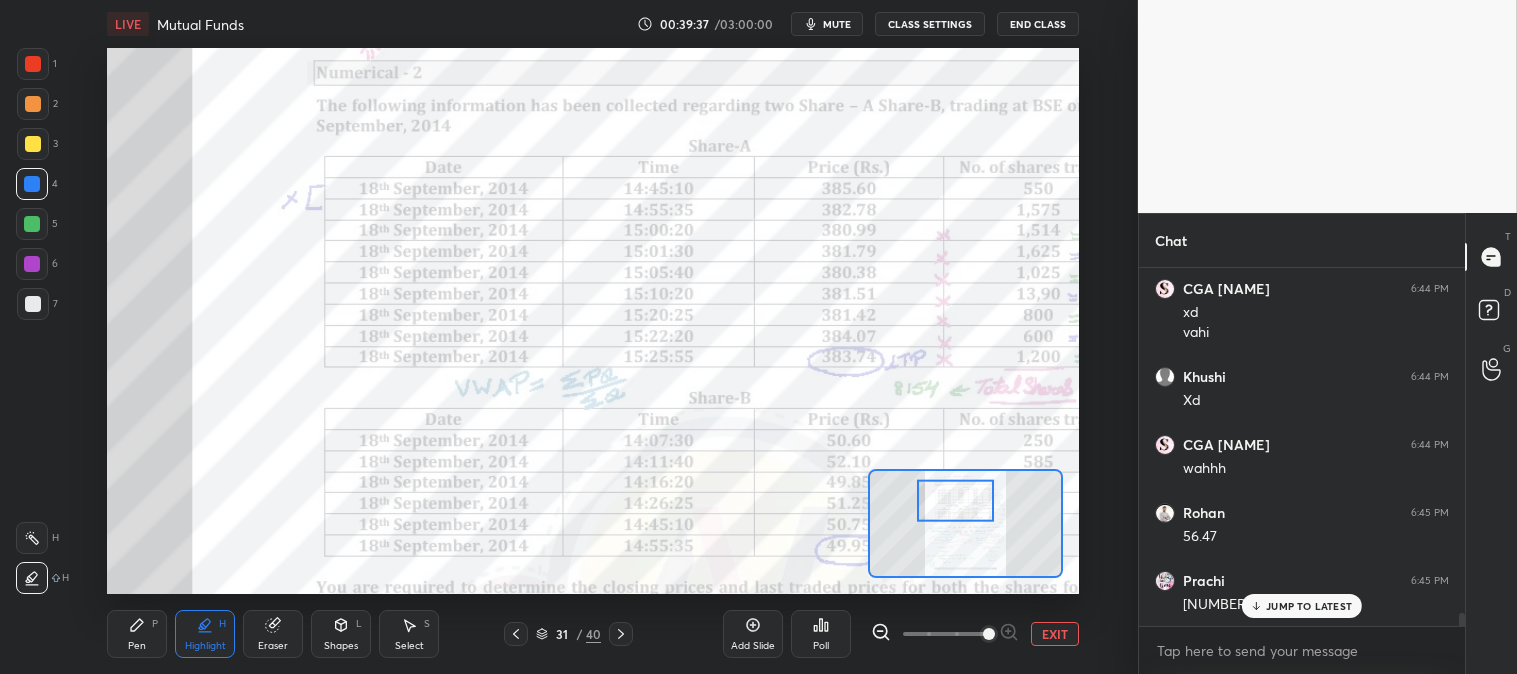 click on "Pen" at bounding box center [137, 646] 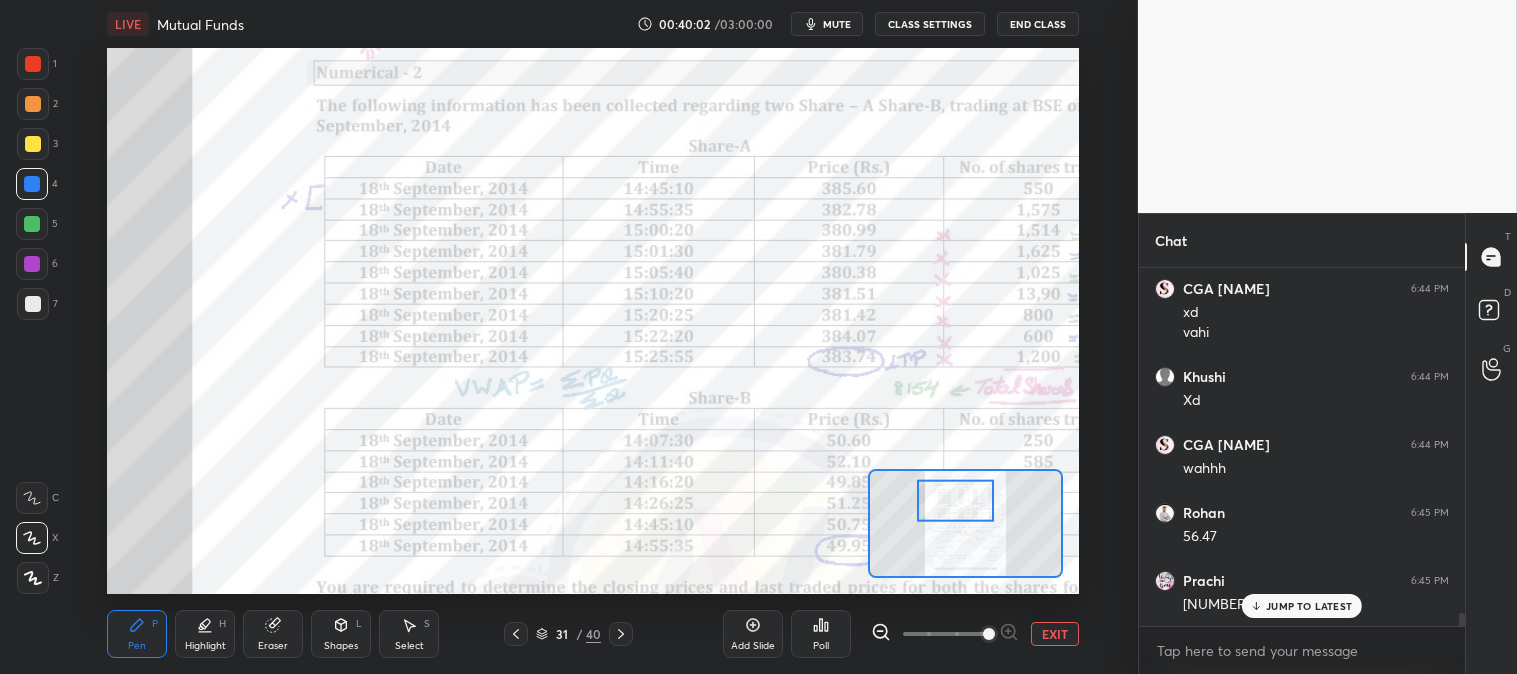 scroll, scrollTop: 9931, scrollLeft: 0, axis: vertical 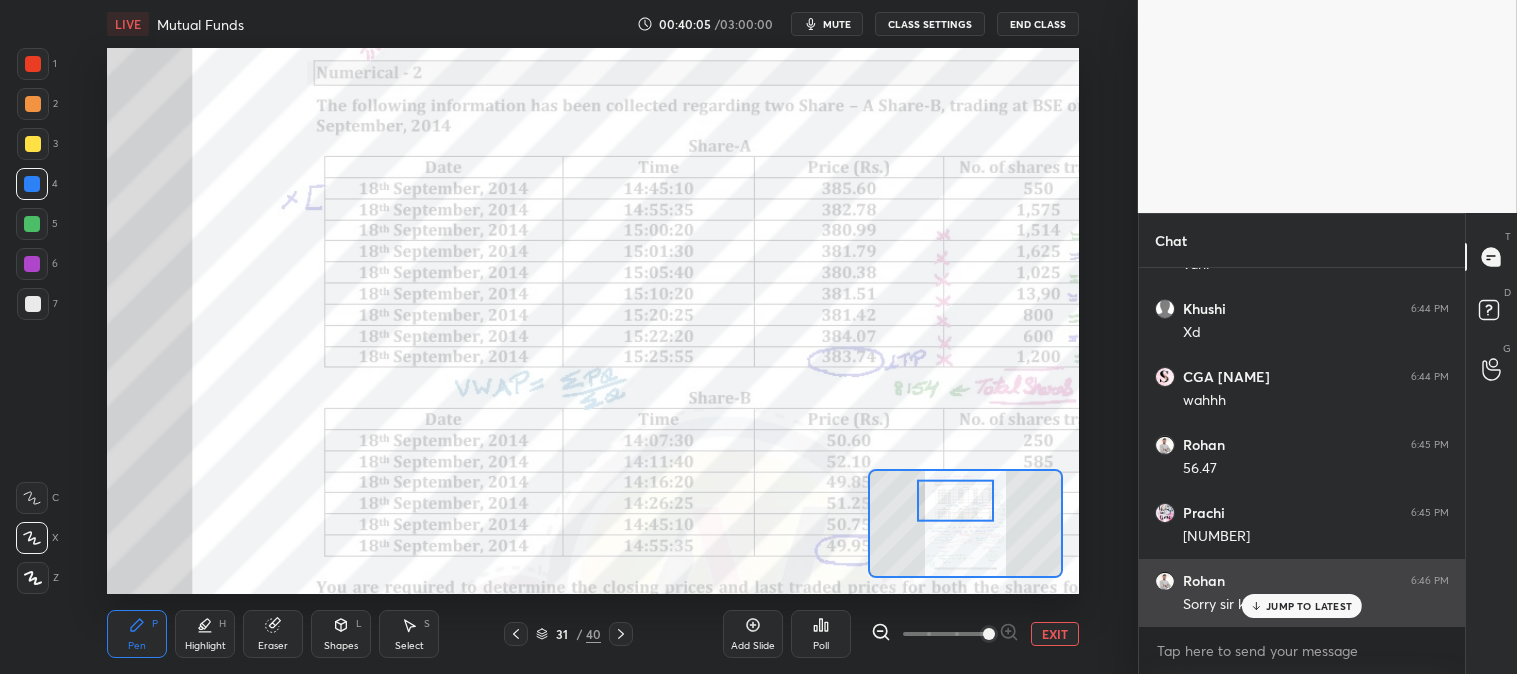 click on "JUMP TO LATEST" at bounding box center [1309, 606] 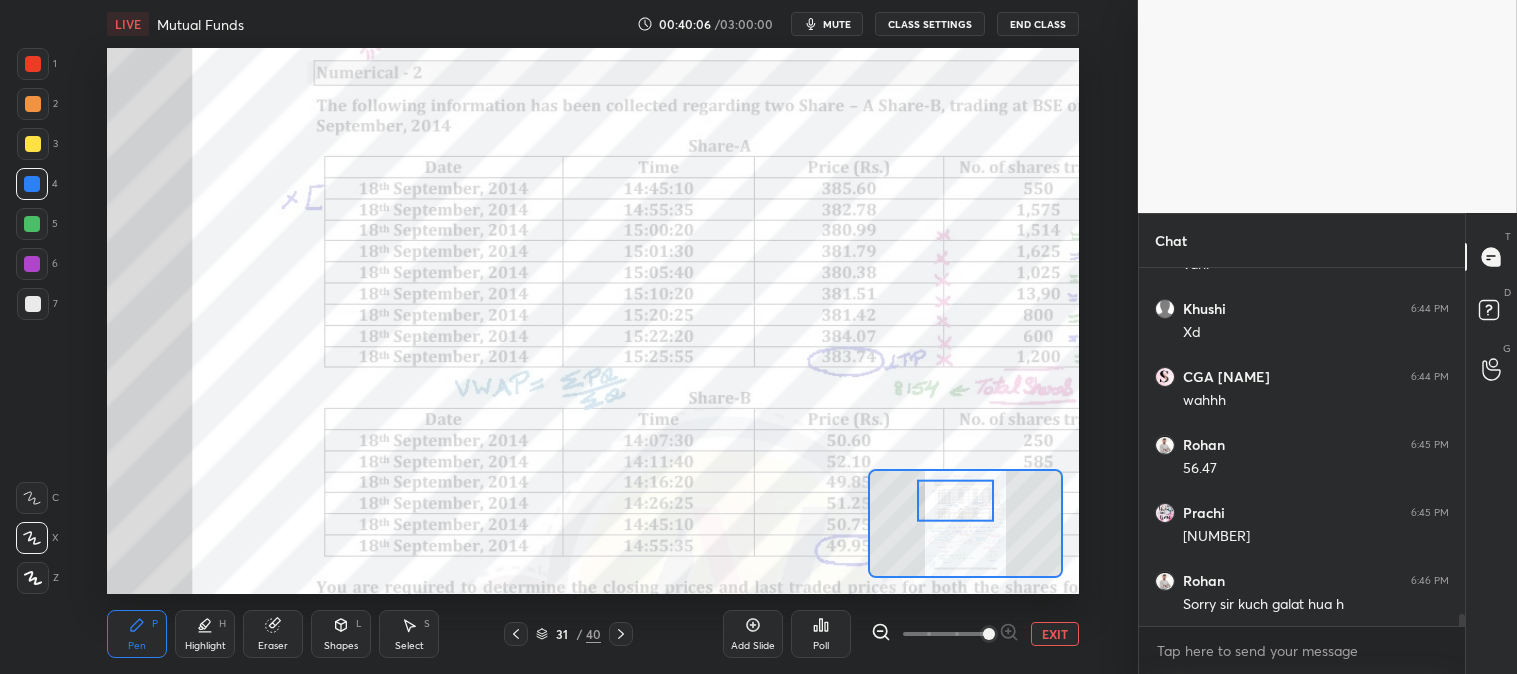 click on "Eraser" at bounding box center (273, 634) 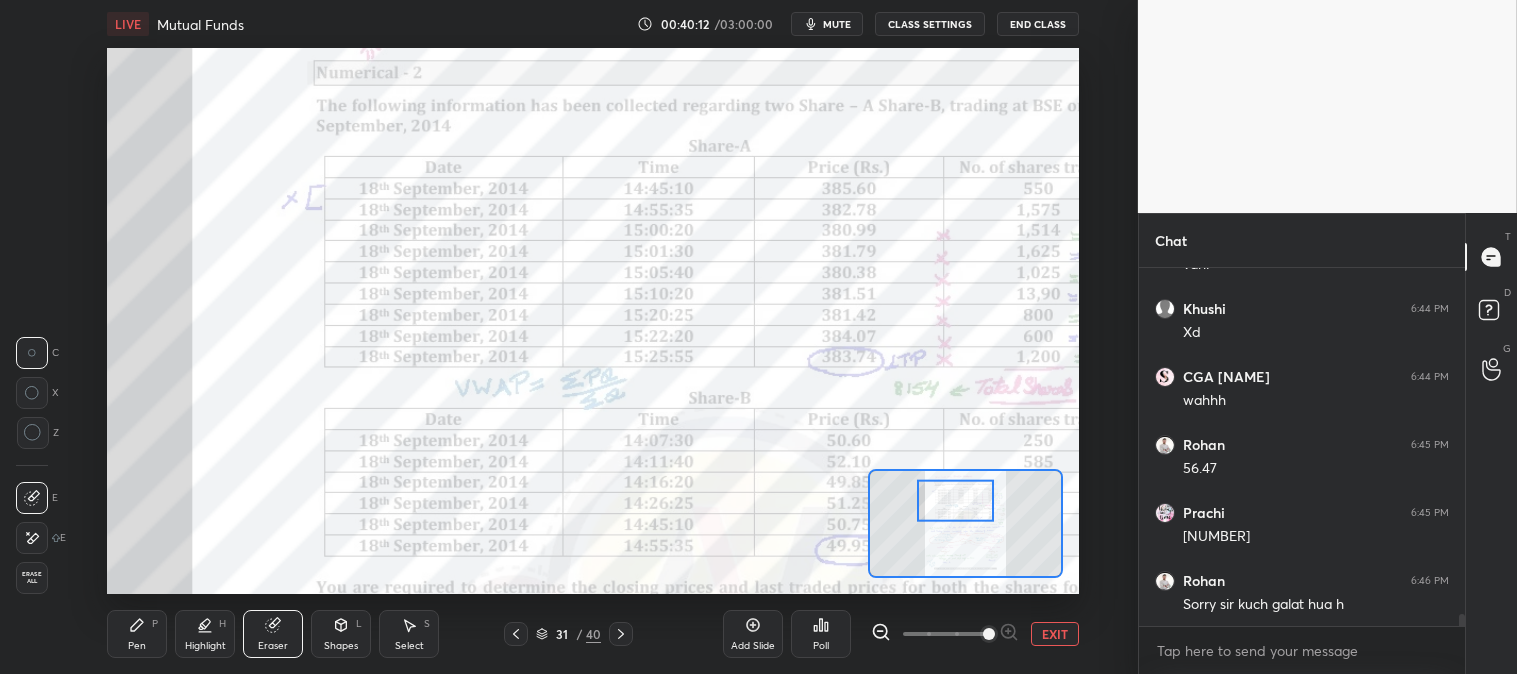 click on "H" at bounding box center [222, 624] 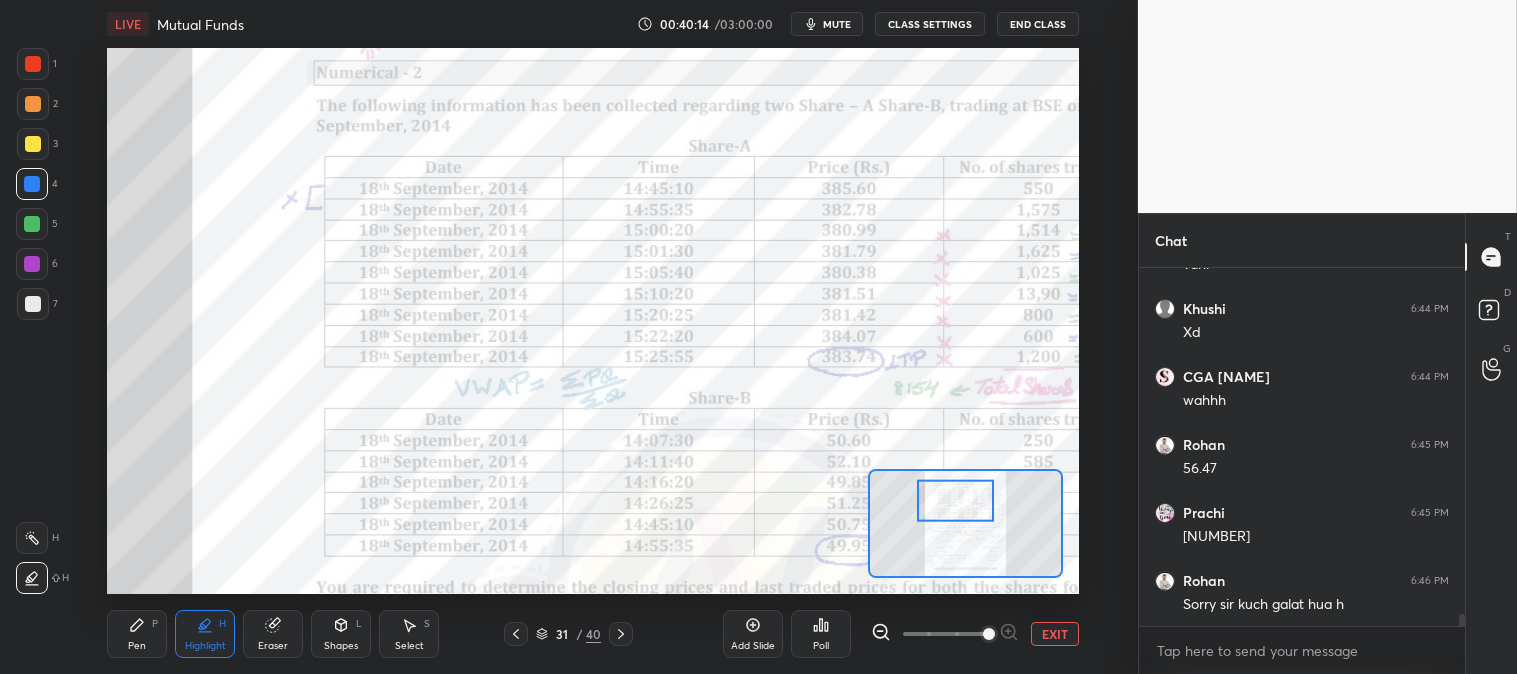 click at bounding box center (32, 538) 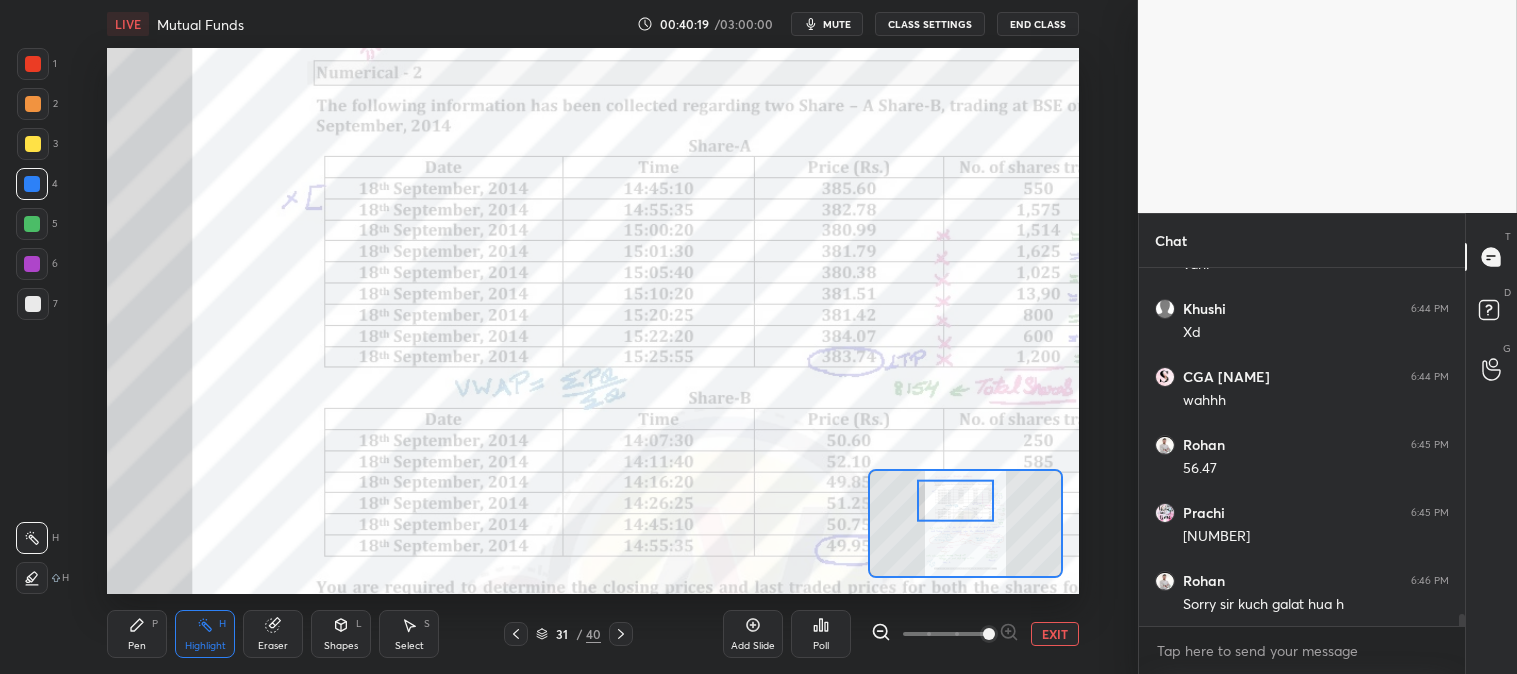 click on "Eraser" at bounding box center [273, 634] 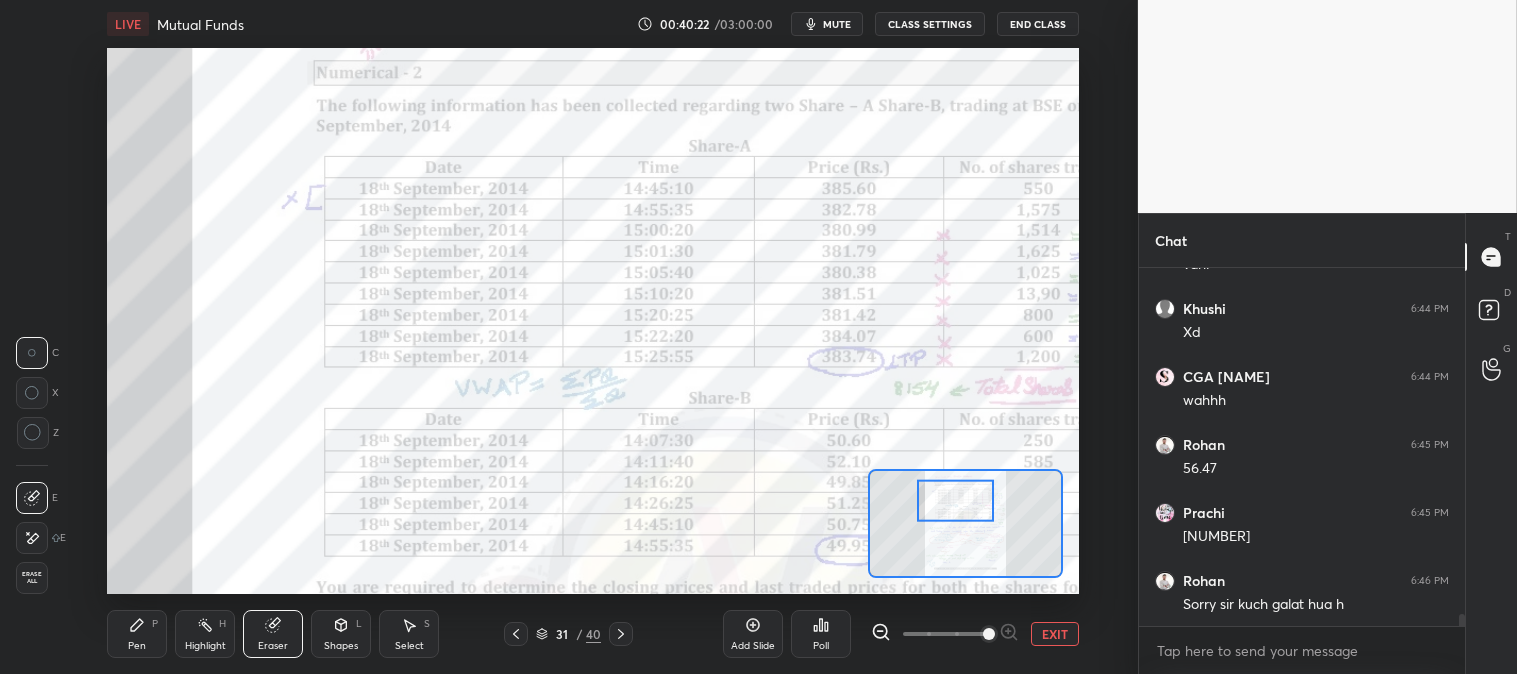 click on "Pen P" at bounding box center [137, 634] 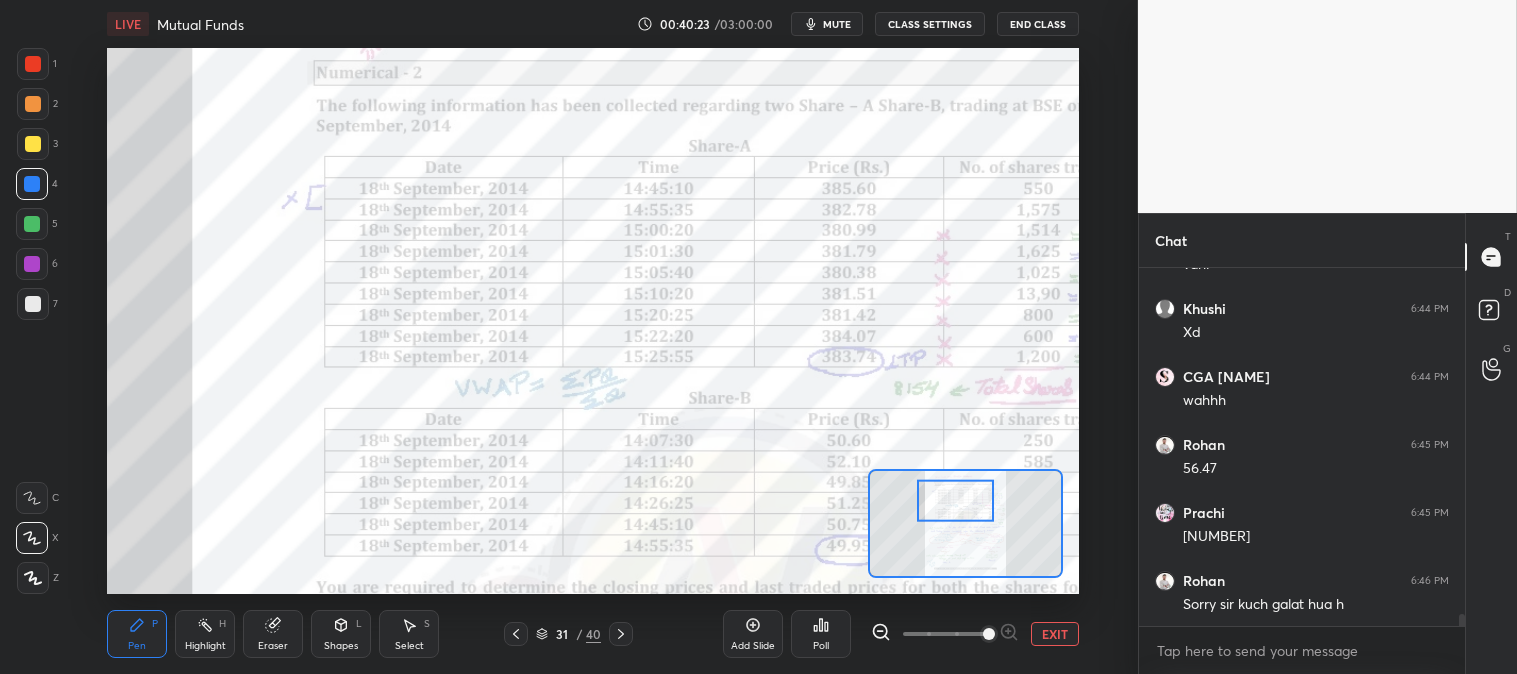click on "Pen P" at bounding box center [137, 634] 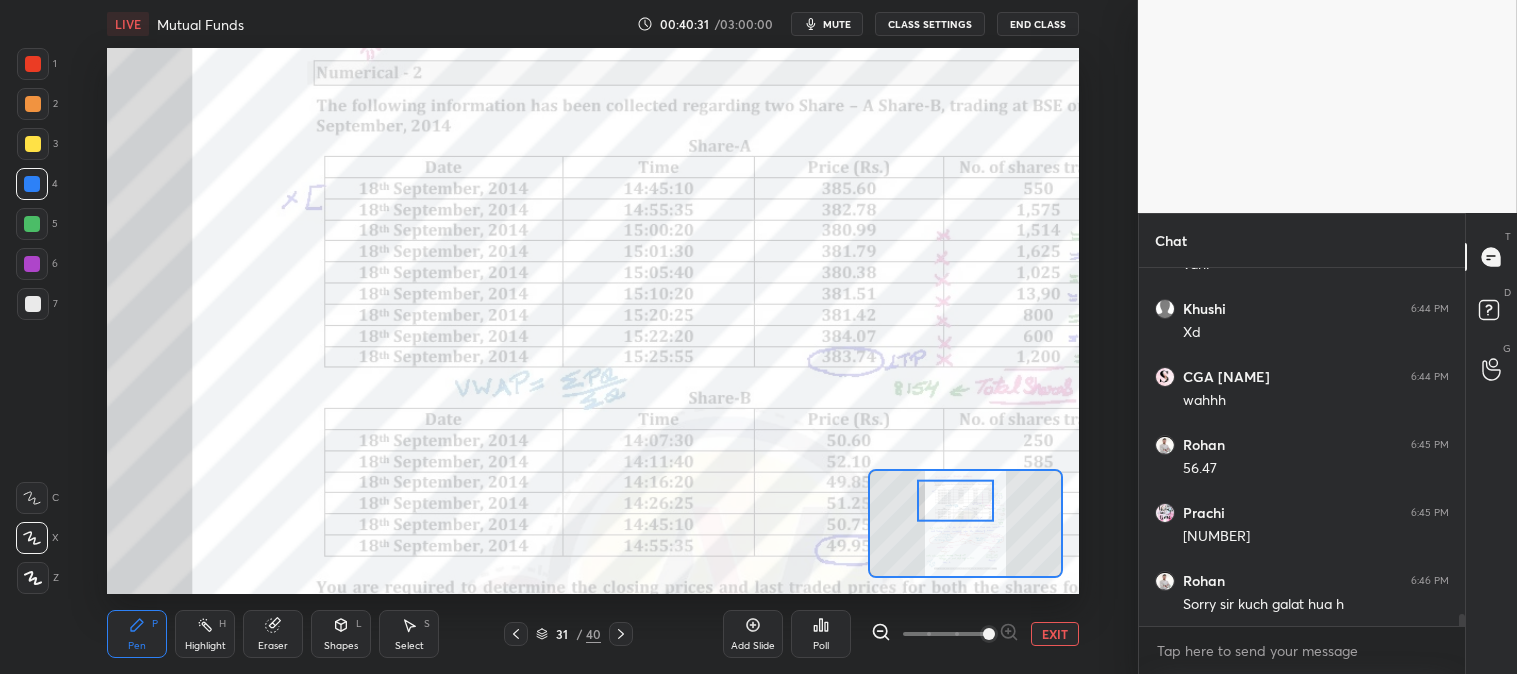 click 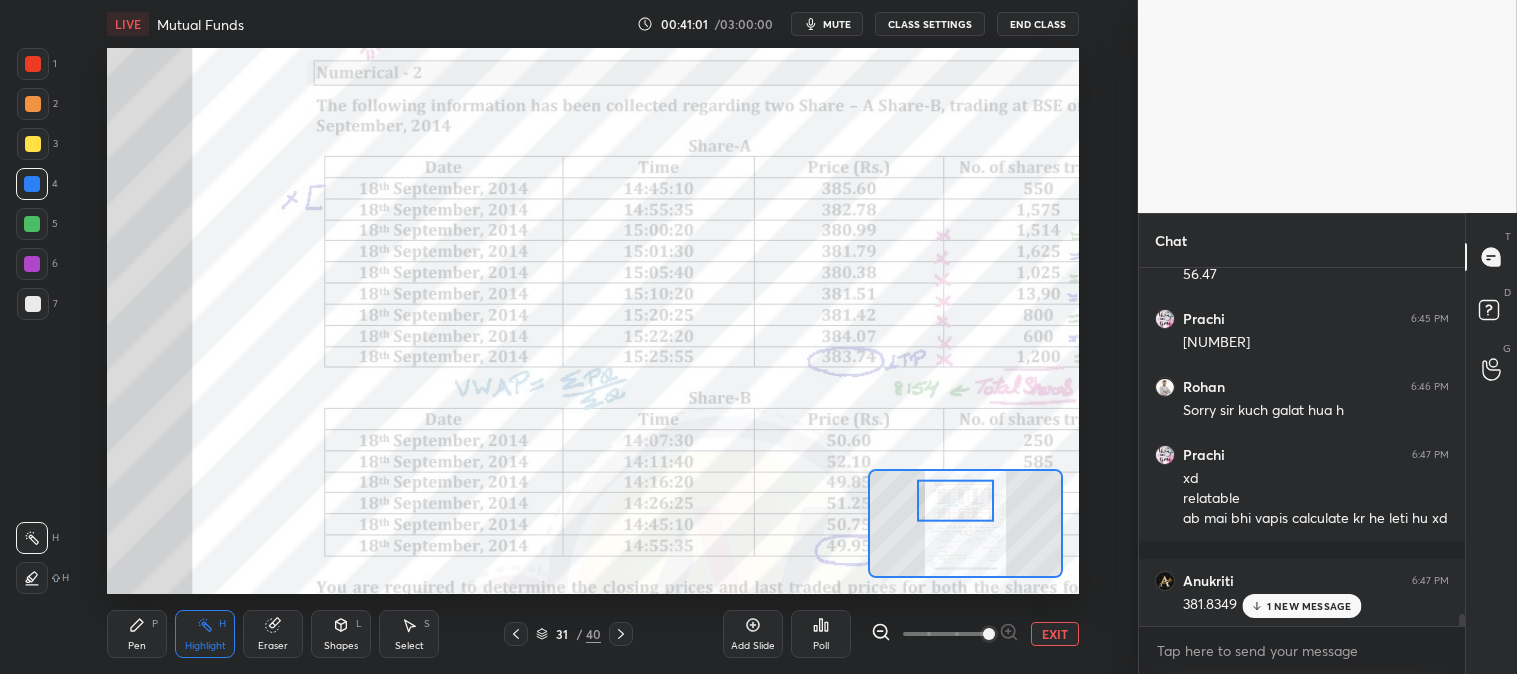 scroll, scrollTop: 10193, scrollLeft: 0, axis: vertical 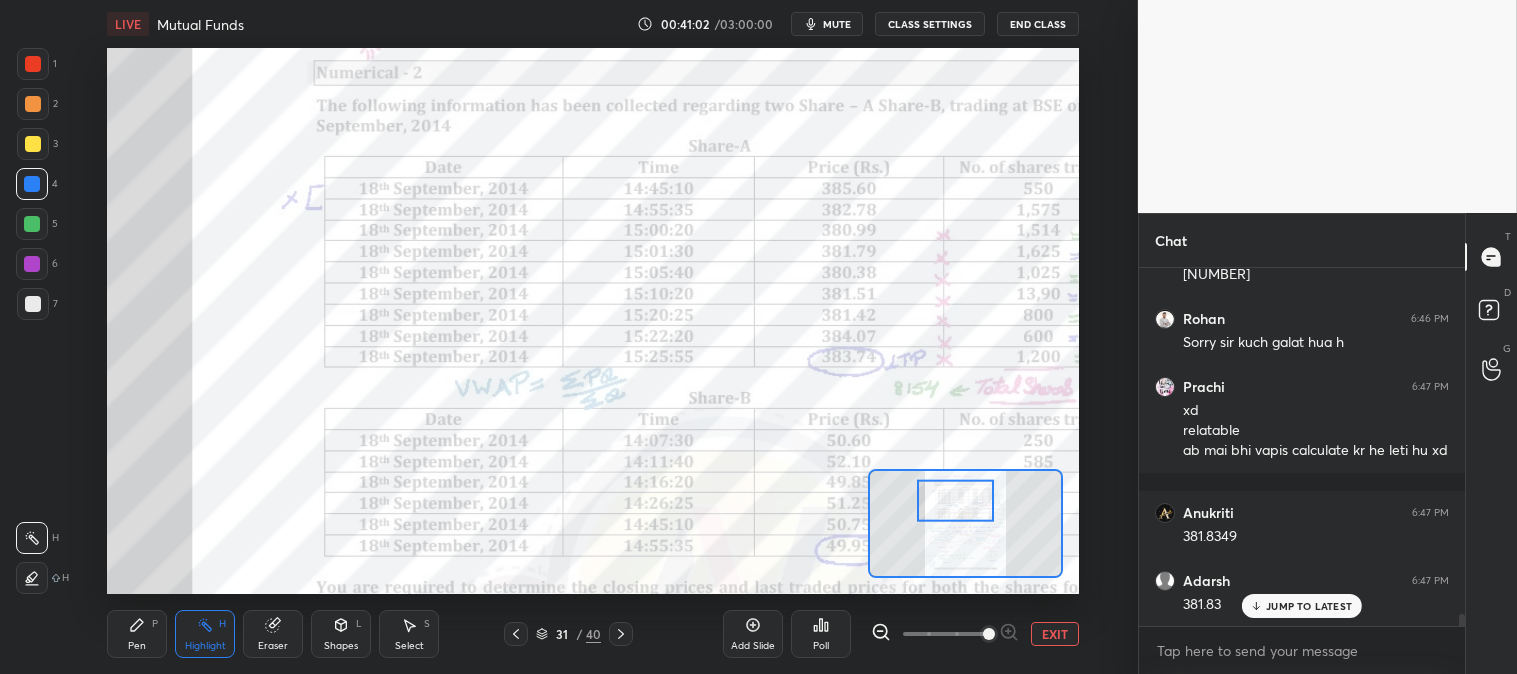 click 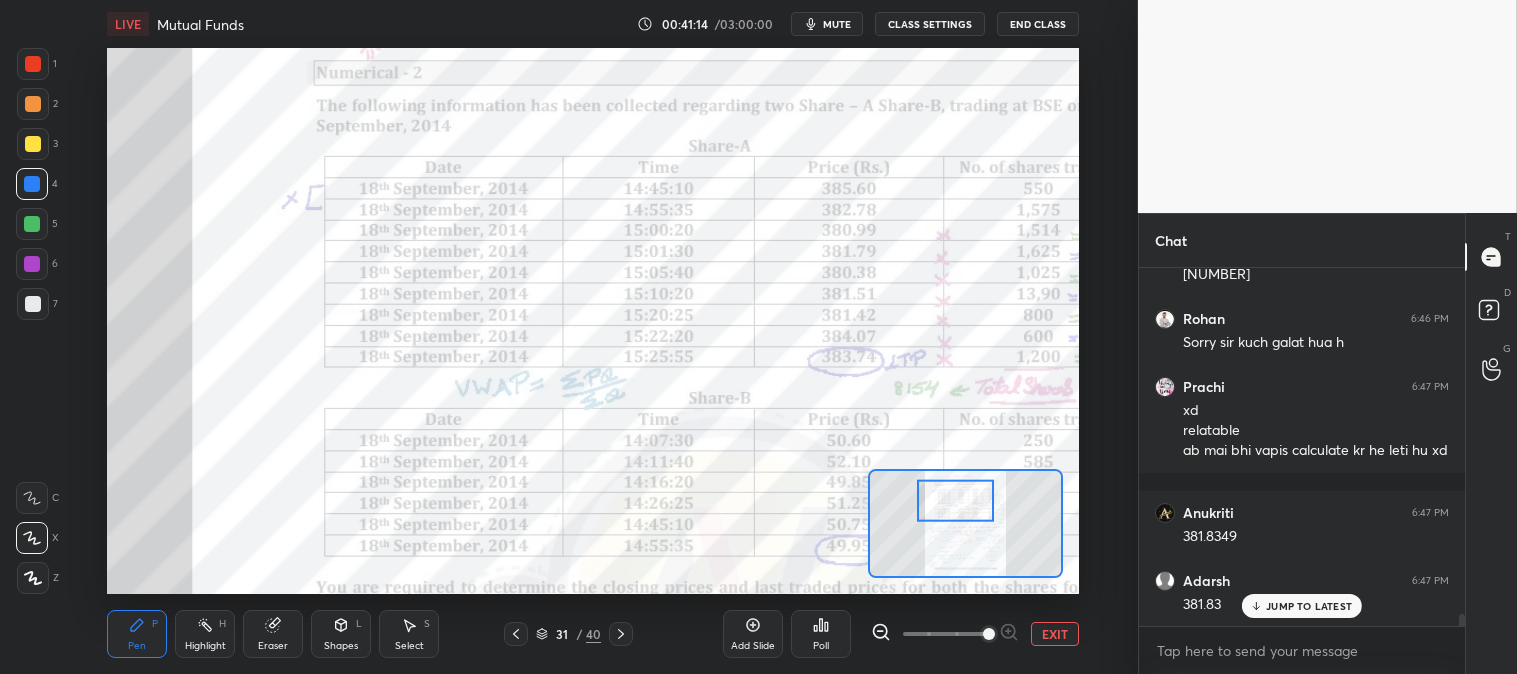 click at bounding box center [33, 64] 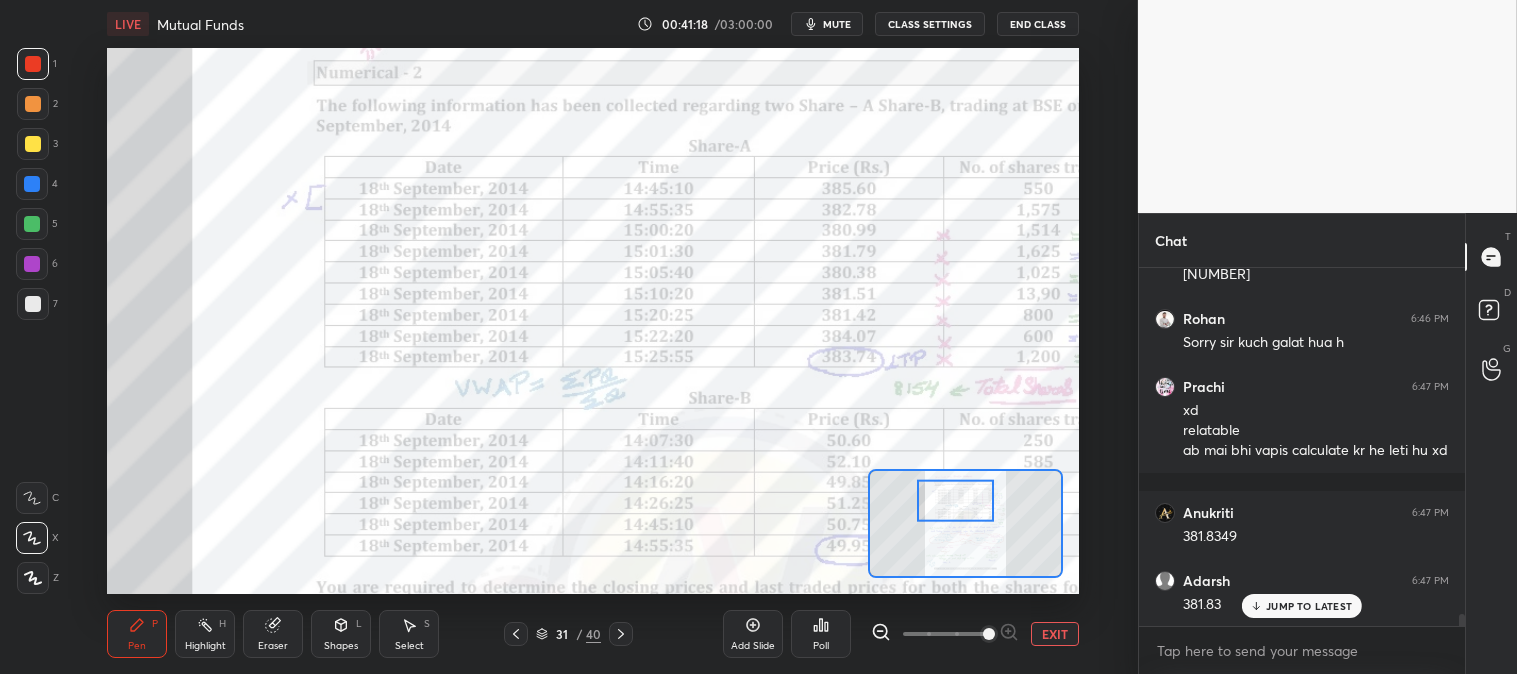 click on "mute" at bounding box center [827, 24] 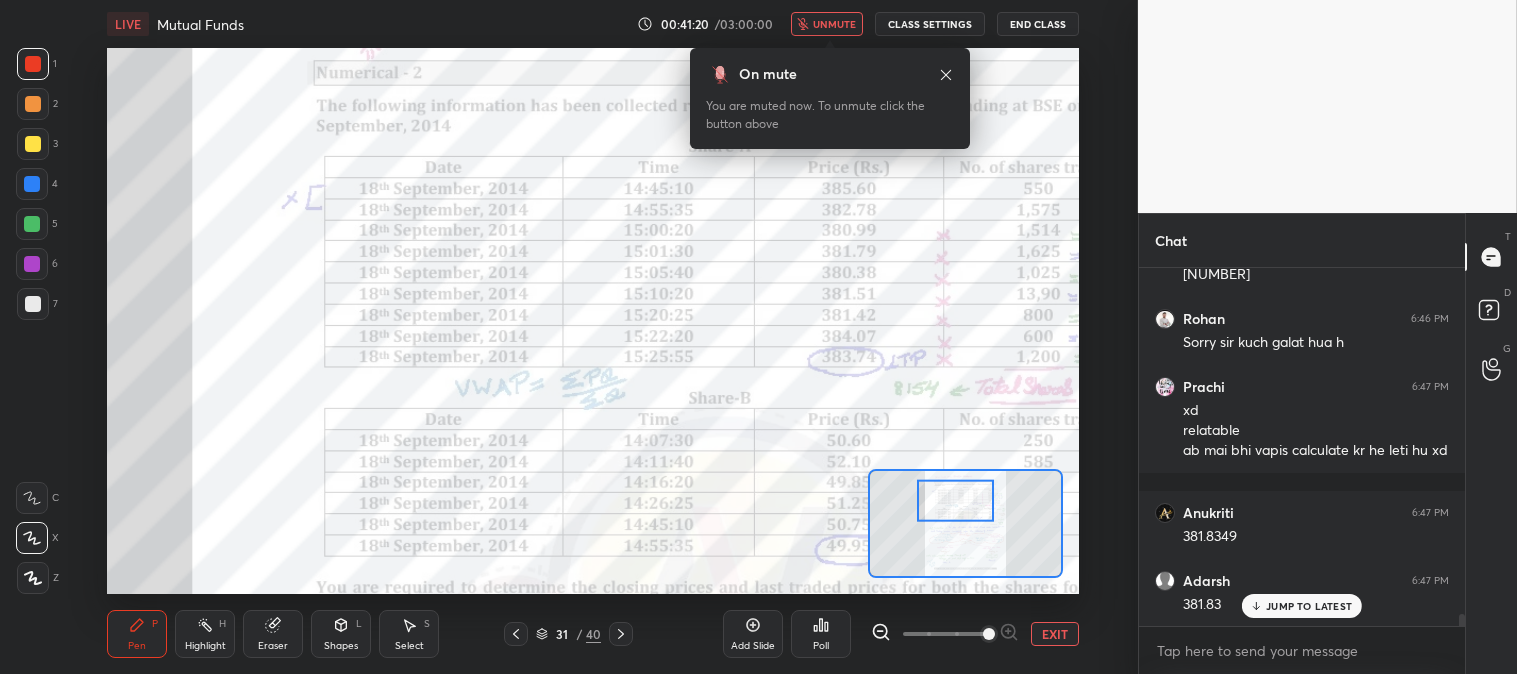 click on "unmute" at bounding box center [834, 24] 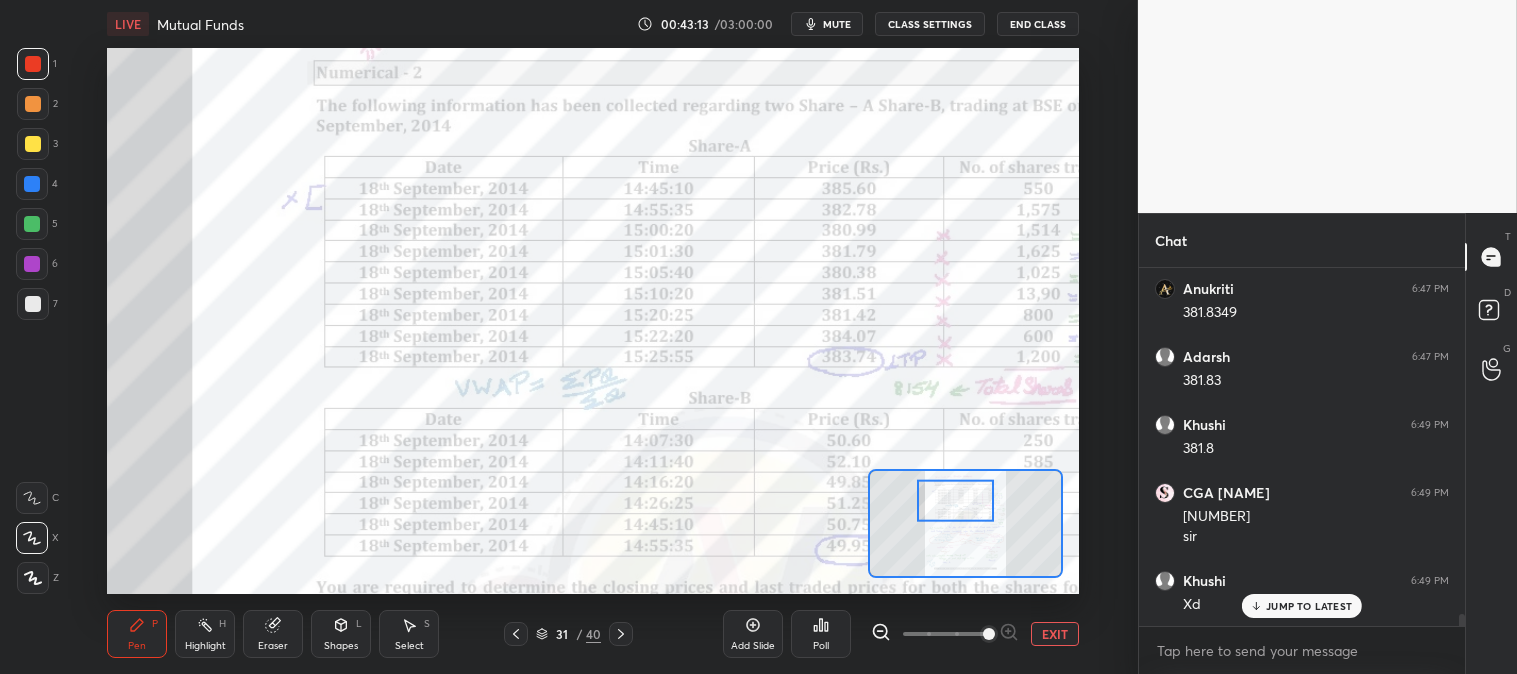 scroll, scrollTop: 10485, scrollLeft: 0, axis: vertical 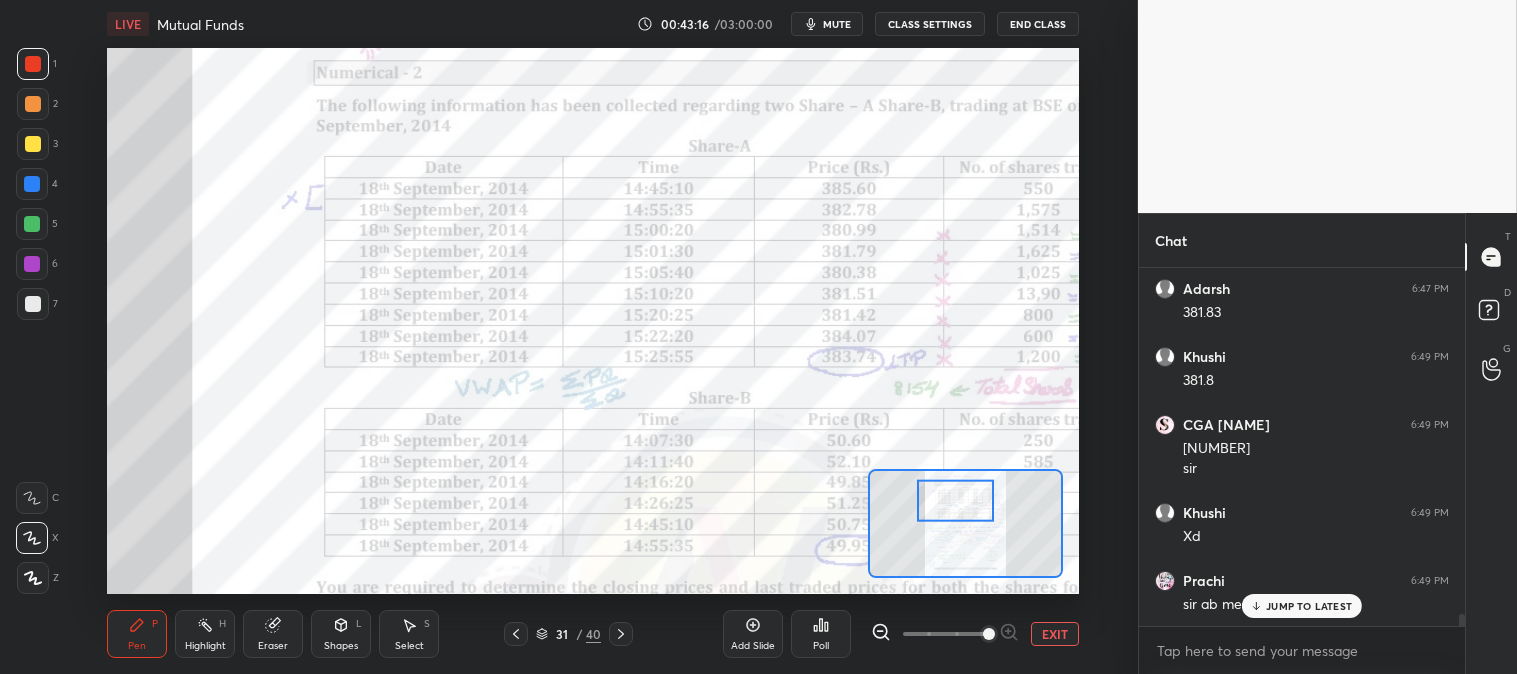 click on "JUMP TO LATEST" at bounding box center [1309, 606] 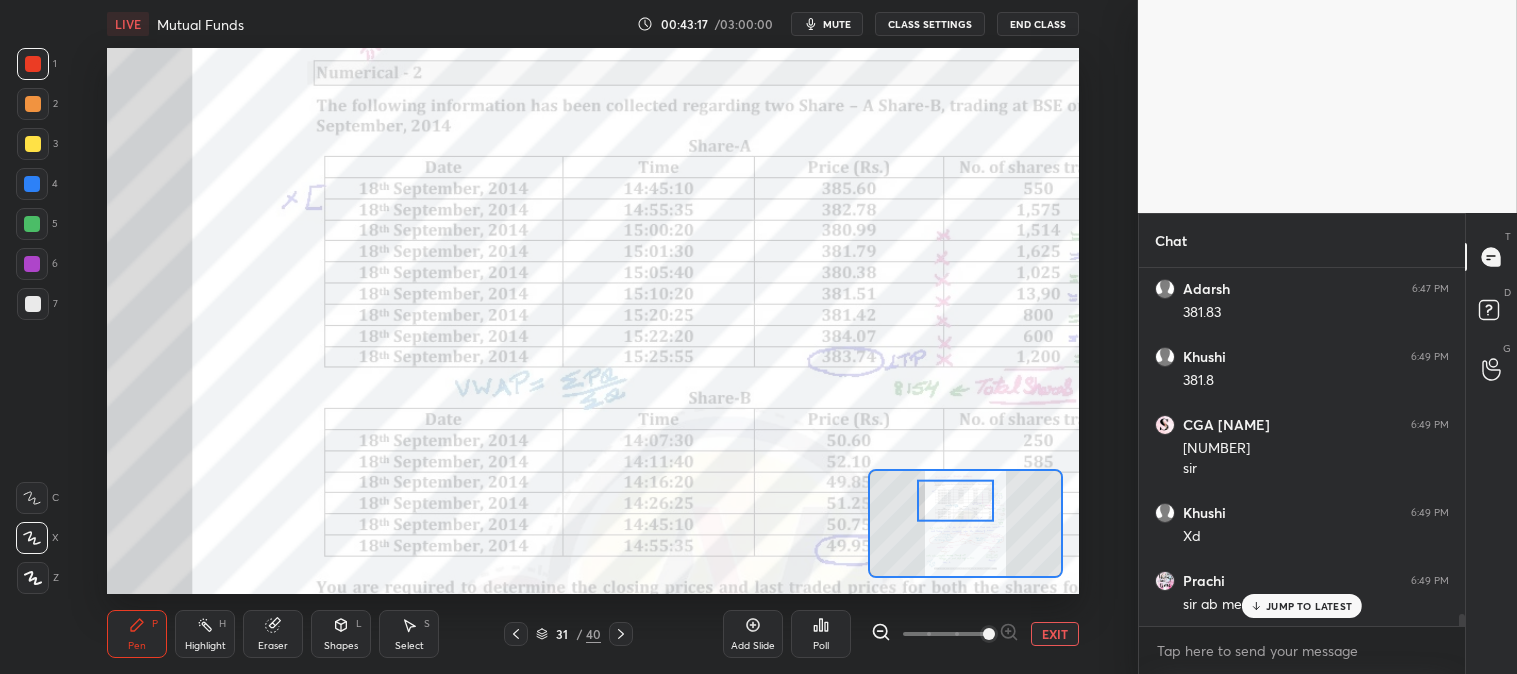 scroll, scrollTop: 10553, scrollLeft: 0, axis: vertical 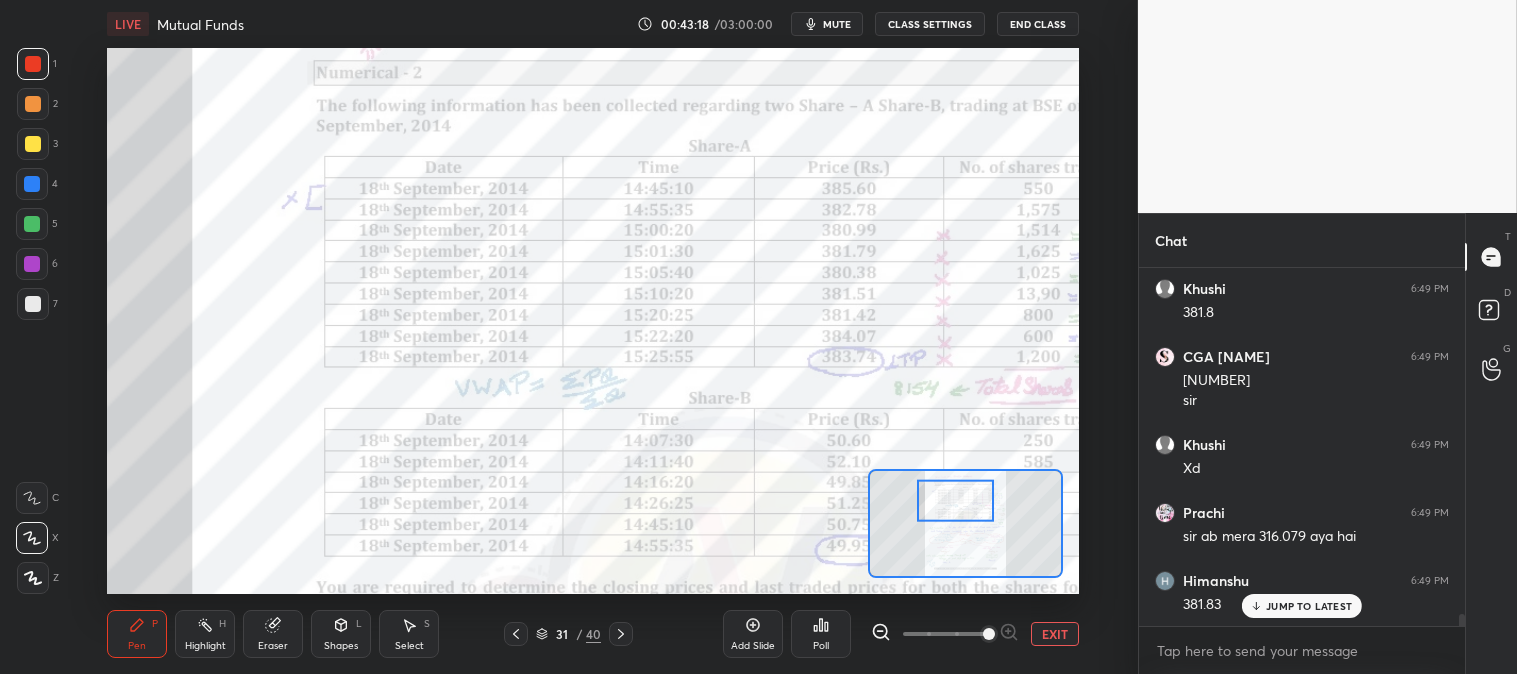 click on "P" at bounding box center (155, 624) 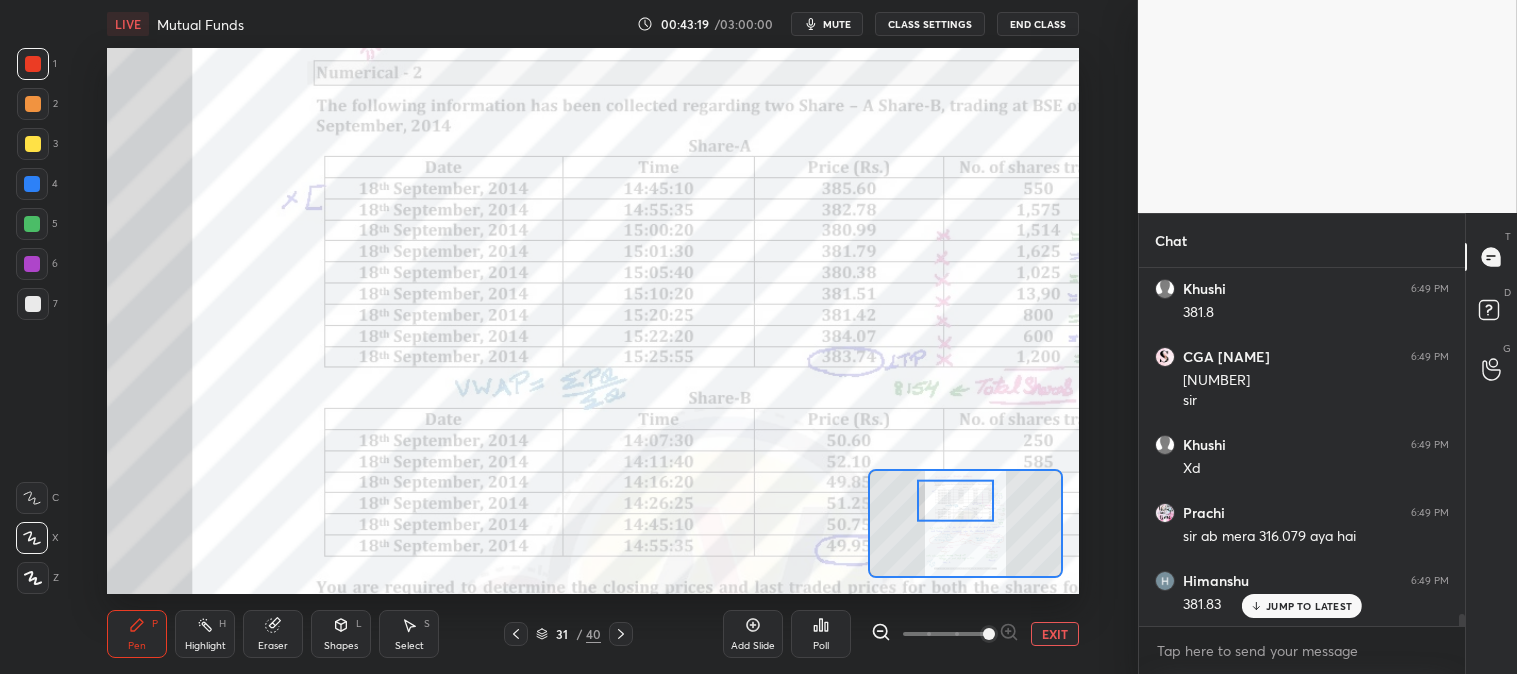 click at bounding box center [32, 224] 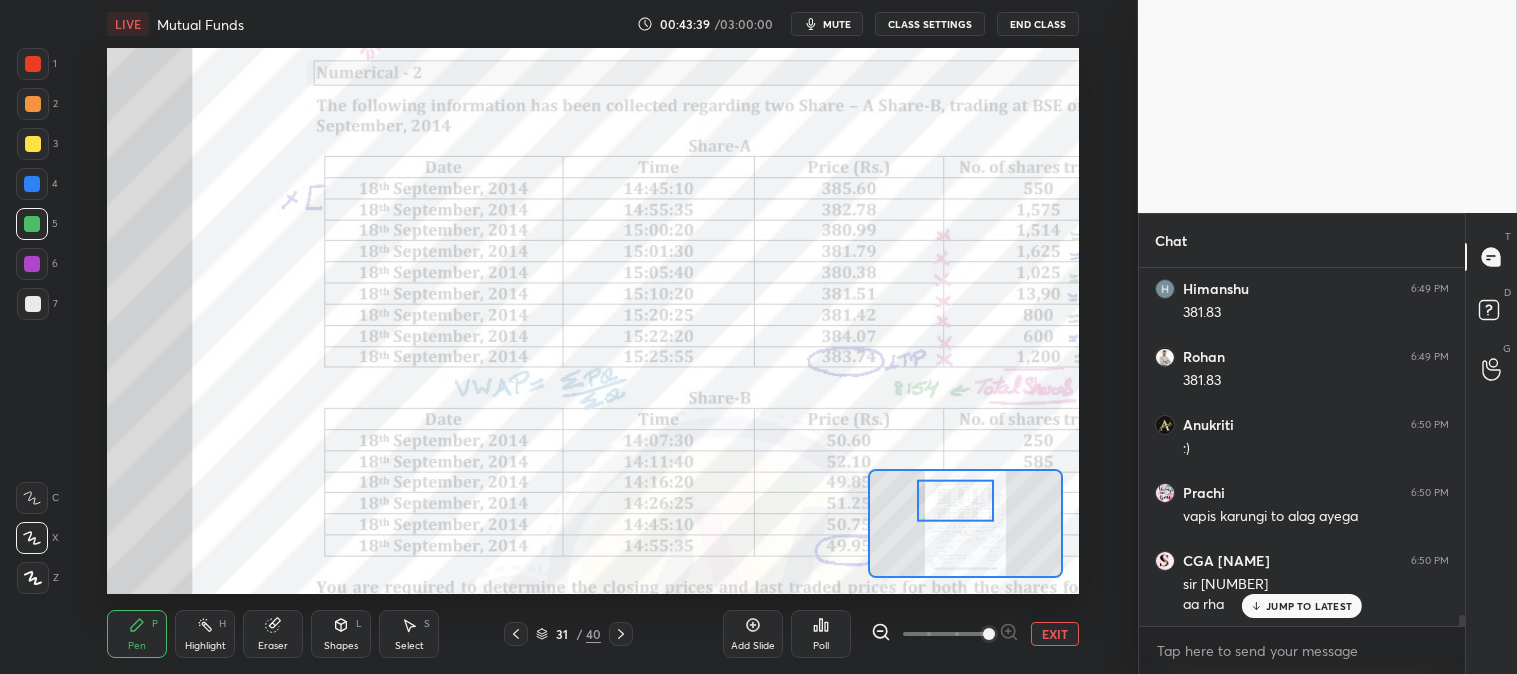 scroll, scrollTop: 10913, scrollLeft: 0, axis: vertical 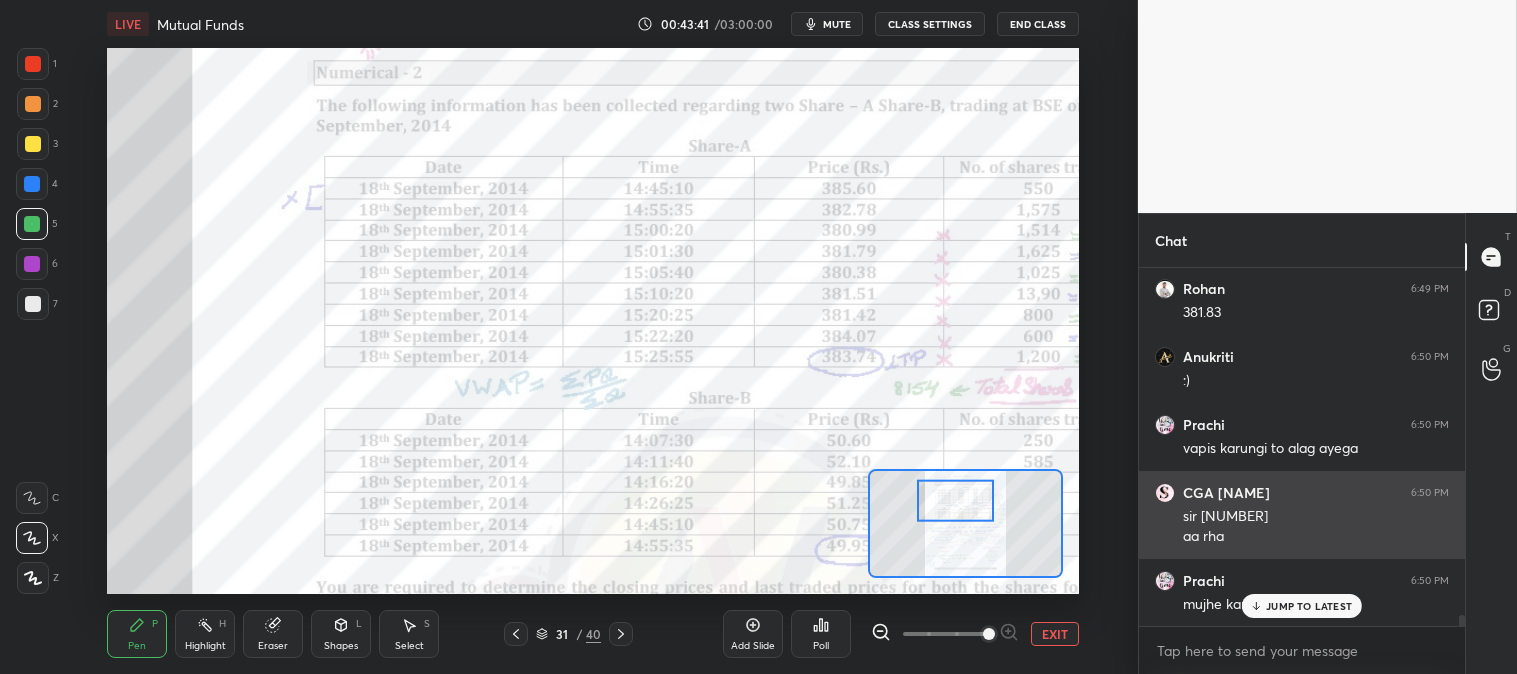 click on "JUMP TO LATEST" at bounding box center (1309, 606) 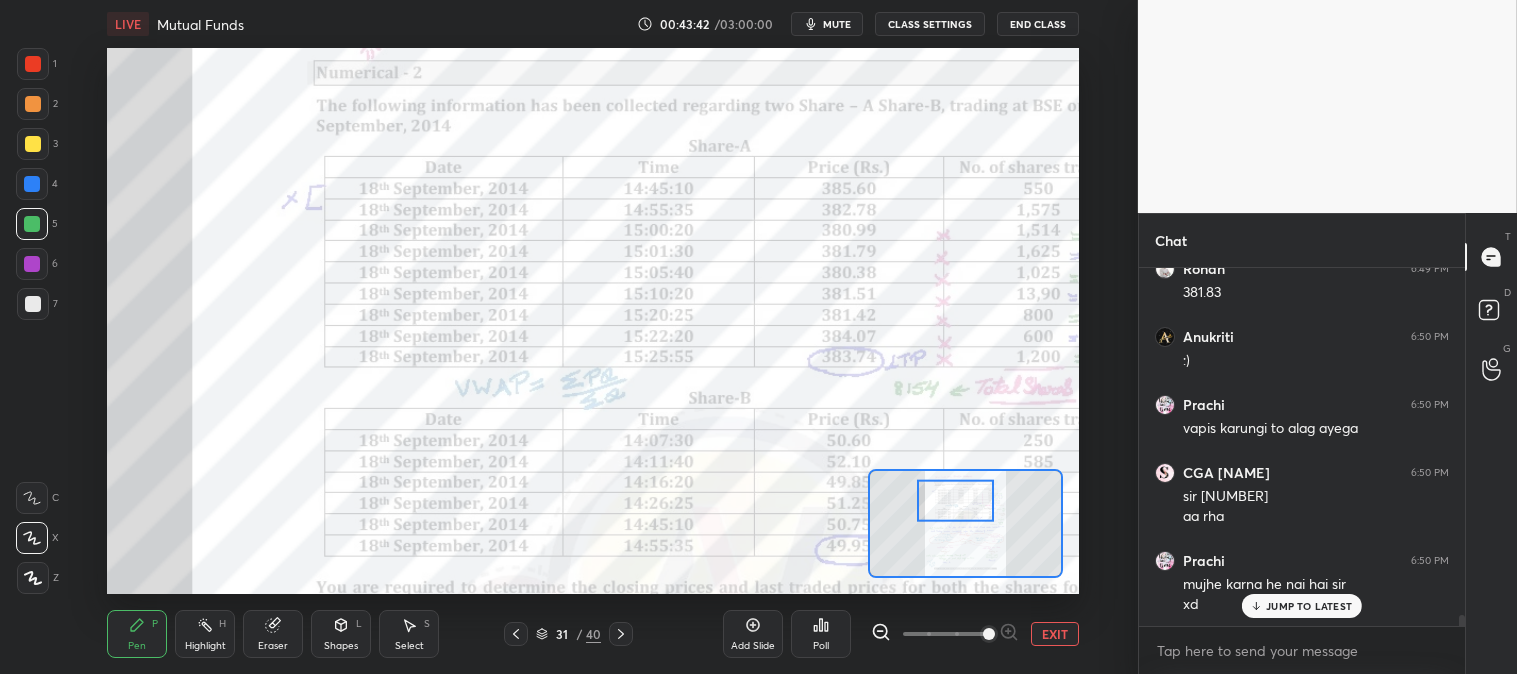 scroll, scrollTop: 11001, scrollLeft: 0, axis: vertical 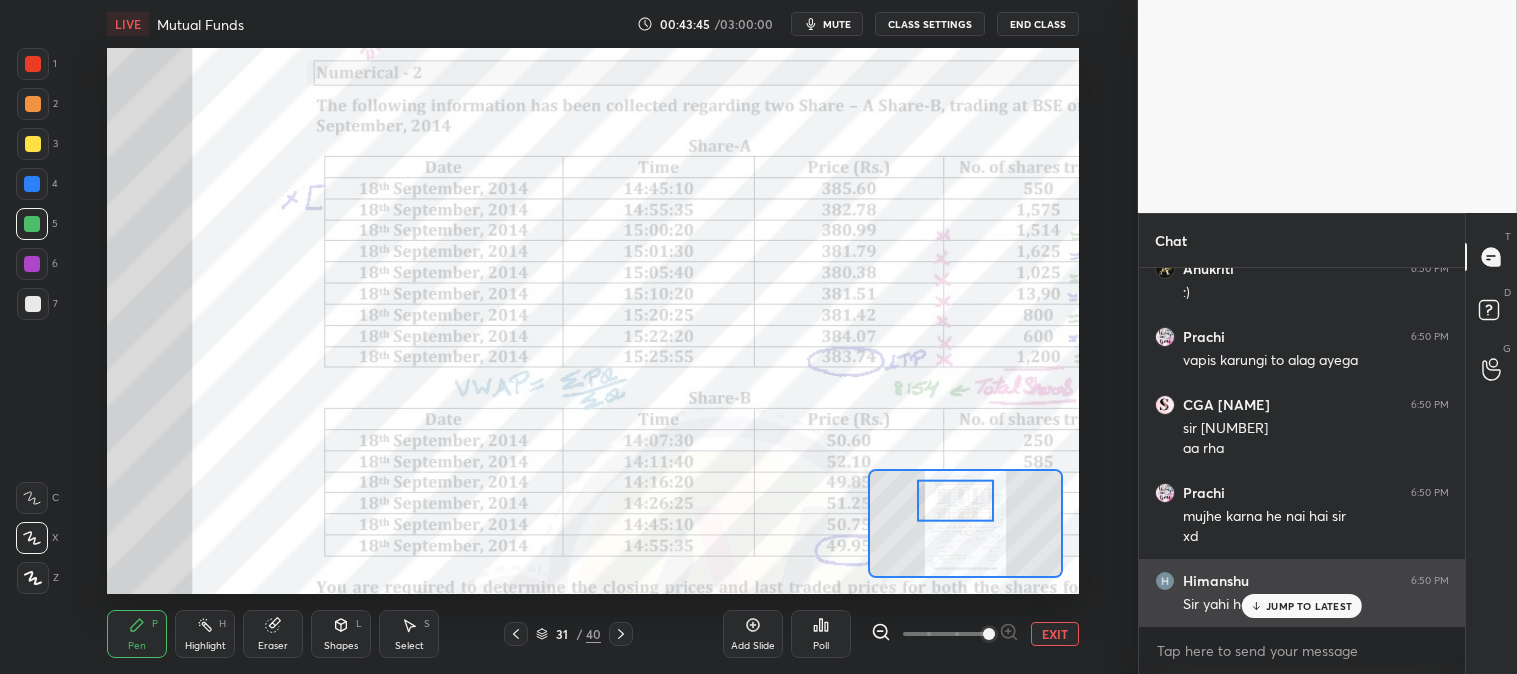 click on "[NAME] 6:50 PM Sir yahi hoga" at bounding box center [1302, 593] 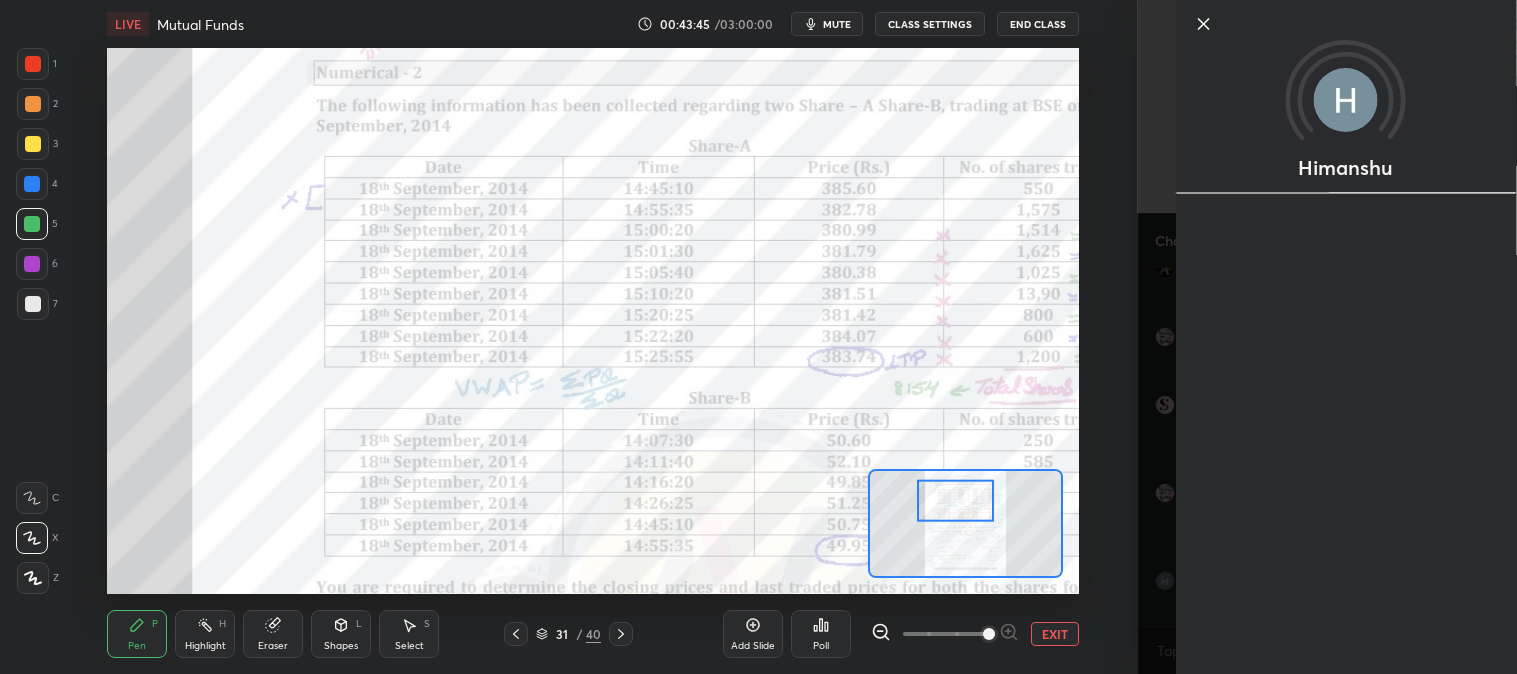 click on "Himanshu" at bounding box center [1345, 337] 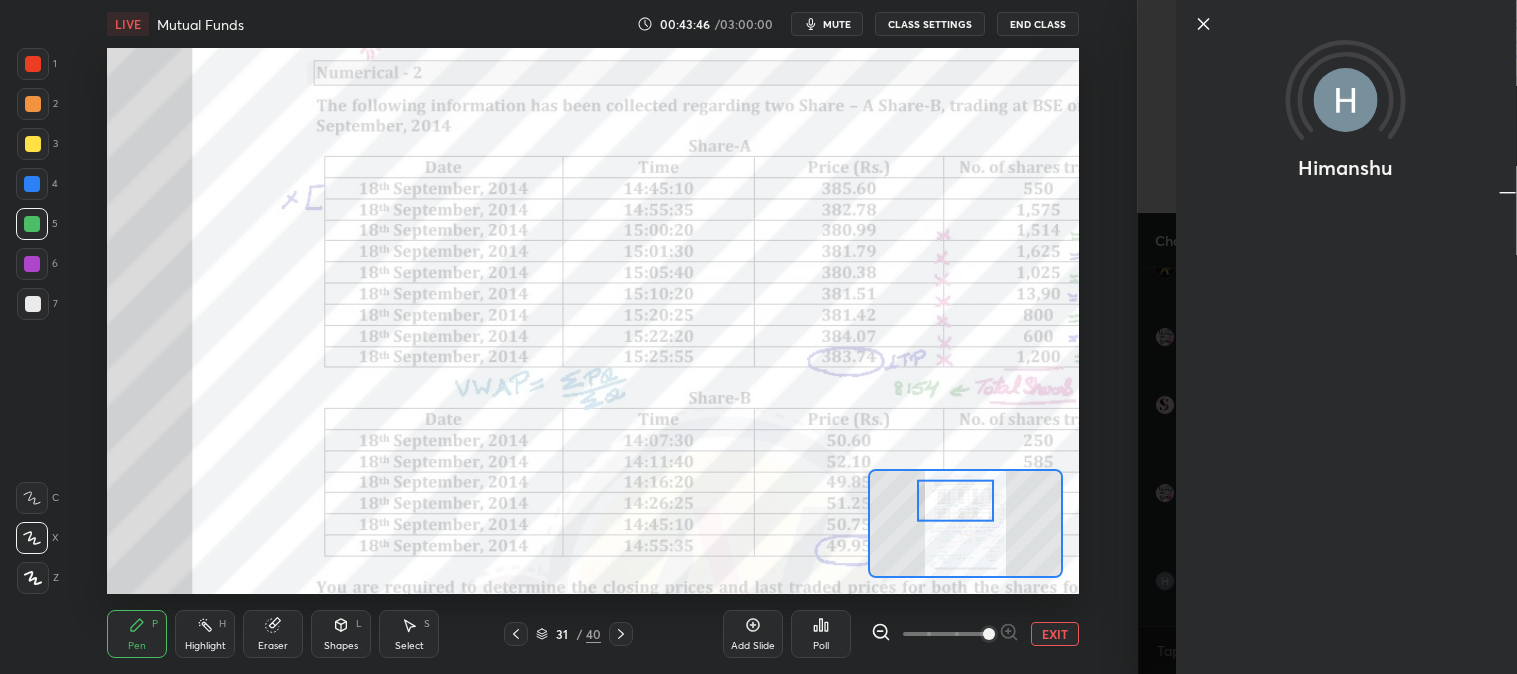 click 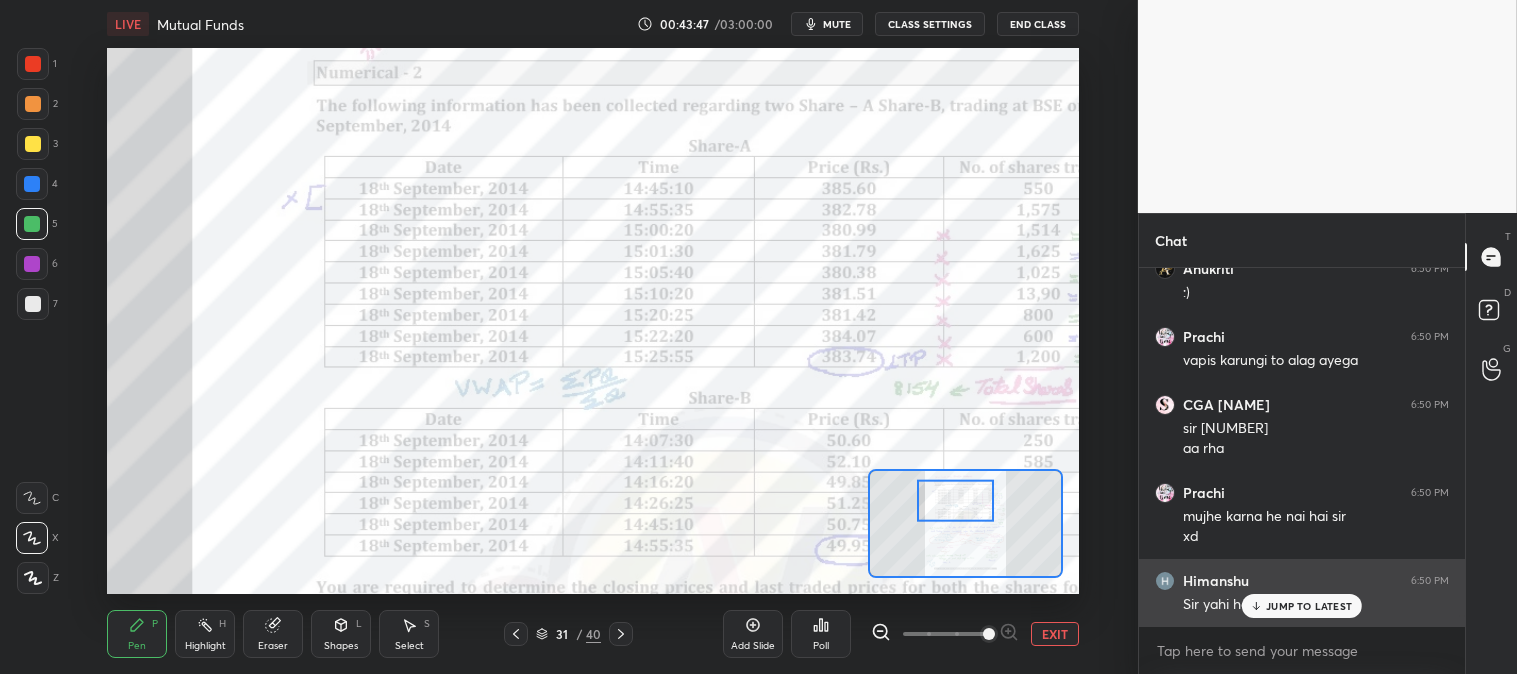 click on "JUMP TO LATEST" at bounding box center (1309, 606) 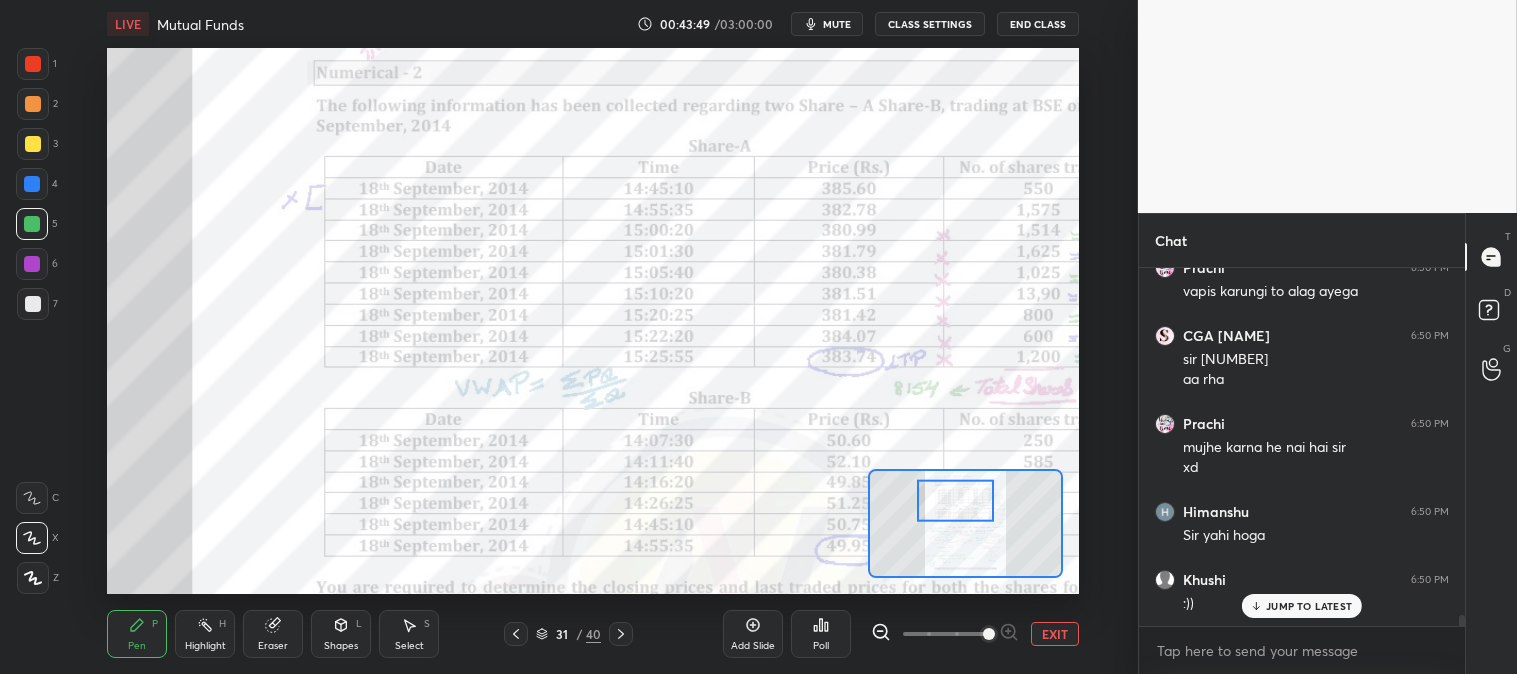 scroll, scrollTop: 11137, scrollLeft: 0, axis: vertical 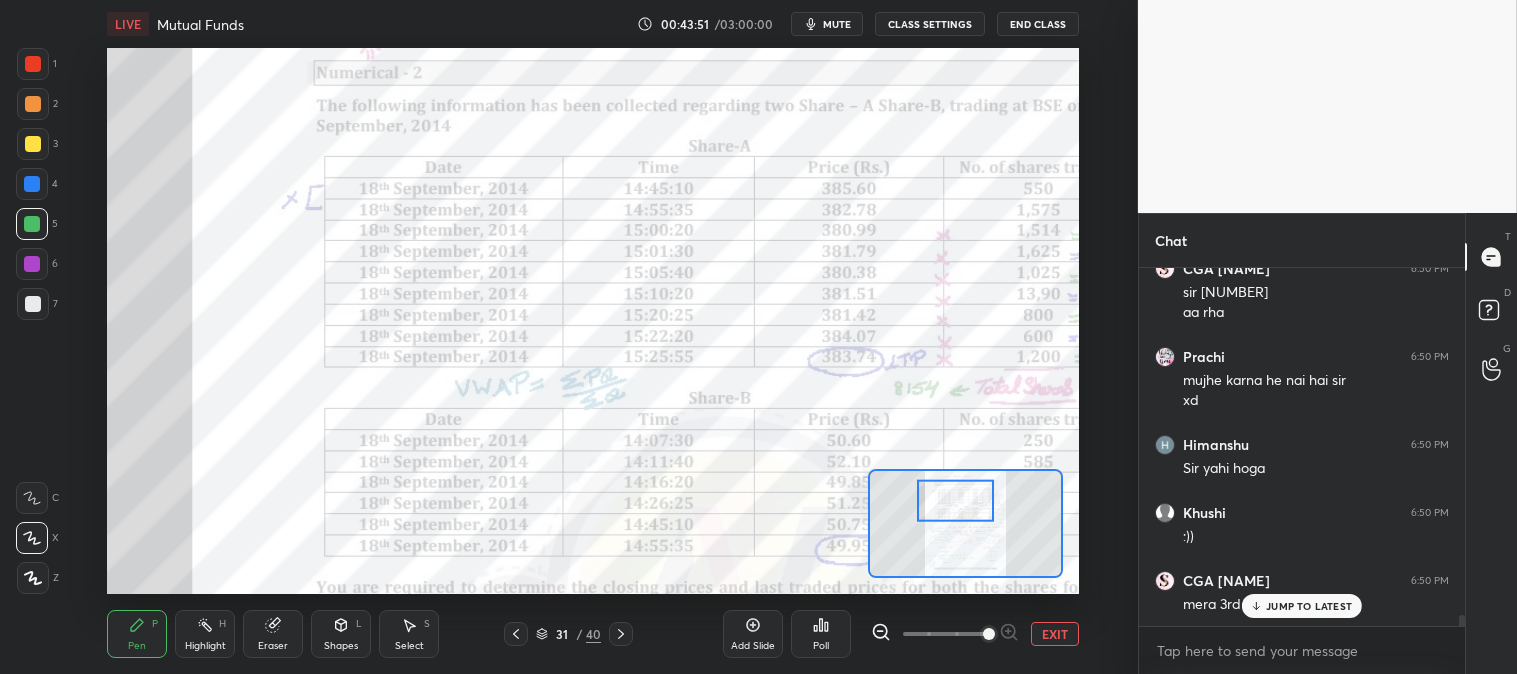 click on "JUMP TO LATEST" at bounding box center (1309, 606) 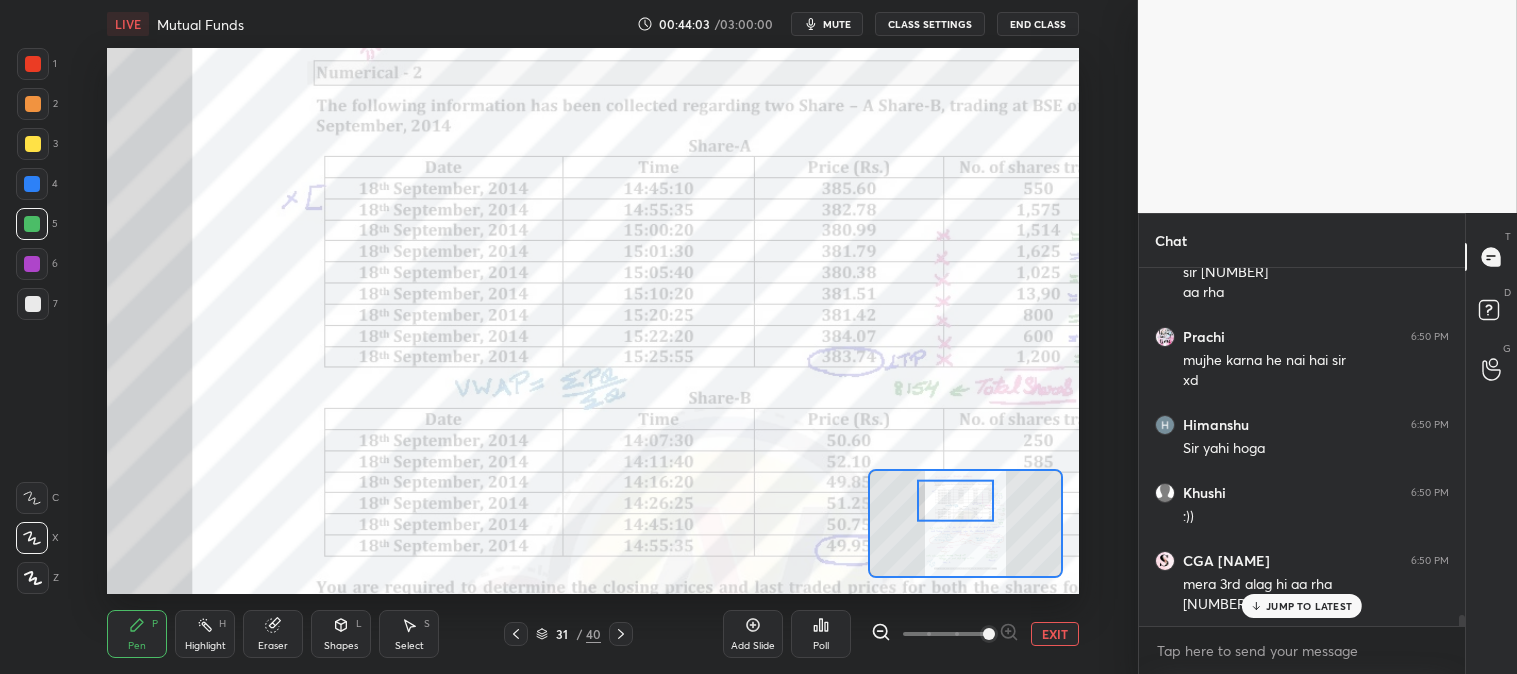 scroll, scrollTop: 11225, scrollLeft: 0, axis: vertical 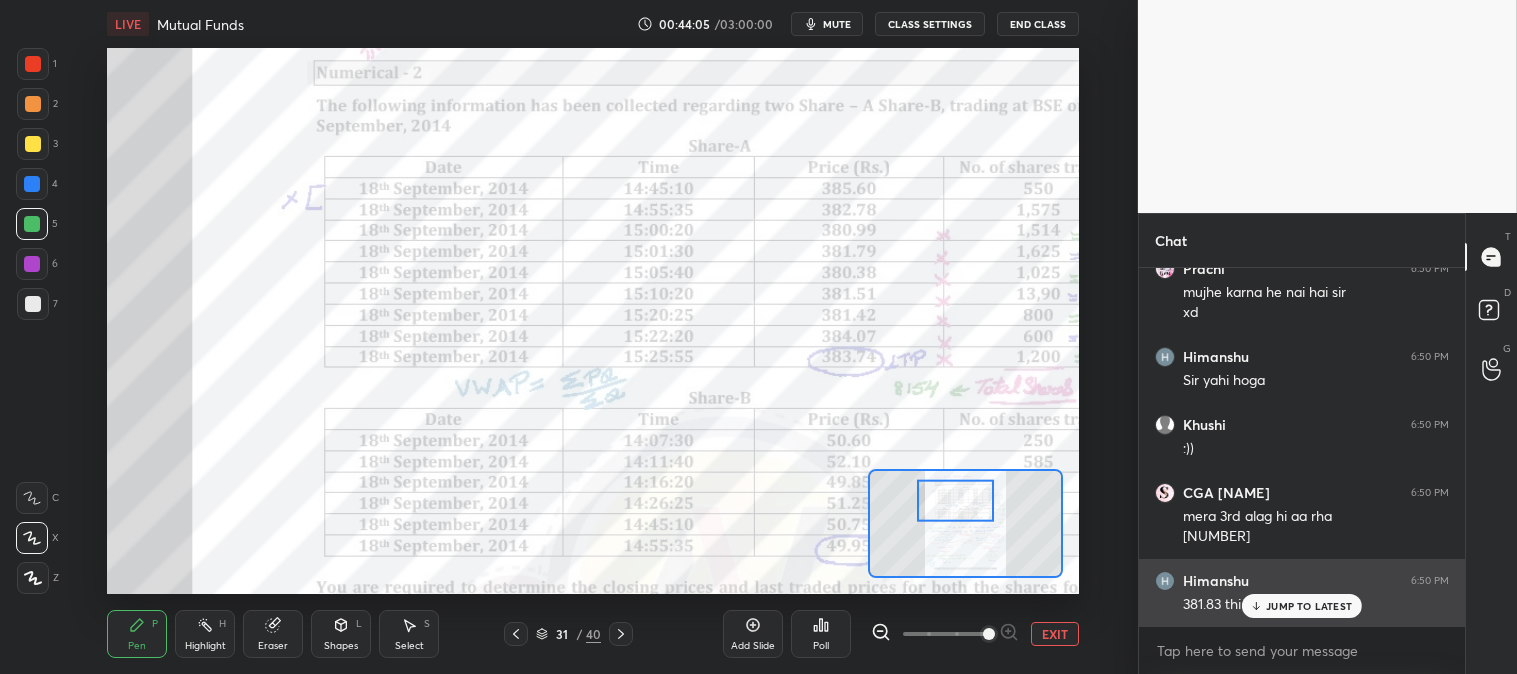 click on "JUMP TO LATEST" at bounding box center [1309, 606] 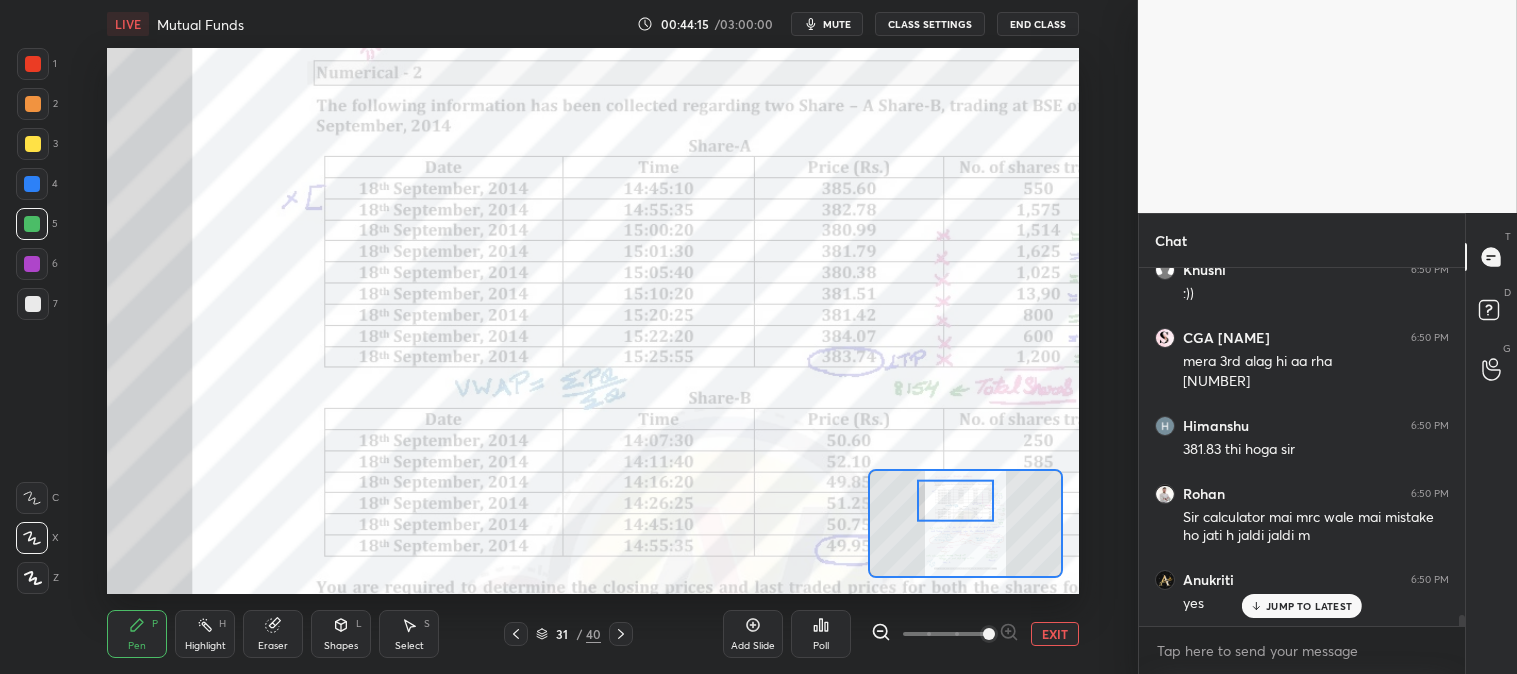 scroll, scrollTop: 11447, scrollLeft: 0, axis: vertical 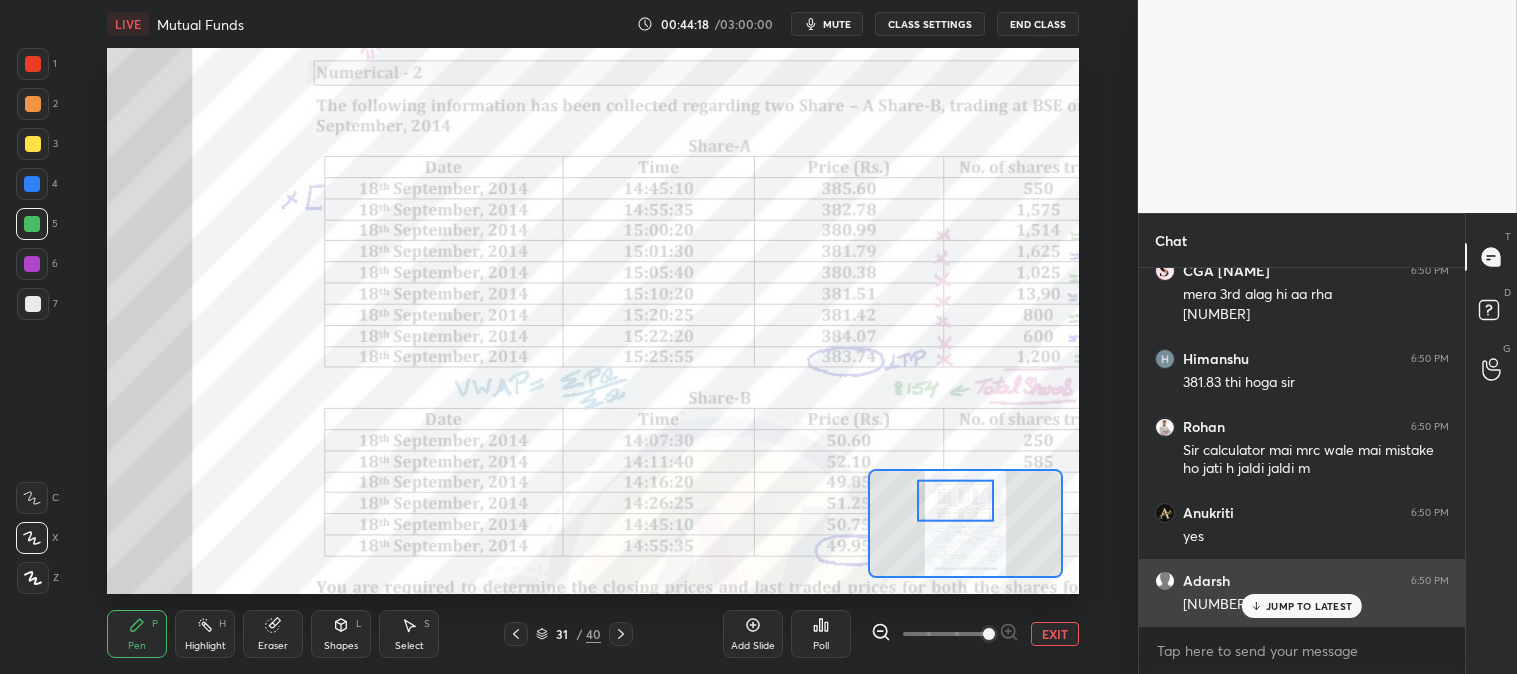 click 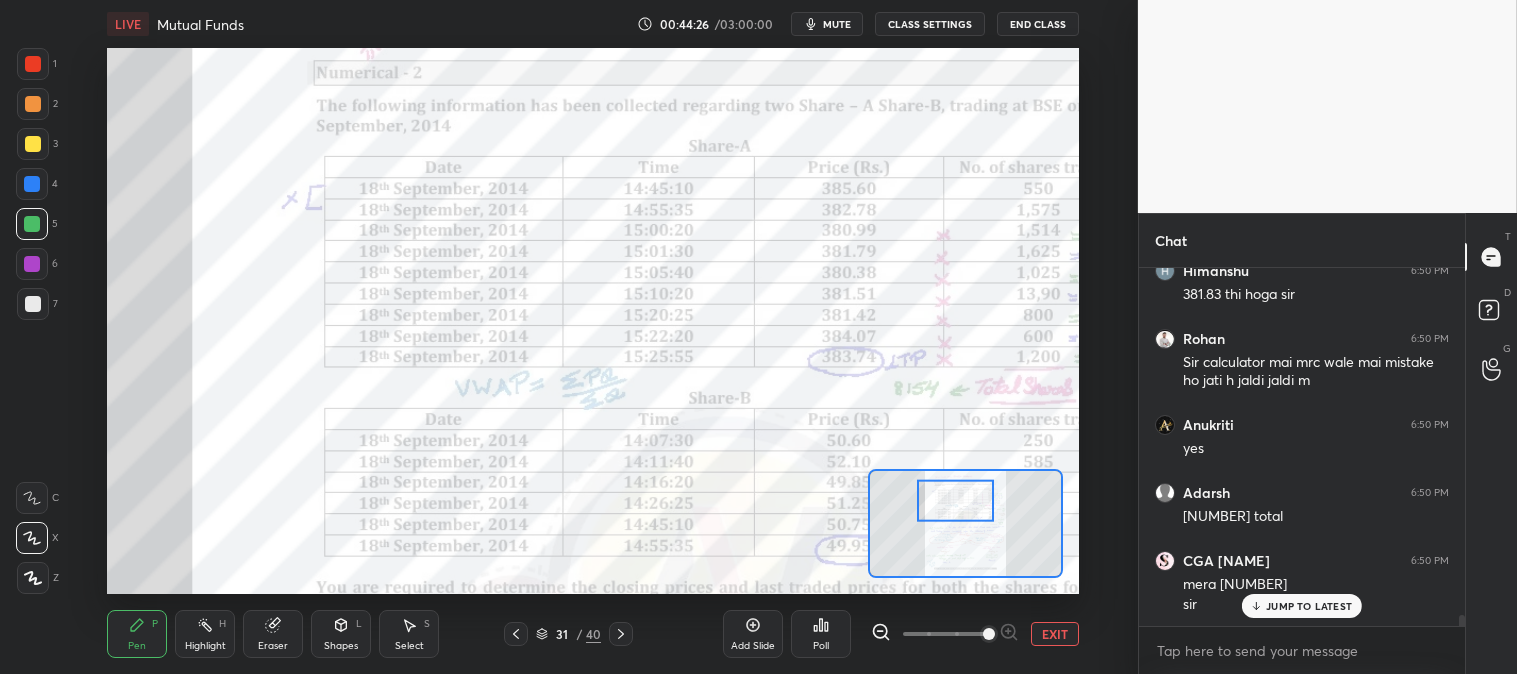 scroll, scrollTop: 11603, scrollLeft: 0, axis: vertical 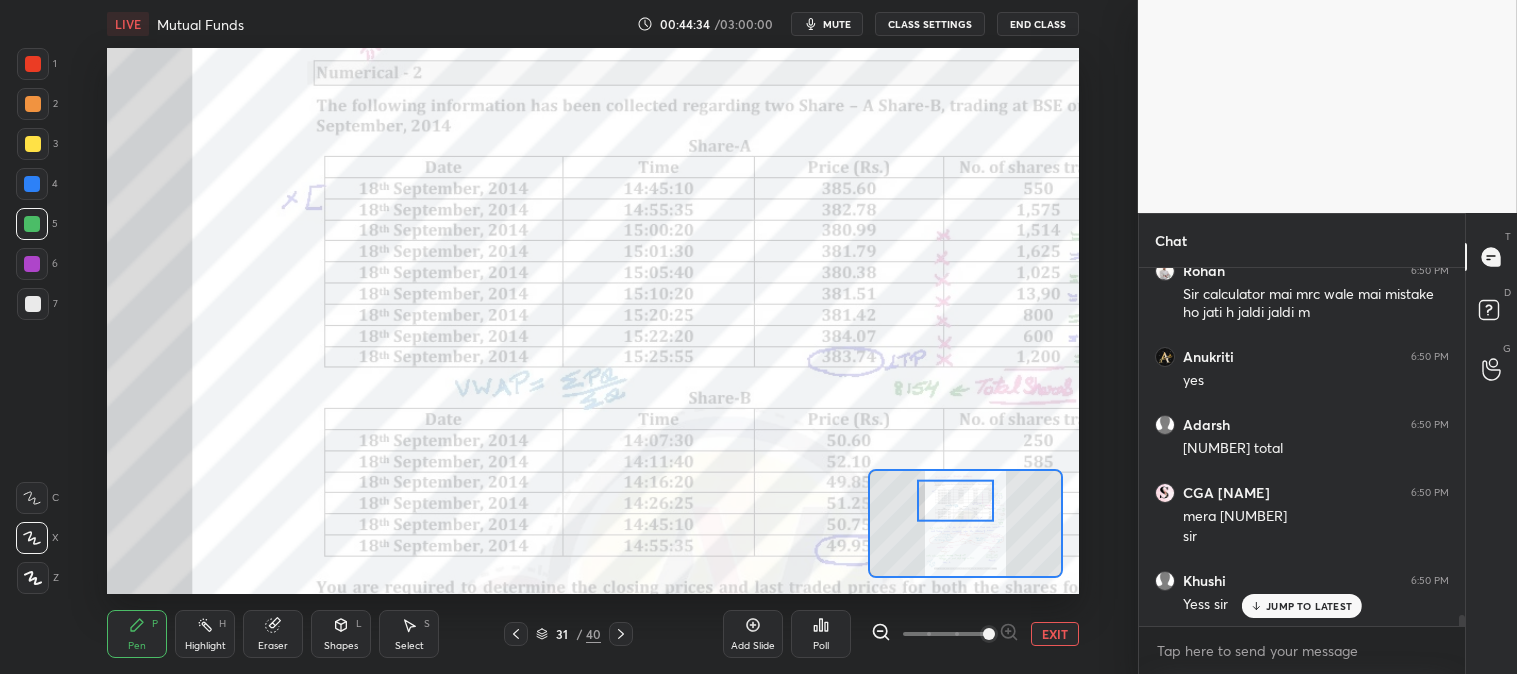 click on "JUMP TO LATEST" at bounding box center (1302, 606) 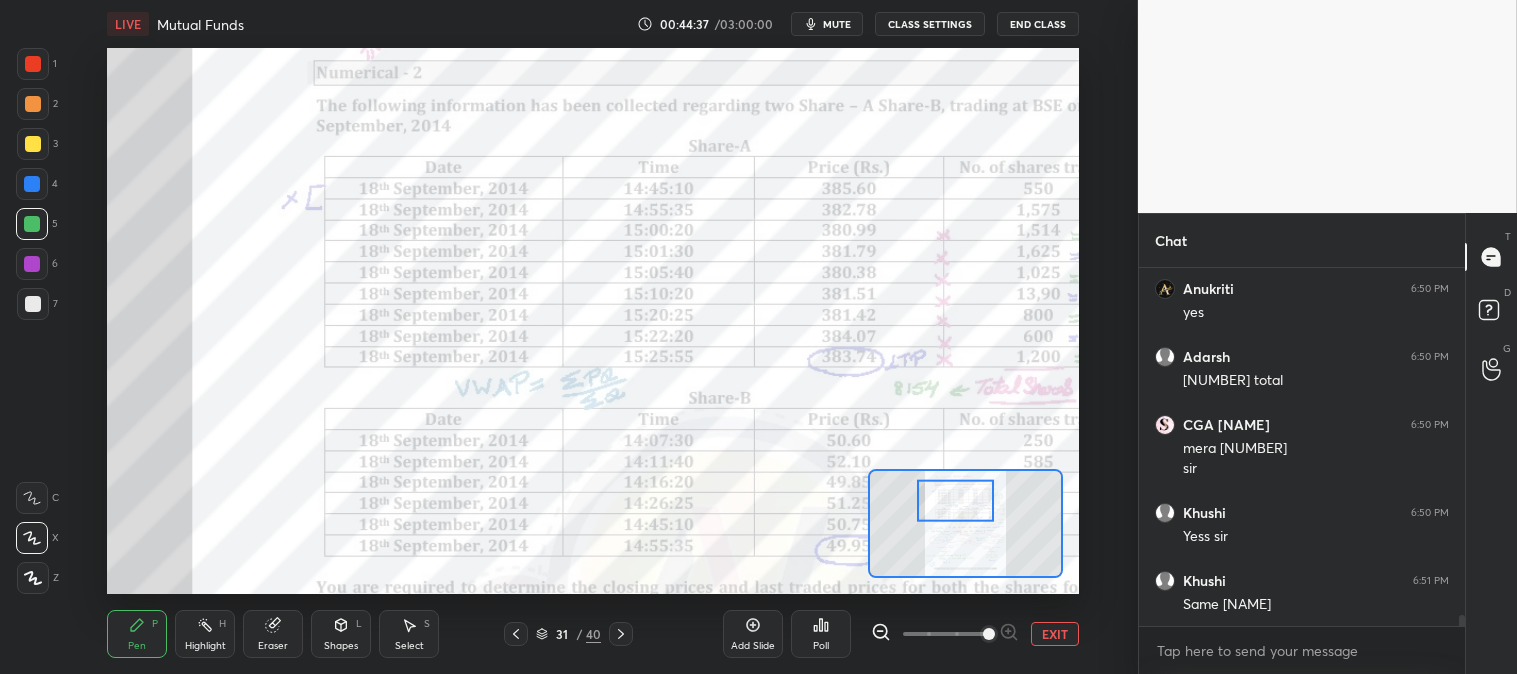 scroll, scrollTop: 11740, scrollLeft: 0, axis: vertical 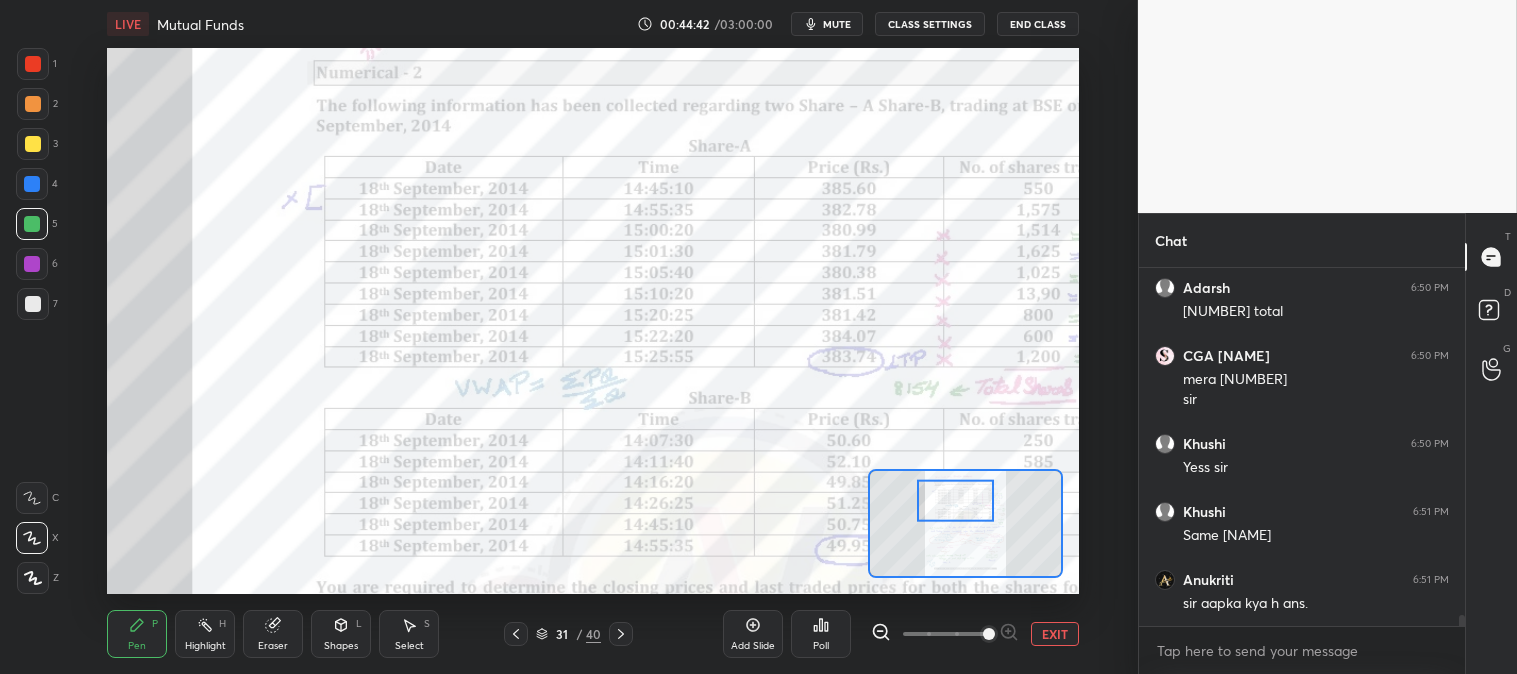 click on "Pen P" at bounding box center [137, 634] 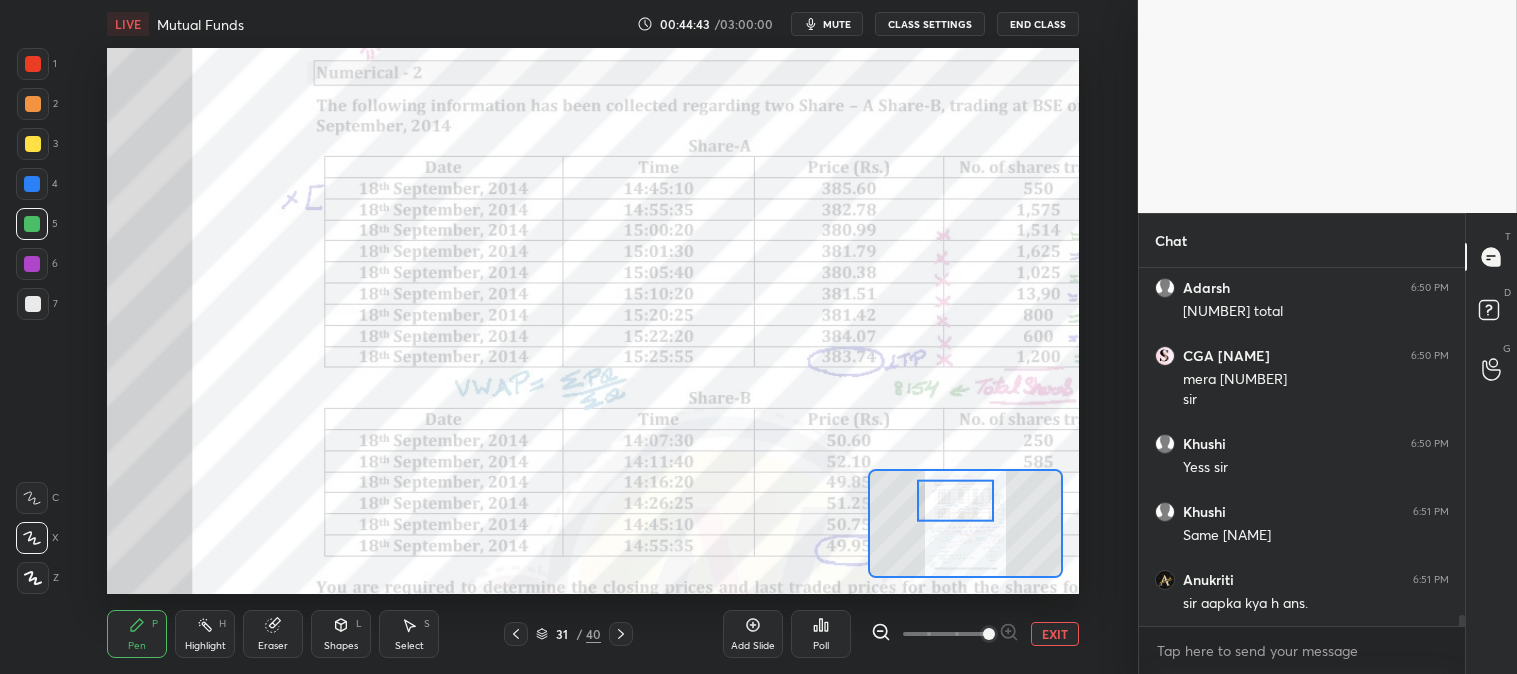 click at bounding box center [33, 64] 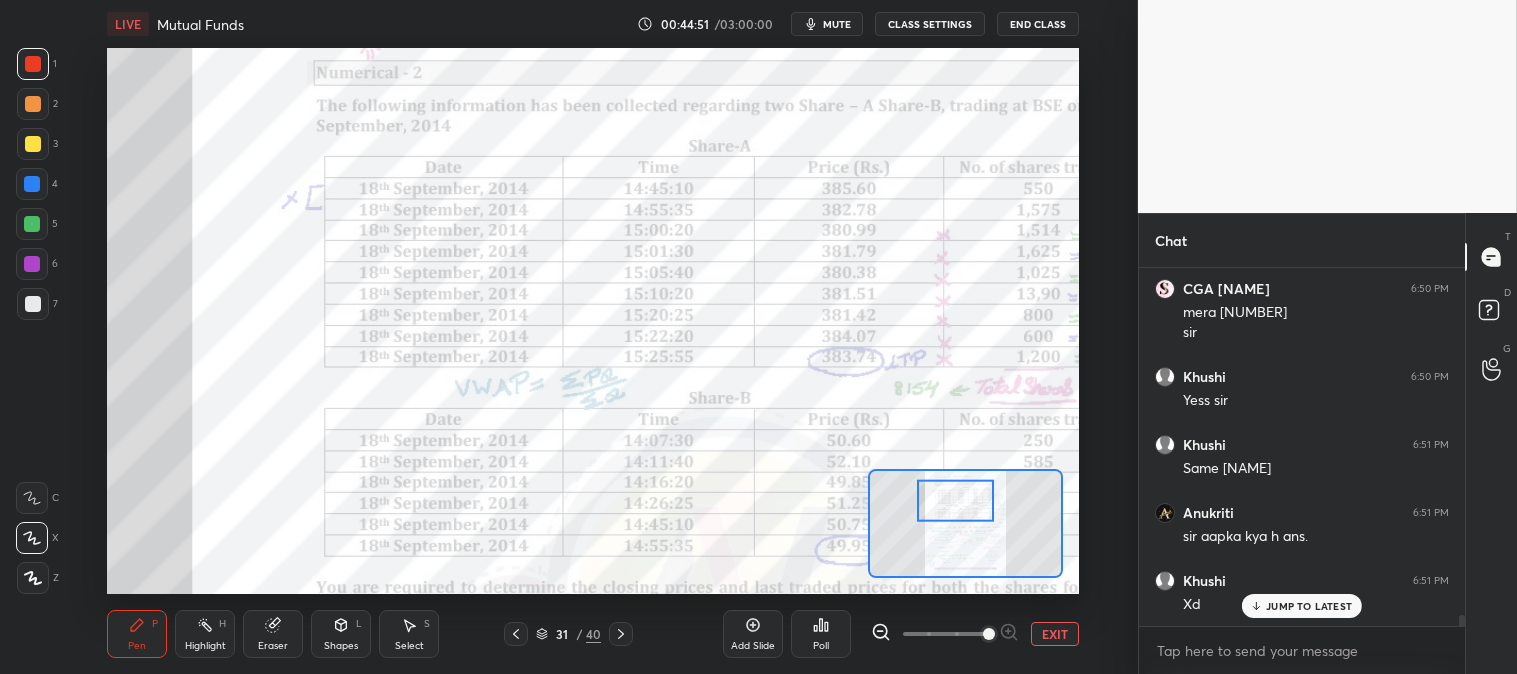 scroll, scrollTop: 11875, scrollLeft: 0, axis: vertical 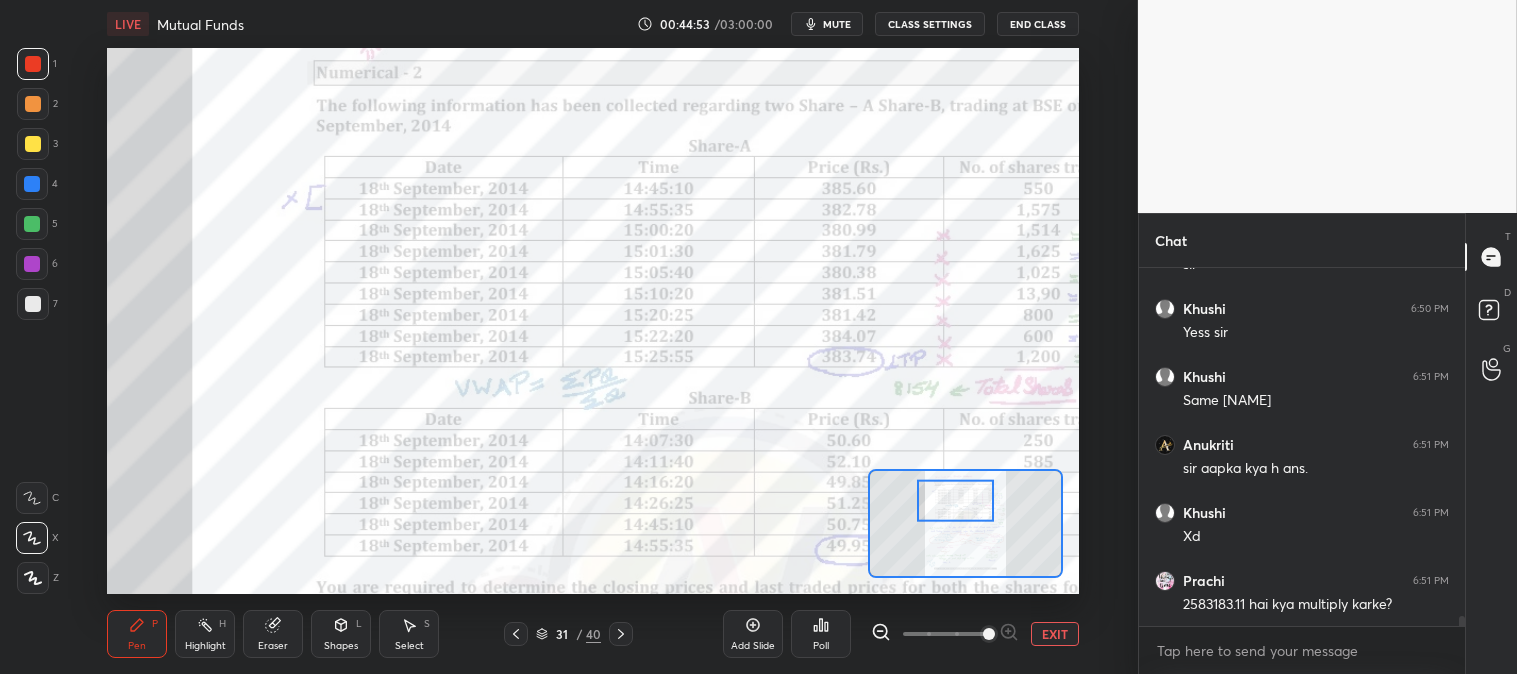 click on "[NUMBER]" at bounding box center (1316, 673) 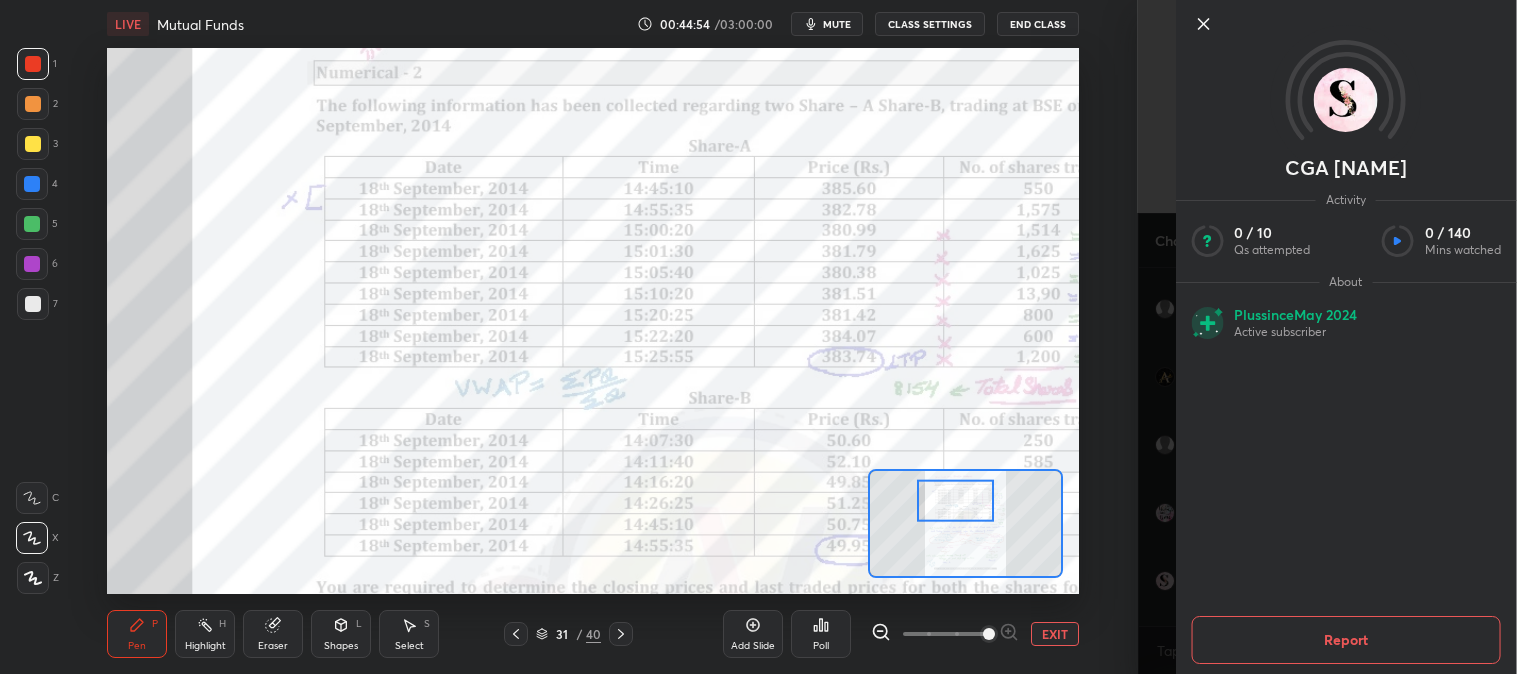 click 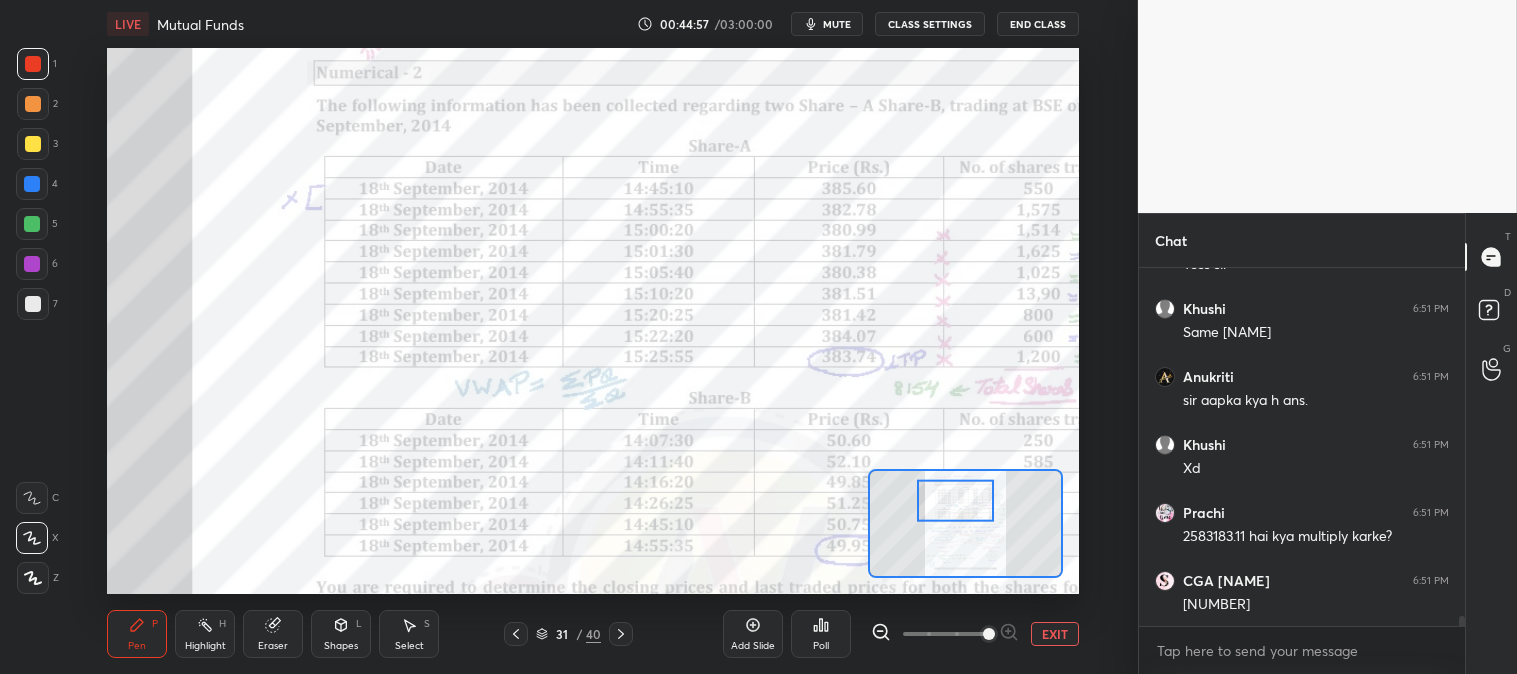 click at bounding box center [32, 224] 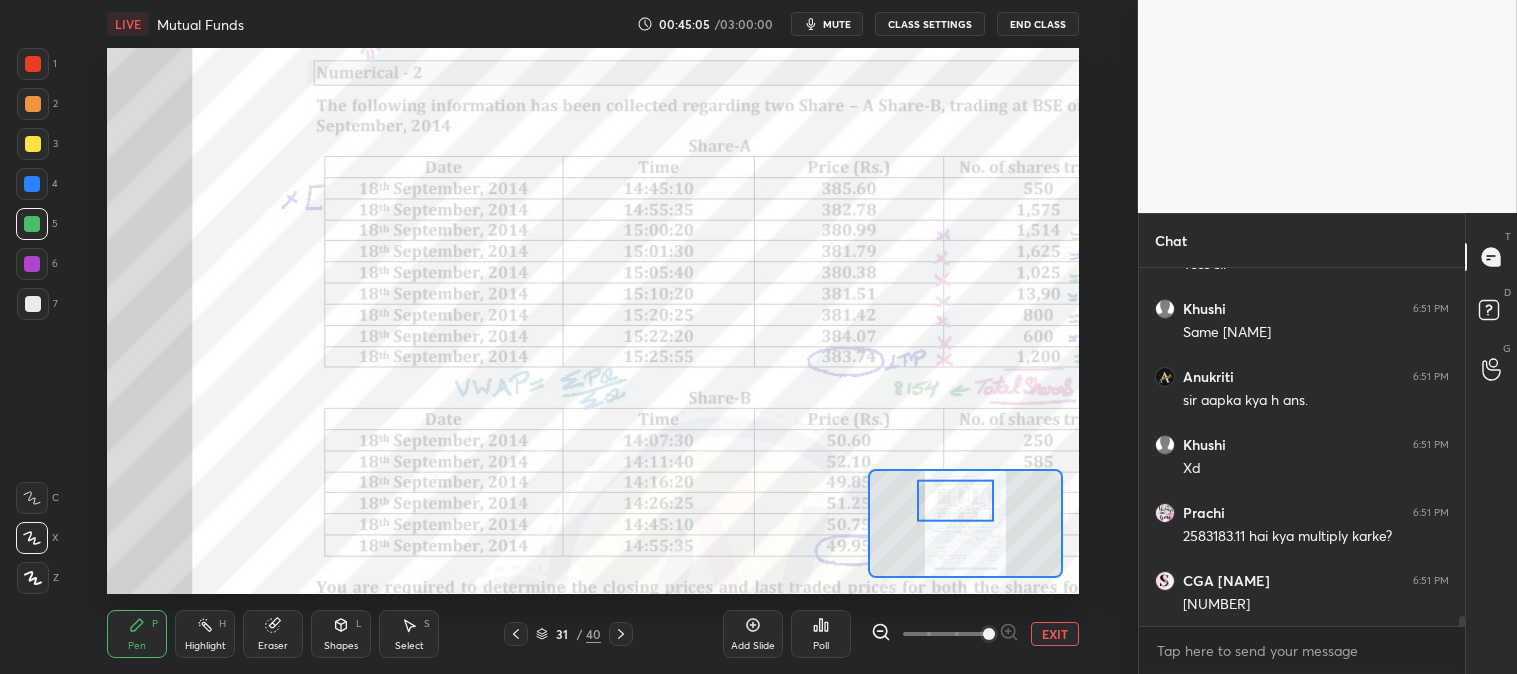 scroll, scrollTop: 12011, scrollLeft: 0, axis: vertical 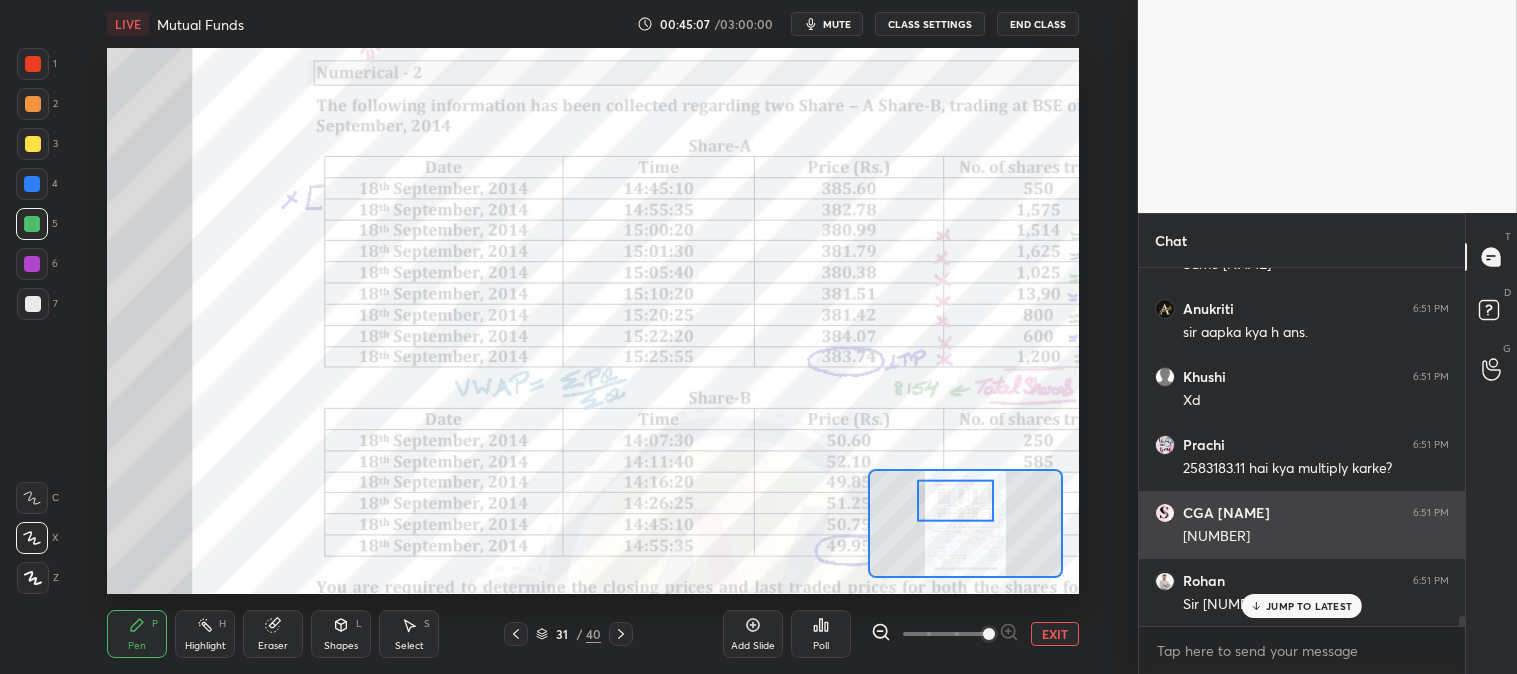 click on "JUMP TO LATEST" at bounding box center (1309, 606) 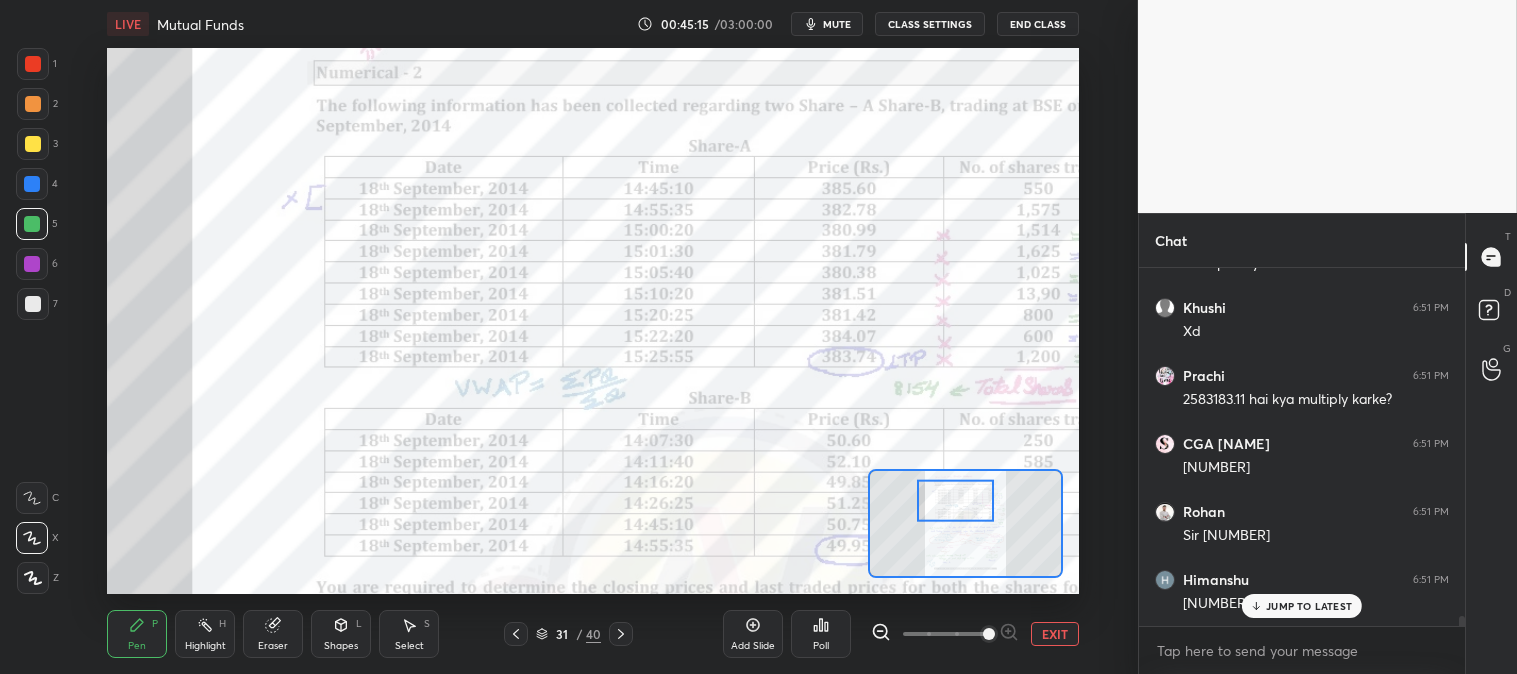 scroll, scrollTop: 12147, scrollLeft: 0, axis: vertical 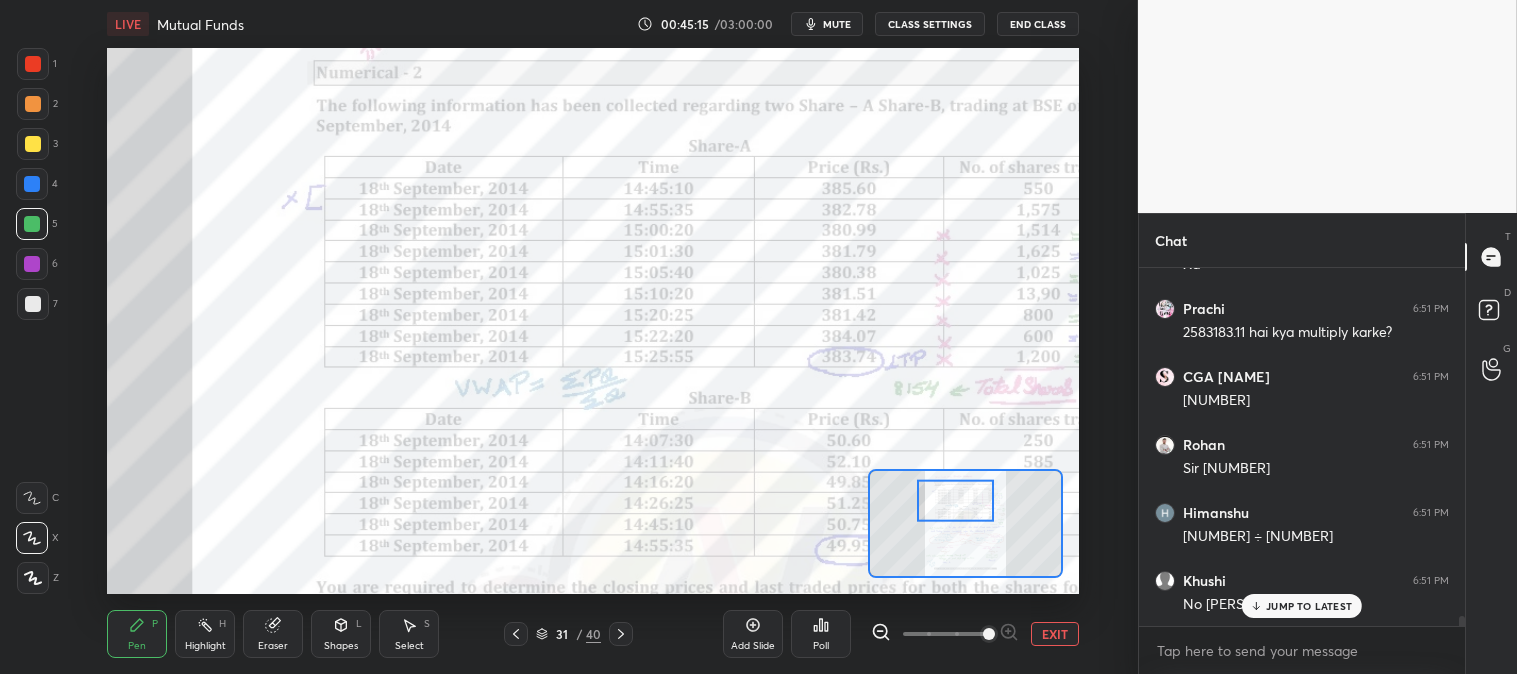click at bounding box center [33, 64] 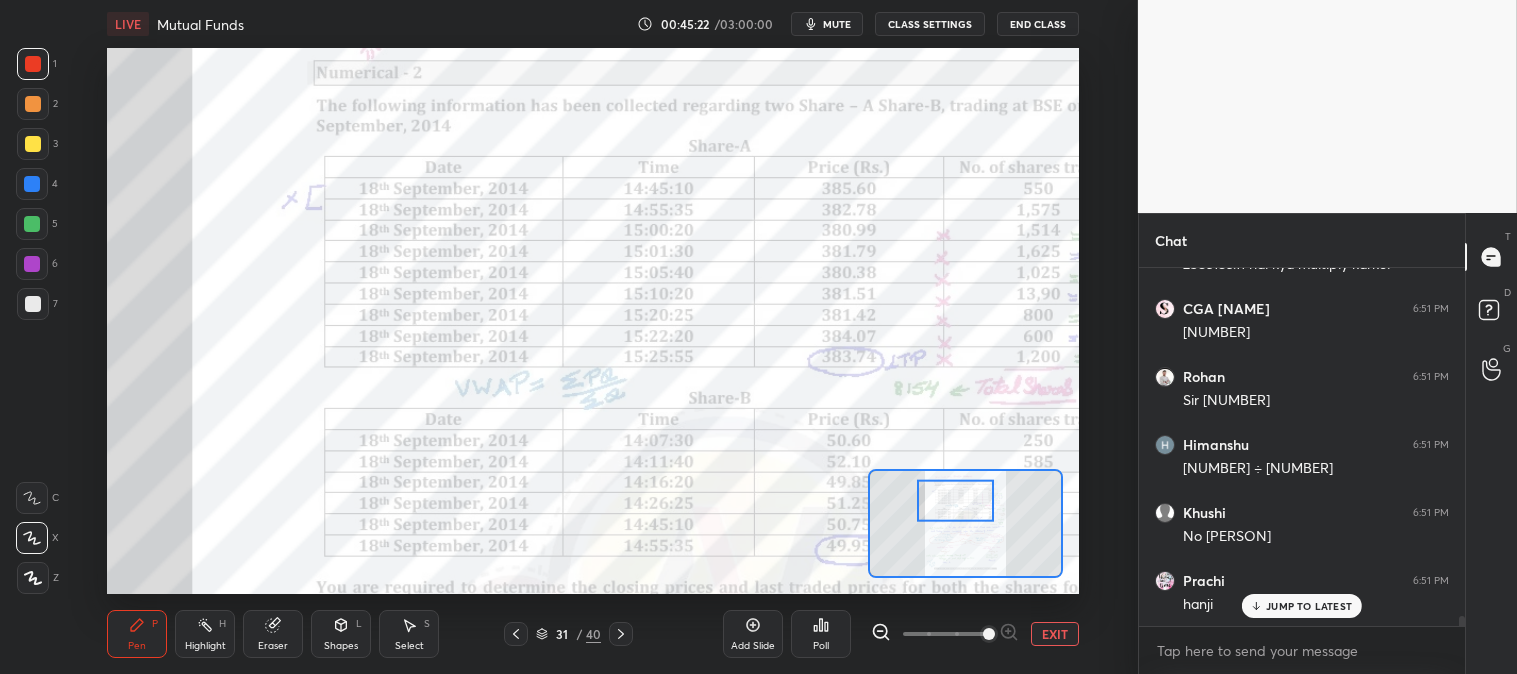scroll, scrollTop: 12283, scrollLeft: 0, axis: vertical 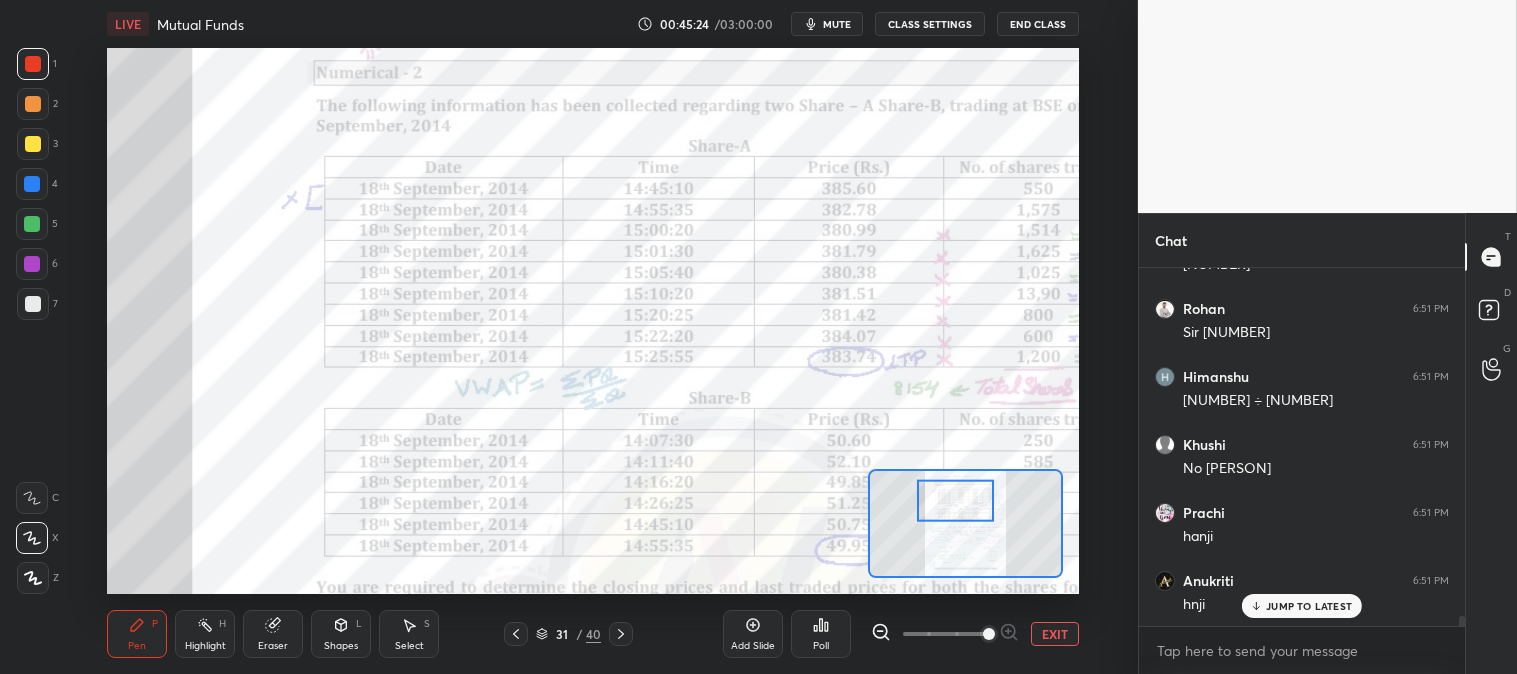 click on "Highlight H" at bounding box center [205, 634] 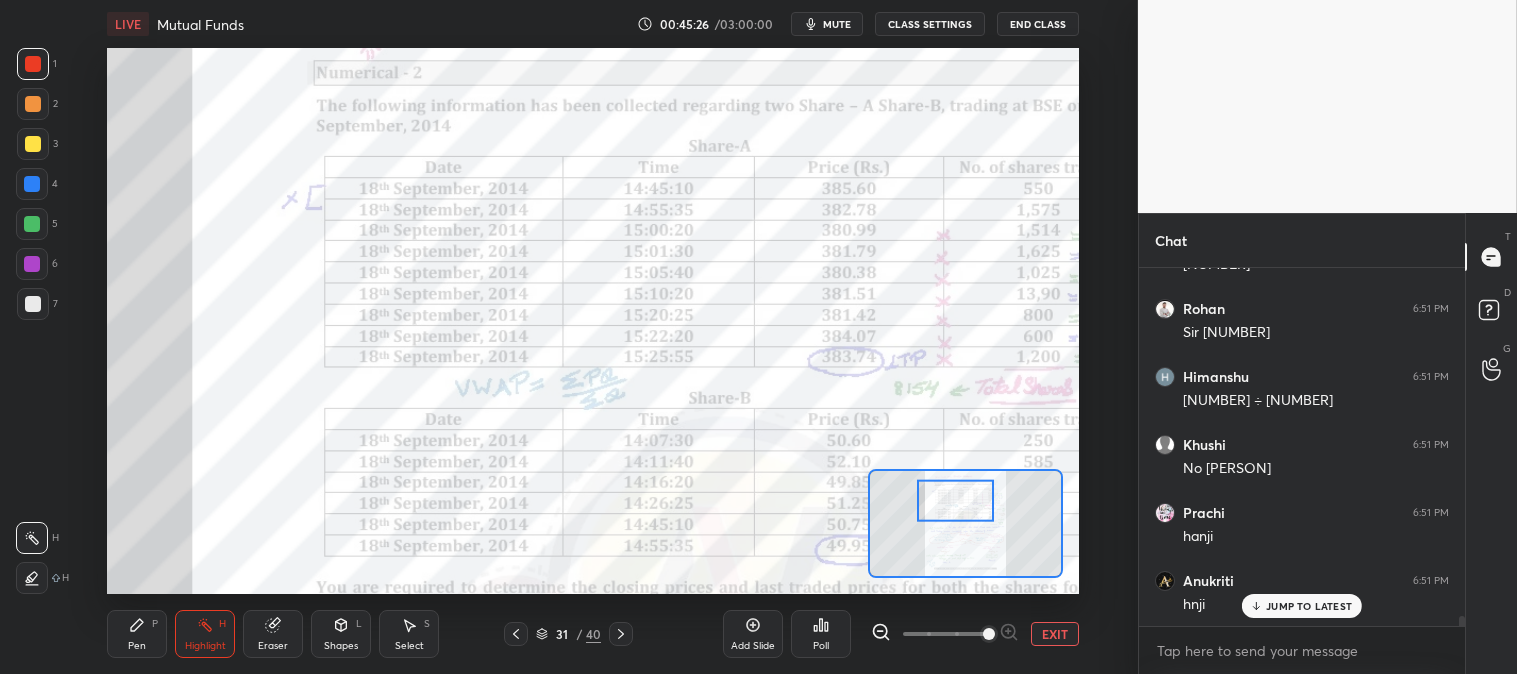 click on "Pen P" at bounding box center (137, 634) 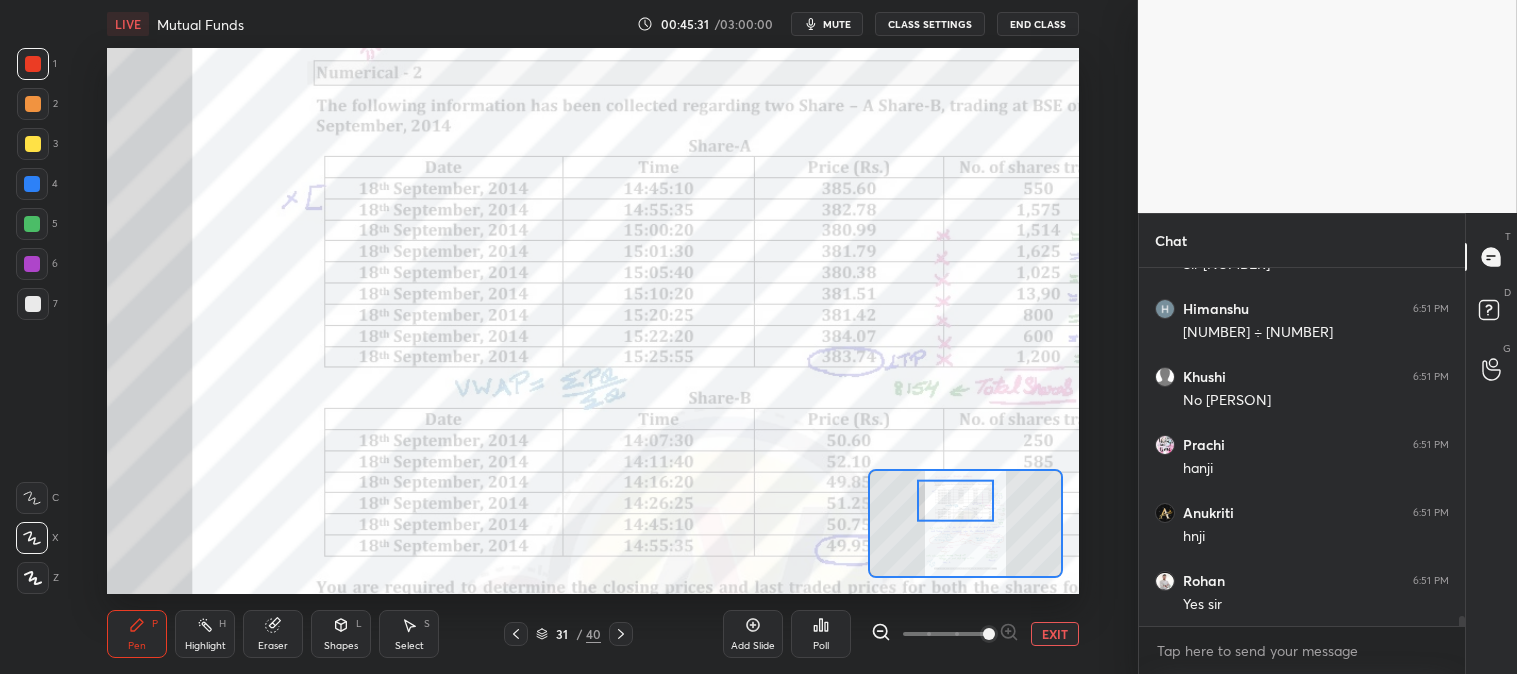 scroll, scrollTop: 12420, scrollLeft: 0, axis: vertical 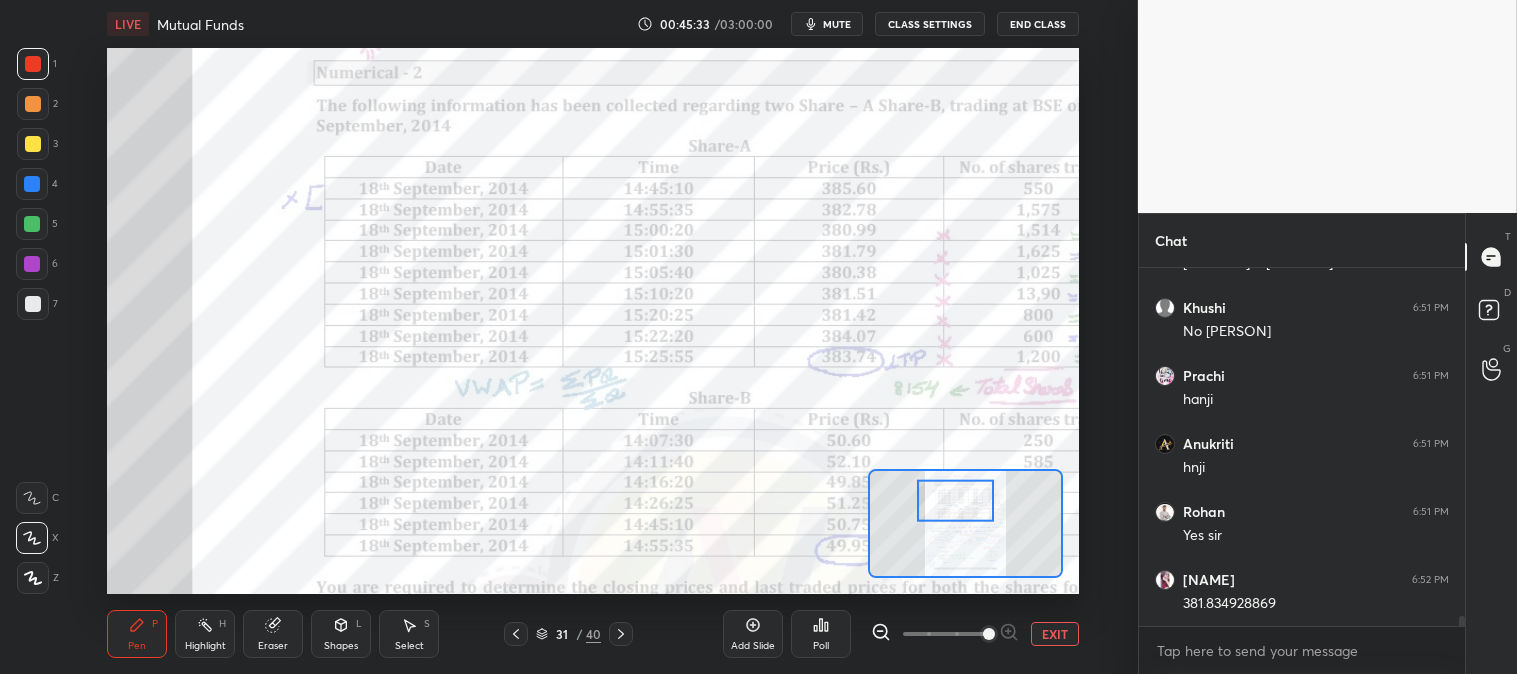 click at bounding box center (33, 64) 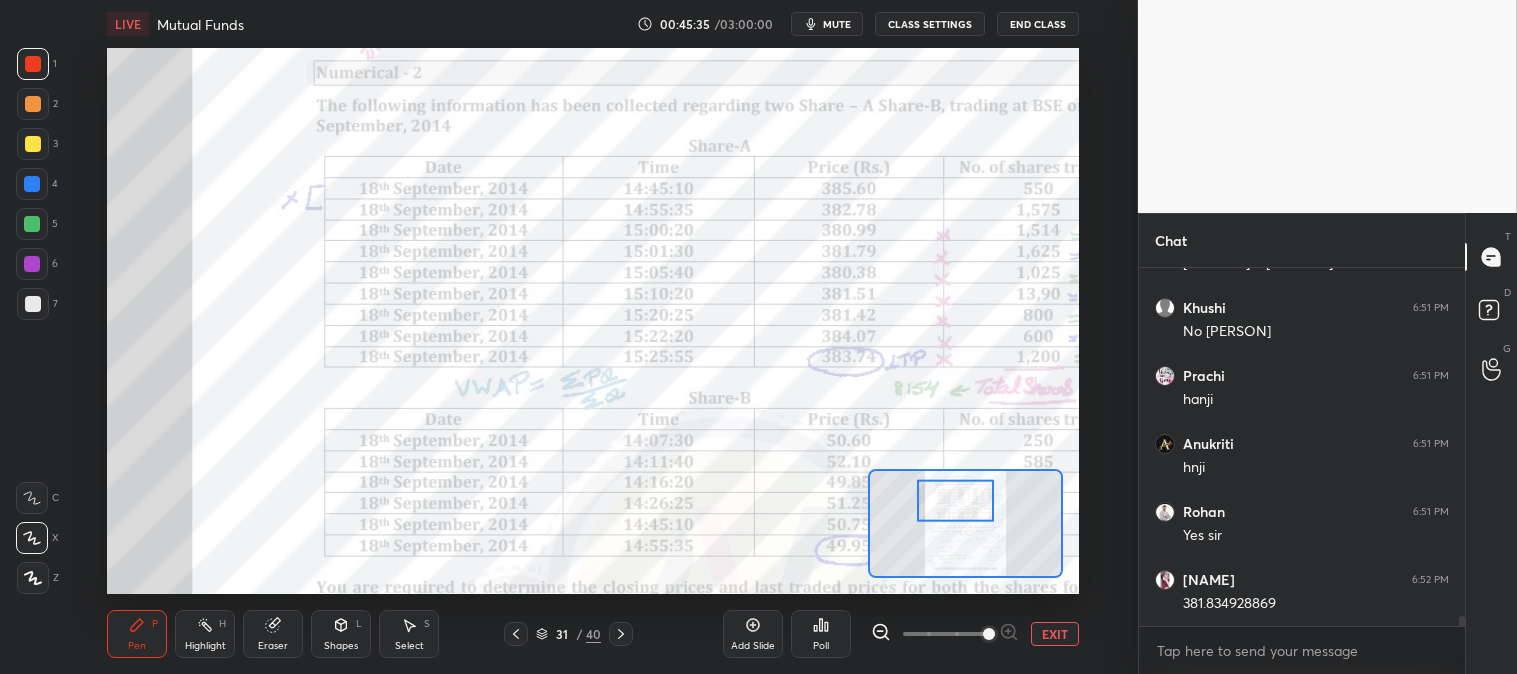 click 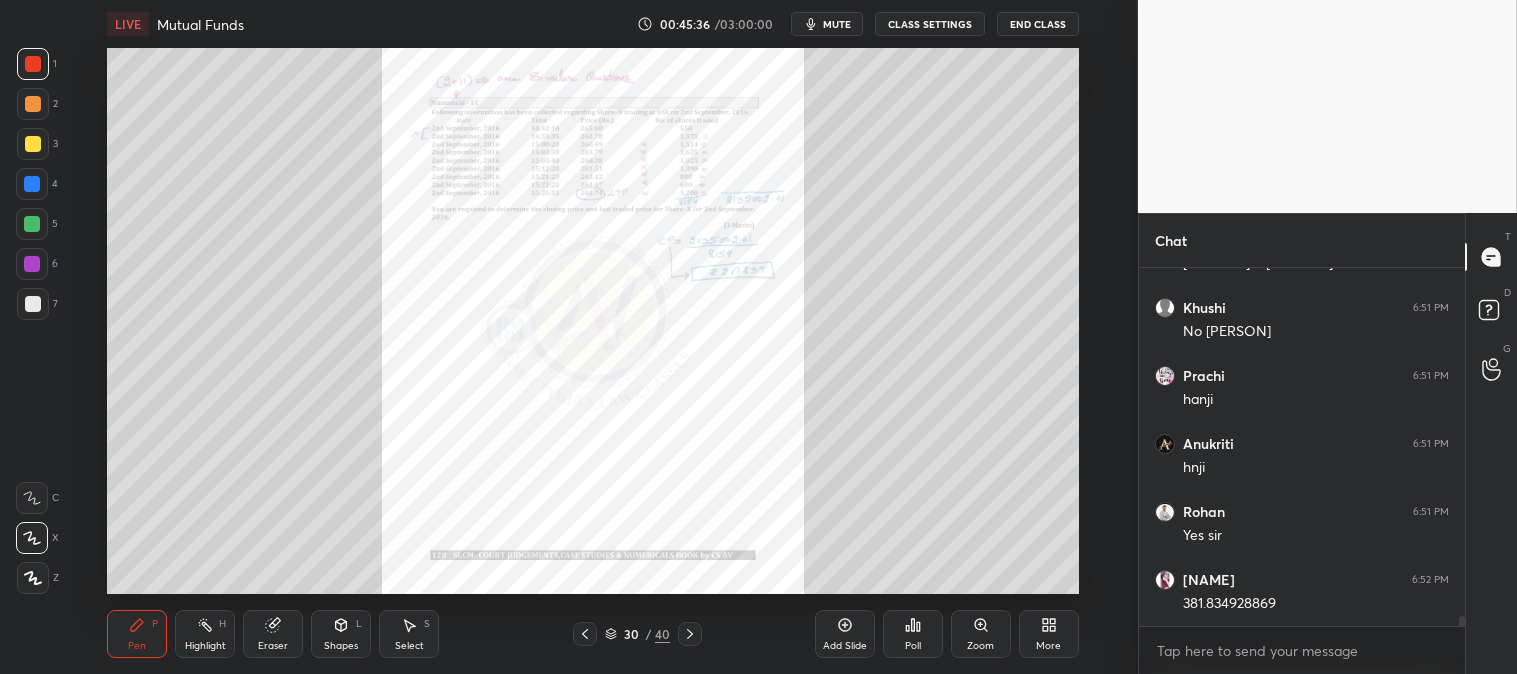 click 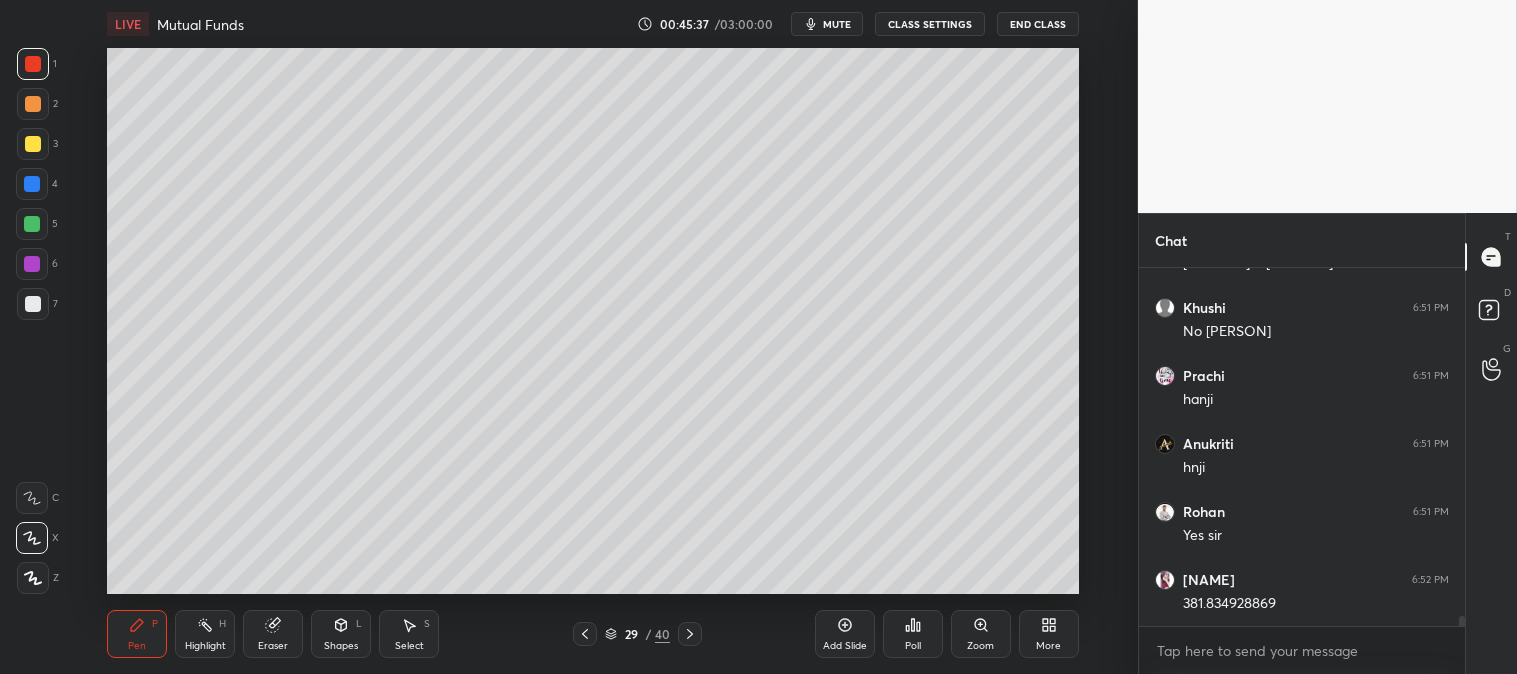 click 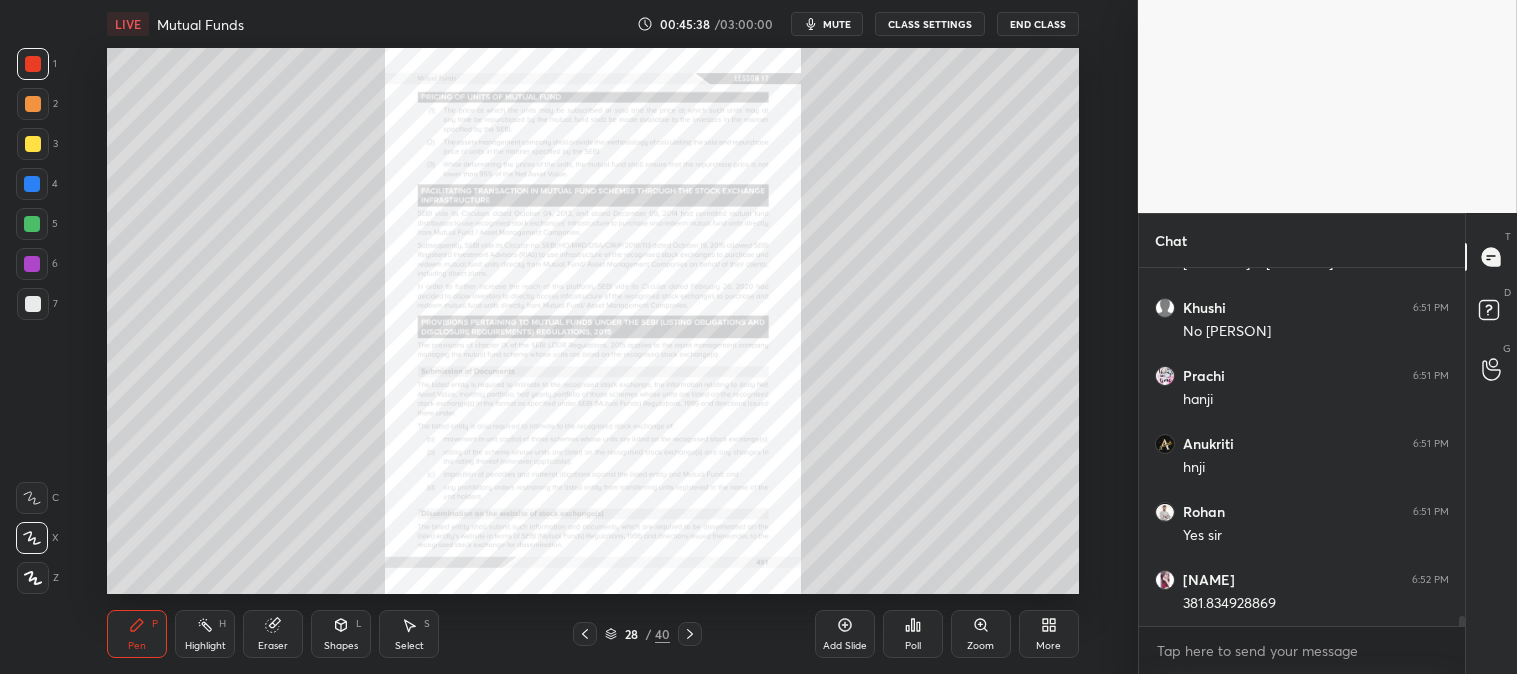 click 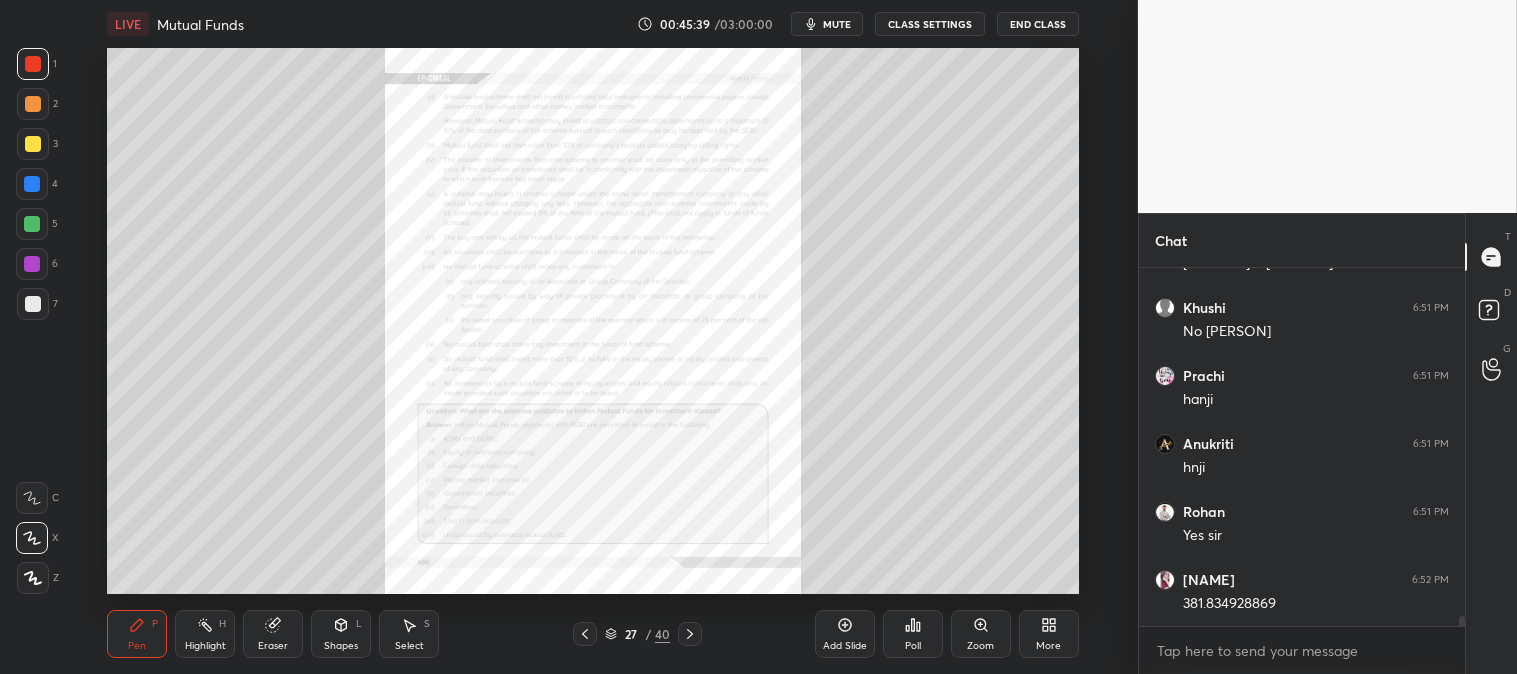 click 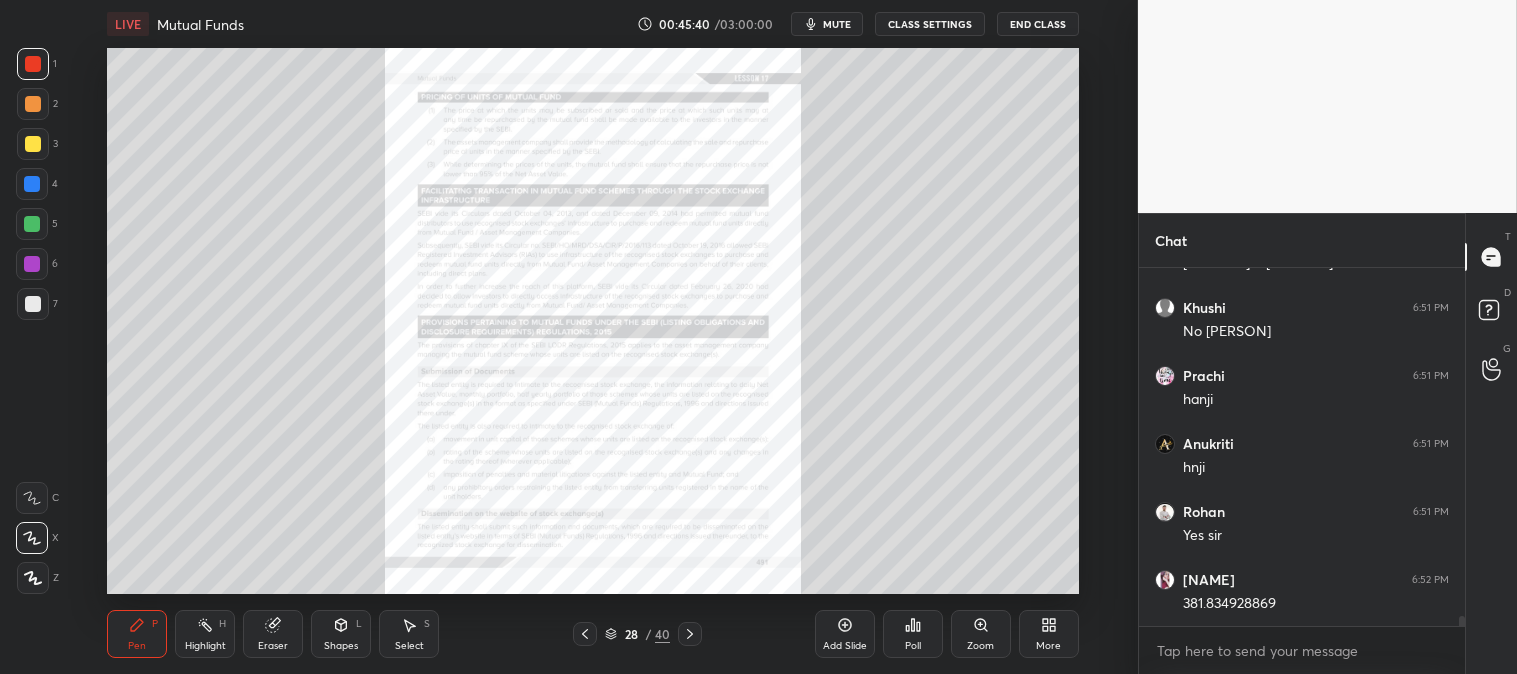 scroll, scrollTop: 12487, scrollLeft: 0, axis: vertical 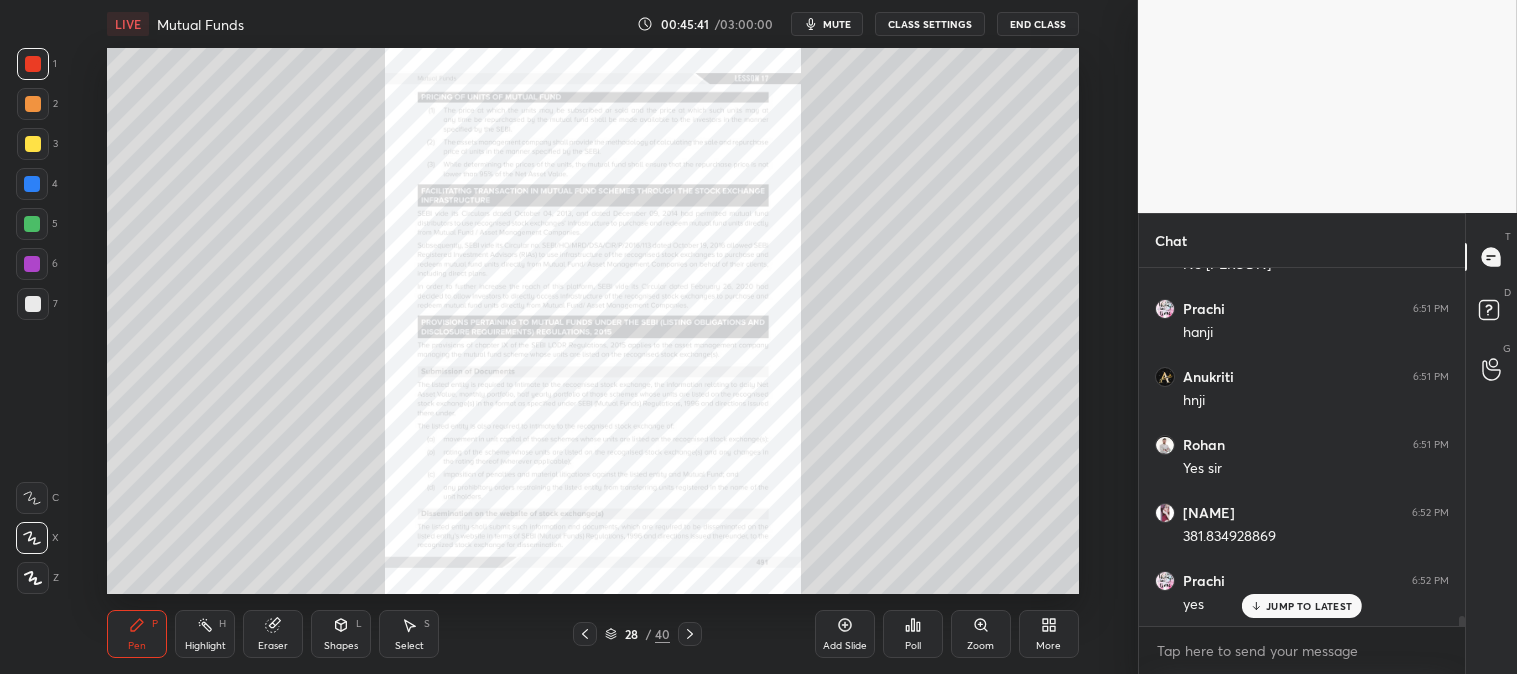 click on "Zoom" at bounding box center (981, 634) 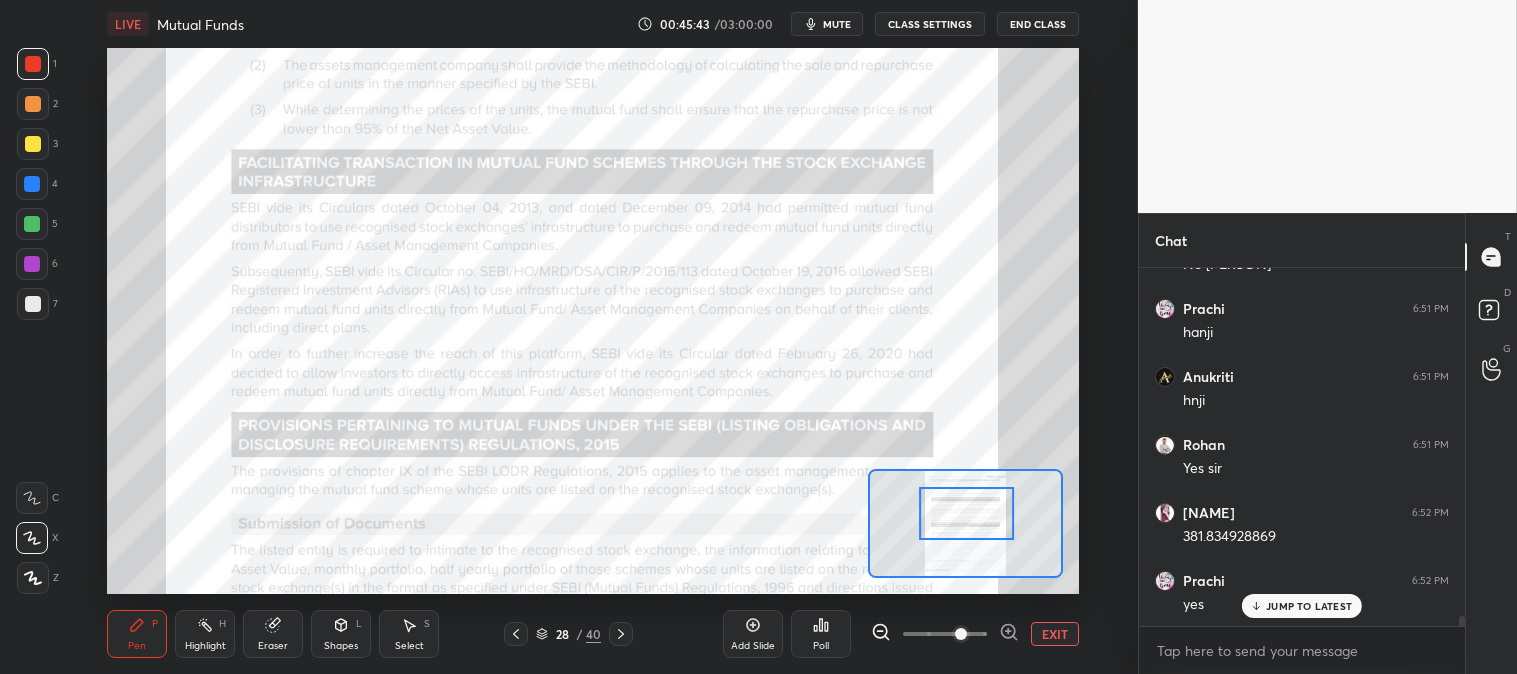 click on "JUMP TO LATEST" at bounding box center [1309, 606] 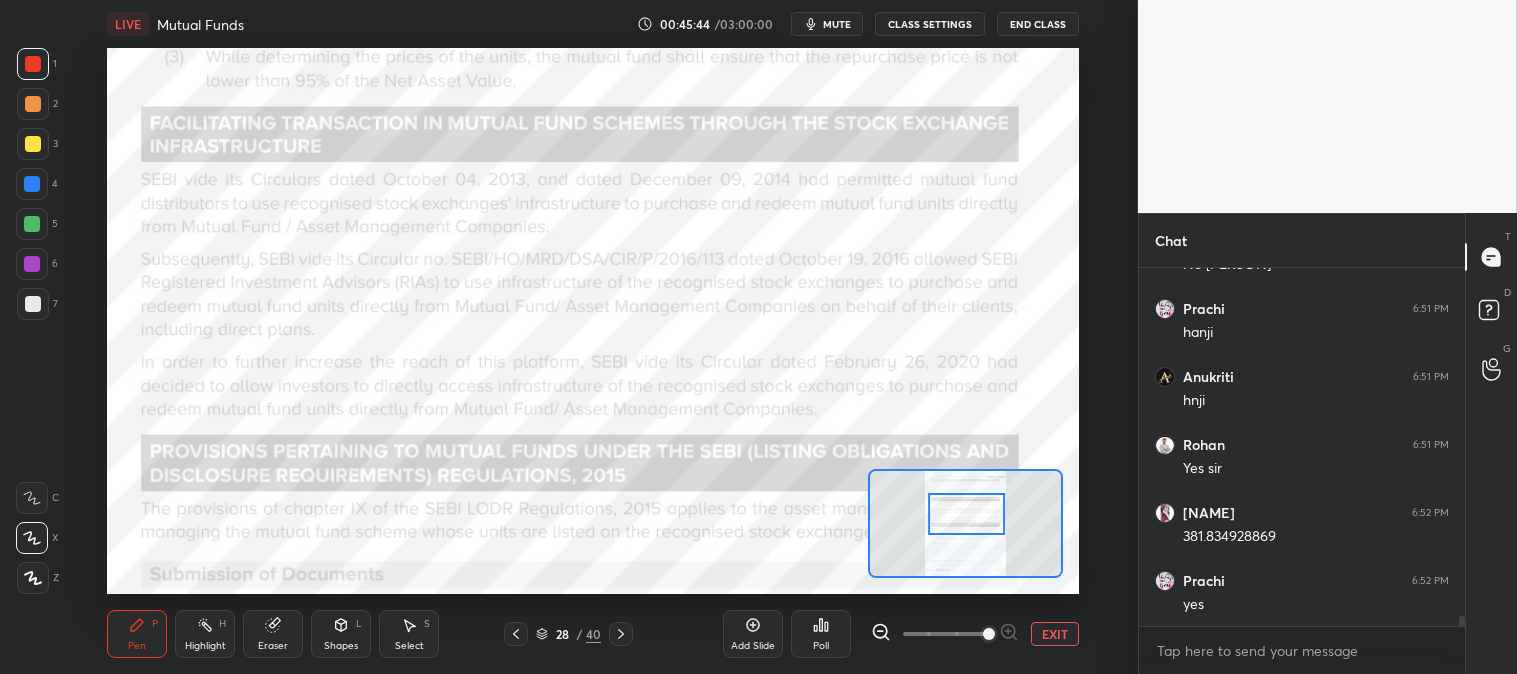 click on "mute" at bounding box center [837, 24] 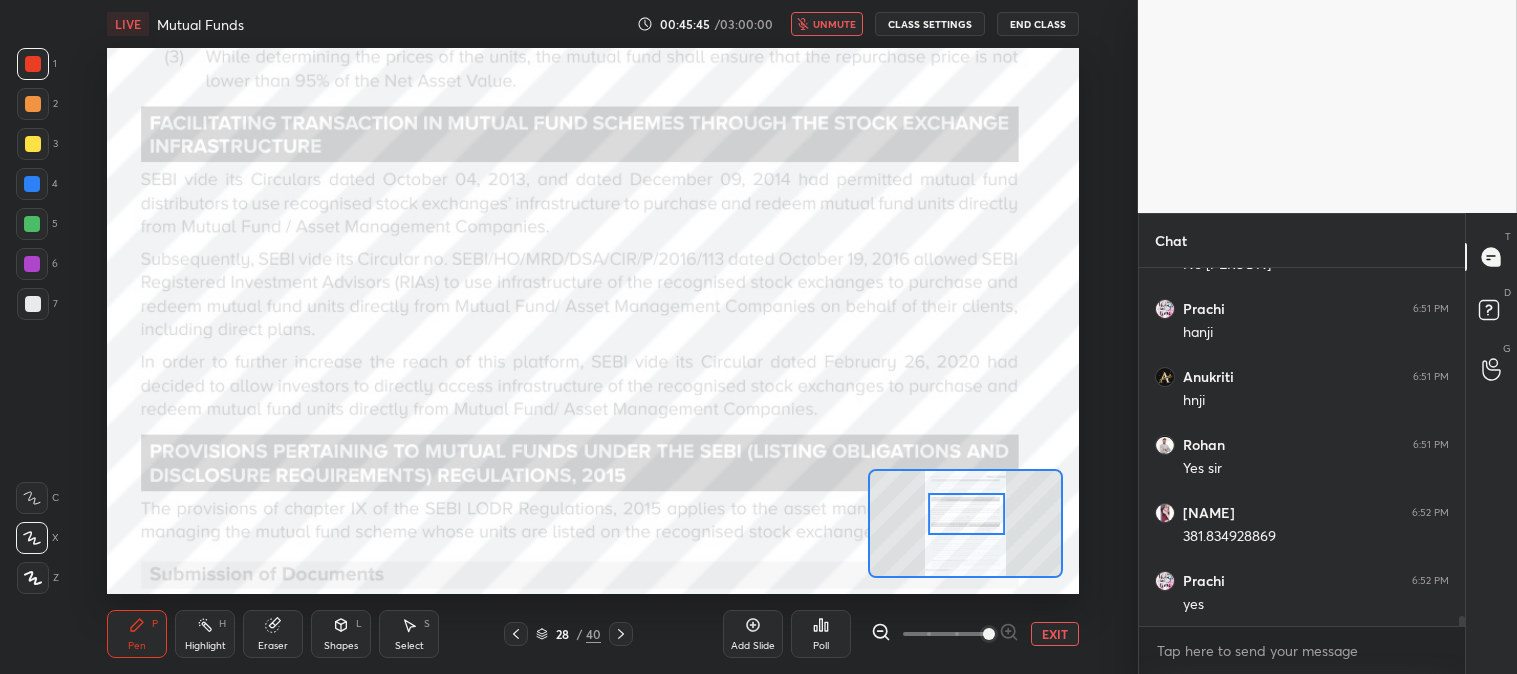 click on "unmute" at bounding box center [834, 24] 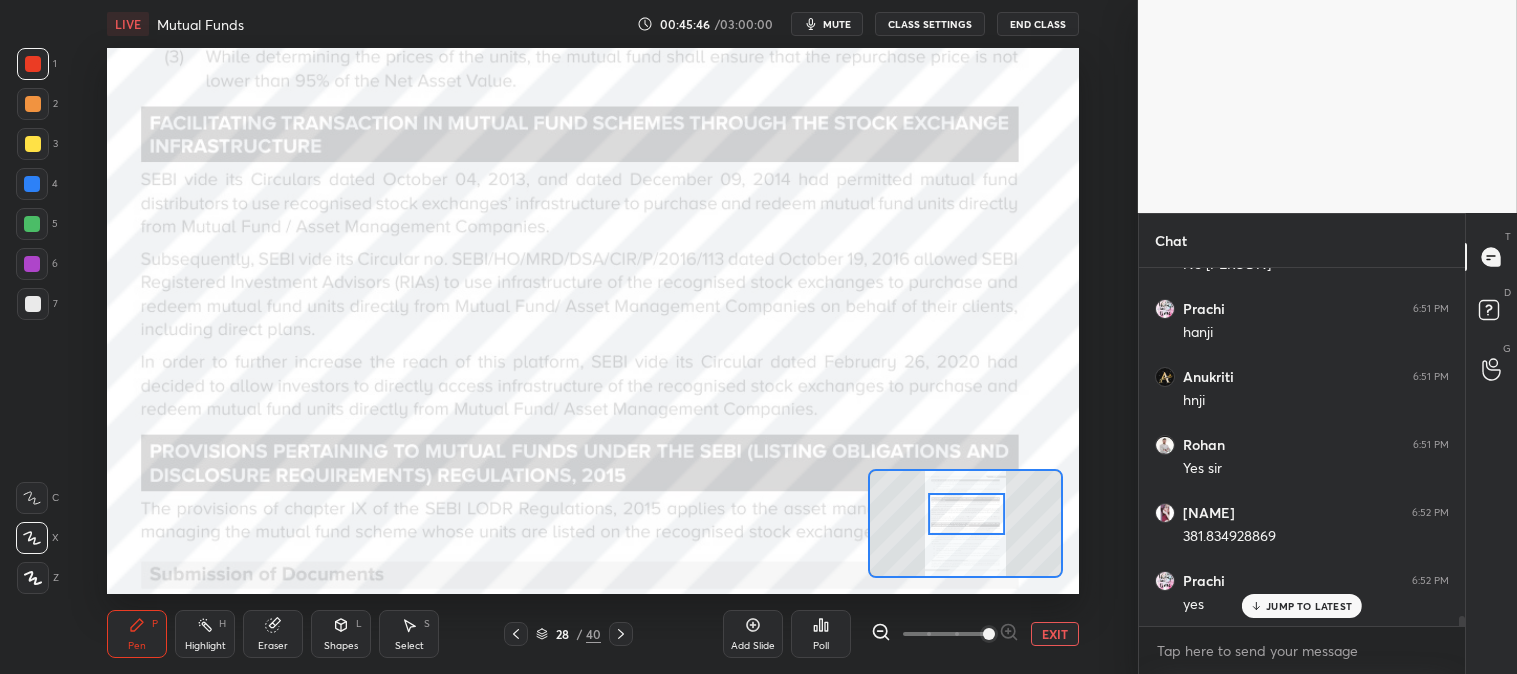 scroll, scrollTop: 12555, scrollLeft: 0, axis: vertical 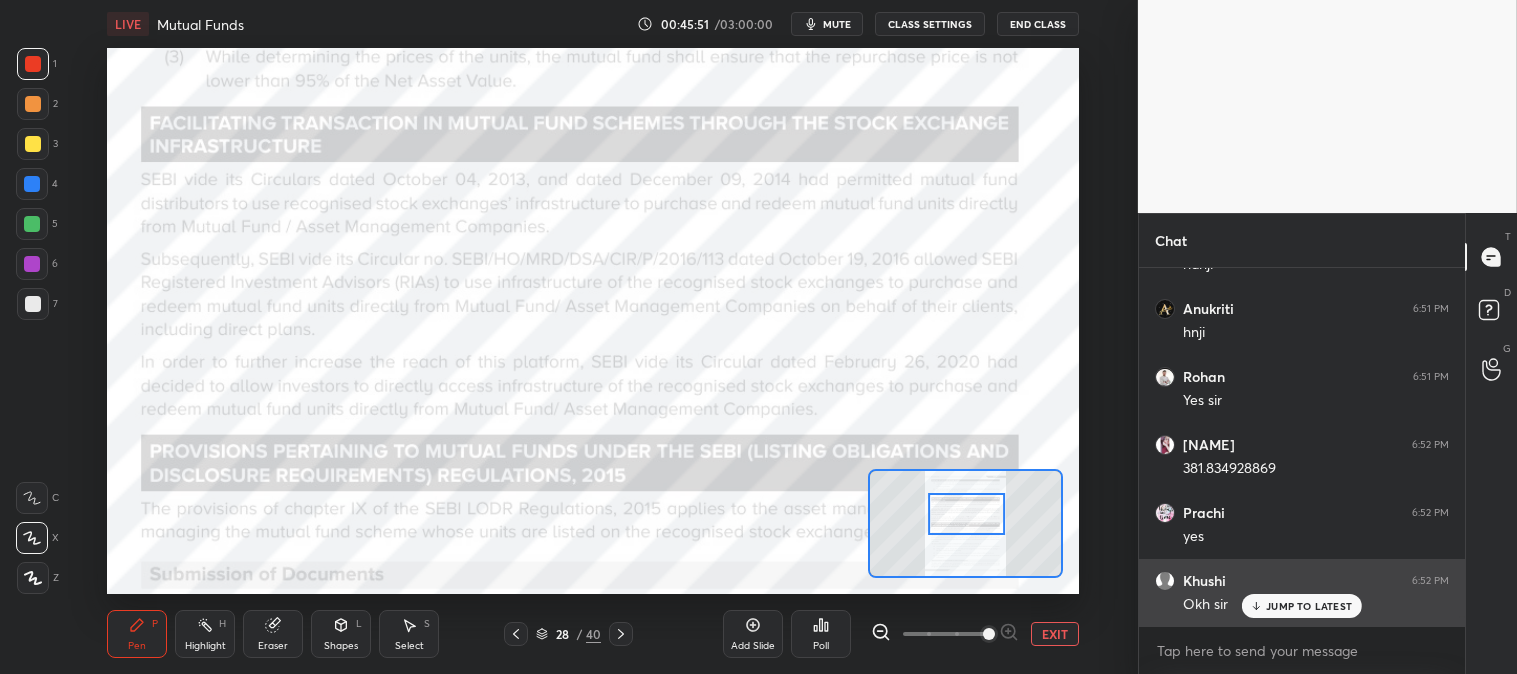 click on "JUMP TO LATEST" at bounding box center [1309, 606] 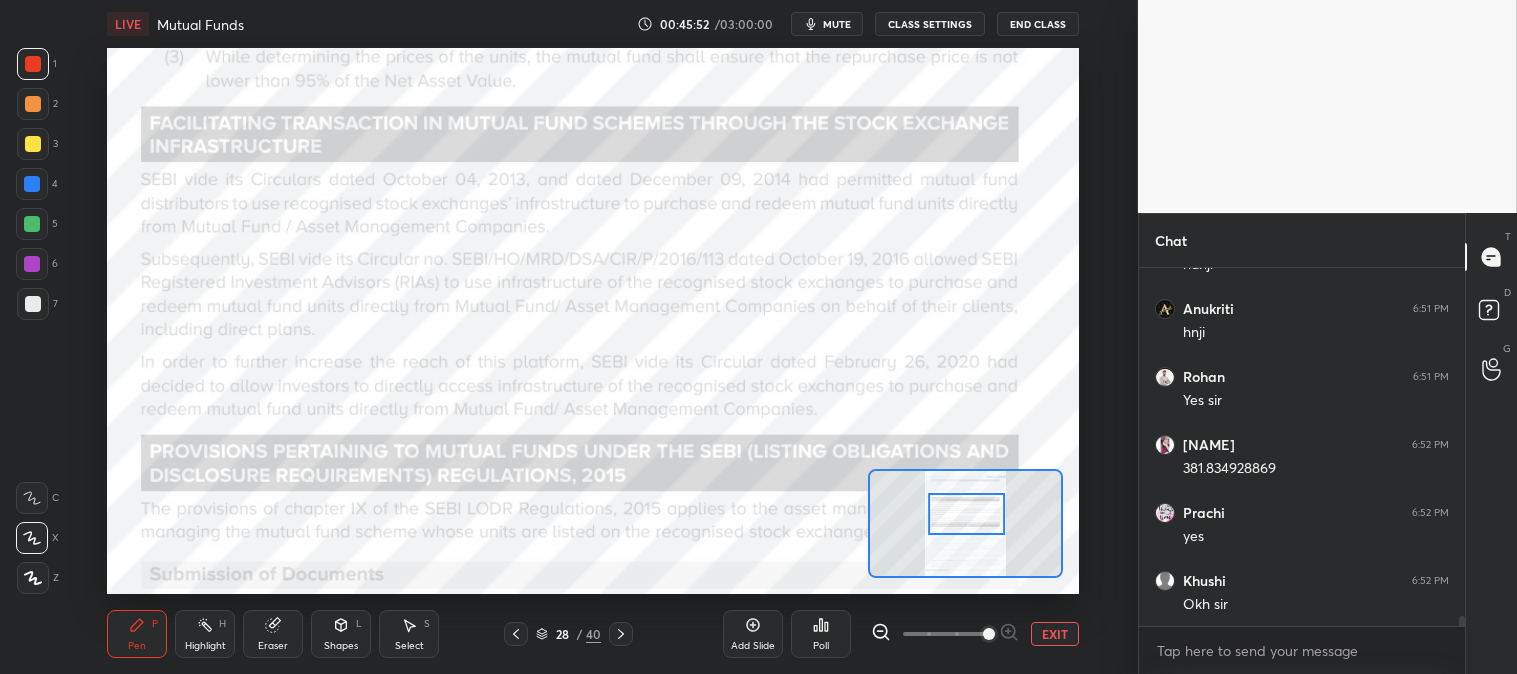 click at bounding box center [33, 64] 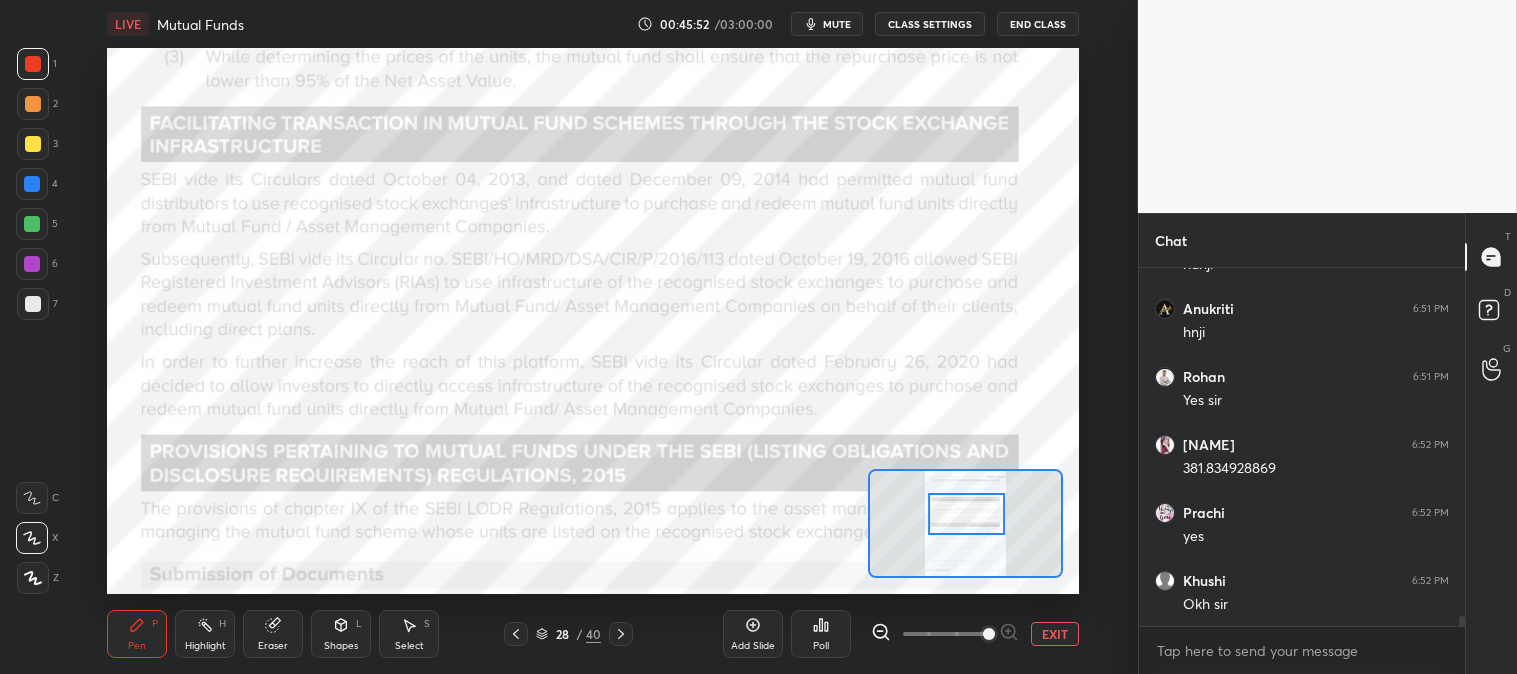 click on "Highlight H" at bounding box center (205, 634) 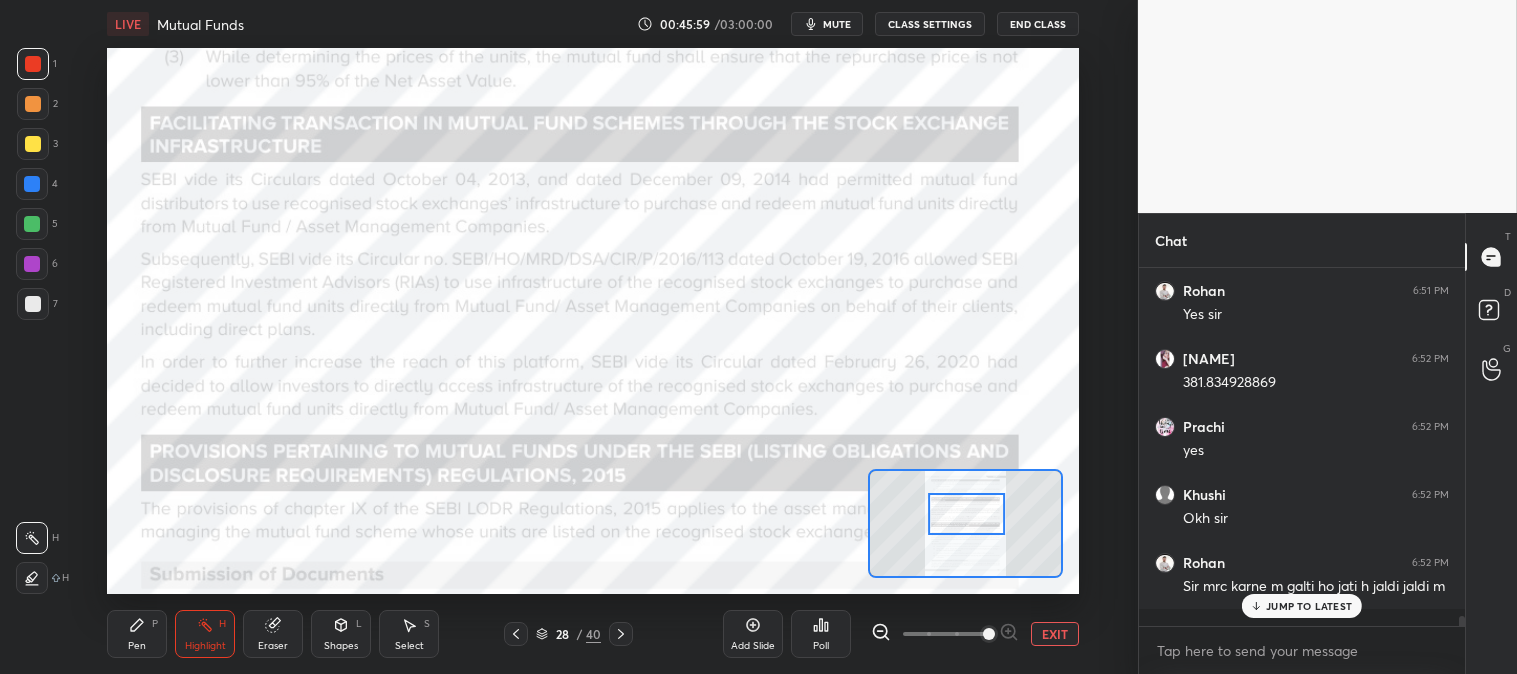 scroll, scrollTop: 12727, scrollLeft: 0, axis: vertical 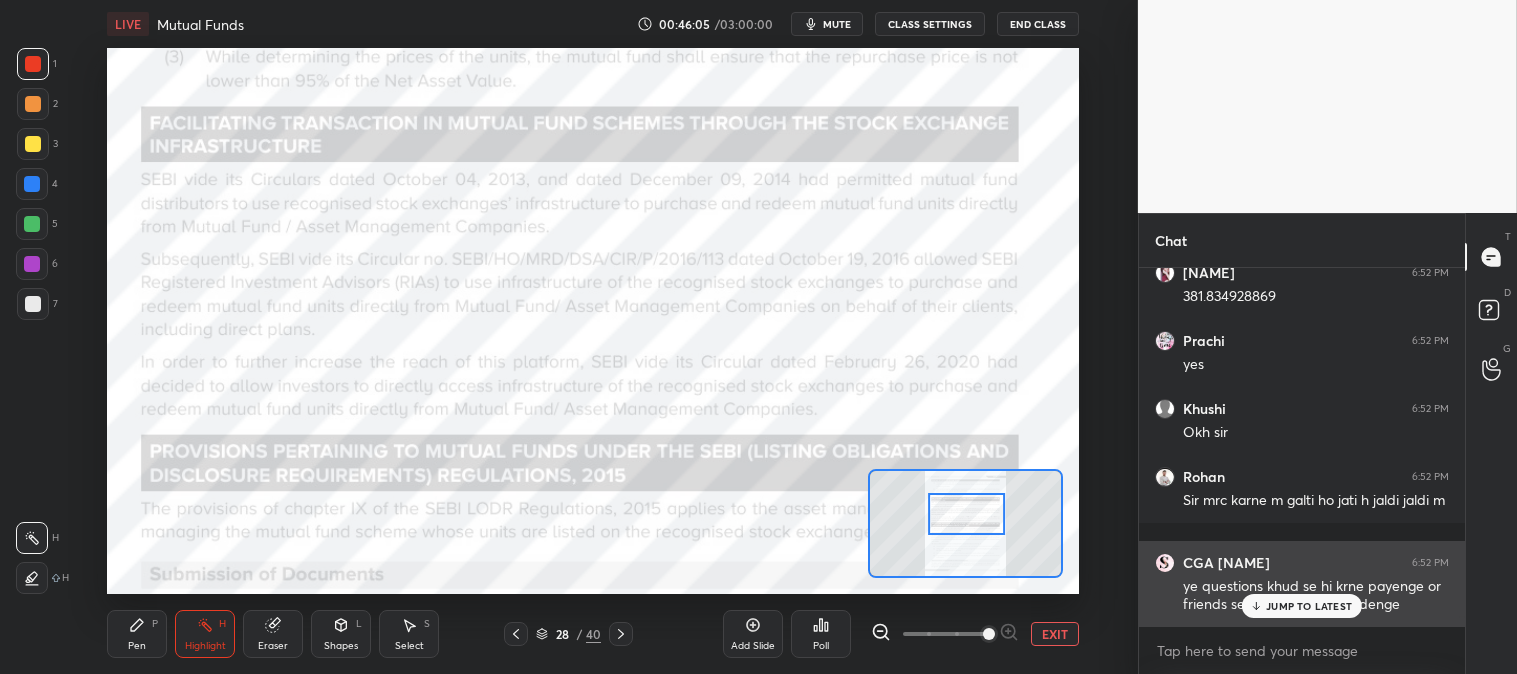click on "JUMP TO LATEST" at bounding box center [1309, 606] 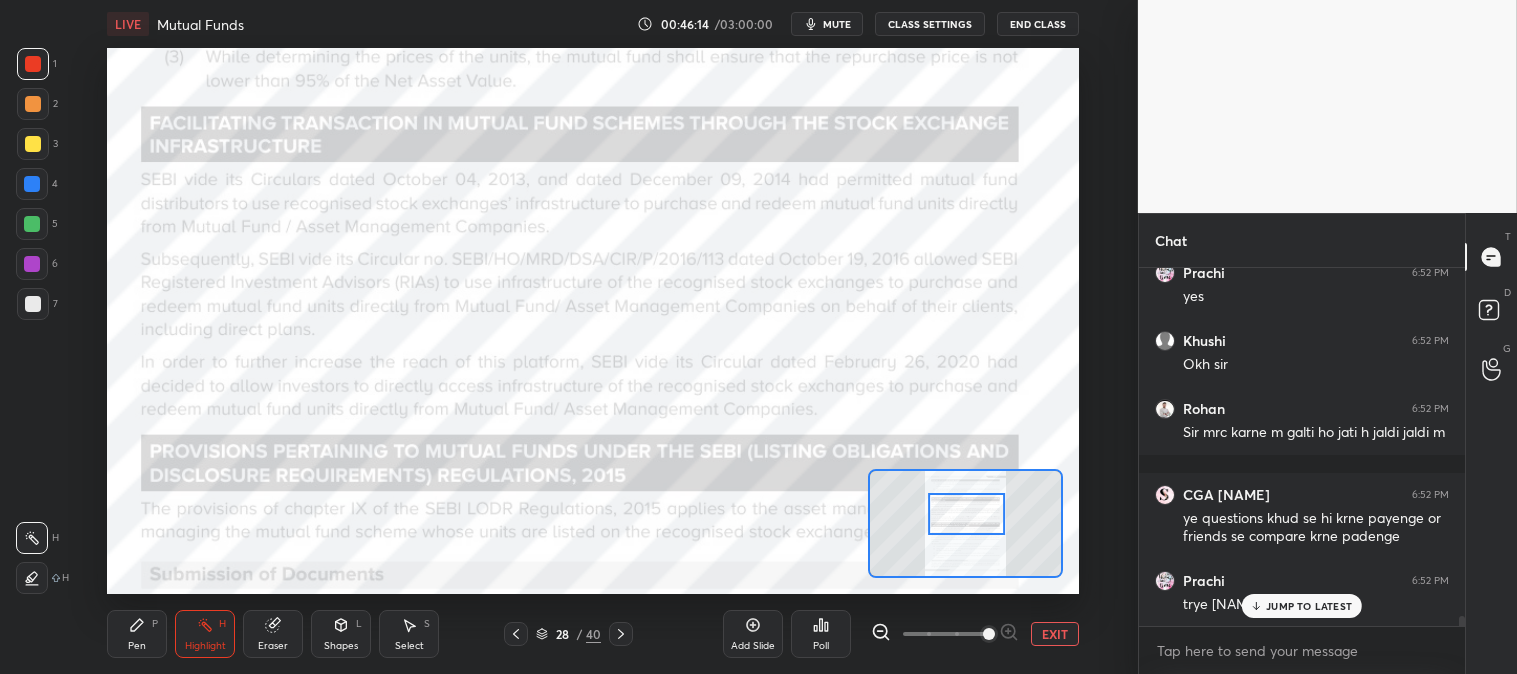 scroll, scrollTop: 12815, scrollLeft: 0, axis: vertical 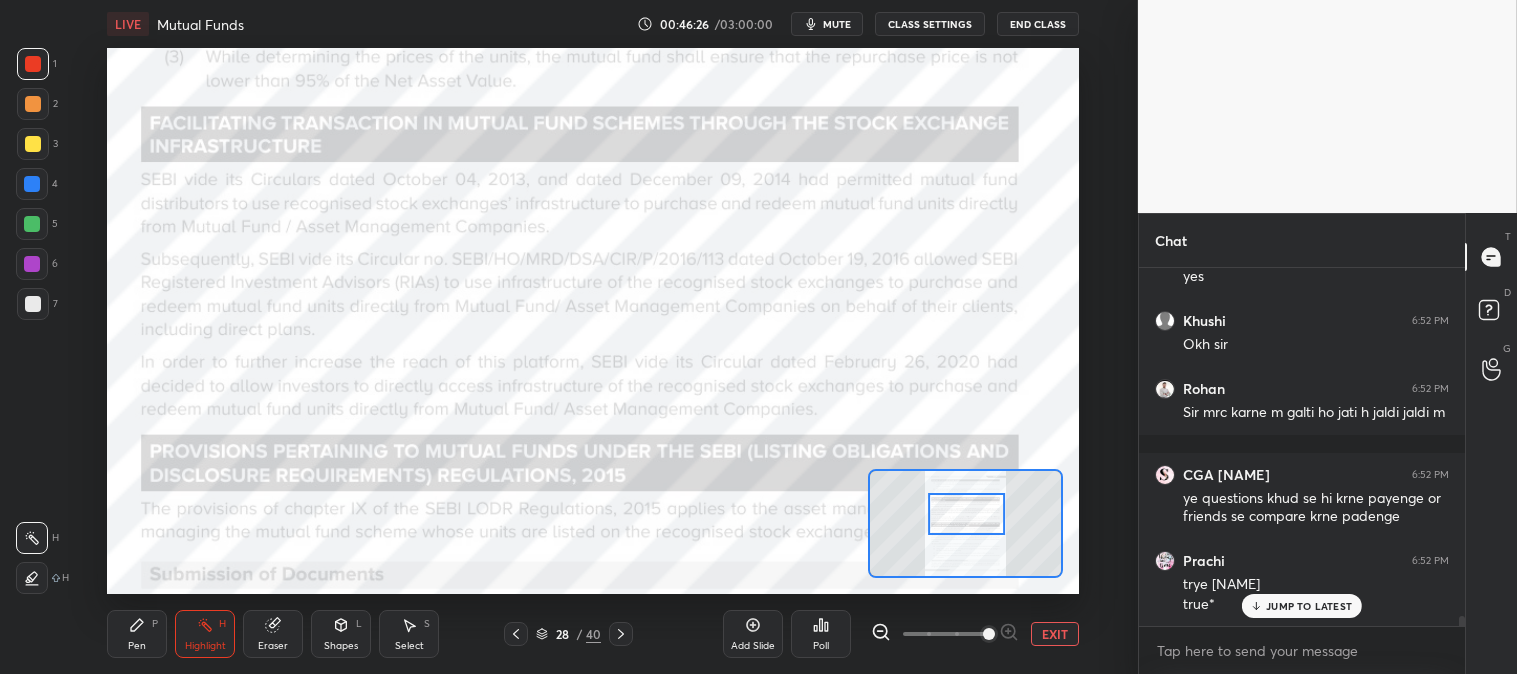 click 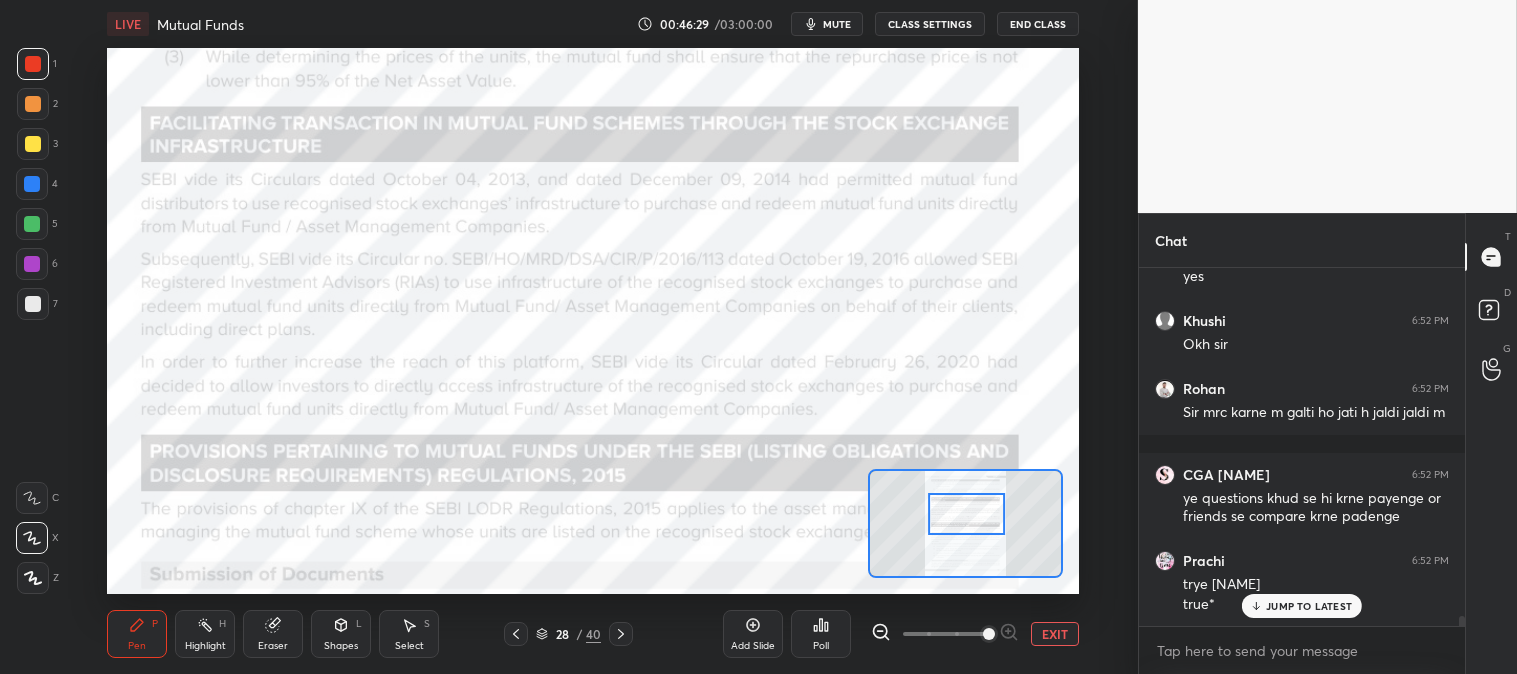 click 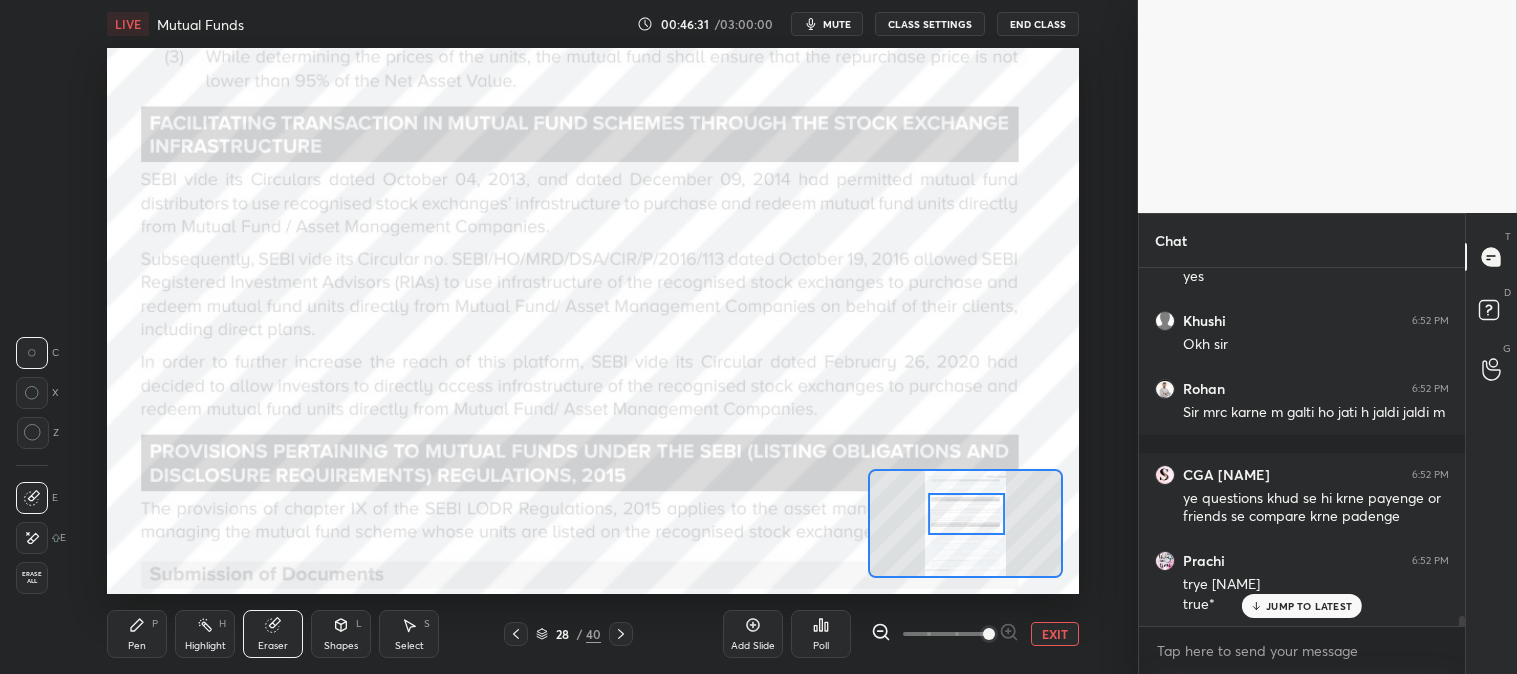 click on "Pen" at bounding box center [137, 646] 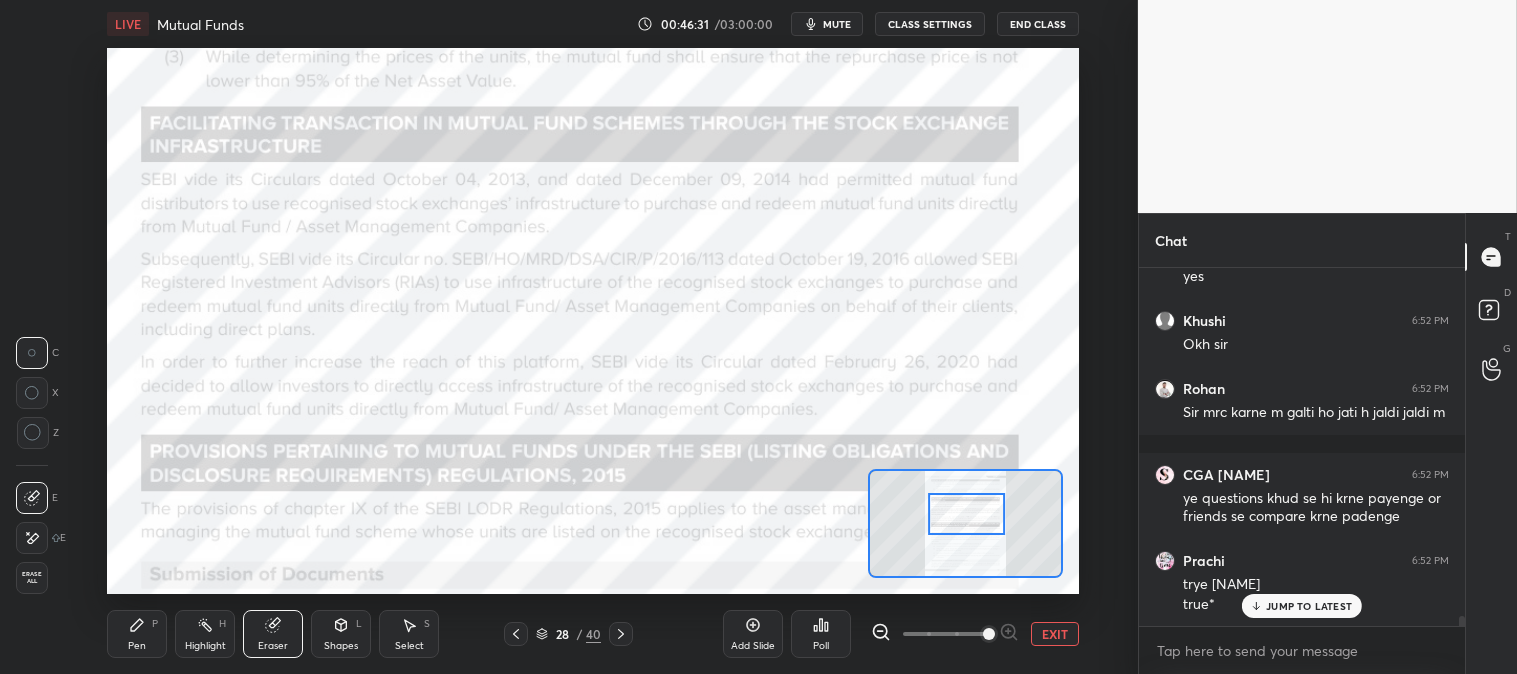click on "Pen" at bounding box center [137, 646] 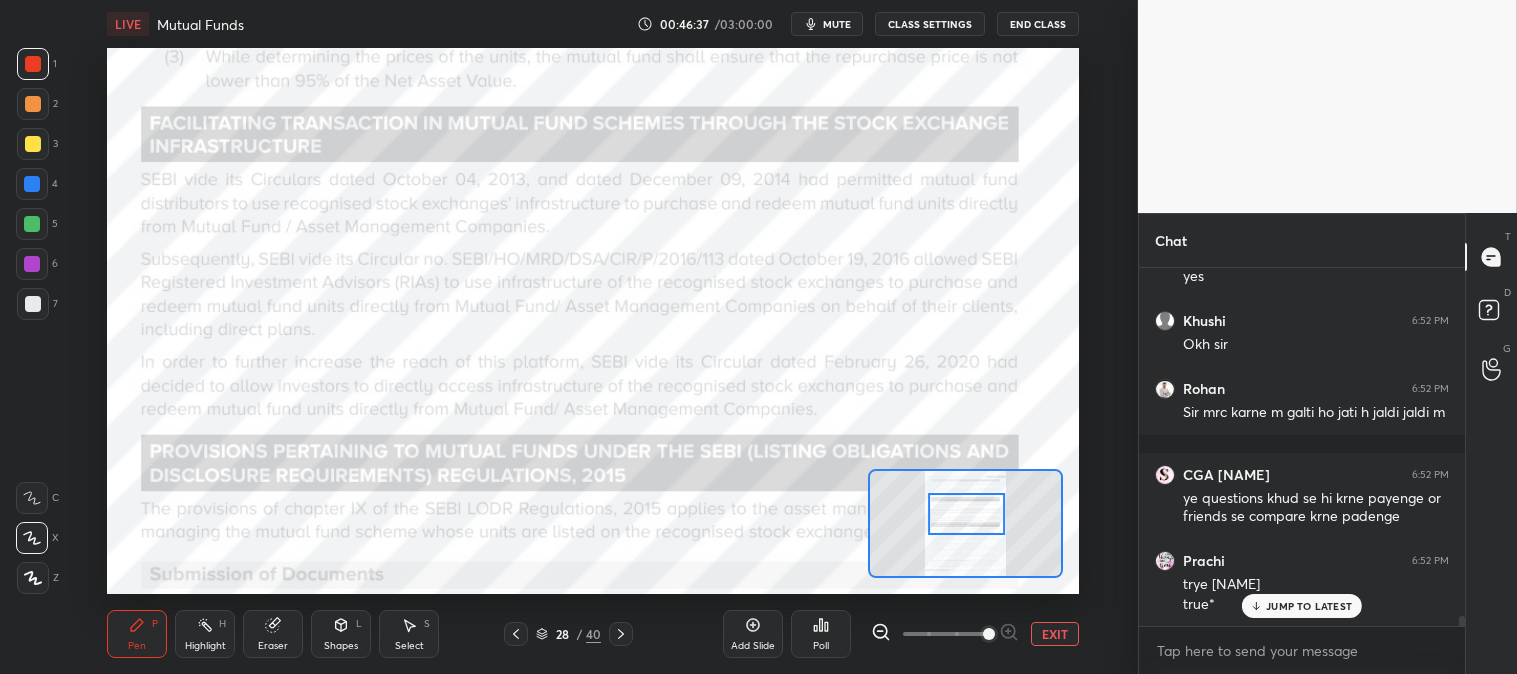 click on "Highlight H" at bounding box center [205, 634] 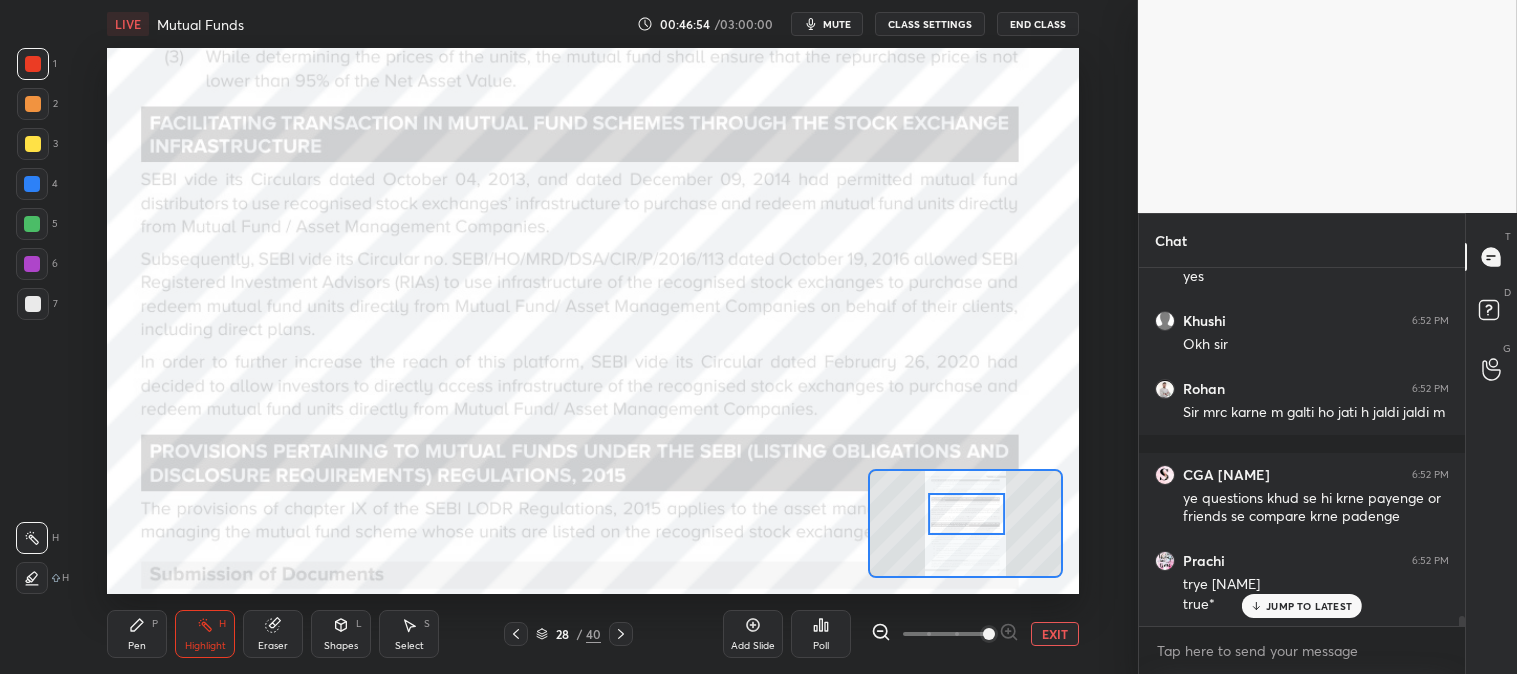 click 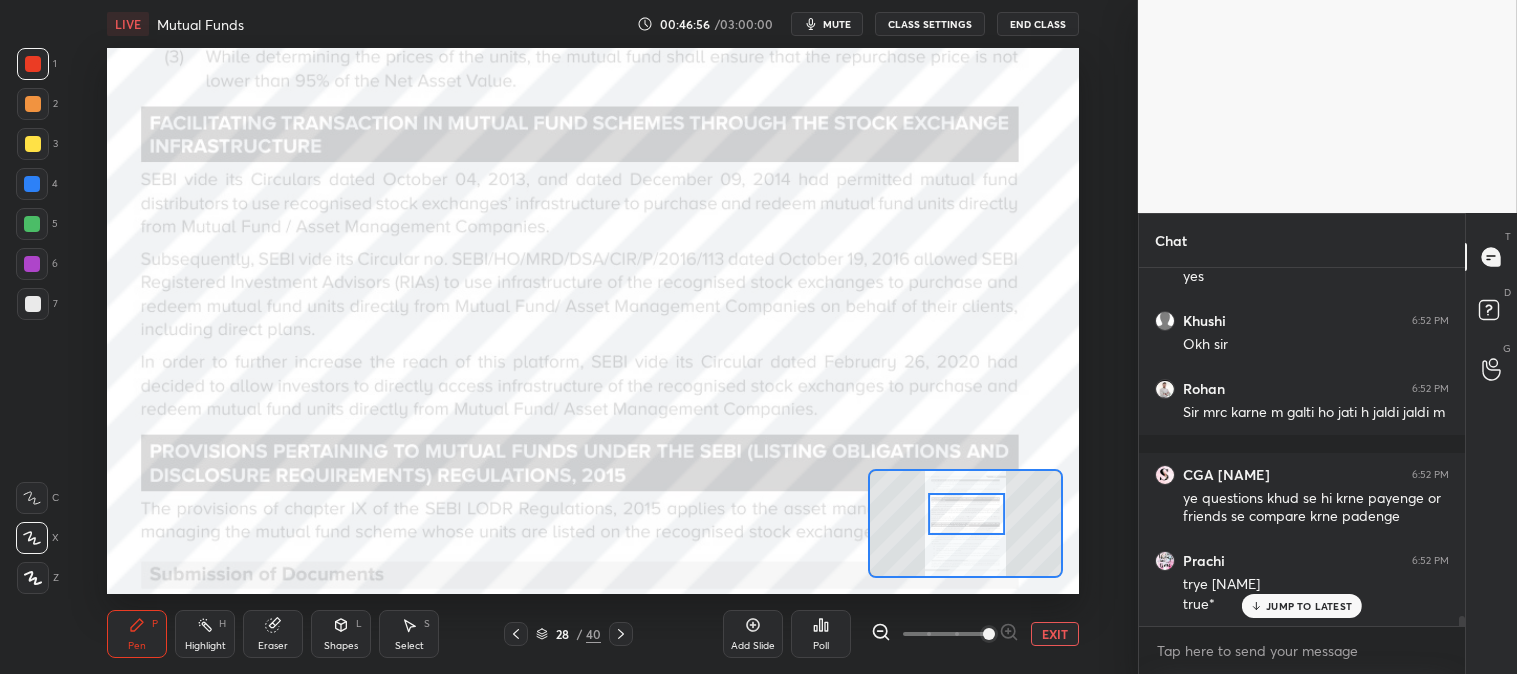click 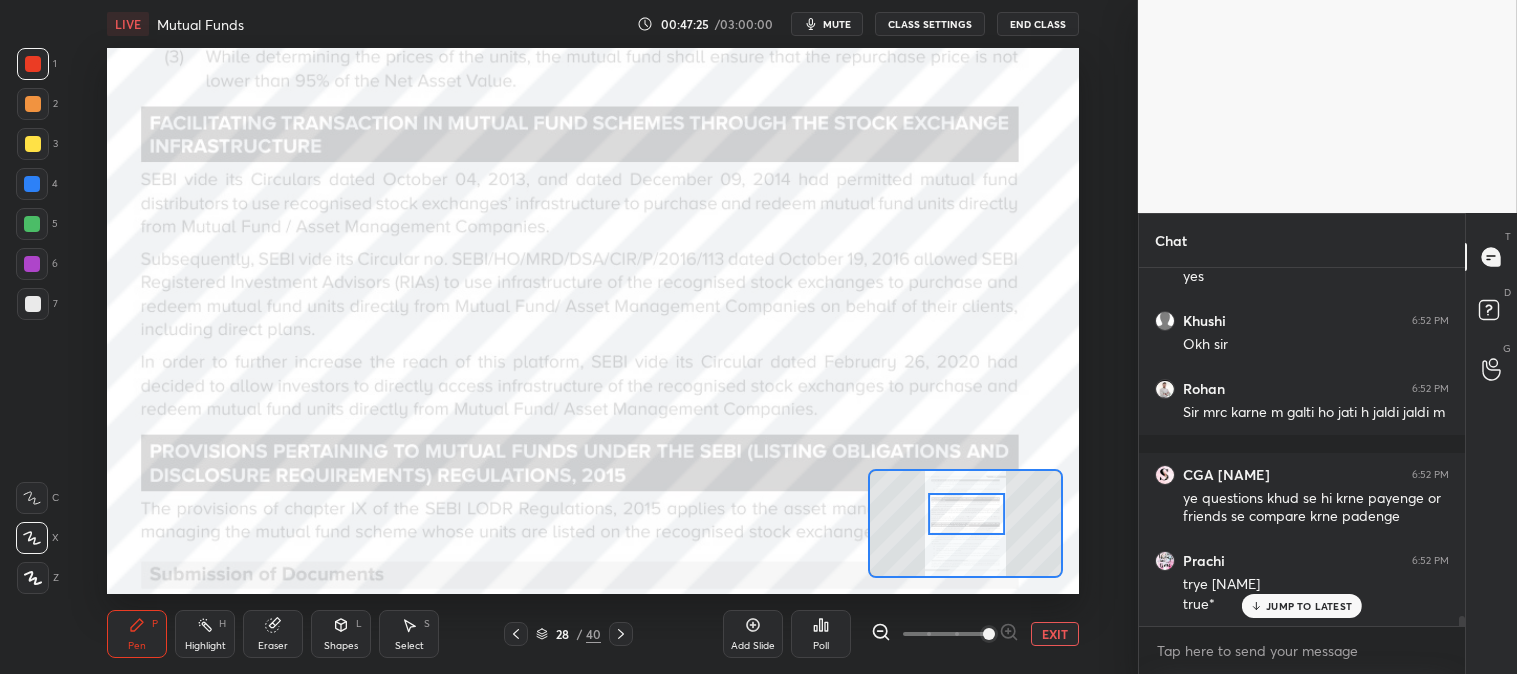 click on "Eraser" at bounding box center [273, 634] 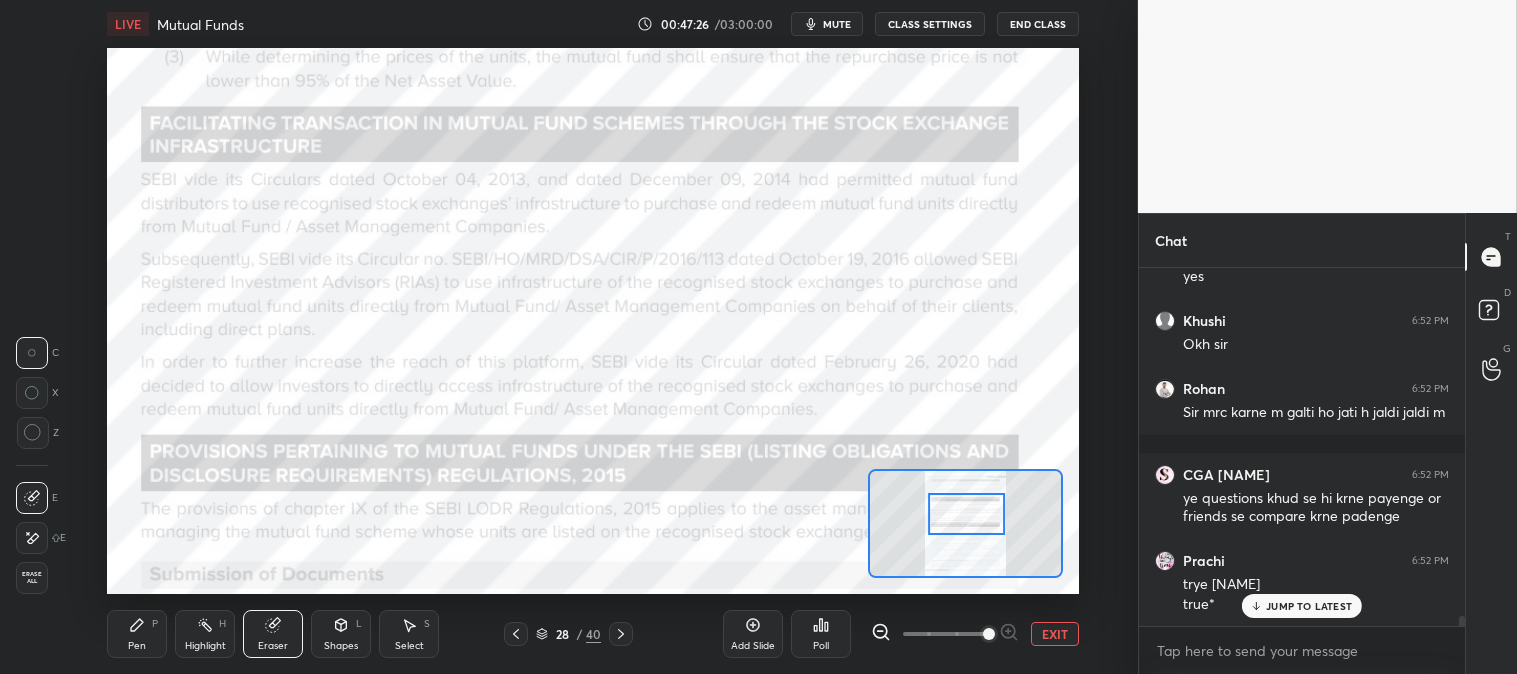 click 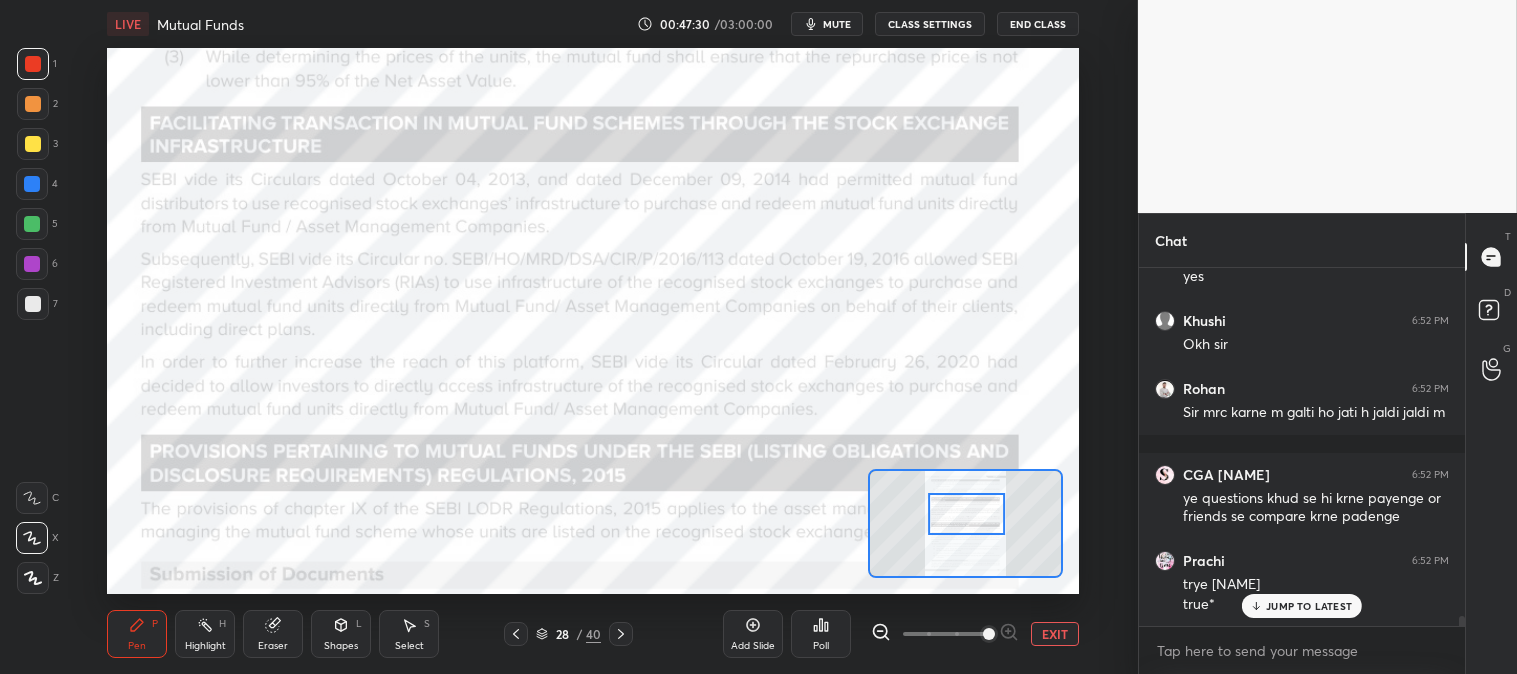 click on "Eraser" at bounding box center [273, 634] 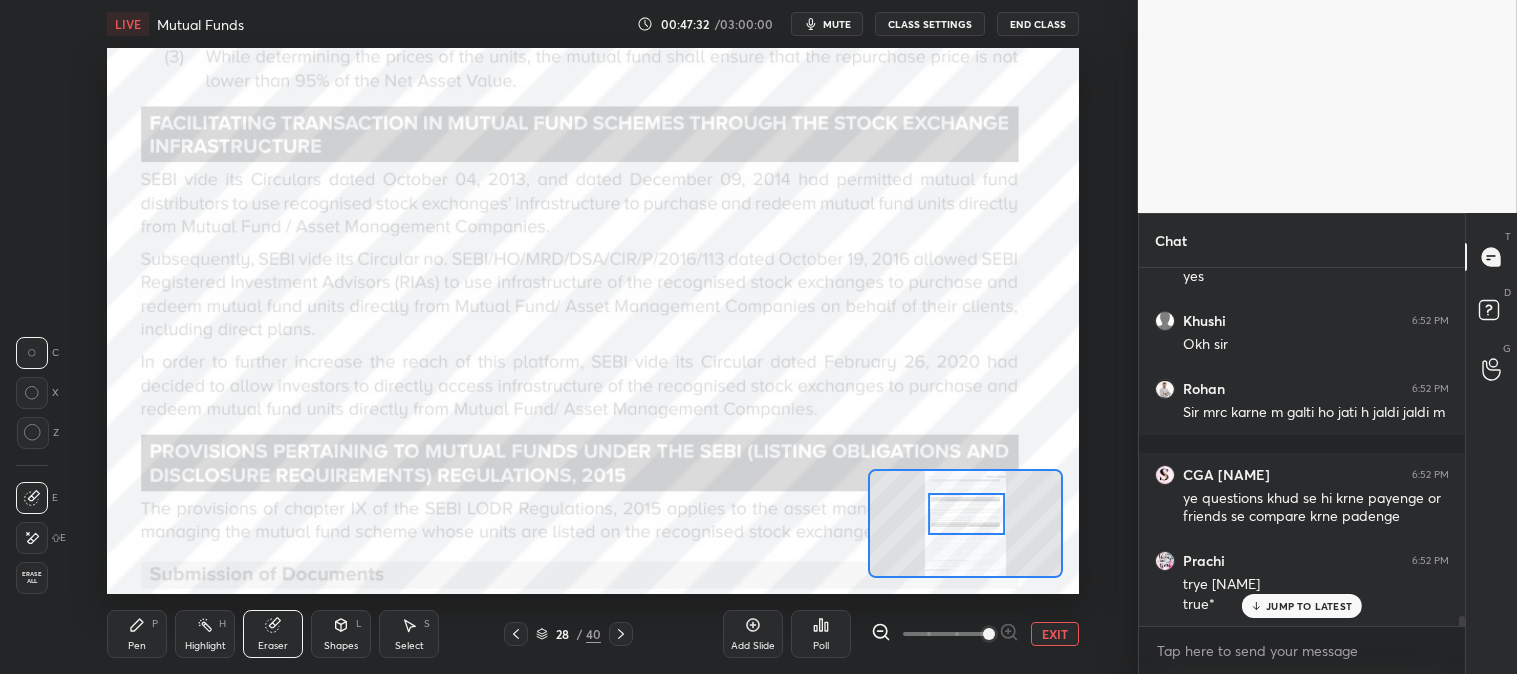 click on "Pen" at bounding box center (137, 646) 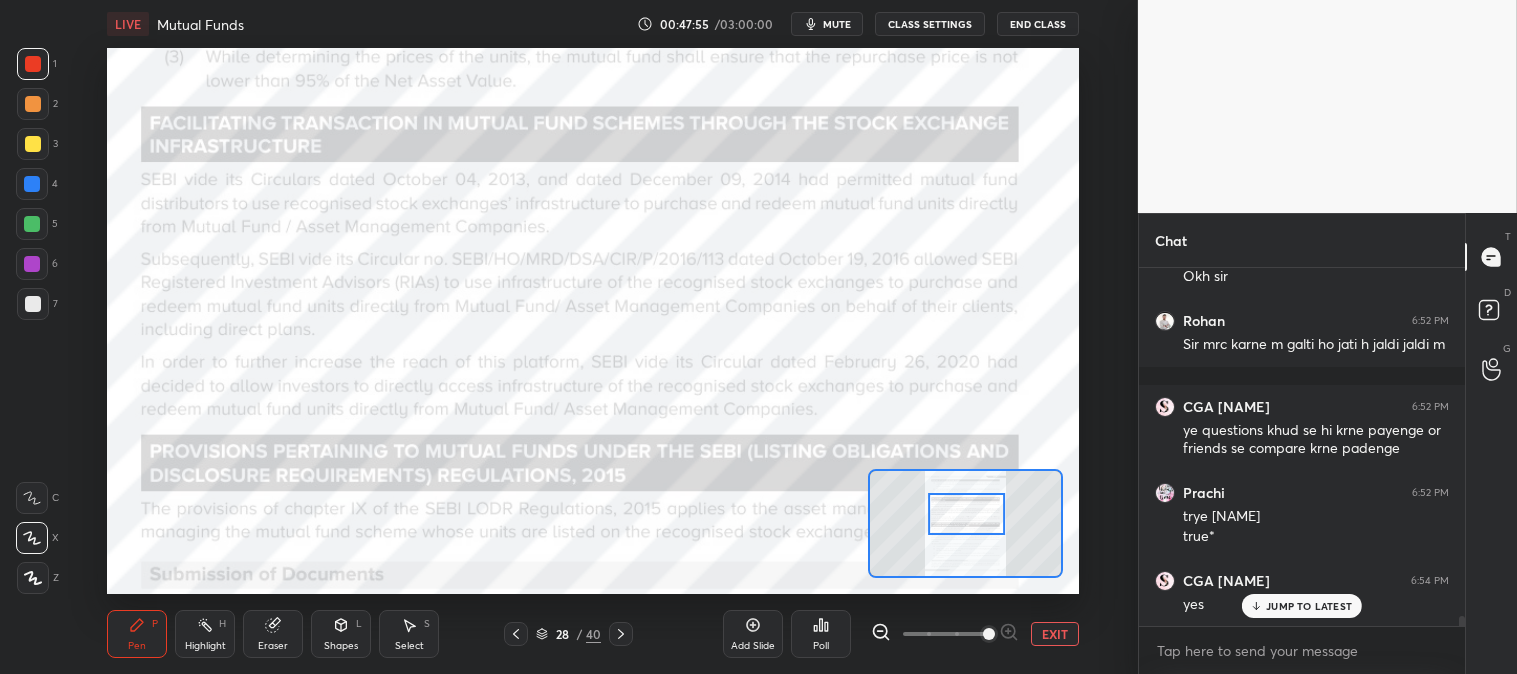 scroll, scrollTop: 12951, scrollLeft: 0, axis: vertical 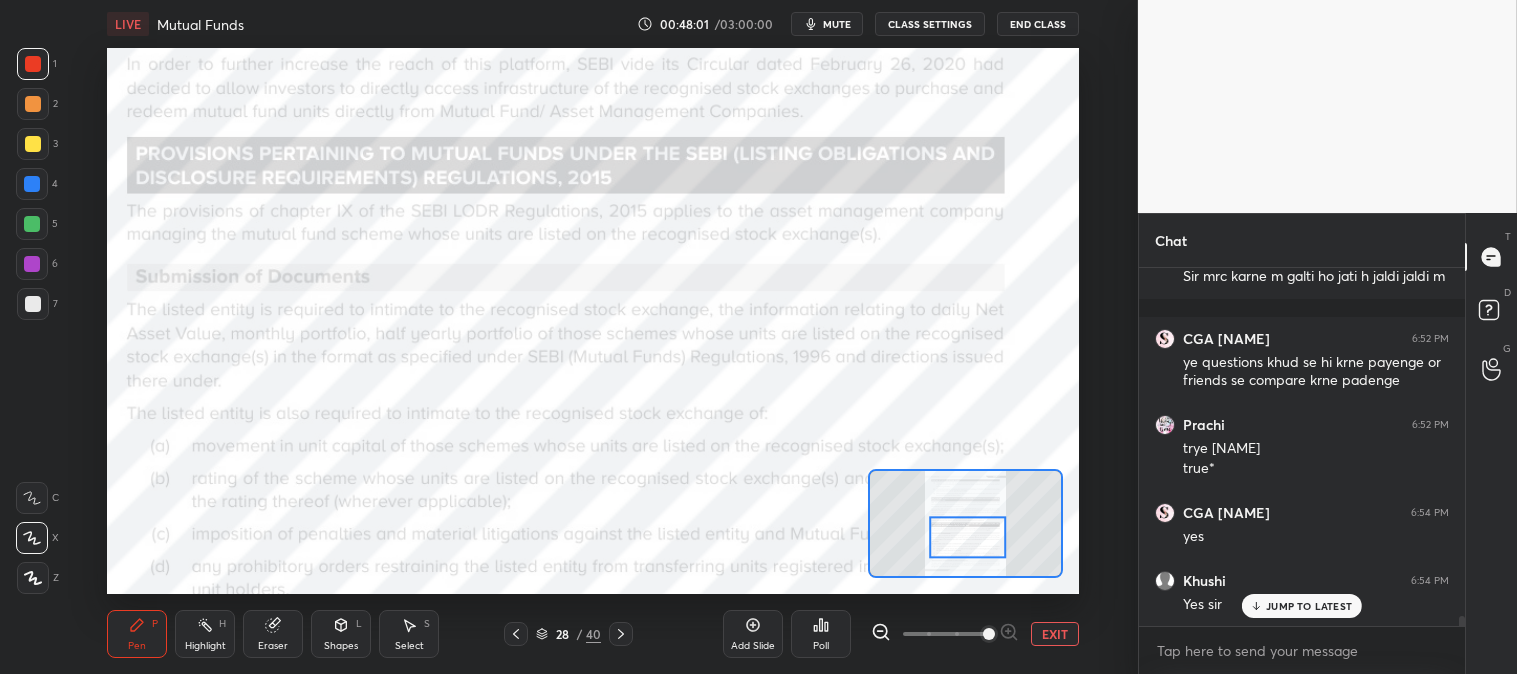 click 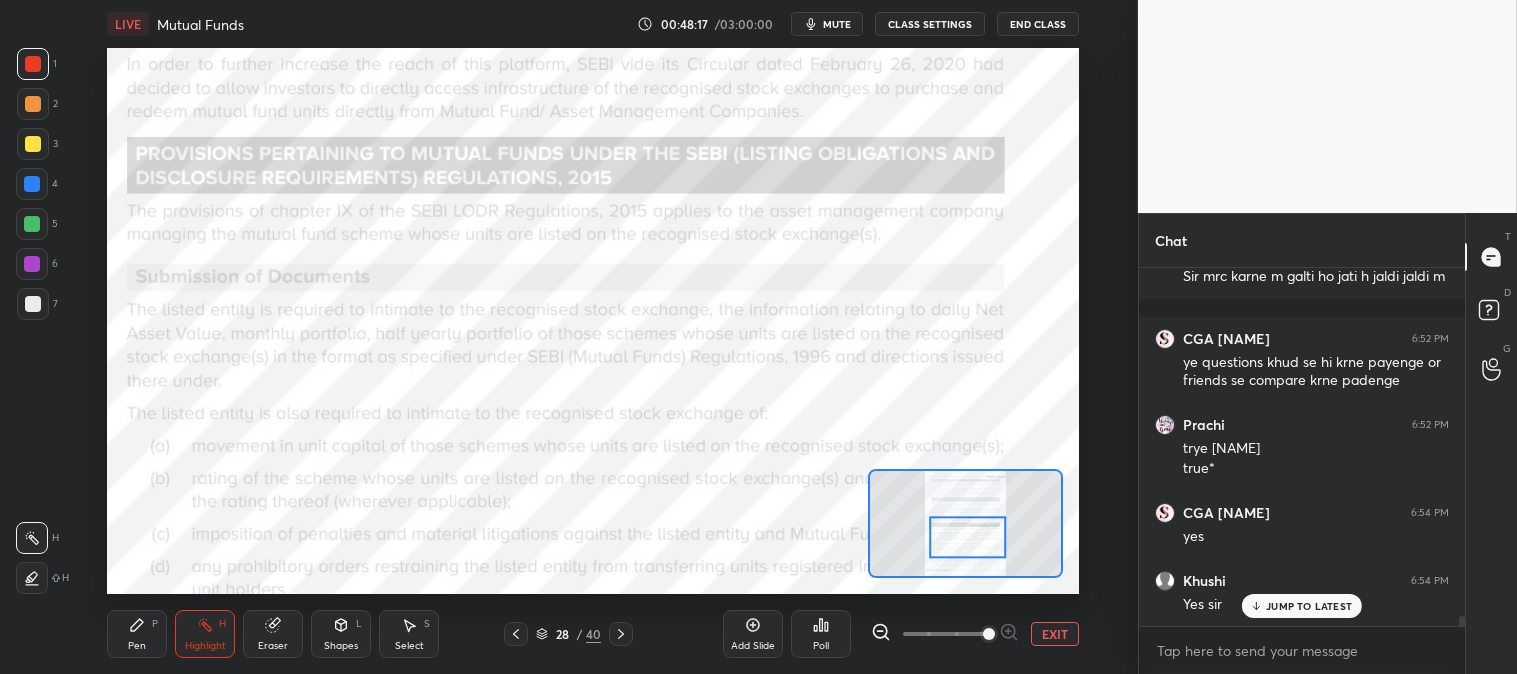 click 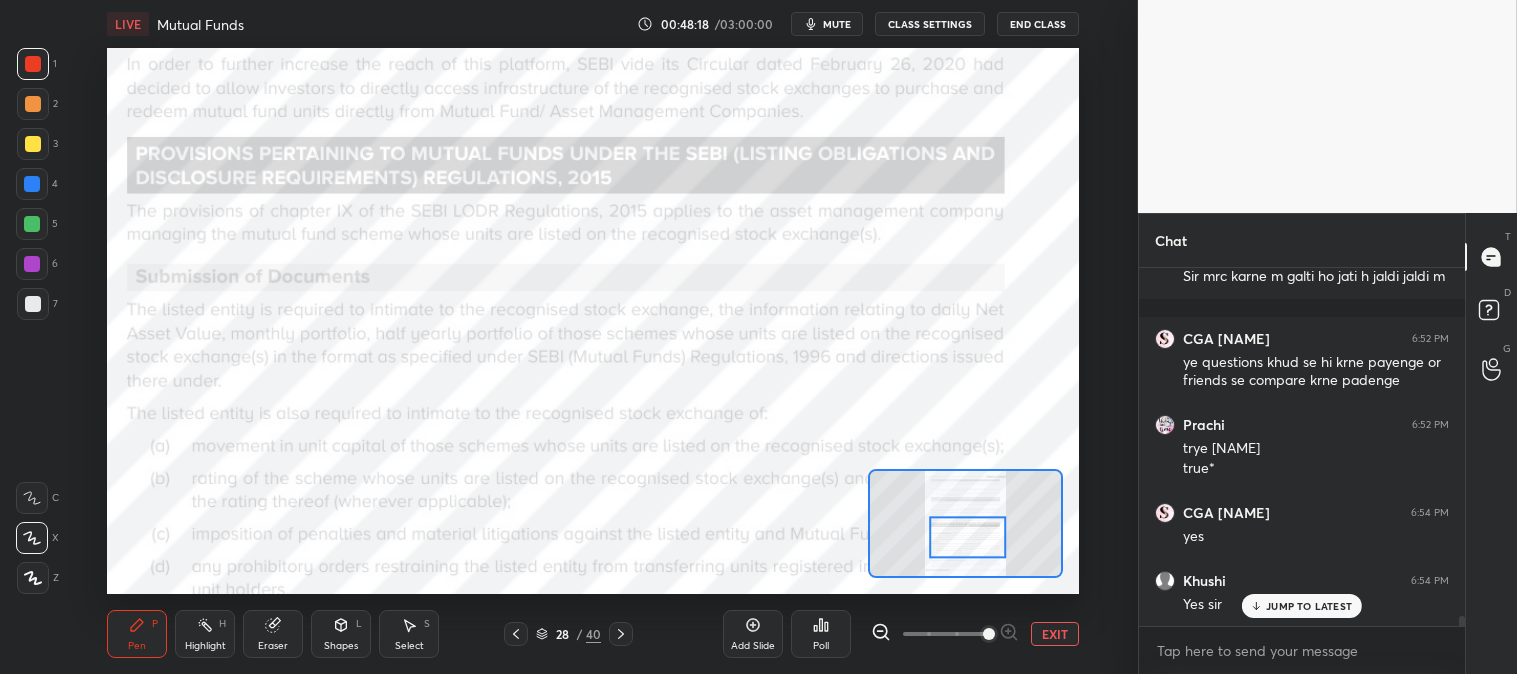 click at bounding box center [33, 64] 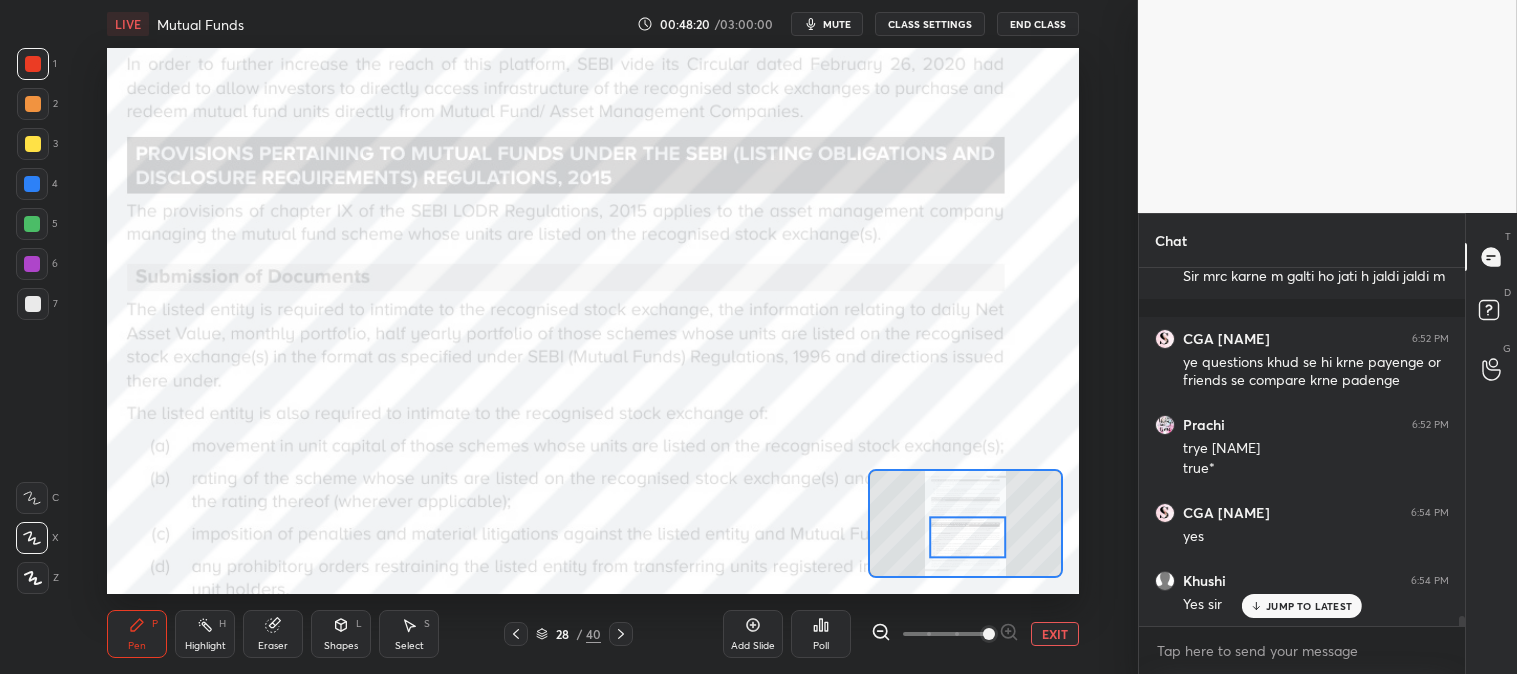 click at bounding box center [32, 184] 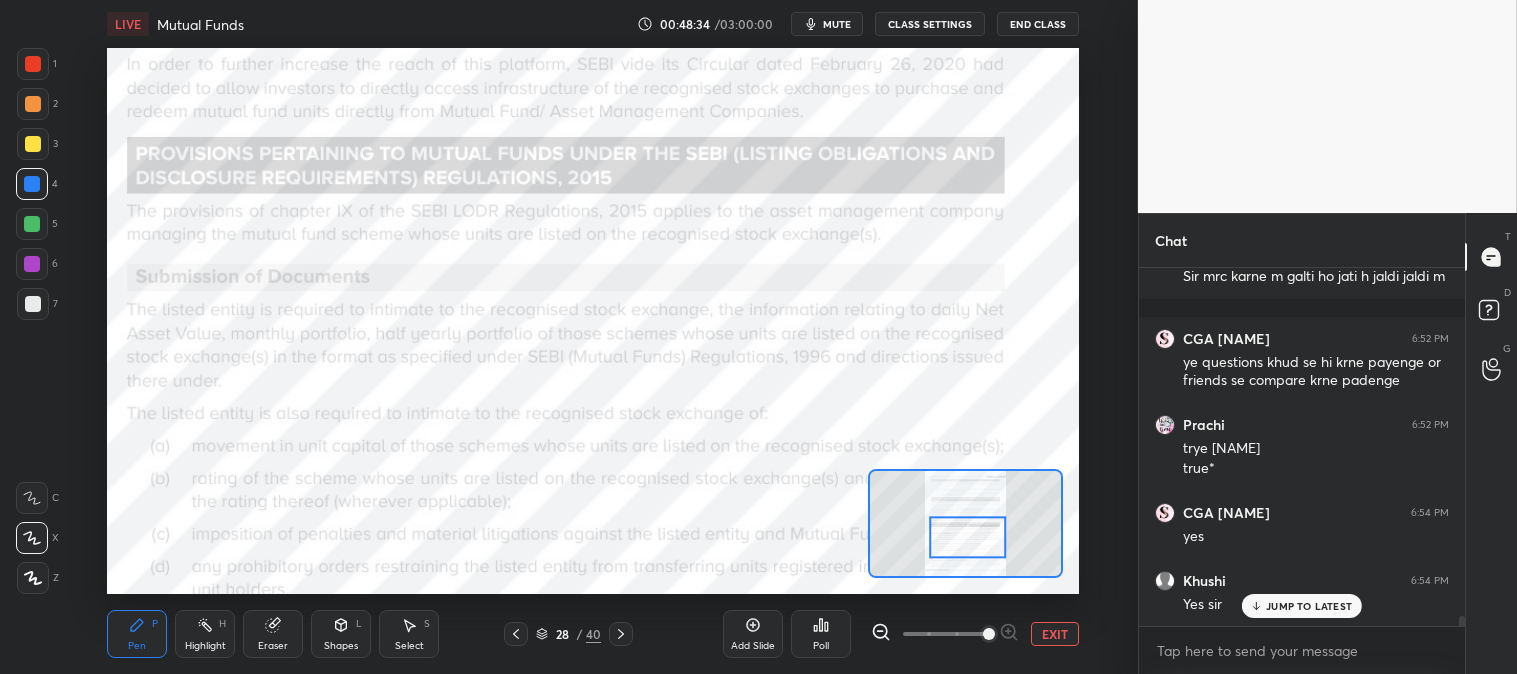 click on "Eraser" at bounding box center (273, 634) 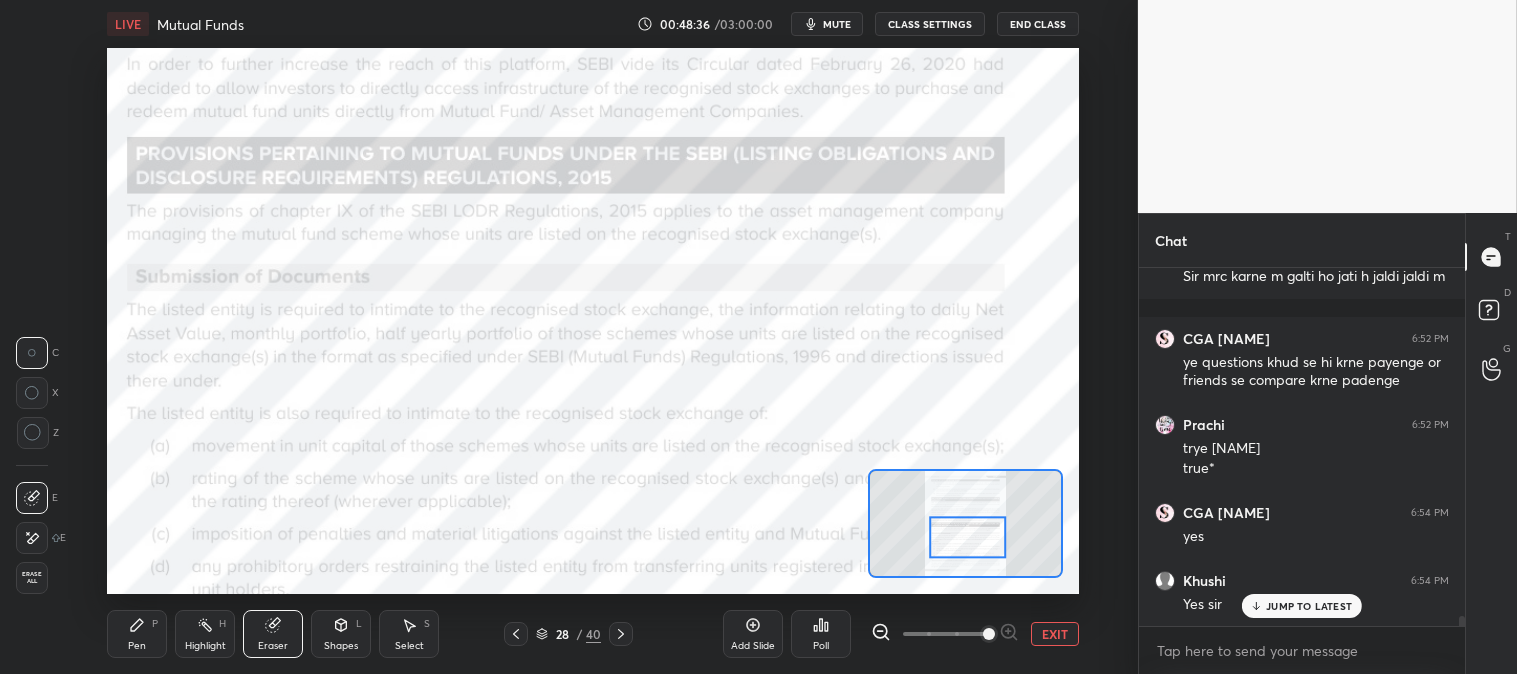 click 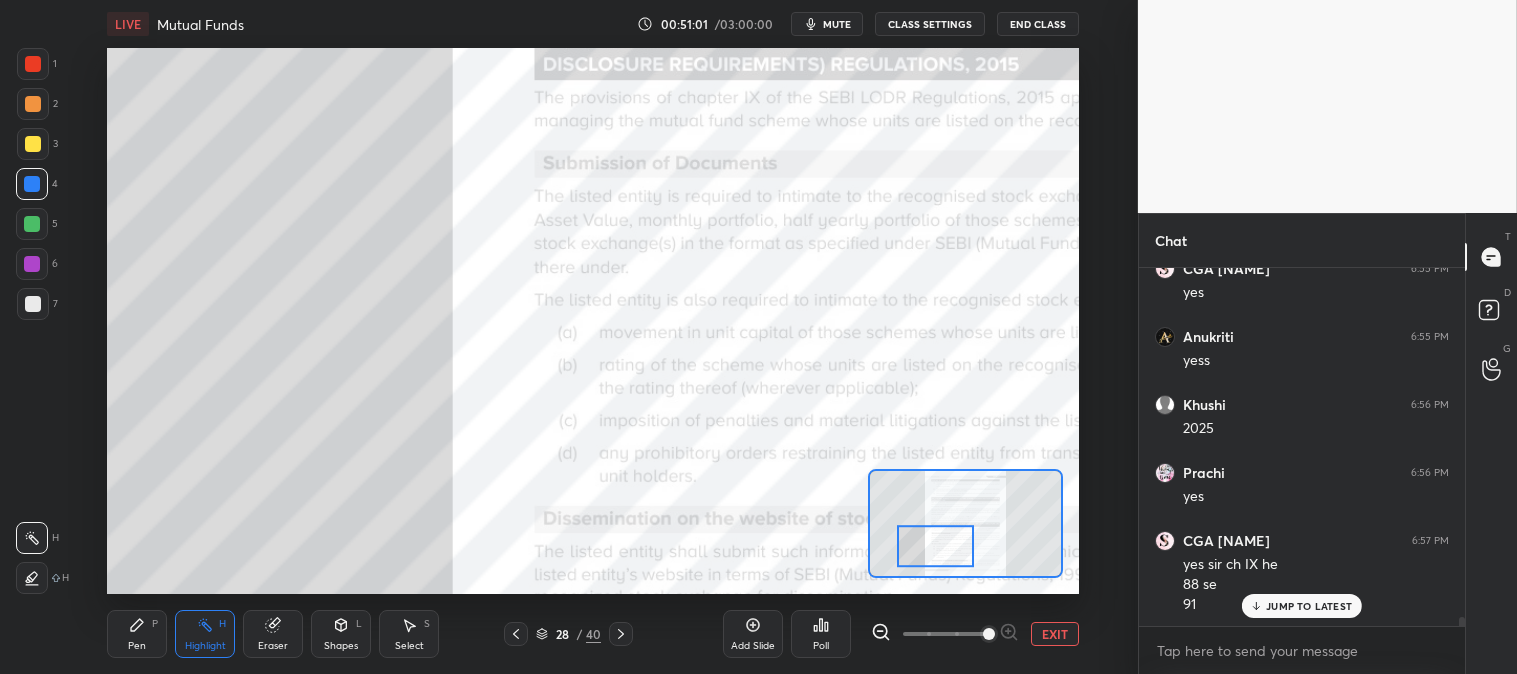 scroll, scrollTop: 13351, scrollLeft: 0, axis: vertical 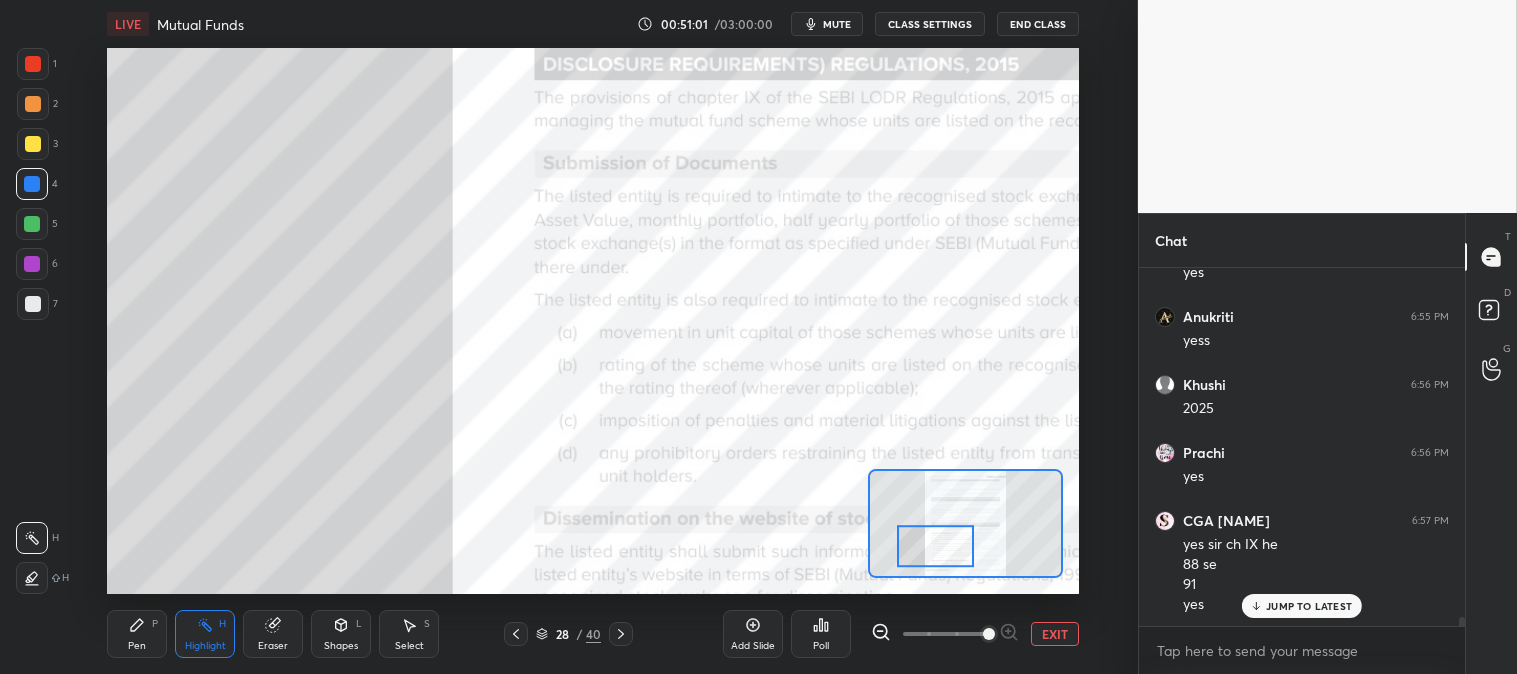 click on "Pen P" at bounding box center (137, 634) 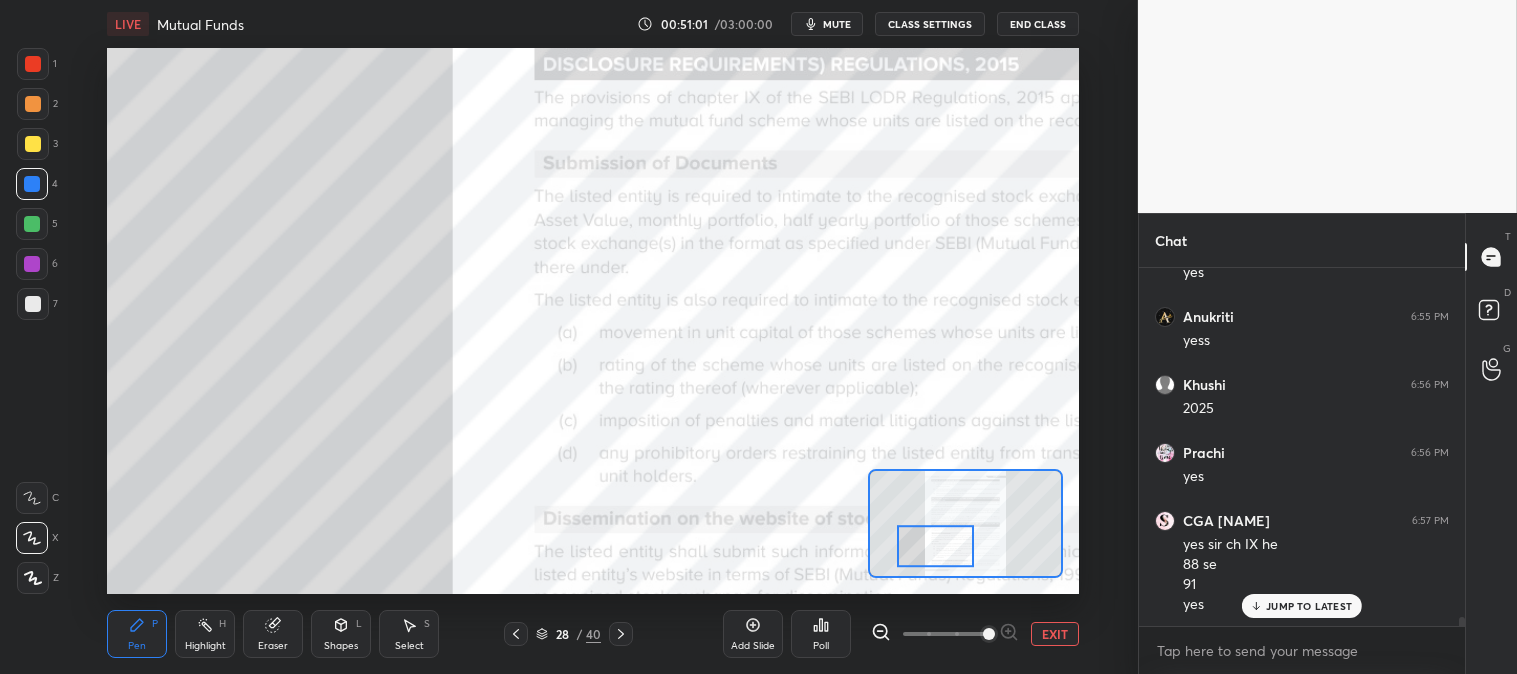 click at bounding box center (33, 144) 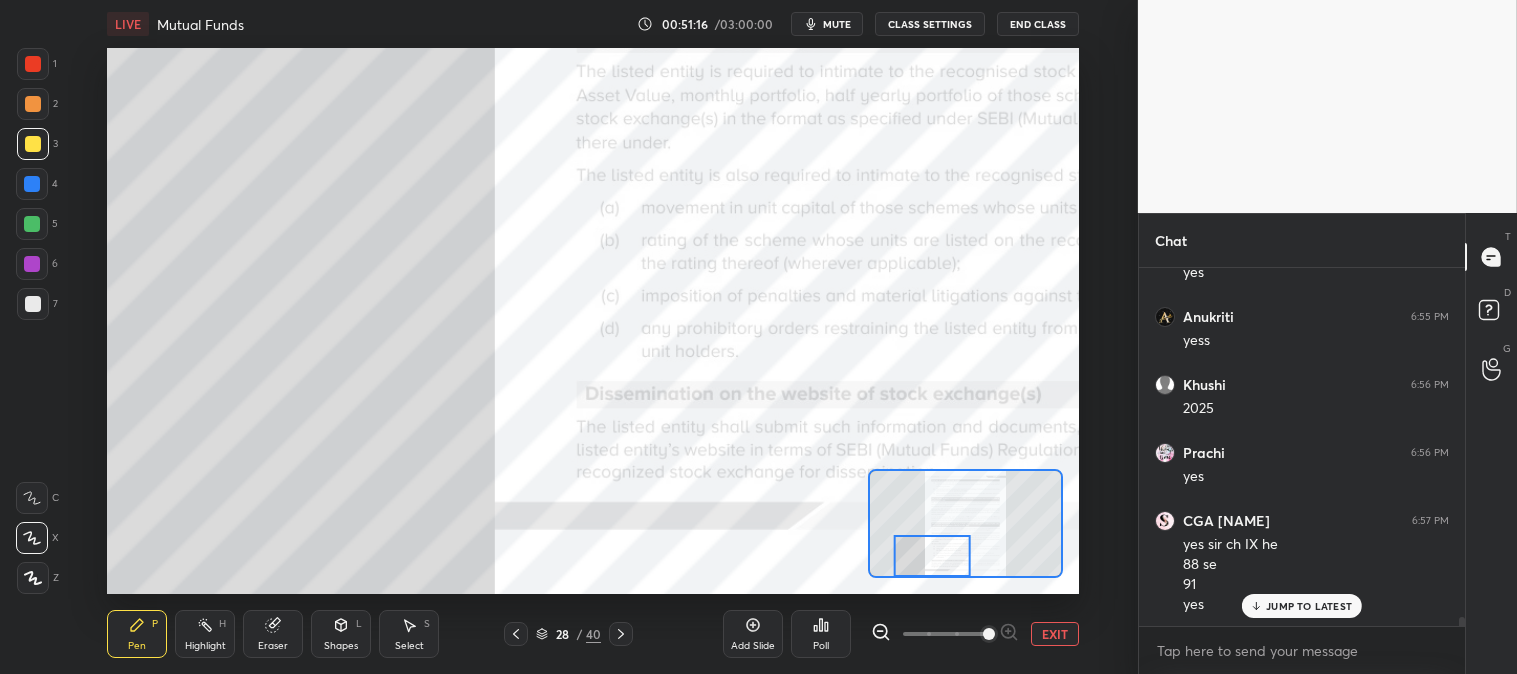 click on "mute" at bounding box center [837, 24] 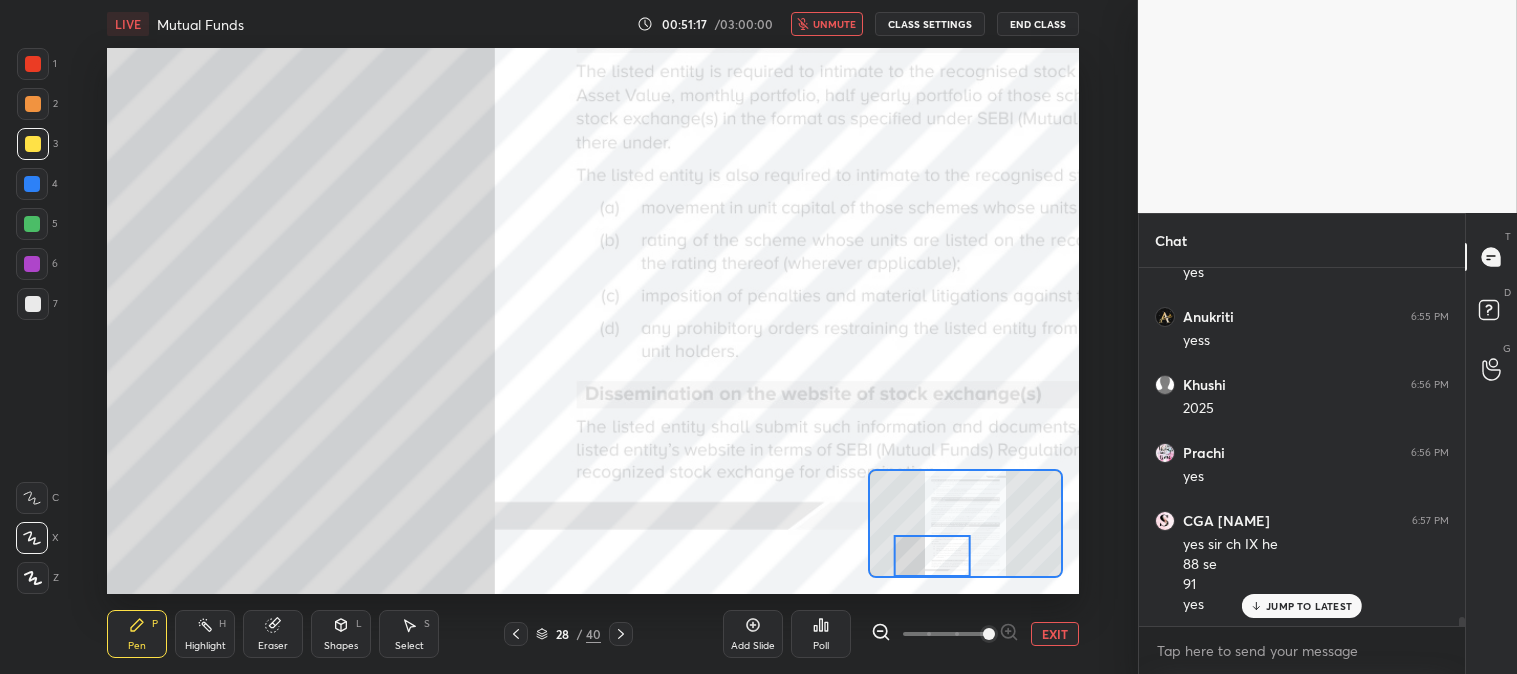 click on "unmute" at bounding box center (834, 24) 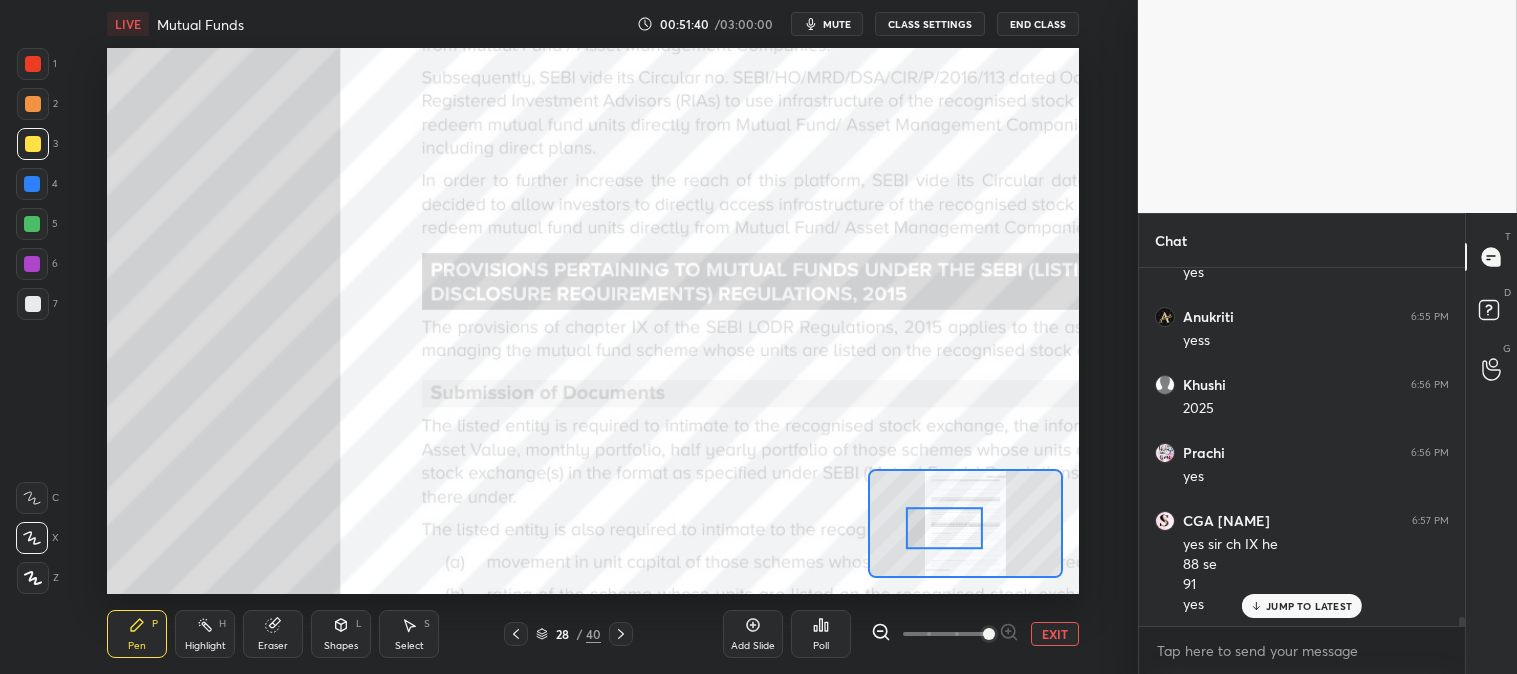 click on "EXIT" at bounding box center (1055, 634) 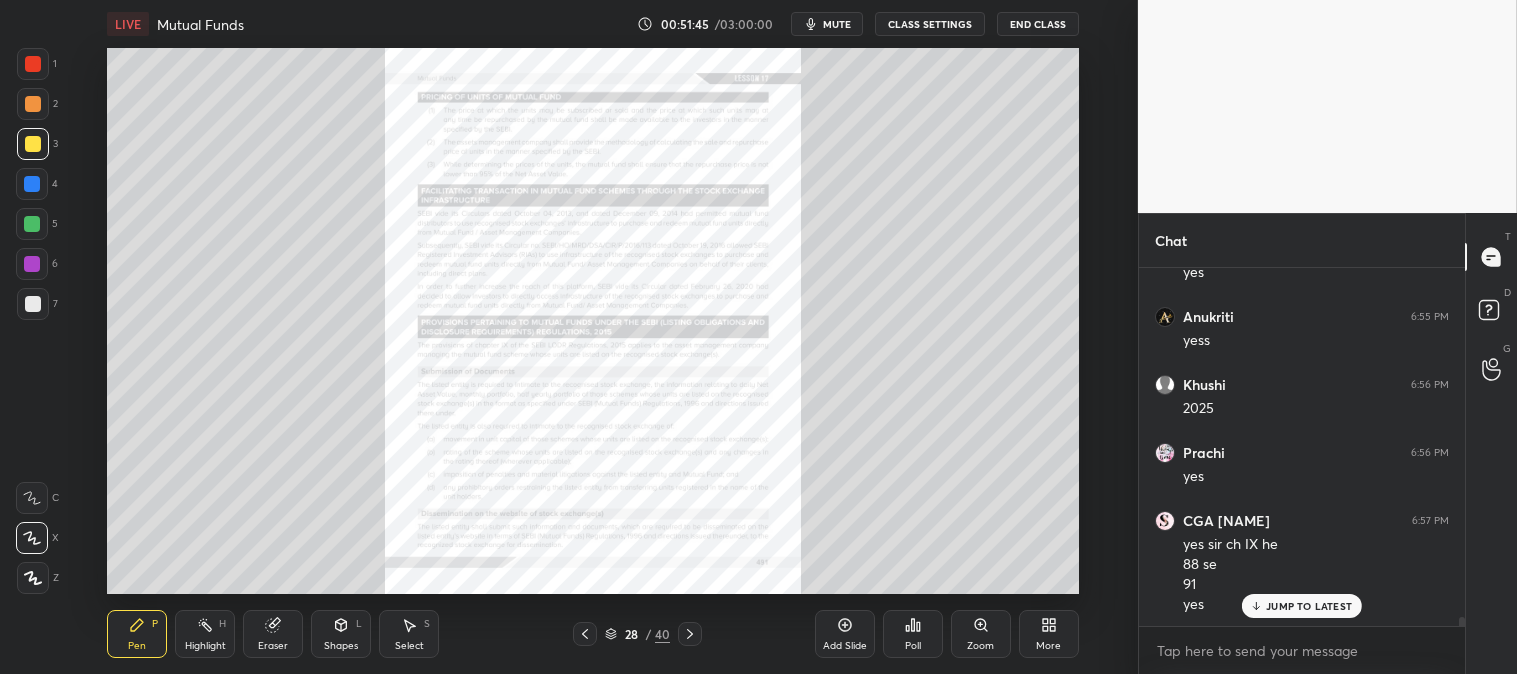 click on "Zoom" at bounding box center (980, 646) 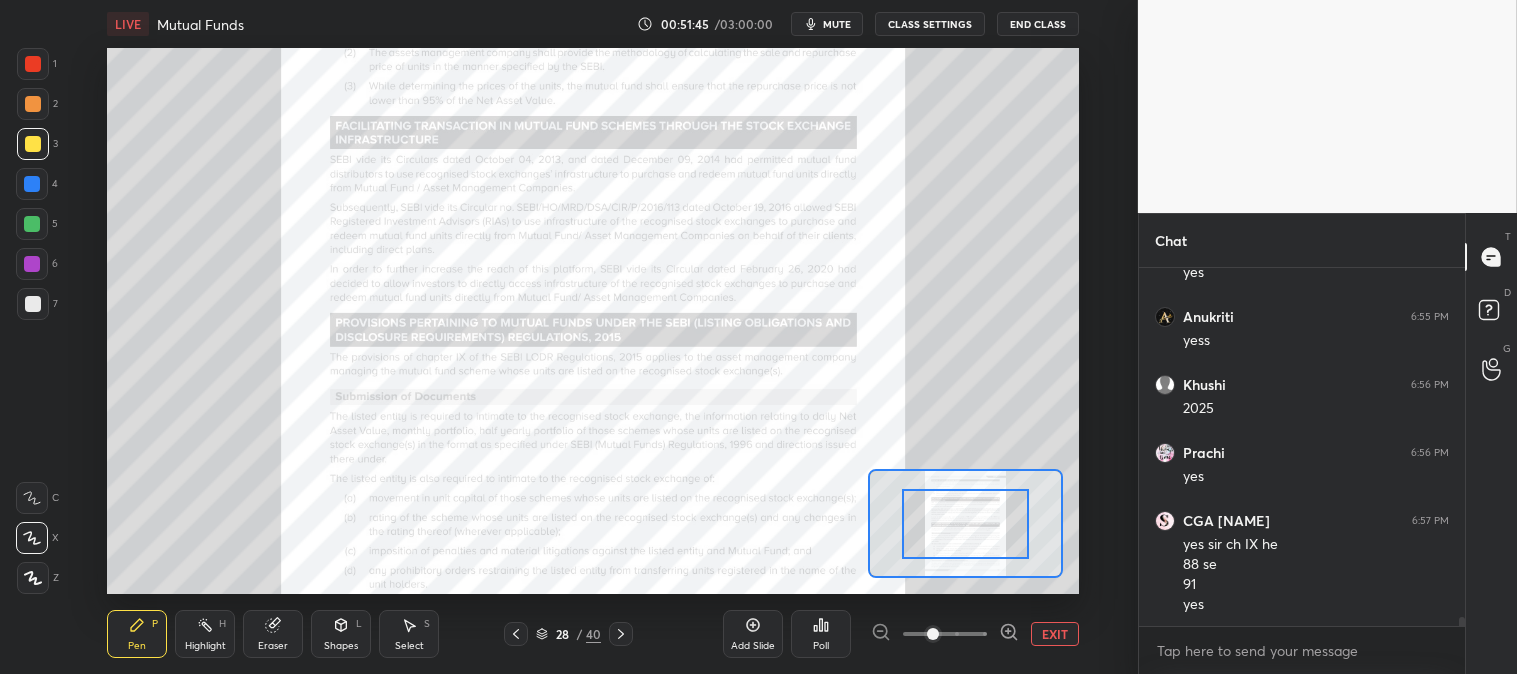 scroll, scrollTop: 13420, scrollLeft: 0, axis: vertical 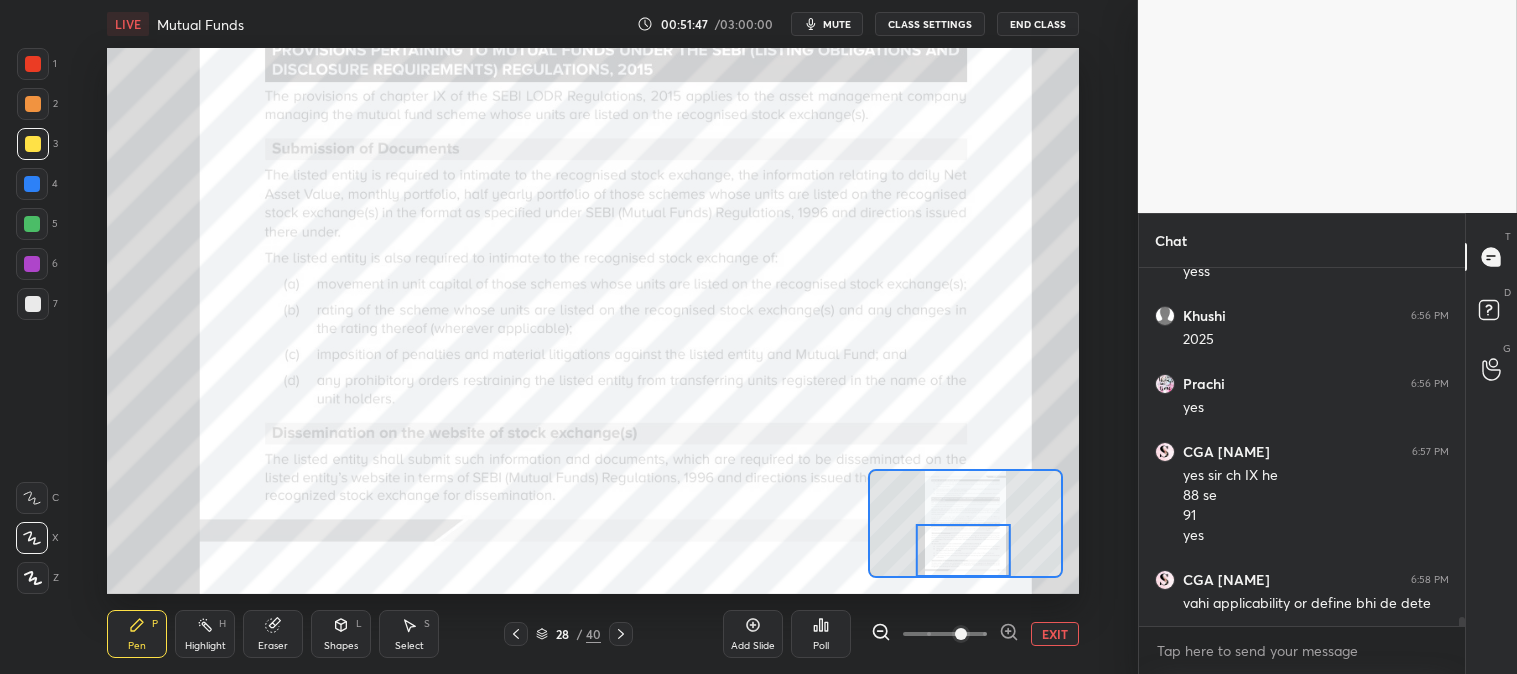 click 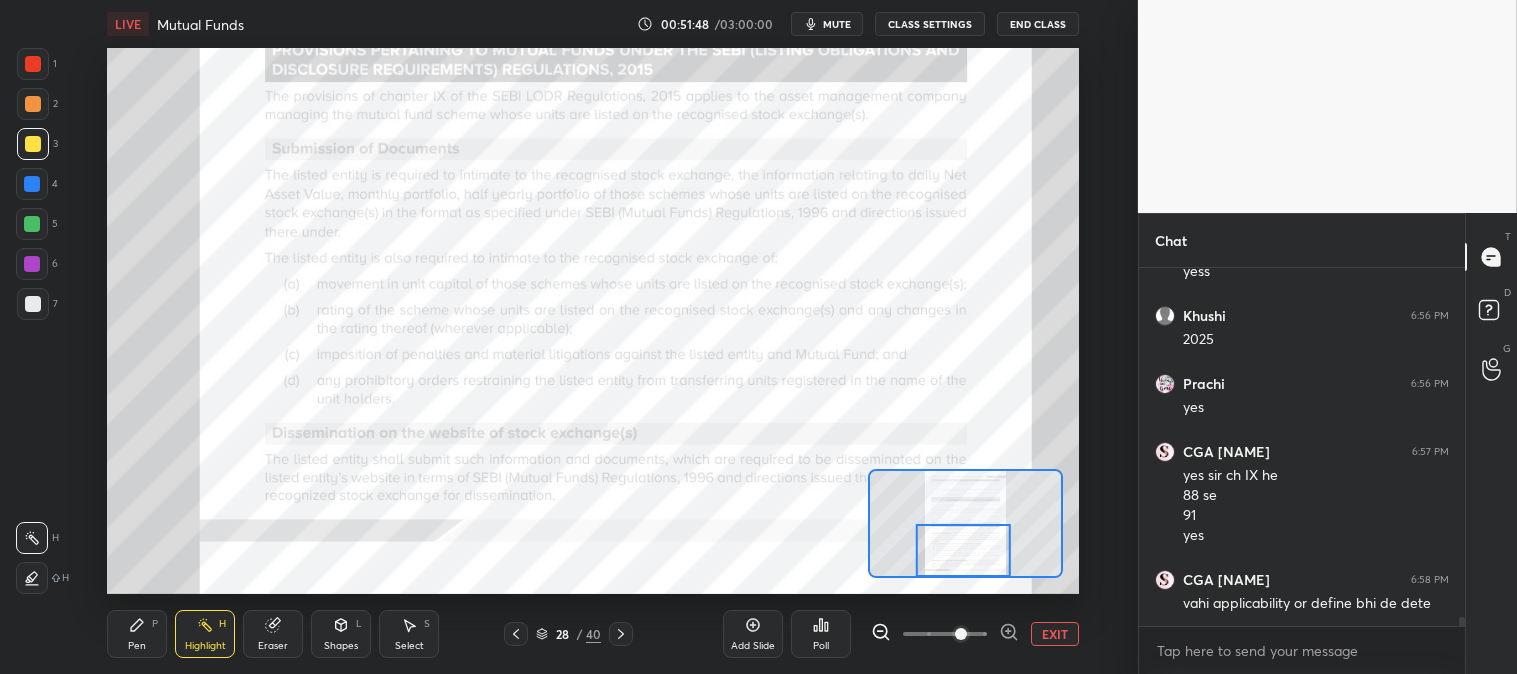click at bounding box center [33, 64] 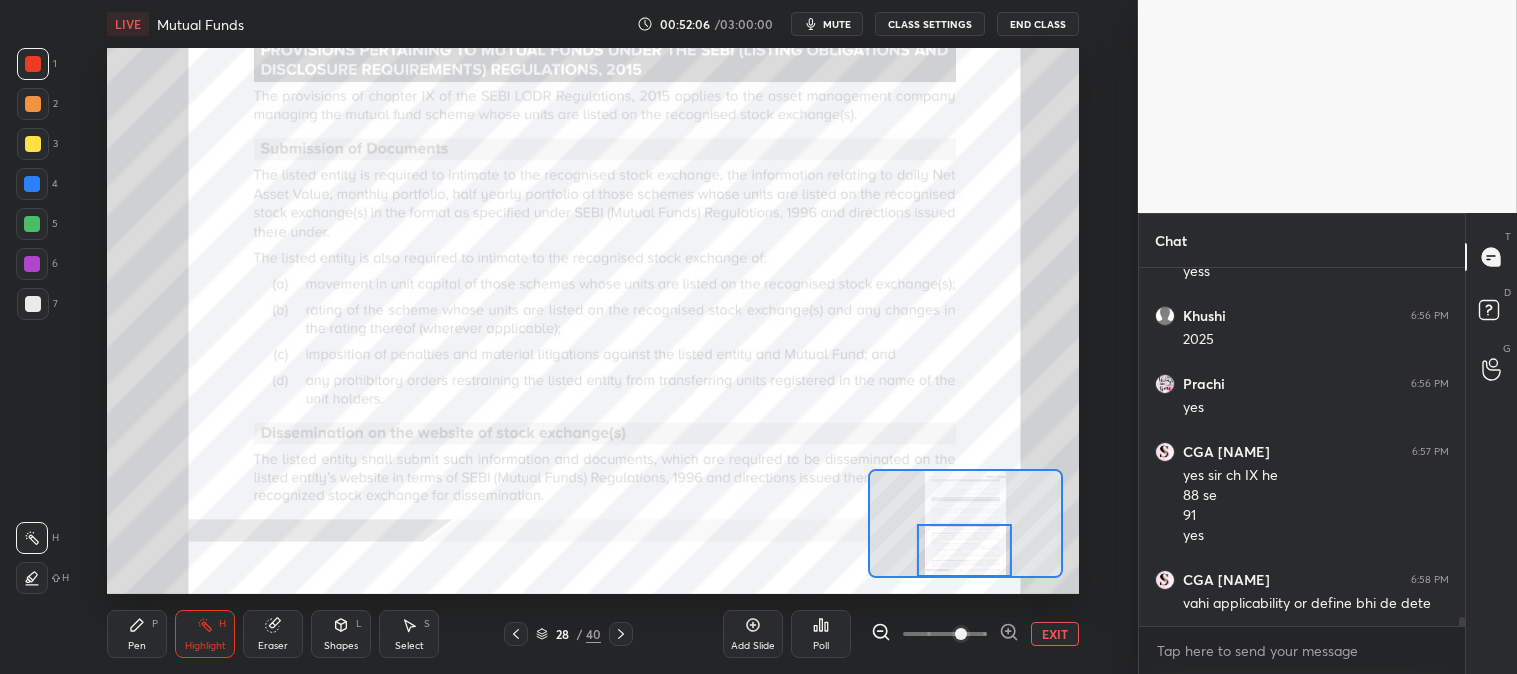 click on "Pen P" at bounding box center (137, 634) 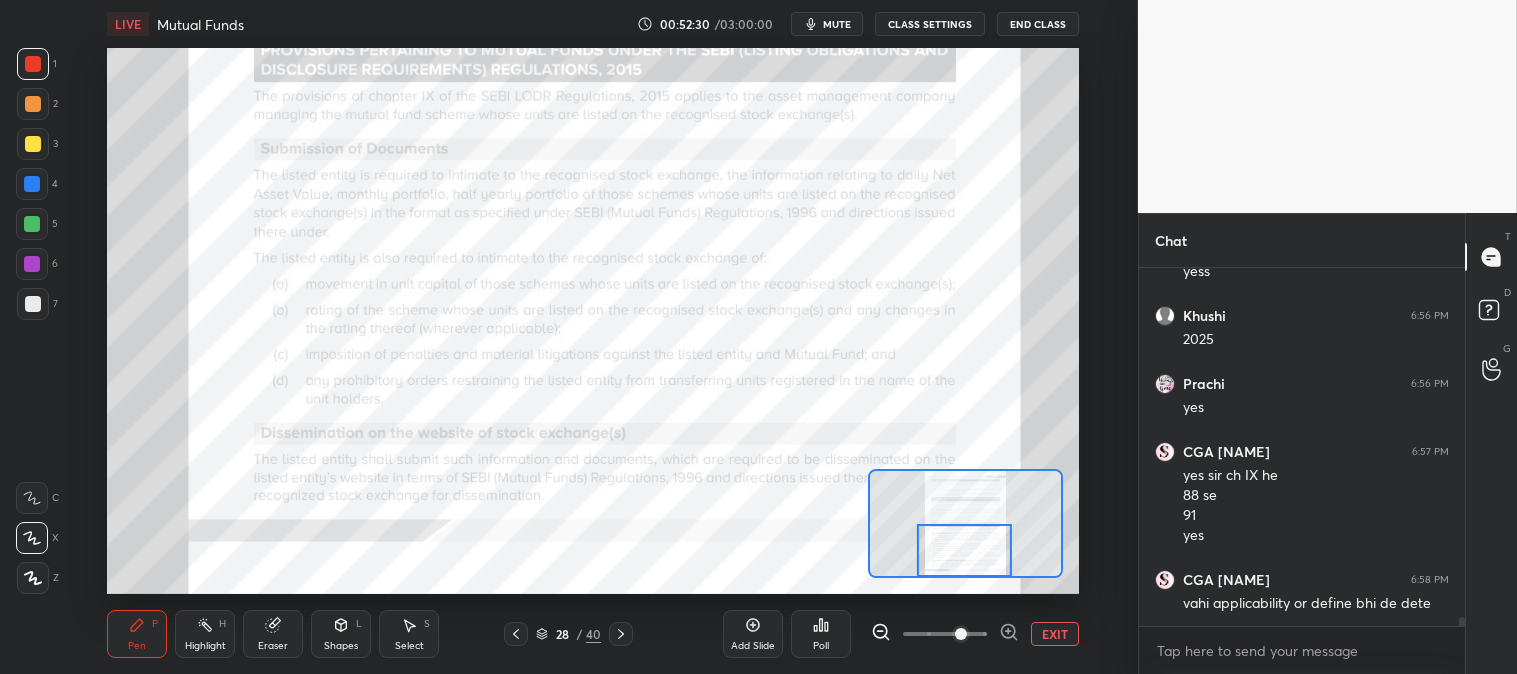 click on "mute" at bounding box center [837, 24] 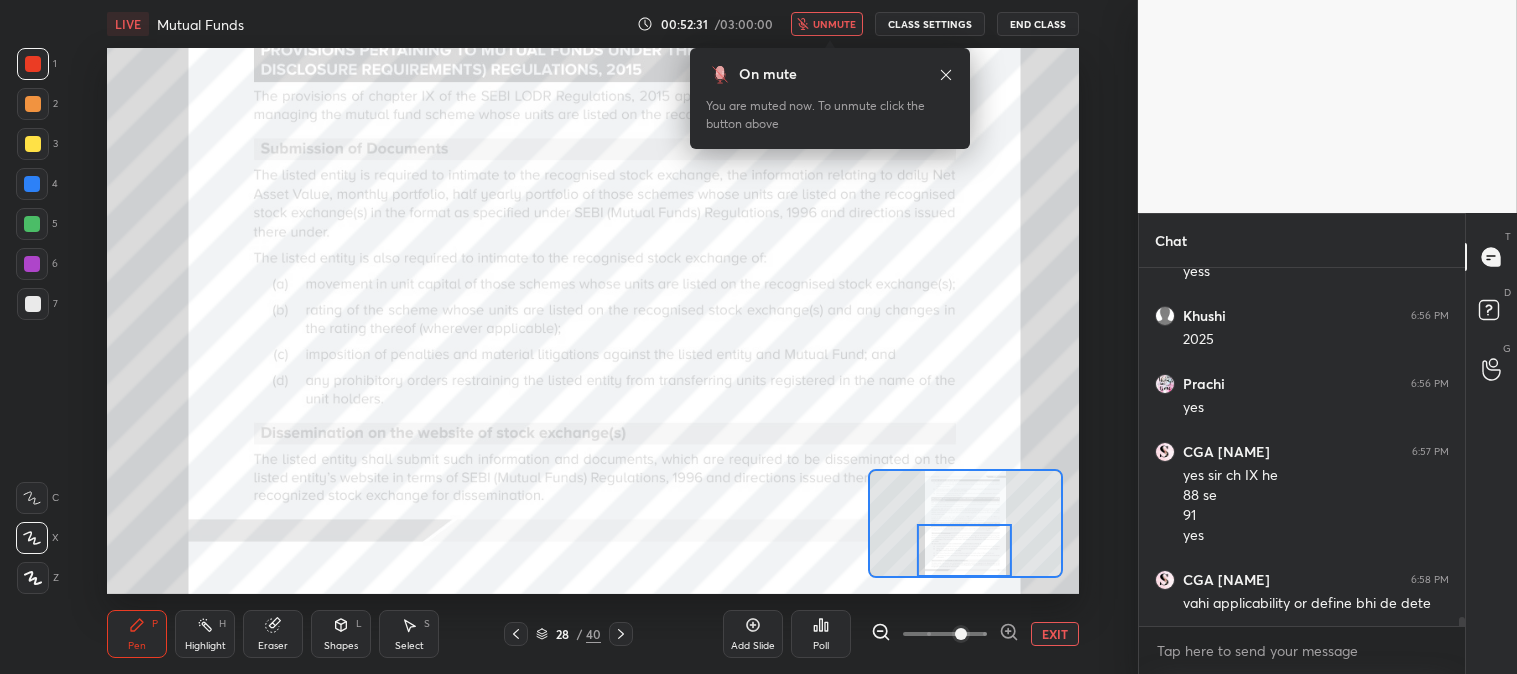 click on "unmute" at bounding box center (834, 24) 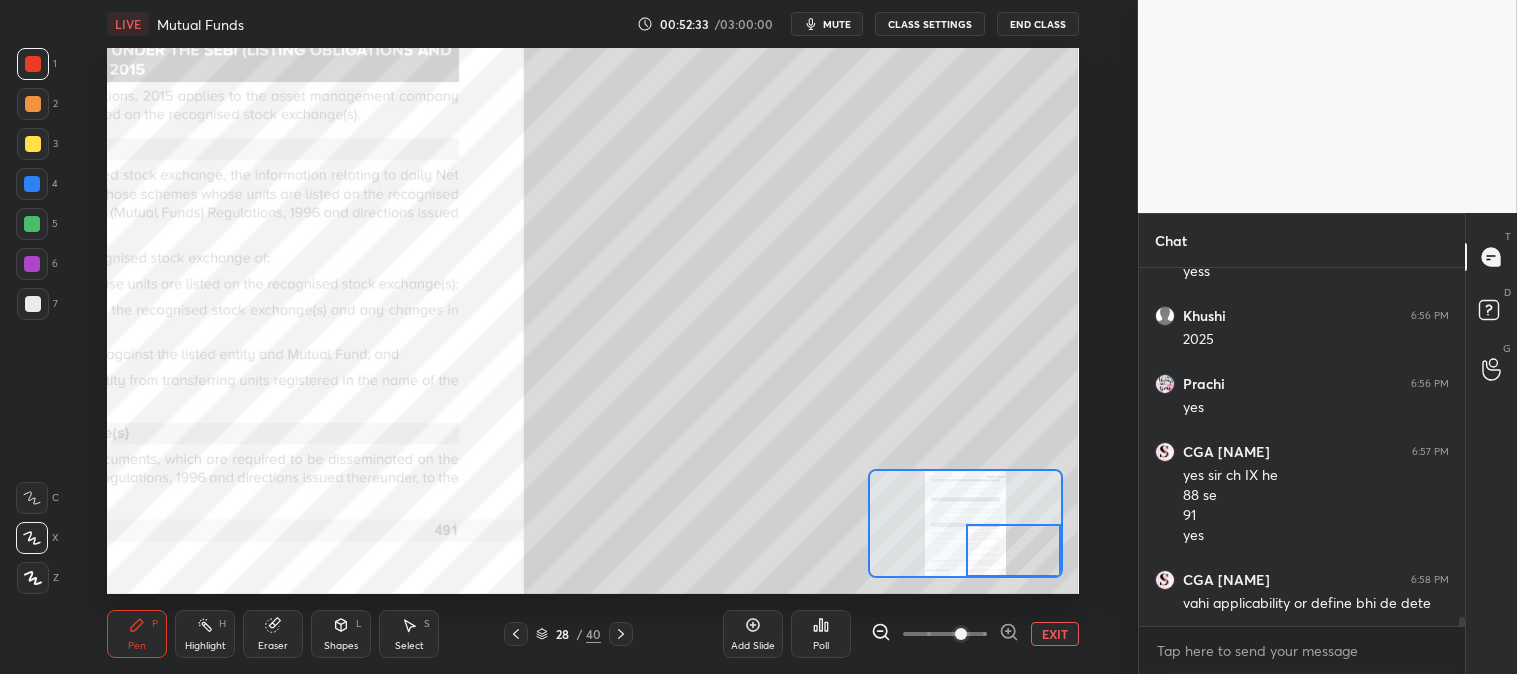 click 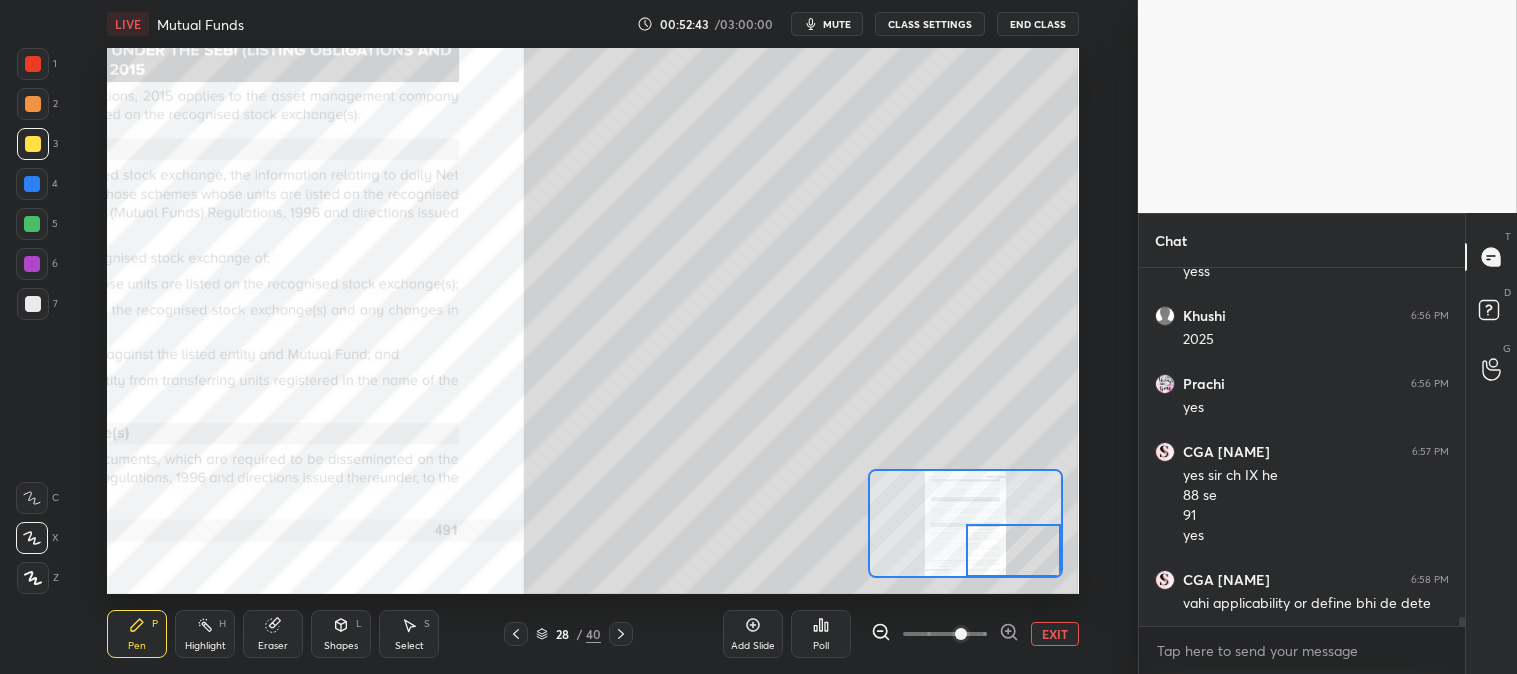 click at bounding box center [33, 304] 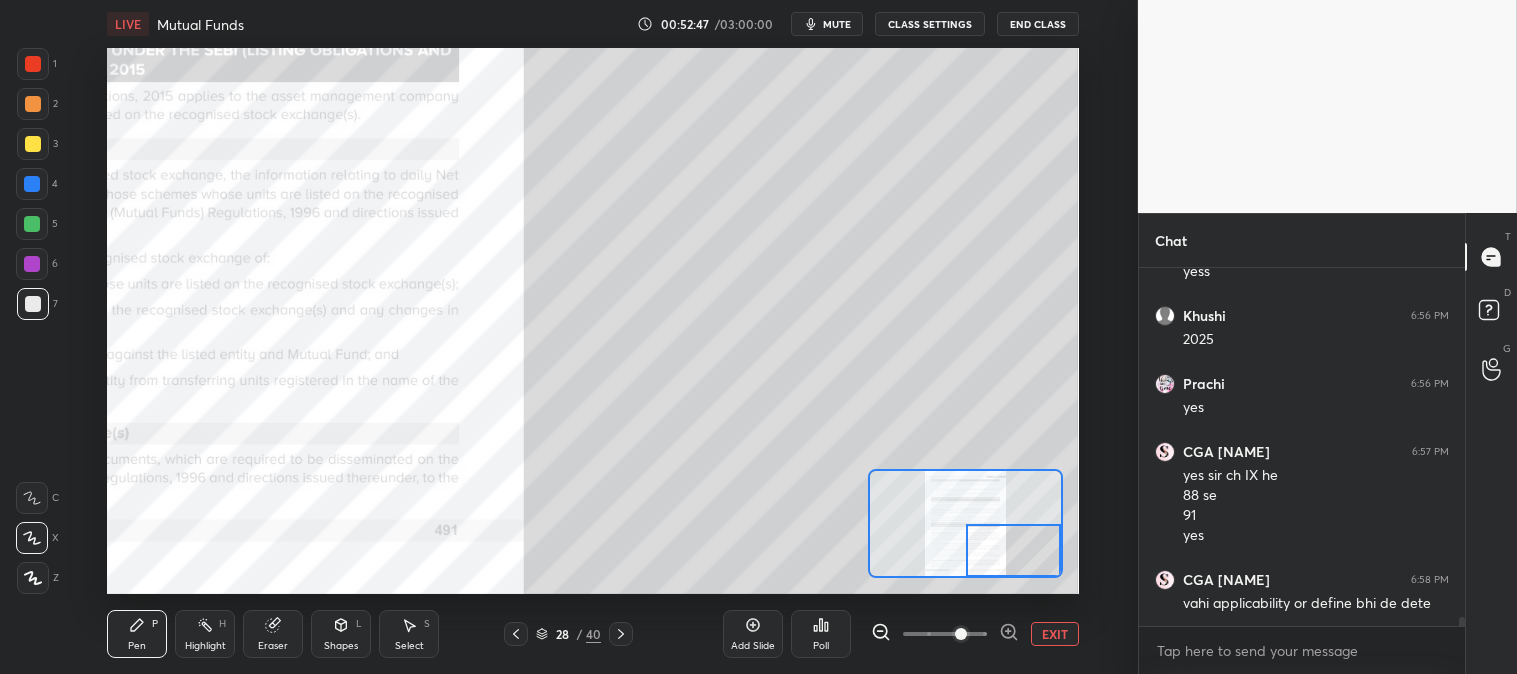 click at bounding box center (33, 144) 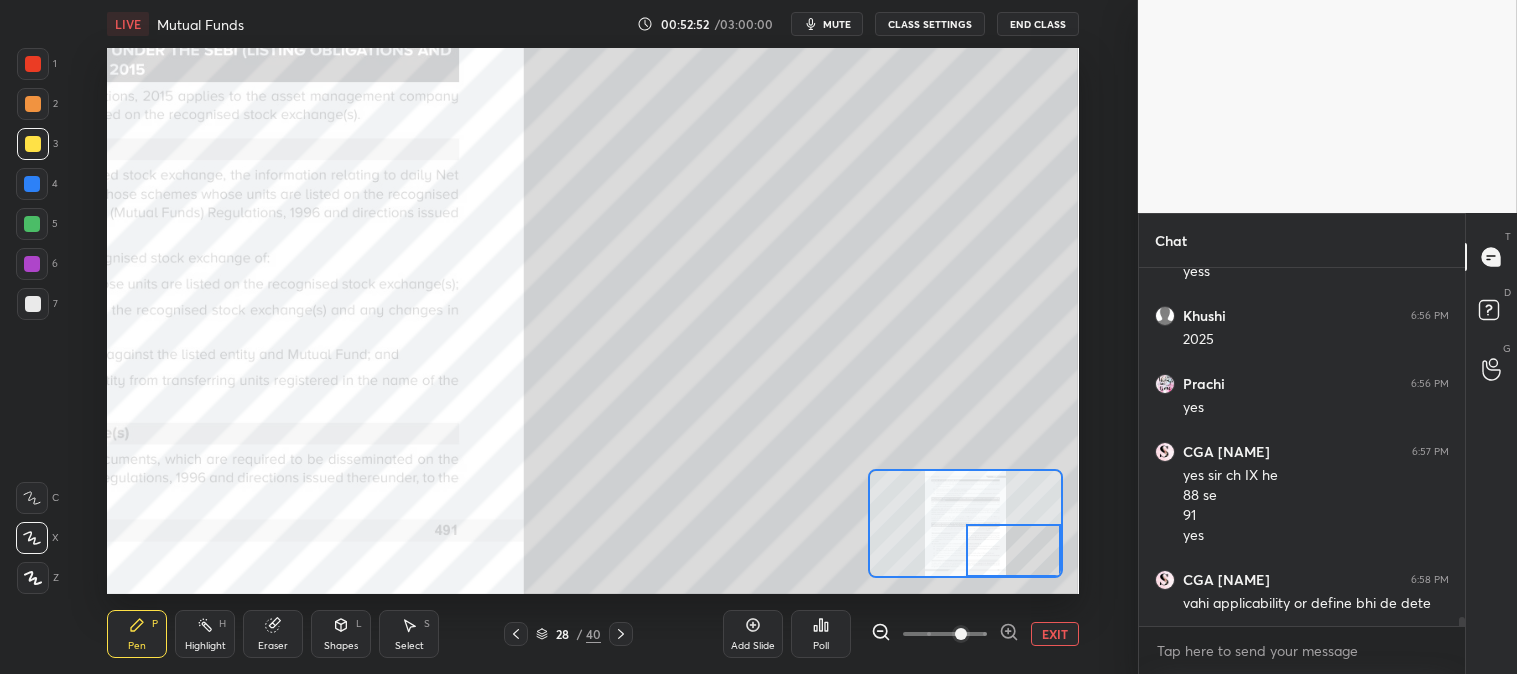 click at bounding box center [33, 304] 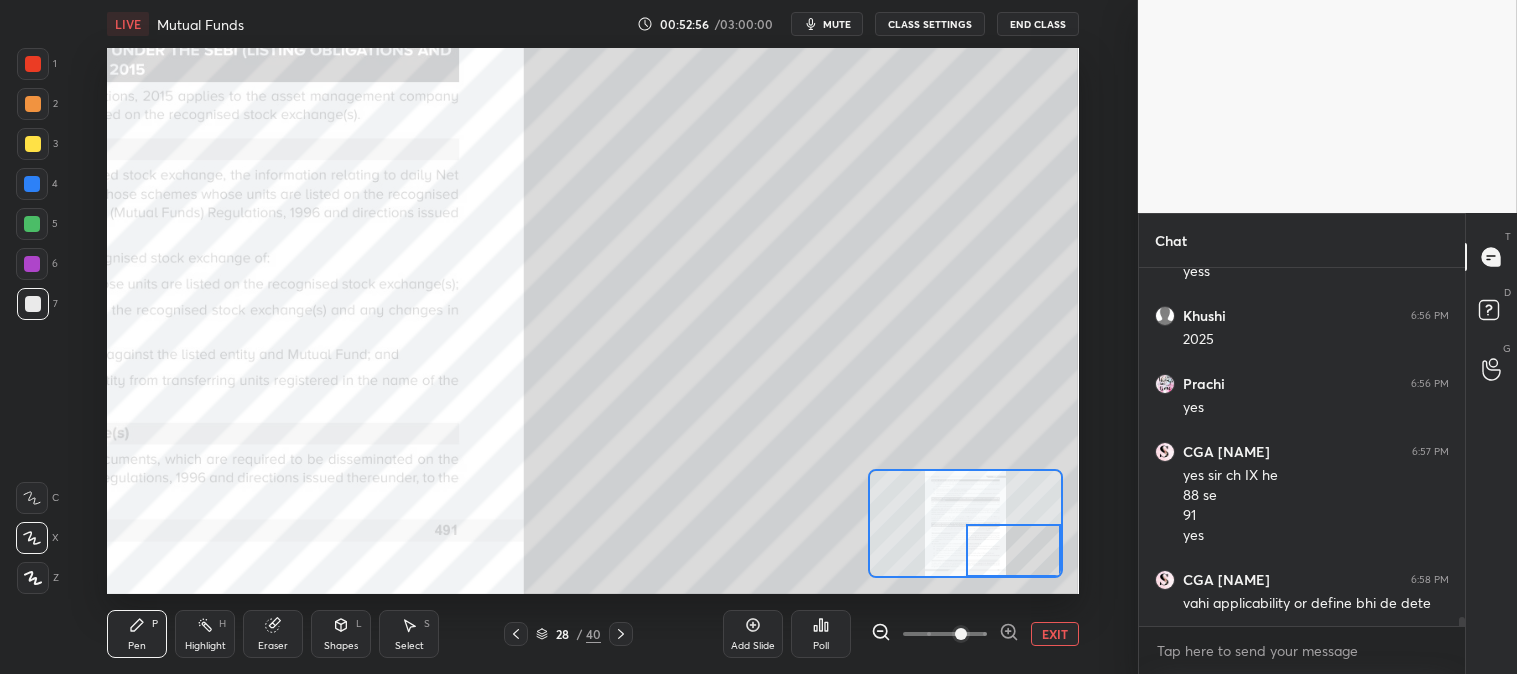 click at bounding box center (33, 144) 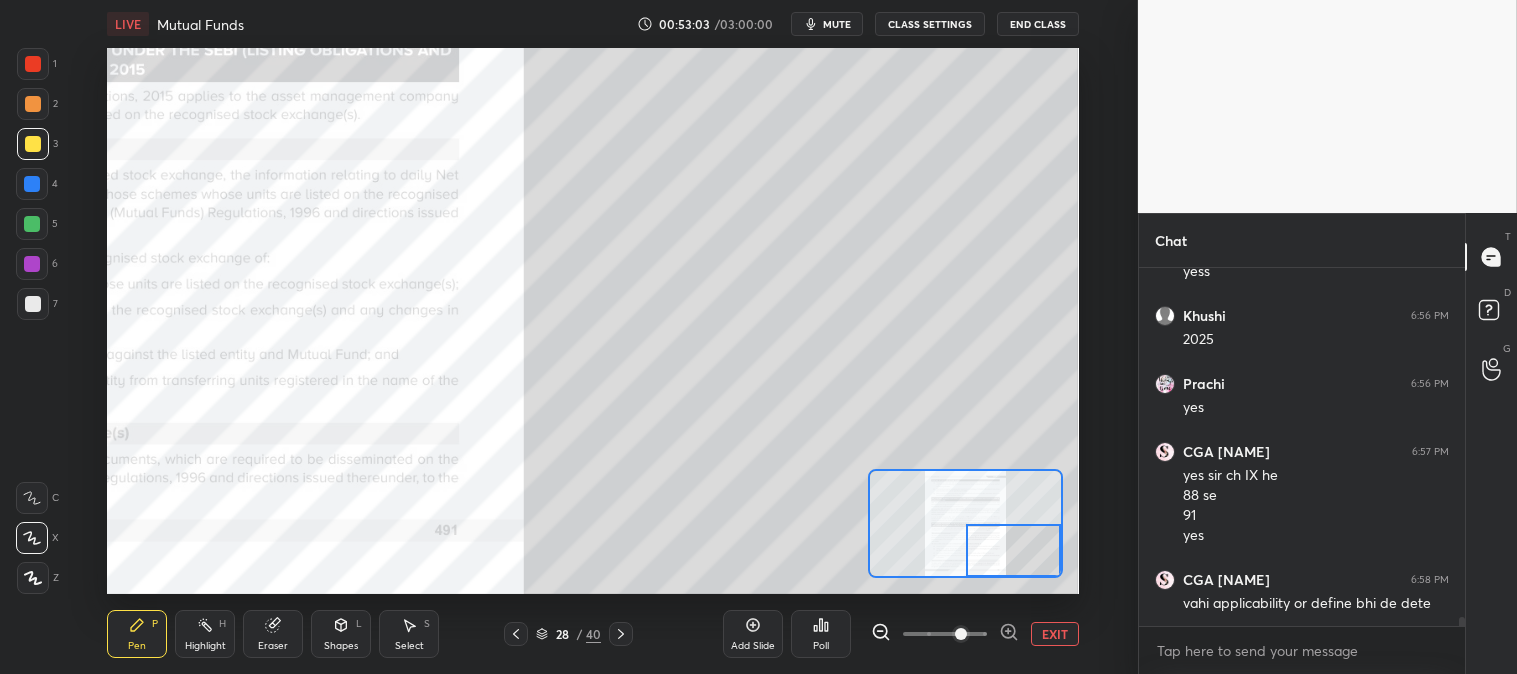 click at bounding box center [33, 304] 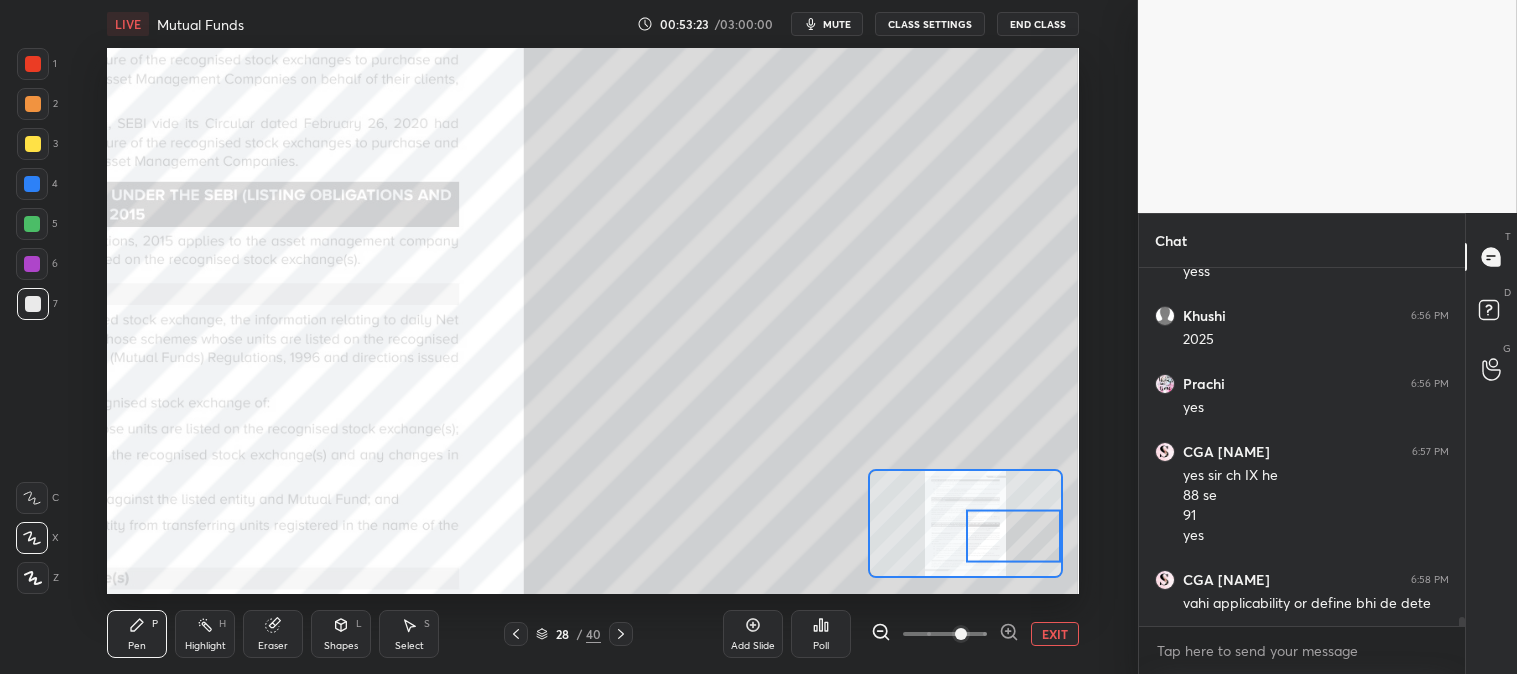 click on "EXIT" at bounding box center (1055, 634) 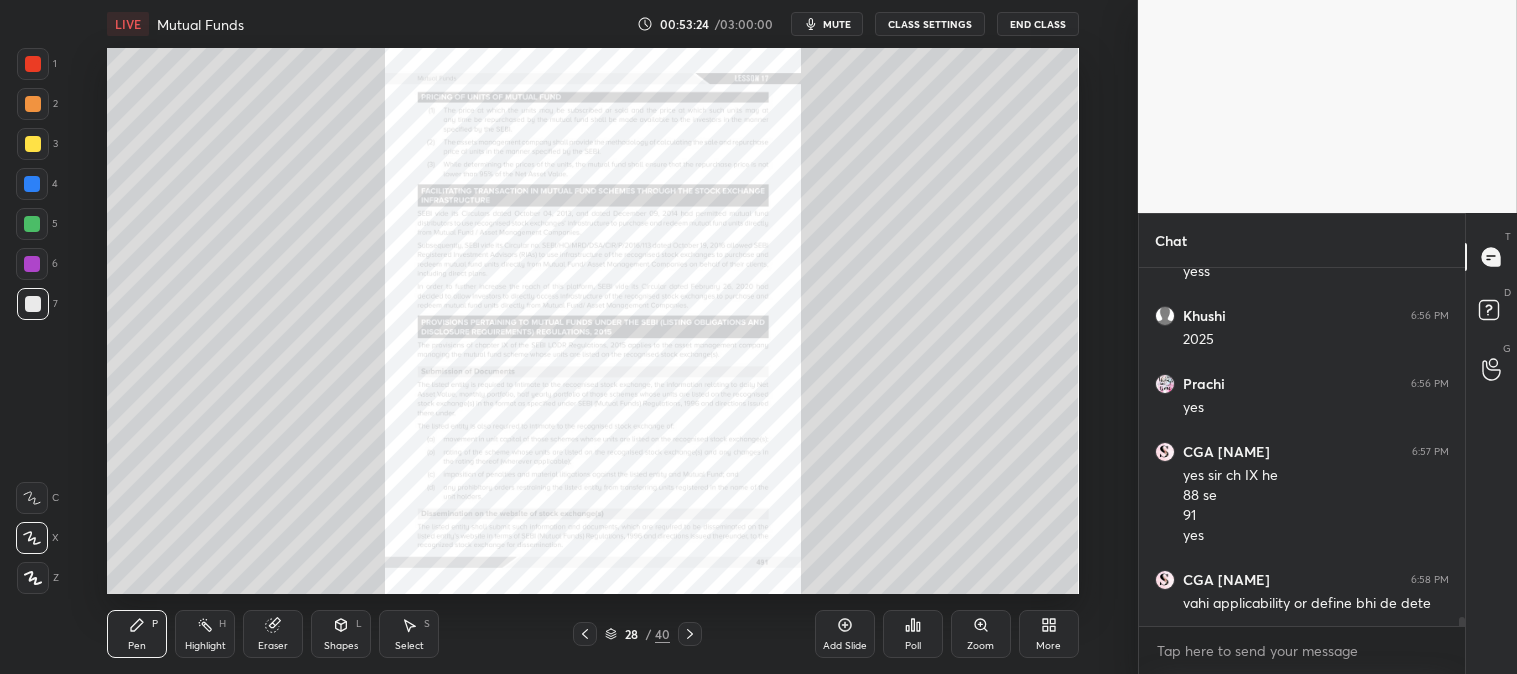 click 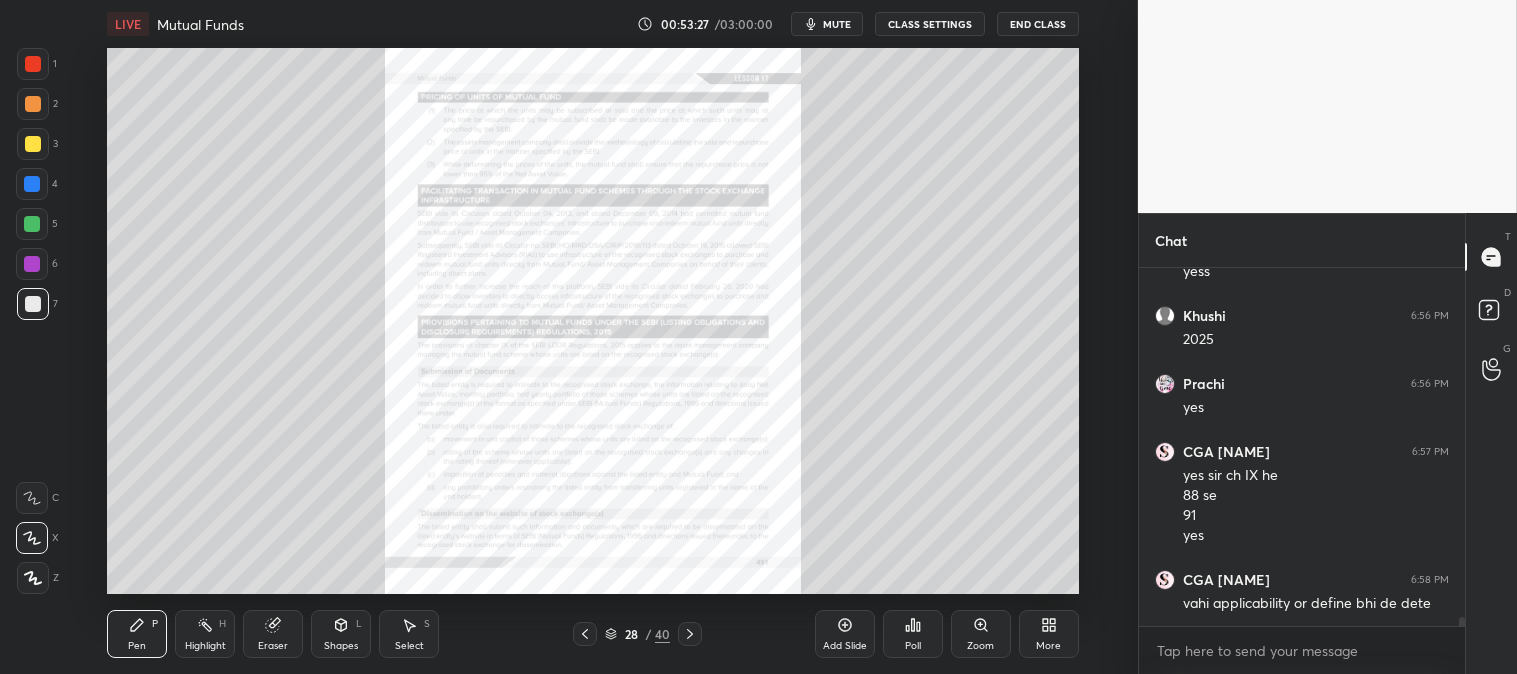 click on "Pen P Highlight H Eraser Shapes L Select S 28 / 40 Add Slide Poll Zoom More" at bounding box center [592, 634] 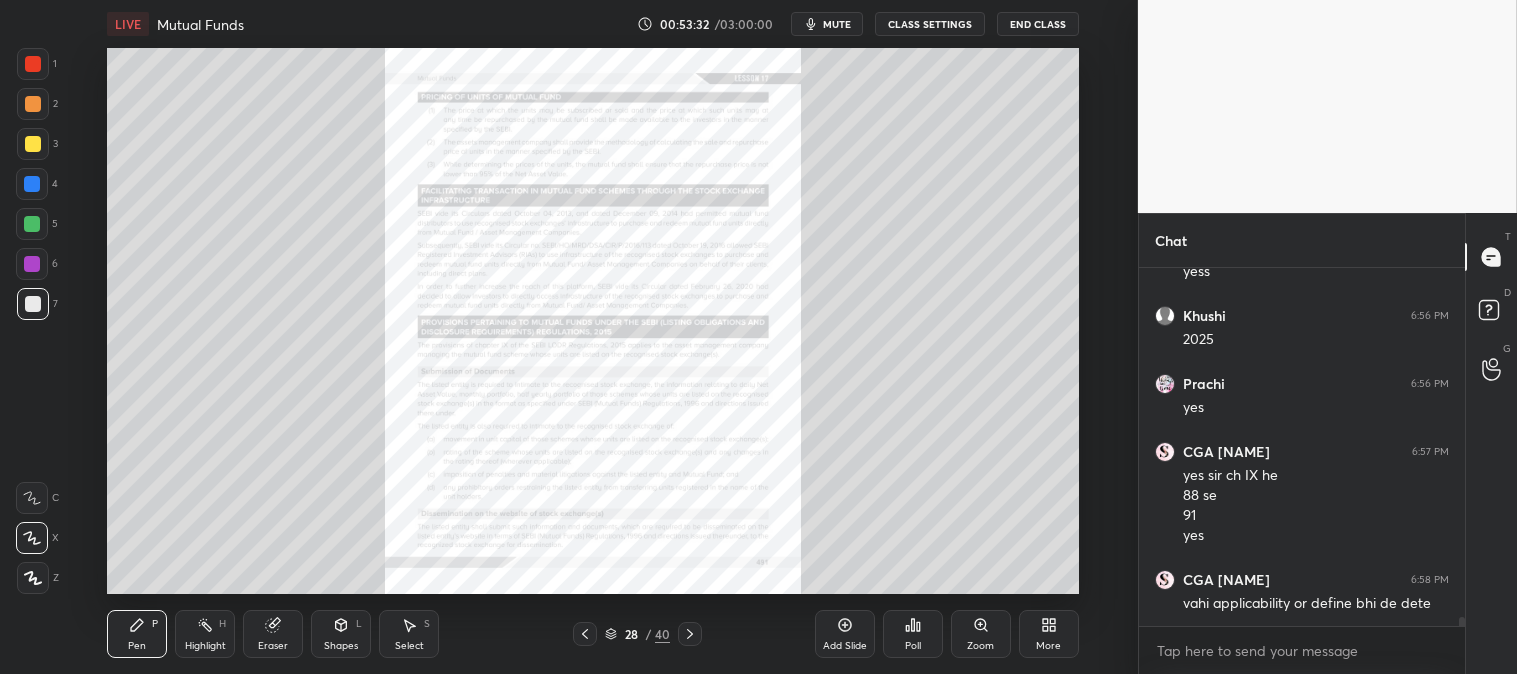 click on "Highlight H" at bounding box center [205, 634] 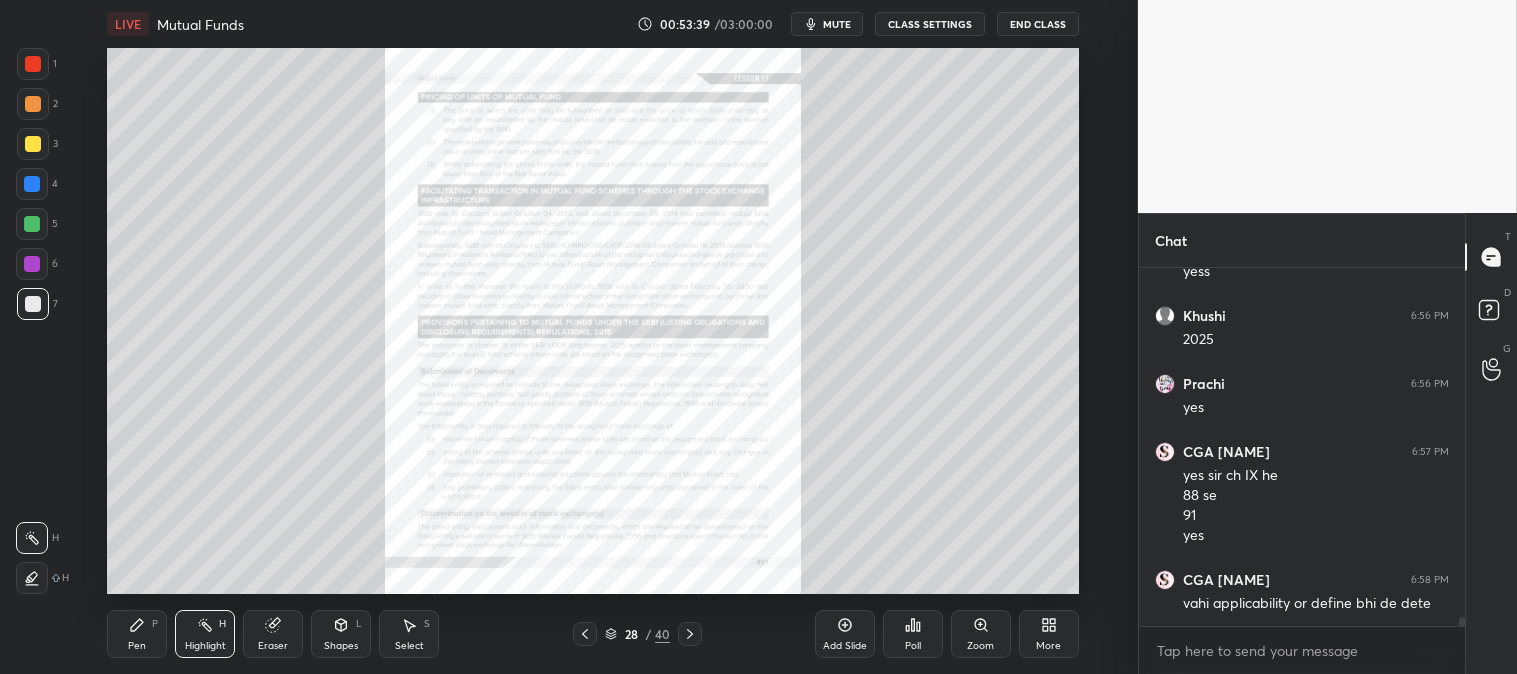 scroll, scrollTop: 13487, scrollLeft: 0, axis: vertical 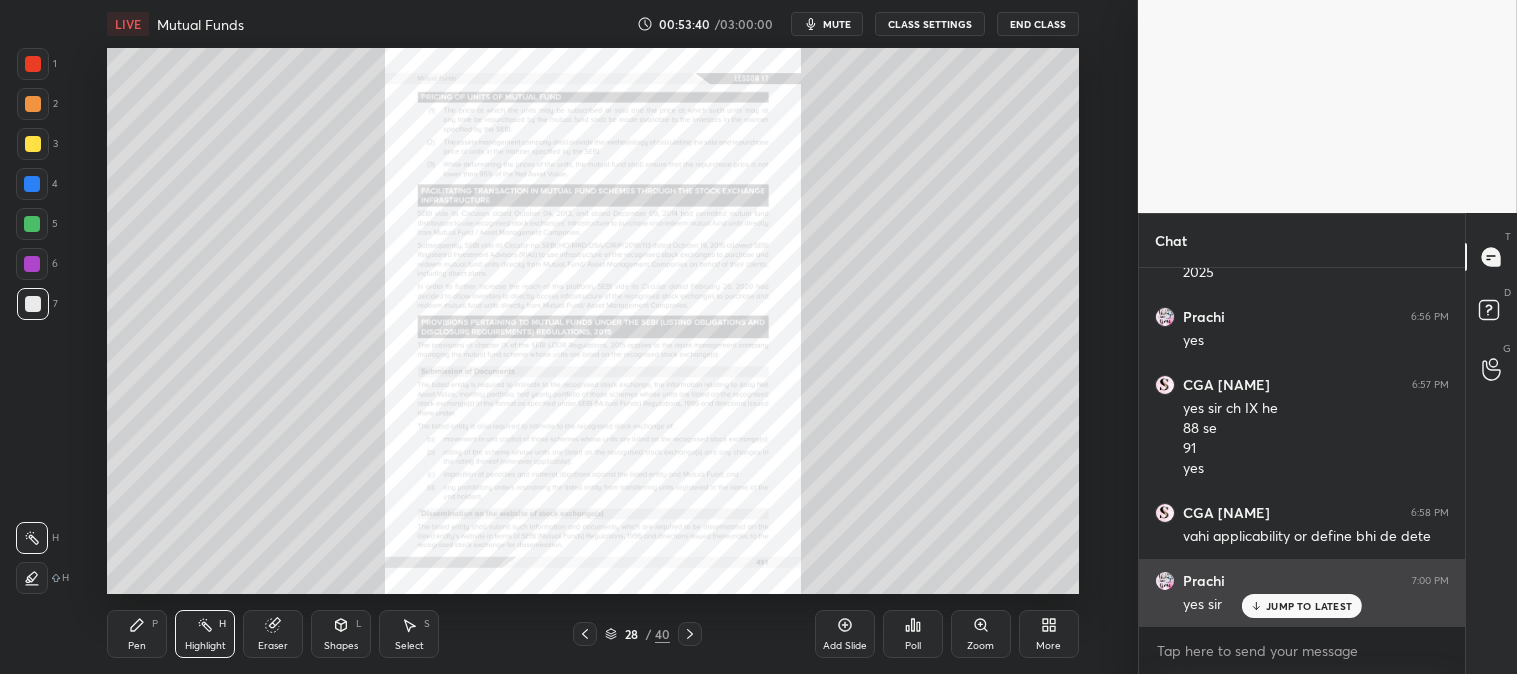 click on "JUMP TO LATEST" at bounding box center (1302, 606) 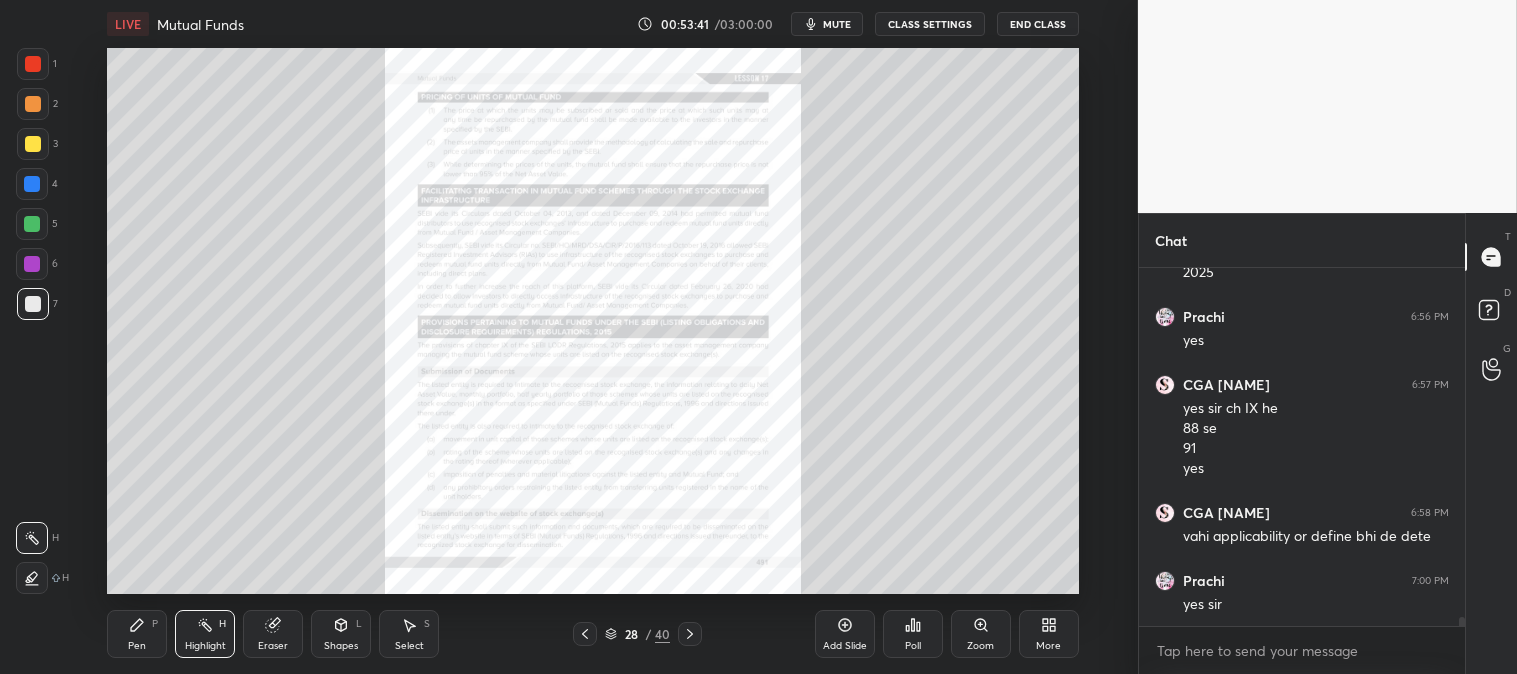 click on "mute" at bounding box center (837, 24) 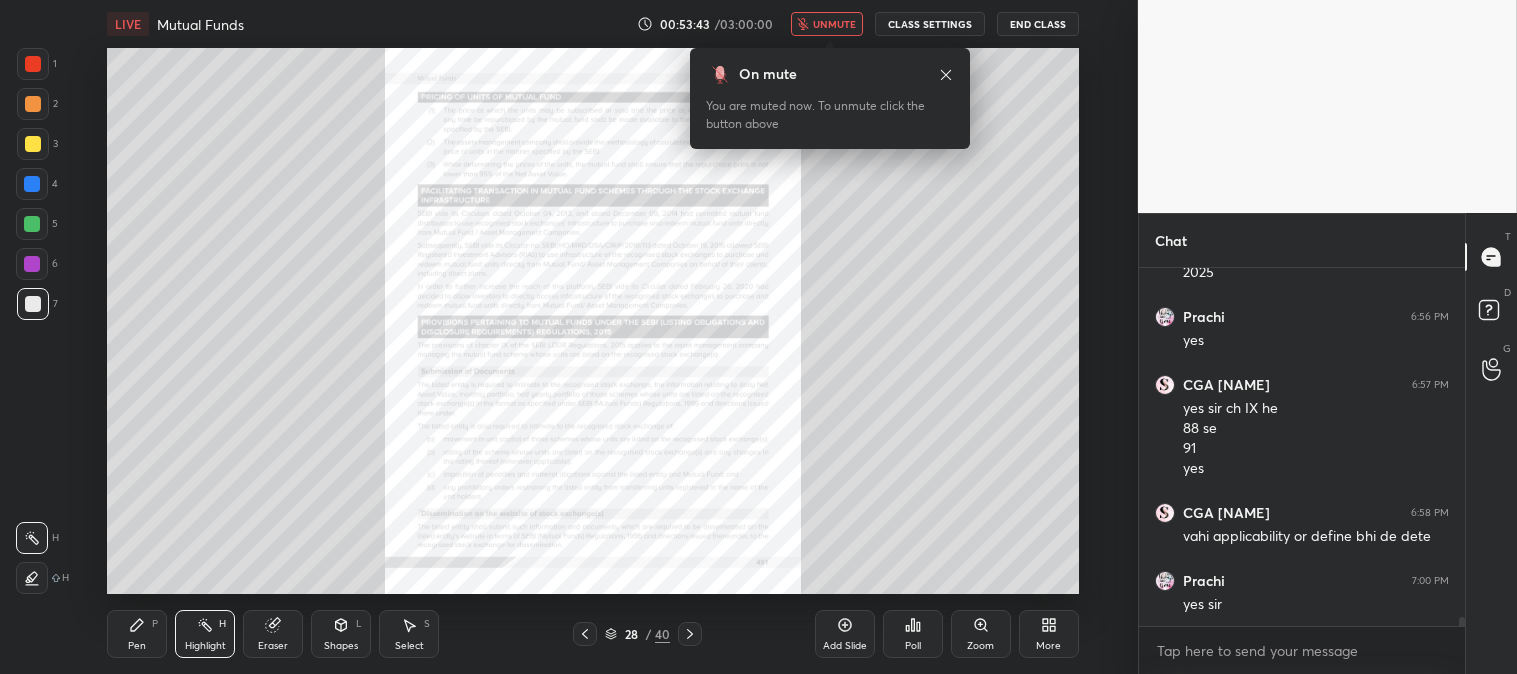 click on "unmute" at bounding box center (827, 24) 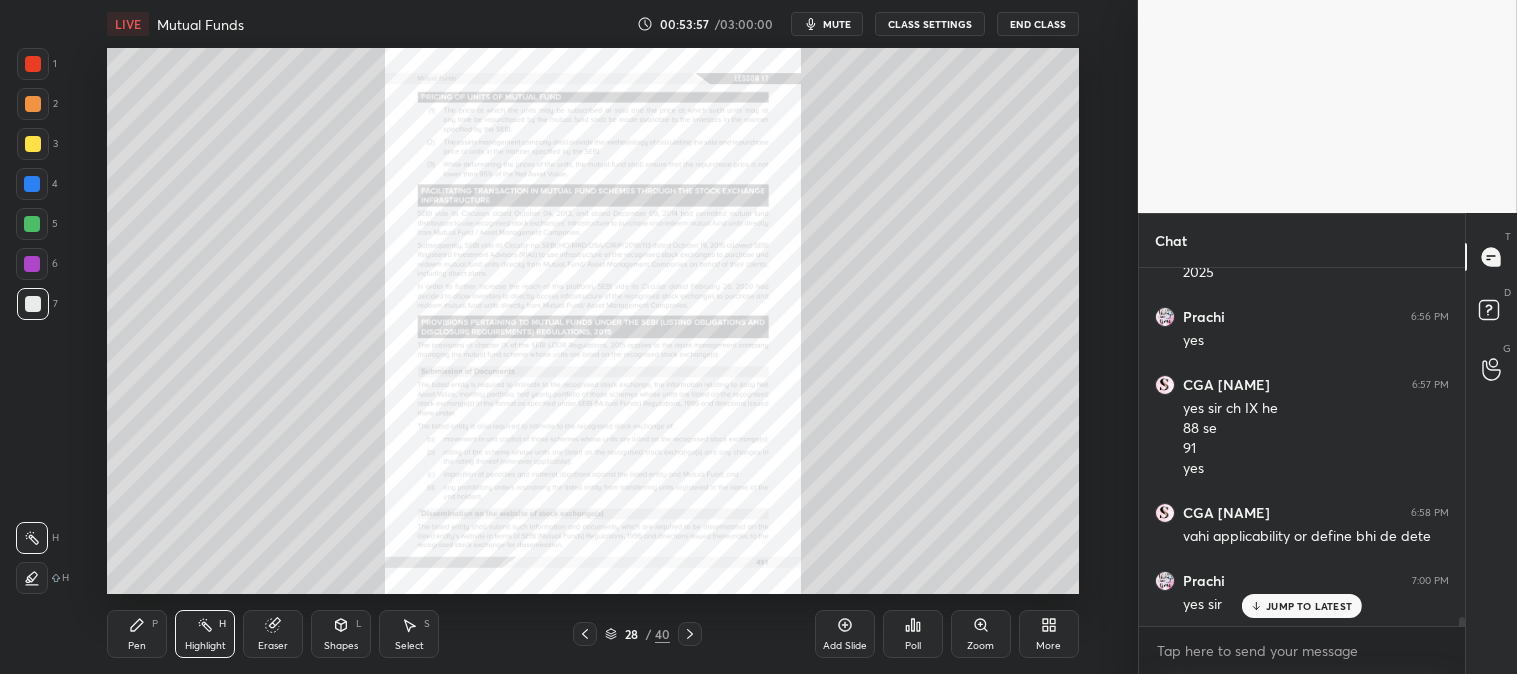 scroll, scrollTop: 13555, scrollLeft: 0, axis: vertical 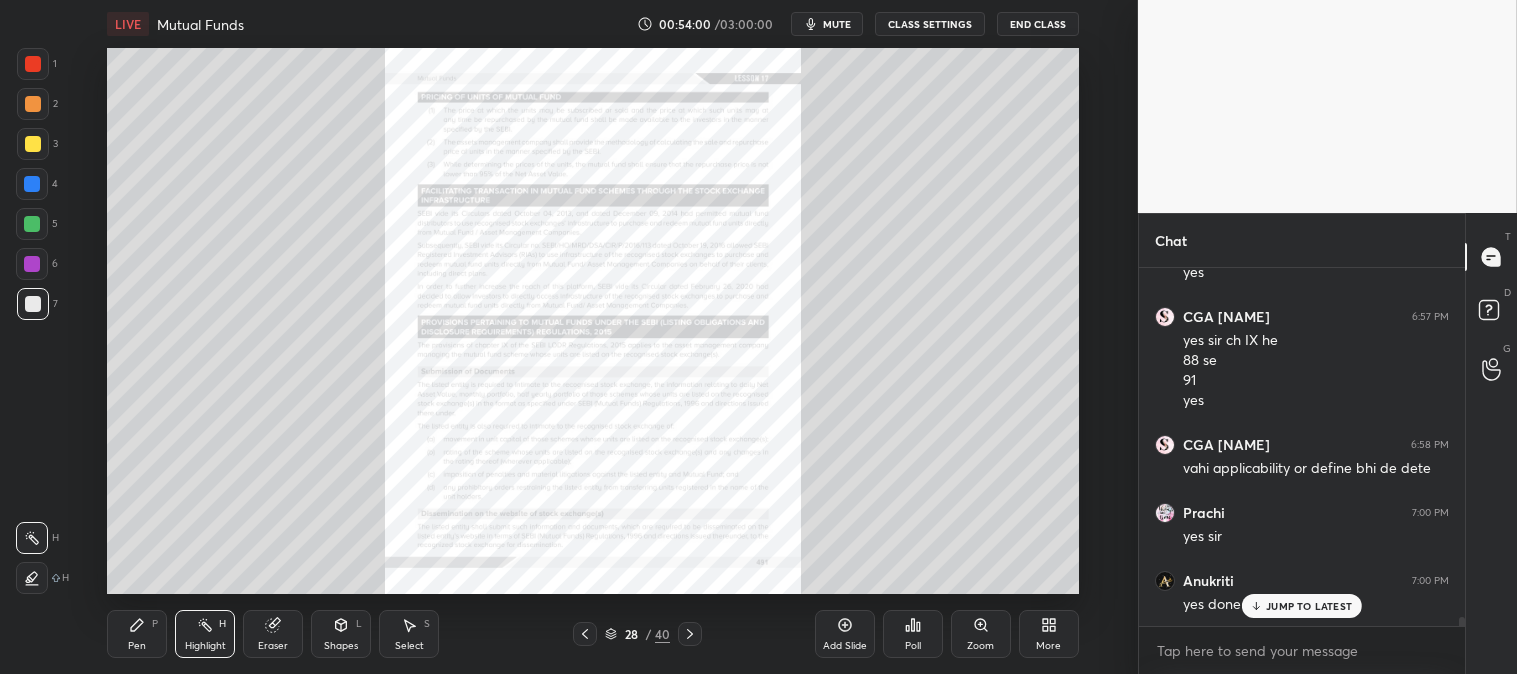 click on "Zoom" at bounding box center (981, 634) 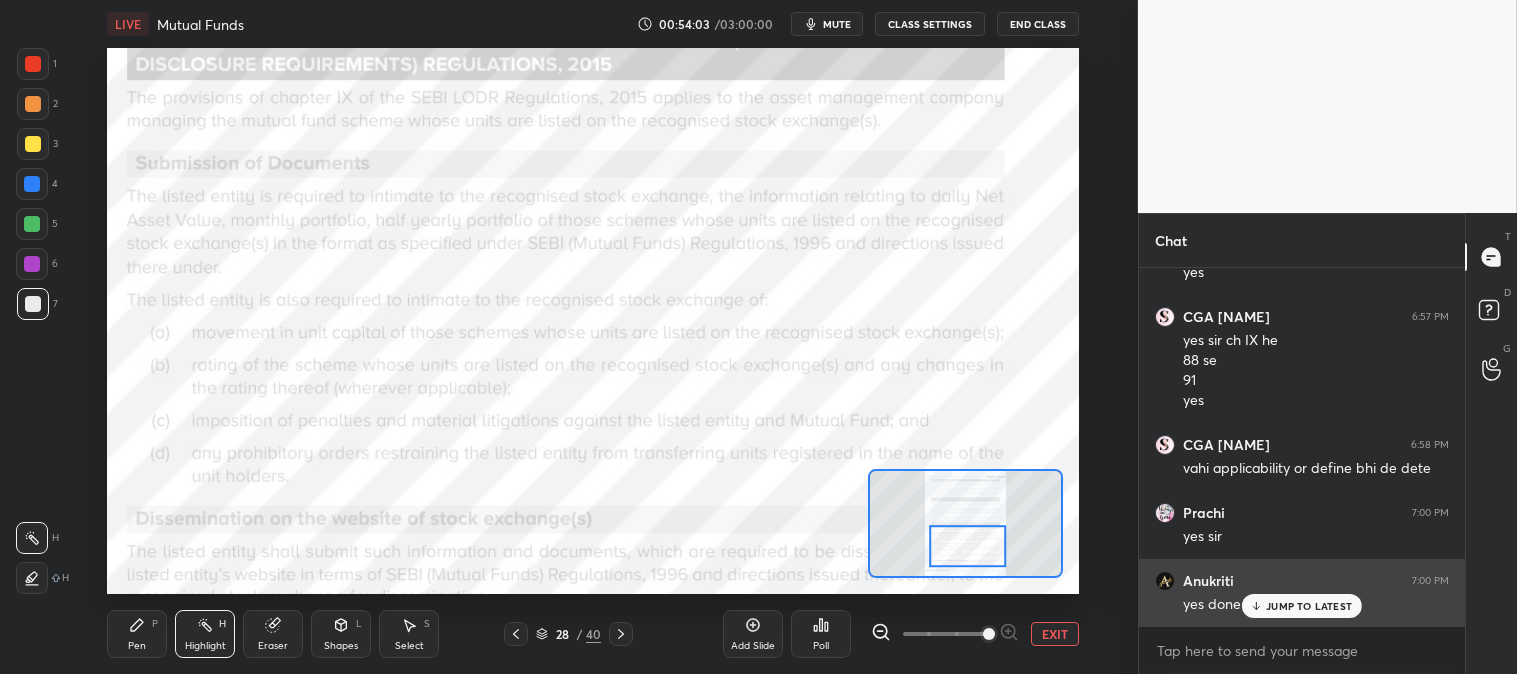 click on "JUMP TO LATEST" at bounding box center (1309, 606) 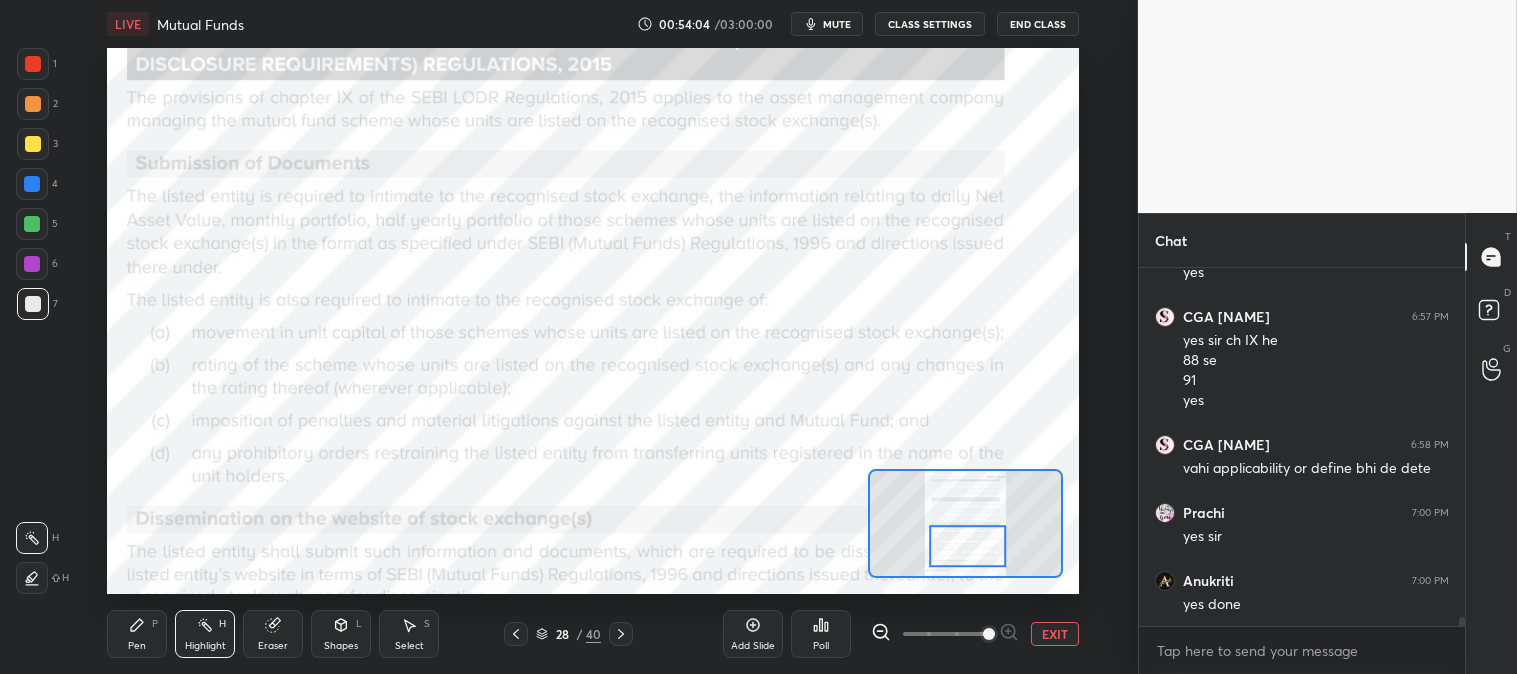 click on "Highlight H" at bounding box center (205, 634) 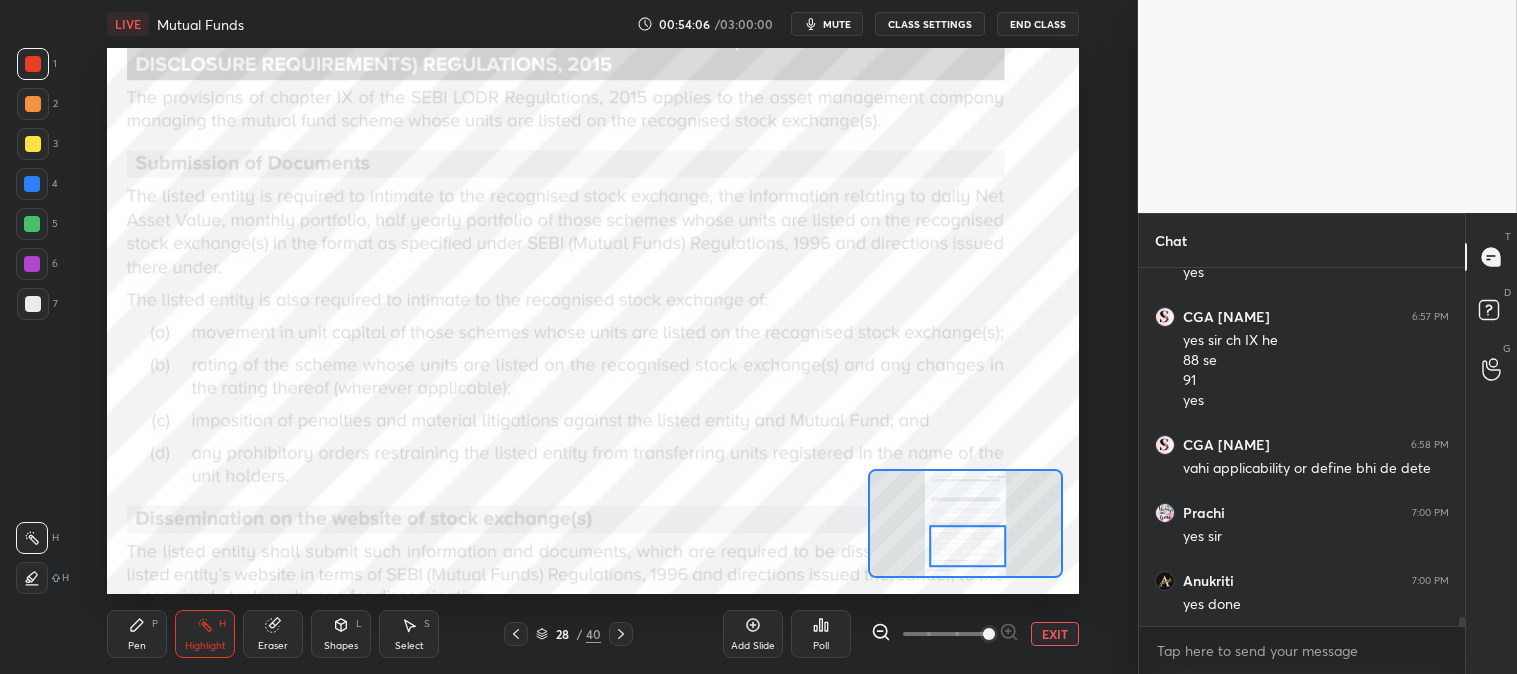 click on "Pen P" at bounding box center [137, 634] 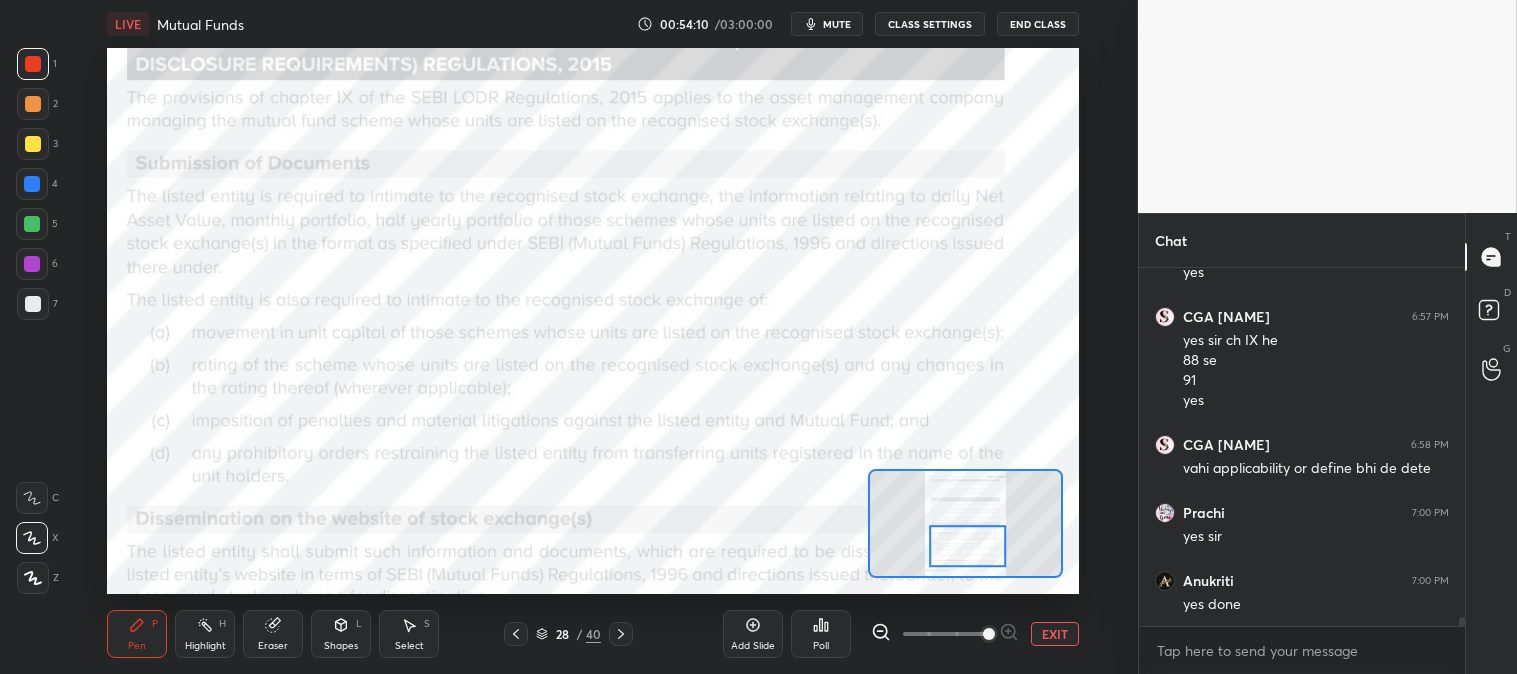 click 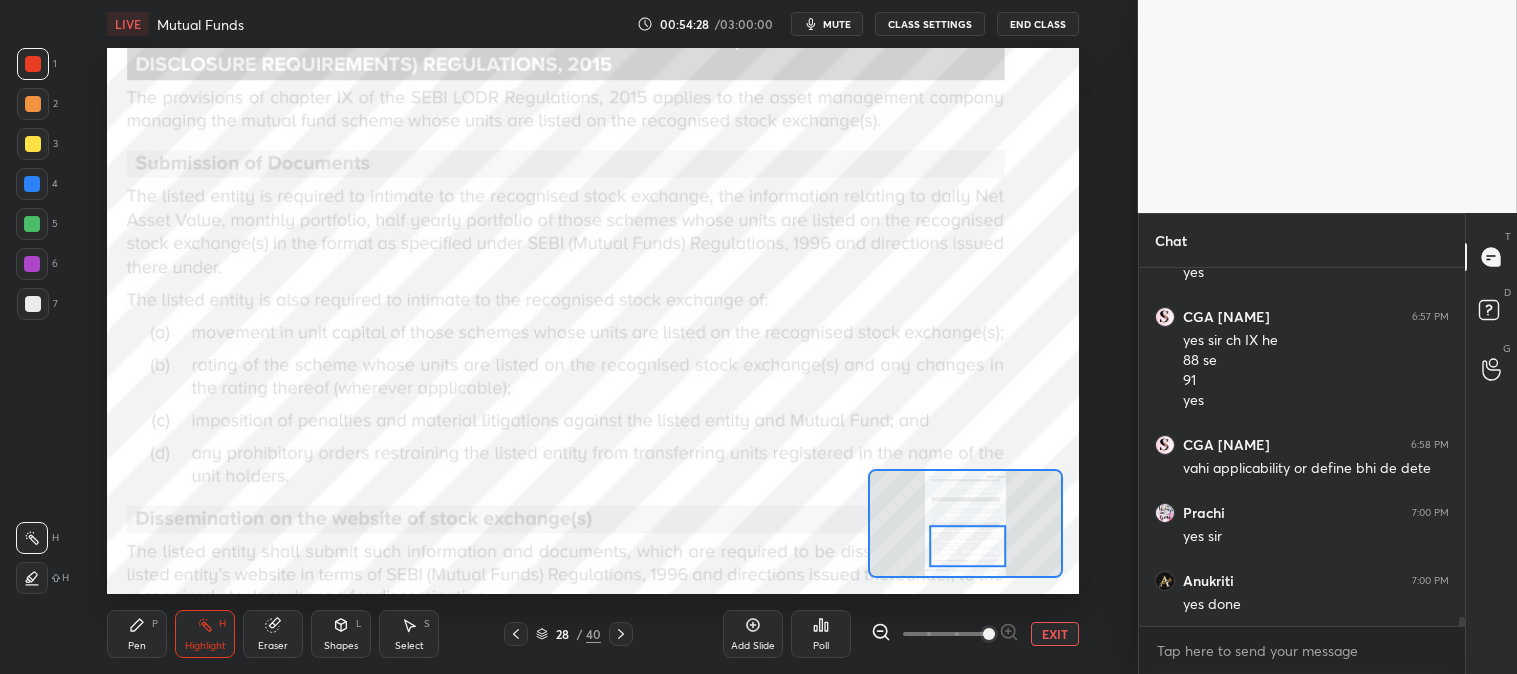 click on "Pen P" at bounding box center [137, 634] 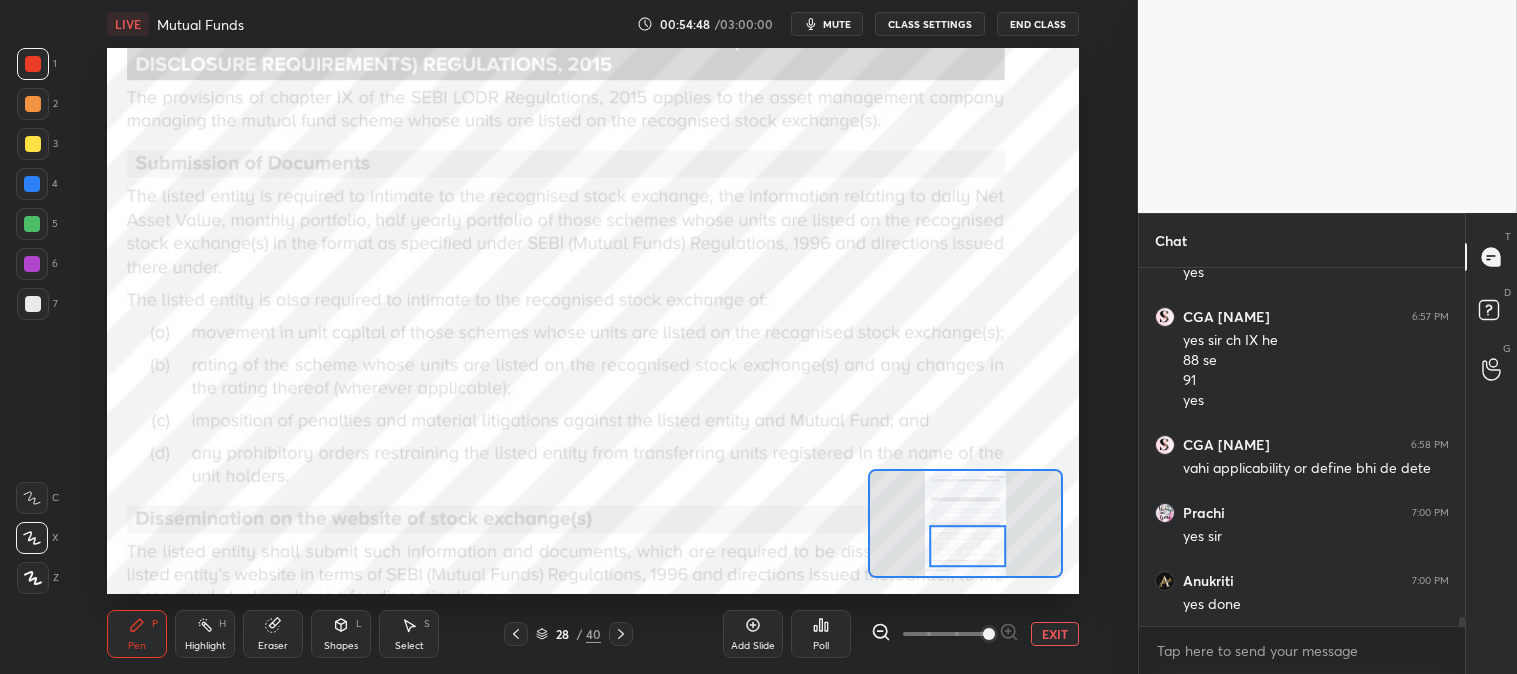 click on "Highlight" at bounding box center [205, 646] 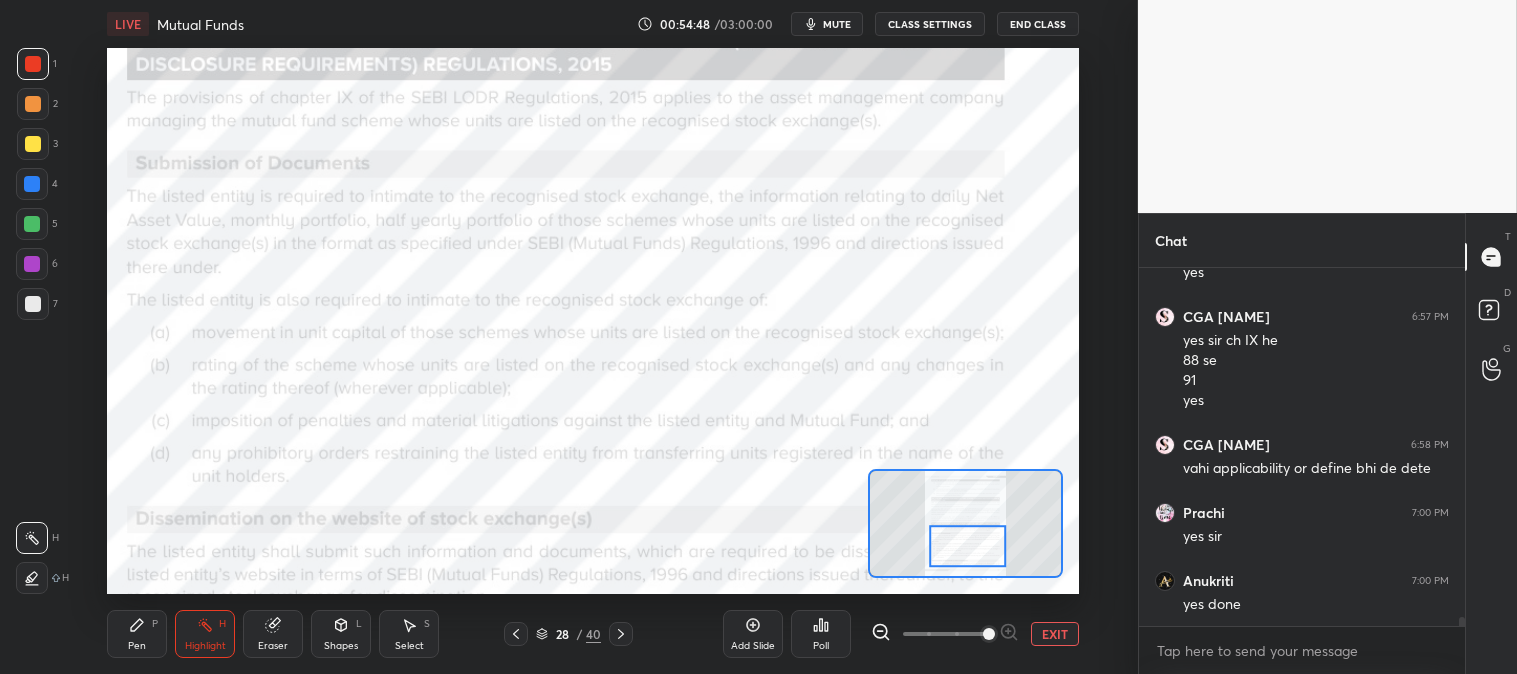 click 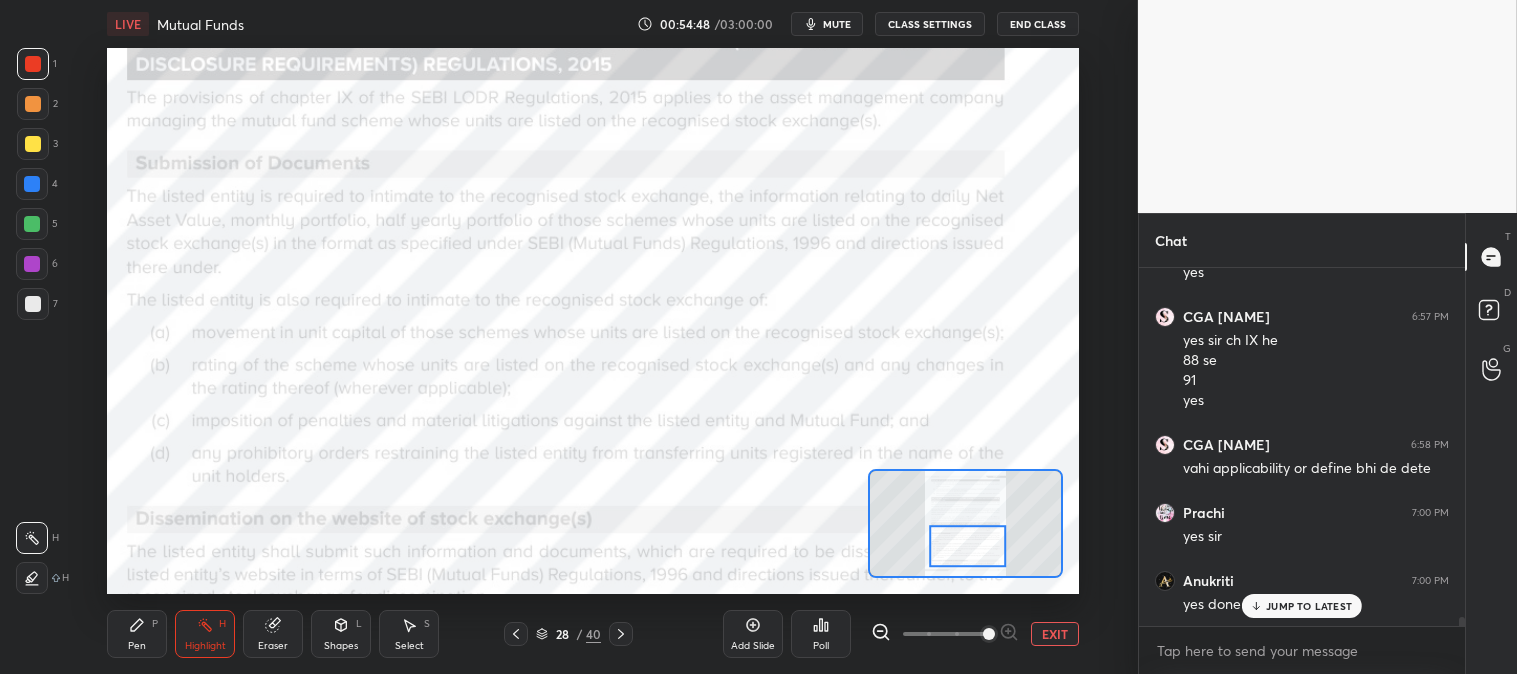 scroll, scrollTop: 13623, scrollLeft: 0, axis: vertical 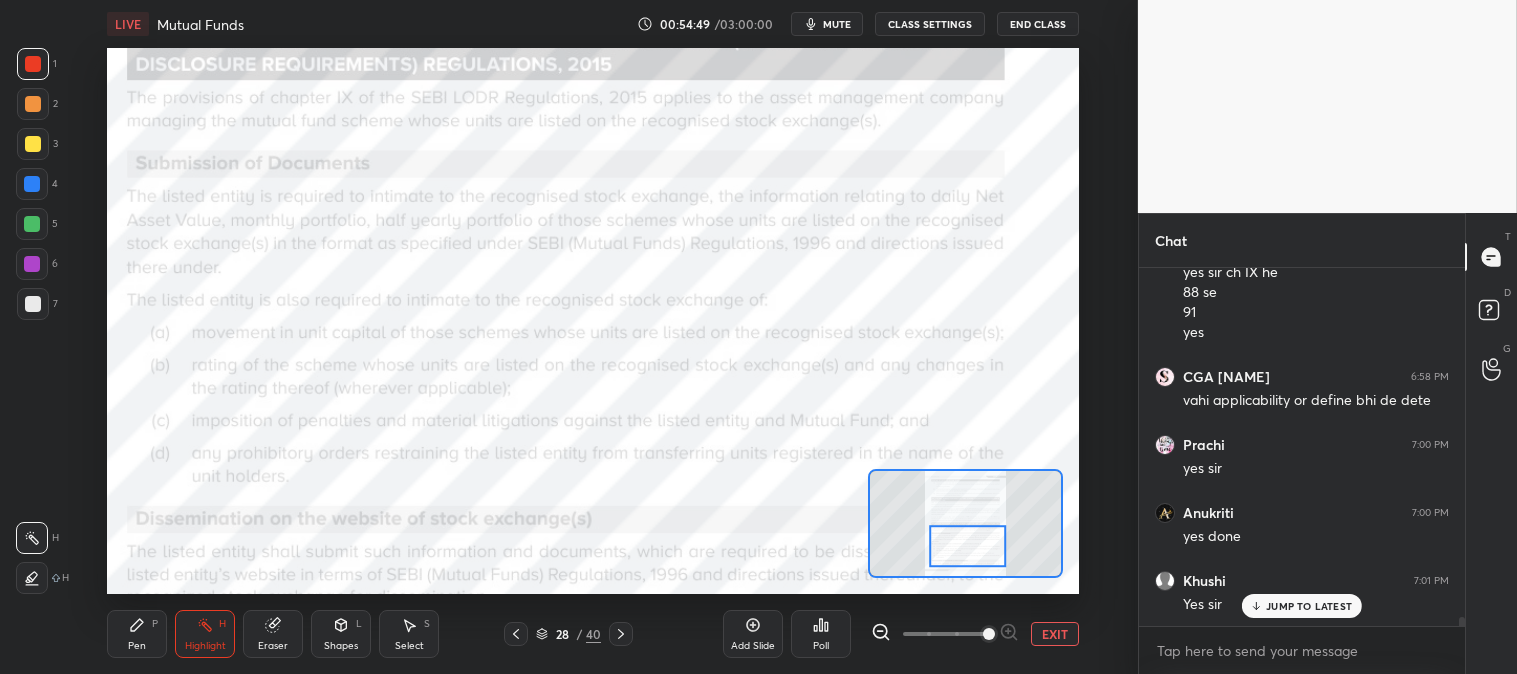 click at bounding box center (33, 64) 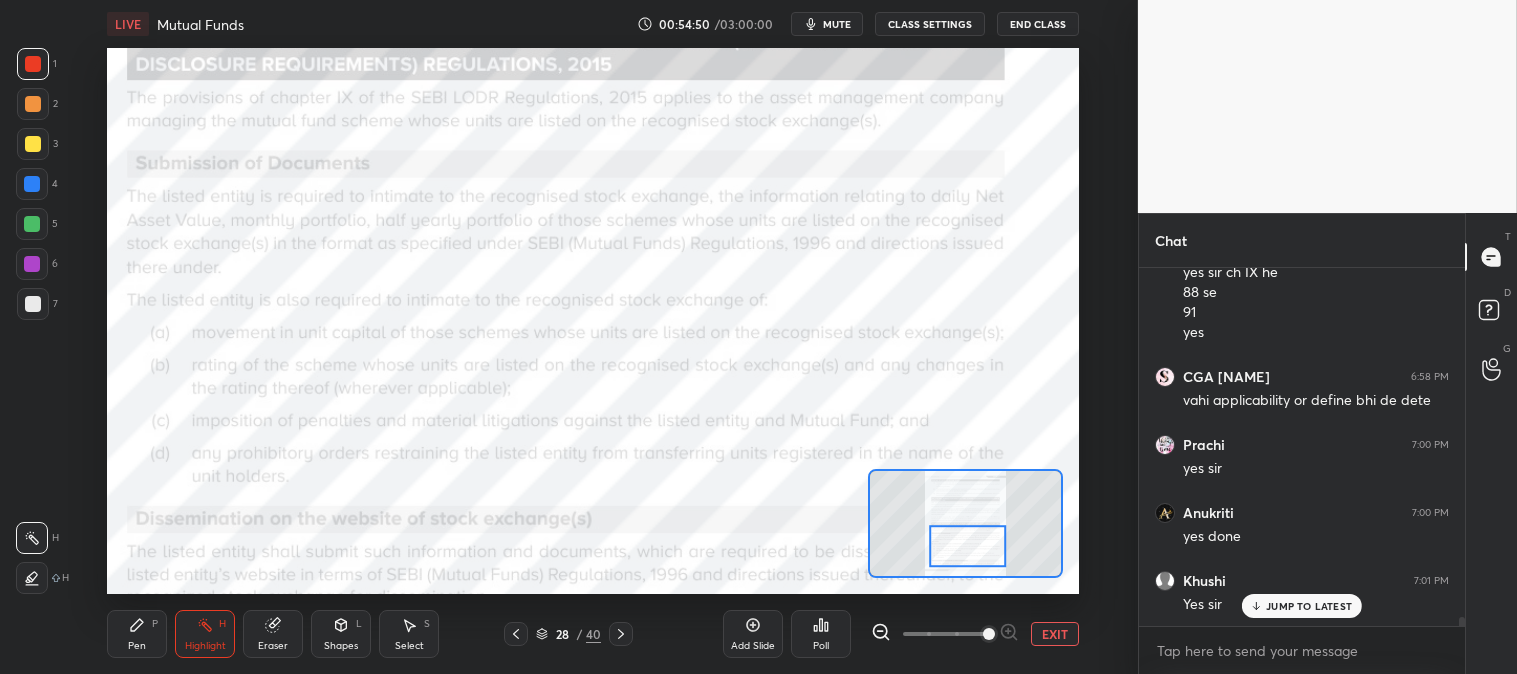 click on "JUMP TO LATEST" at bounding box center (1309, 606) 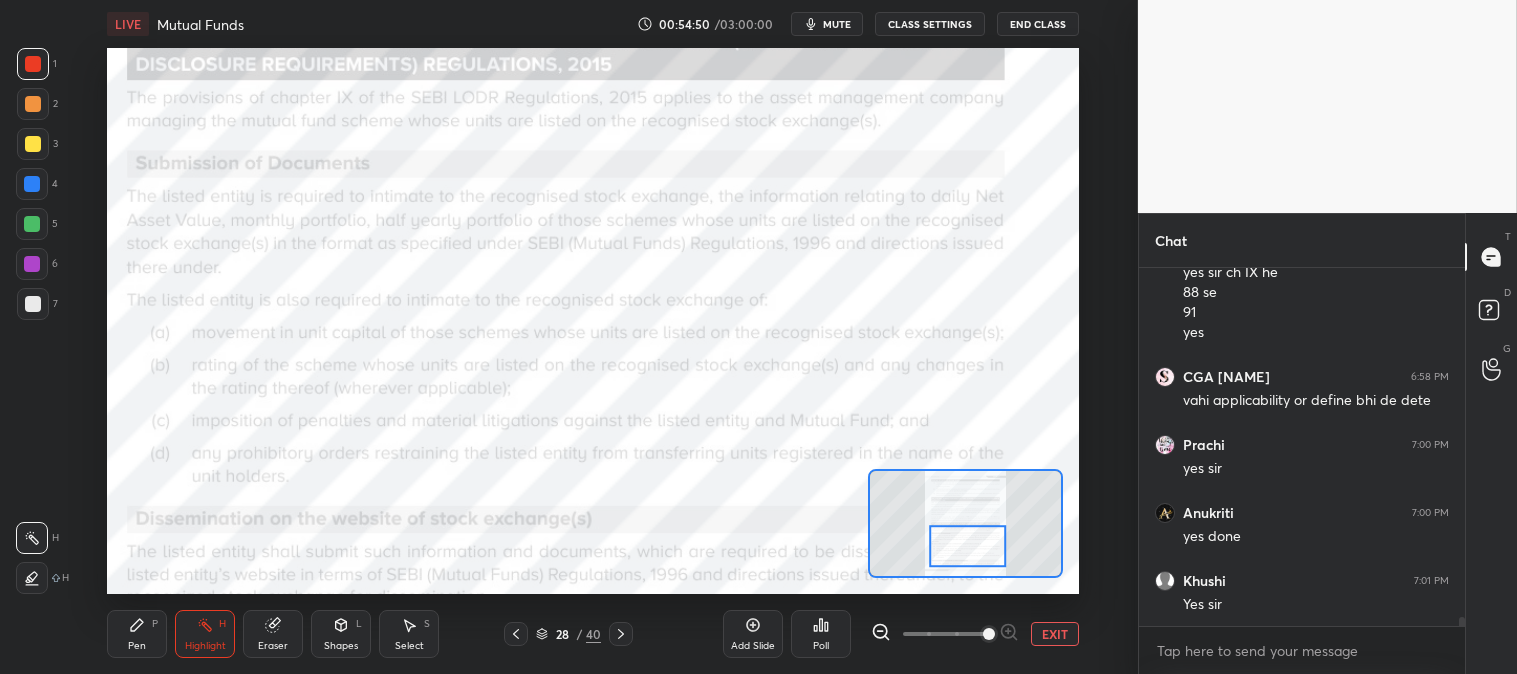 scroll, scrollTop: 13691, scrollLeft: 0, axis: vertical 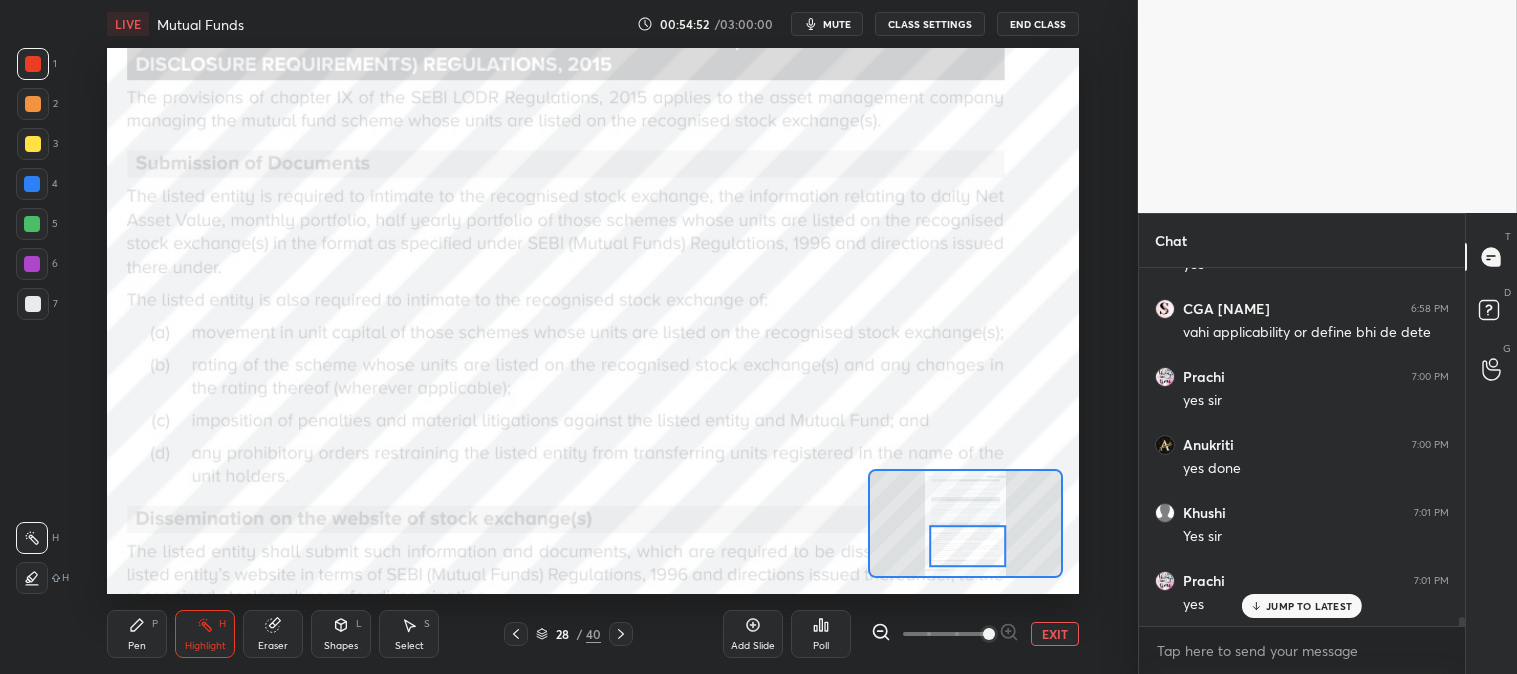 click on "JUMP TO LATEST" at bounding box center [1309, 606] 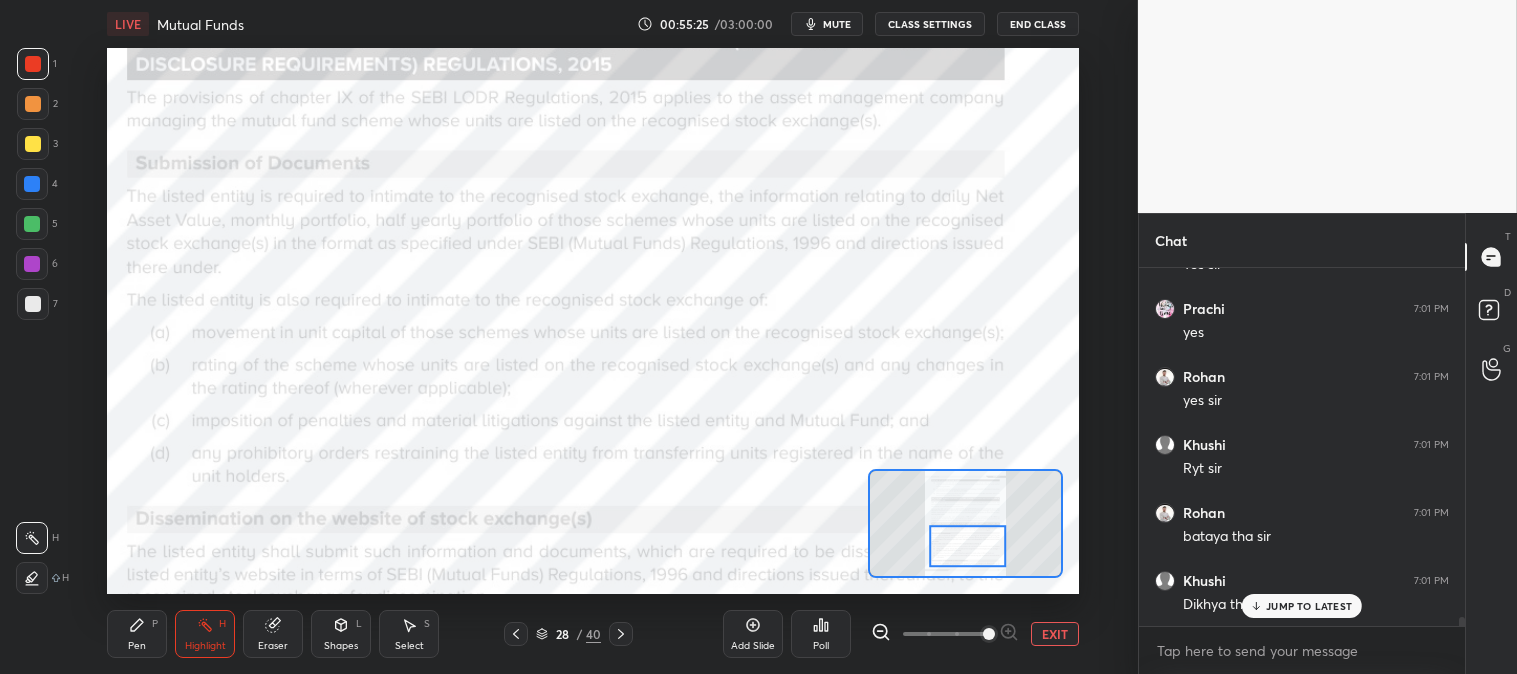 scroll, scrollTop: 14031, scrollLeft: 0, axis: vertical 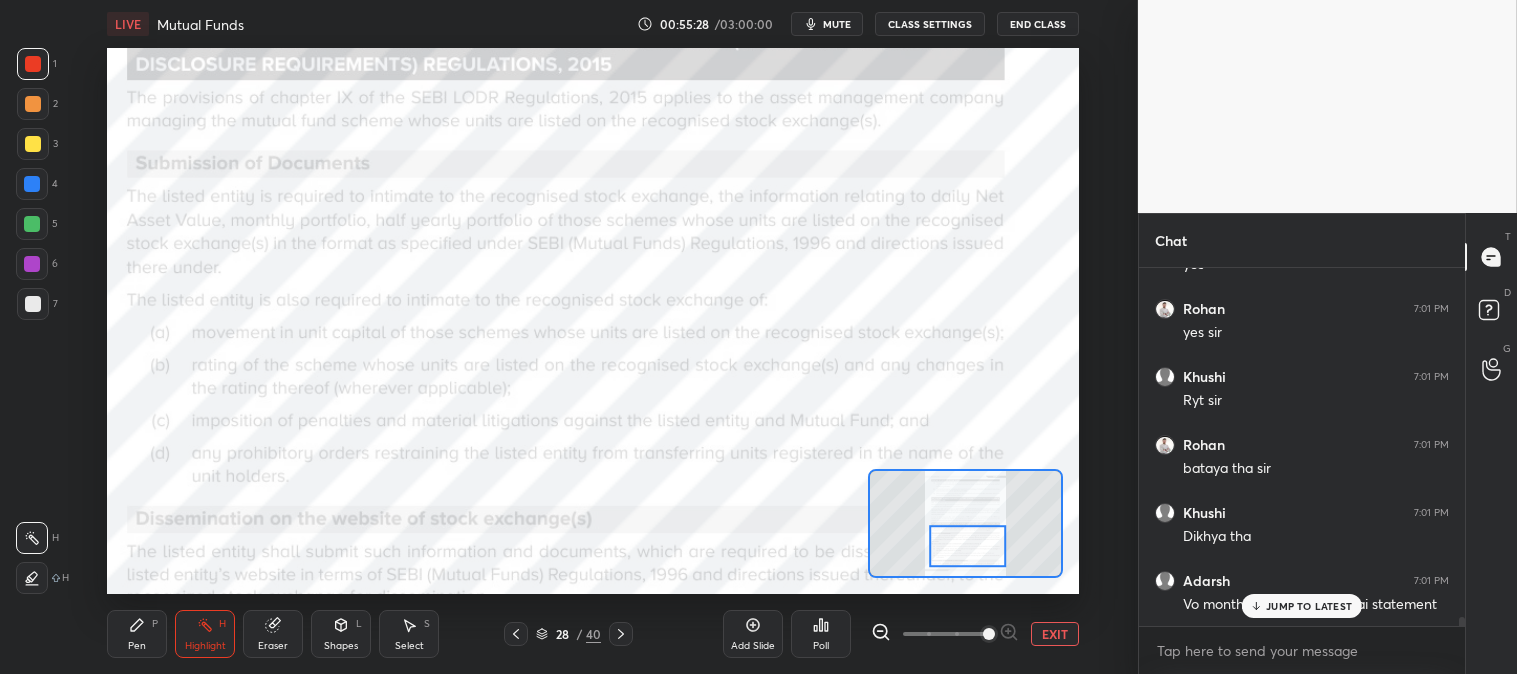 click on "JUMP TO LATEST" at bounding box center (1309, 606) 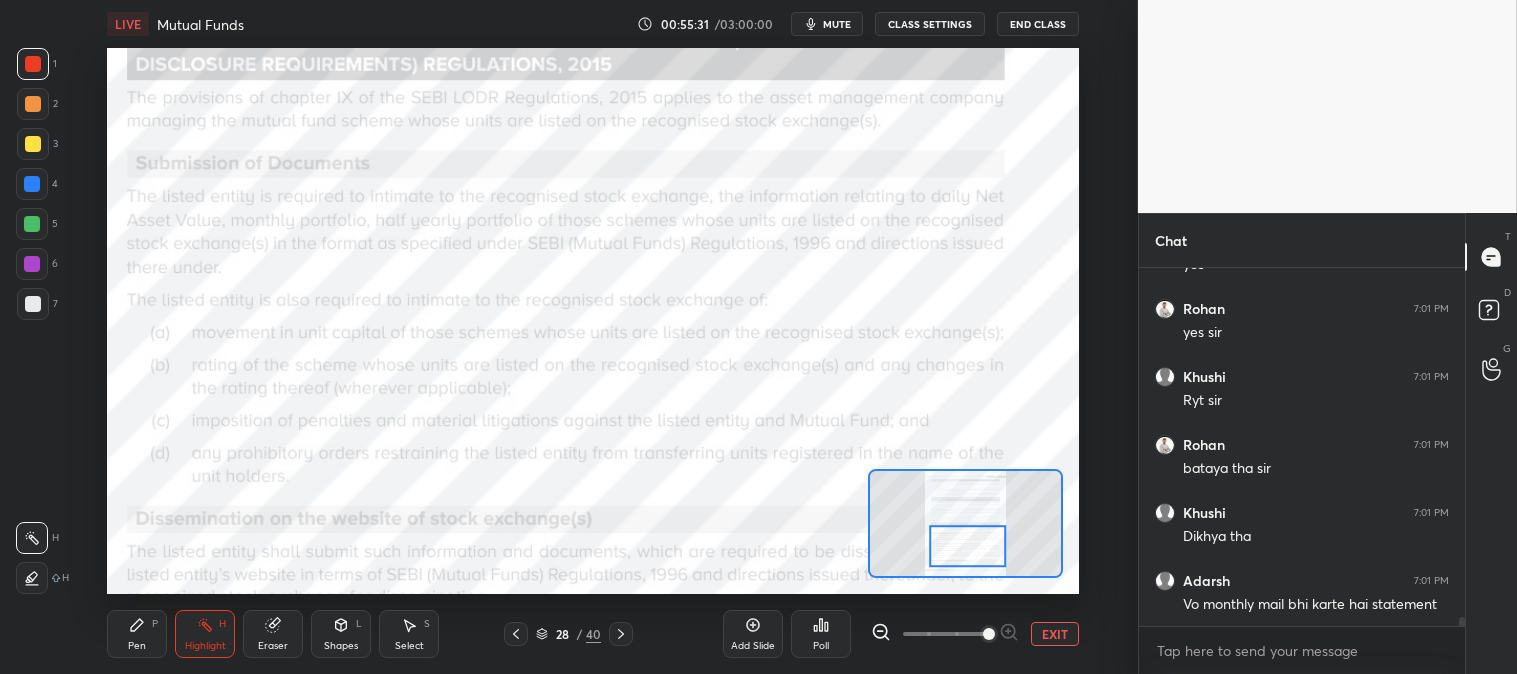 click on "Pen P" at bounding box center [137, 634] 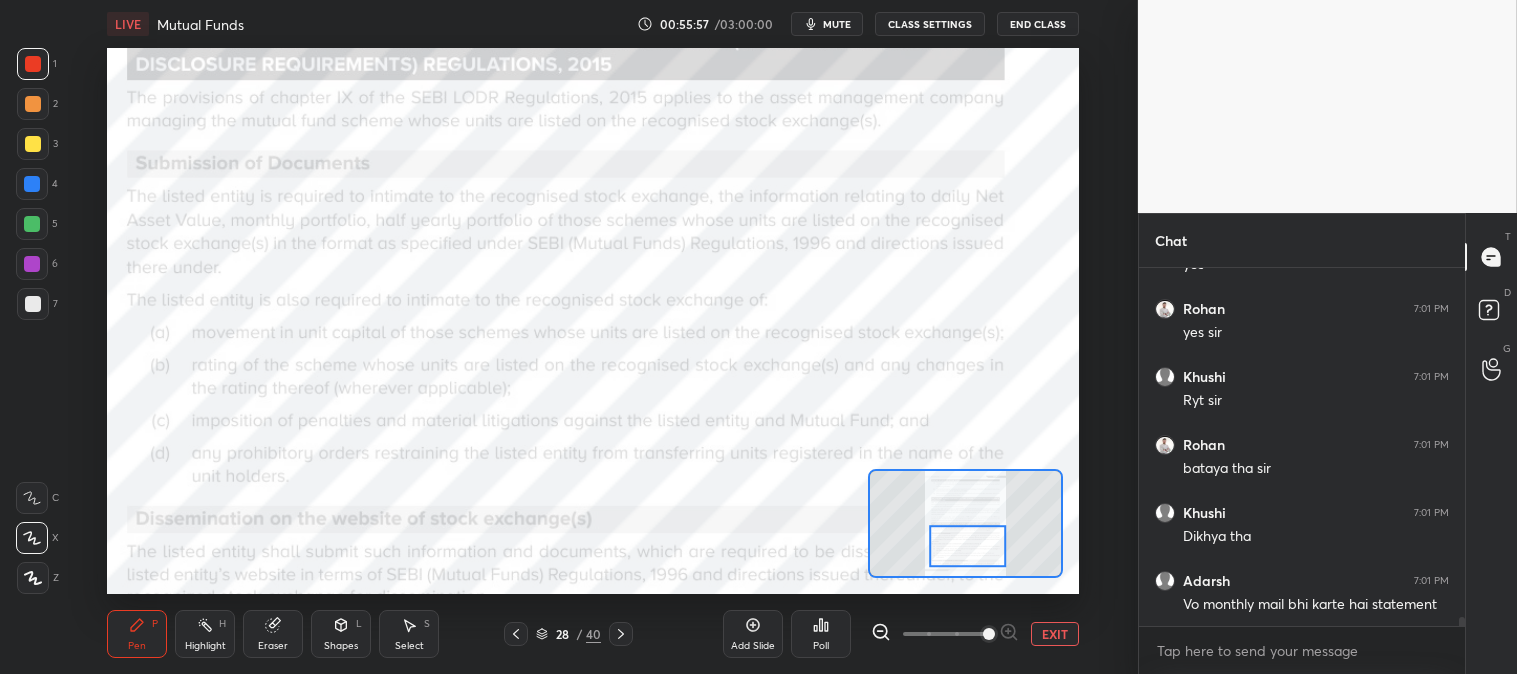 click 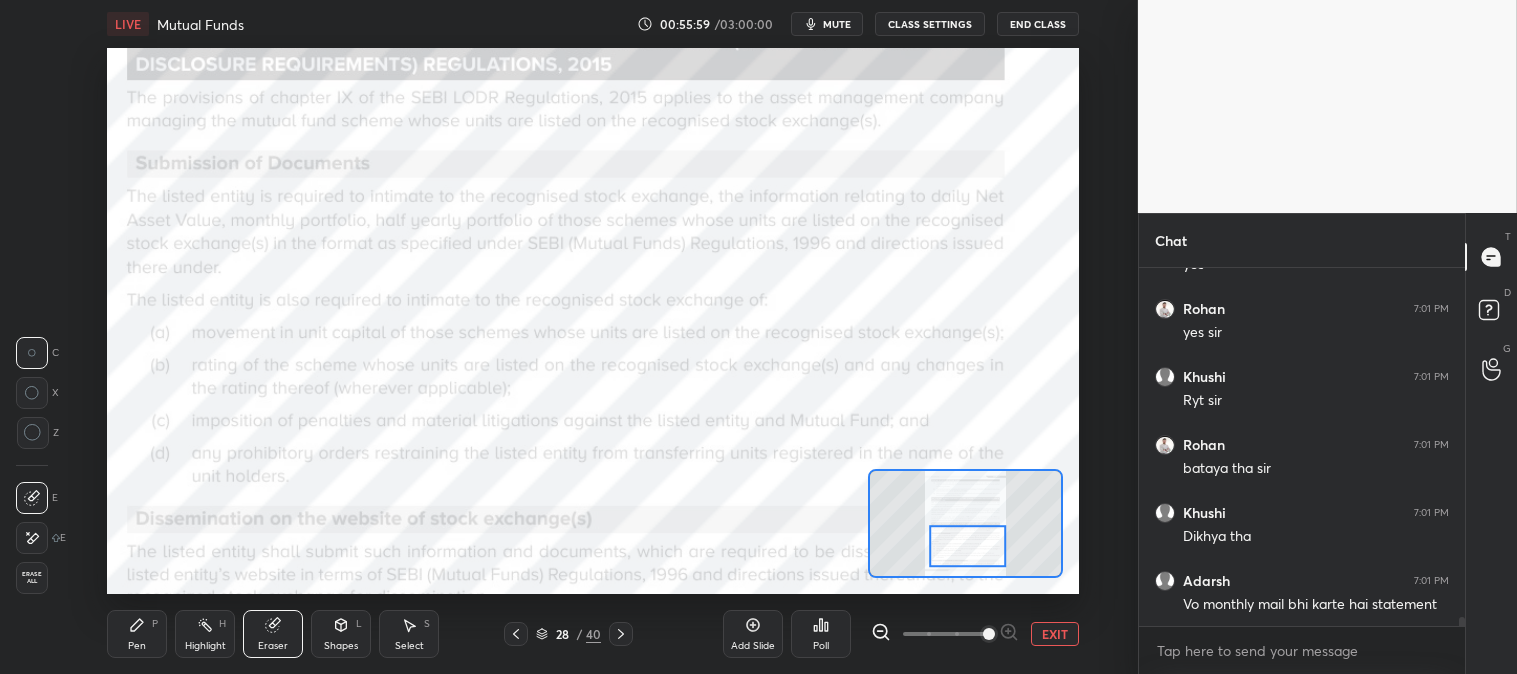click 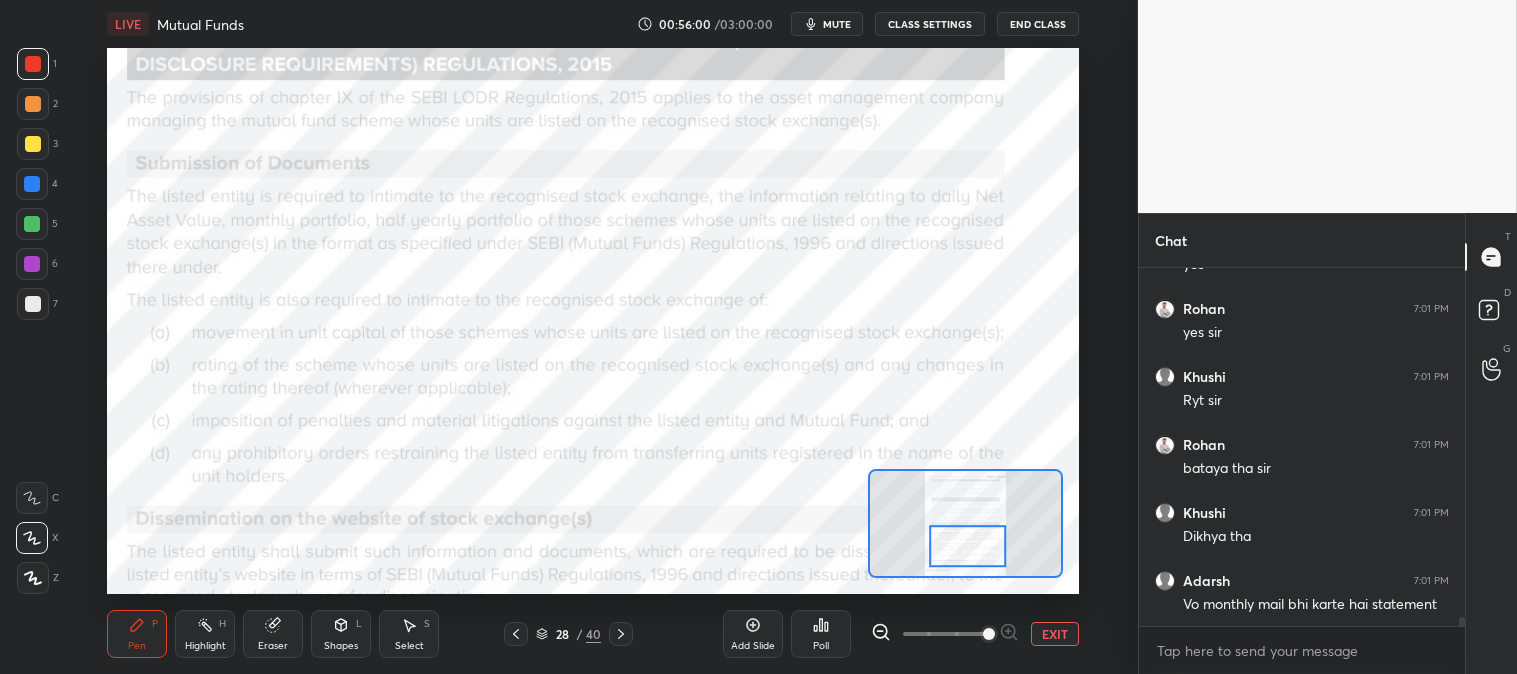 click 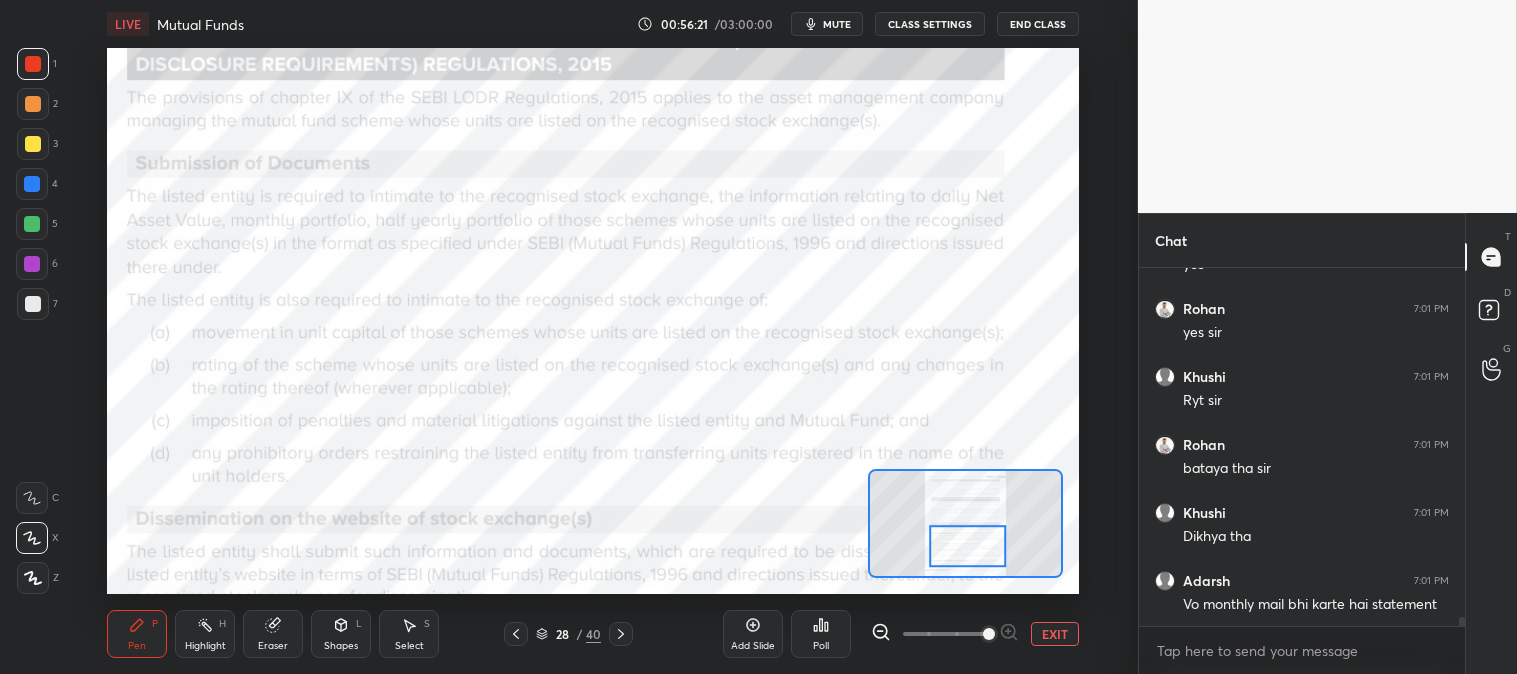 scroll, scrollTop: 14100, scrollLeft: 0, axis: vertical 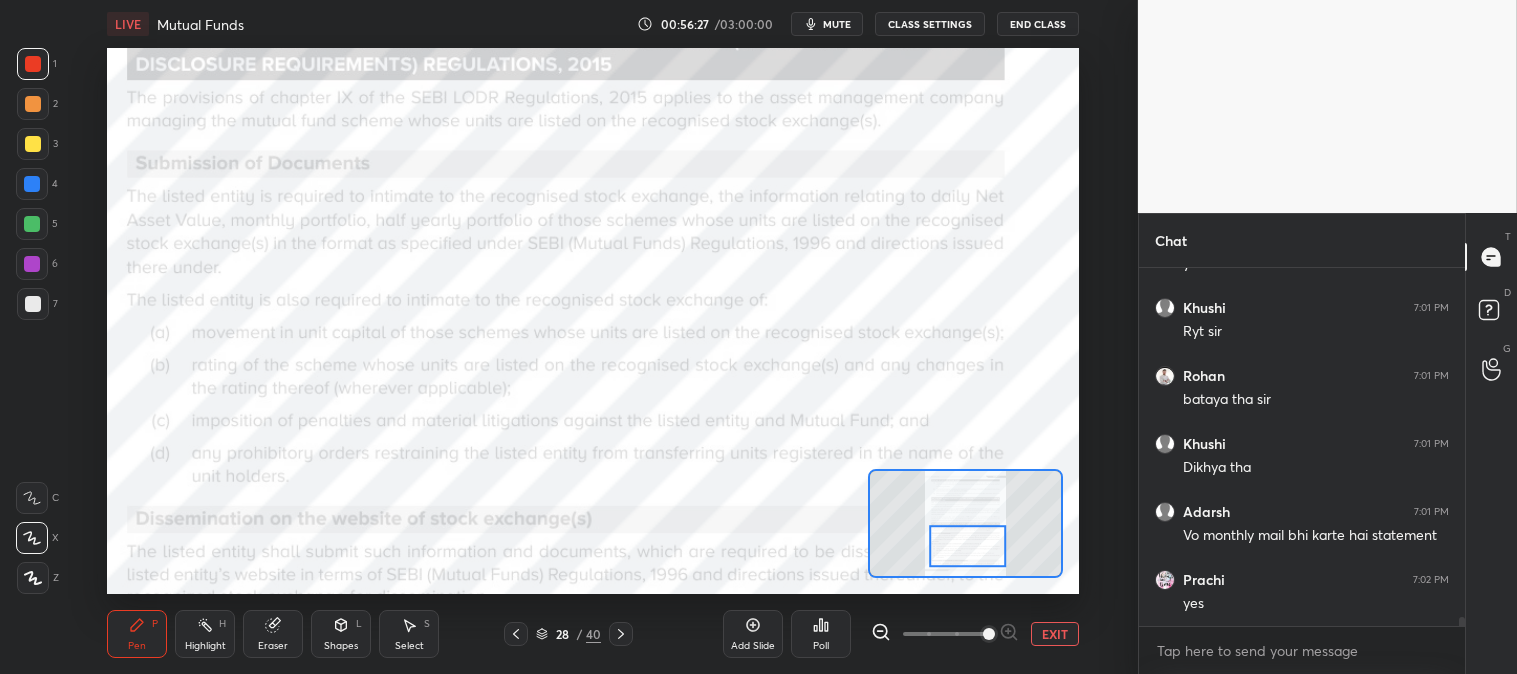click 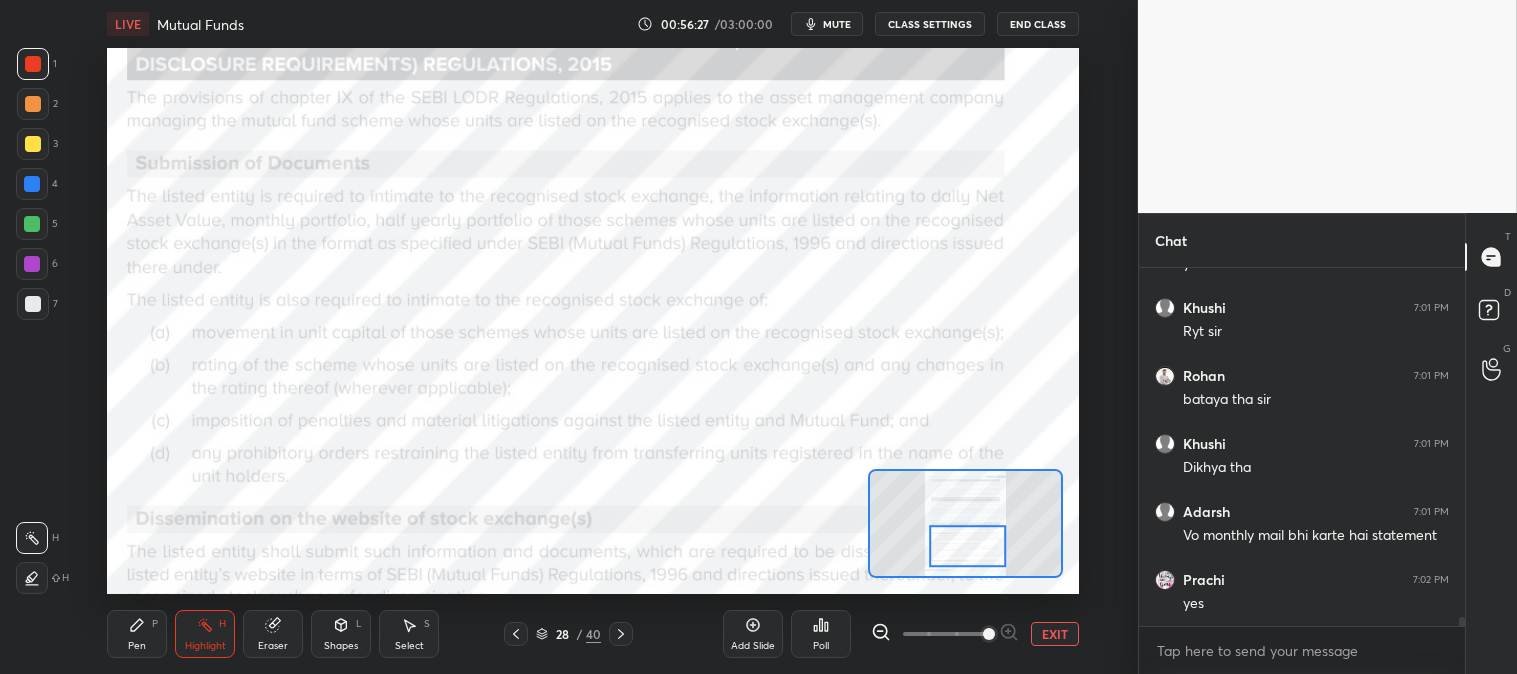 scroll, scrollTop: 14167, scrollLeft: 0, axis: vertical 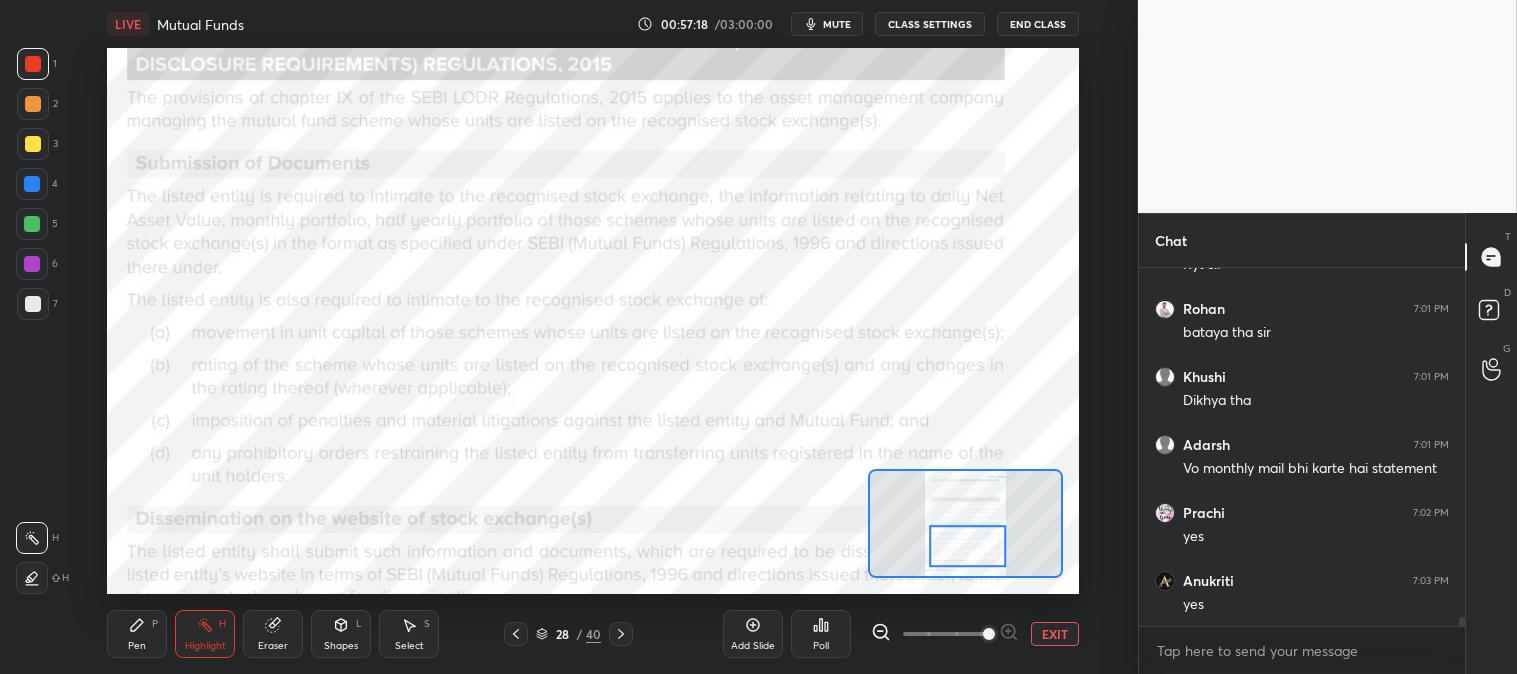 click 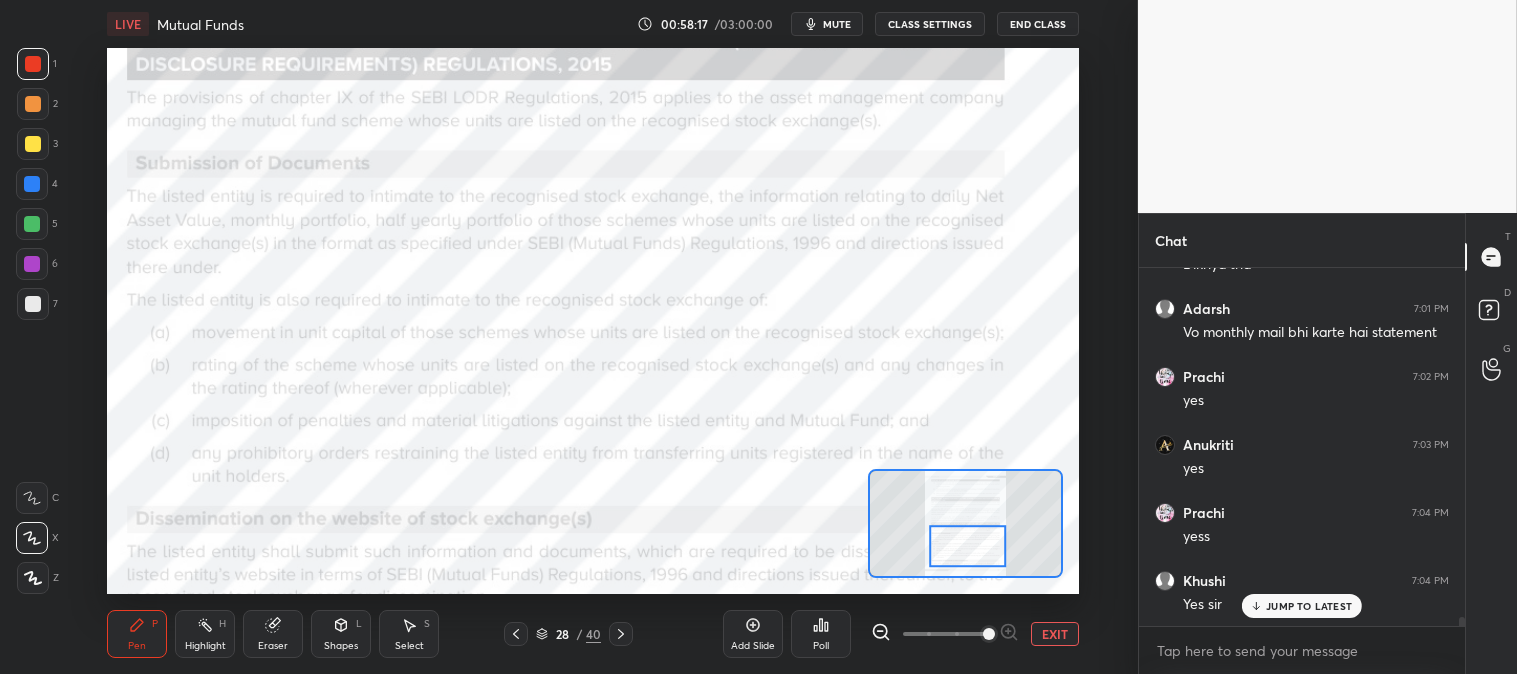 scroll, scrollTop: 14371, scrollLeft: 0, axis: vertical 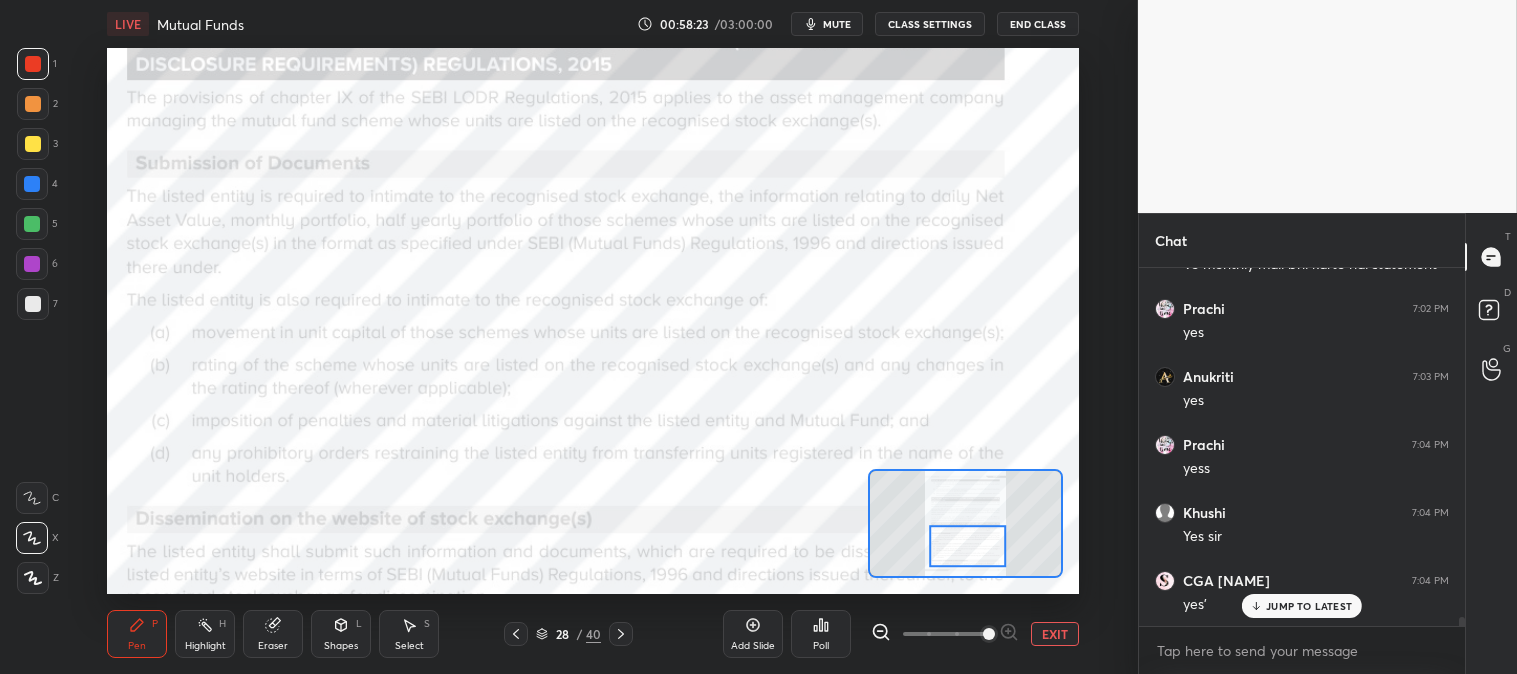 click 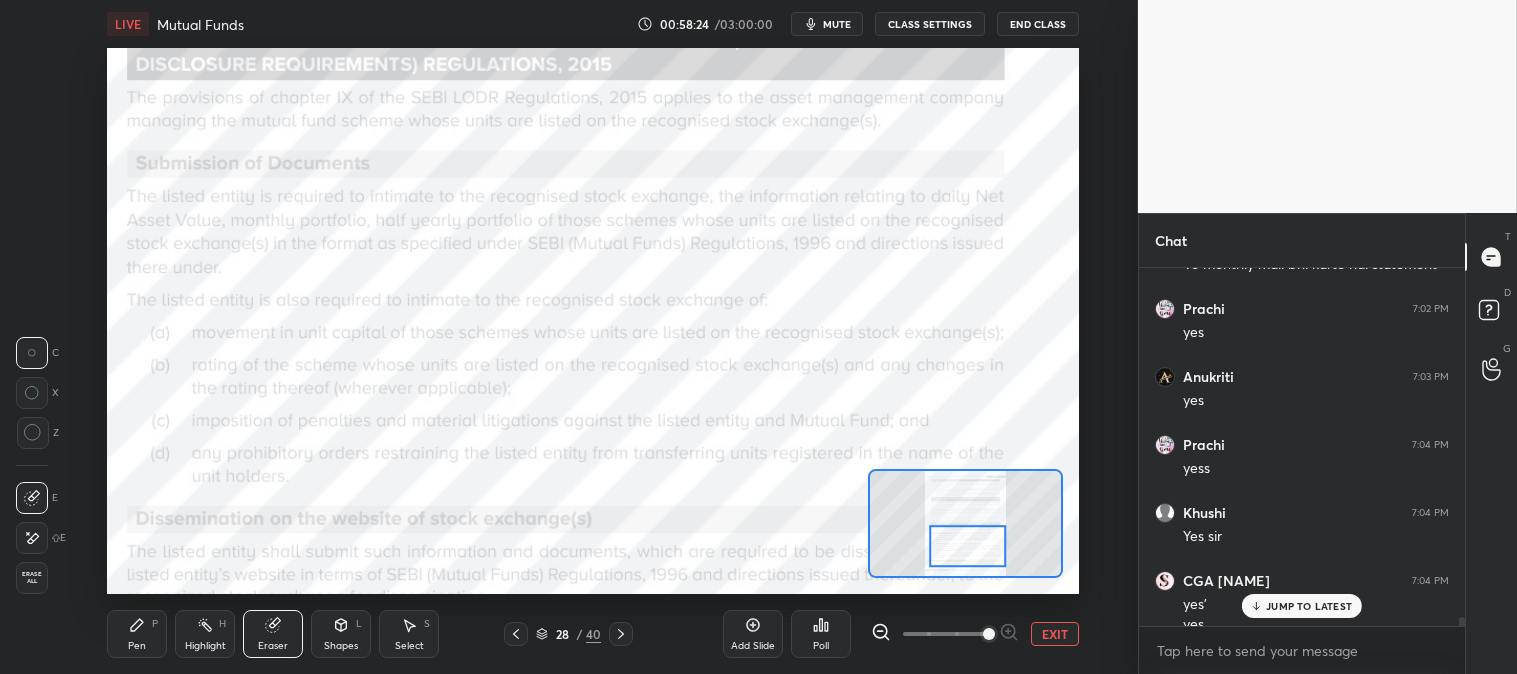 scroll, scrollTop: 14391, scrollLeft: 0, axis: vertical 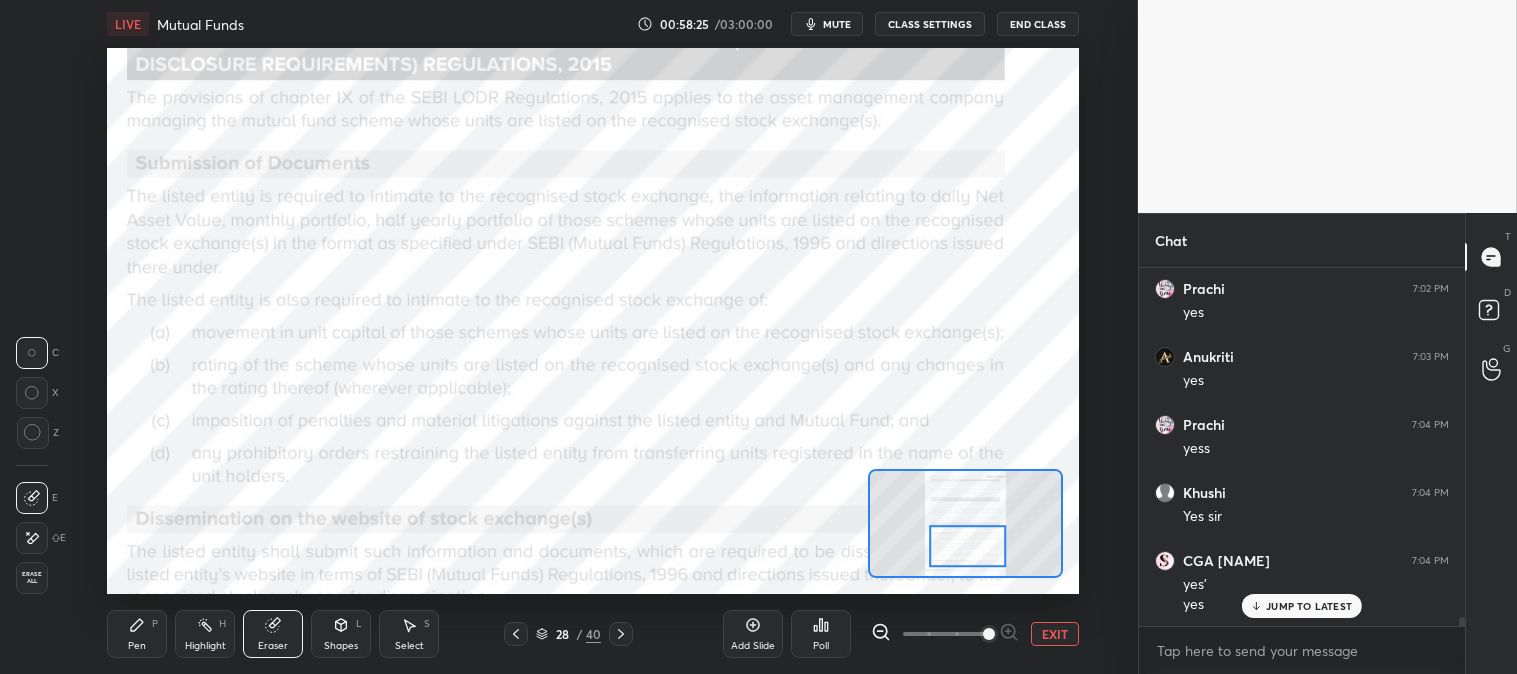click on "Pen P" at bounding box center (137, 634) 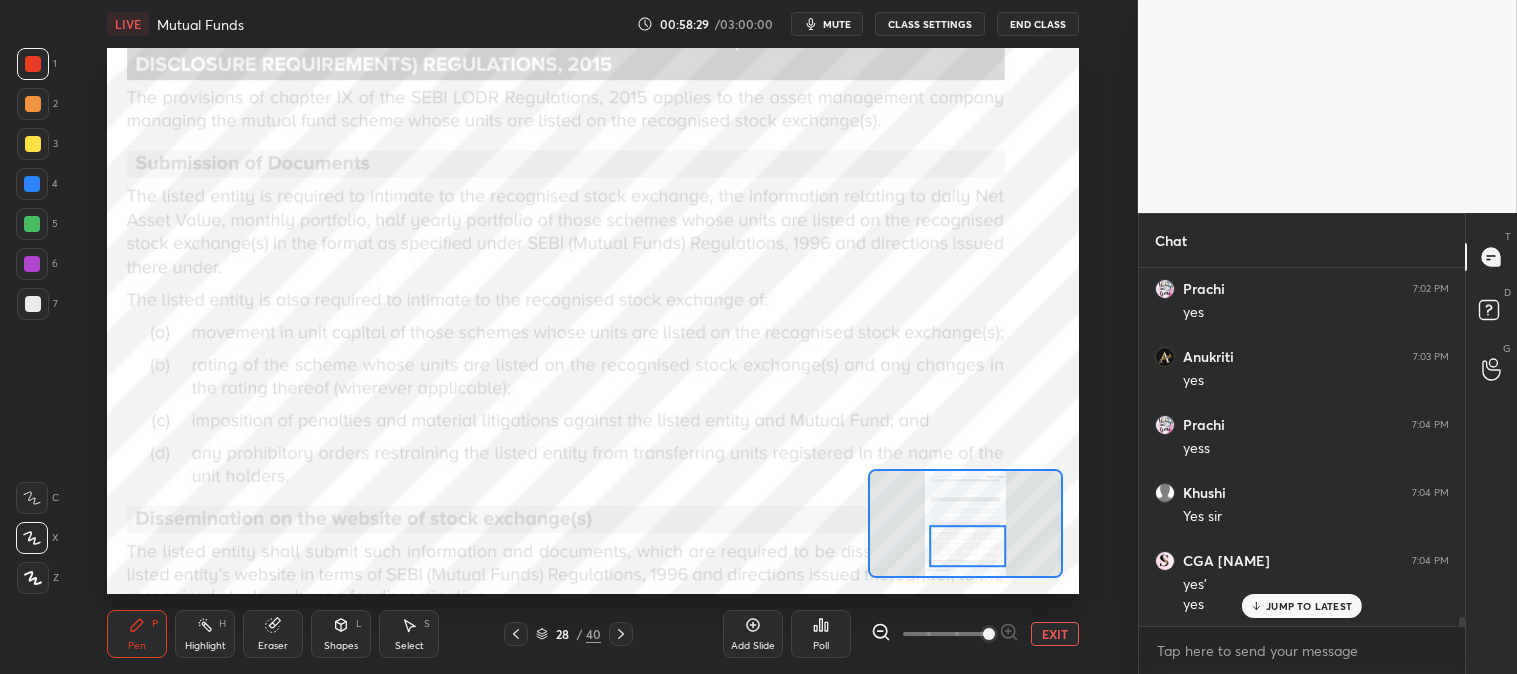 click on "Highlight H" at bounding box center [205, 634] 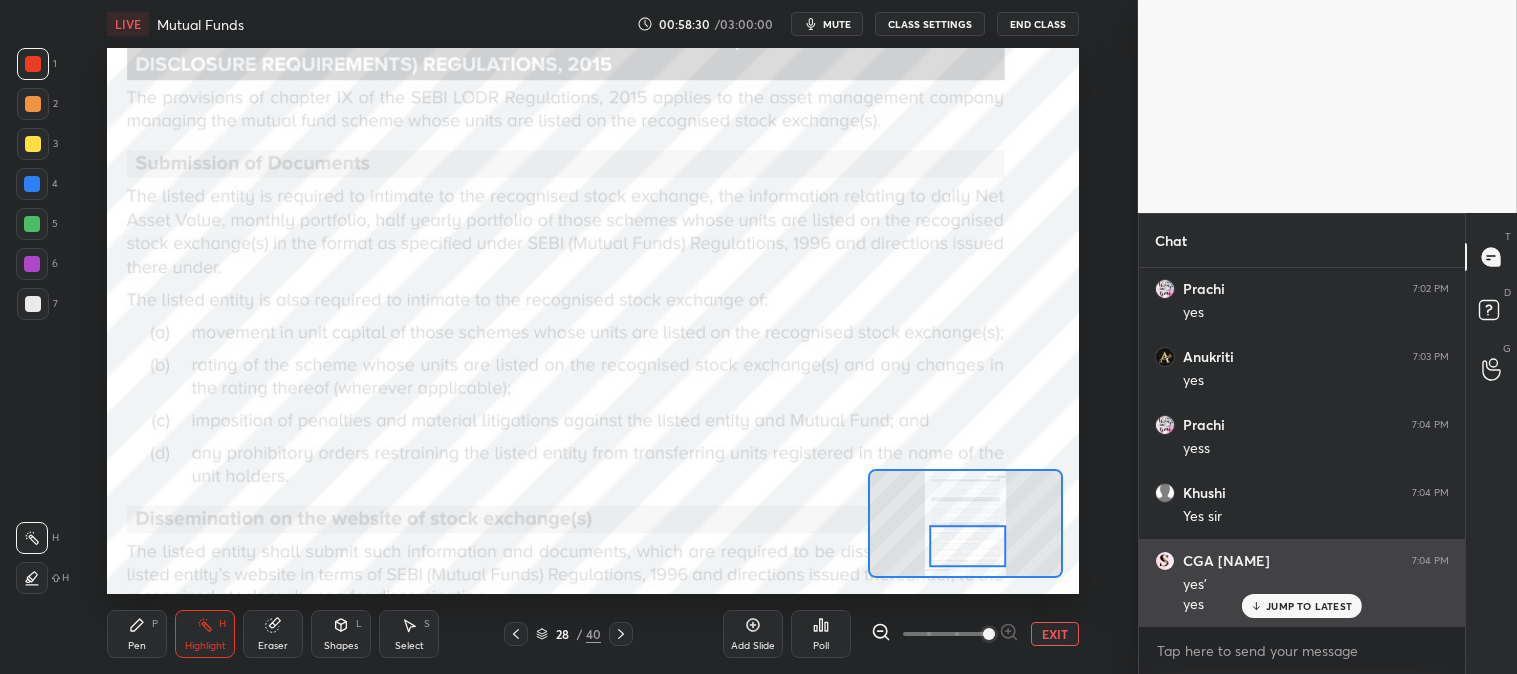 click on "JUMP TO LATEST" at bounding box center [1309, 606] 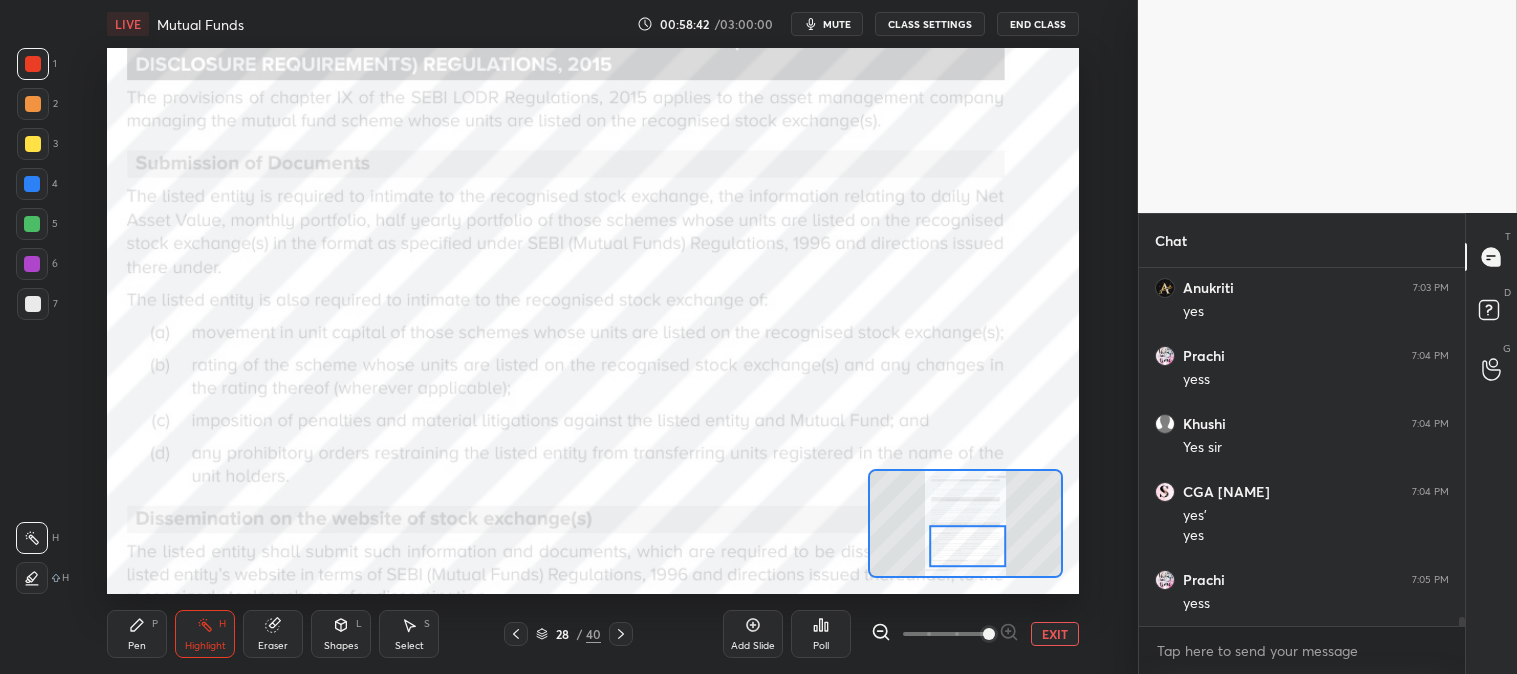 scroll, scrollTop: 14527, scrollLeft: 0, axis: vertical 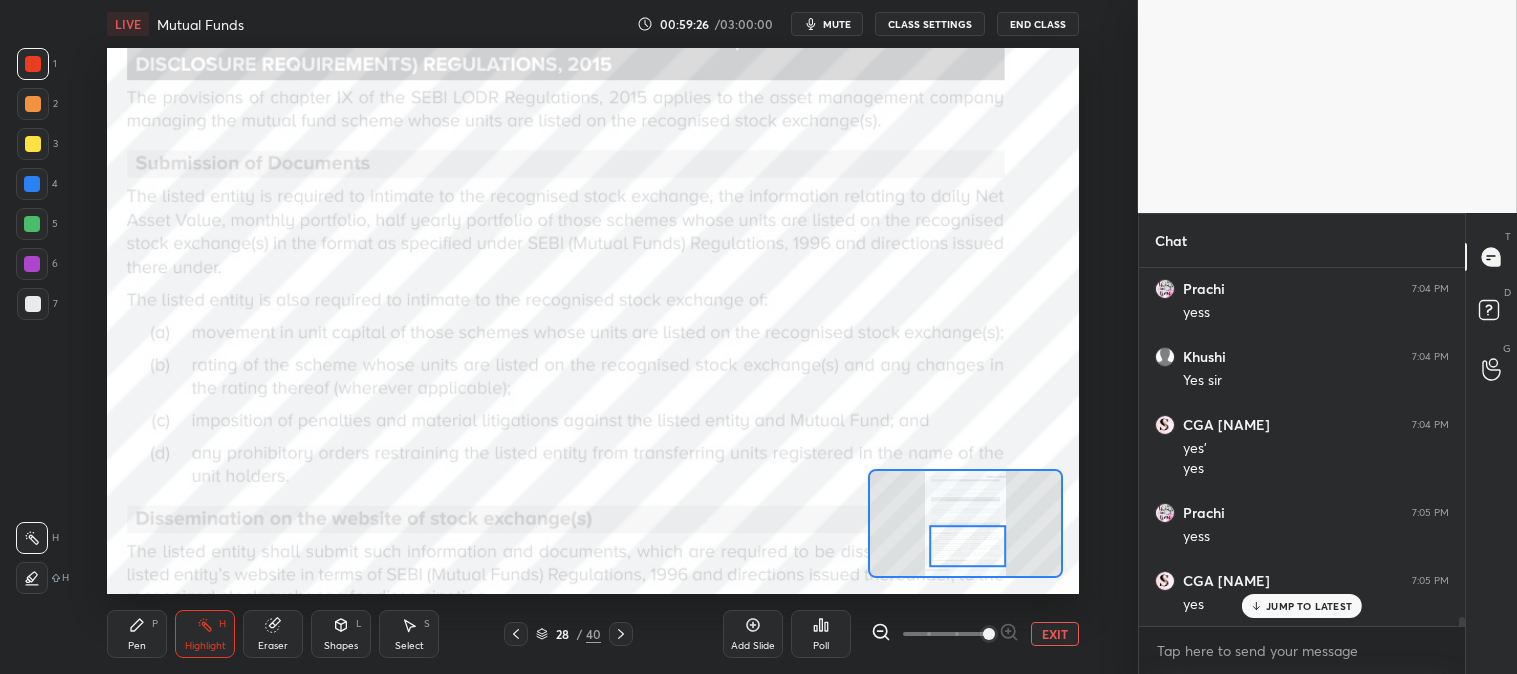 click on "Pen P" at bounding box center (137, 634) 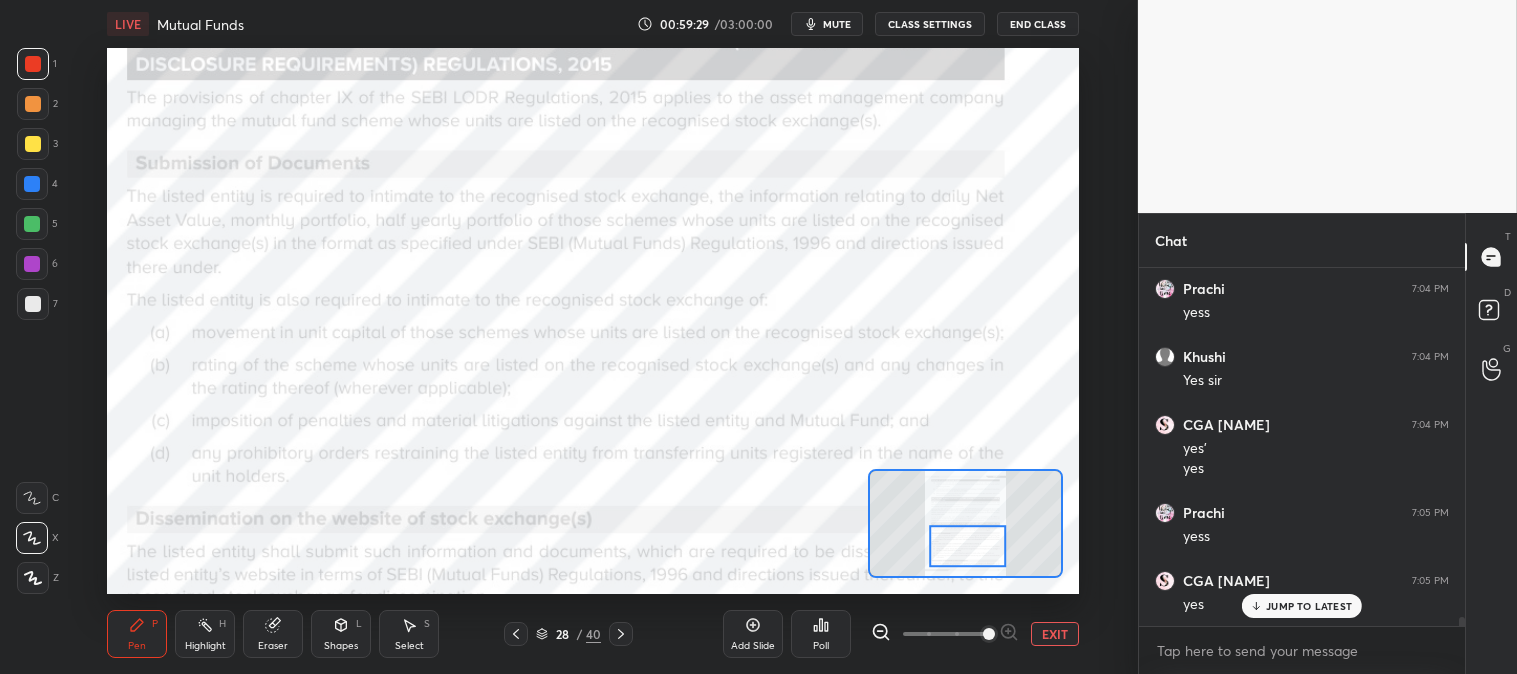 scroll, scrollTop: 14595, scrollLeft: 0, axis: vertical 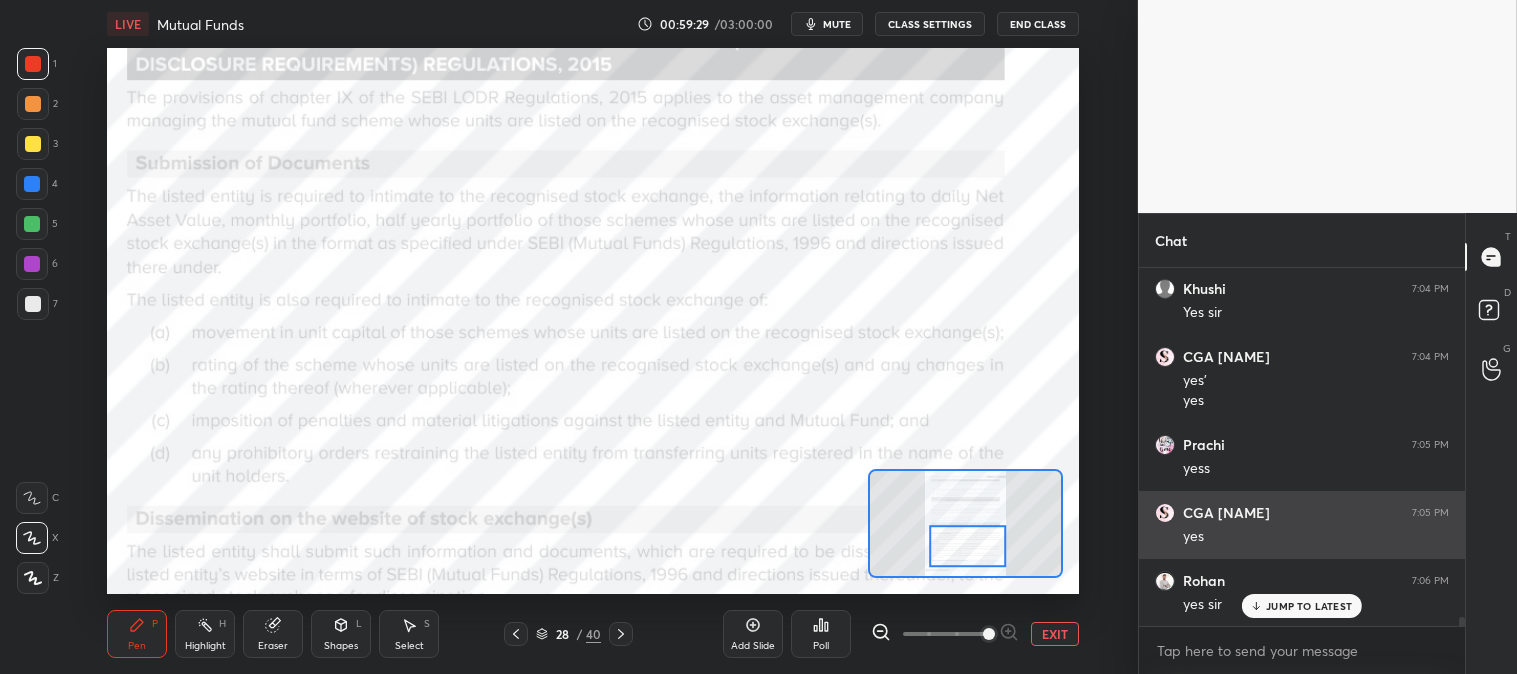 click 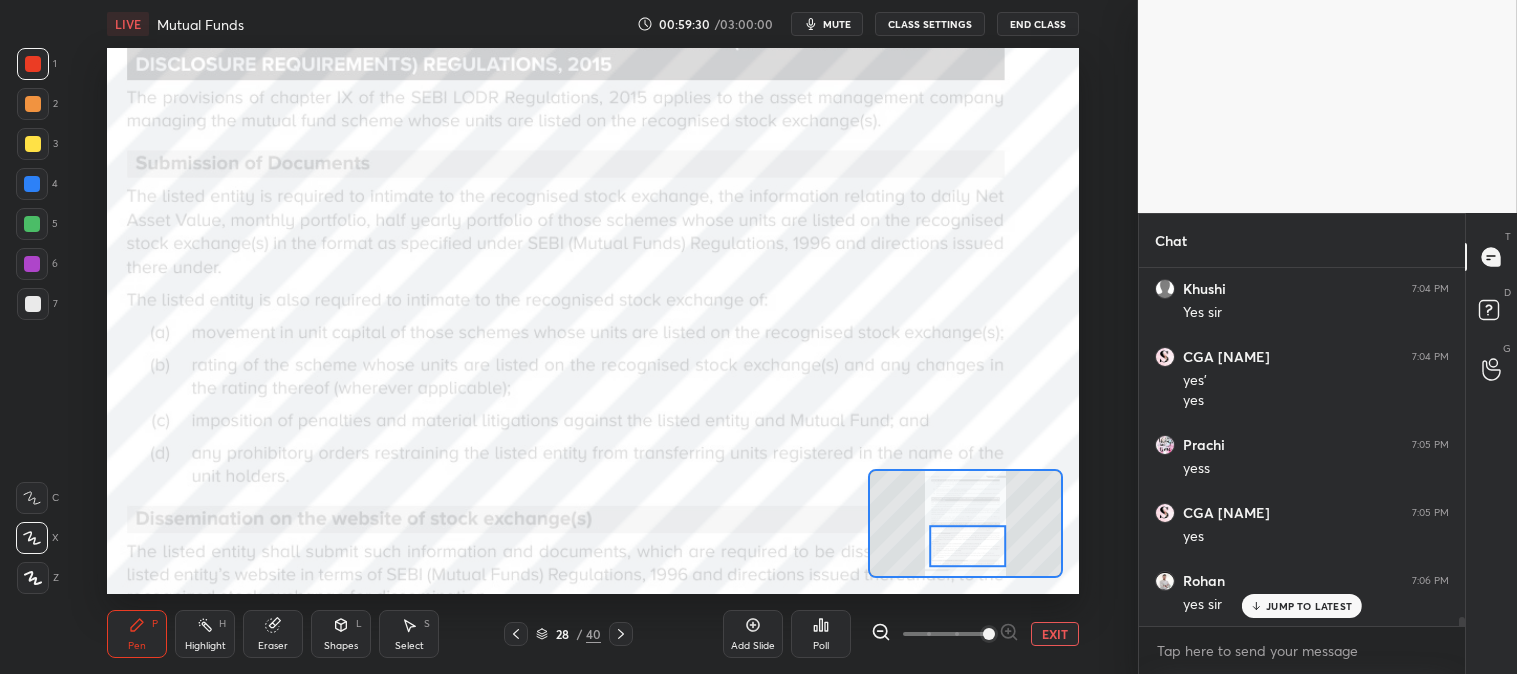 scroll, scrollTop: 14663, scrollLeft: 0, axis: vertical 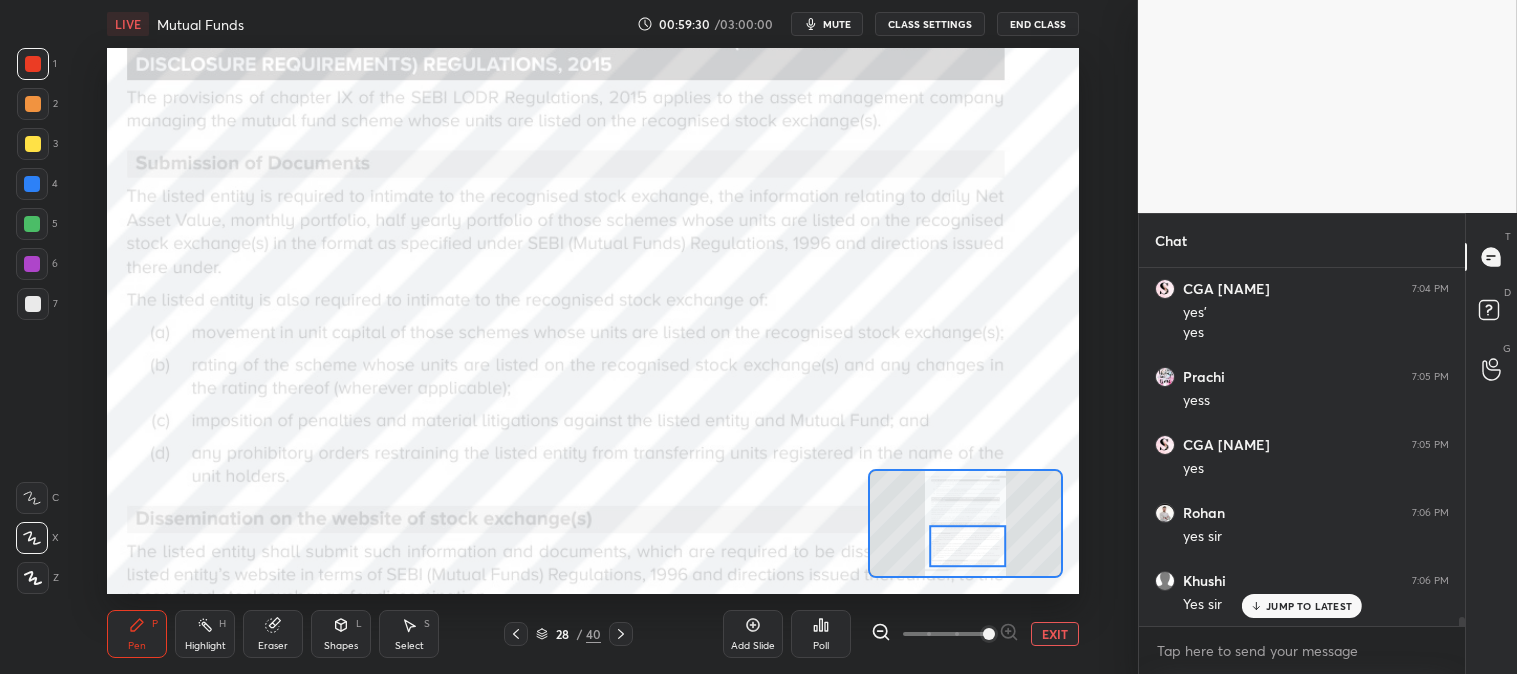 click on "EXIT" at bounding box center (1055, 634) 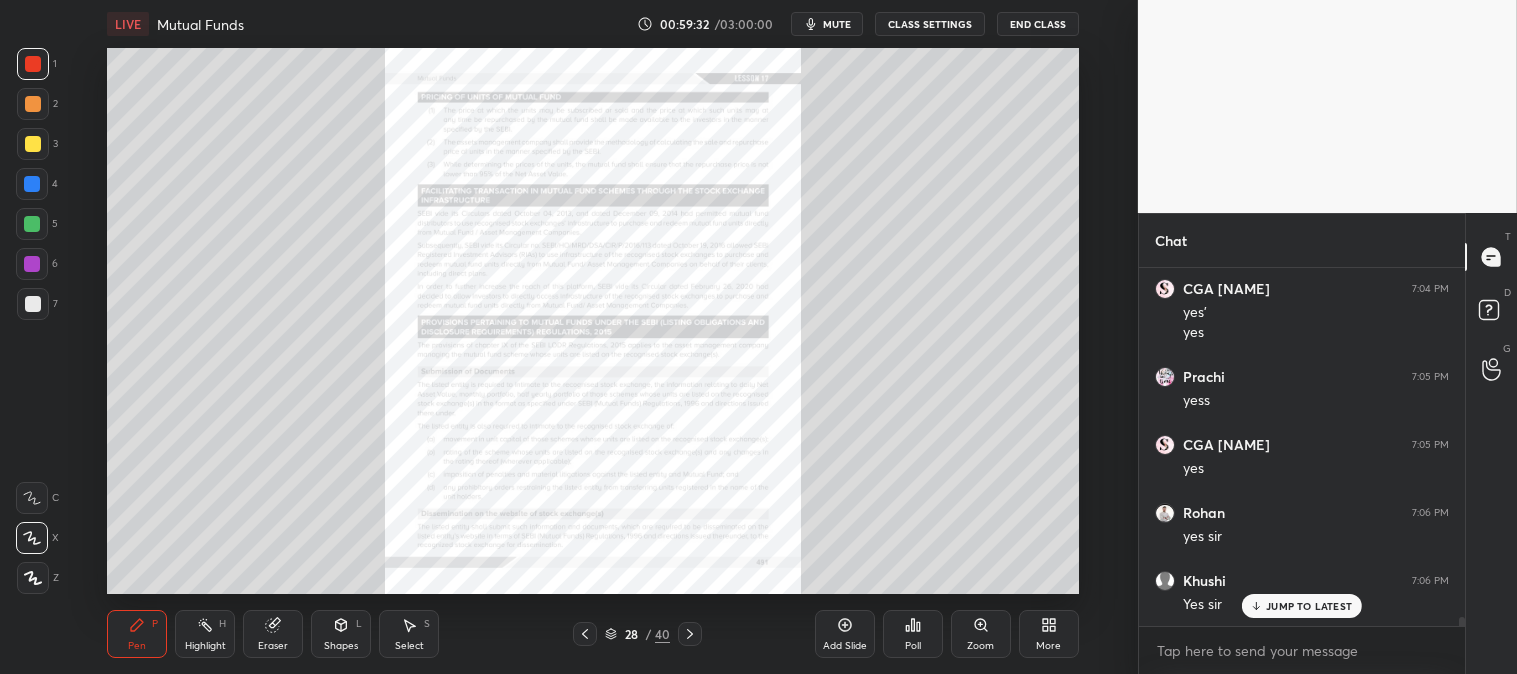 click 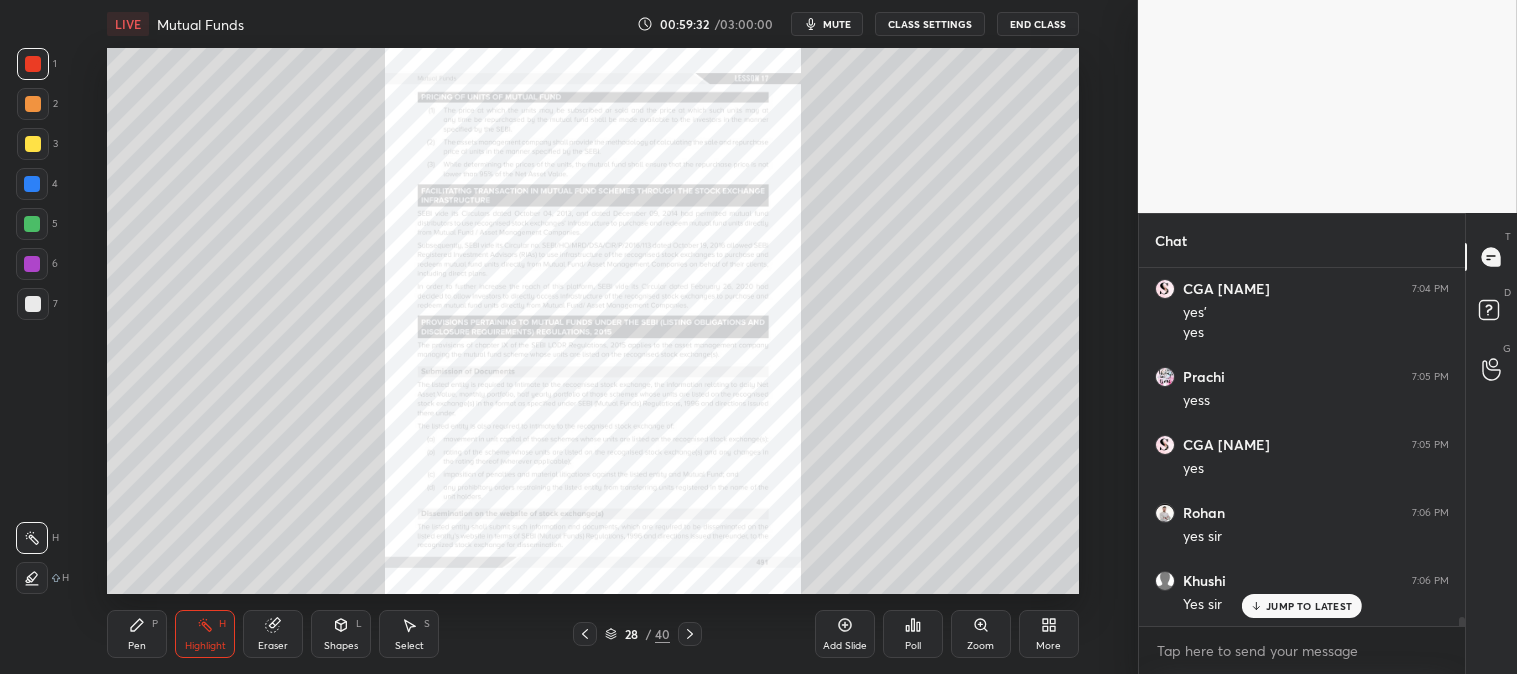 scroll, scrollTop: 14731, scrollLeft: 0, axis: vertical 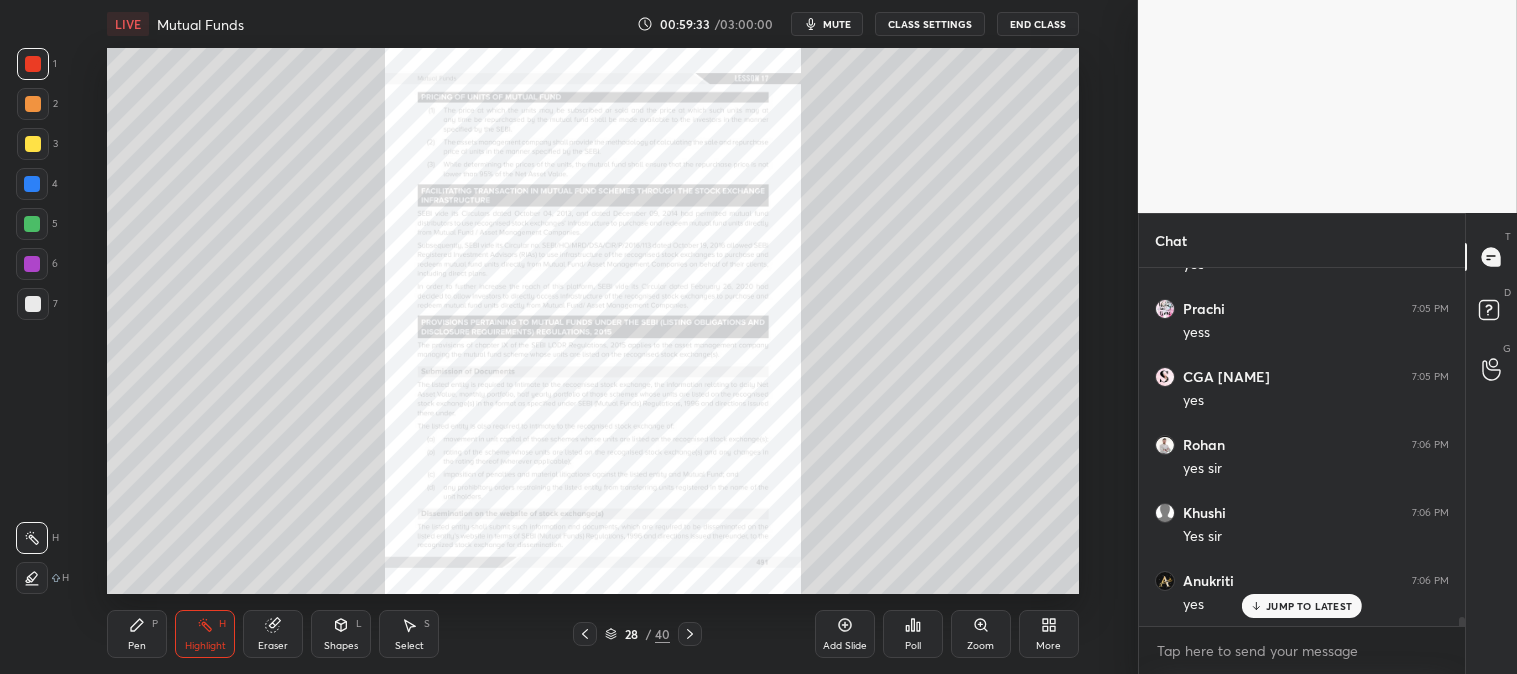 click on "JUMP TO LATEST" at bounding box center (1309, 606) 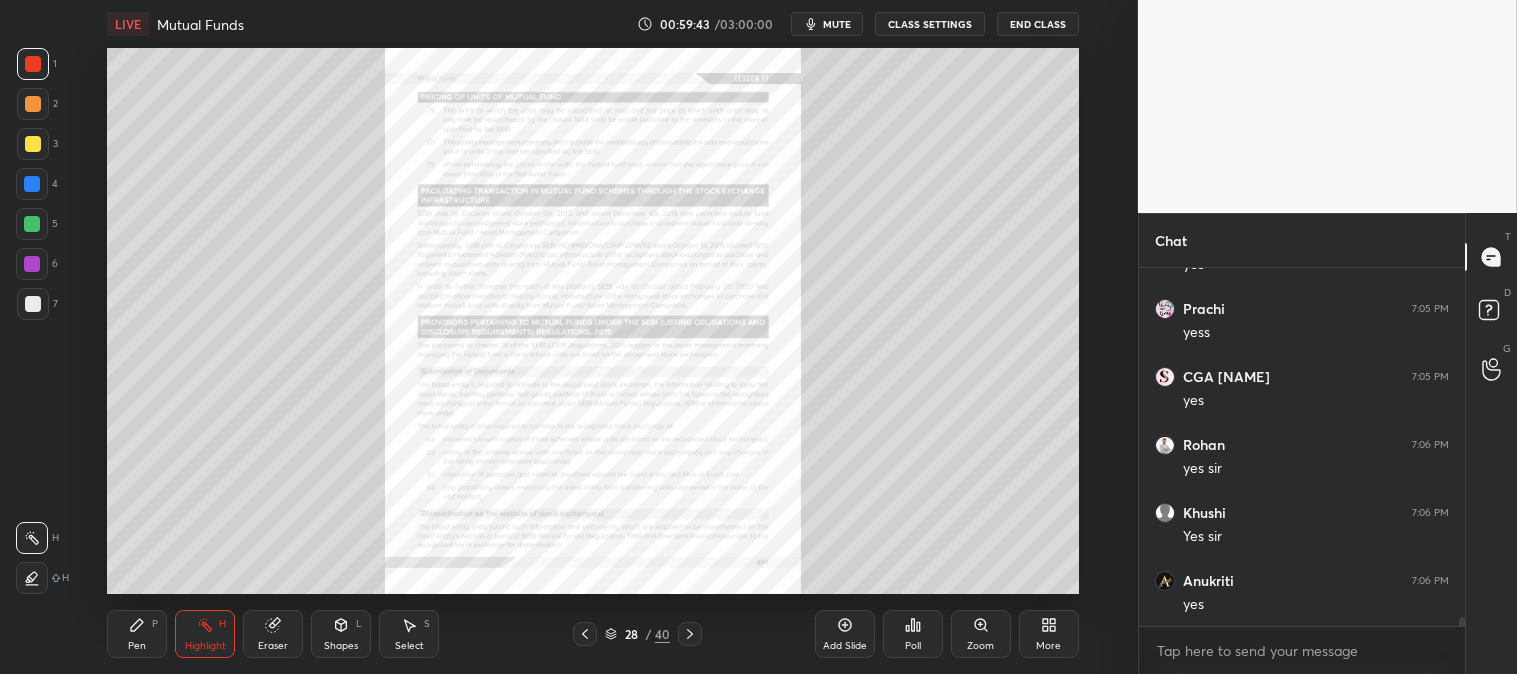 click on "mute" at bounding box center (837, 24) 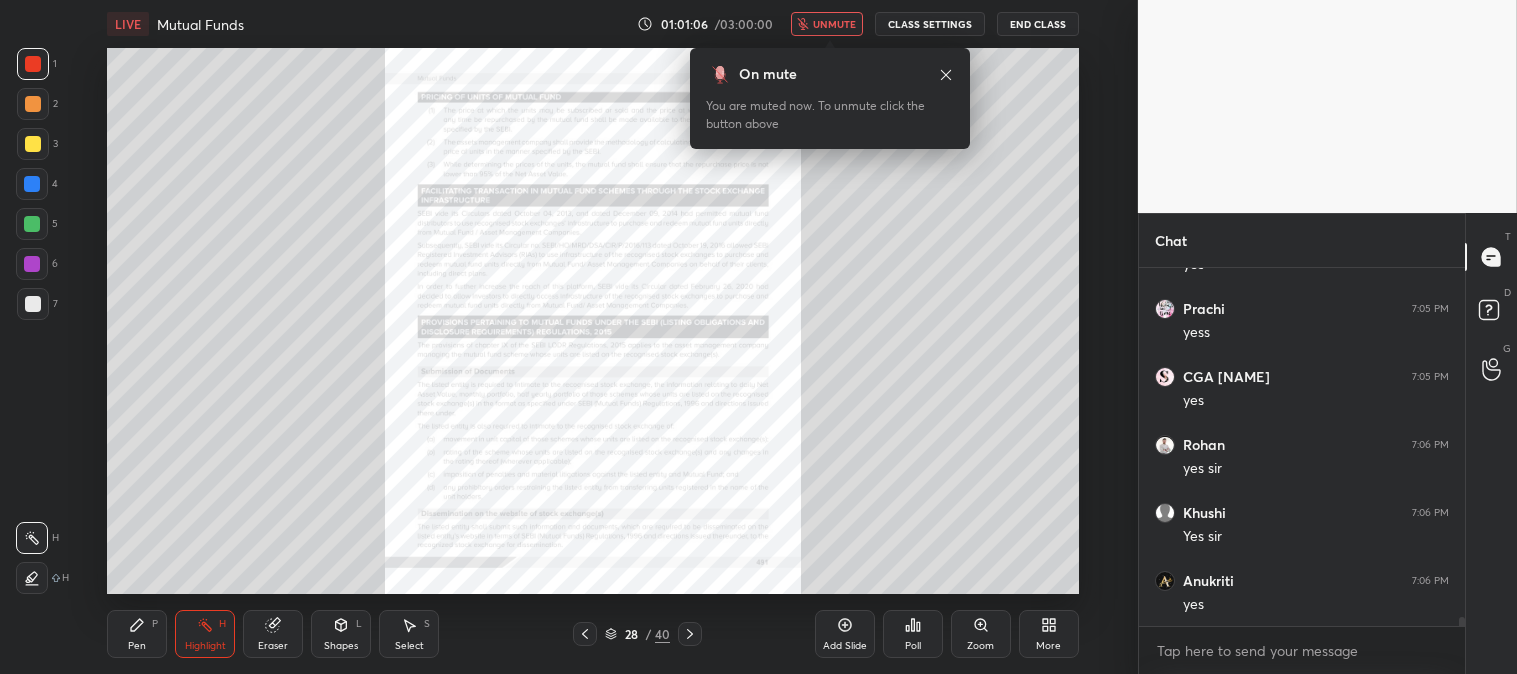click 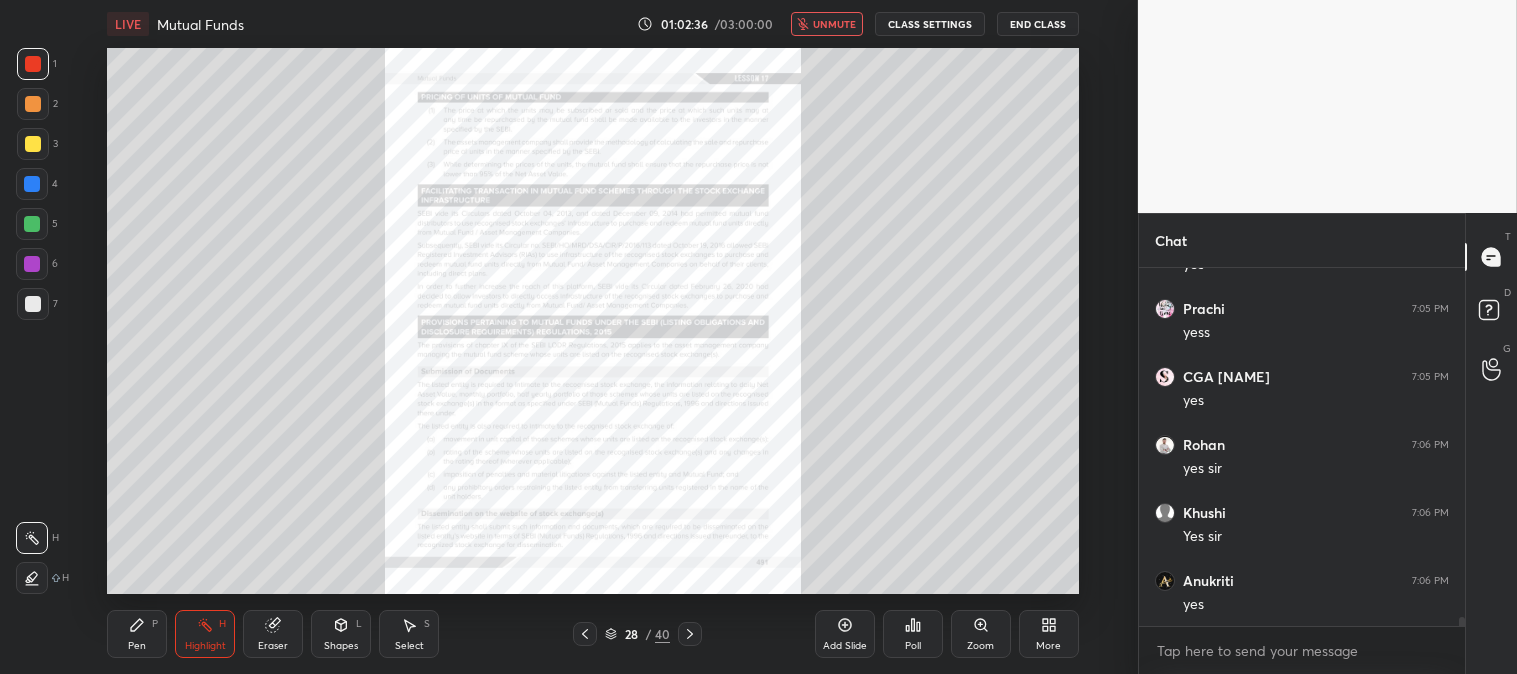 click on "unmute" at bounding box center [834, 24] 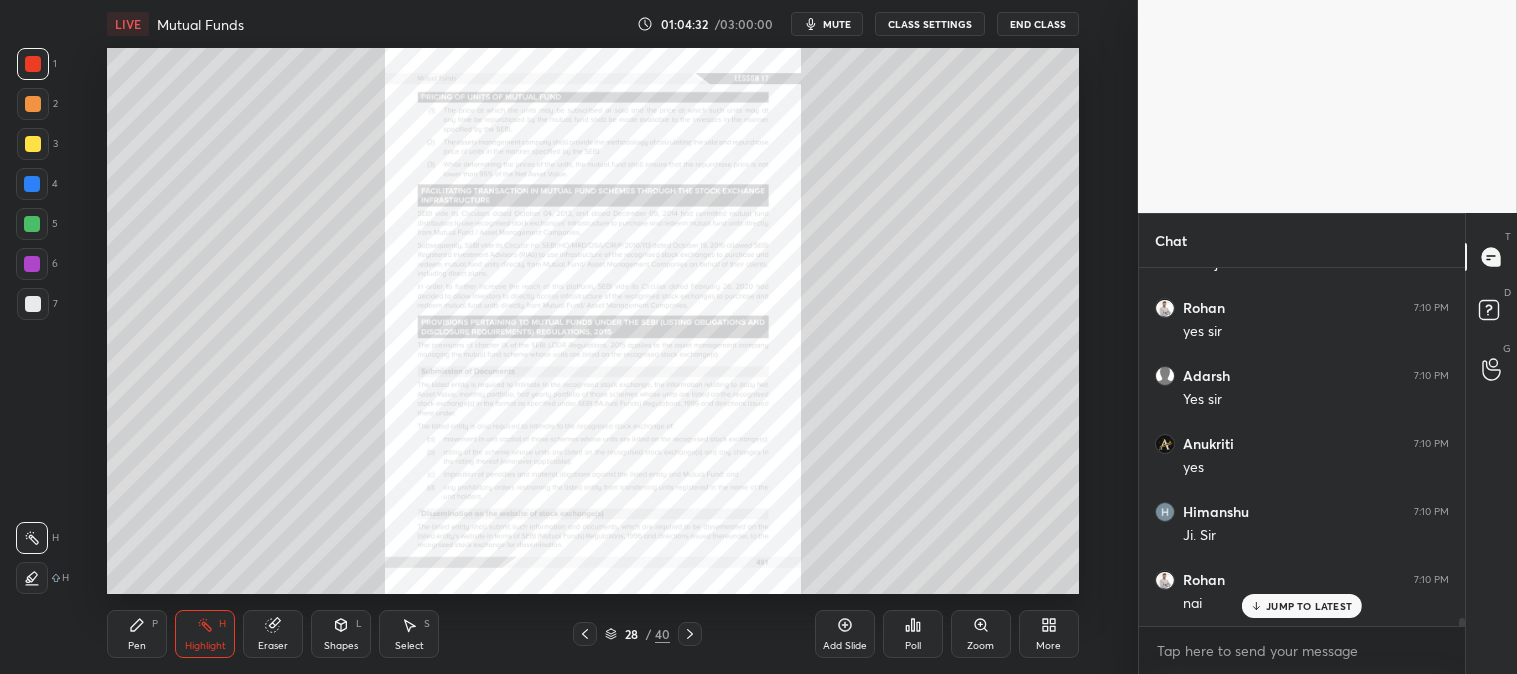 scroll, scrollTop: 15807, scrollLeft: 0, axis: vertical 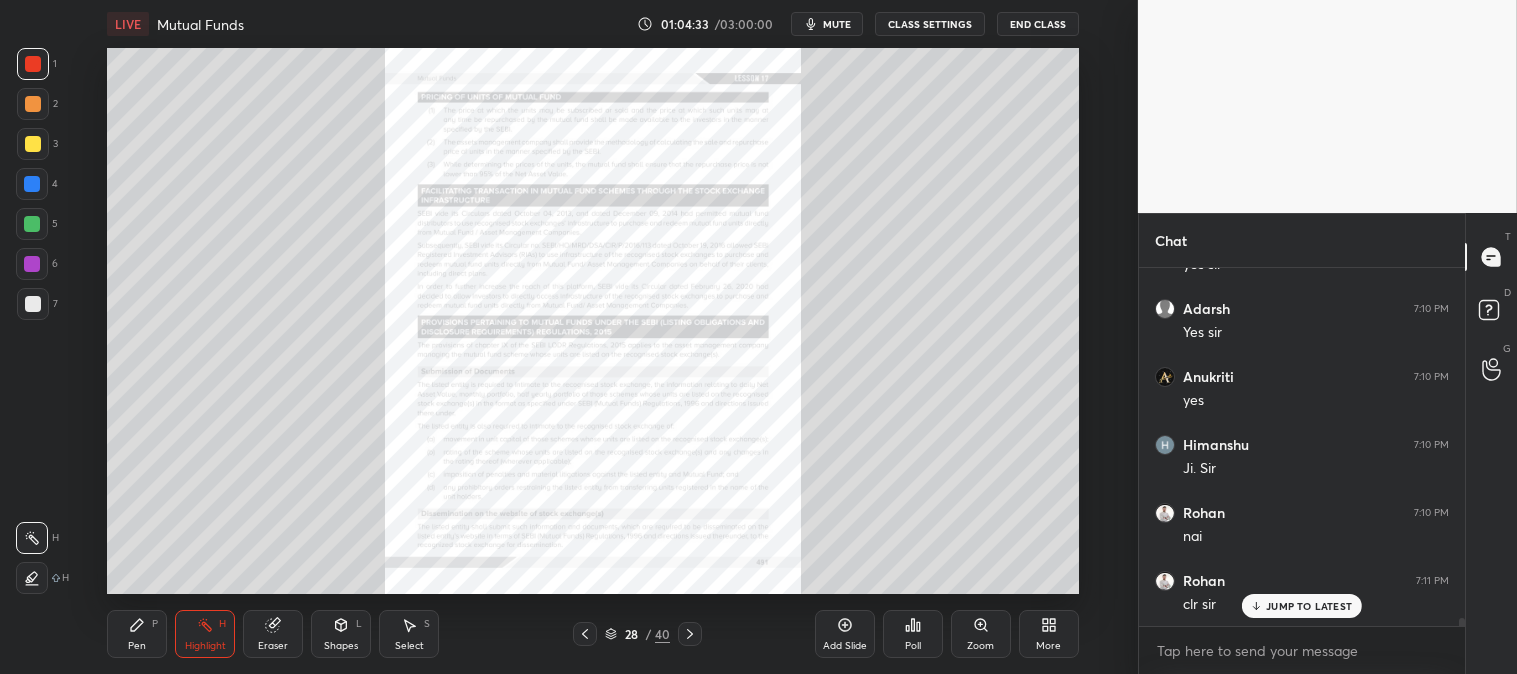 click 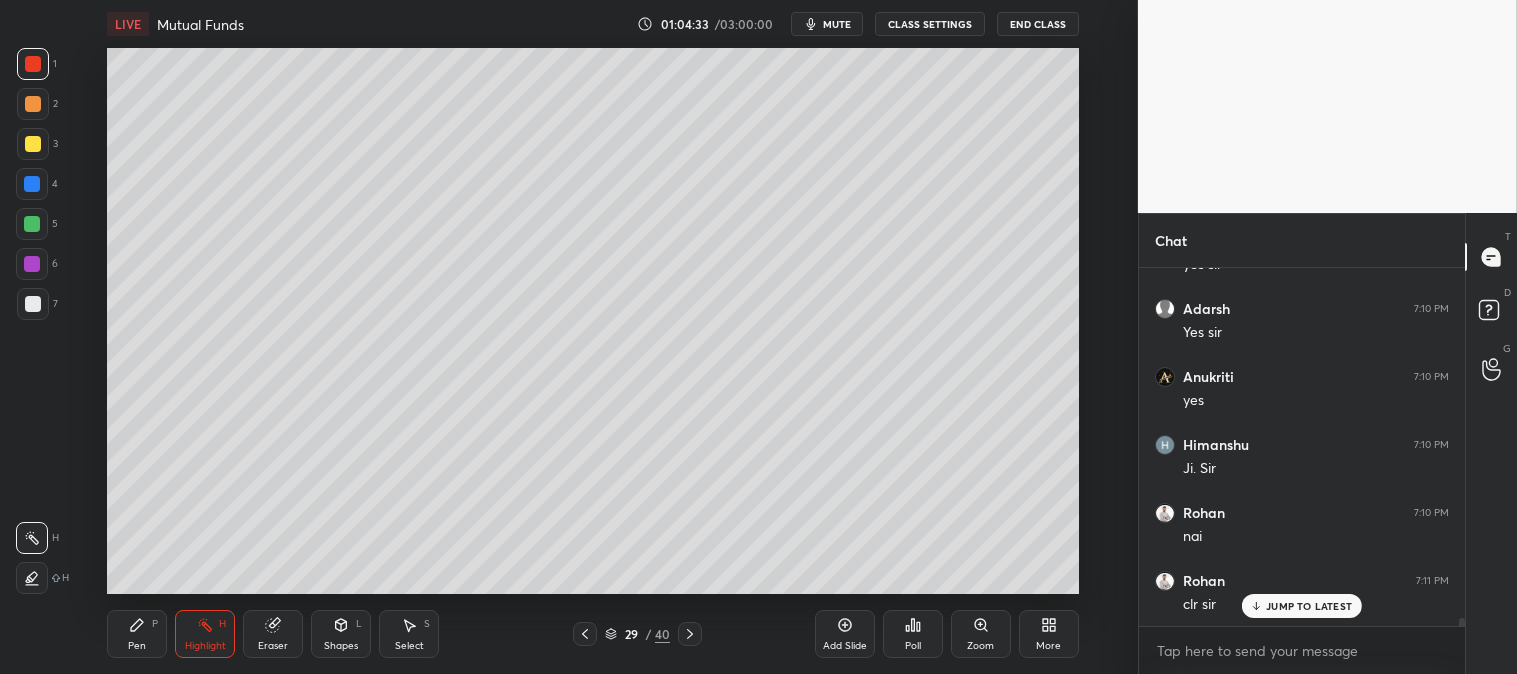 scroll, scrollTop: 15875, scrollLeft: 0, axis: vertical 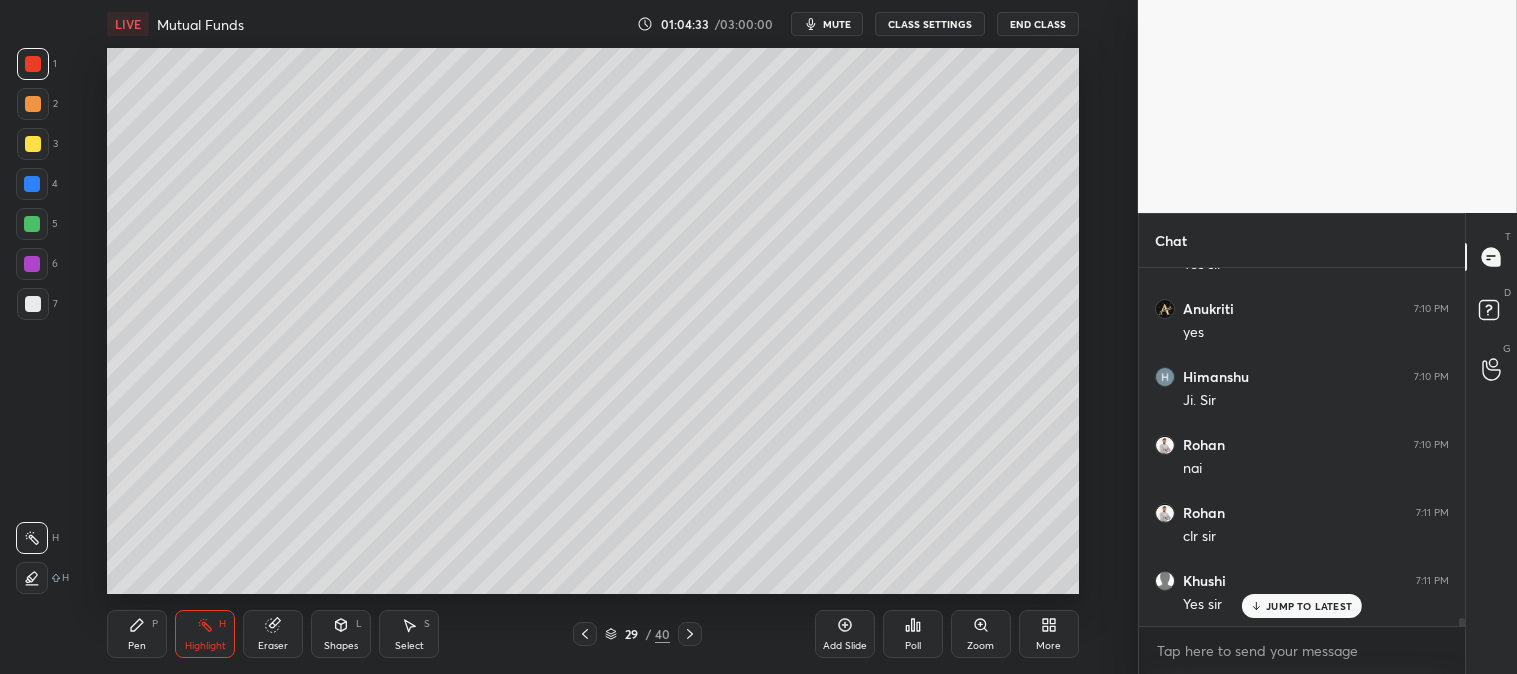 click 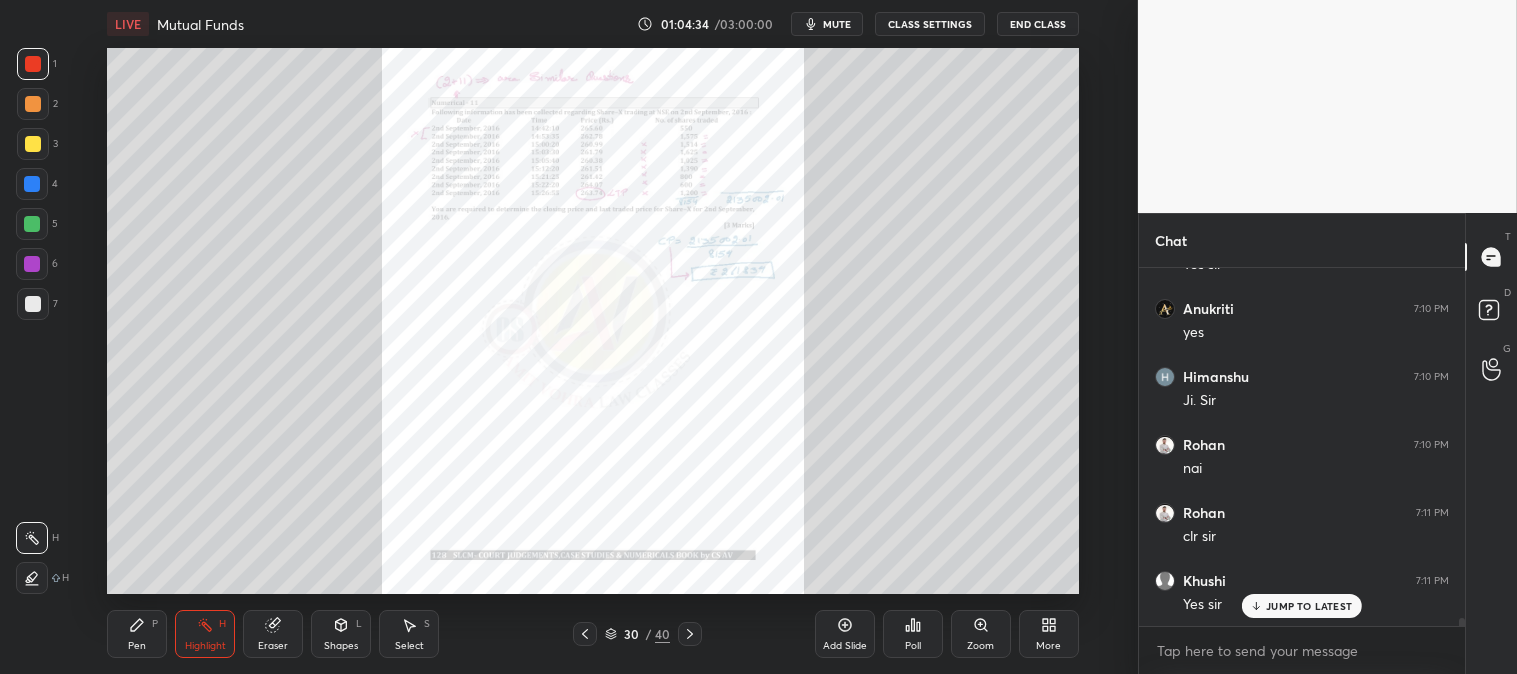 click 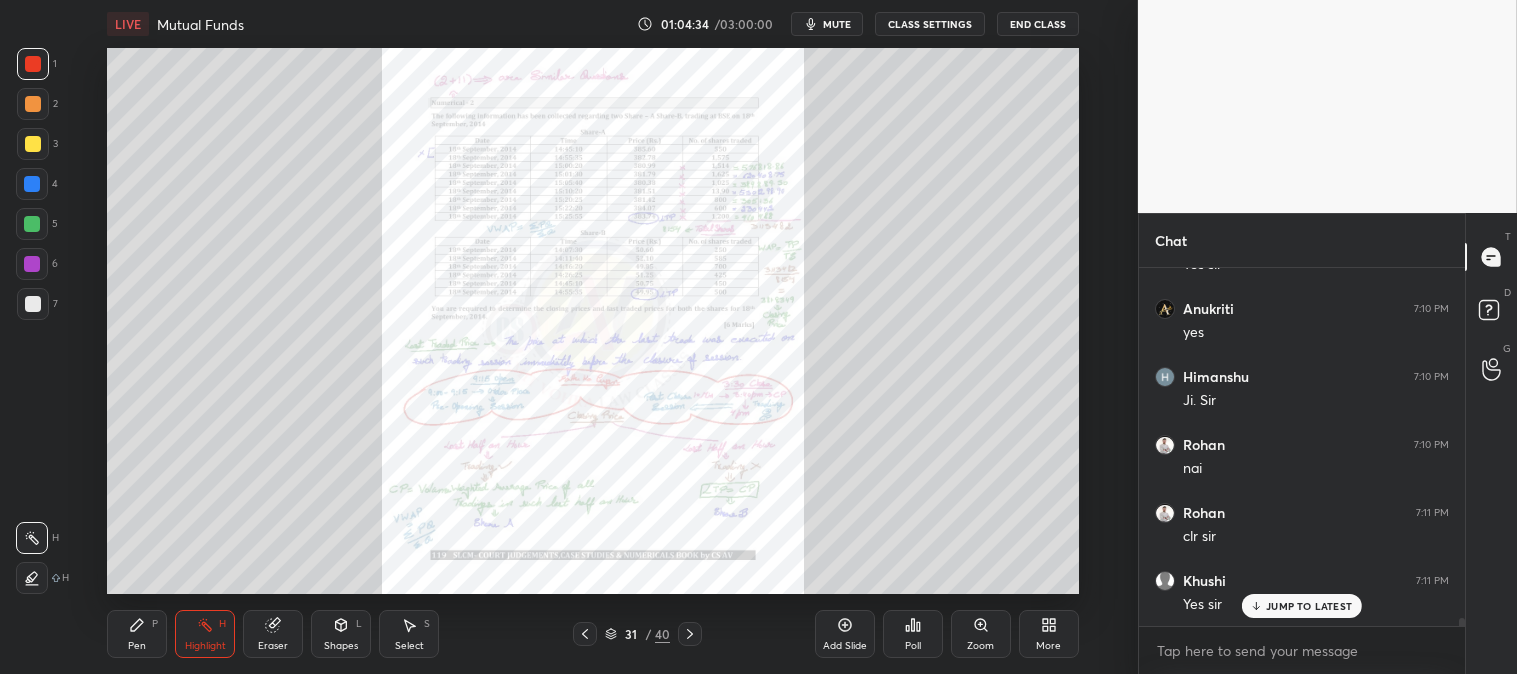 click 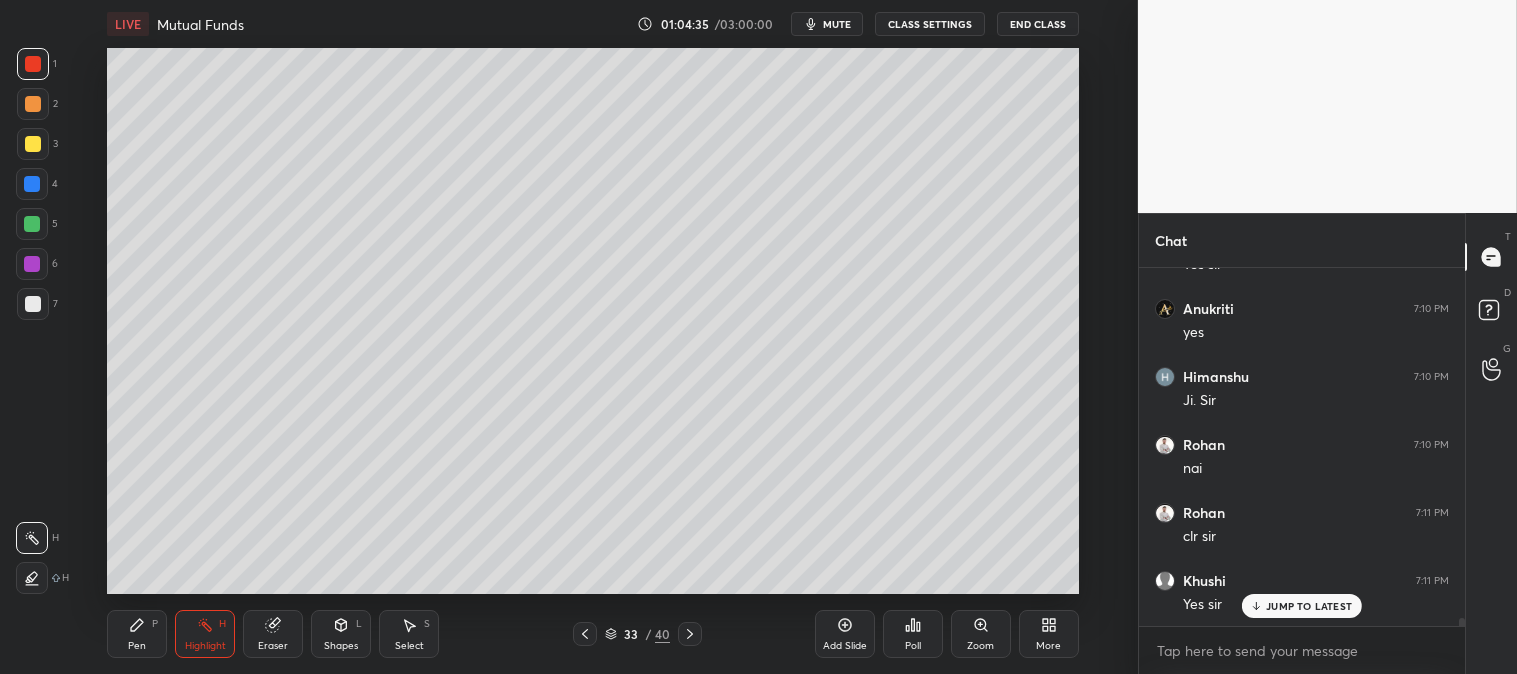 click 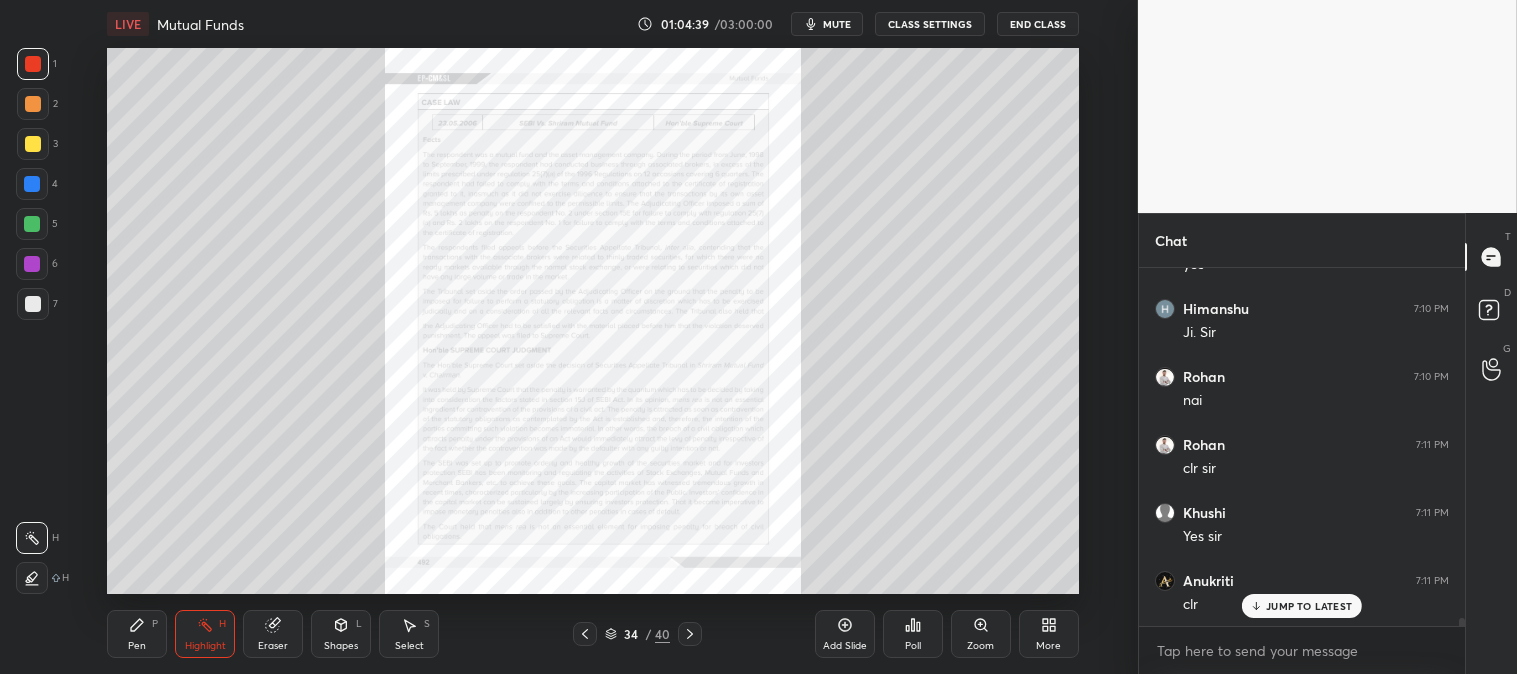 click 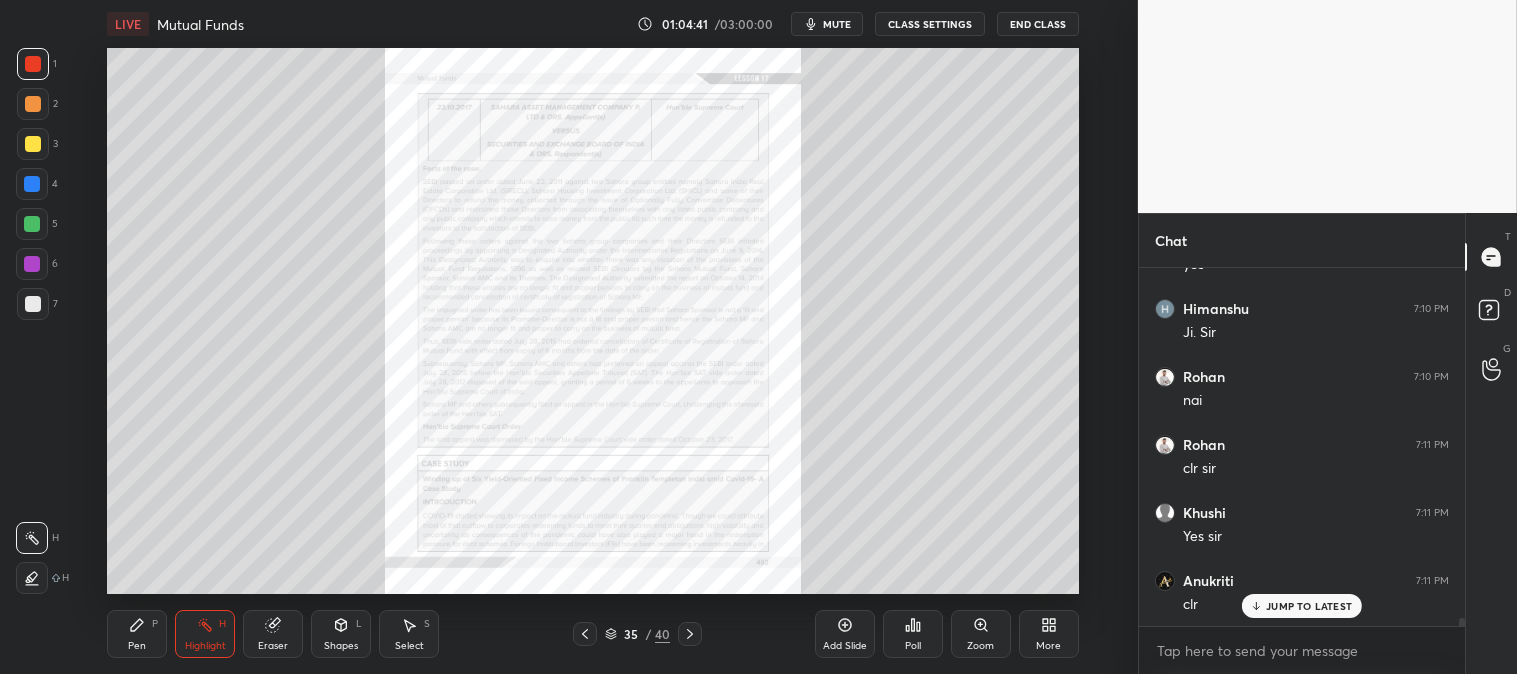 click on "Pen P" at bounding box center (137, 634) 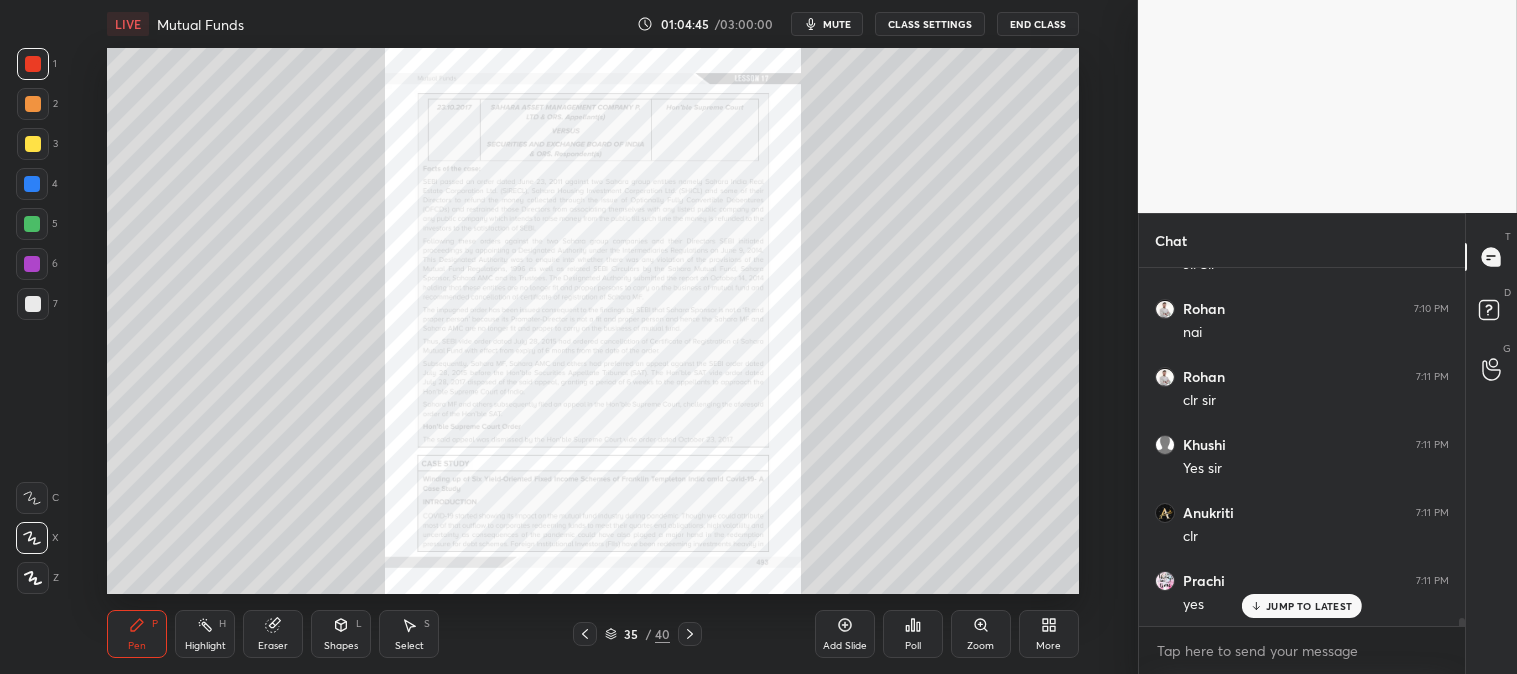 scroll, scrollTop: 16080, scrollLeft: 0, axis: vertical 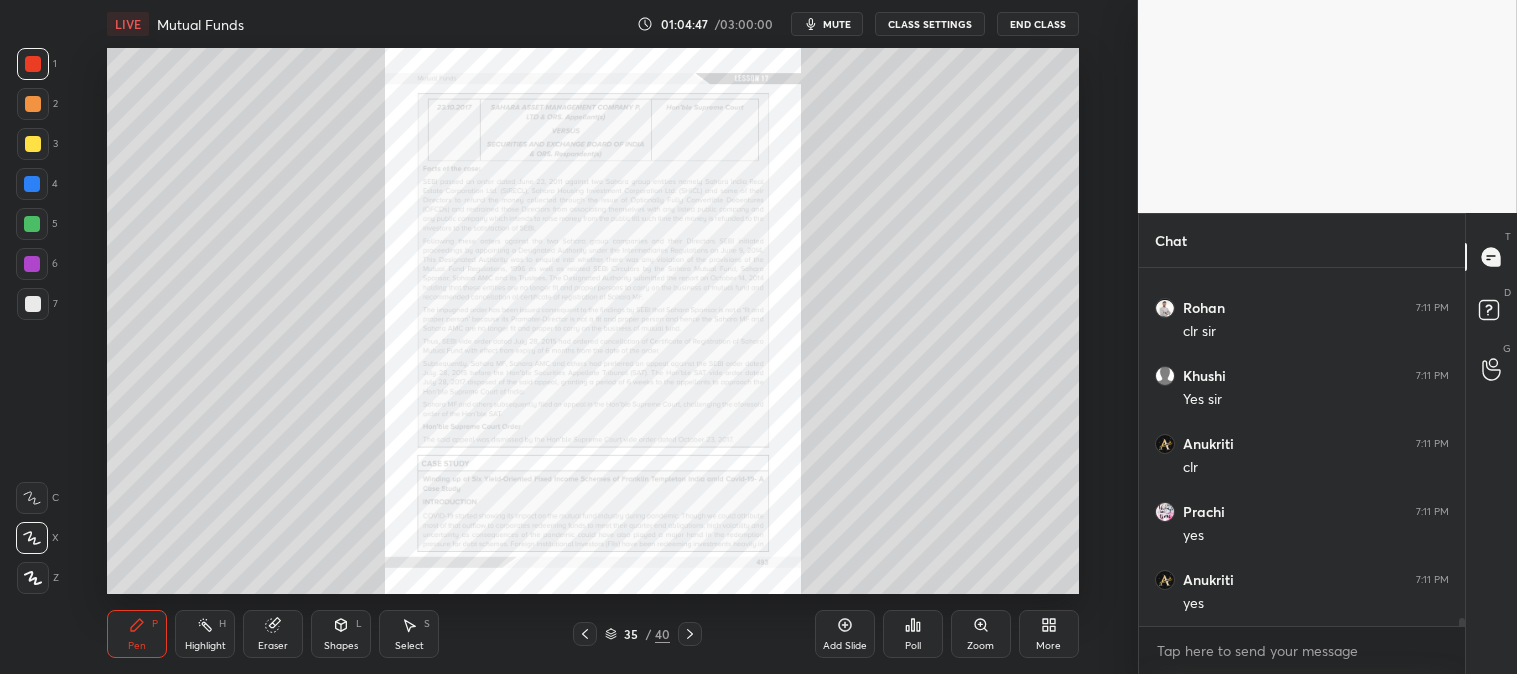 click 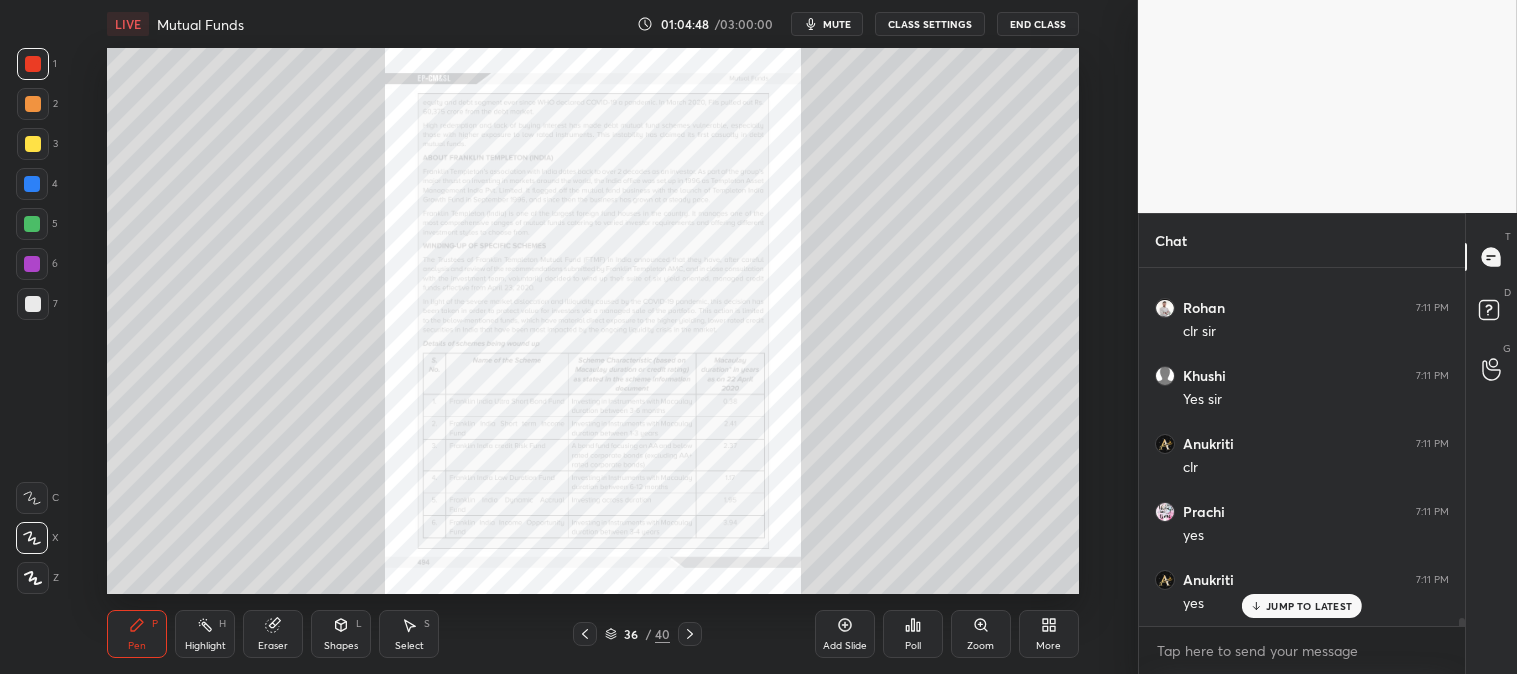 scroll, scrollTop: 16147, scrollLeft: 0, axis: vertical 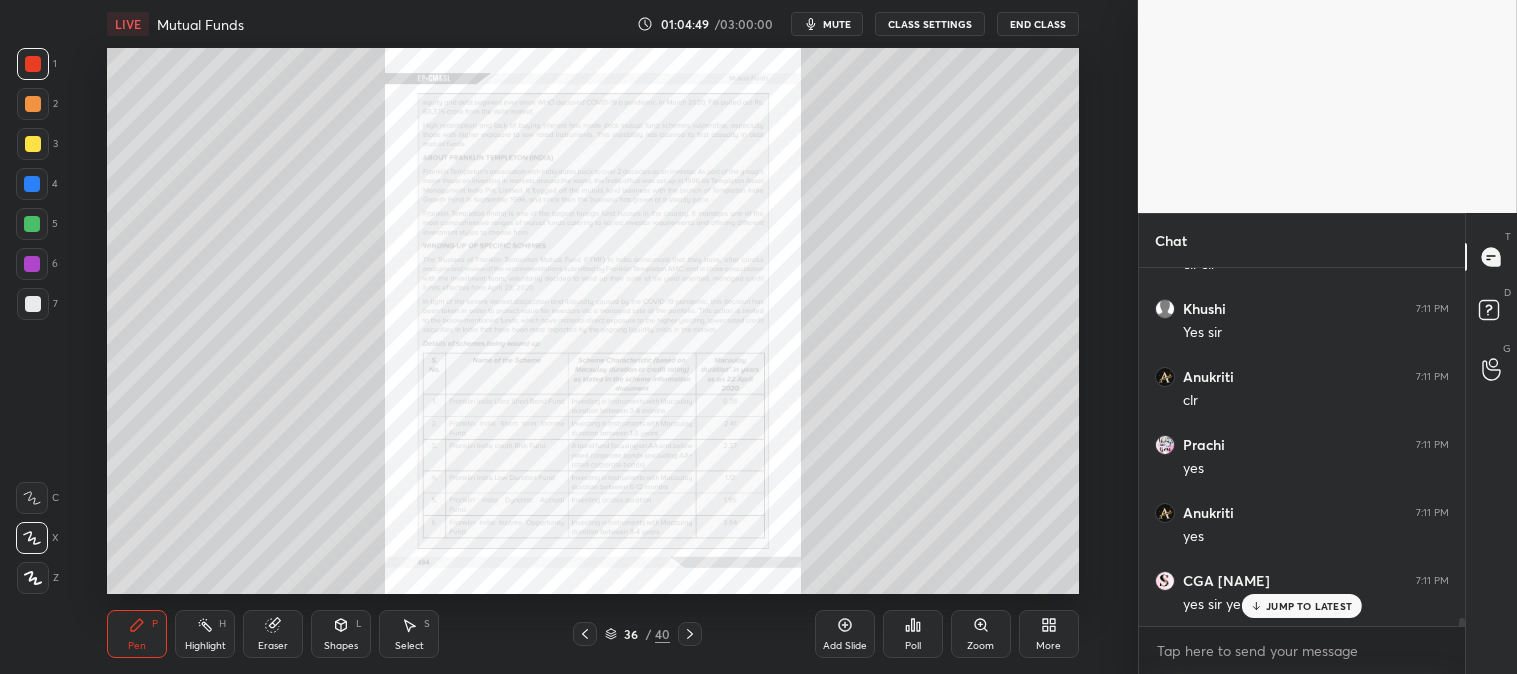 click 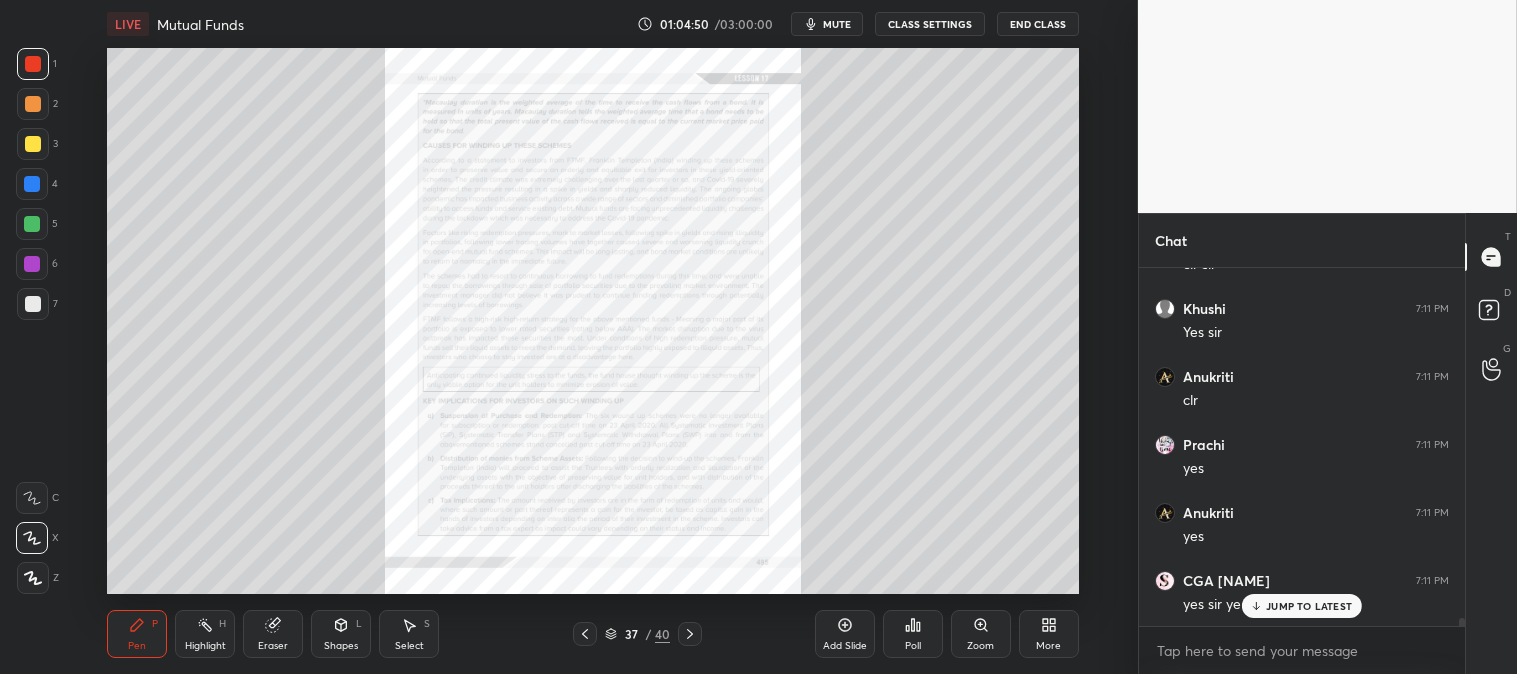 click 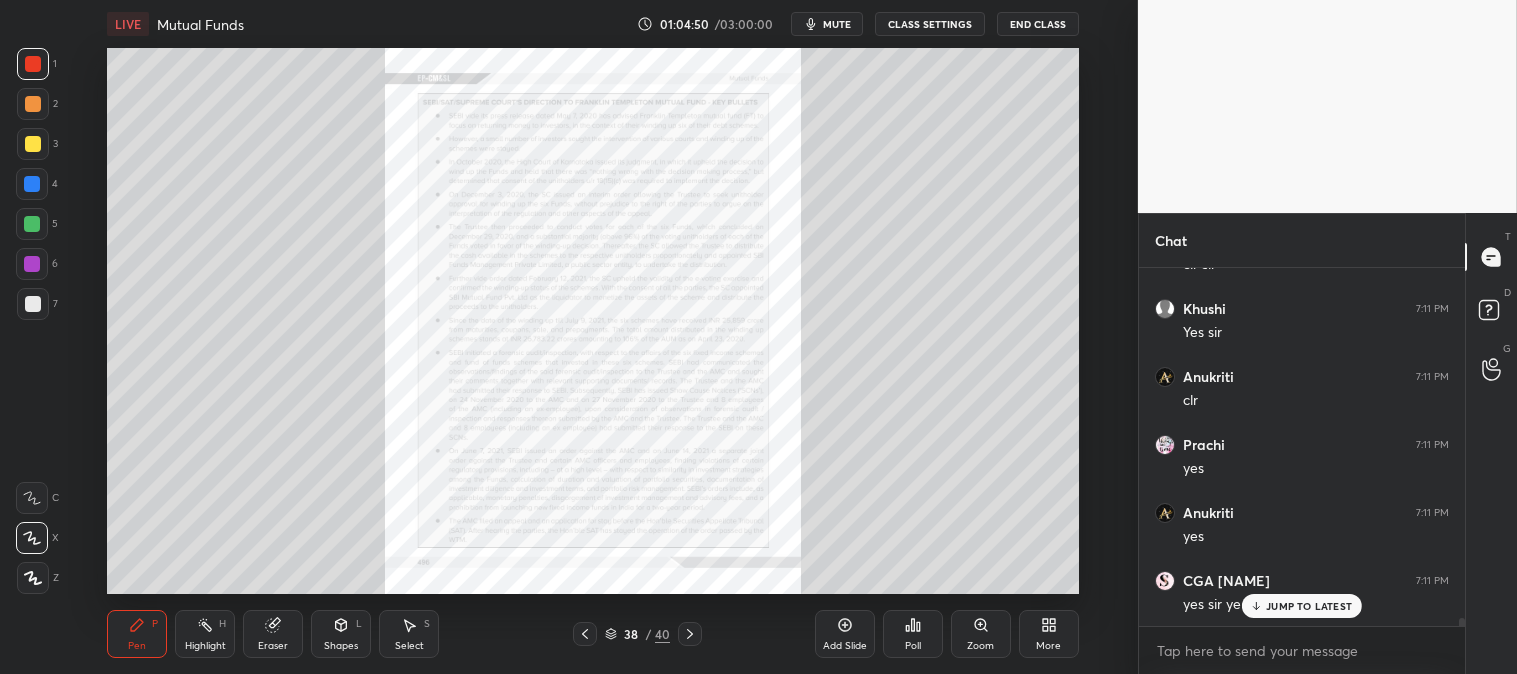 click 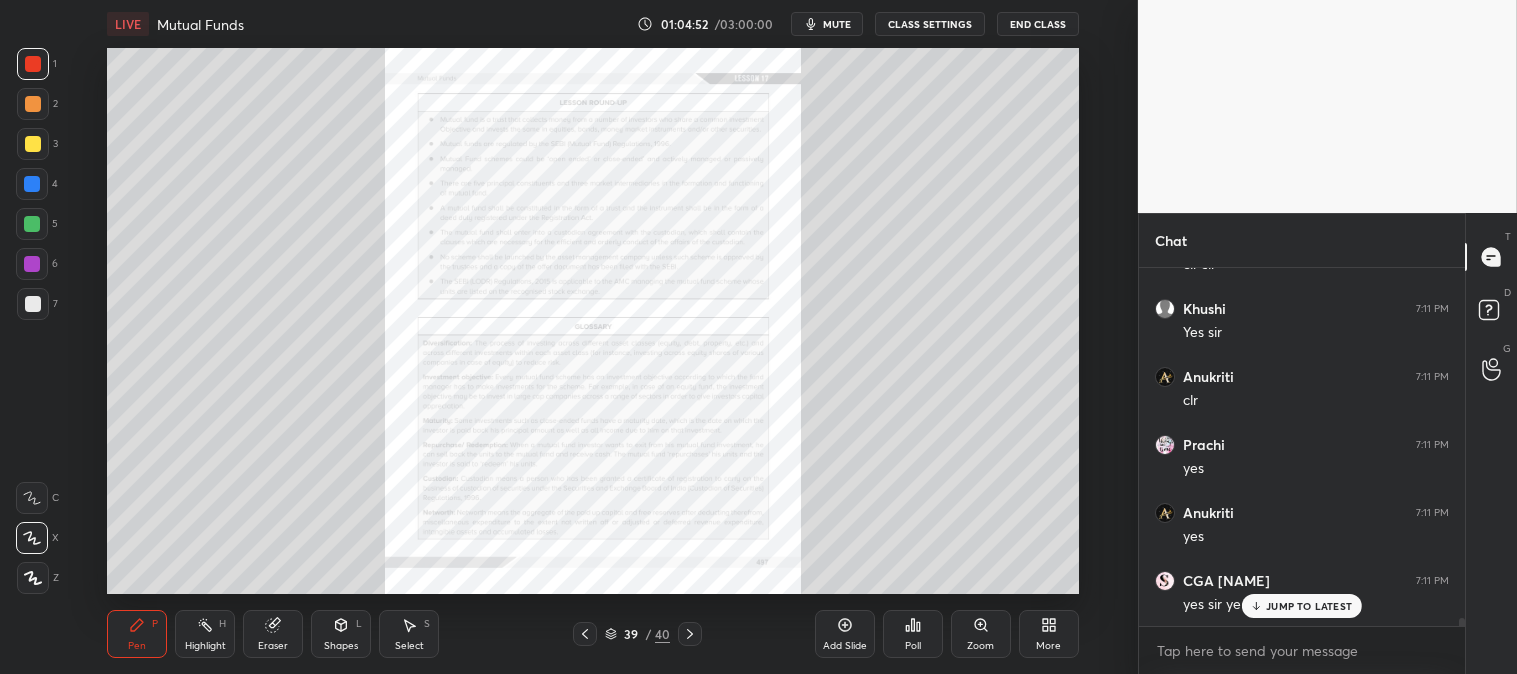 click 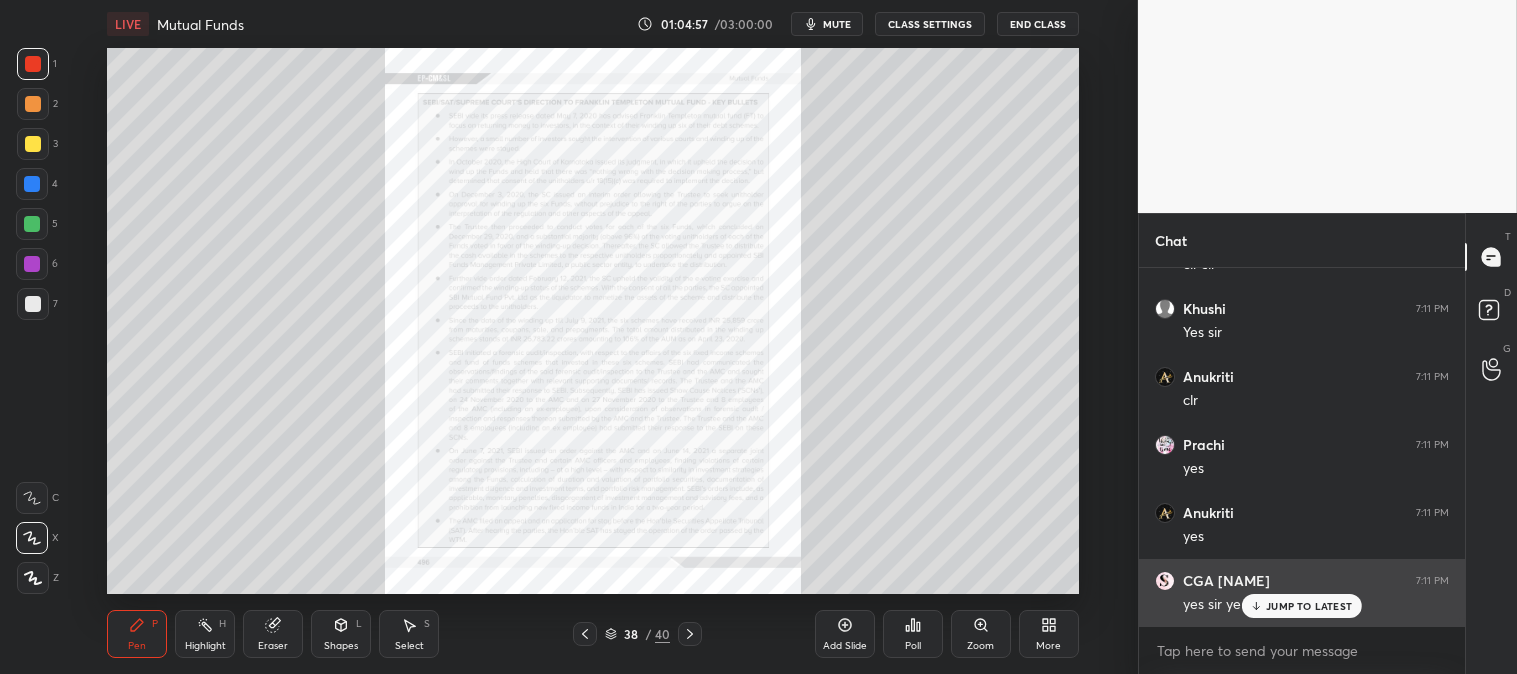 click on "JUMP TO LATEST" at bounding box center (1309, 606) 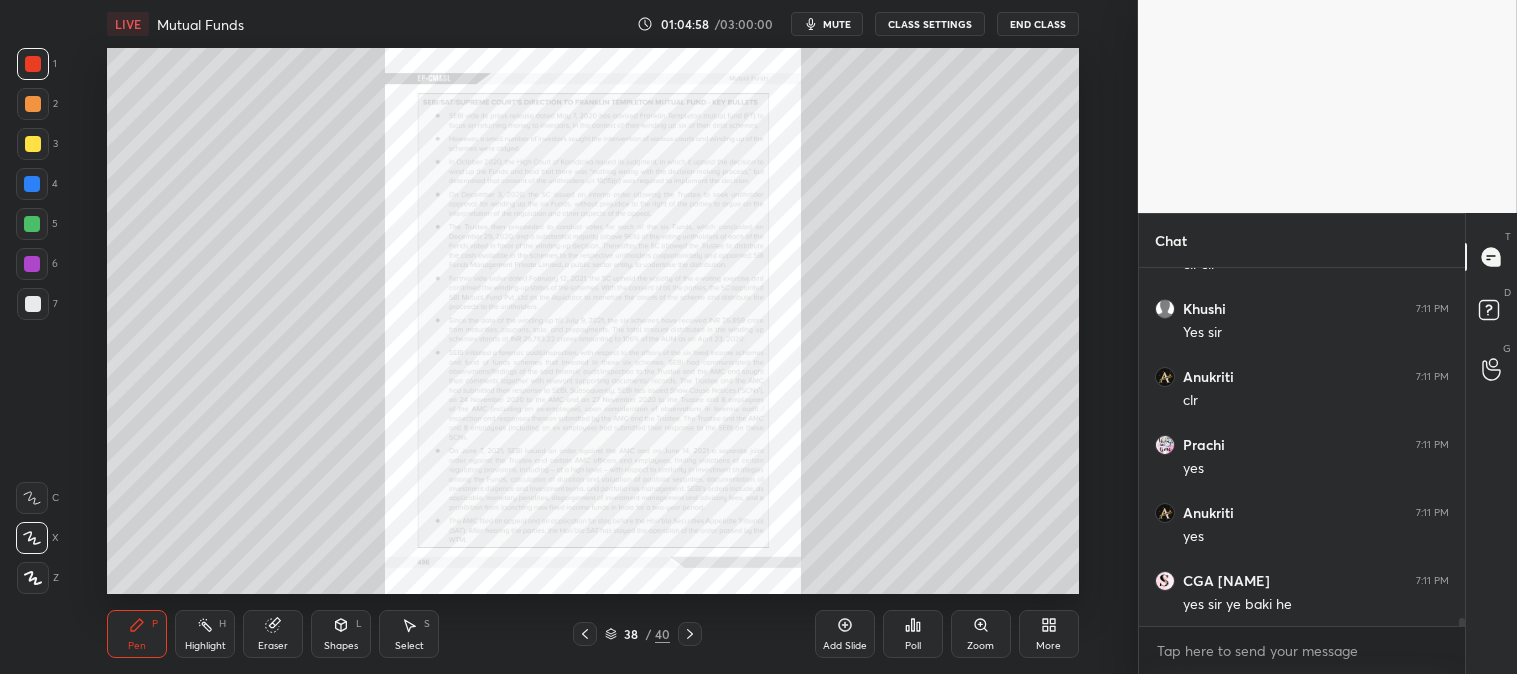 click on "Highlight H" at bounding box center [205, 634] 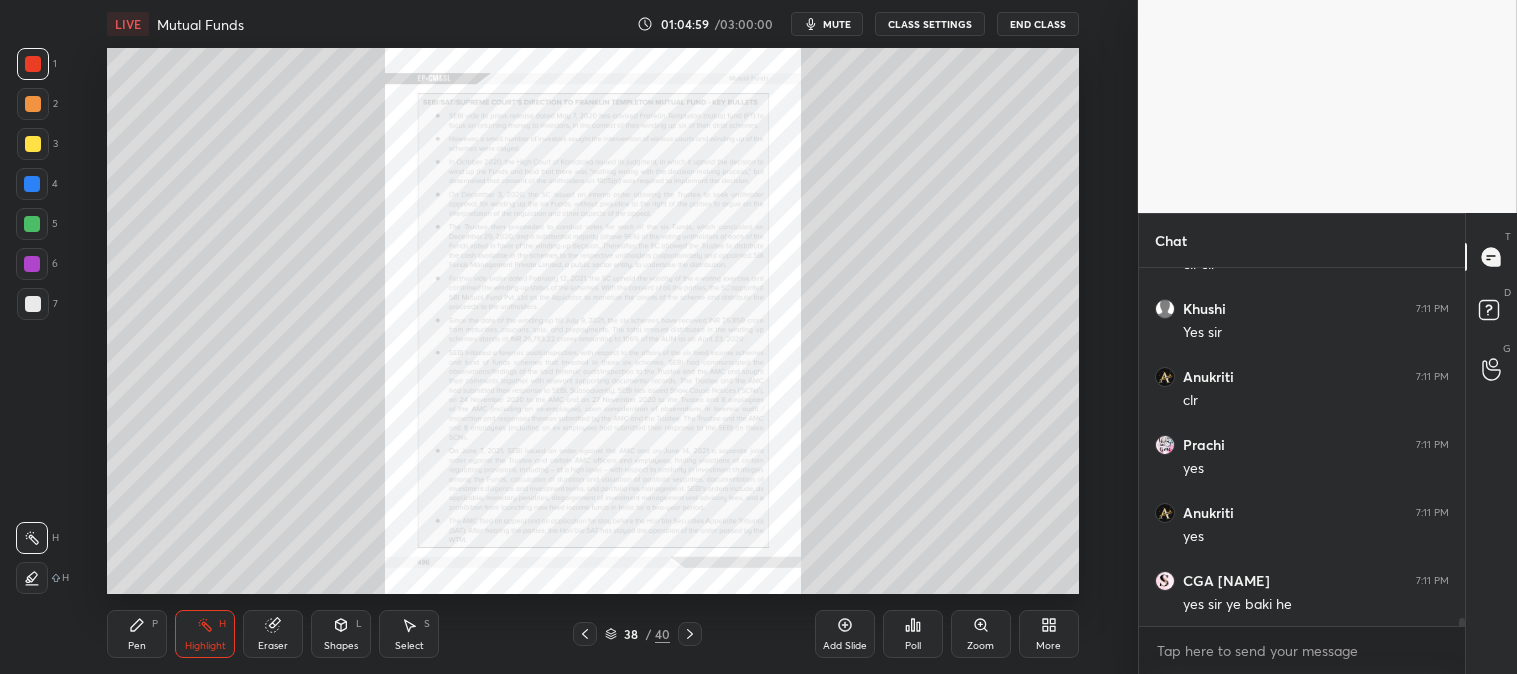 click 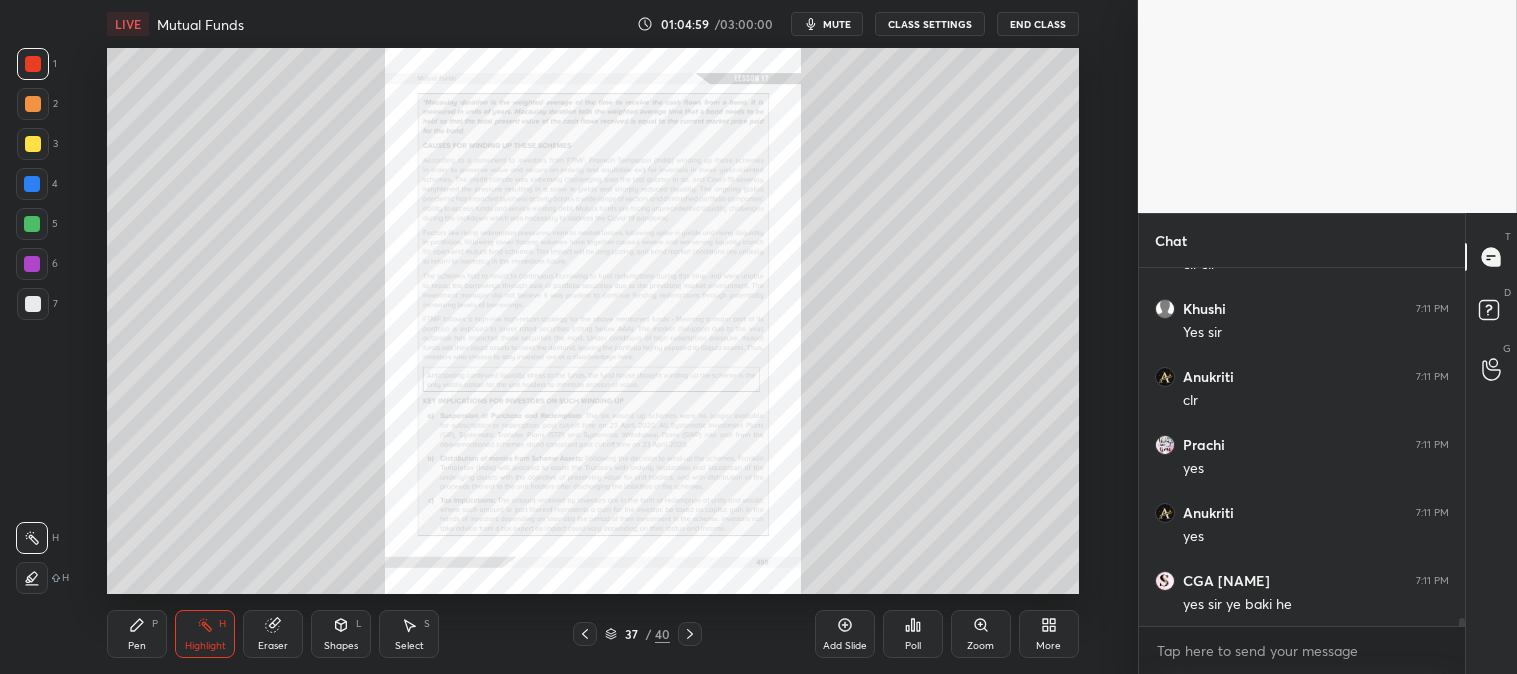 click 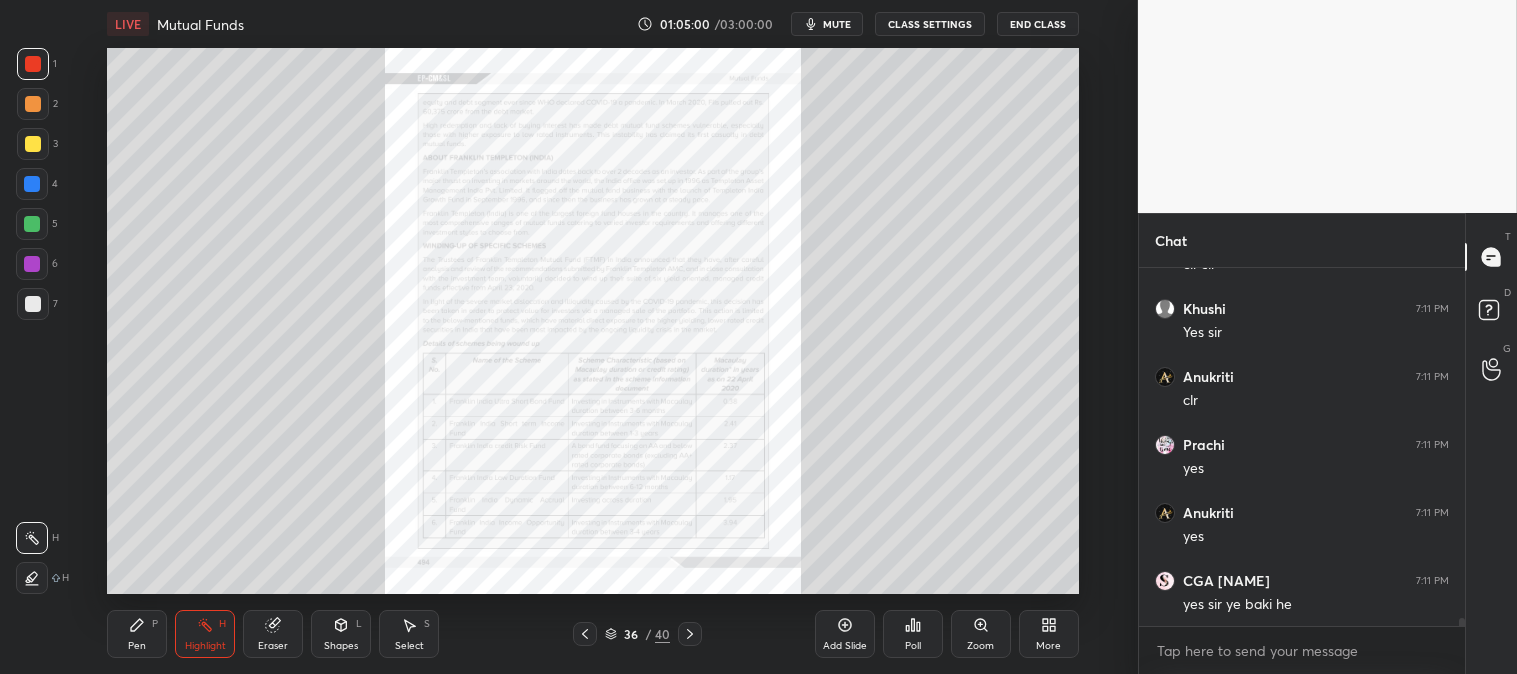 click 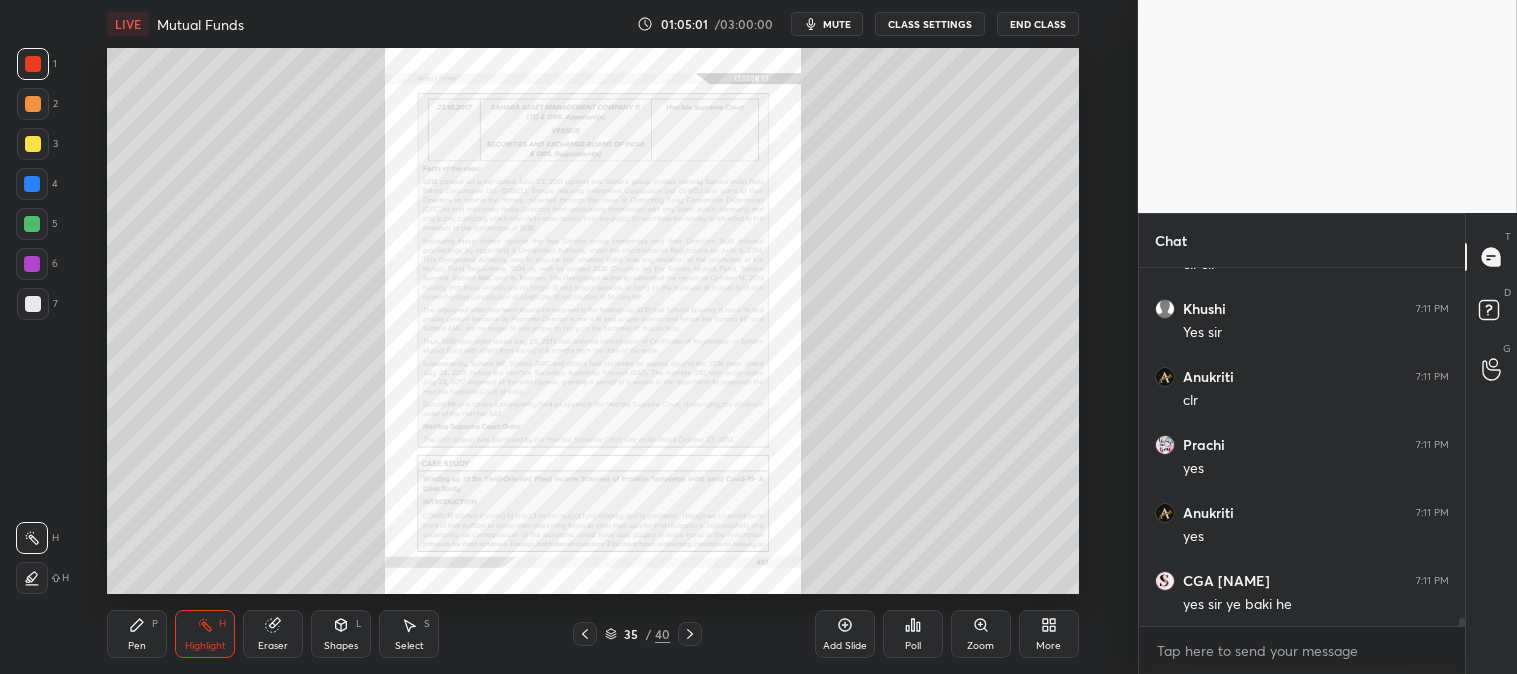 click at bounding box center [690, 634] 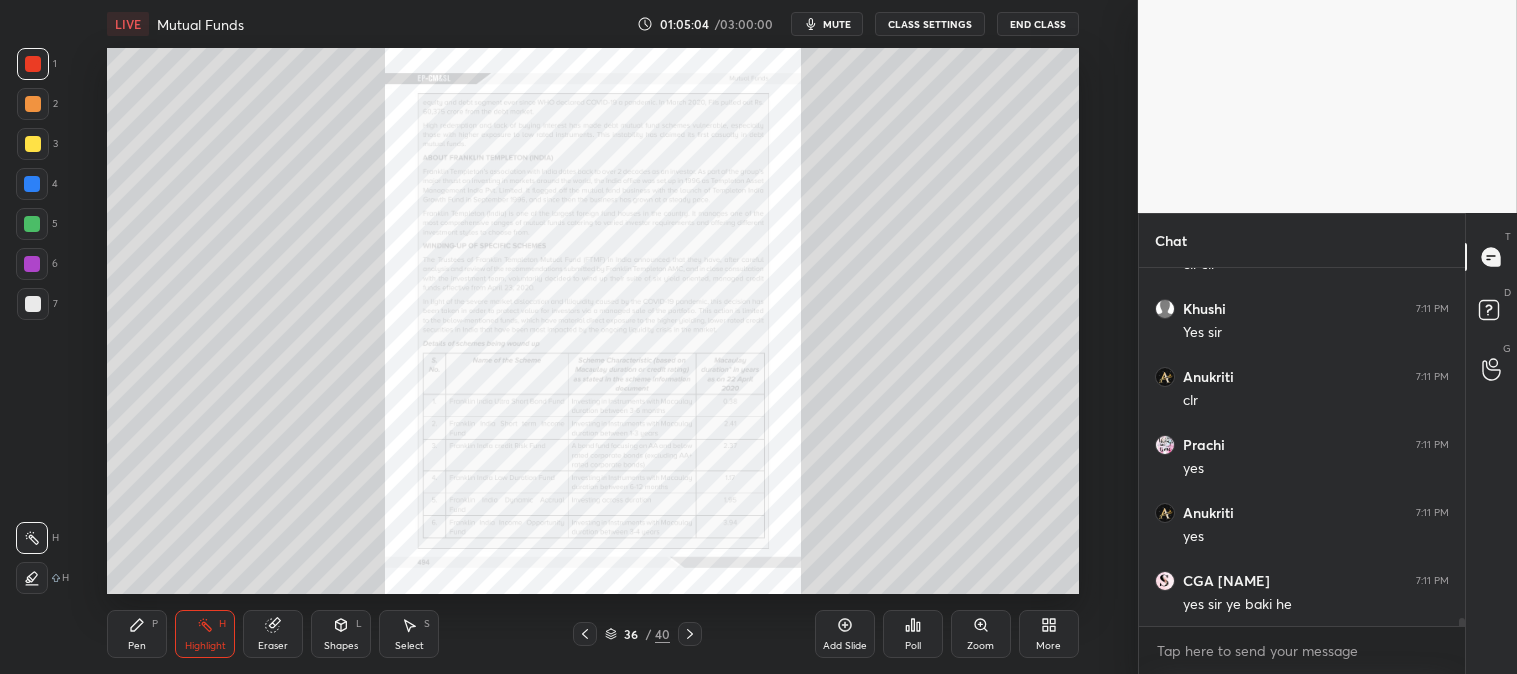click 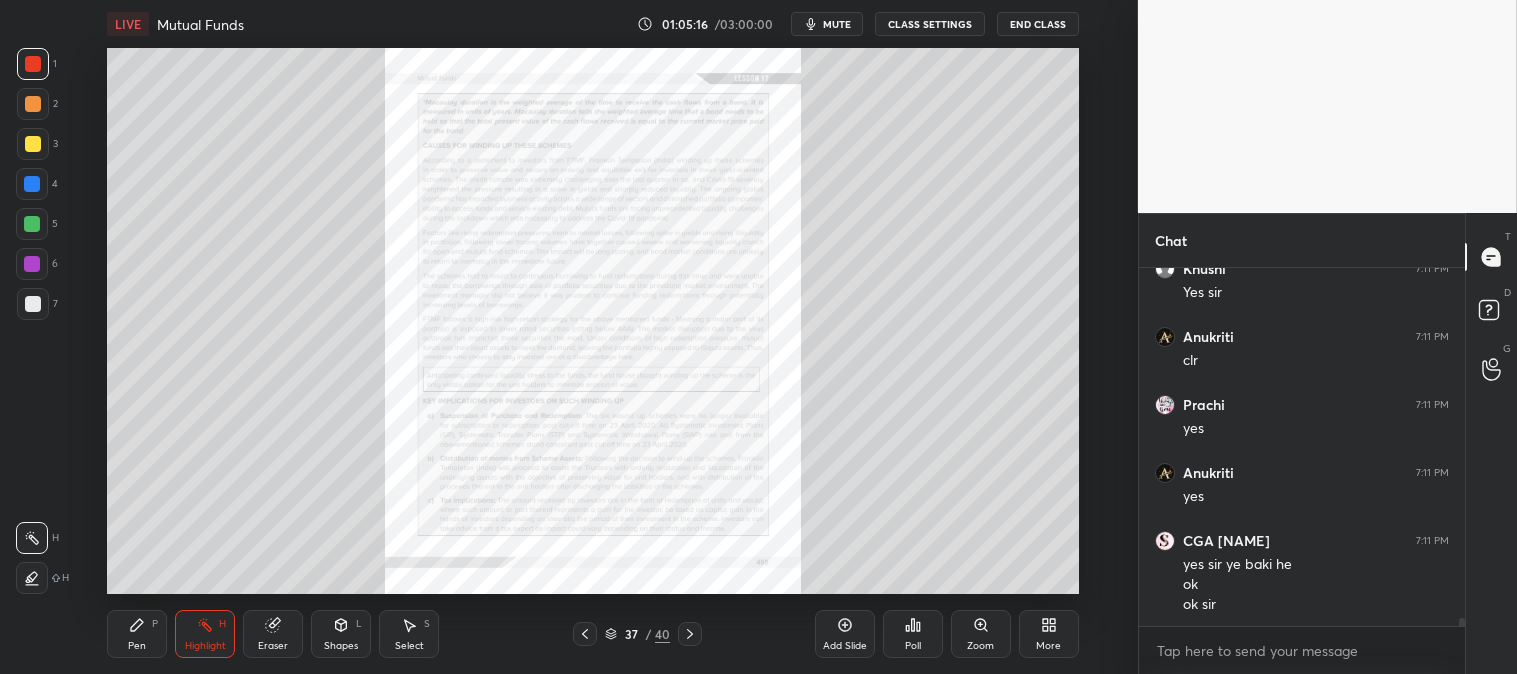 scroll, scrollTop: 16255, scrollLeft: 0, axis: vertical 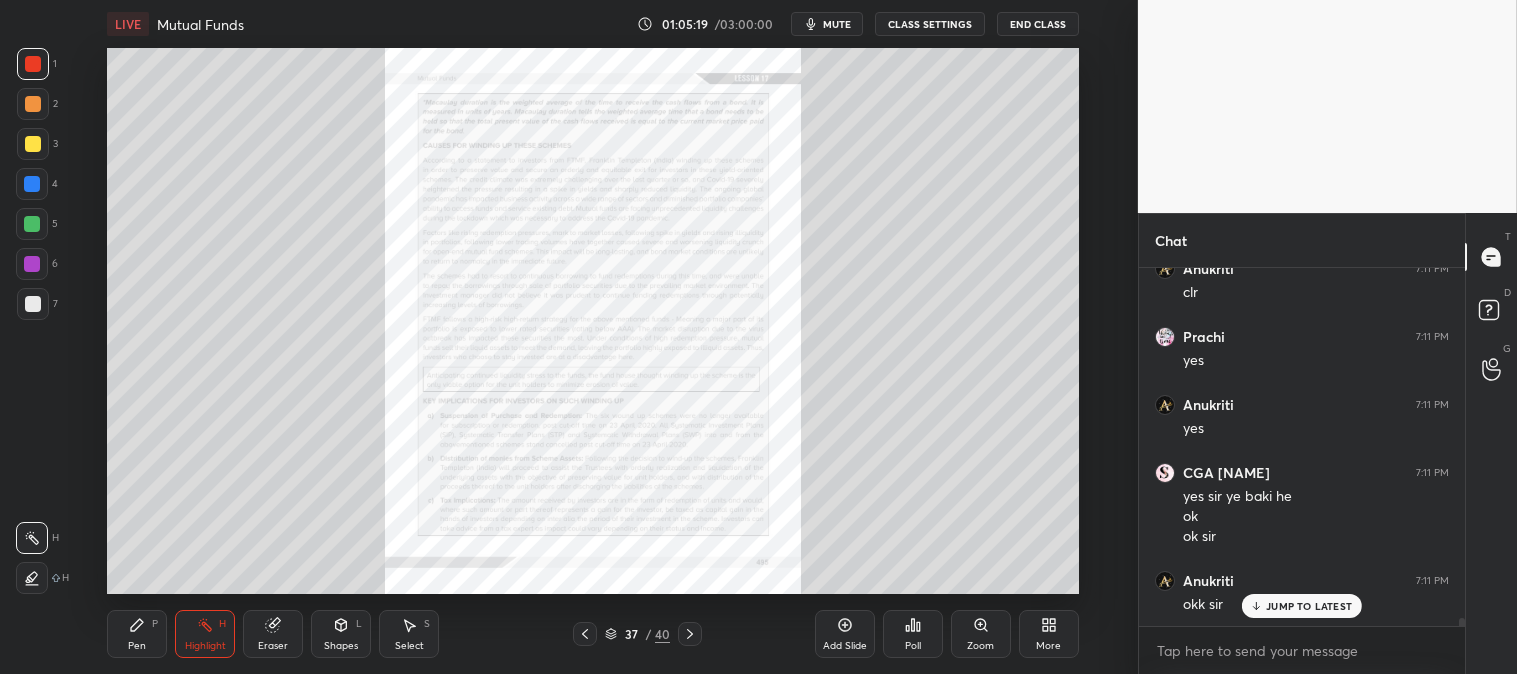 click 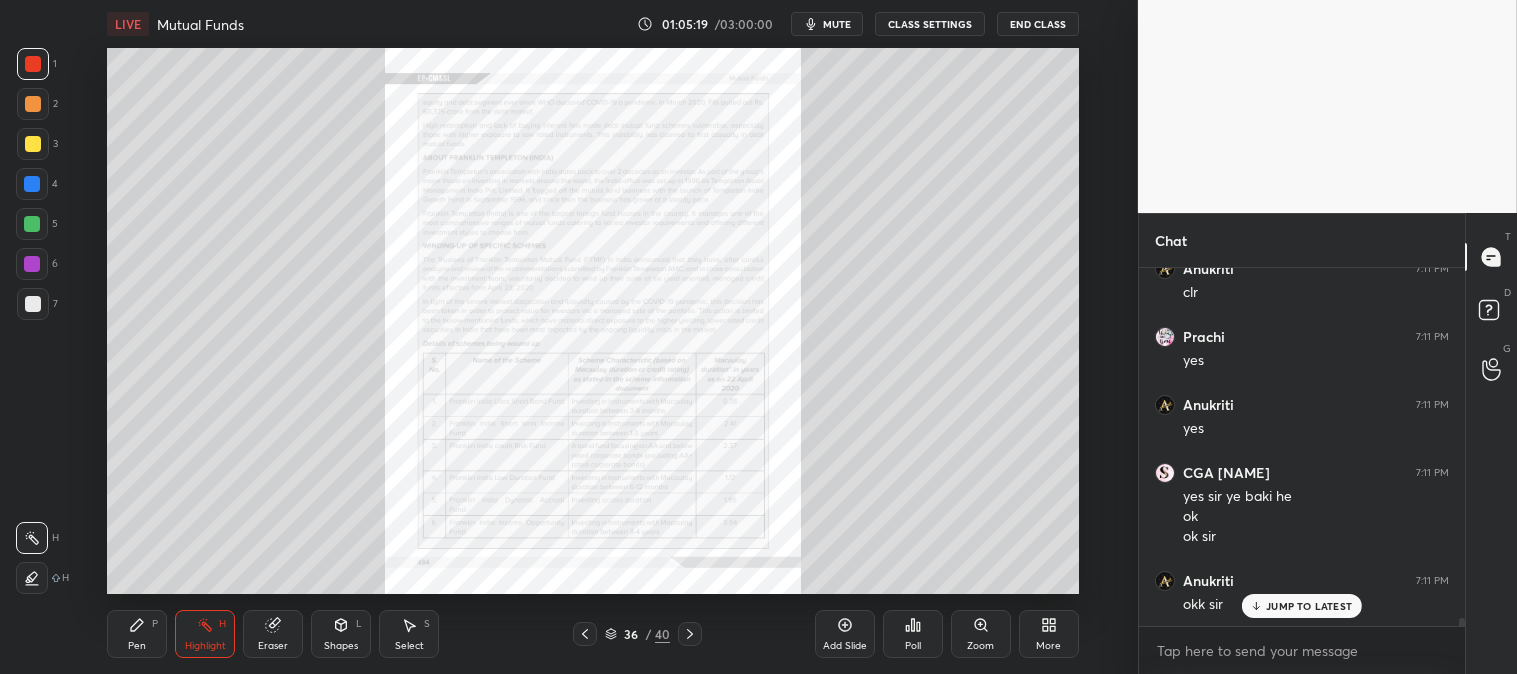 scroll, scrollTop: 16323, scrollLeft: 0, axis: vertical 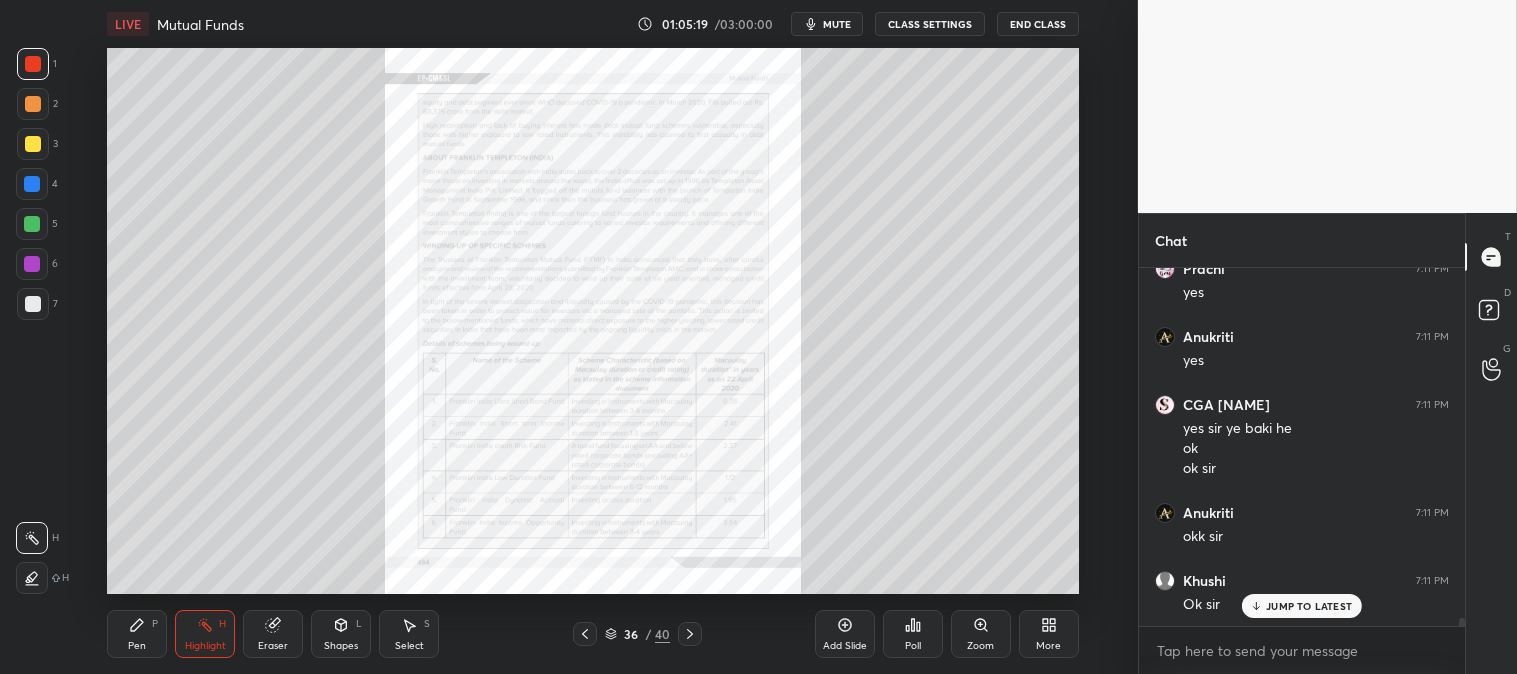 click 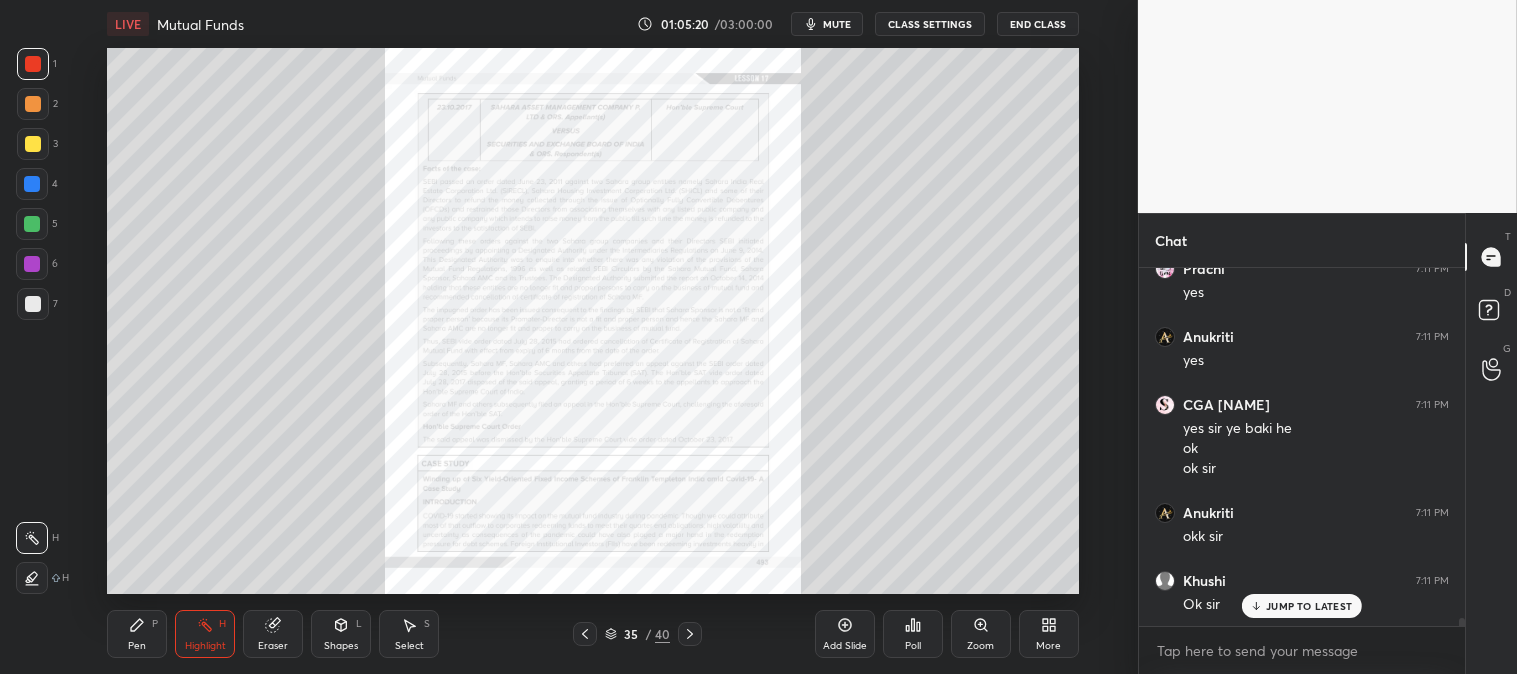 click 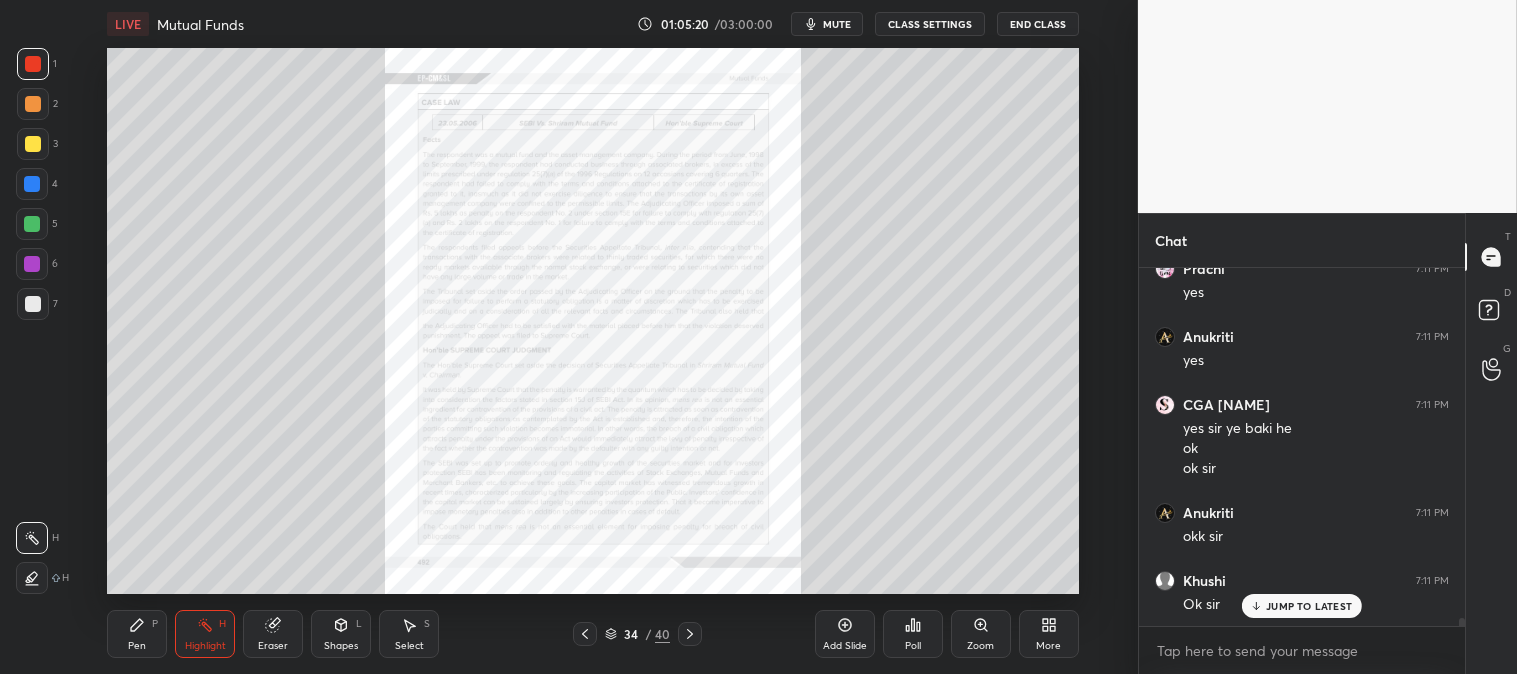 scroll, scrollTop: 16391, scrollLeft: 0, axis: vertical 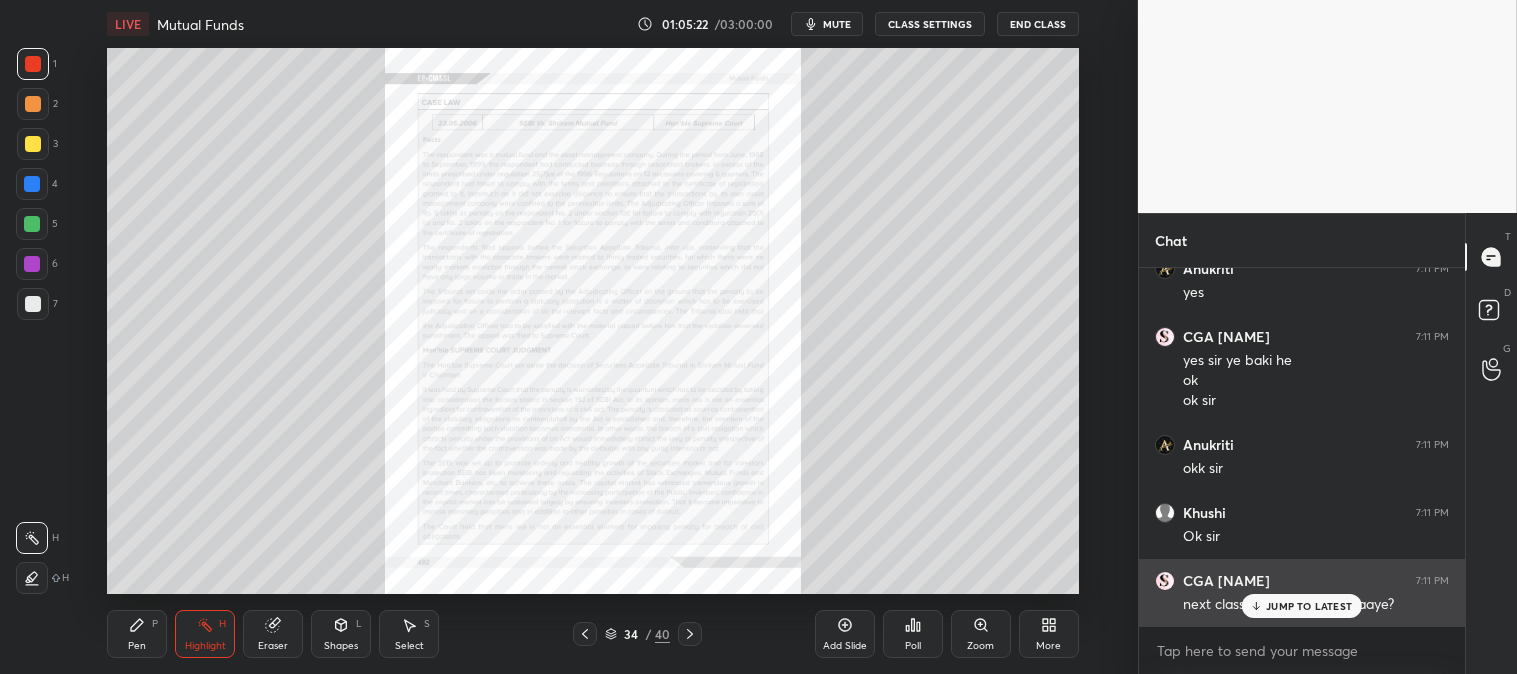 click on "JUMP TO LATEST" at bounding box center [1309, 606] 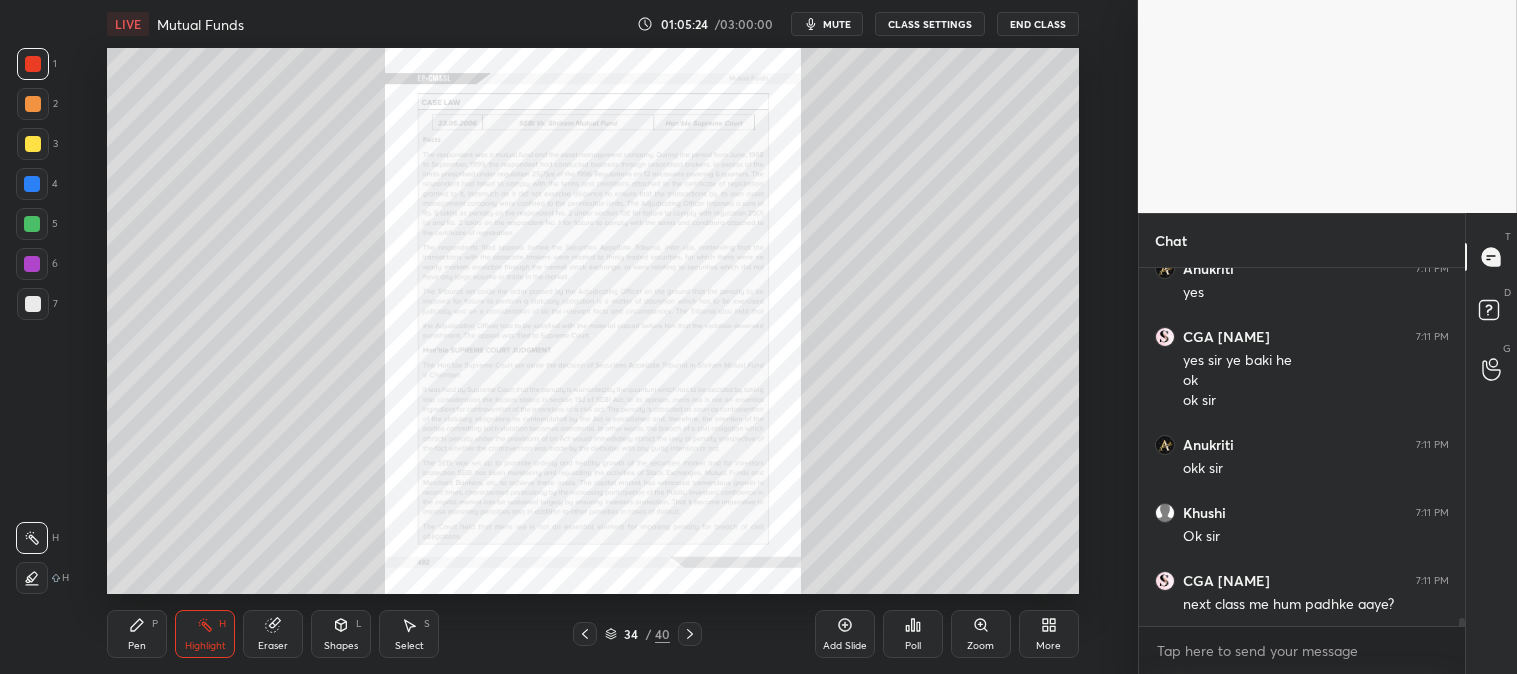 click 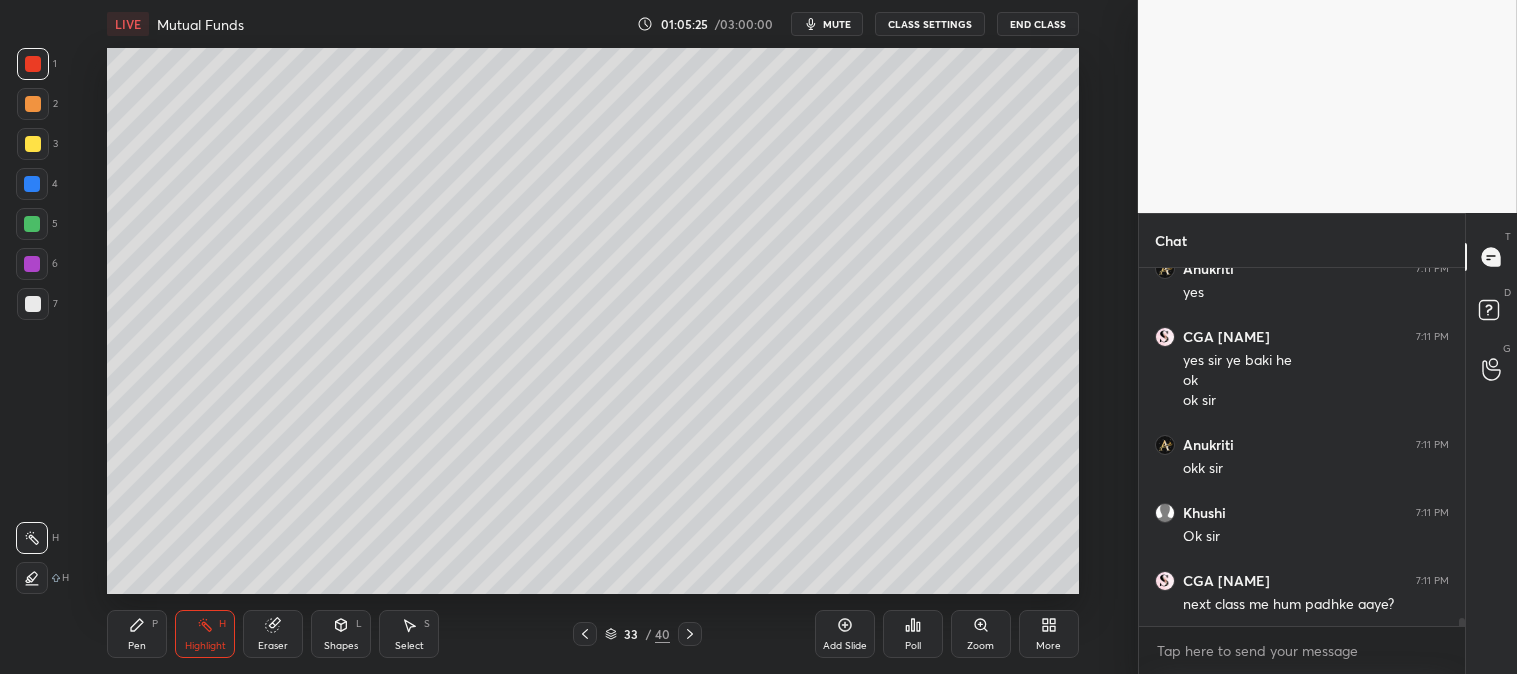 click 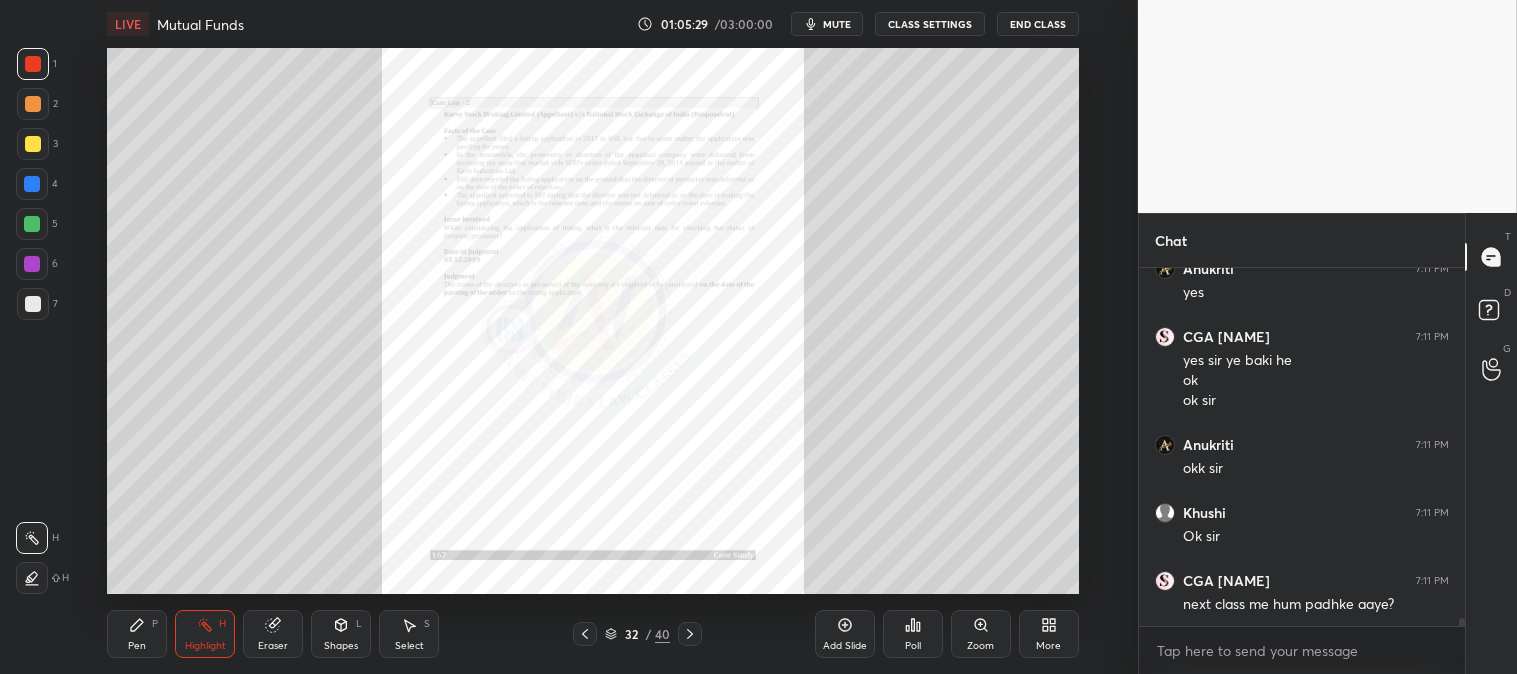 click at bounding box center (585, 634) 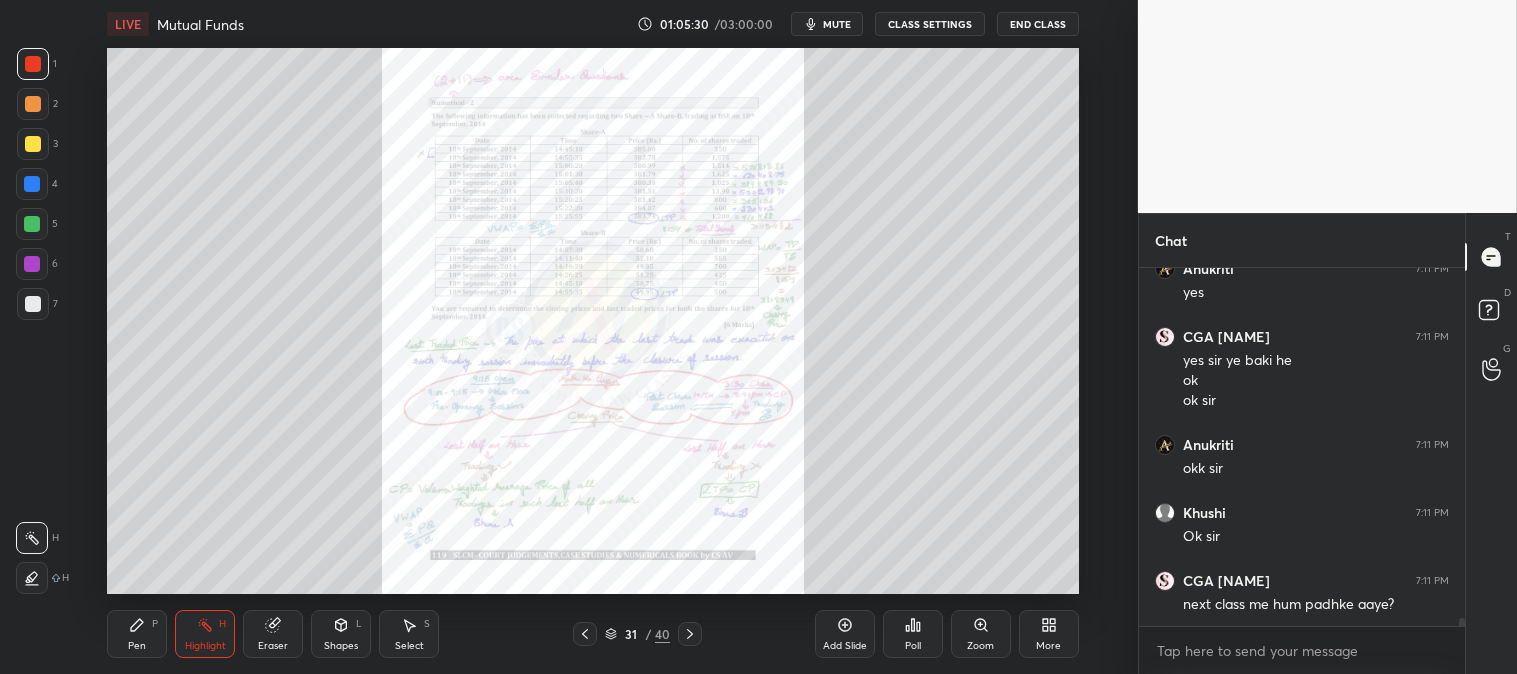 click 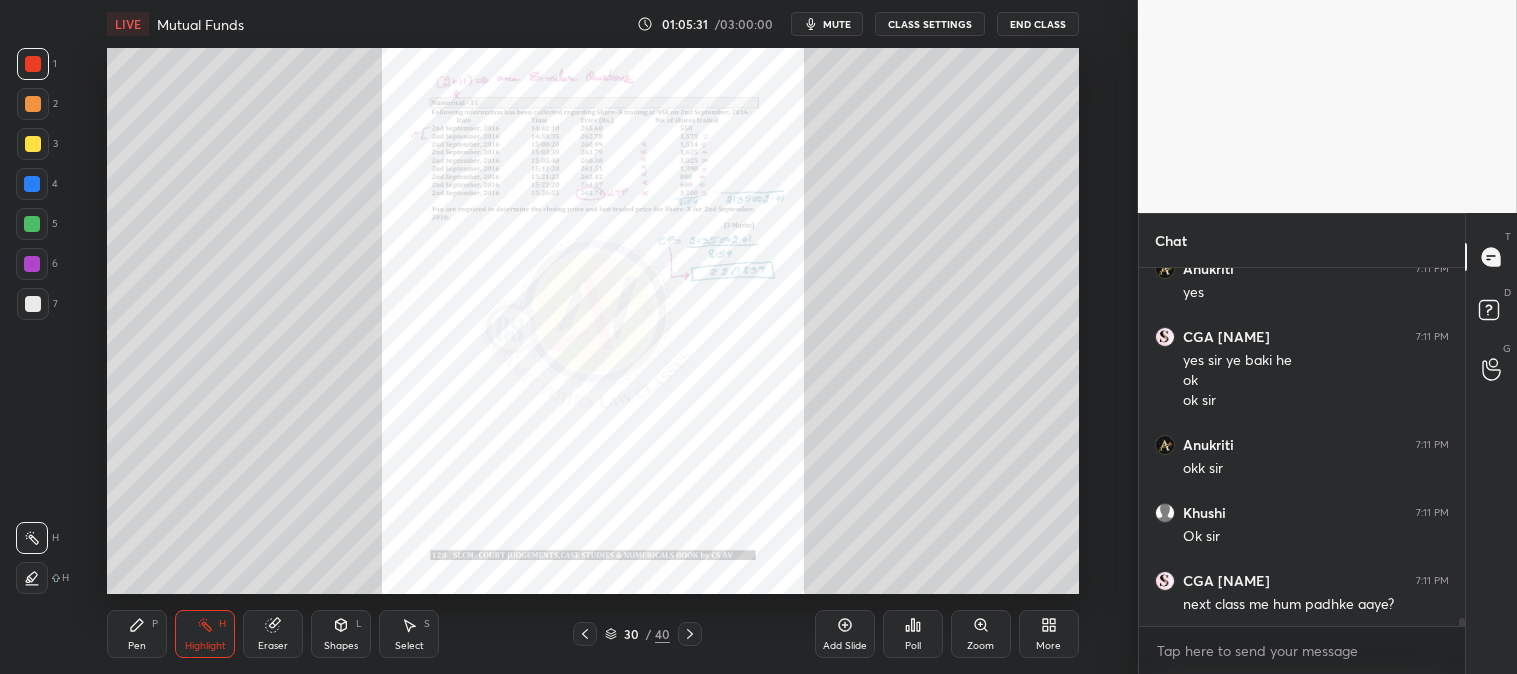 click 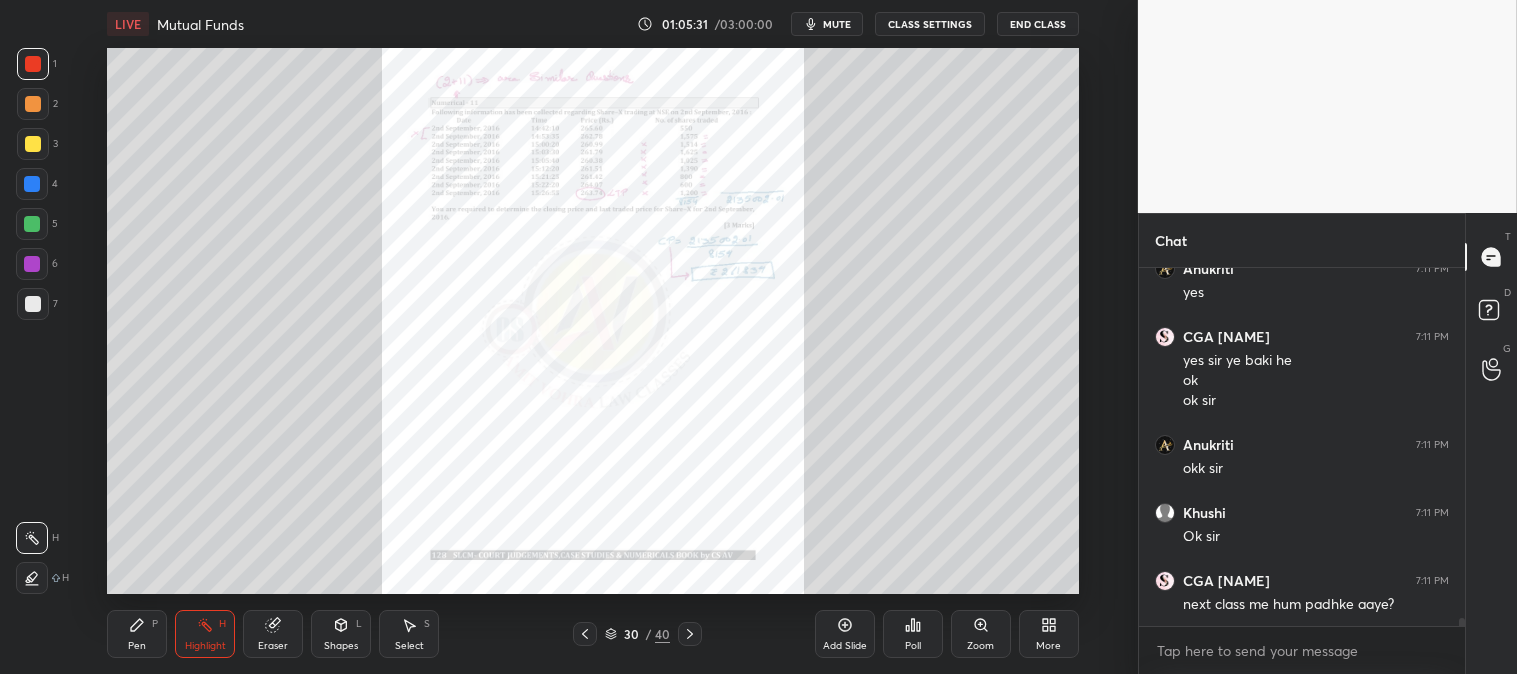 scroll, scrollTop: 16460, scrollLeft: 0, axis: vertical 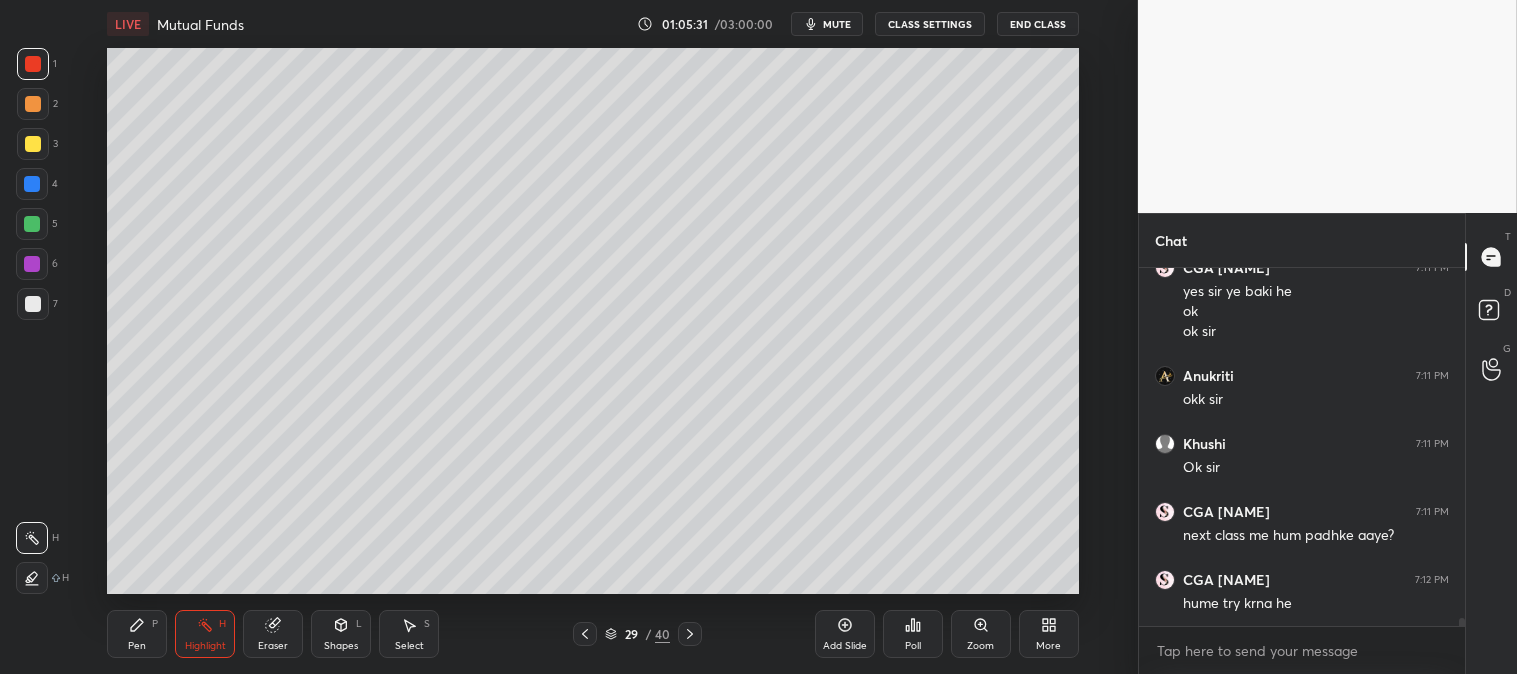click 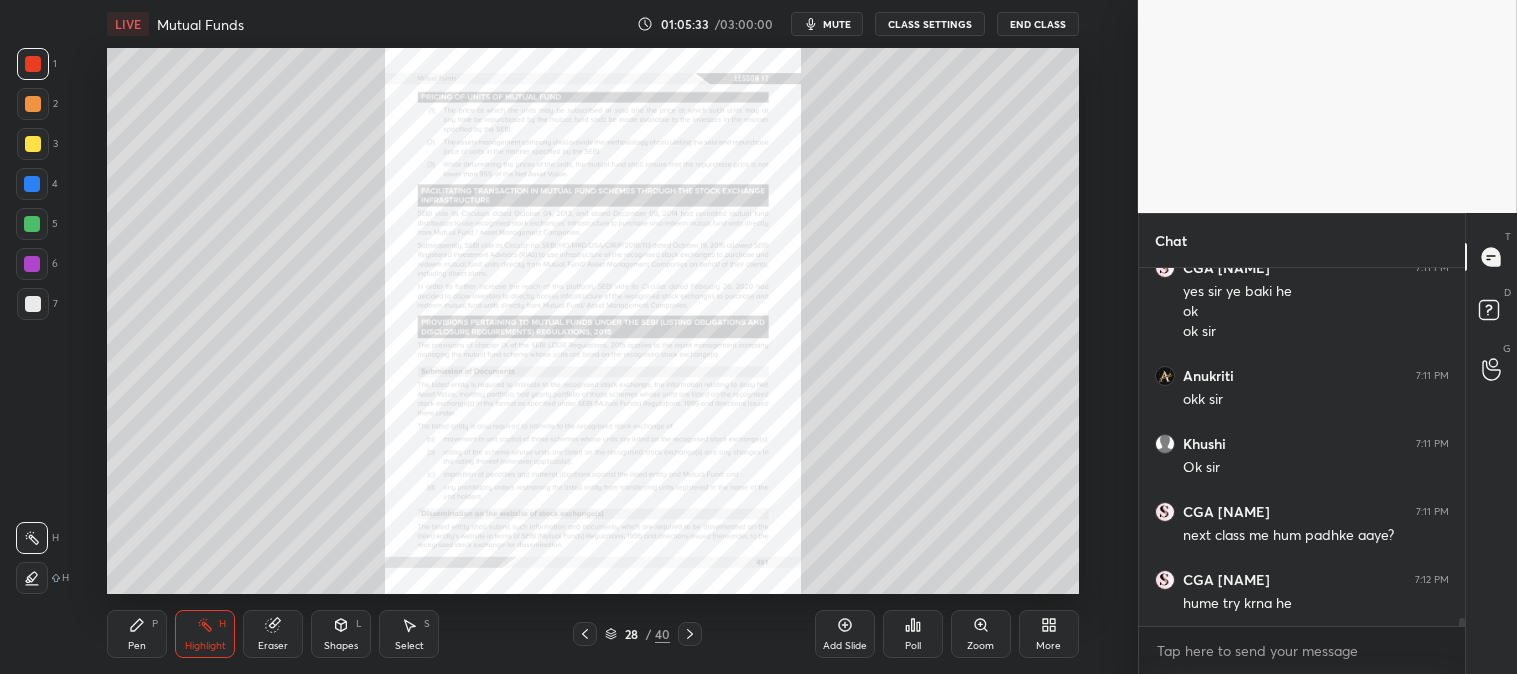 click 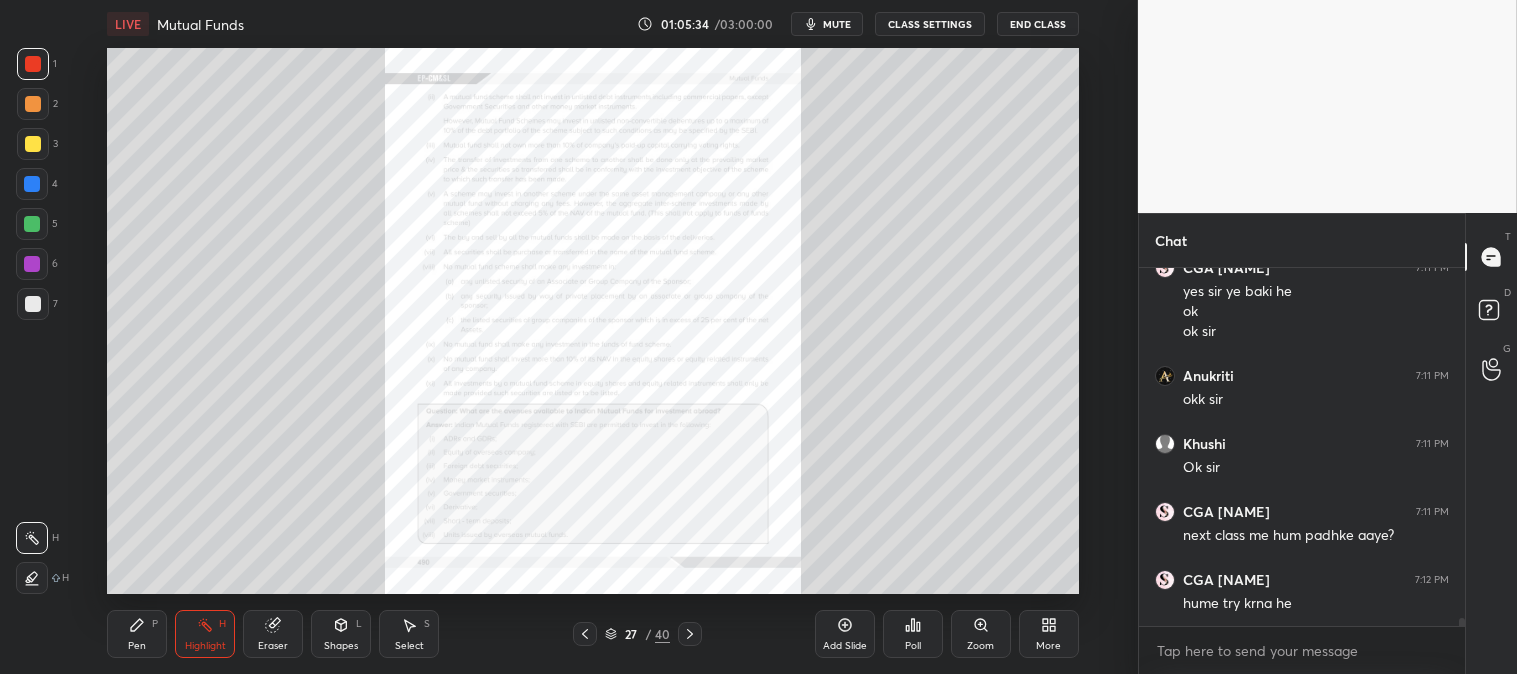 click 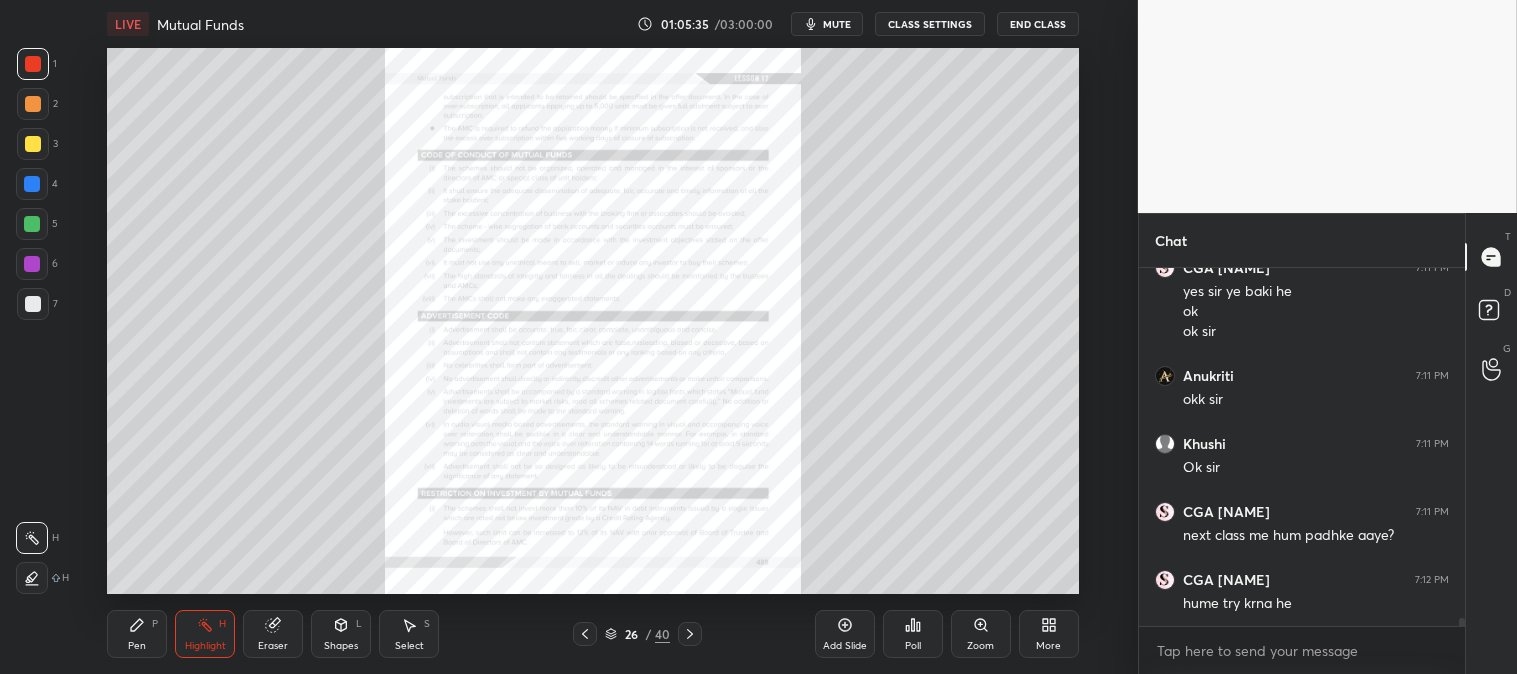 click 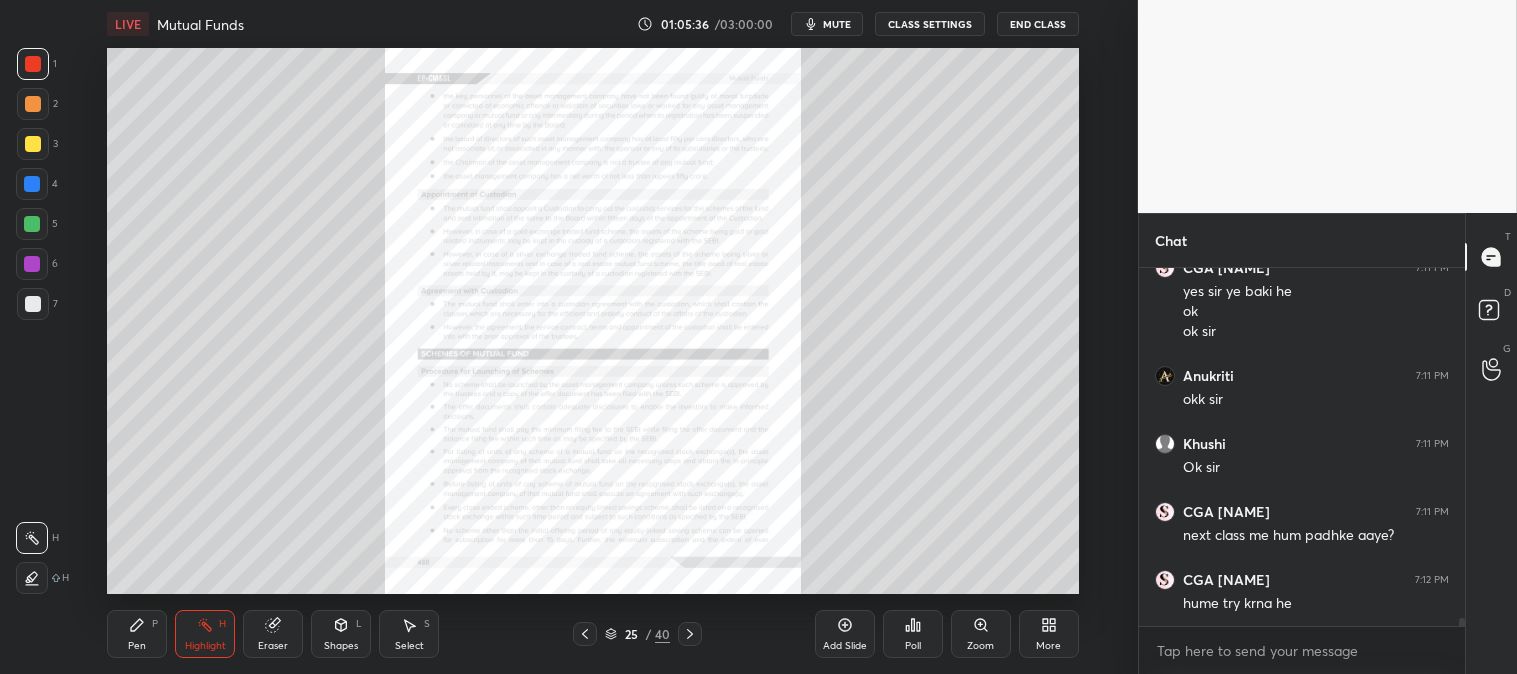 click 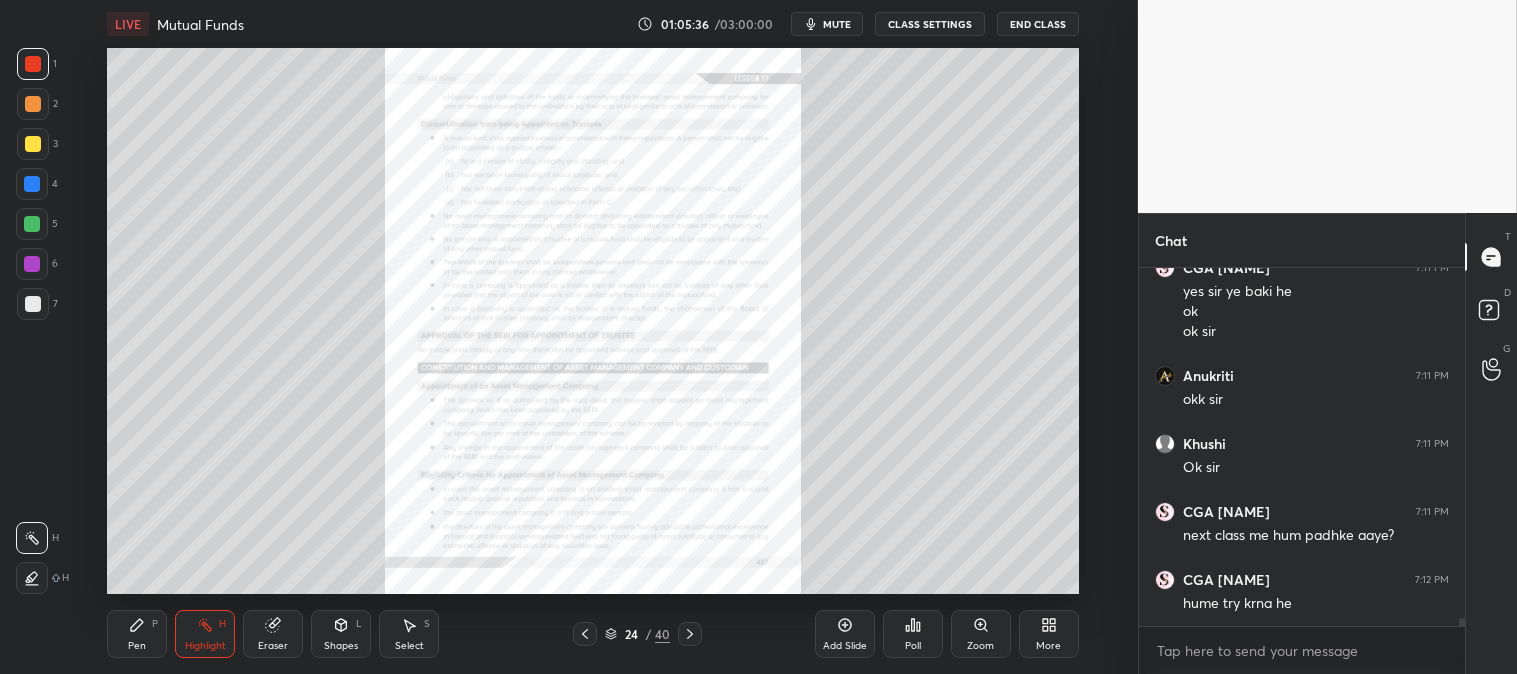scroll, scrollTop: 16480, scrollLeft: 0, axis: vertical 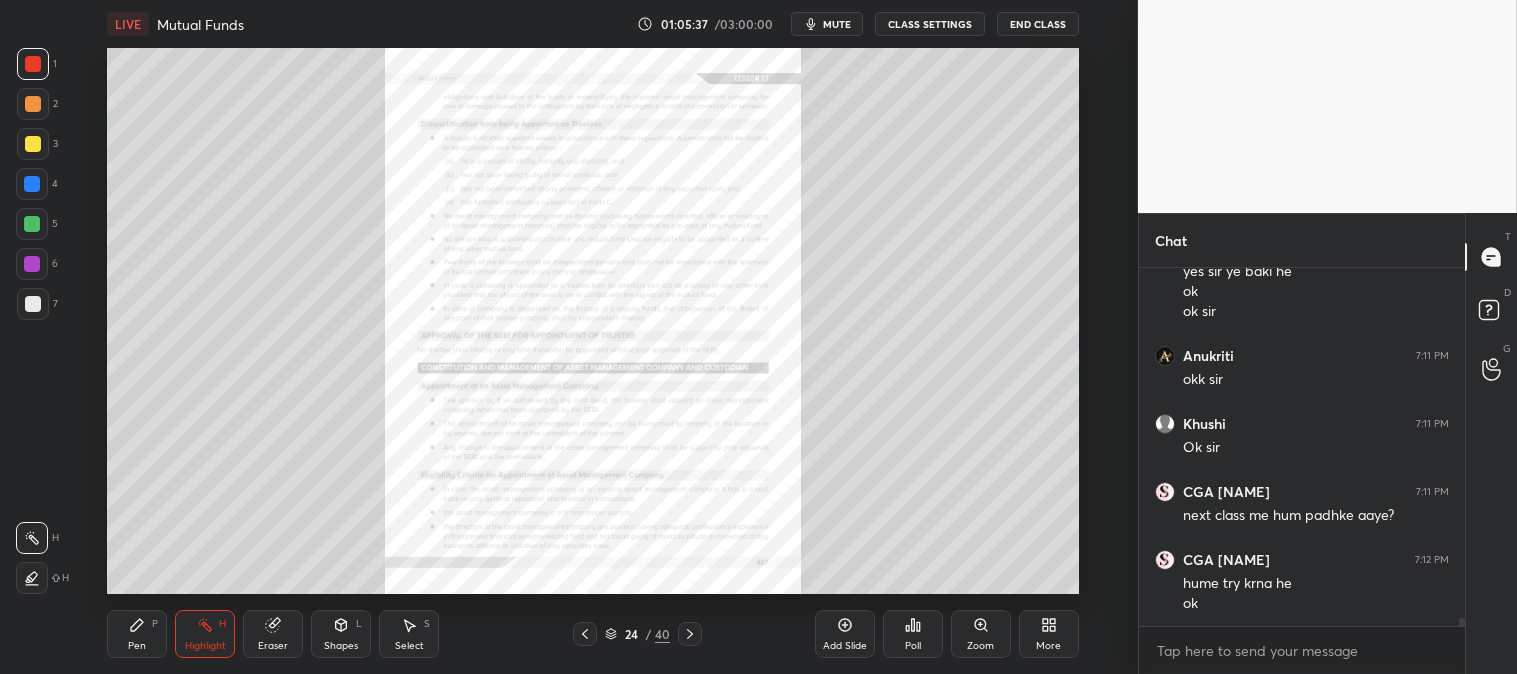 click 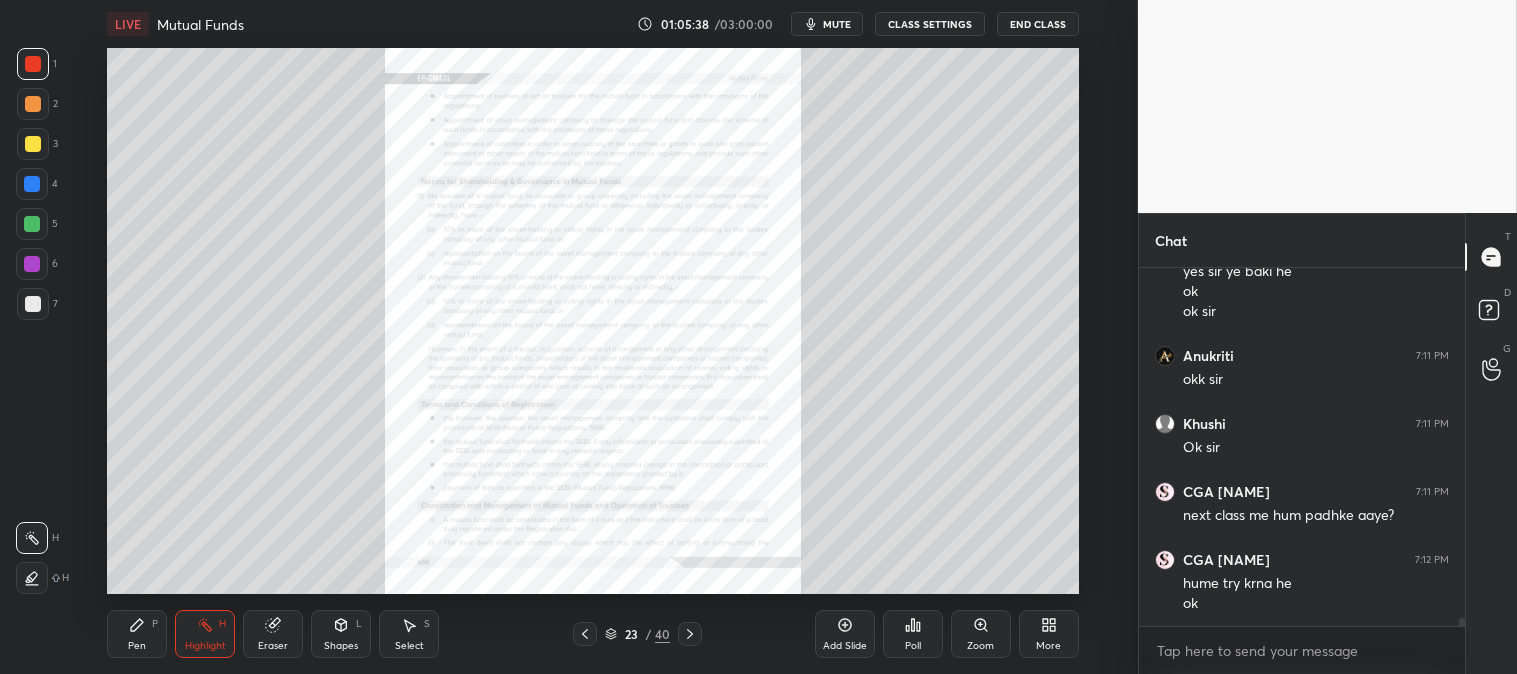 click on "Zoom" at bounding box center (980, 646) 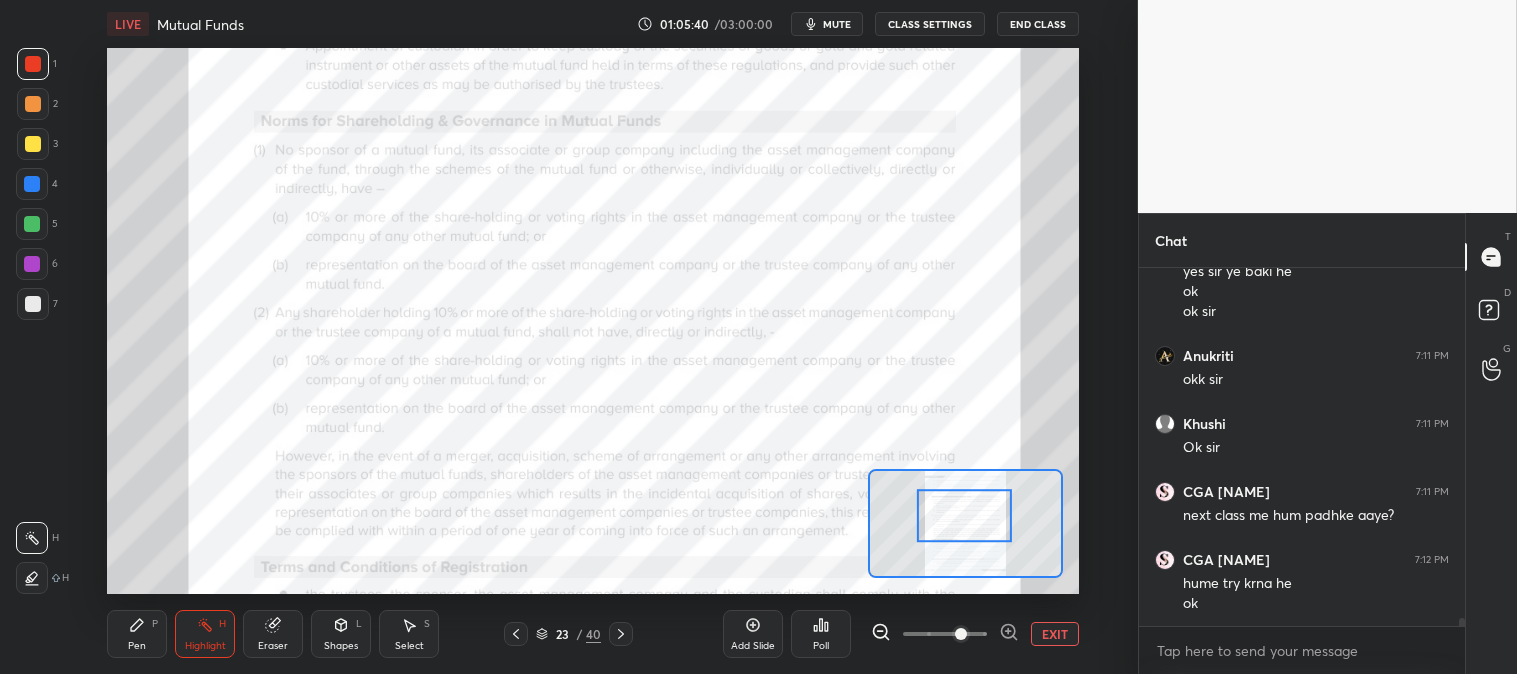 click on "Pen P" at bounding box center [137, 634] 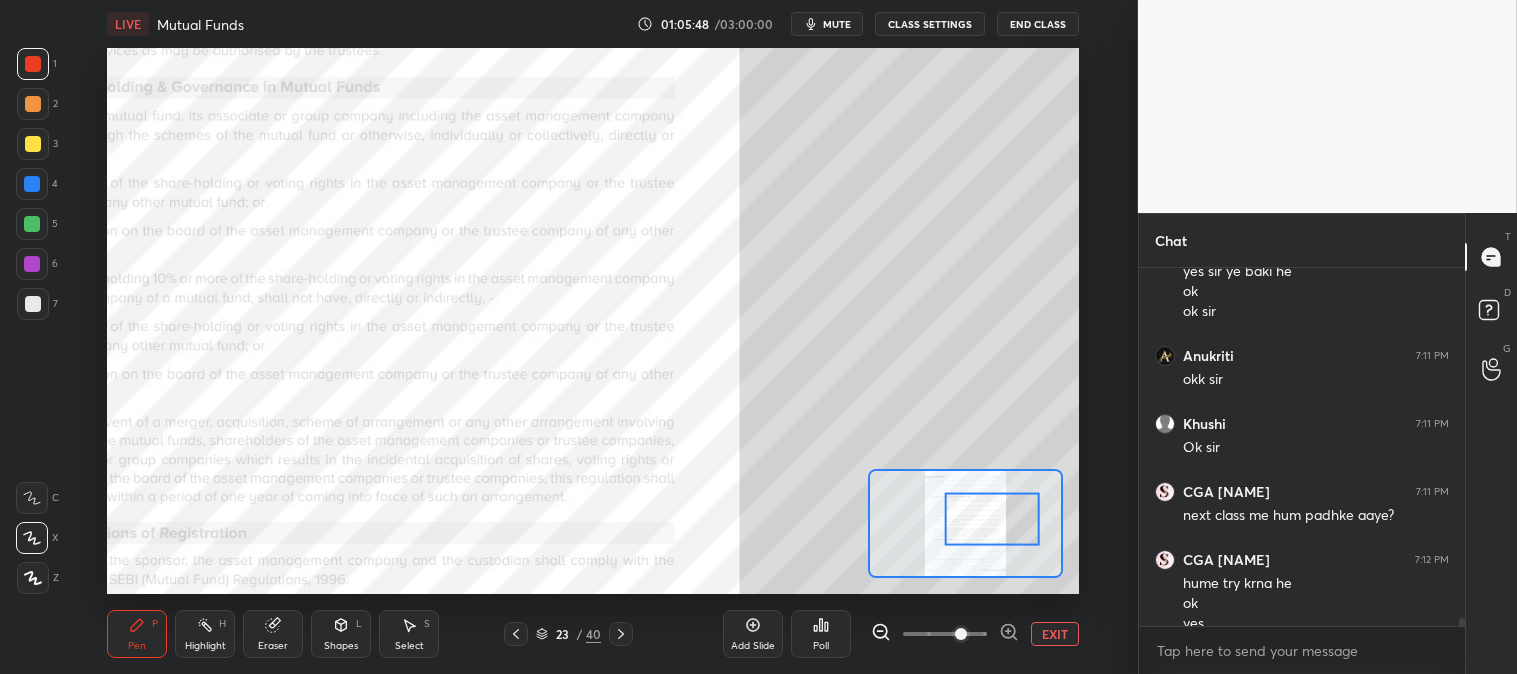 scroll, scrollTop: 16500, scrollLeft: 0, axis: vertical 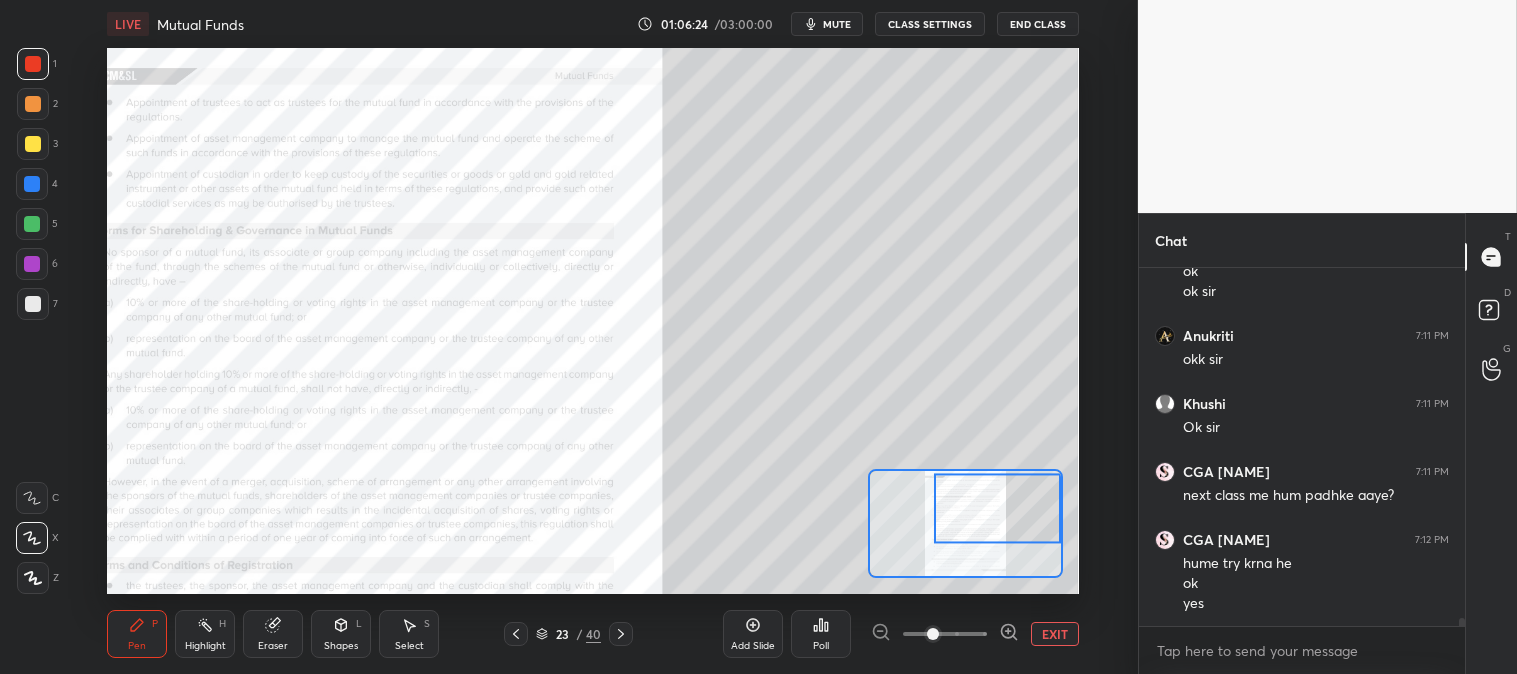click on "EXIT" at bounding box center [1055, 634] 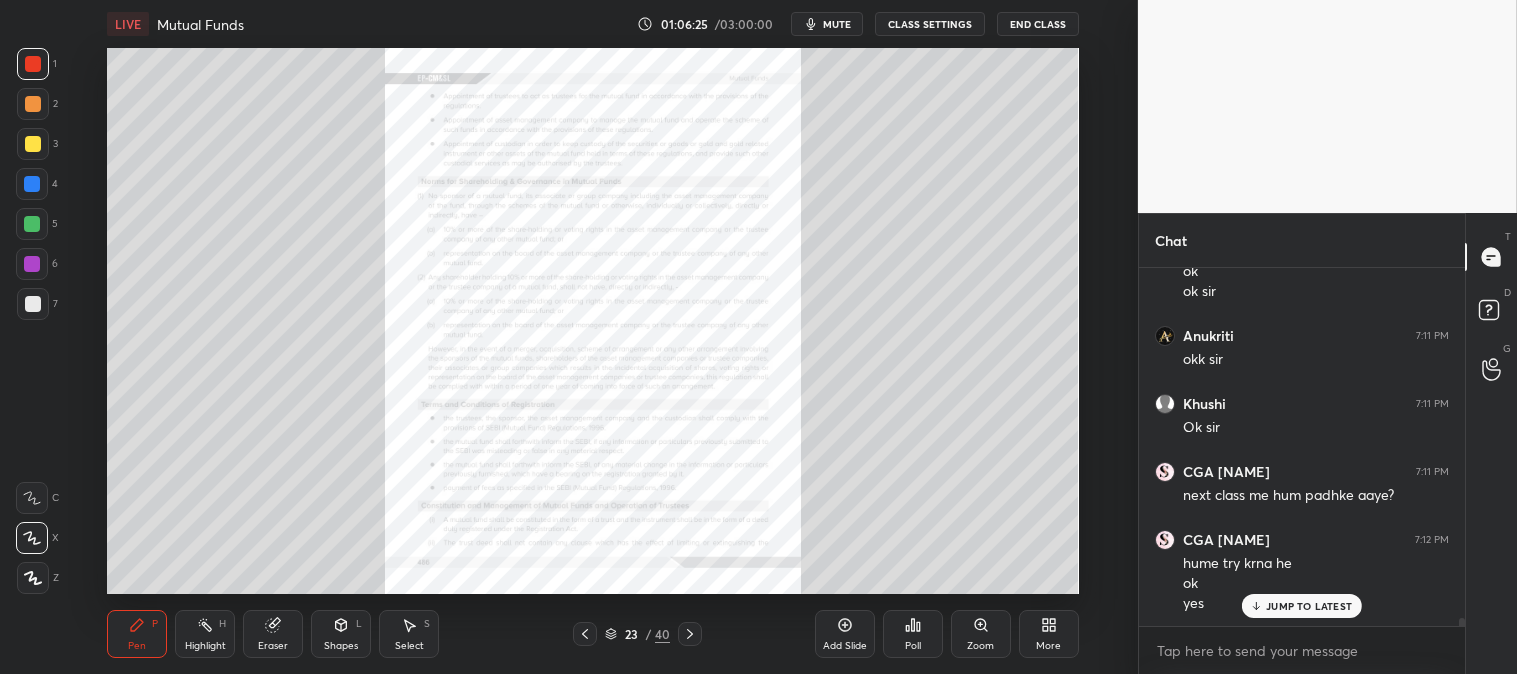 scroll, scrollTop: 16567, scrollLeft: 0, axis: vertical 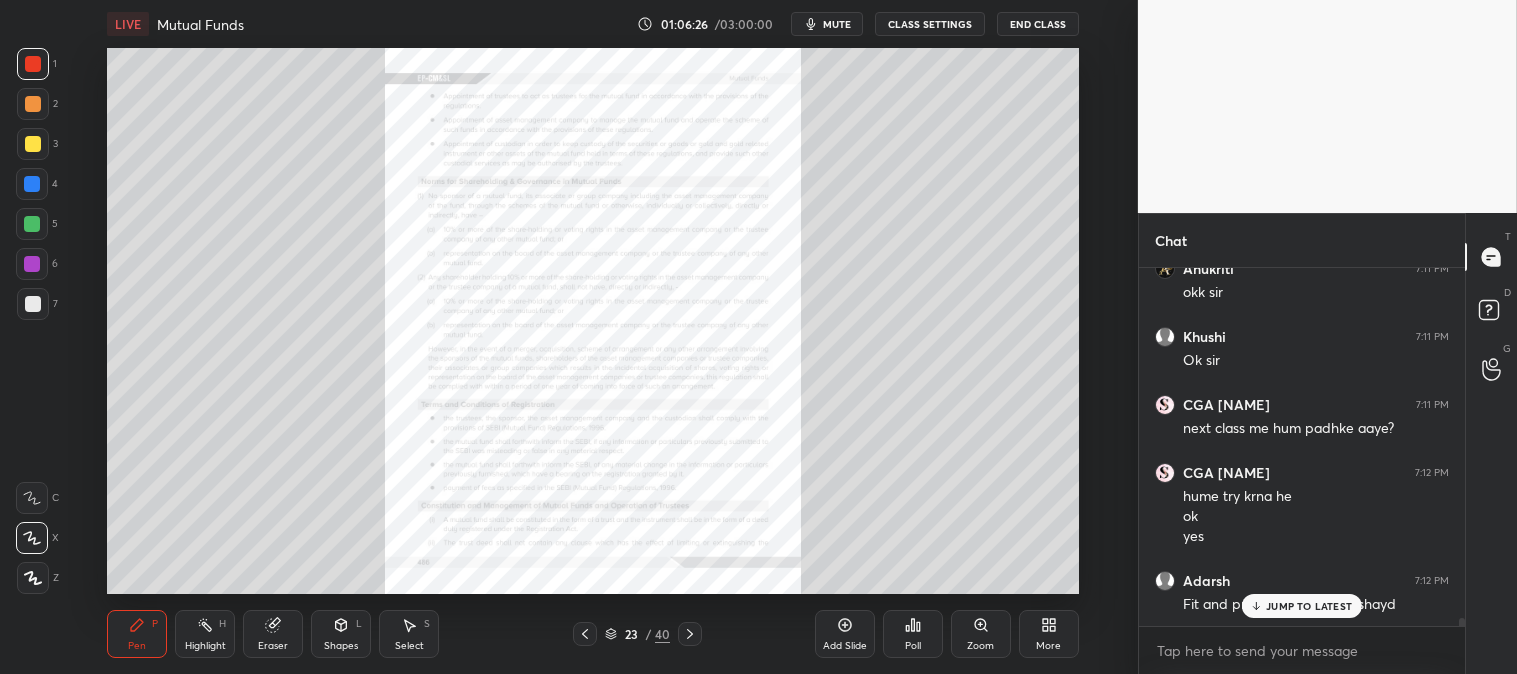 click on "1" at bounding box center [37, 64] 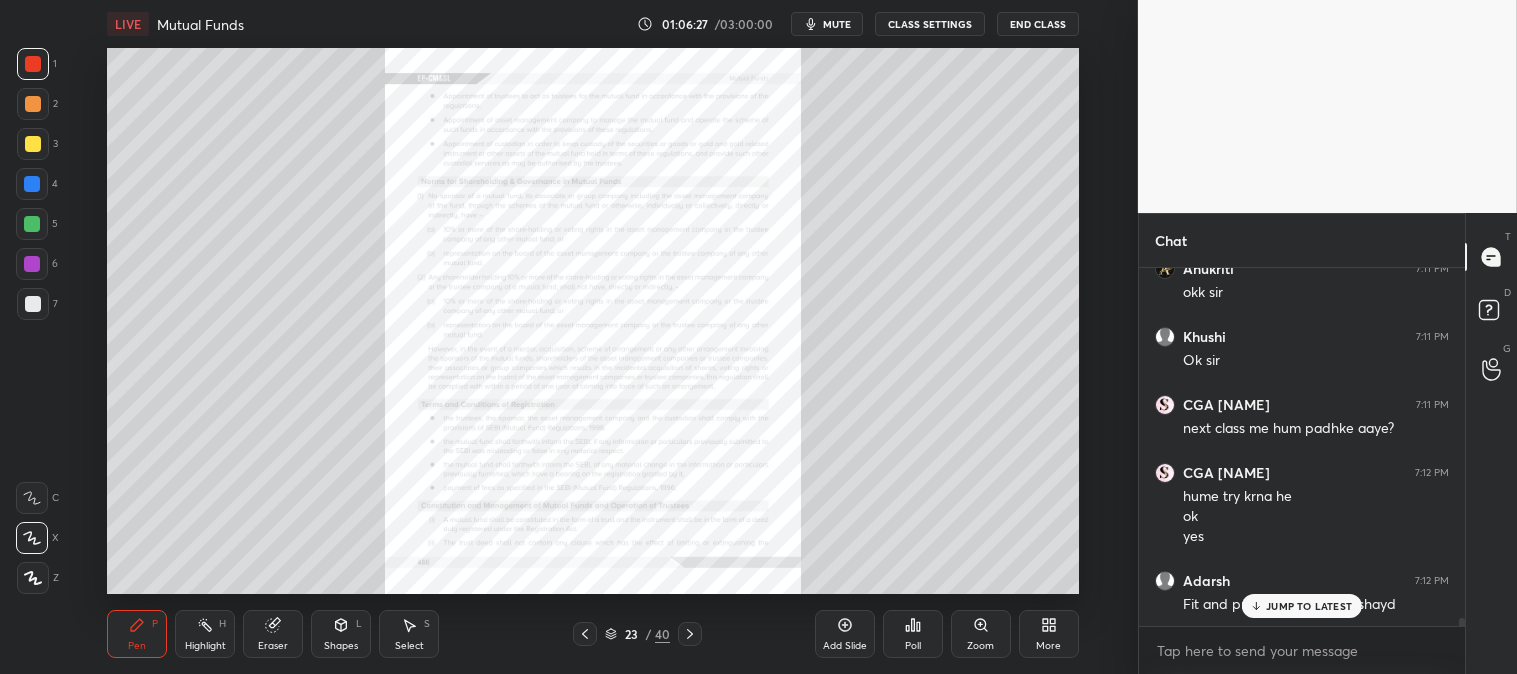 click on "JUMP TO LATEST" at bounding box center (1309, 606) 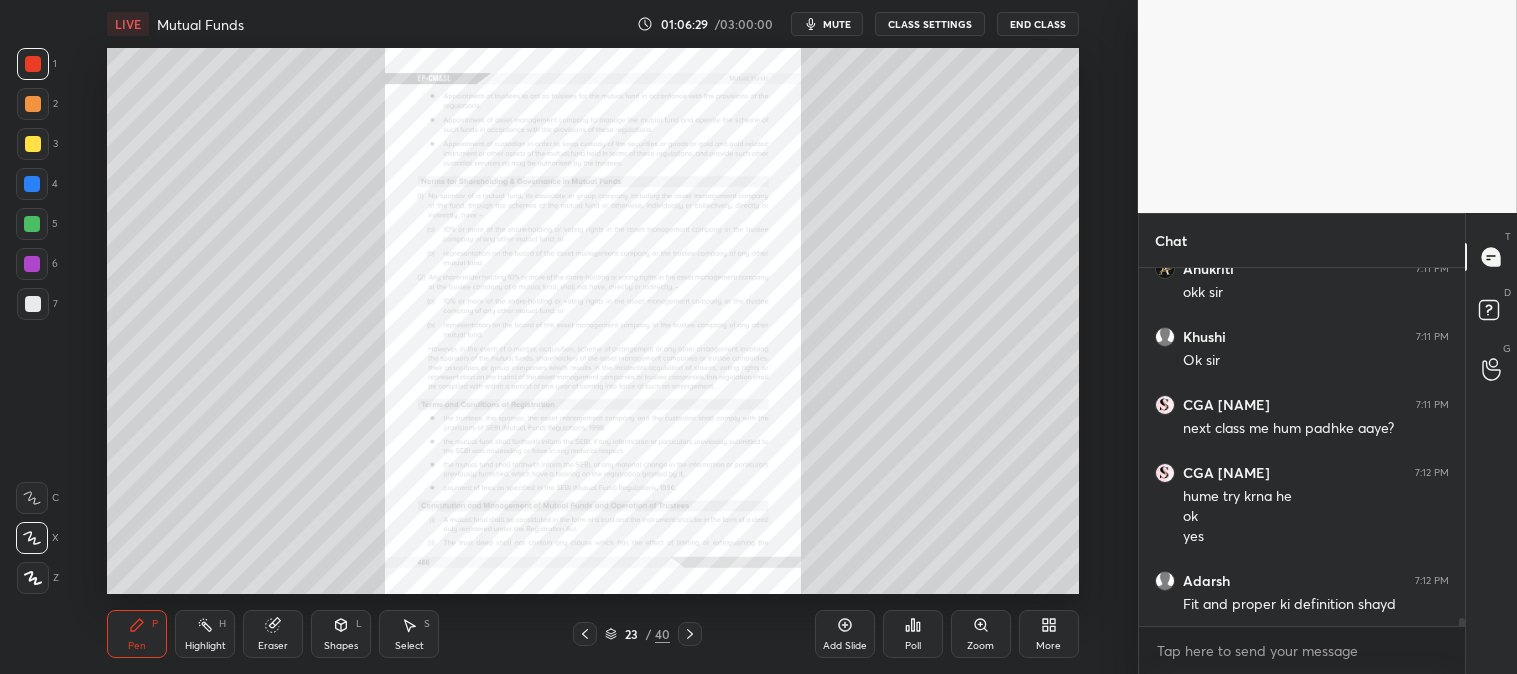 click on "Zoom" at bounding box center [981, 634] 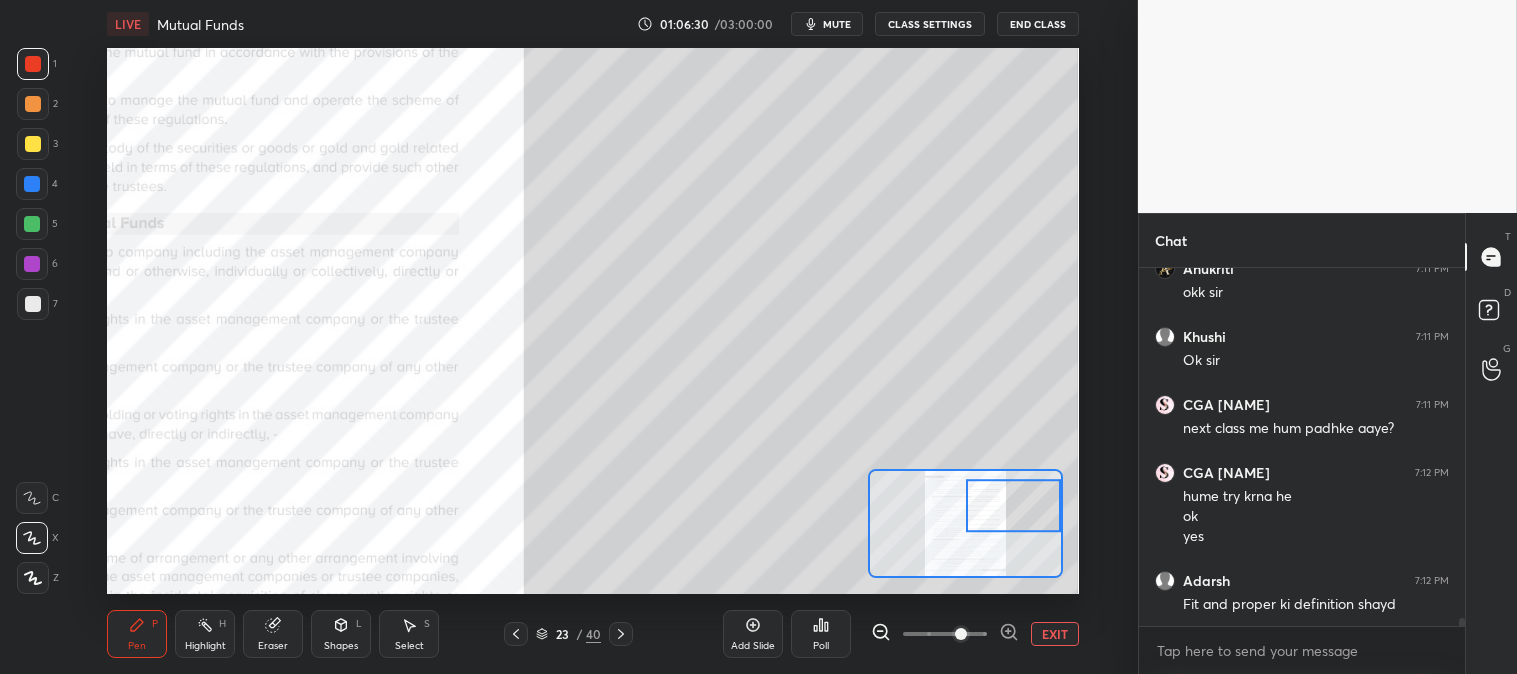 click on "Pen P" at bounding box center (137, 634) 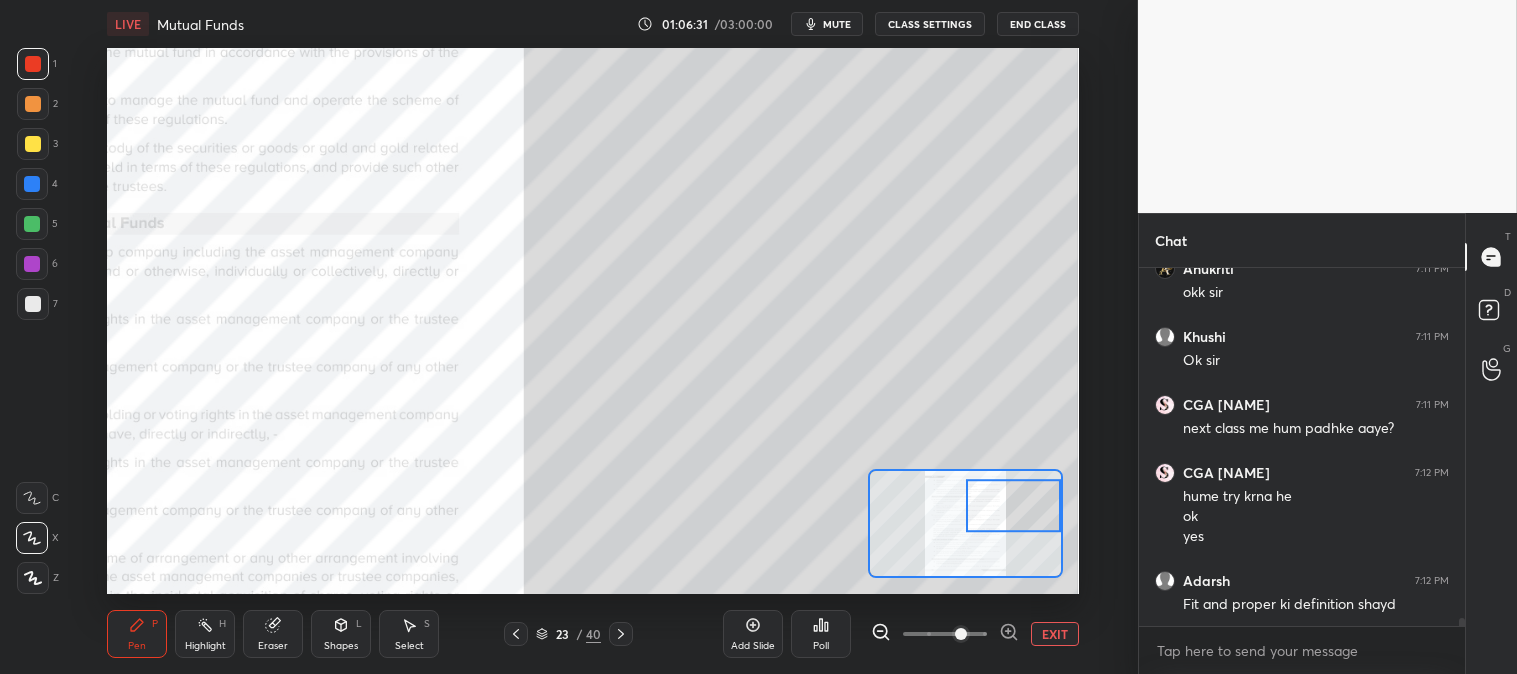 click at bounding box center [33, 304] 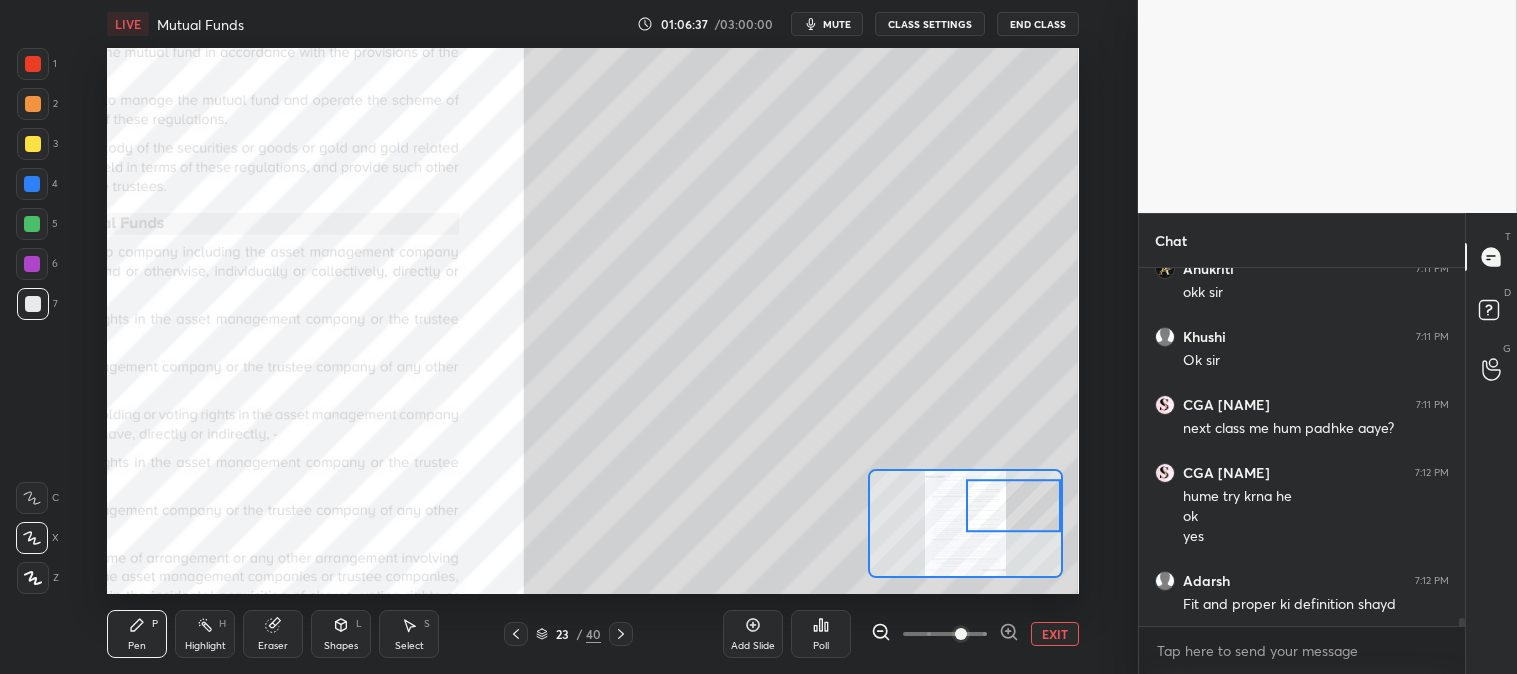 scroll, scrollTop: 16635, scrollLeft: 0, axis: vertical 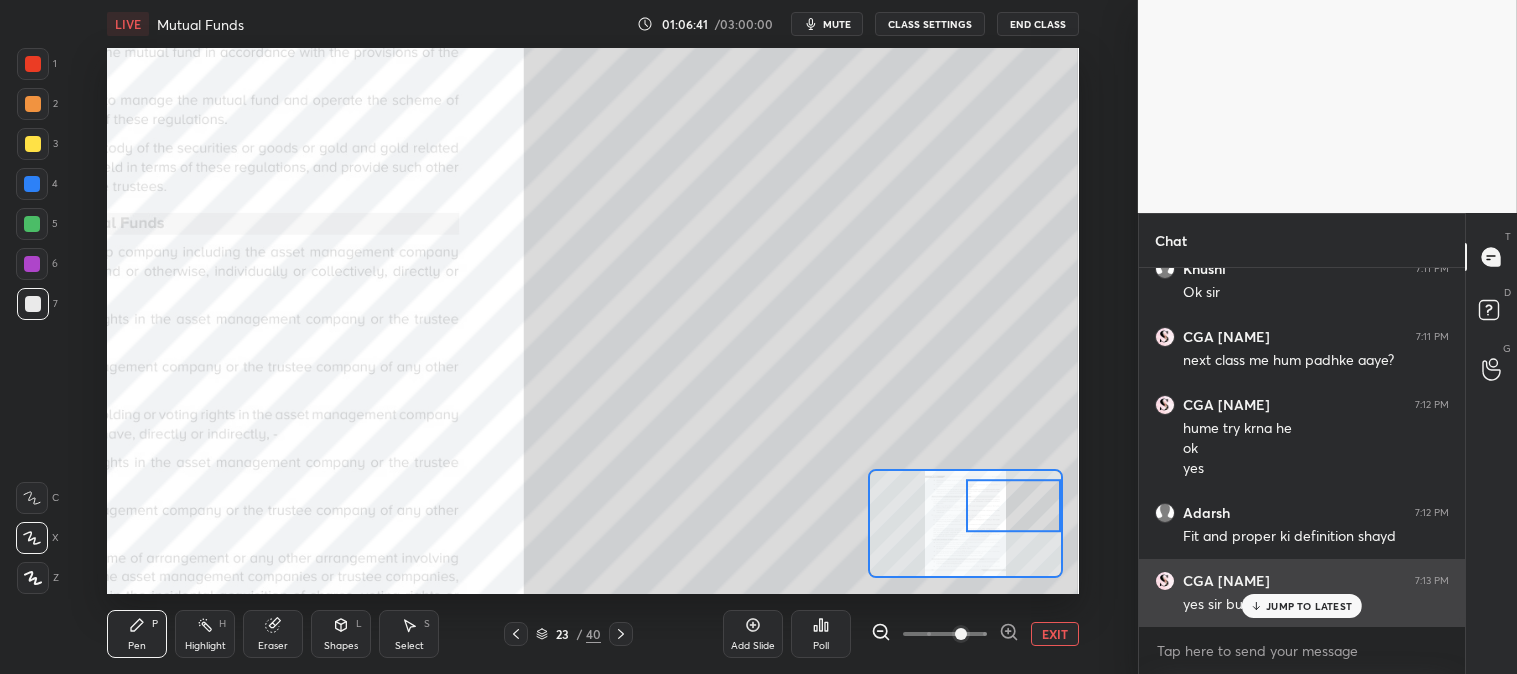 click on "JUMP TO LATEST" at bounding box center [1309, 606] 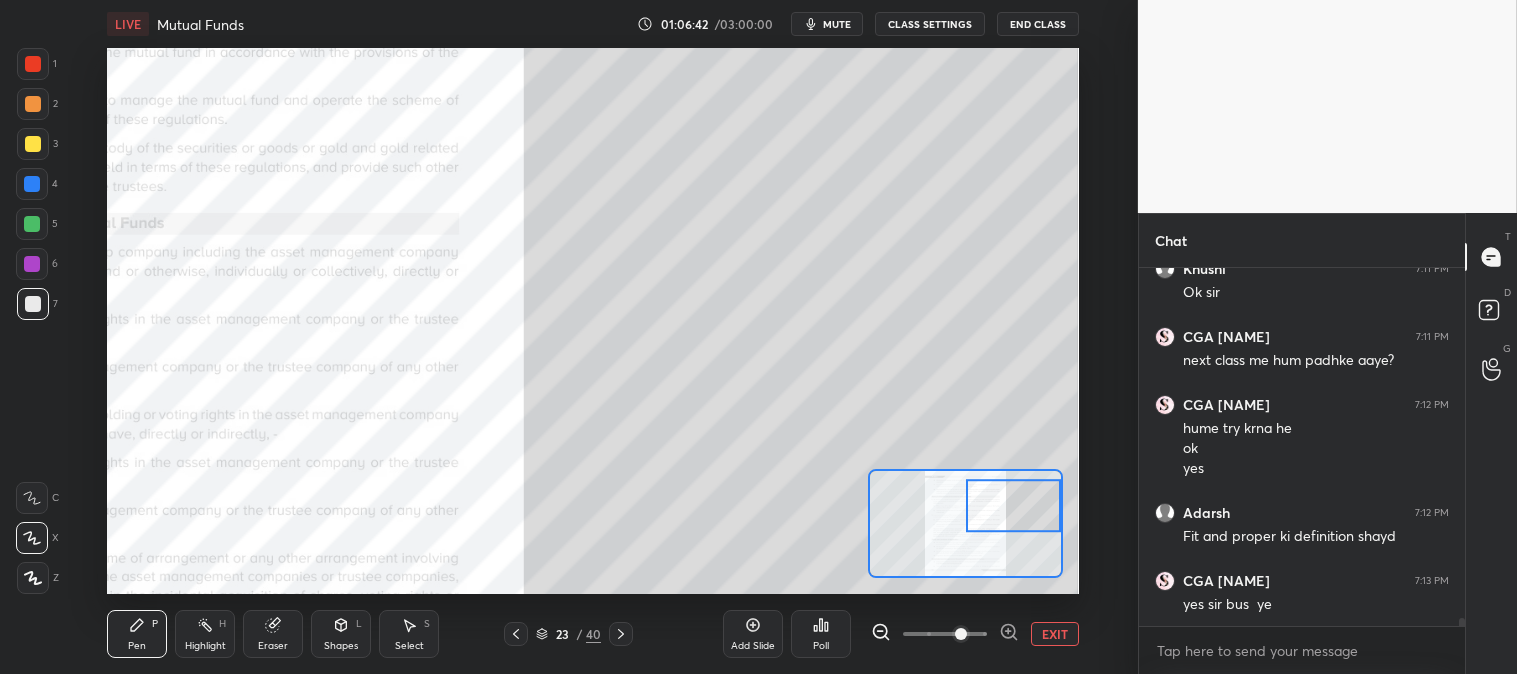 click on "EXIT" at bounding box center [1055, 634] 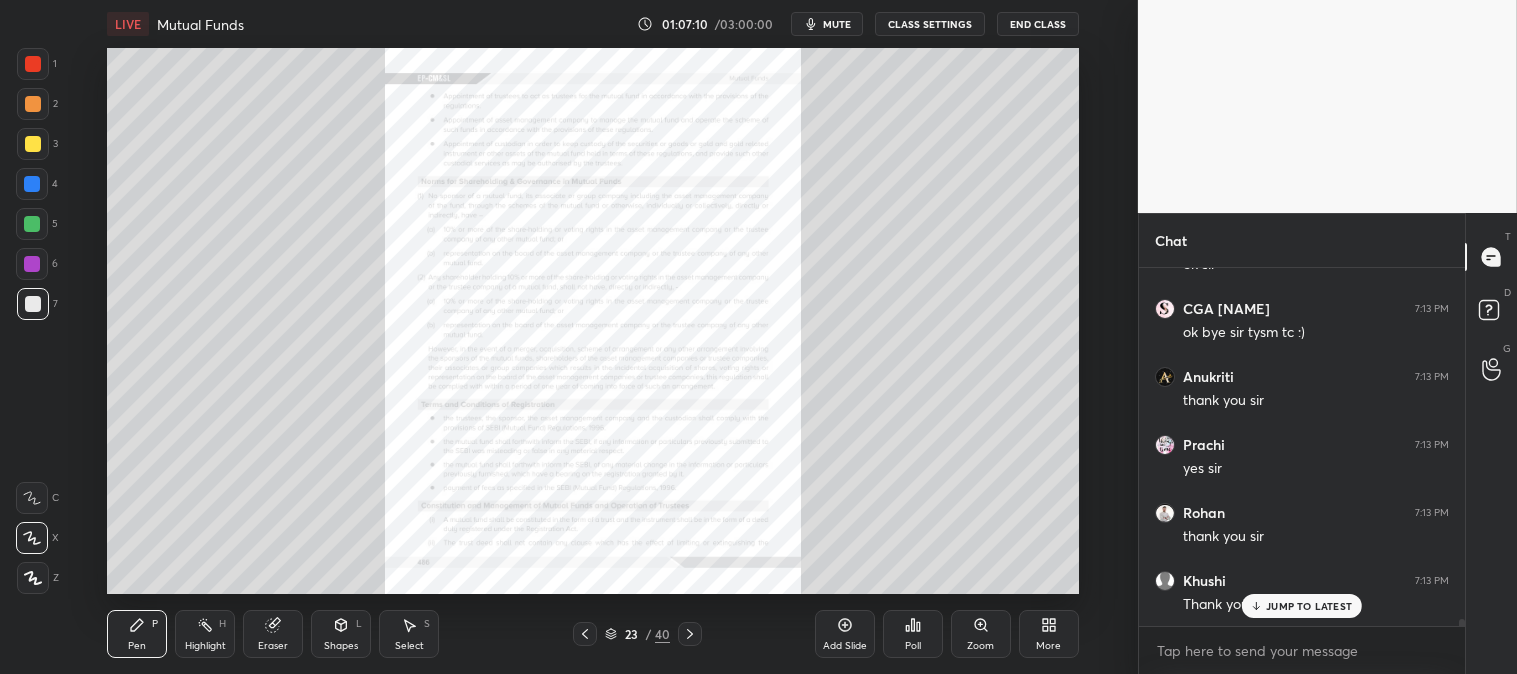 scroll, scrollTop: 17200, scrollLeft: 0, axis: vertical 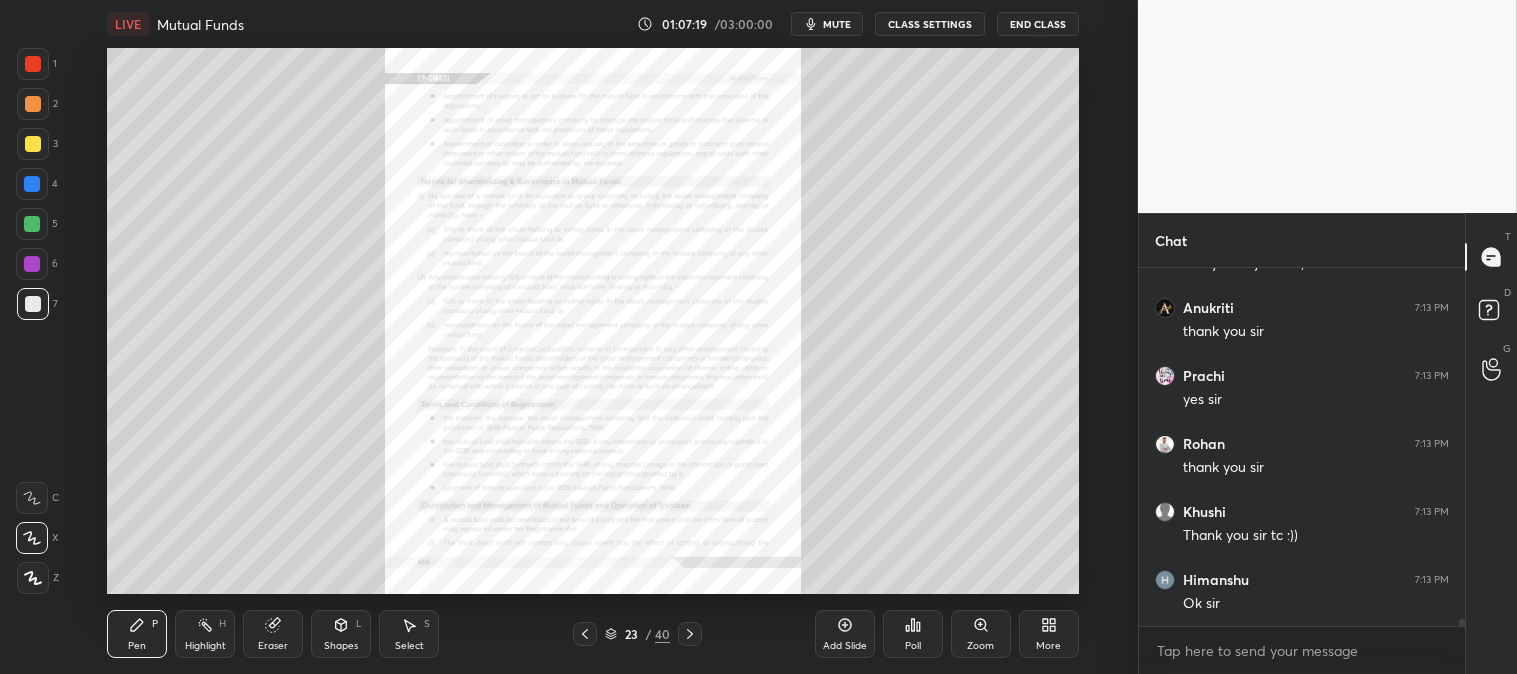 click at bounding box center (33, 64) 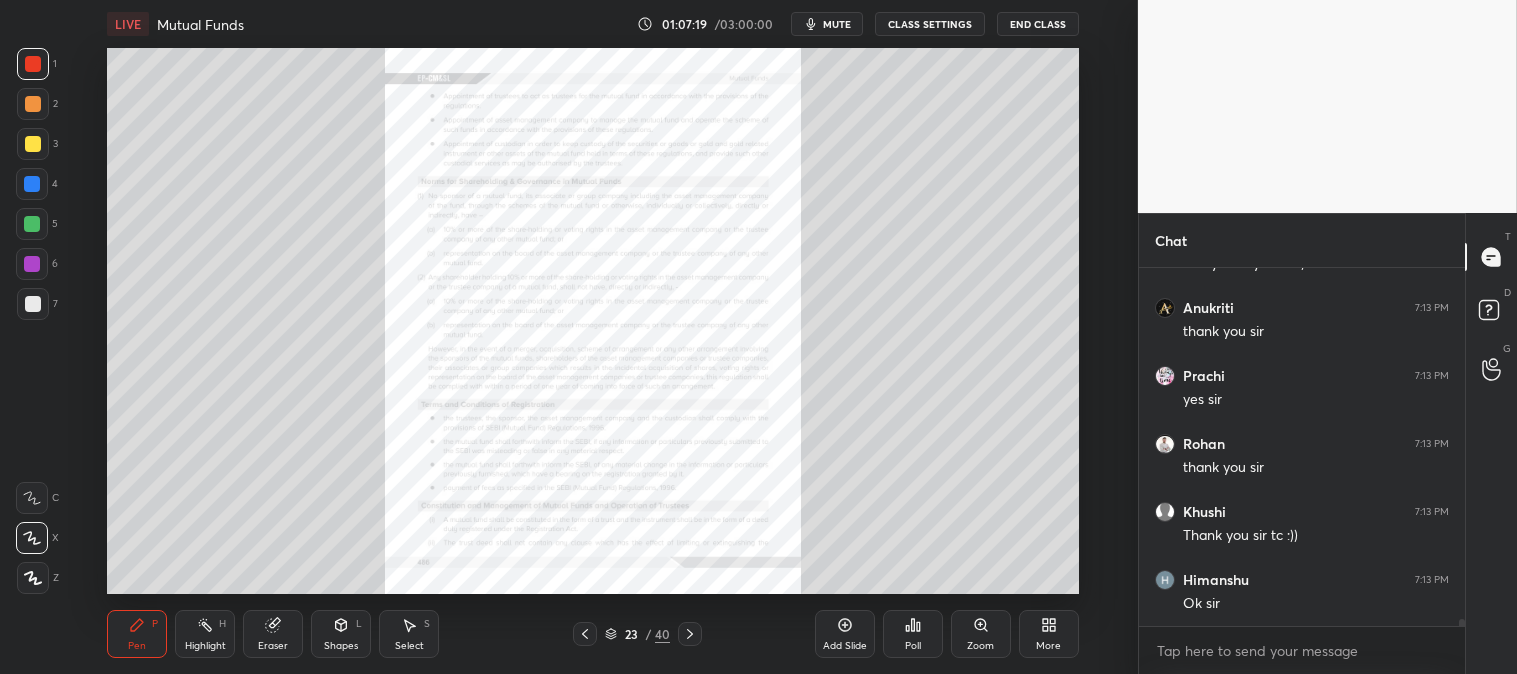 click 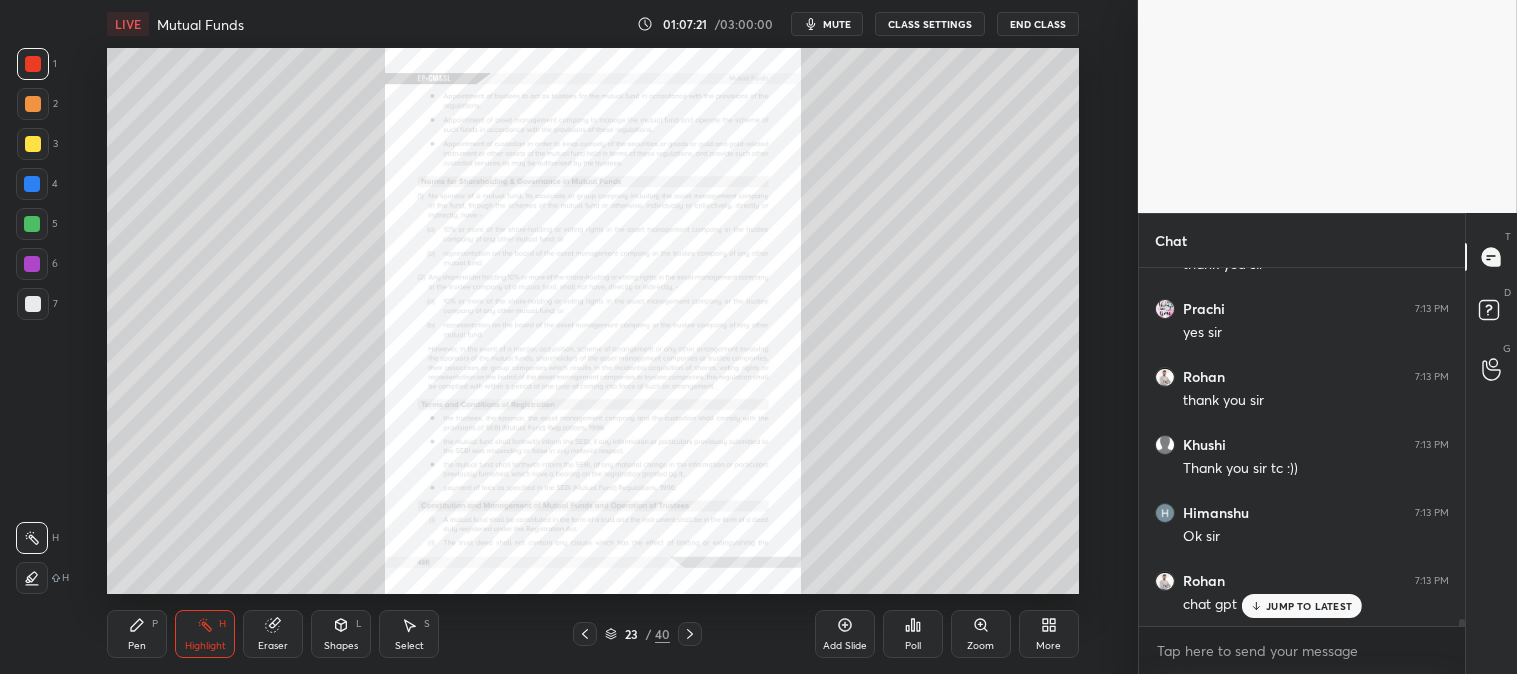scroll, scrollTop: 17335, scrollLeft: 0, axis: vertical 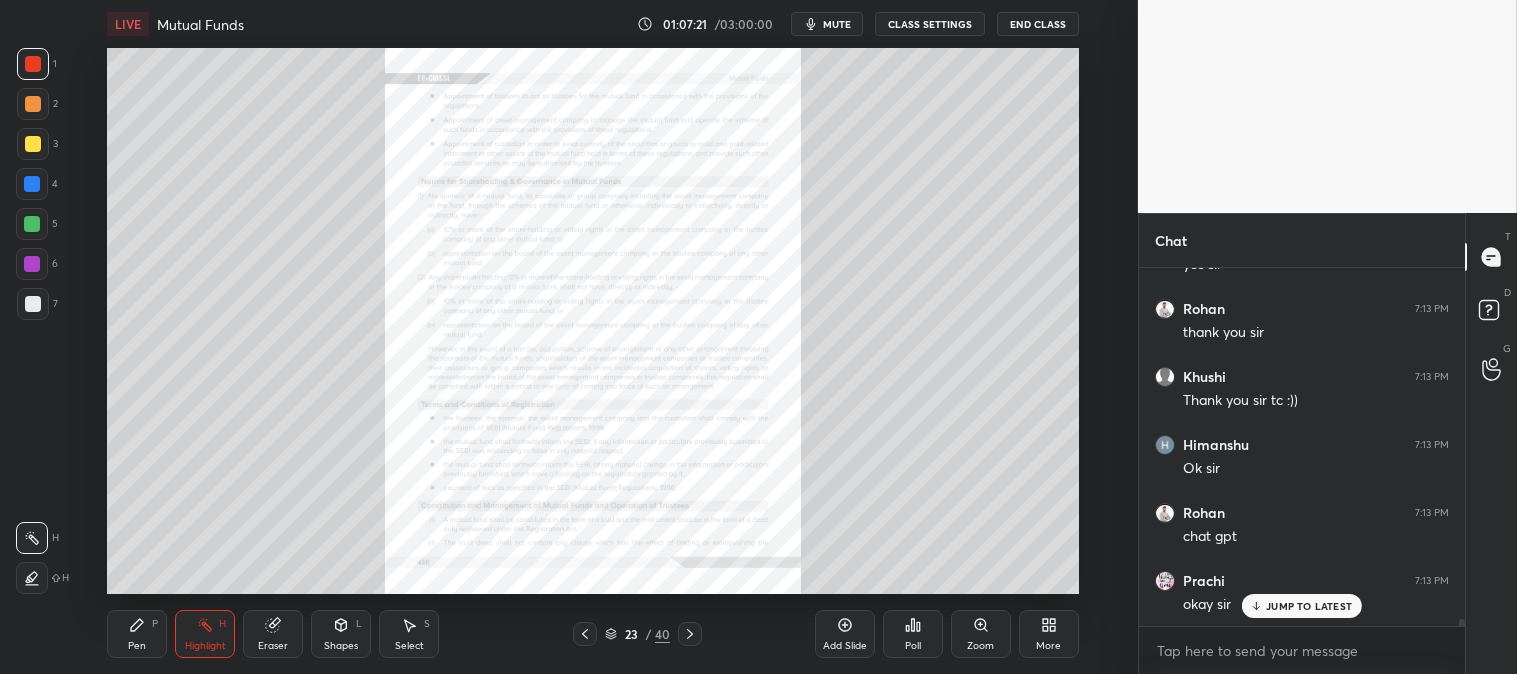 click on "JUMP TO LATEST" at bounding box center [1302, 606] 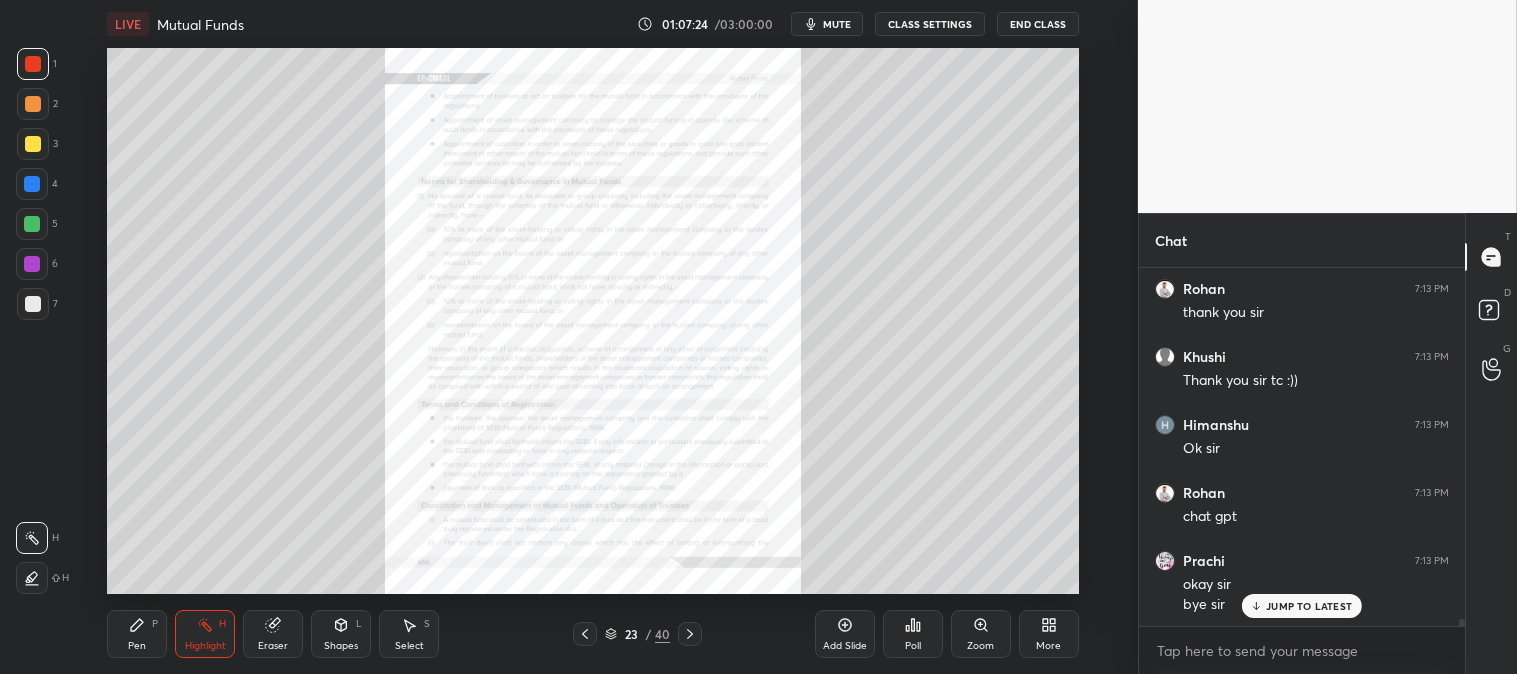 scroll, scrollTop: 17423, scrollLeft: 0, axis: vertical 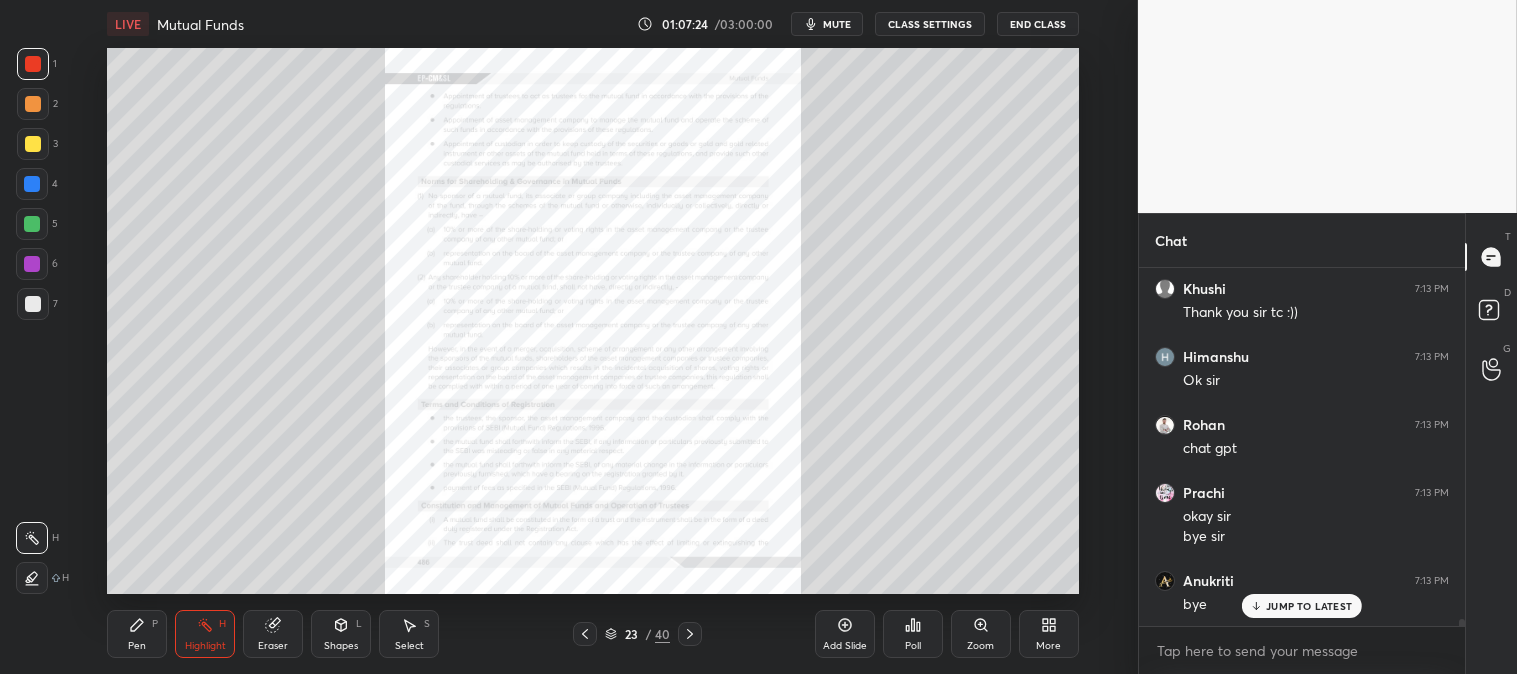 click on "End Class" at bounding box center [1038, 24] 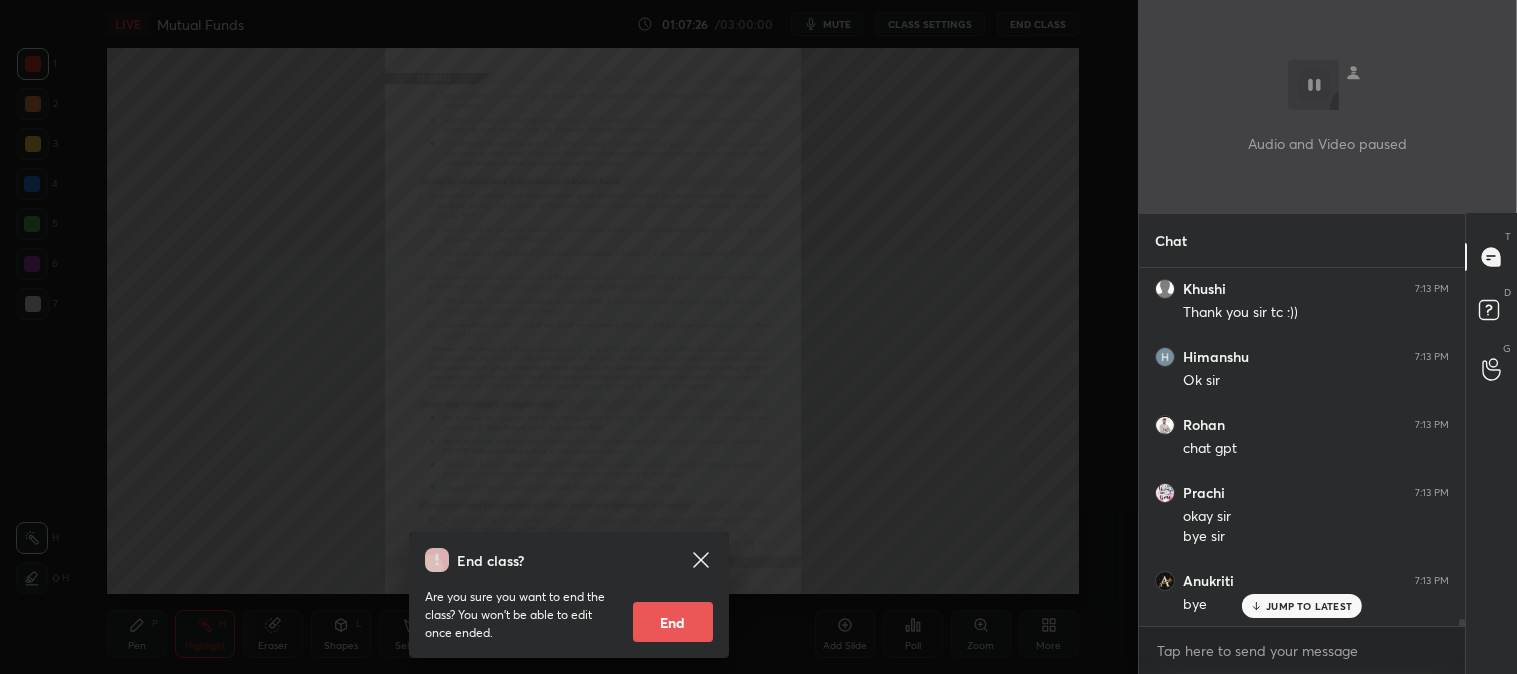 click on "End" at bounding box center [673, 622] 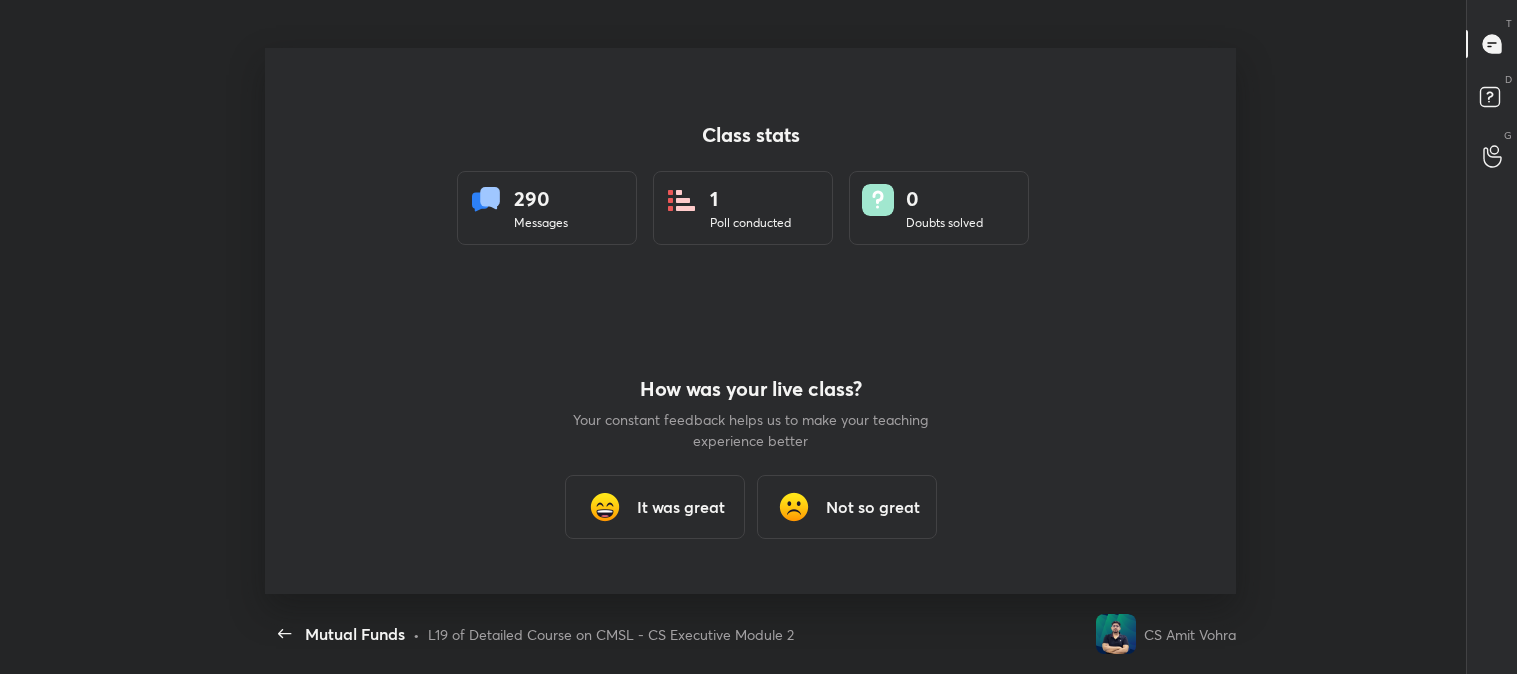 scroll, scrollTop: 99453, scrollLeft: 98511, axis: both 